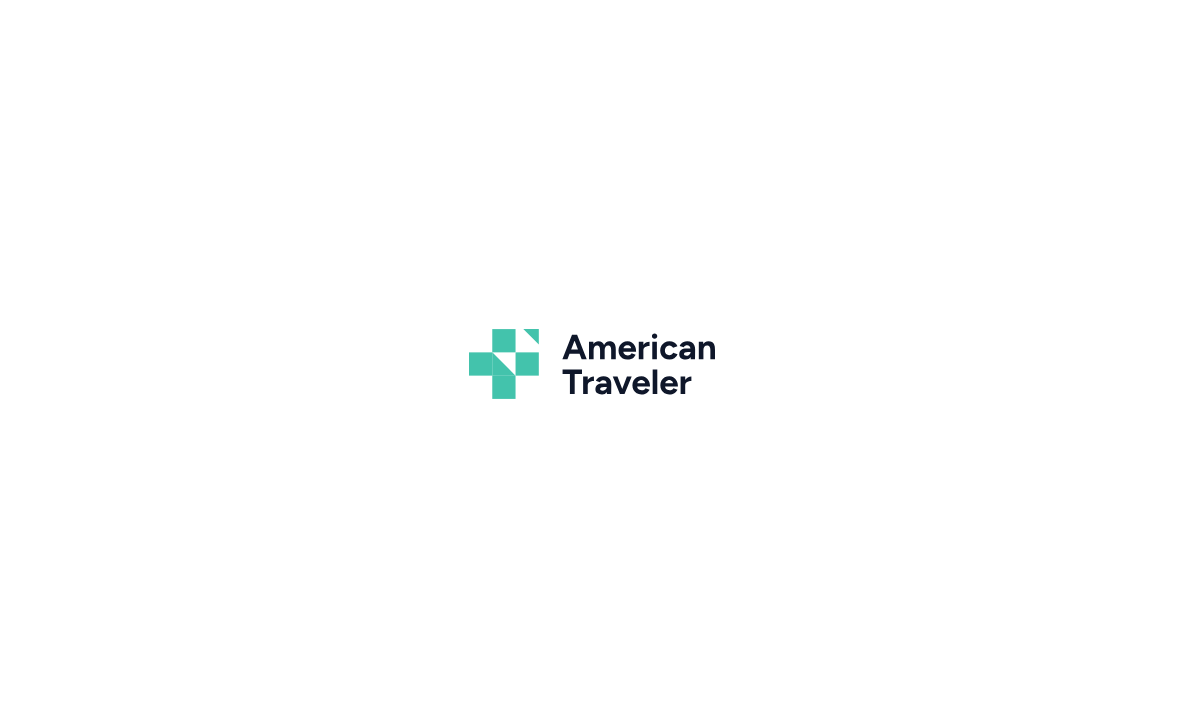 scroll, scrollTop: 0, scrollLeft: 0, axis: both 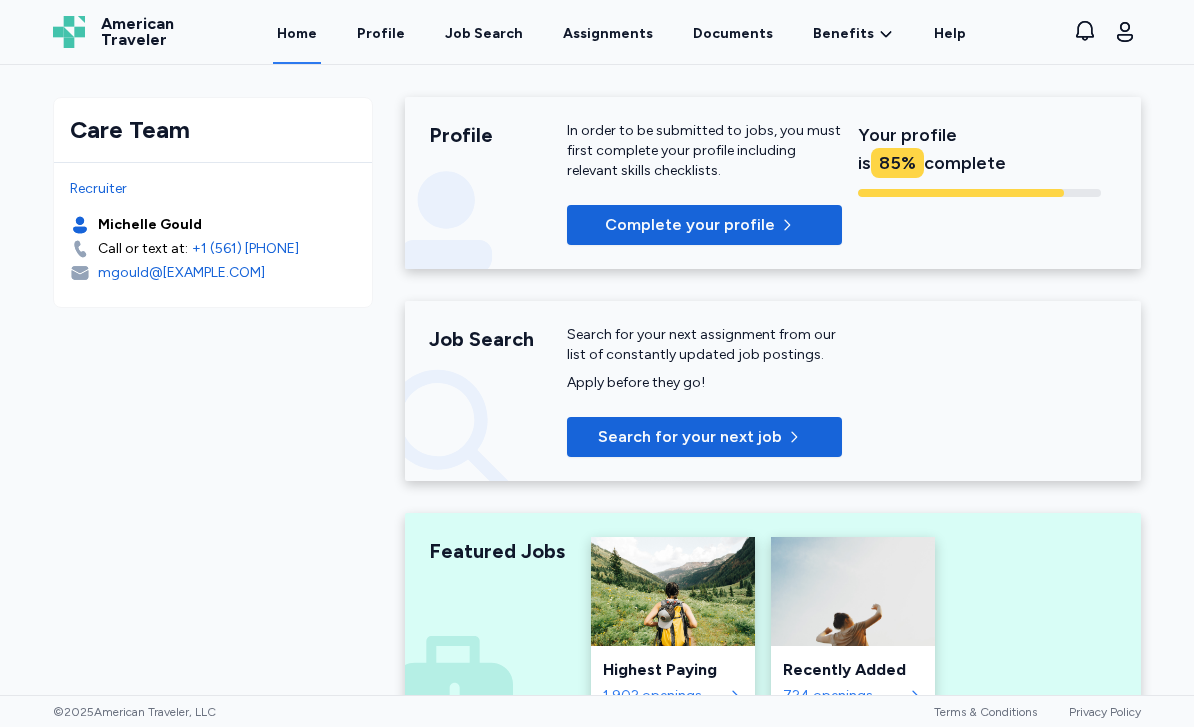click on "85 %" at bounding box center [897, 163] 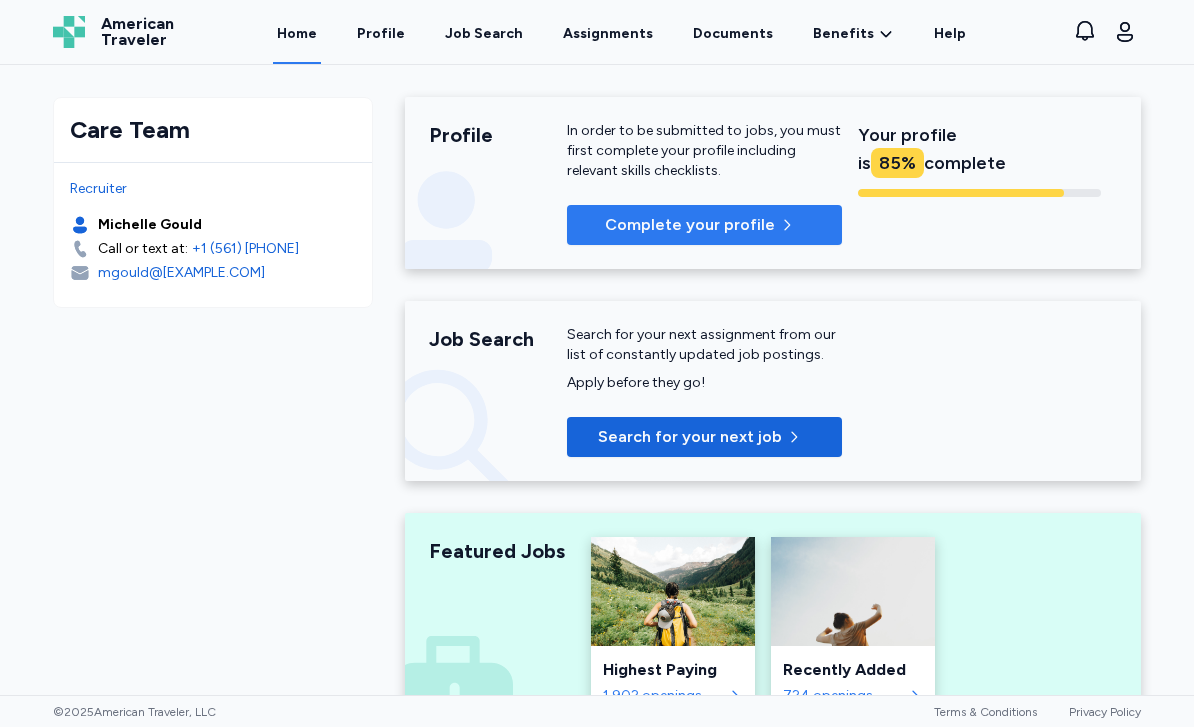 click on "Complete your profile" at bounding box center (704, 225) 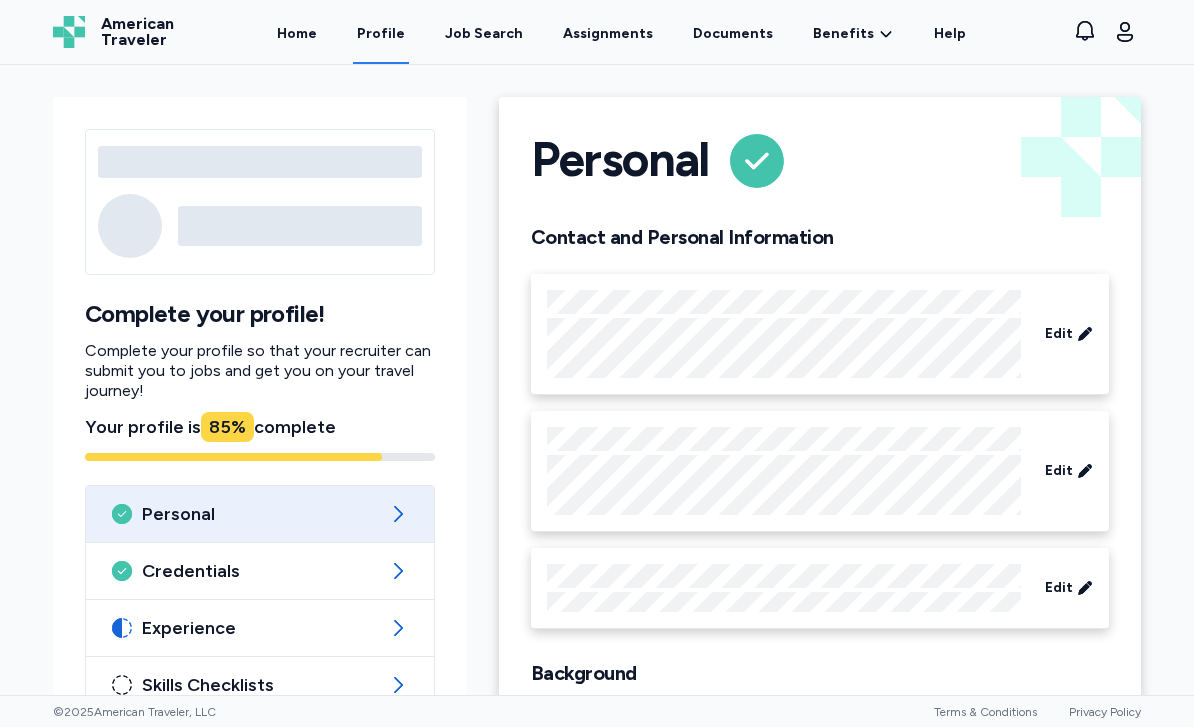 click on "Contact and Personal Information Edit   Edit   Edit" at bounding box center [820, 427] 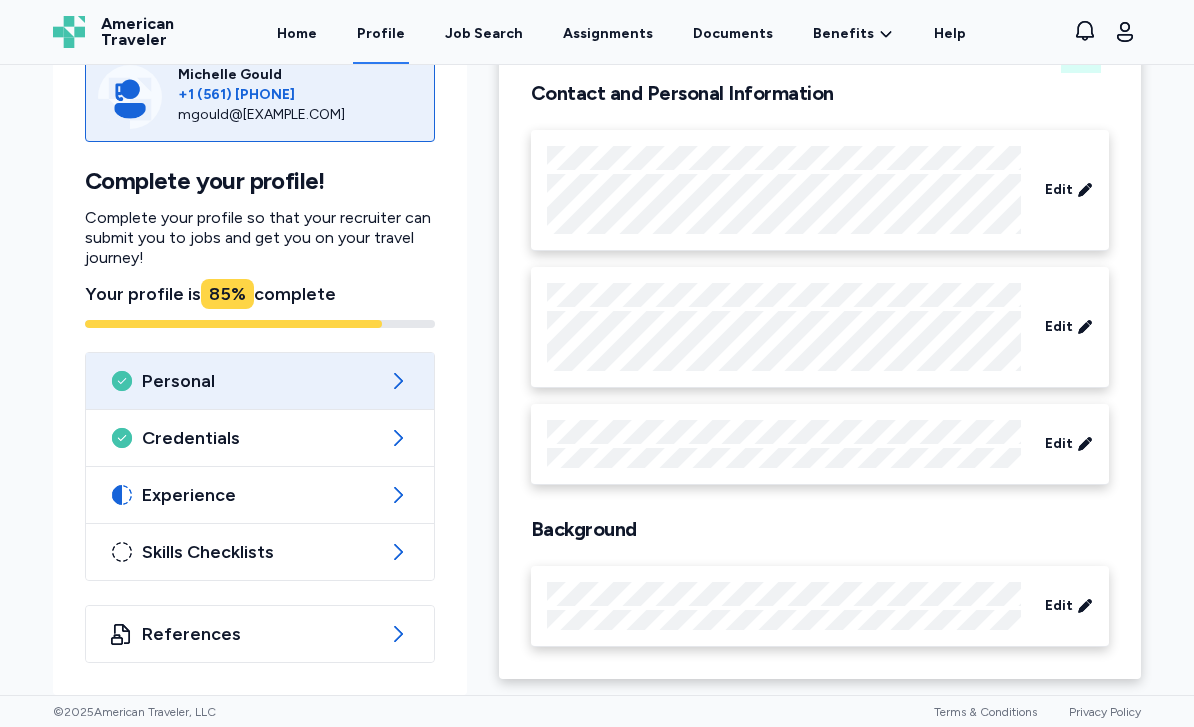 scroll, scrollTop: 144, scrollLeft: 0, axis: vertical 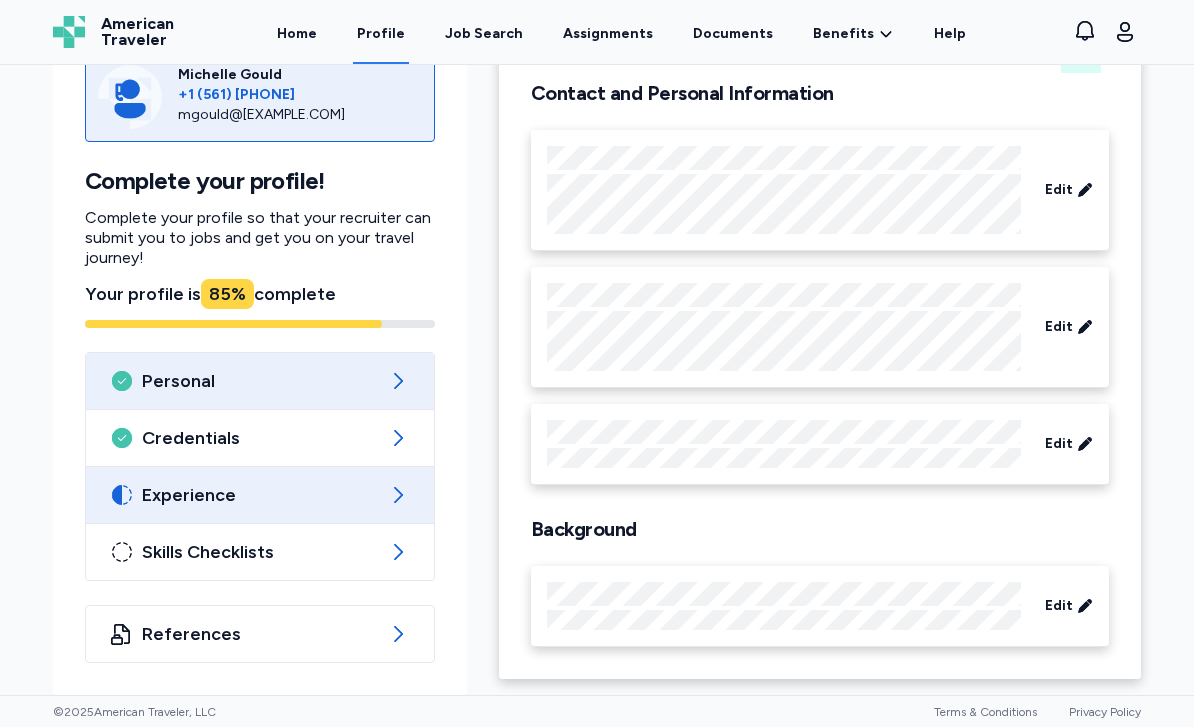 click on "Experience" at bounding box center [260, 495] 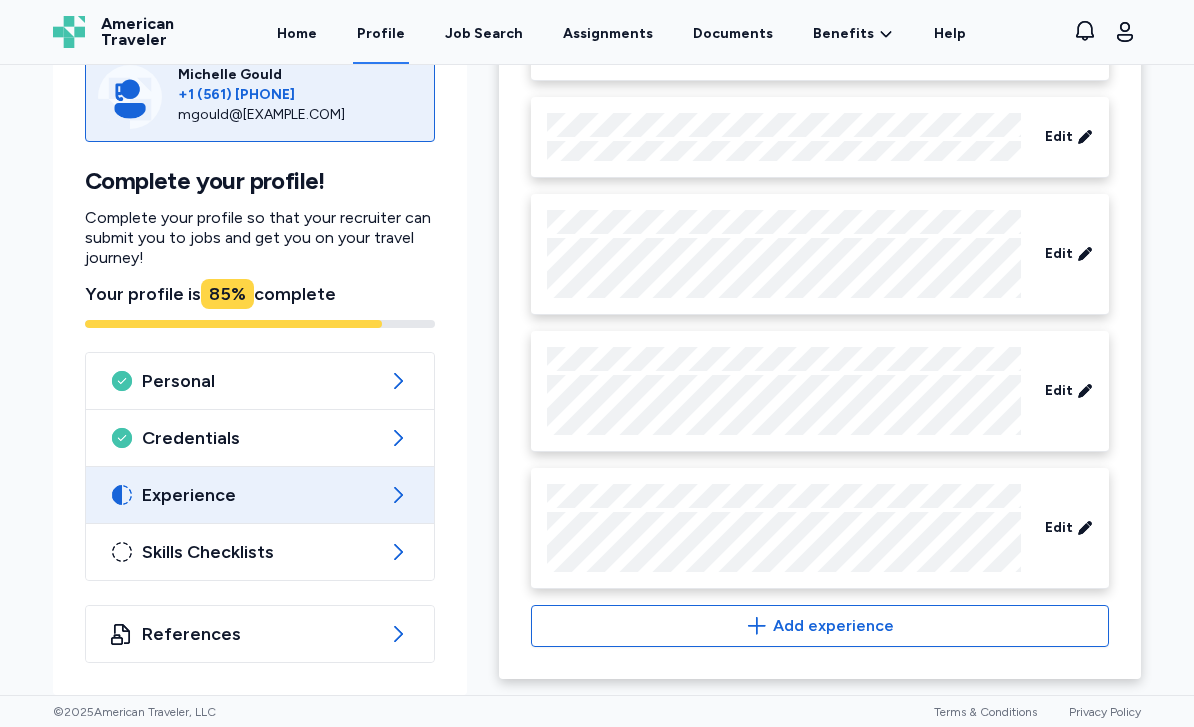 scroll, scrollTop: 970, scrollLeft: 0, axis: vertical 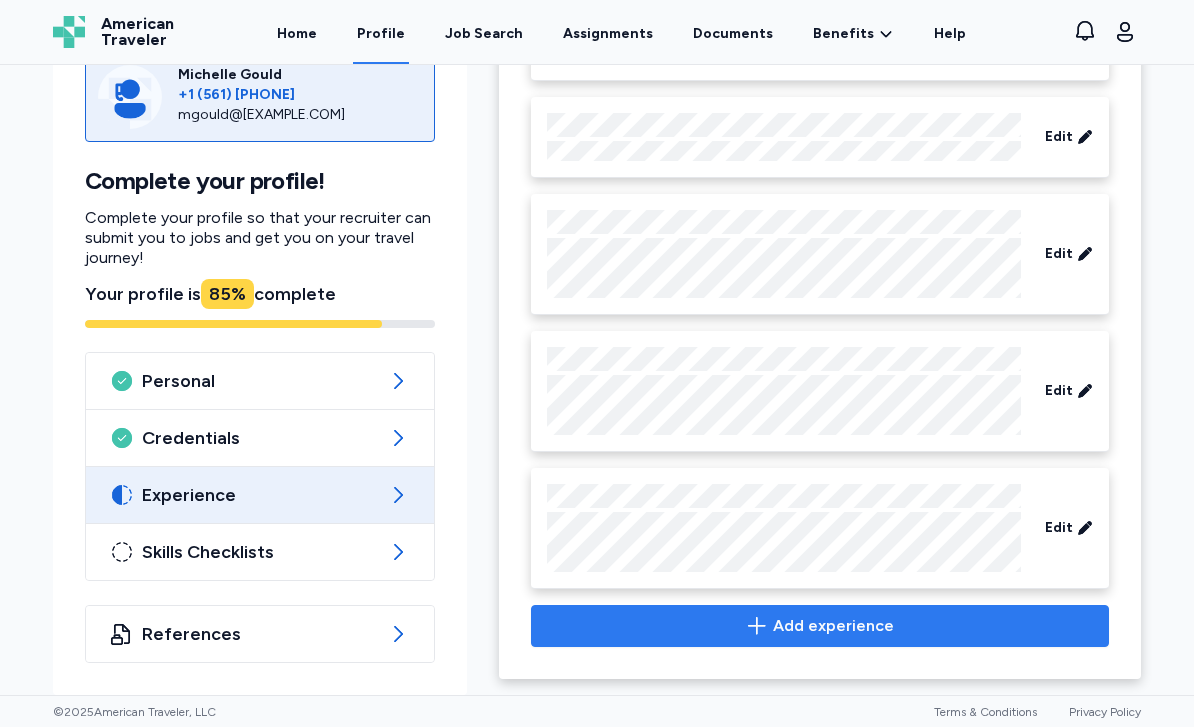 click on "Add experience" at bounding box center [820, 626] 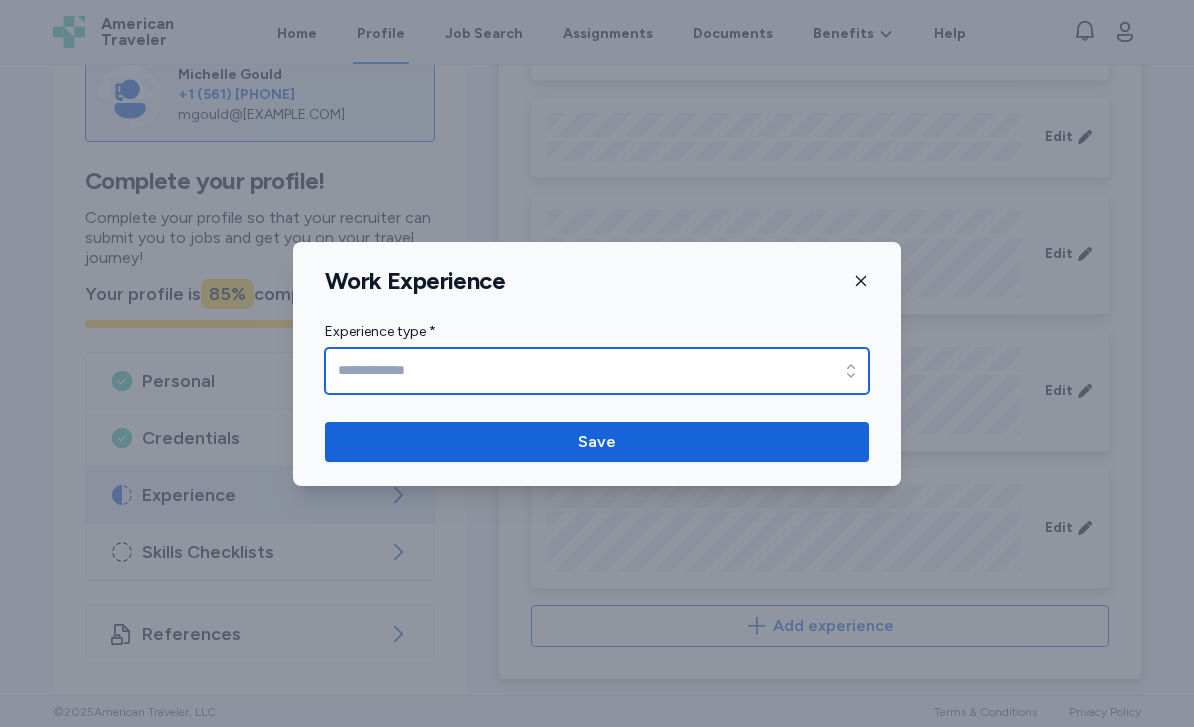 click on "Experience type *" at bounding box center [597, 371] 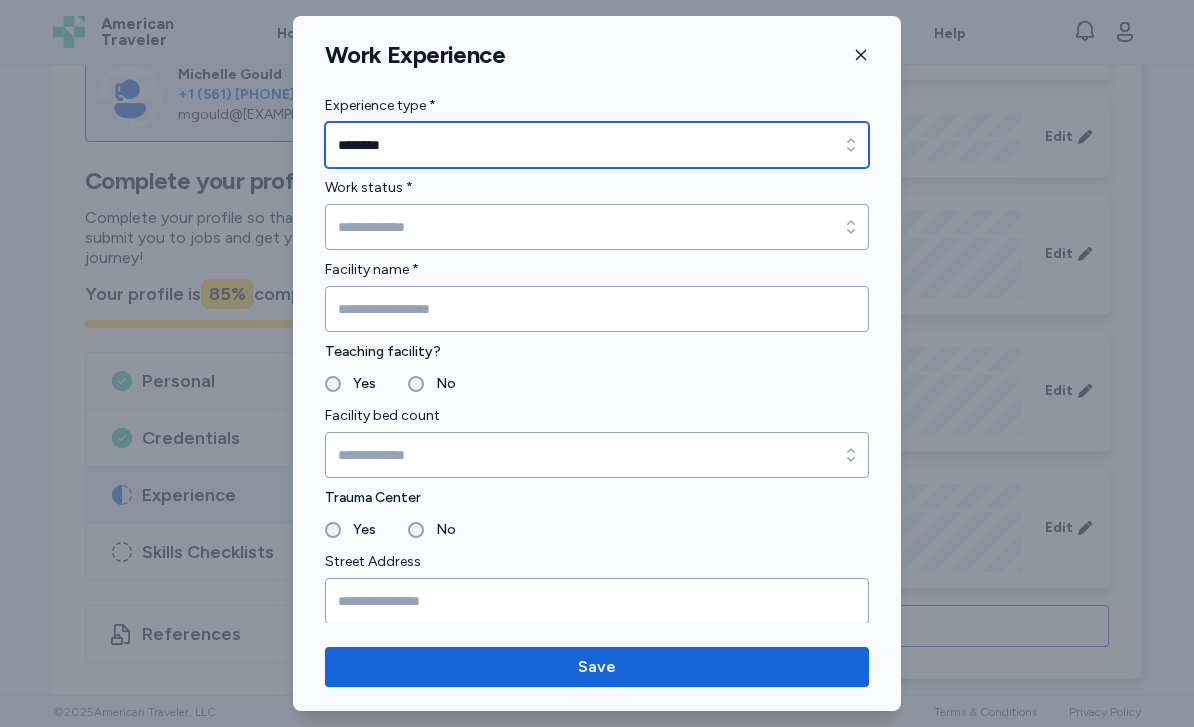 click 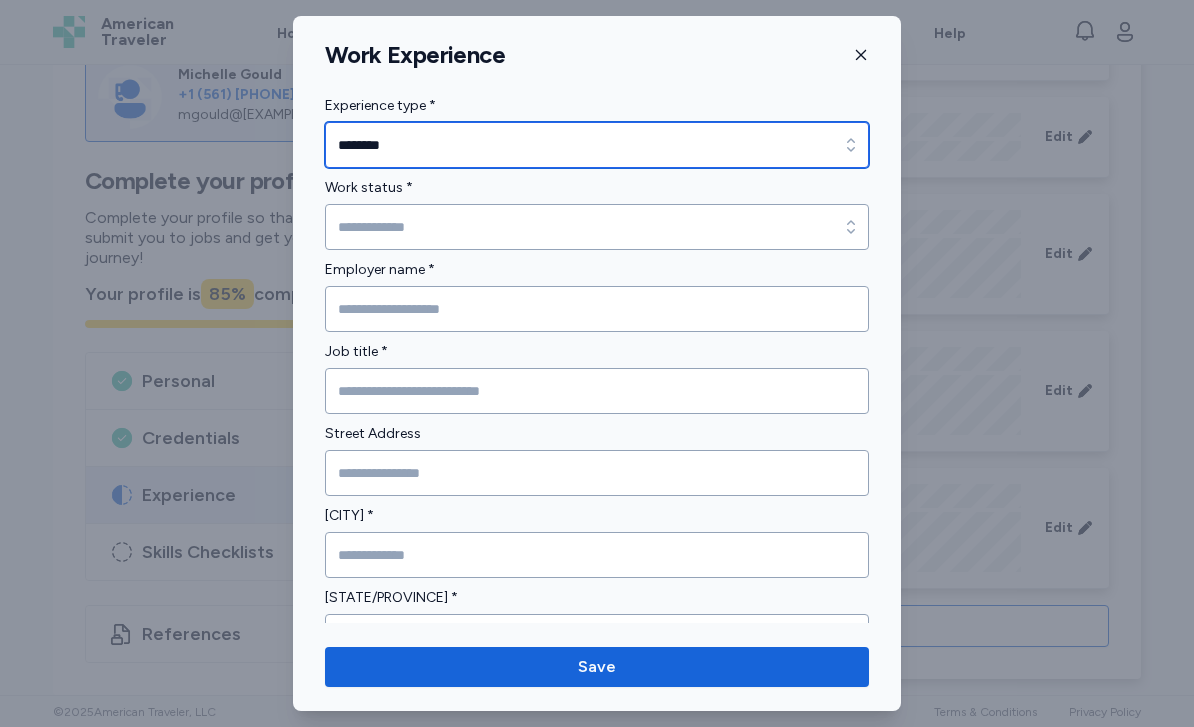 type on "**********" 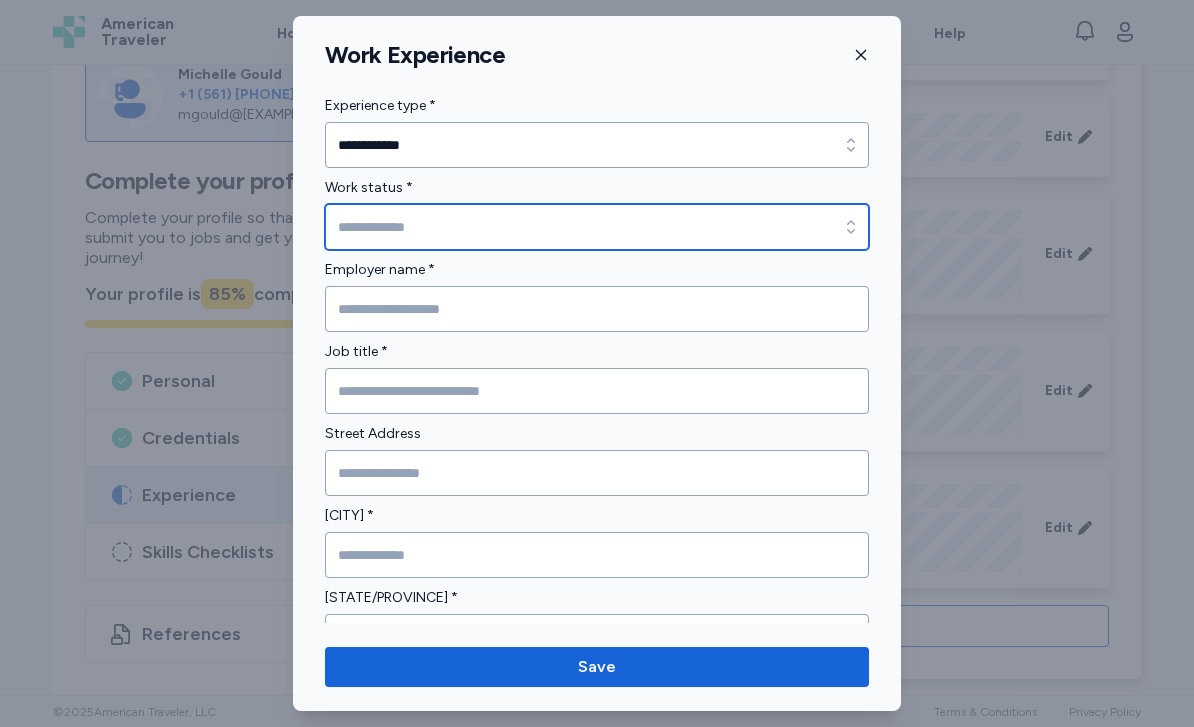 click 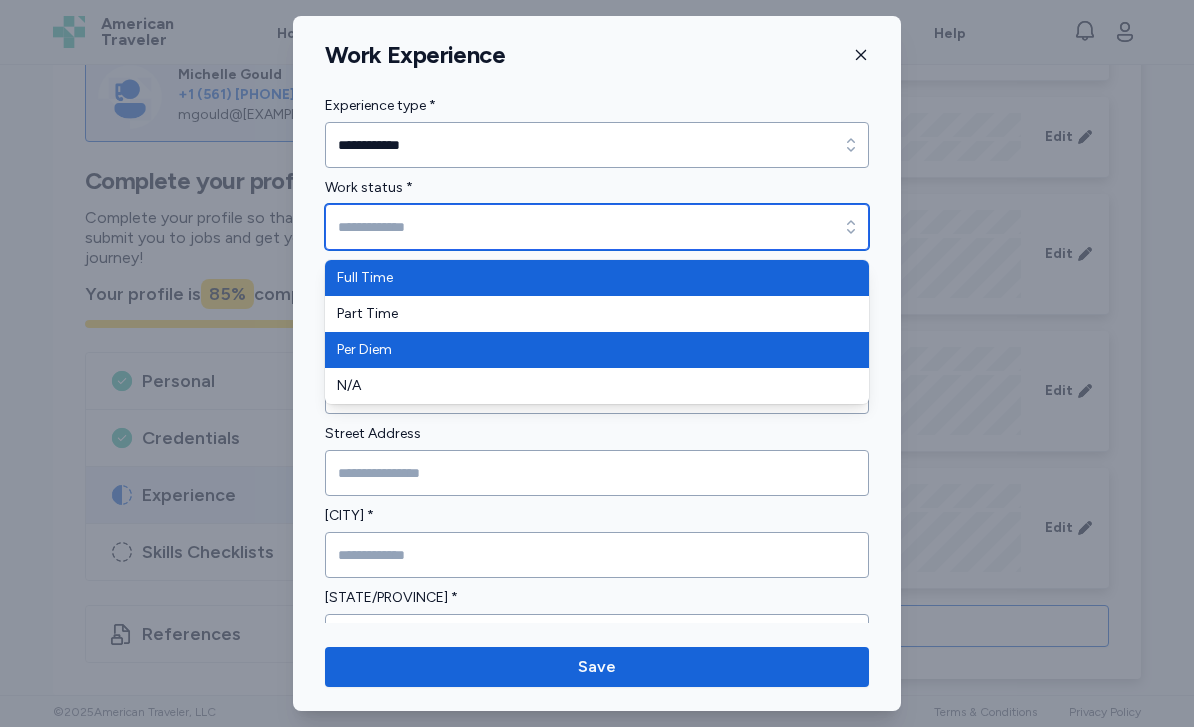 type on "********" 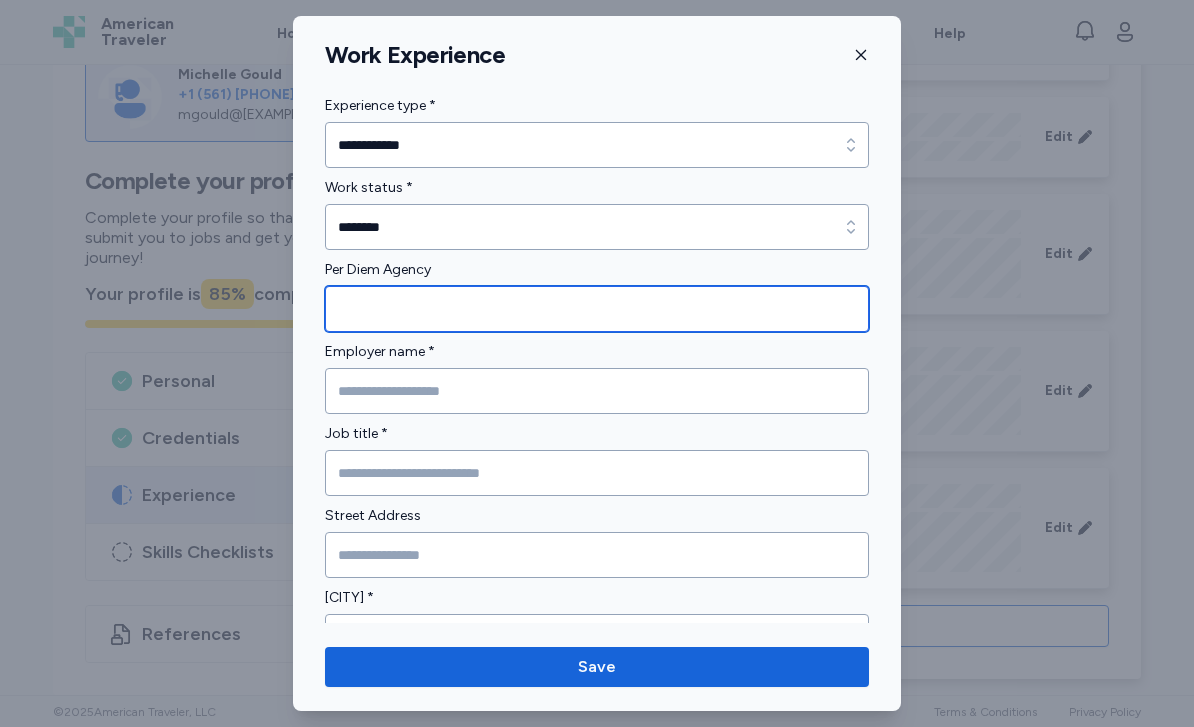click at bounding box center [597, 309] 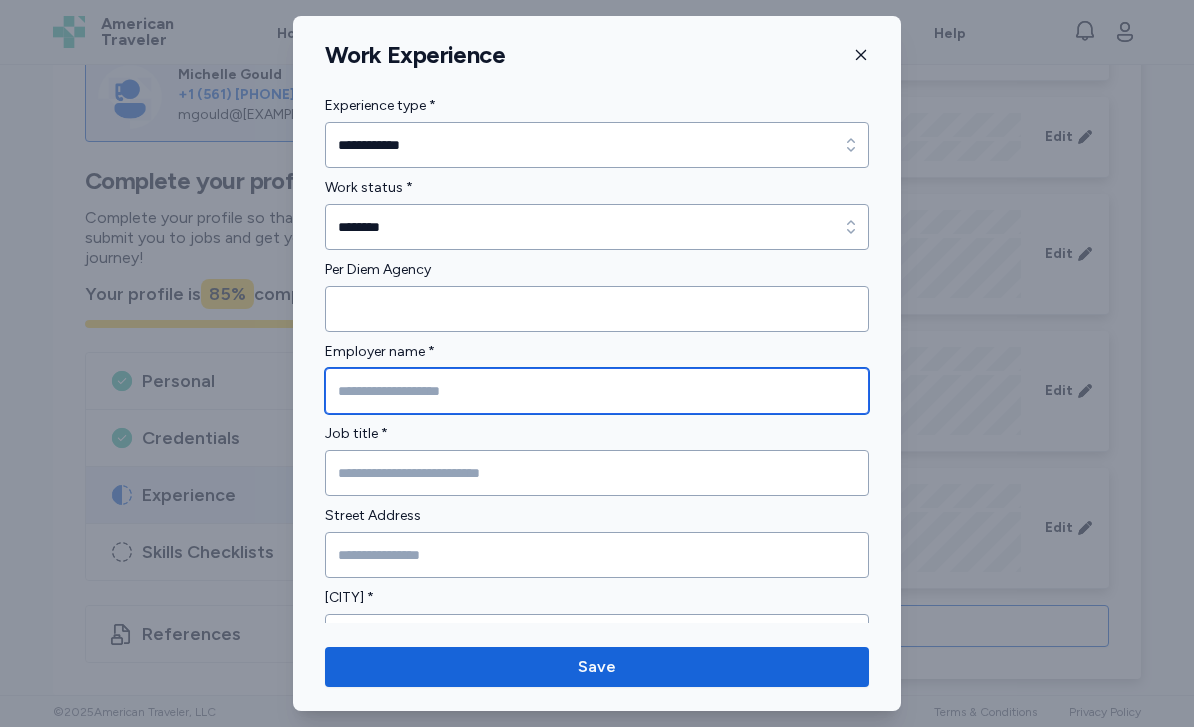 click at bounding box center (597, 391) 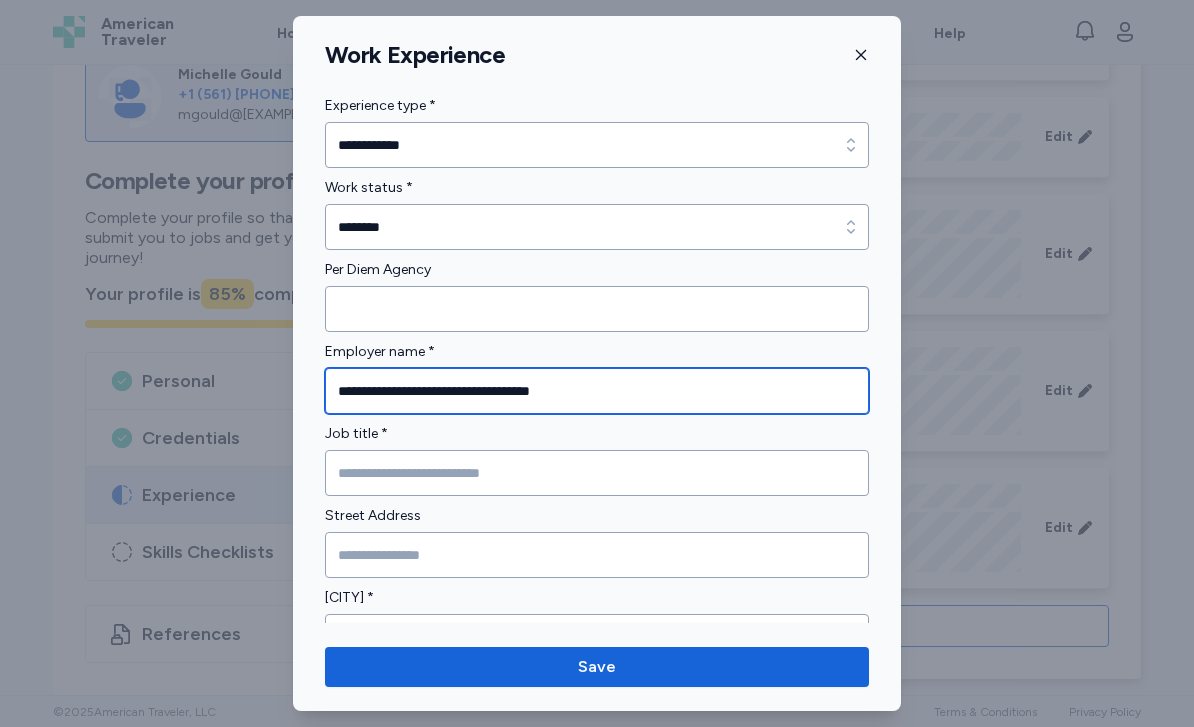 type on "**********" 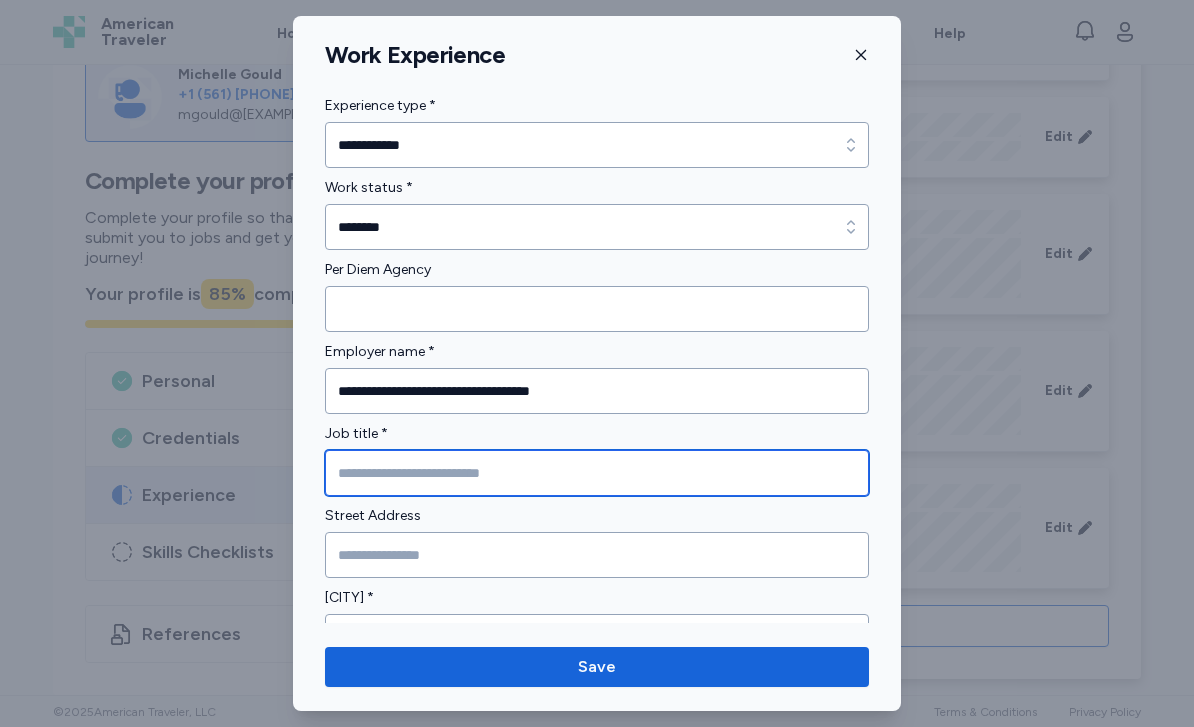 click at bounding box center [597, 473] 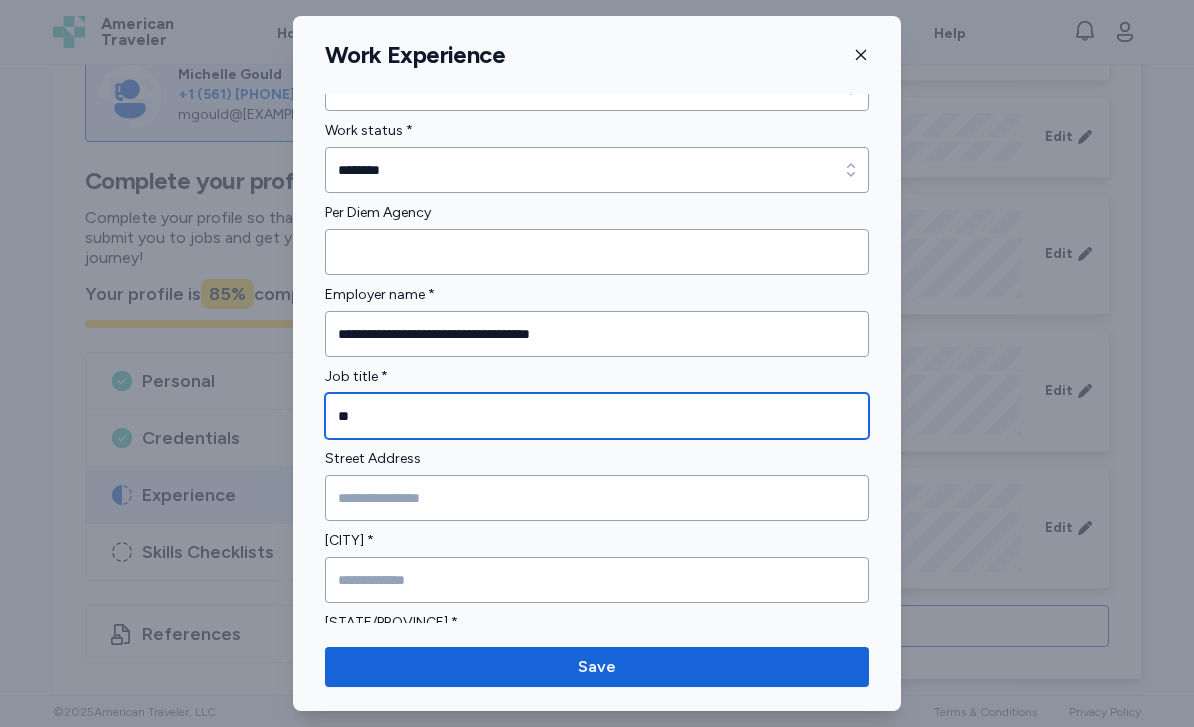 scroll, scrollTop: 60, scrollLeft: 0, axis: vertical 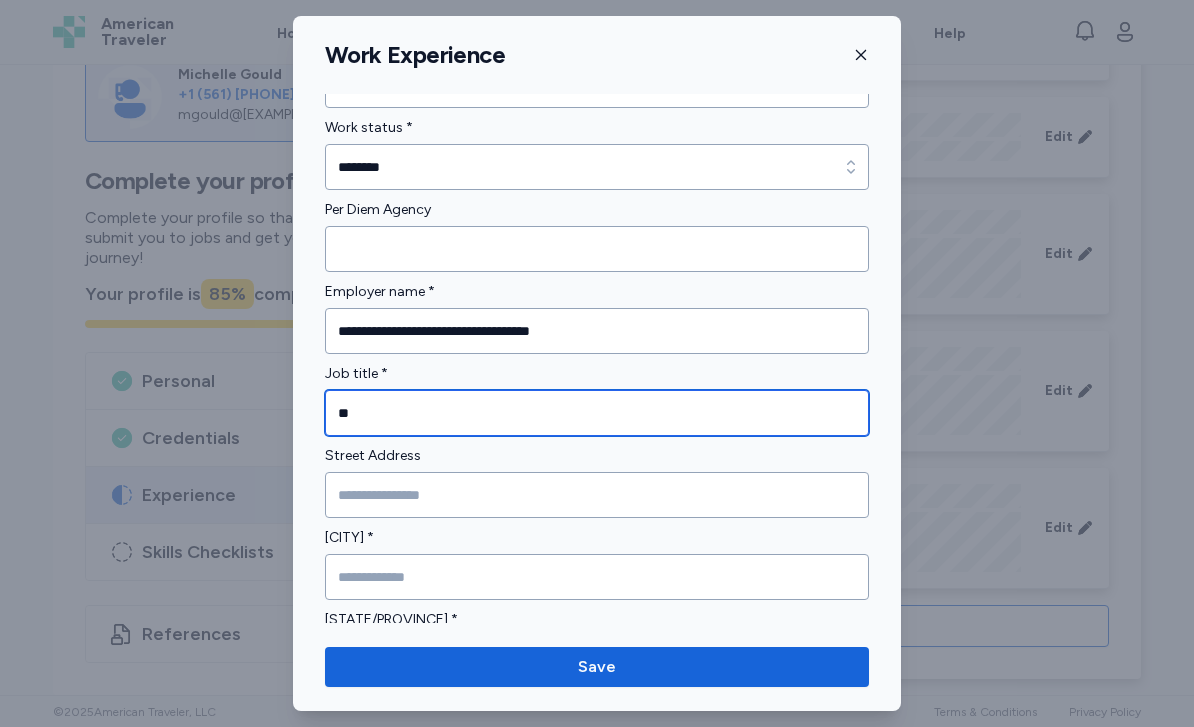 type on "**" 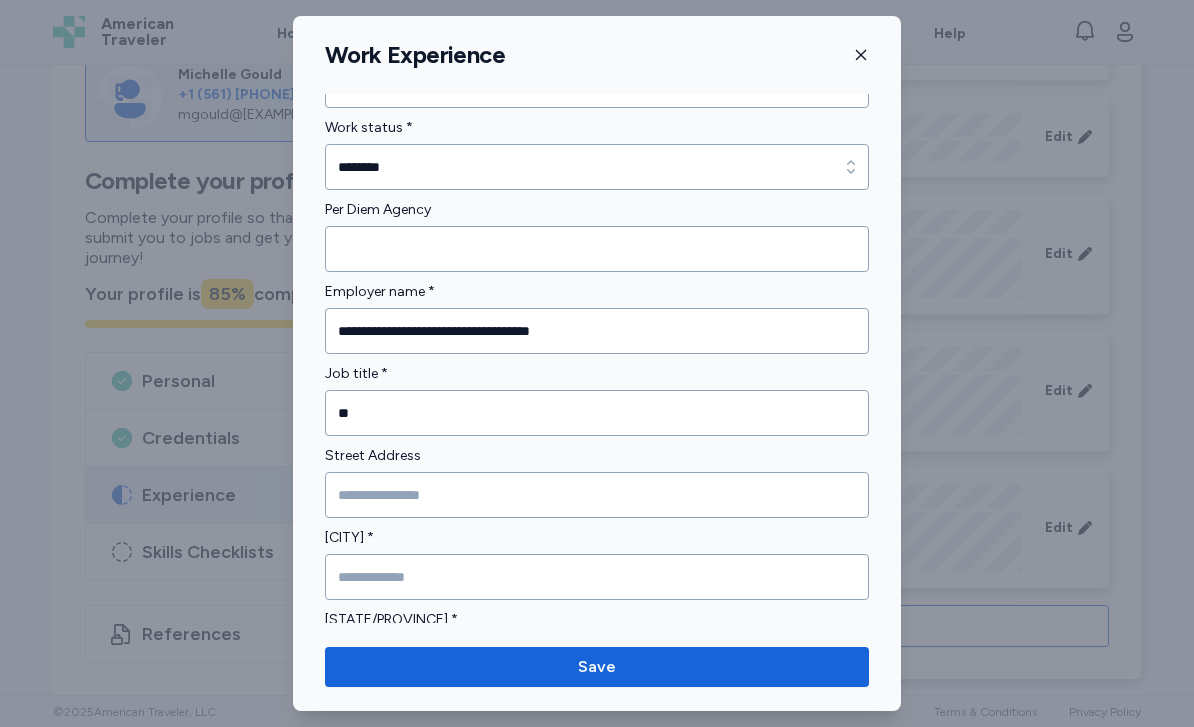 click on "[CITY] *" at bounding box center [597, 563] 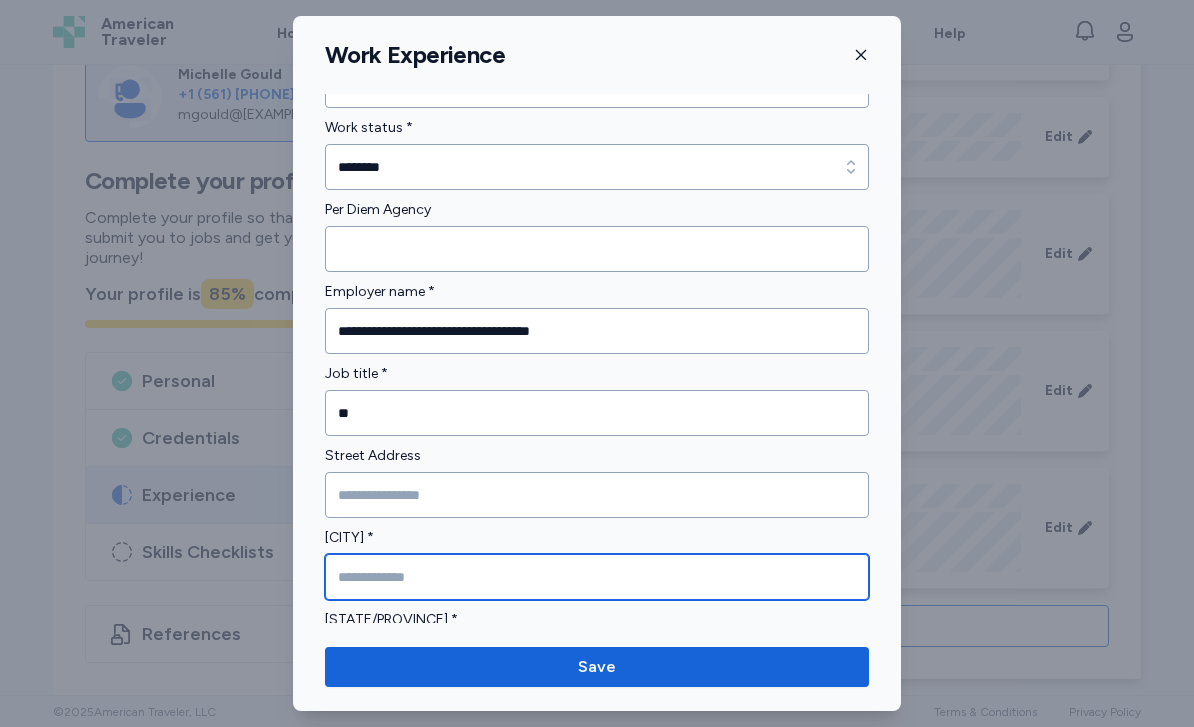 click at bounding box center [597, 577] 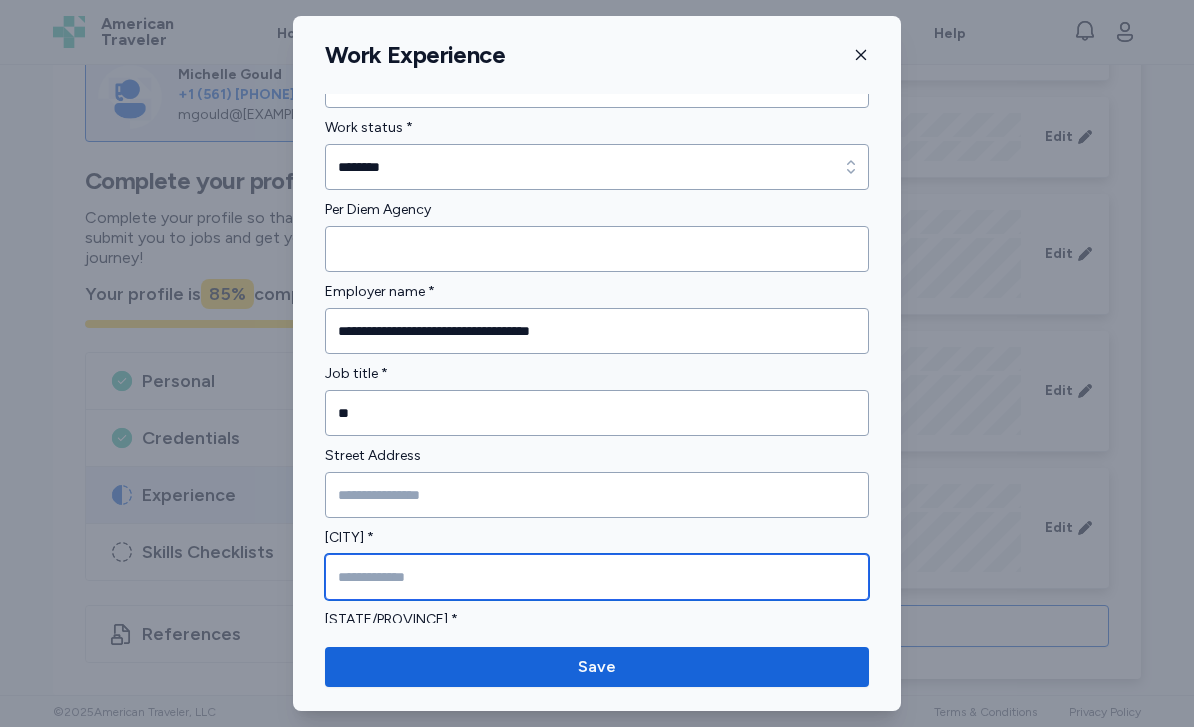click at bounding box center [597, 577] 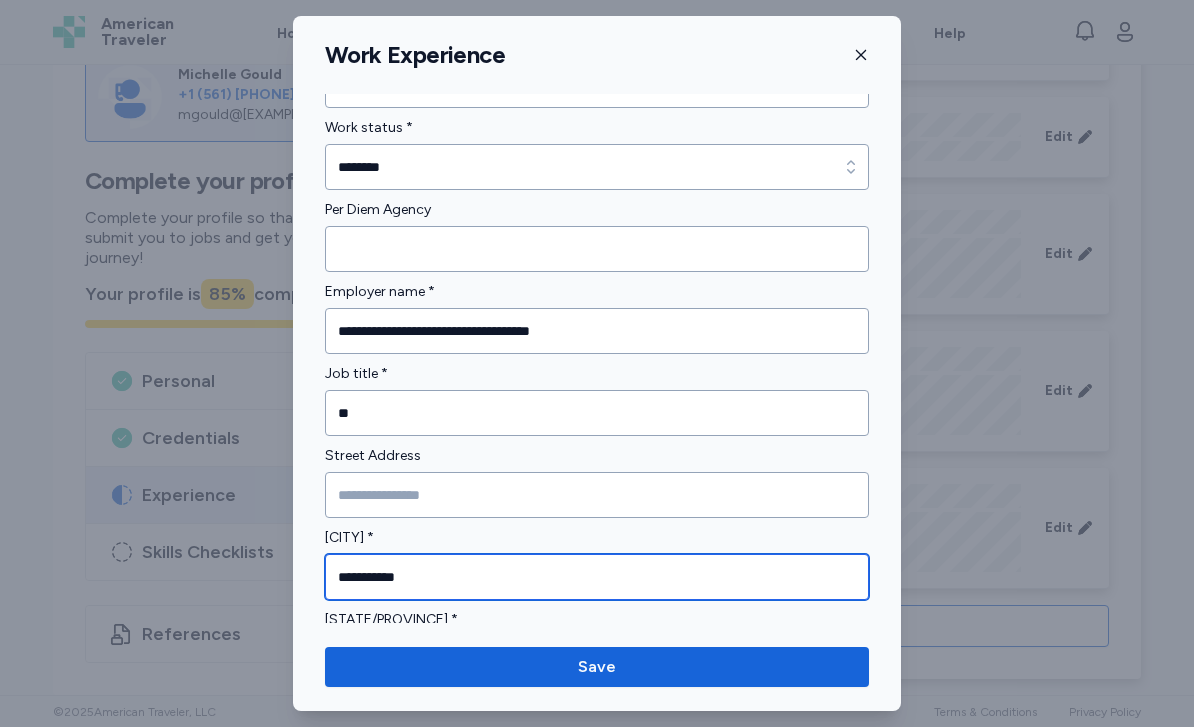 type on "**********" 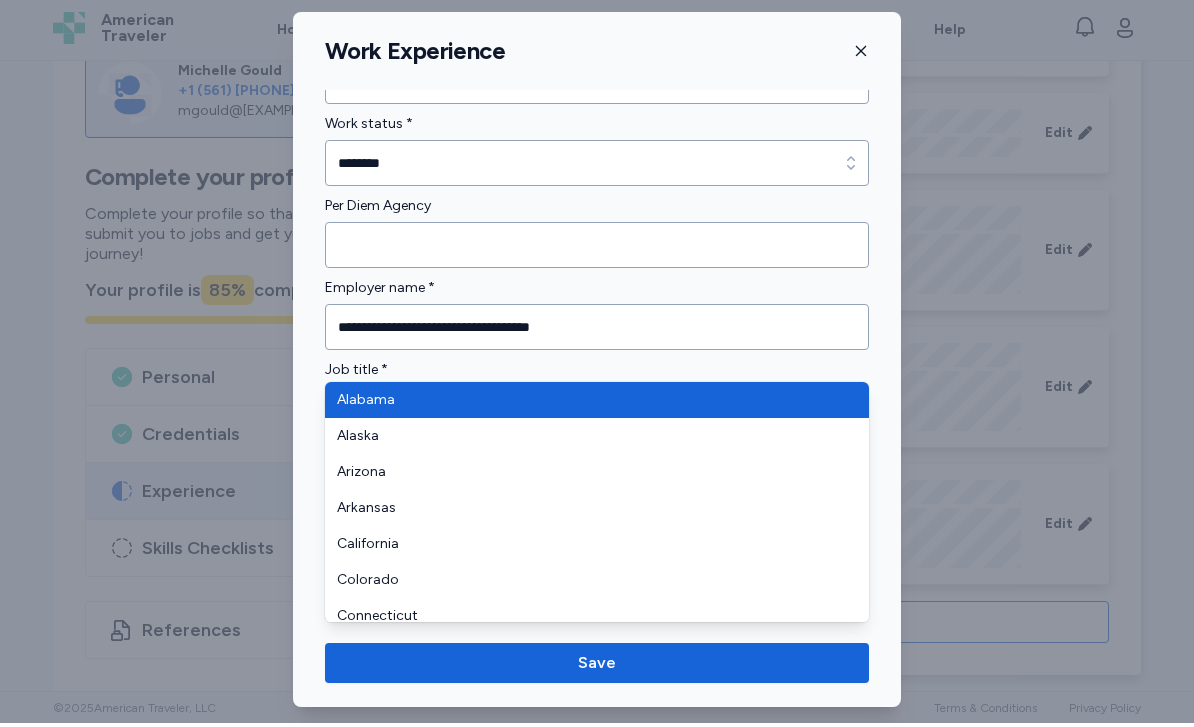scroll, scrollTop: 361, scrollLeft: 0, axis: vertical 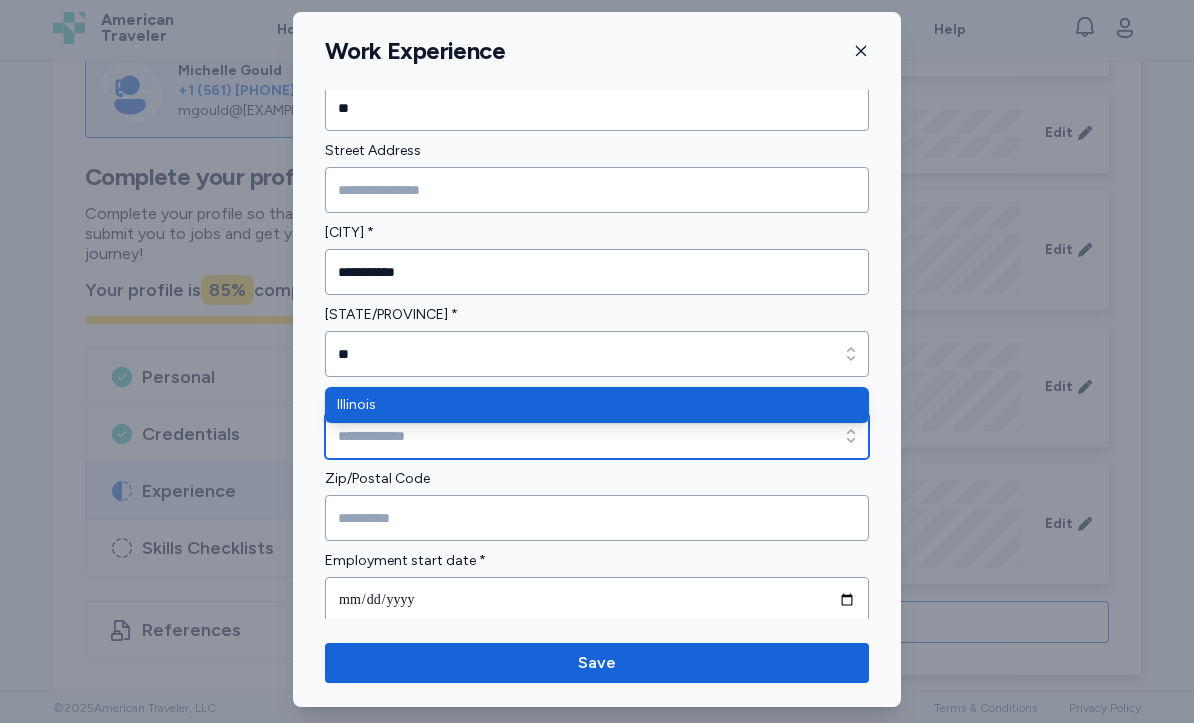 type on "********" 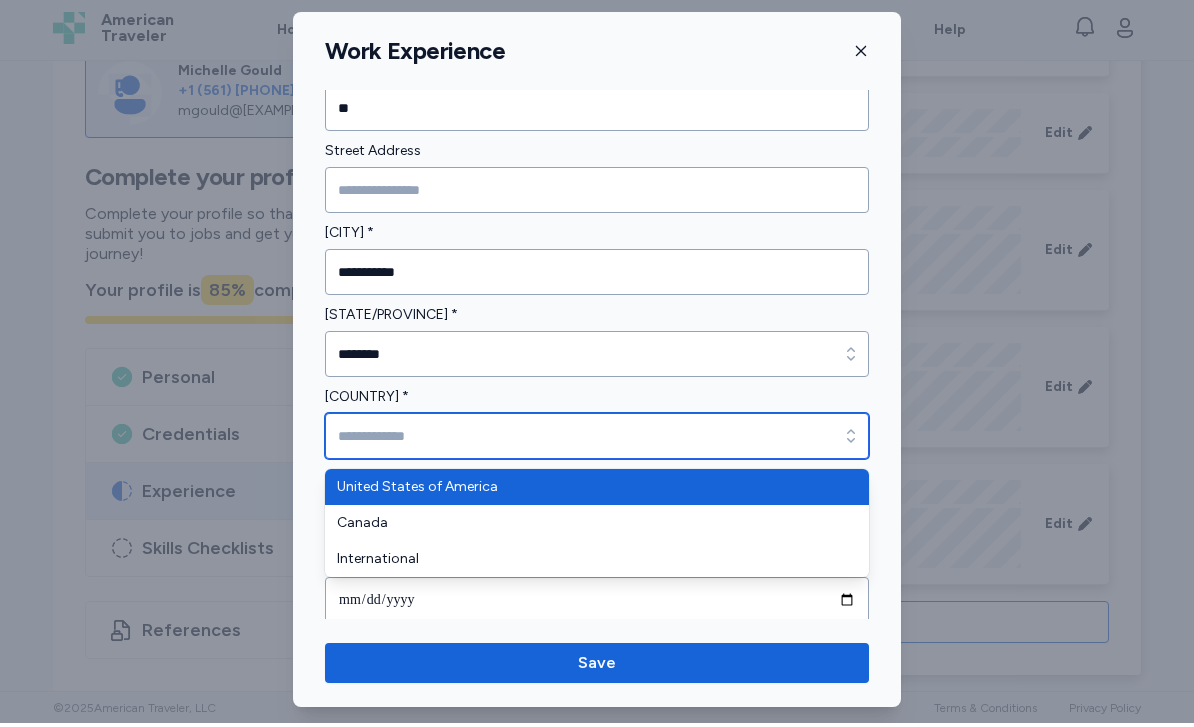 type on "**********" 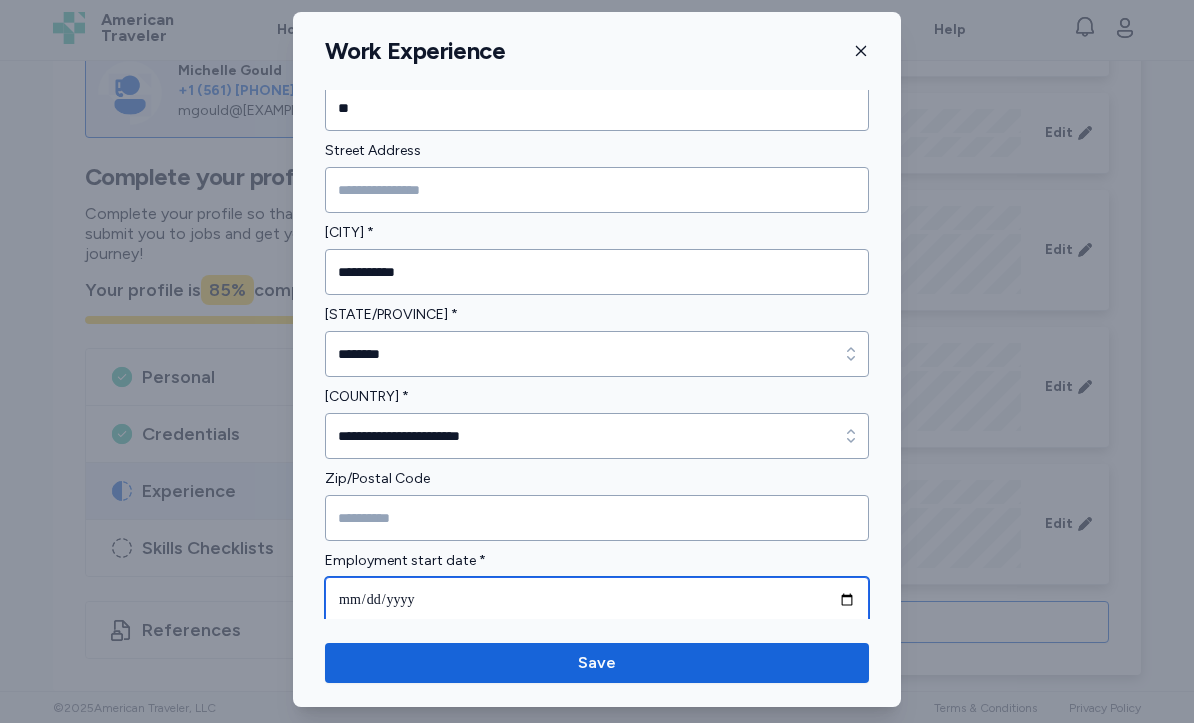 click at bounding box center [597, 604] 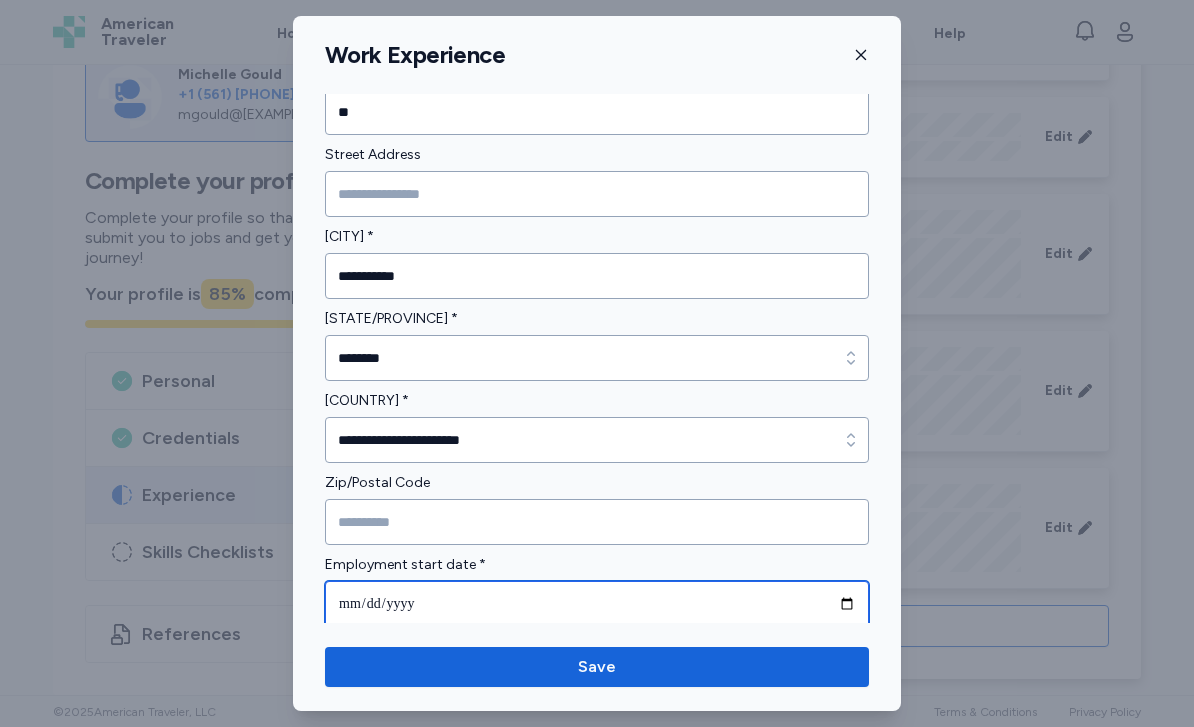 type on "**********" 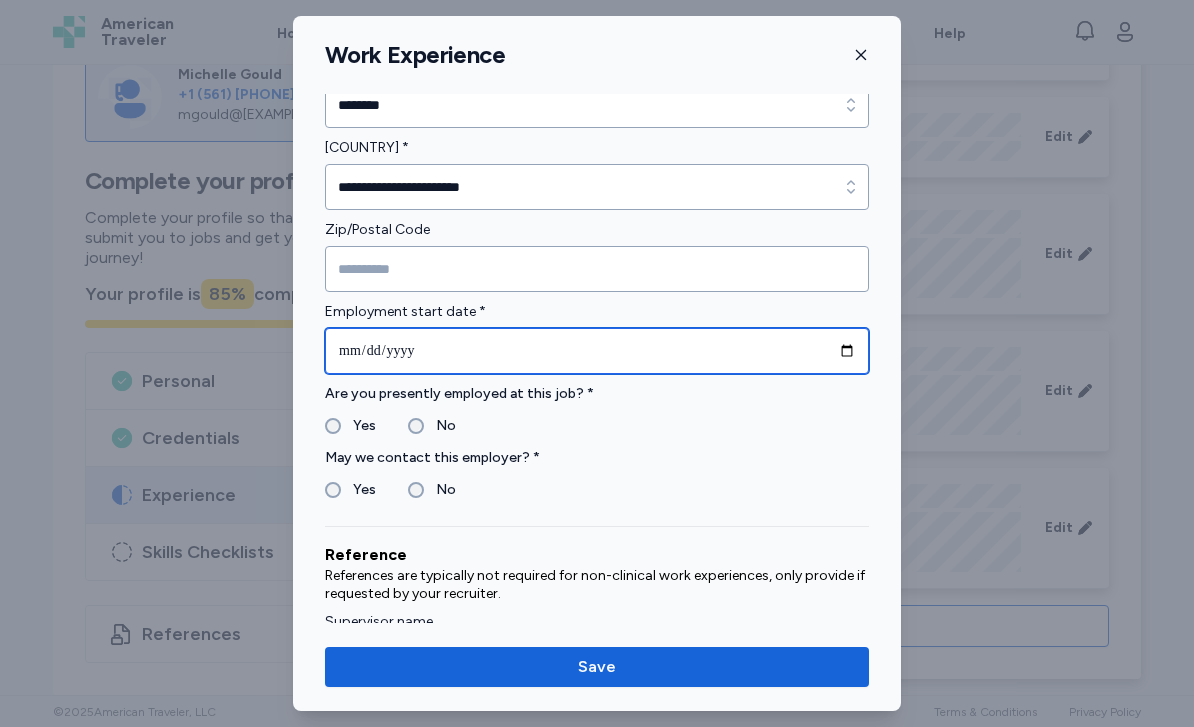 scroll, scrollTop: 639, scrollLeft: 0, axis: vertical 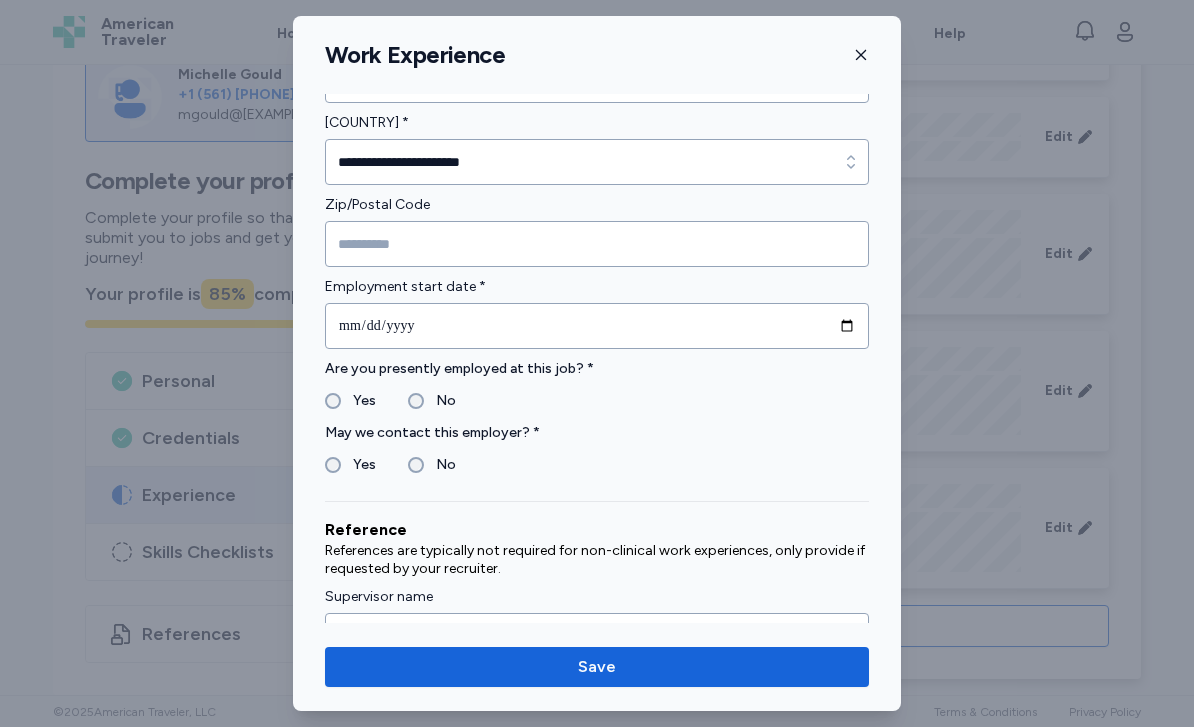 click on "No" at bounding box center [440, 401] 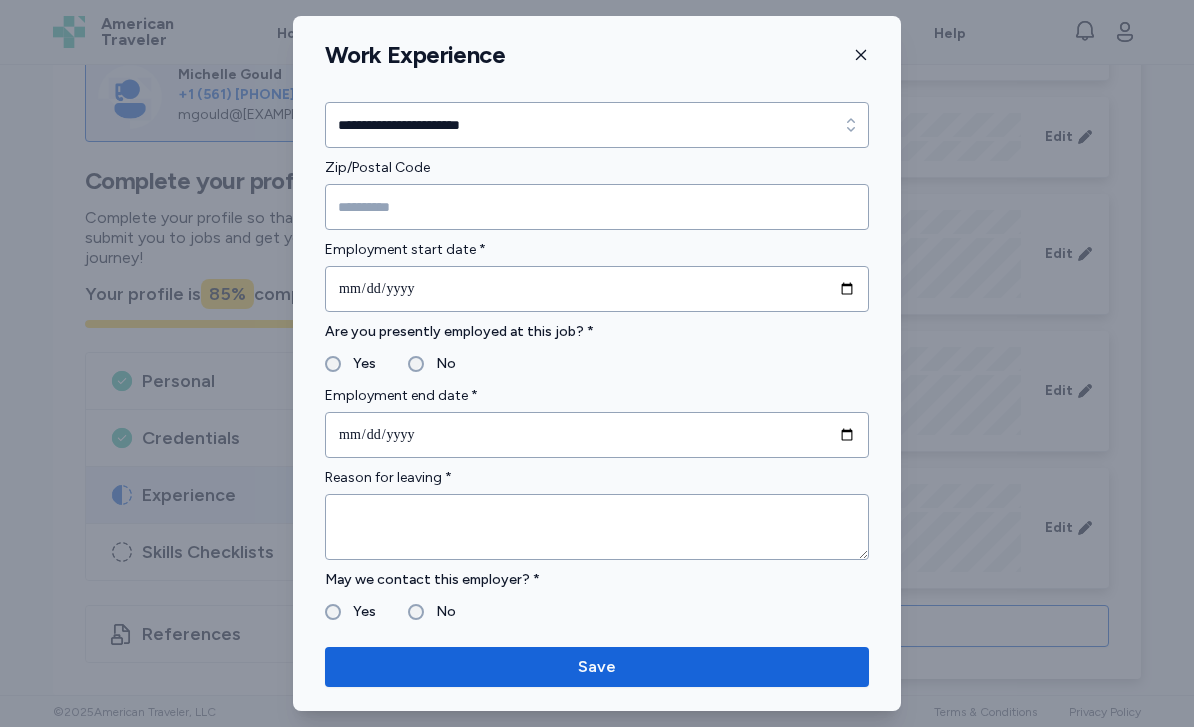 scroll, scrollTop: 721, scrollLeft: 0, axis: vertical 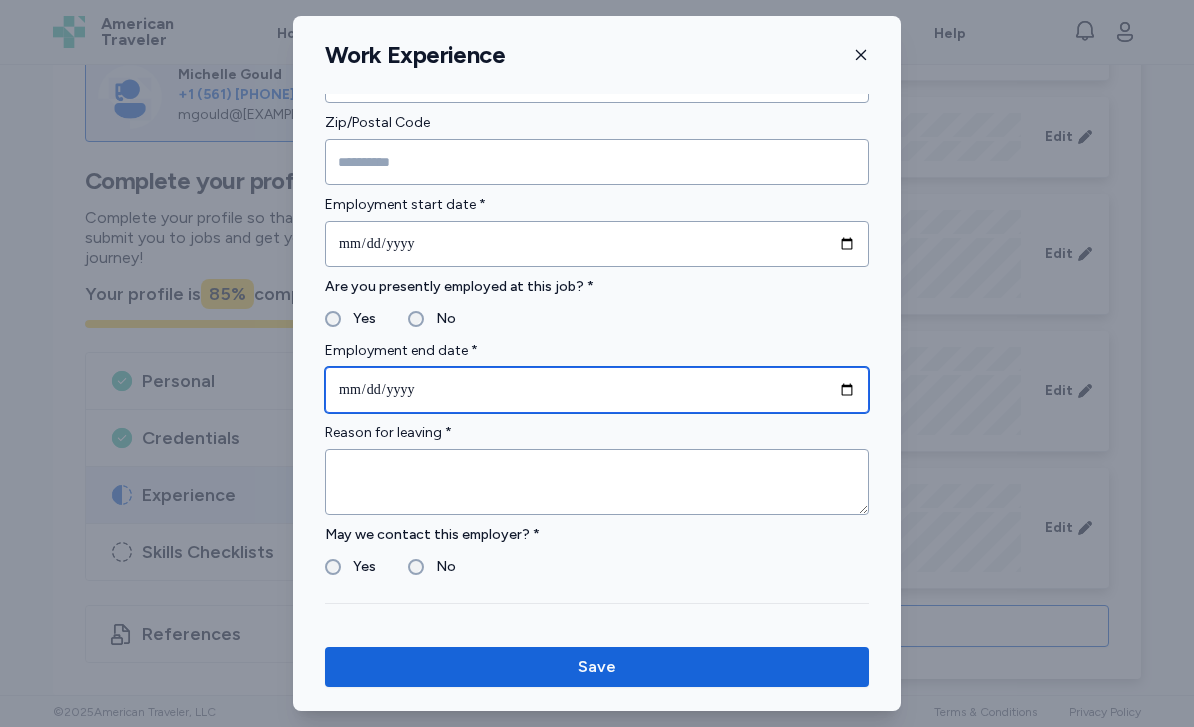 click at bounding box center [597, 390] 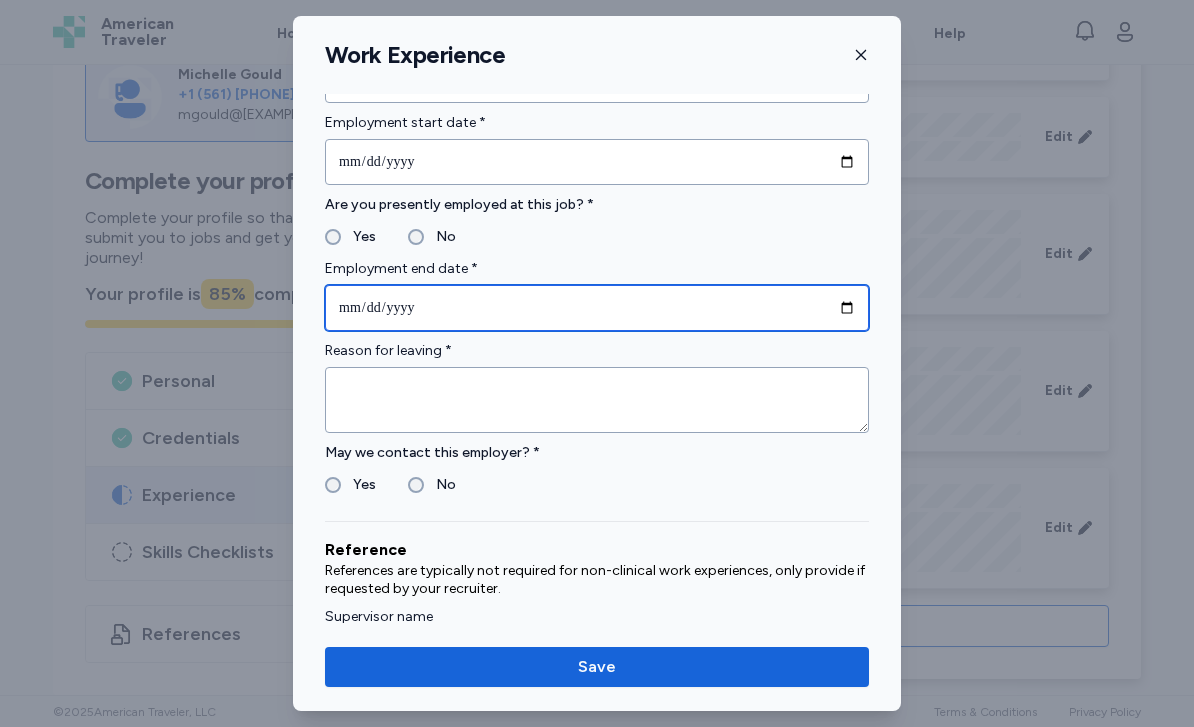 scroll, scrollTop: 804, scrollLeft: 0, axis: vertical 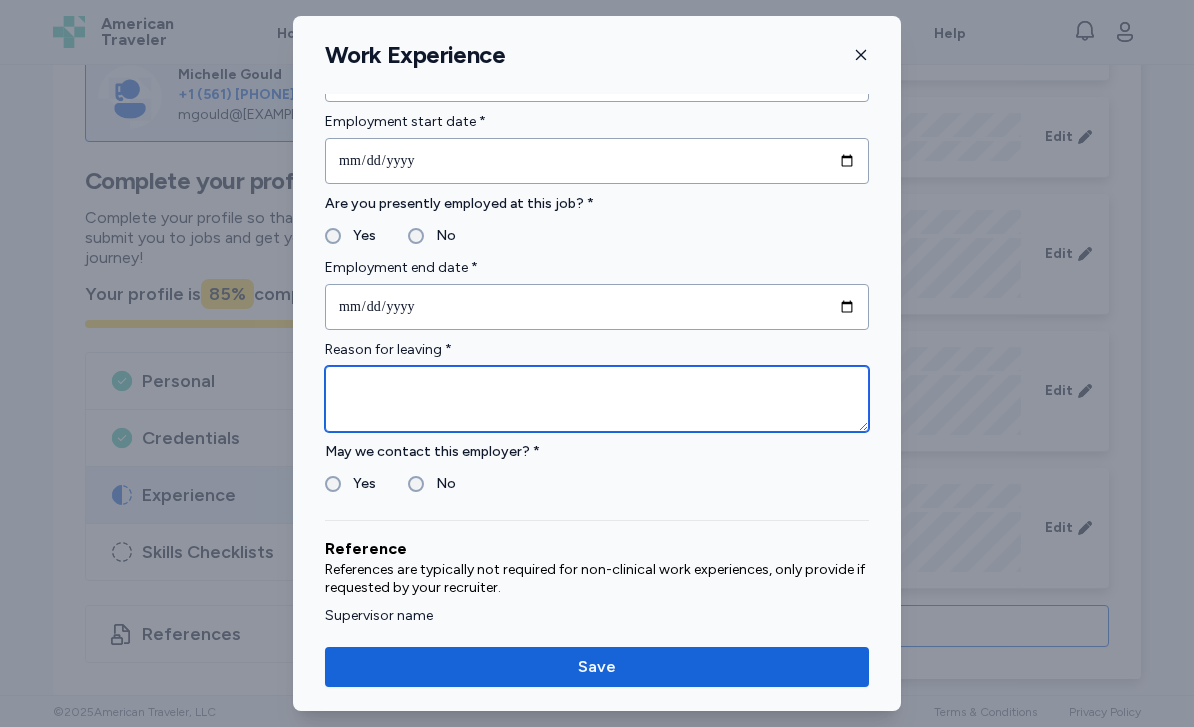 click at bounding box center [597, 399] 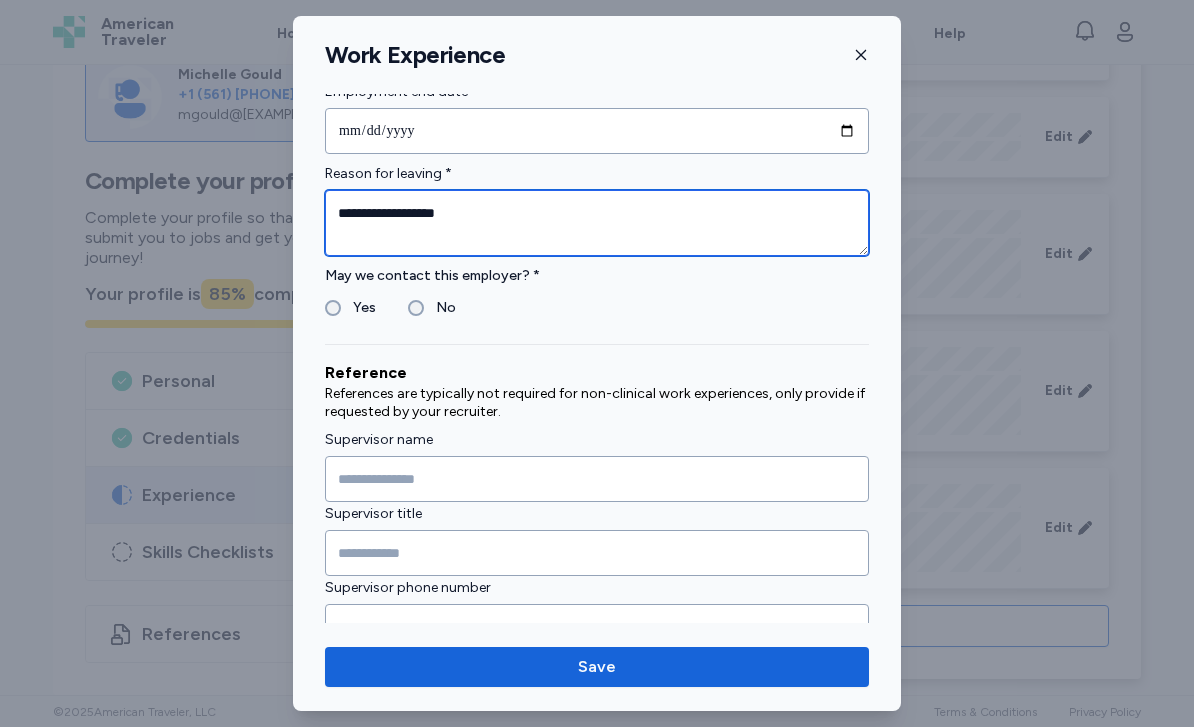 scroll, scrollTop: 1017, scrollLeft: 0, axis: vertical 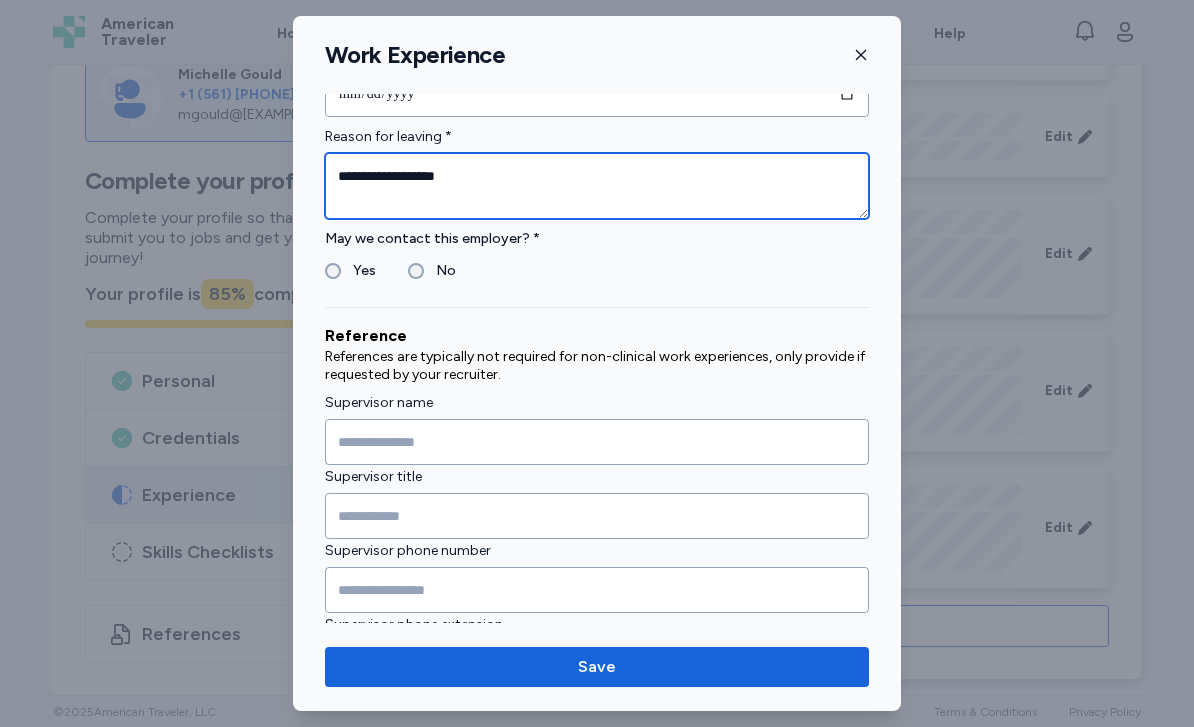 type on "**********" 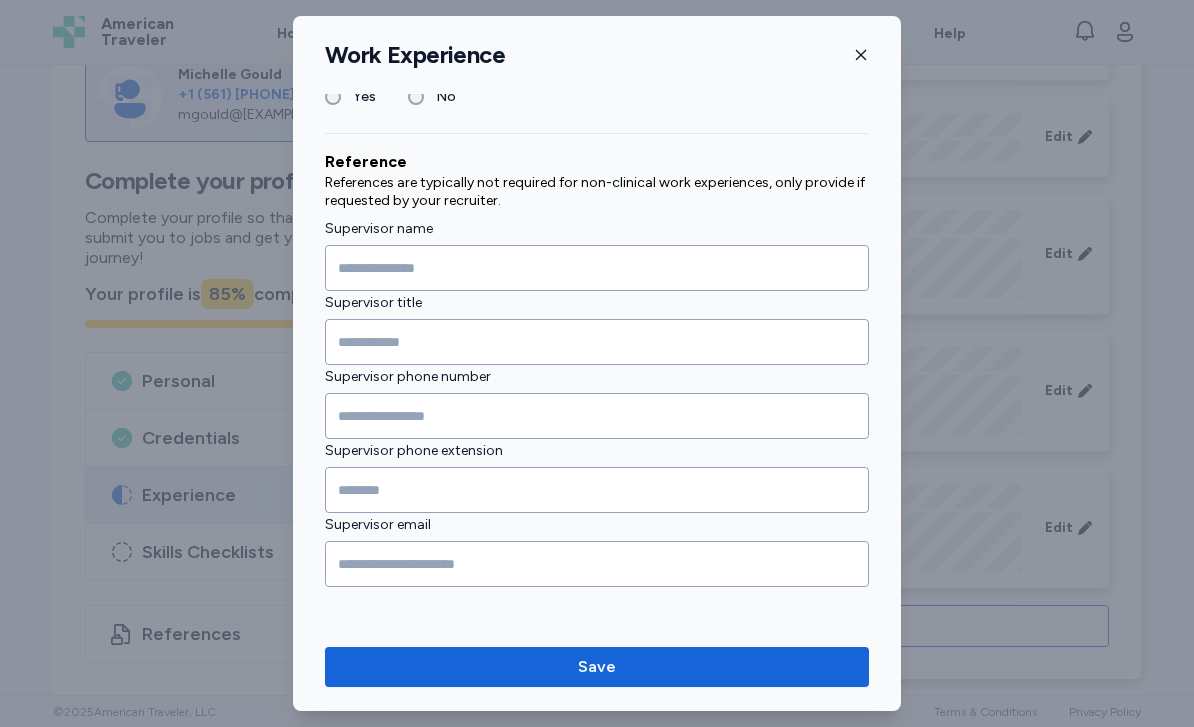 scroll, scrollTop: 1192, scrollLeft: 0, axis: vertical 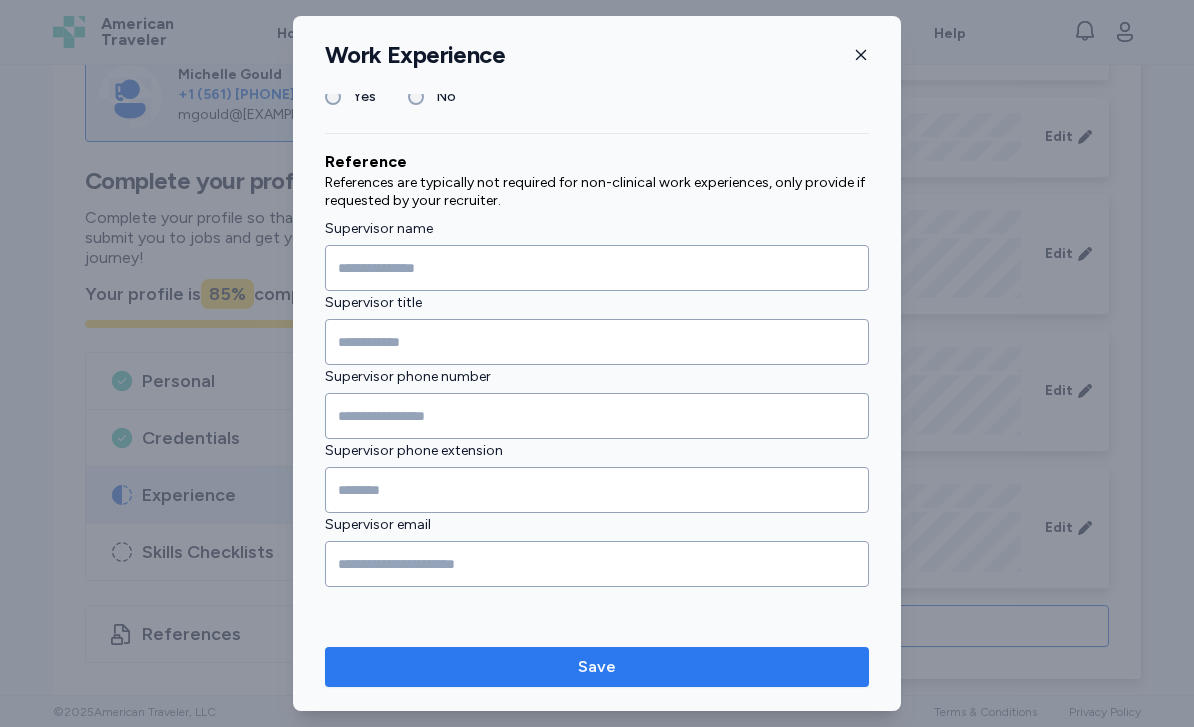 click on "Save" at bounding box center (597, 667) 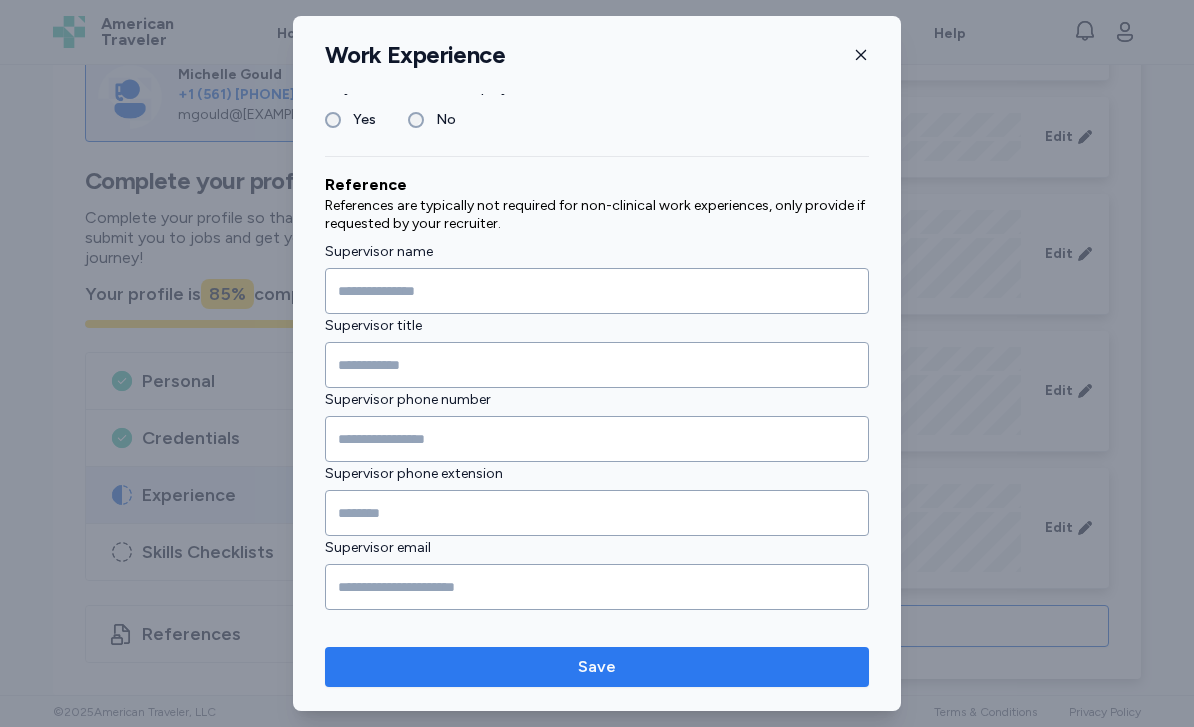 scroll, scrollTop: 0, scrollLeft: 0, axis: both 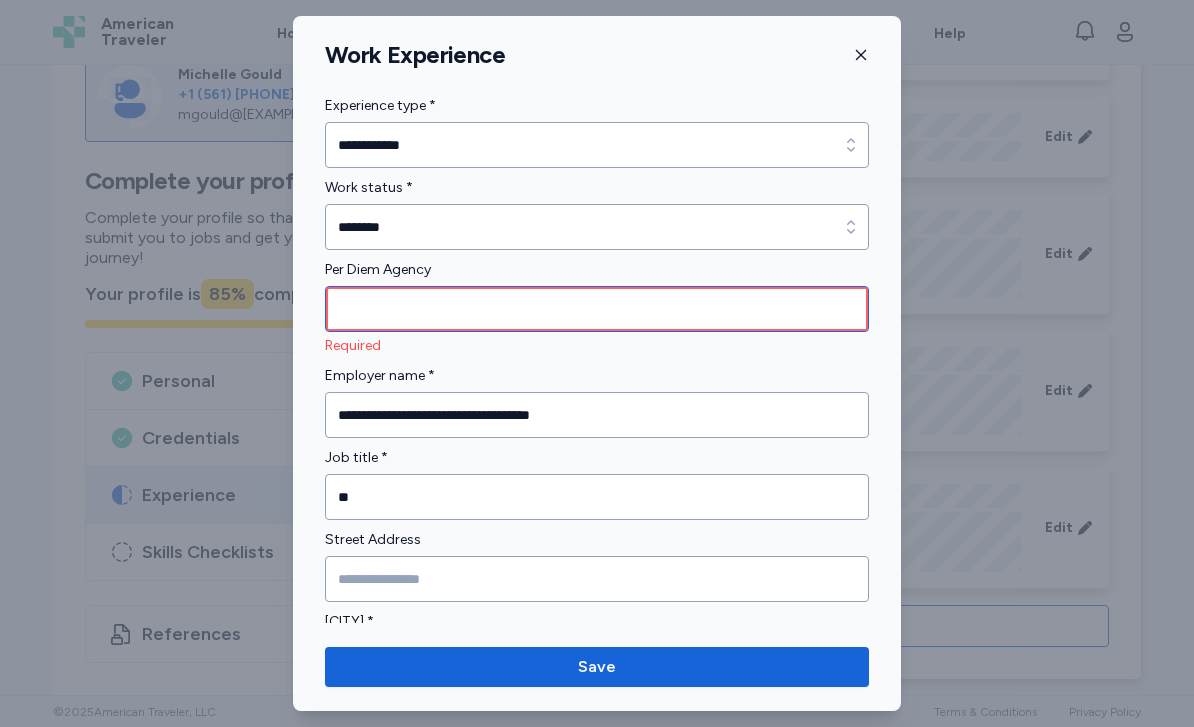 click at bounding box center [597, 309] 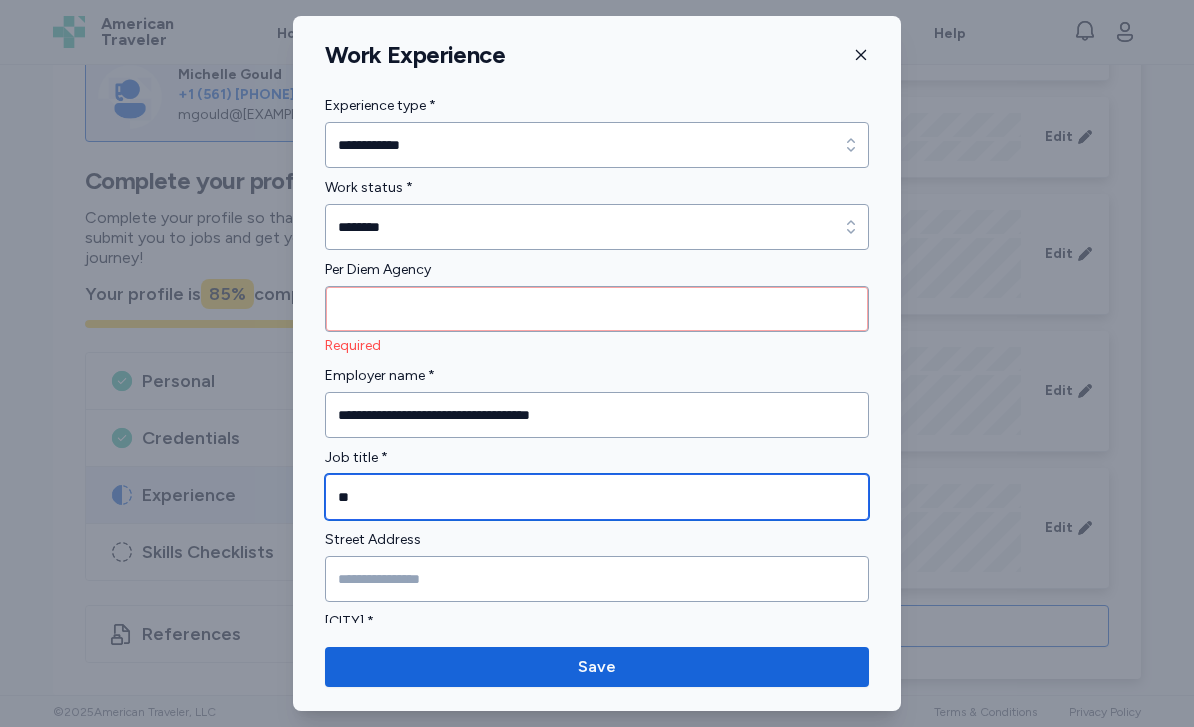 click on "**" at bounding box center (597, 497) 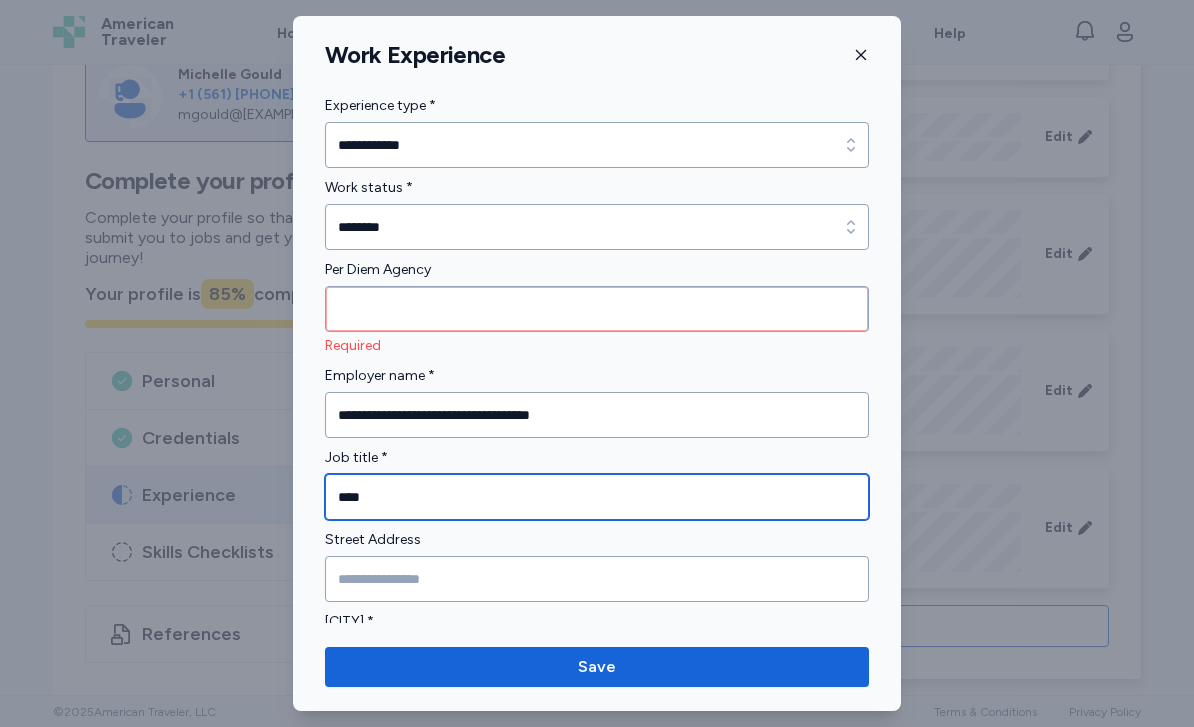 type on "****" 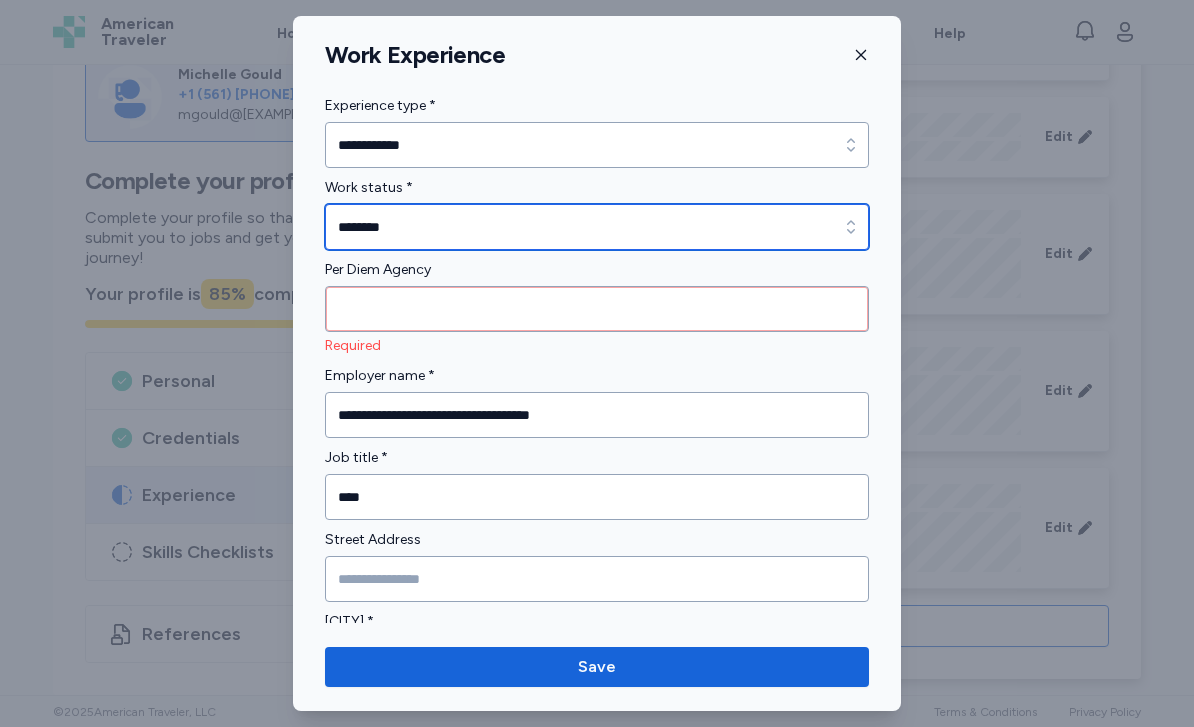 click at bounding box center (851, 227) 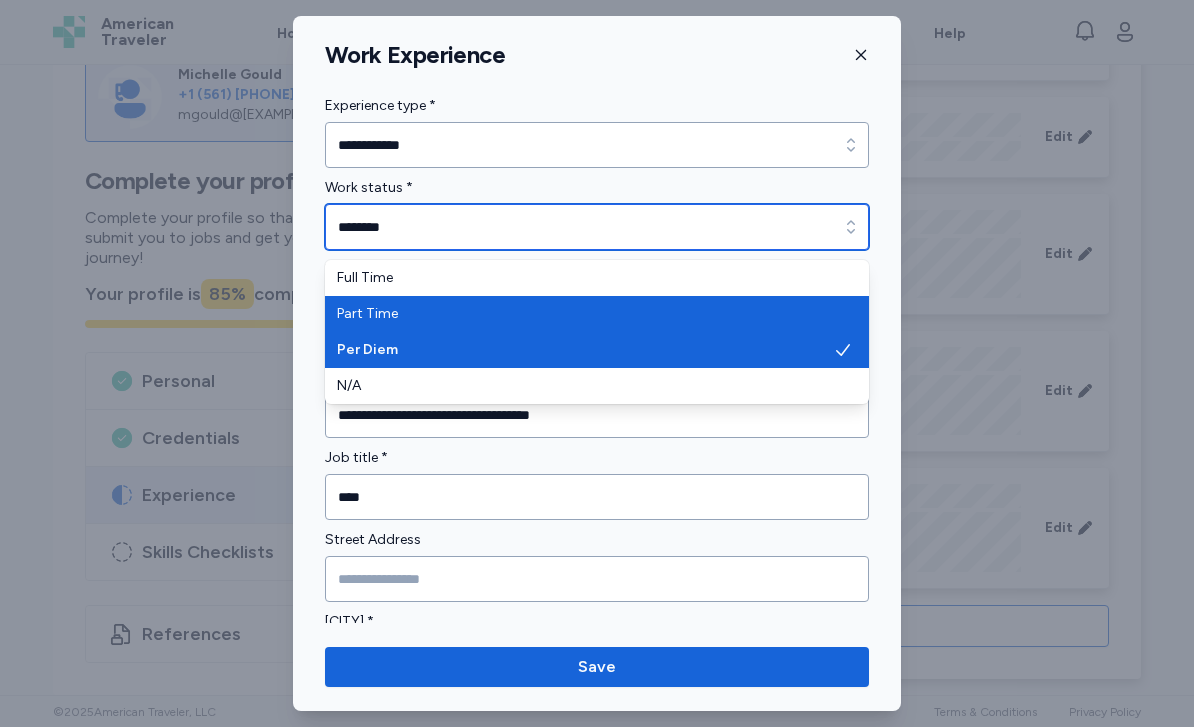 type on "*********" 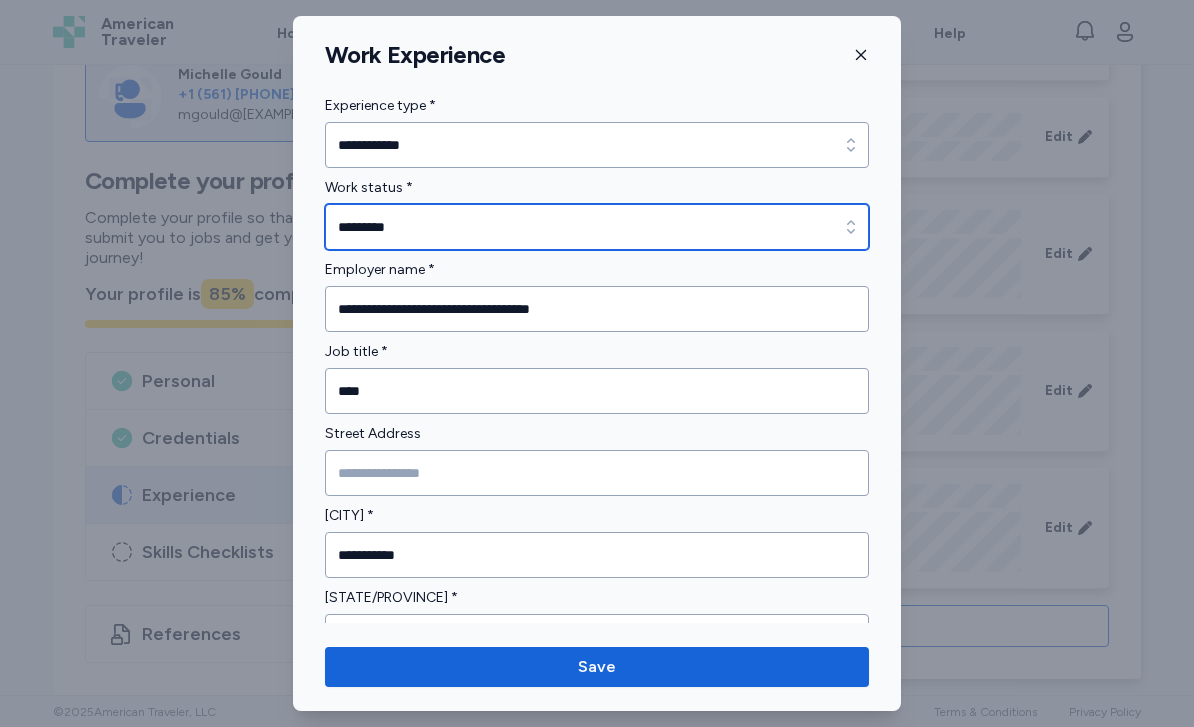 scroll, scrollTop: 0, scrollLeft: 0, axis: both 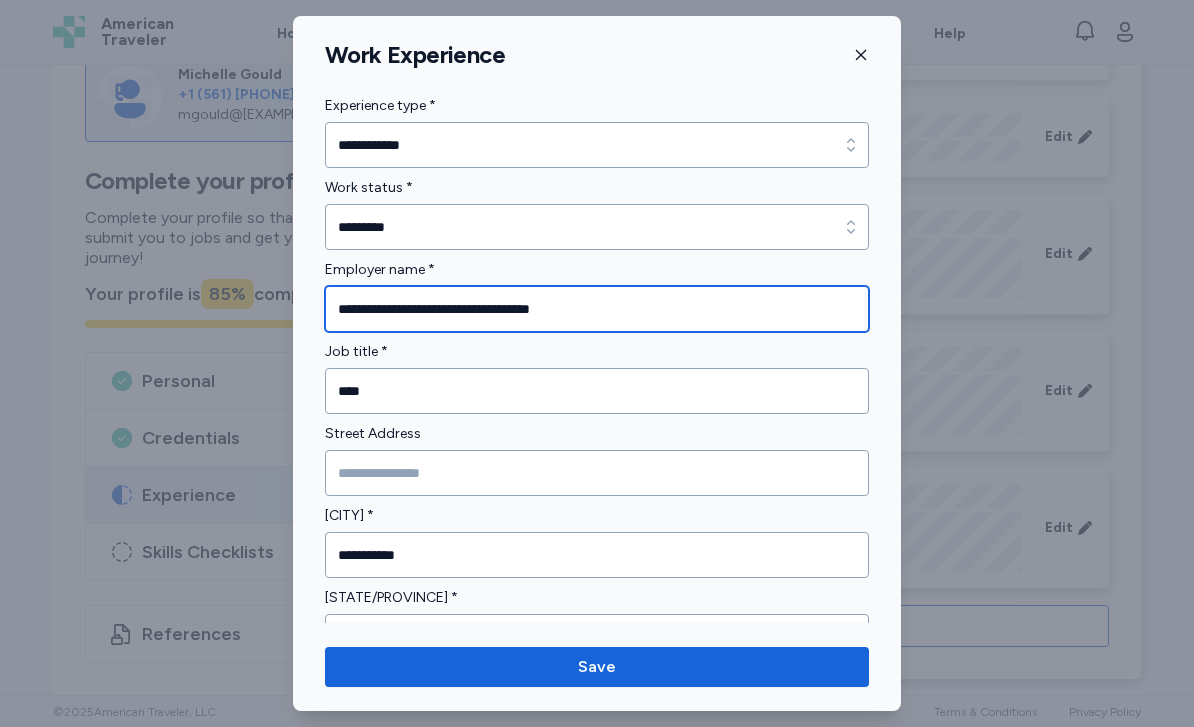 click on "**********" at bounding box center (597, 309) 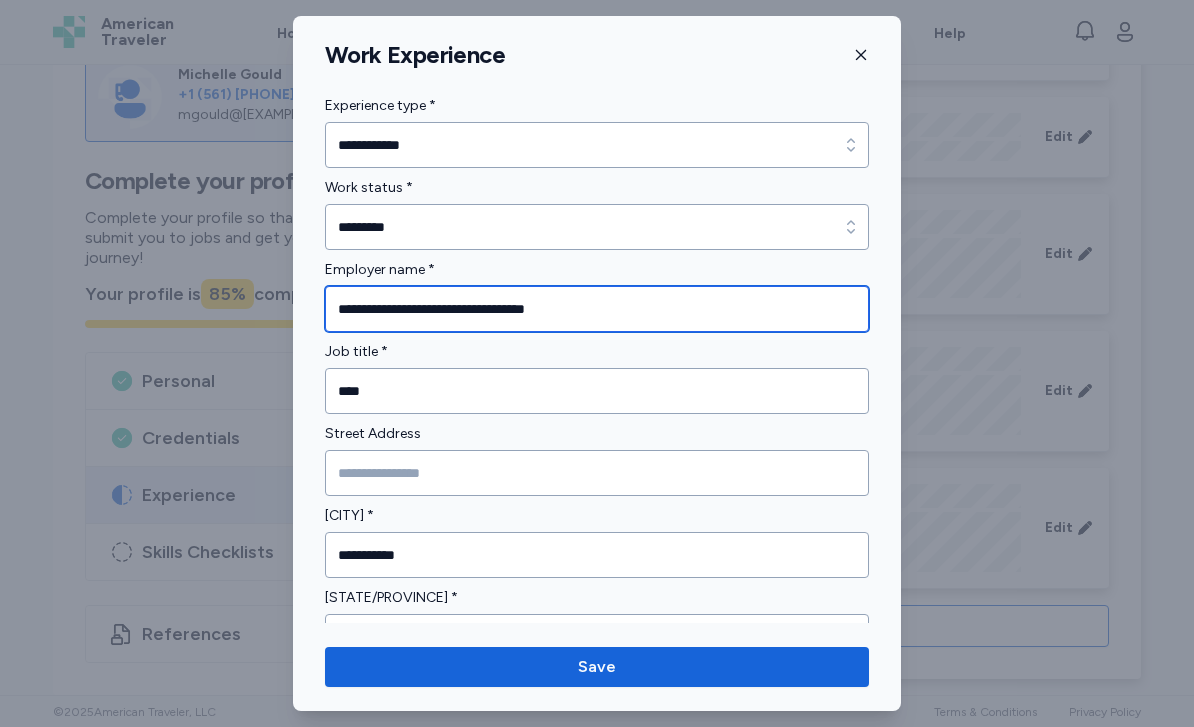 type on "**********" 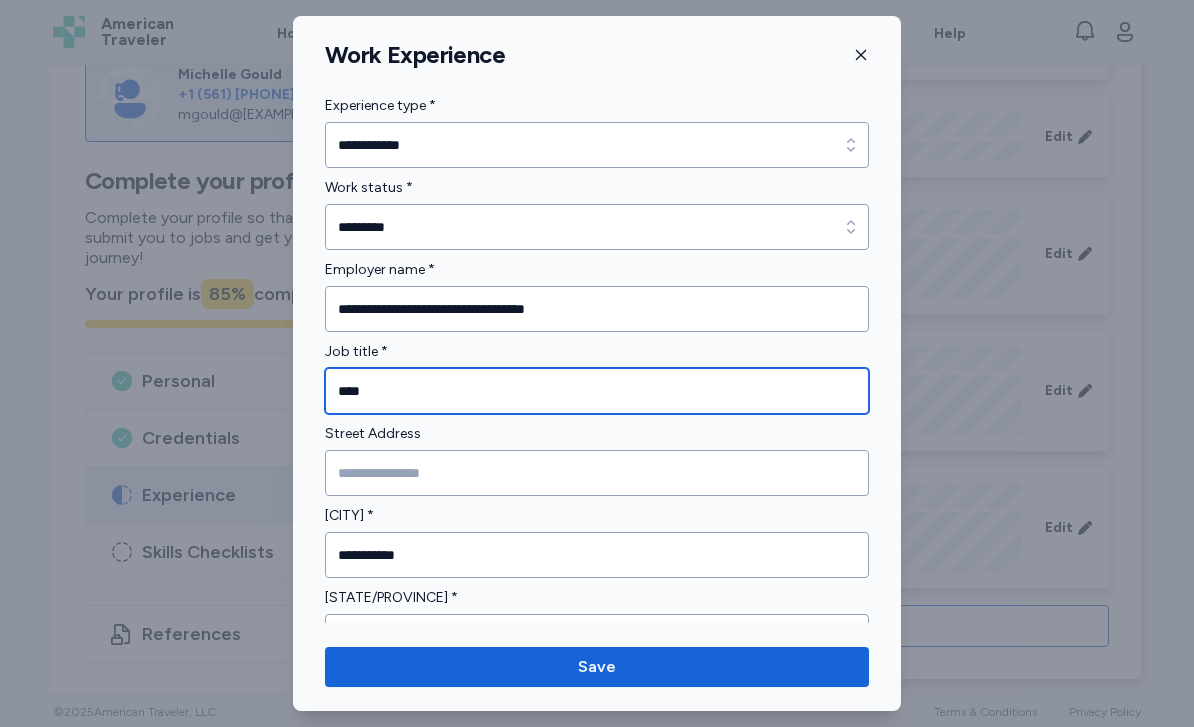 click on "****" at bounding box center [597, 391] 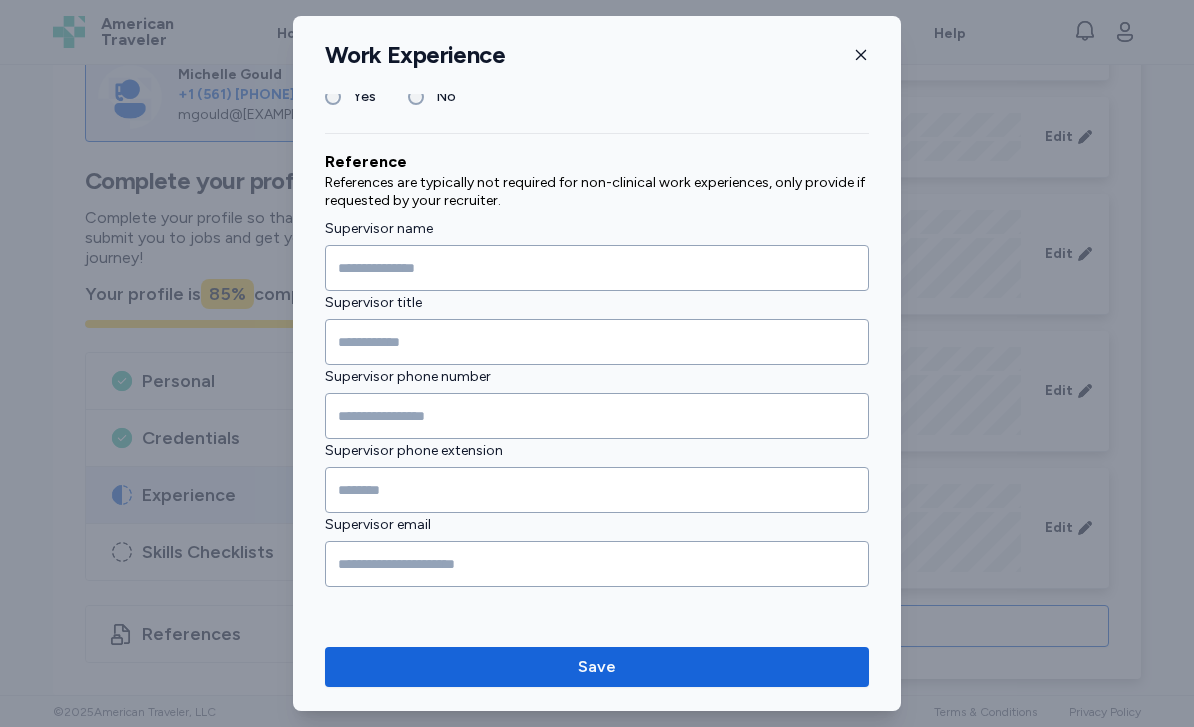 scroll, scrollTop: 1110, scrollLeft: 0, axis: vertical 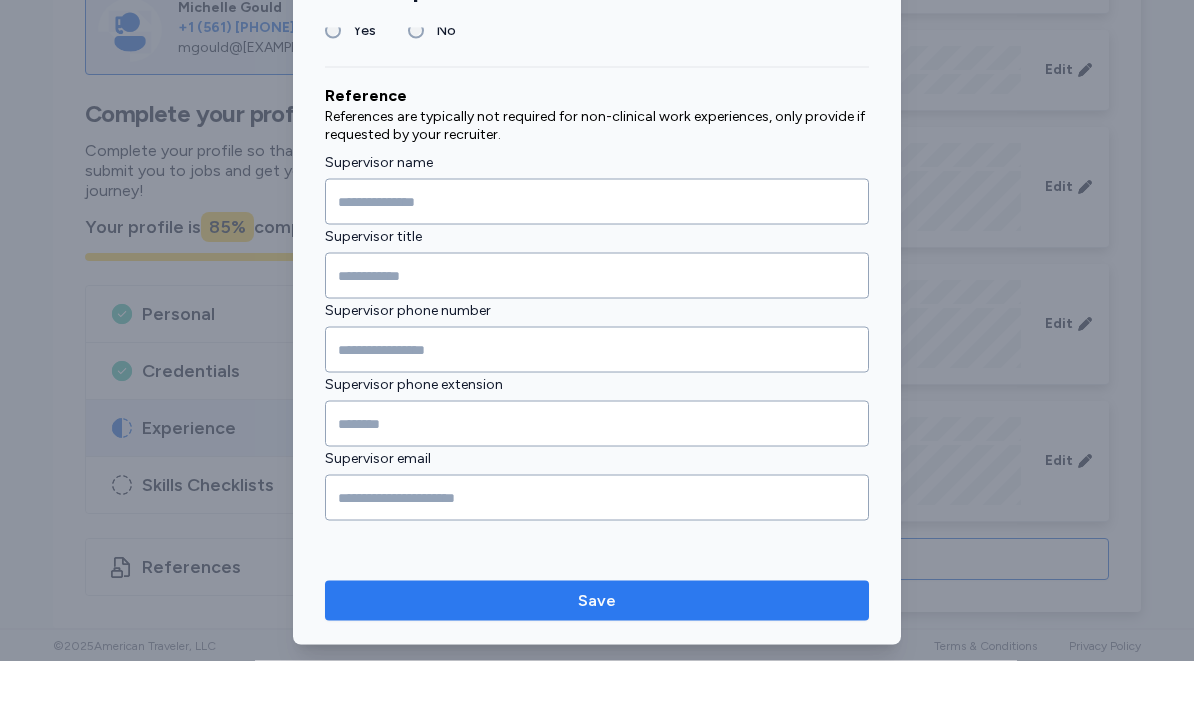 type on "**" 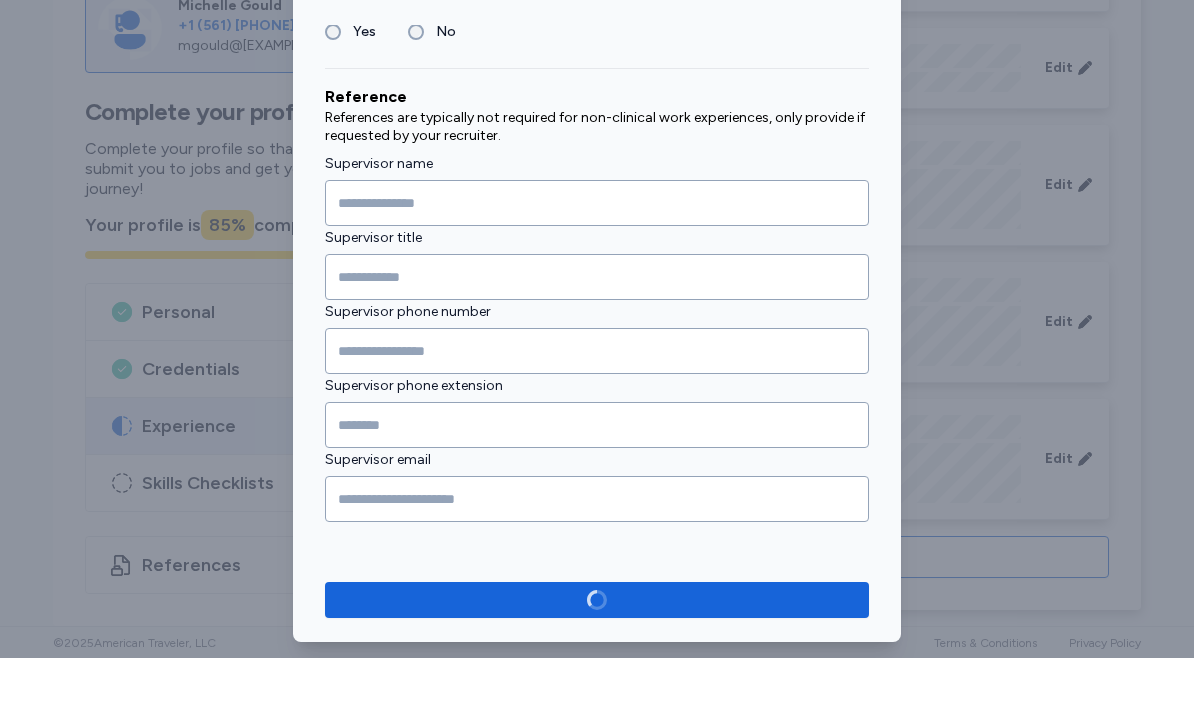 scroll, scrollTop: 1106, scrollLeft: 0, axis: vertical 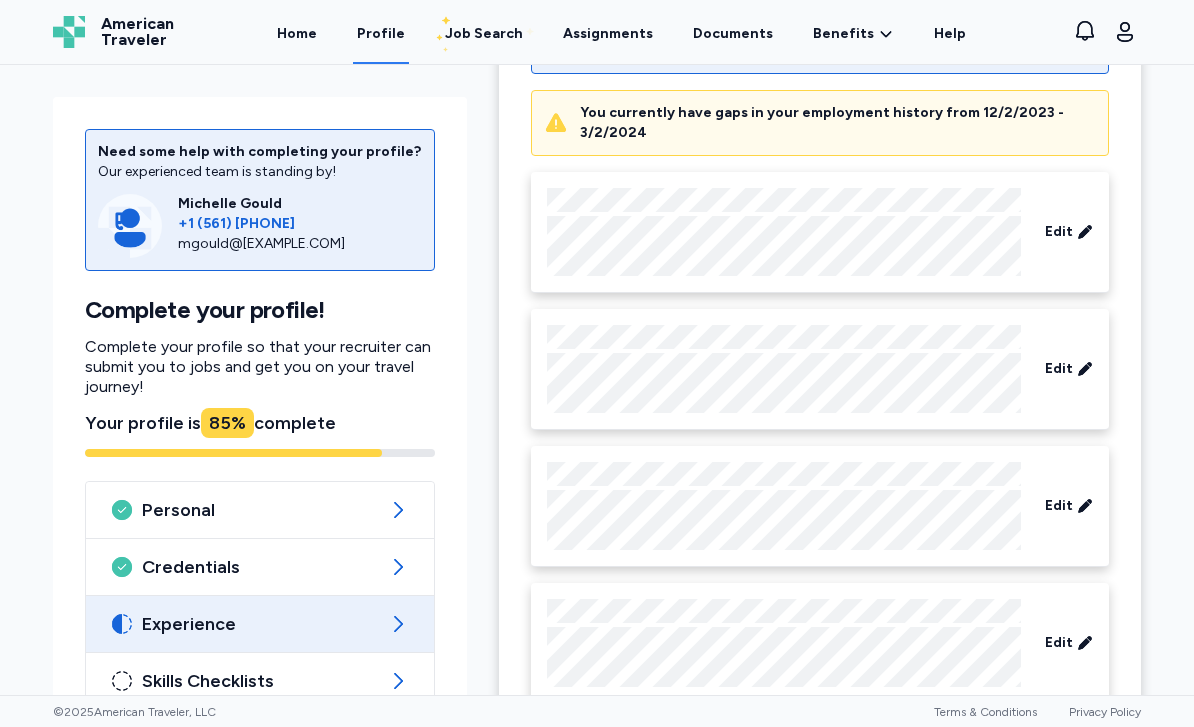 click on "You currently have gaps in your employment history from [DATE] - [DATE]" at bounding box center (838, 123) 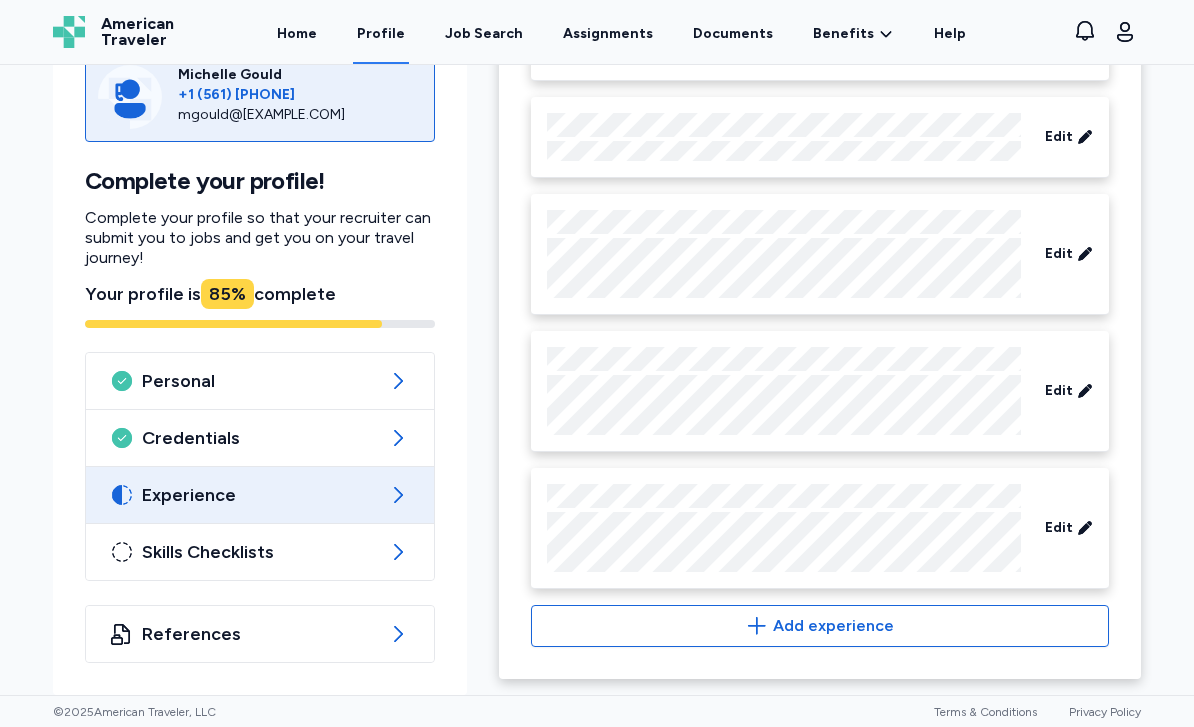 scroll, scrollTop: 1107, scrollLeft: 0, axis: vertical 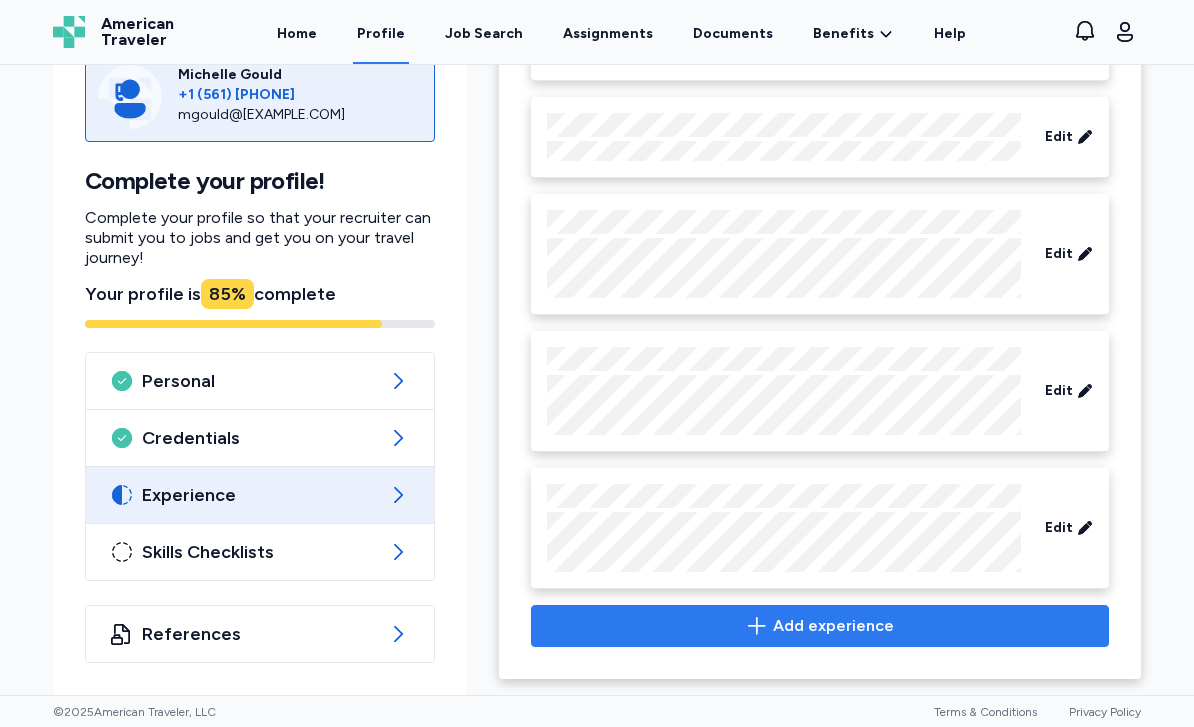 click on "Add experience" at bounding box center (820, 626) 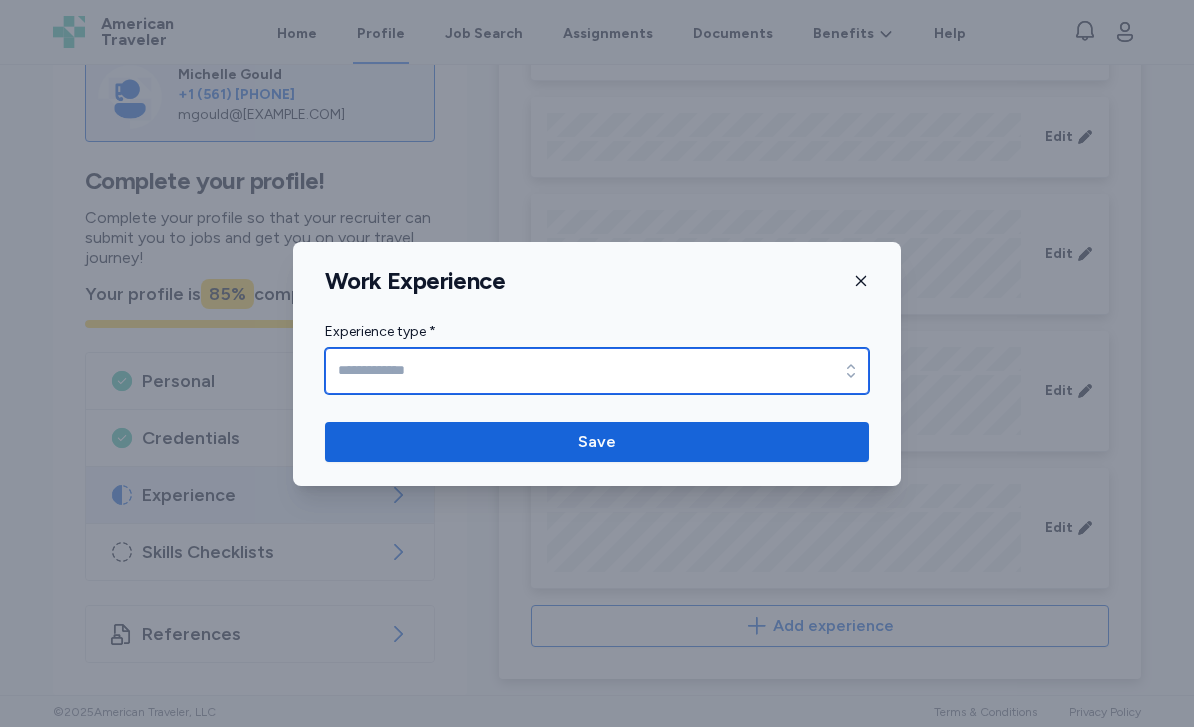 click on "Experience type *" at bounding box center [597, 371] 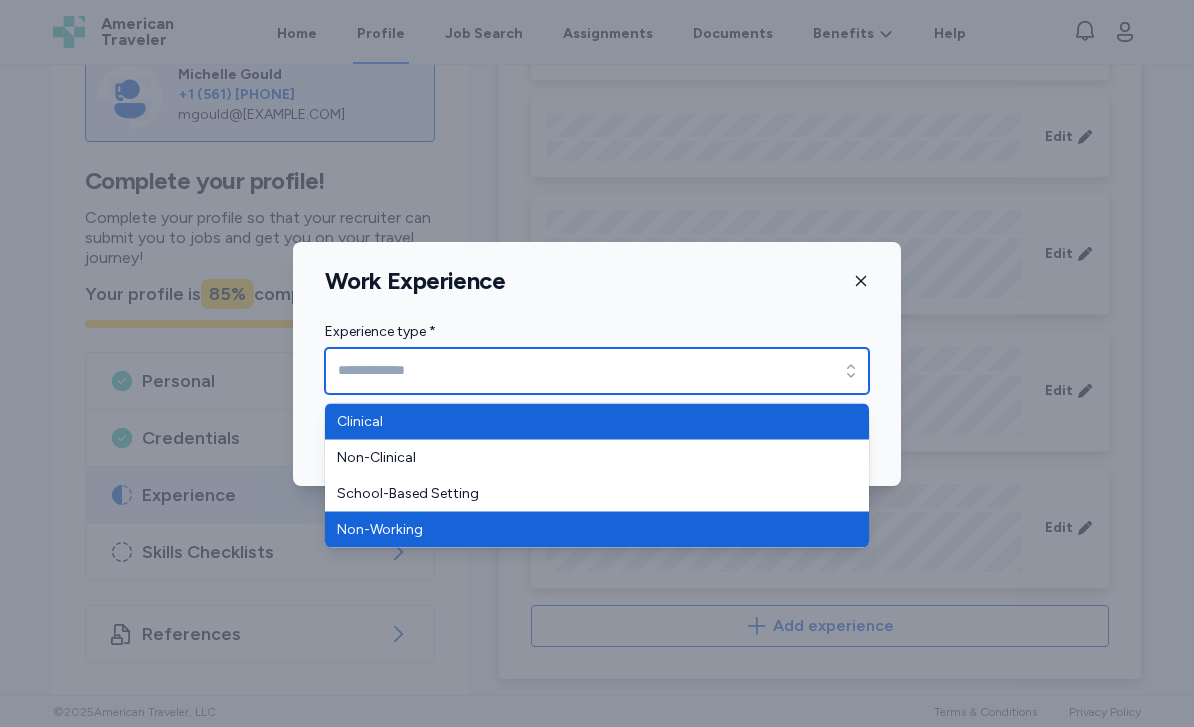 type on "**********" 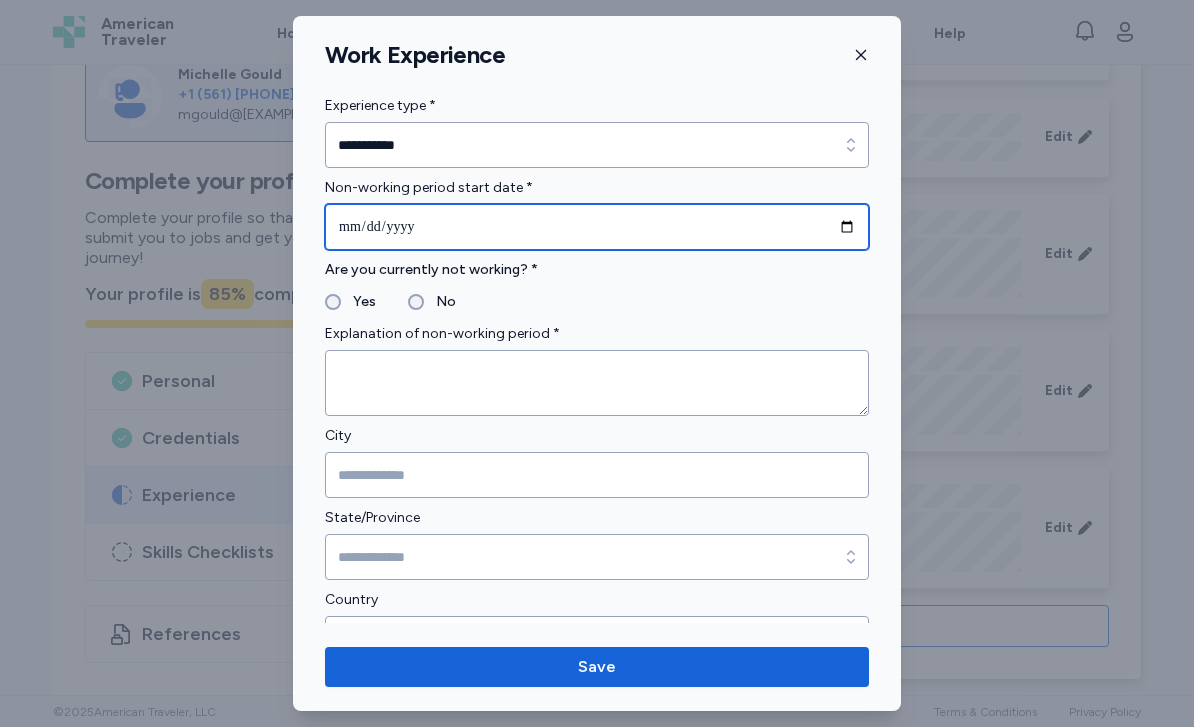 click at bounding box center (597, 227) 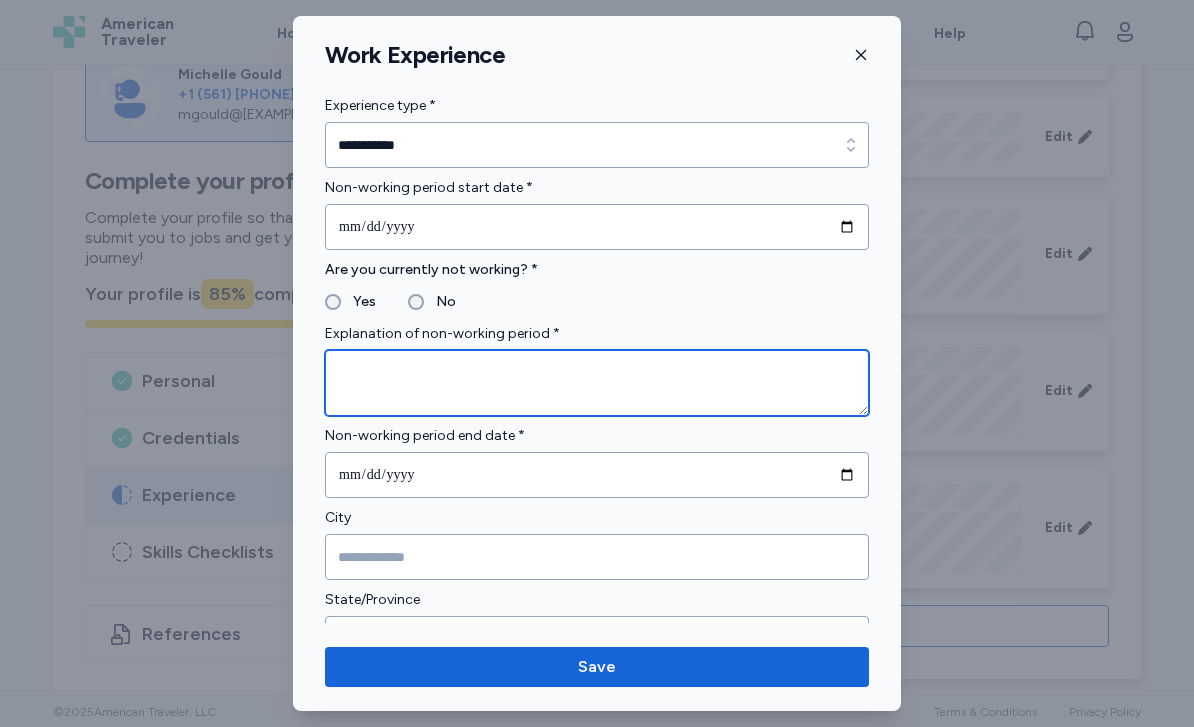 click at bounding box center [597, 383] 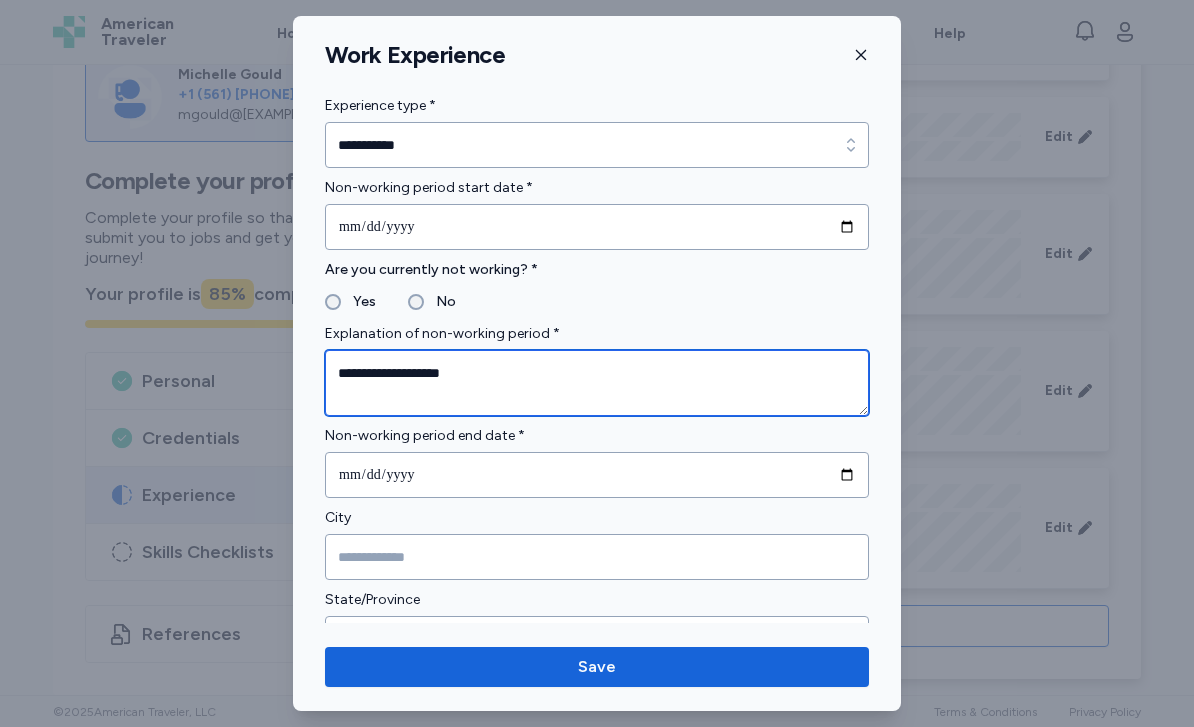 type on "**********" 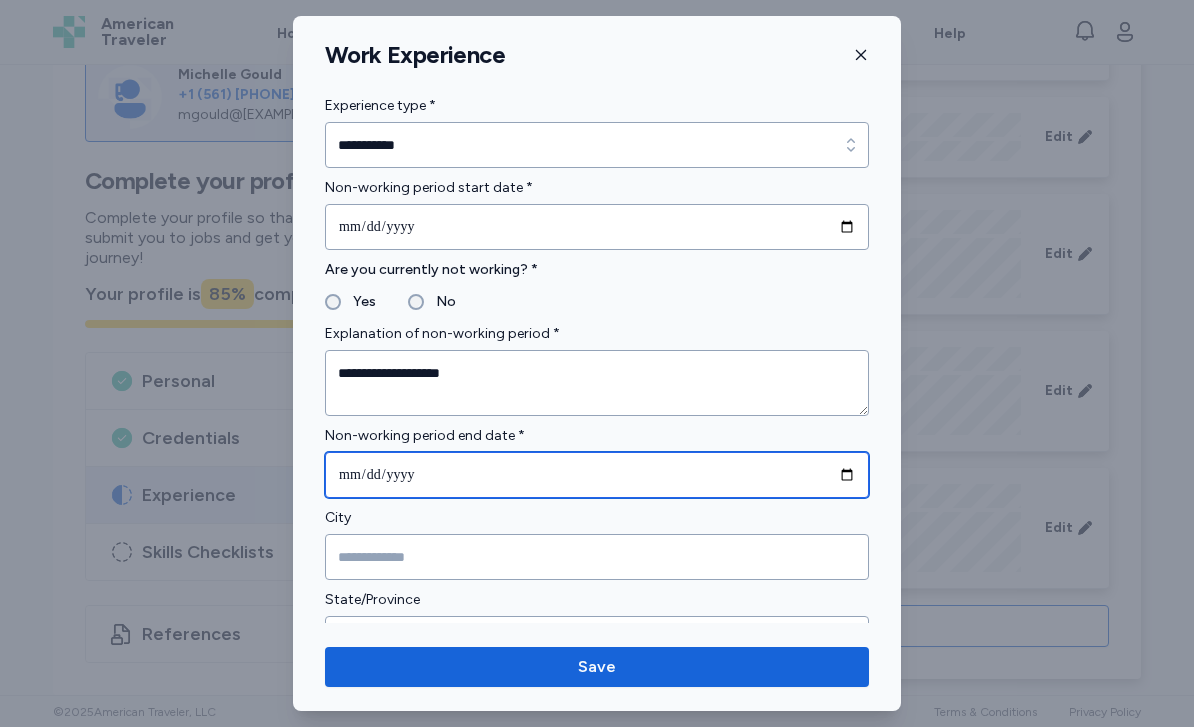 click at bounding box center (597, 475) 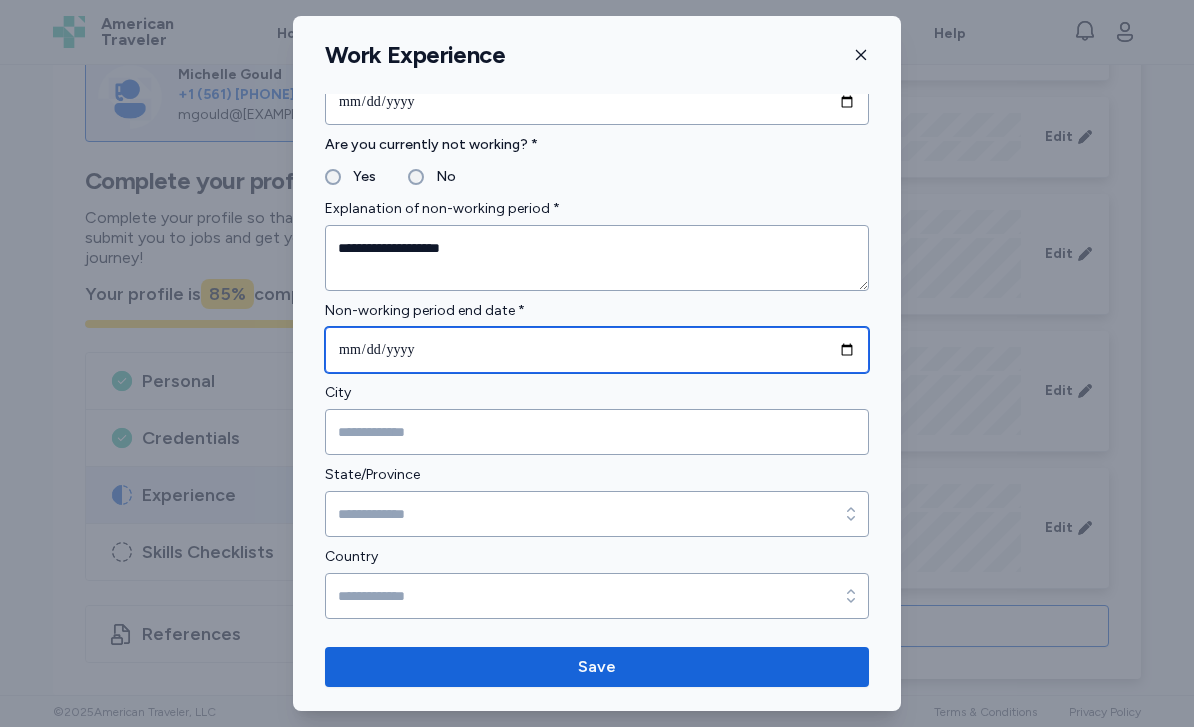 scroll, scrollTop: 127, scrollLeft: 0, axis: vertical 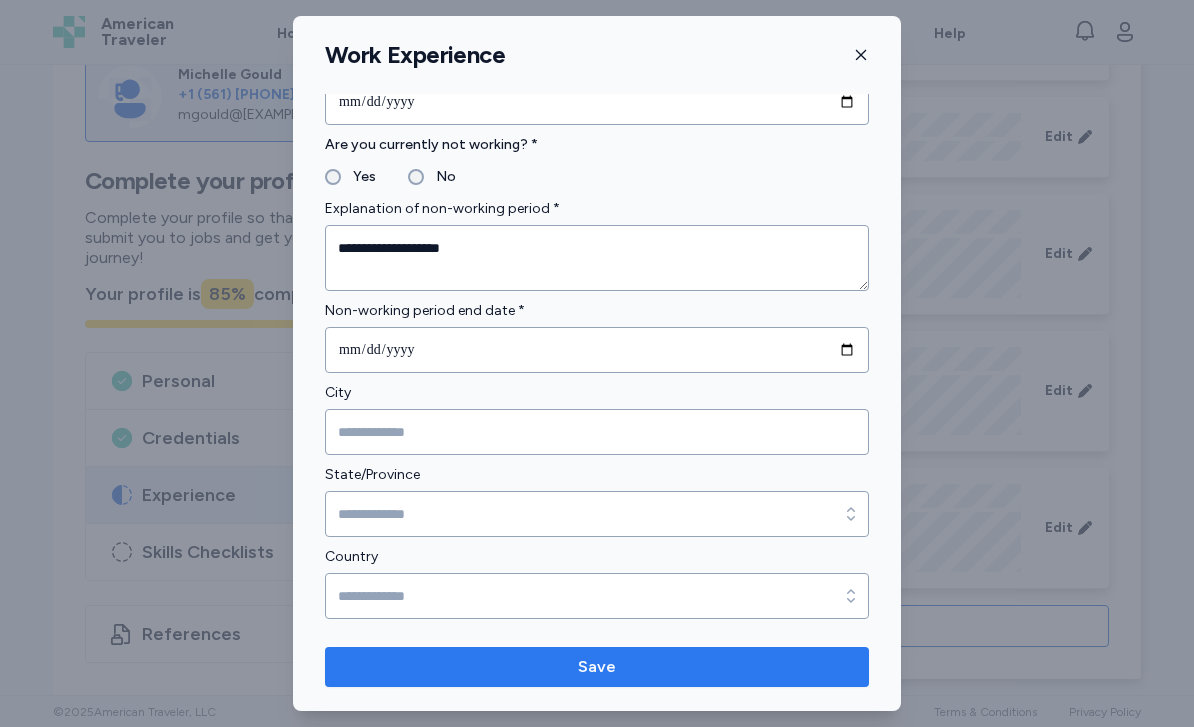 click on "Save" at bounding box center [597, 667] 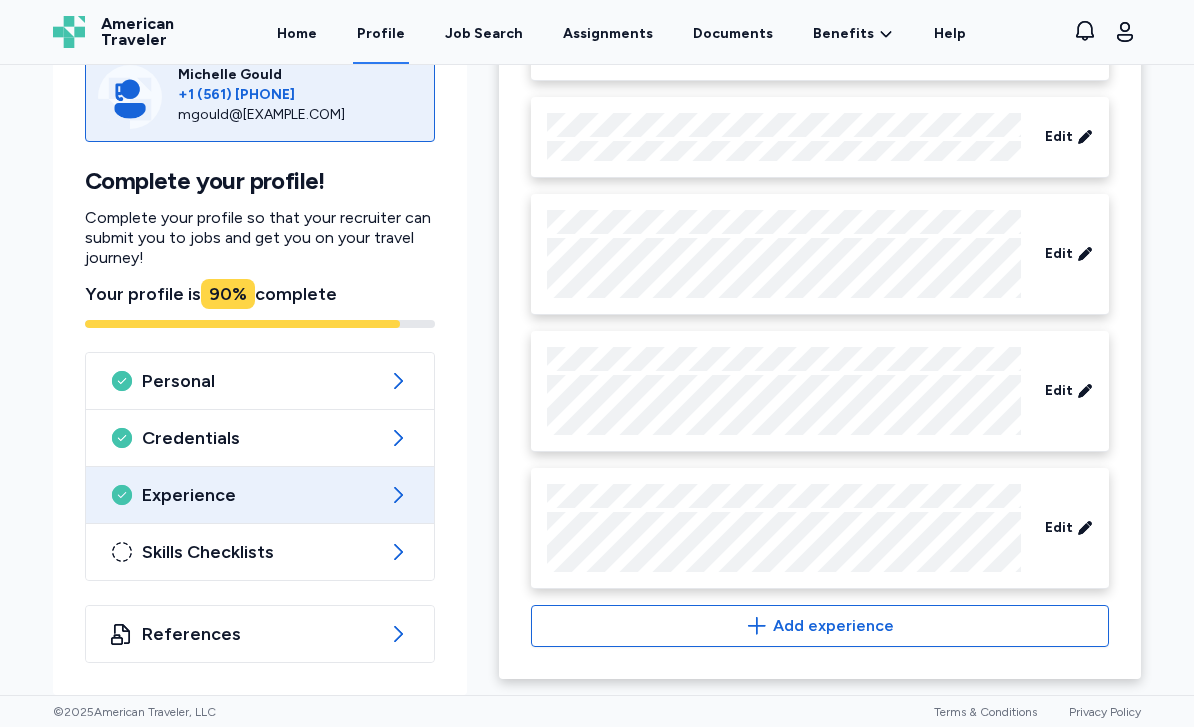 scroll, scrollTop: 1044, scrollLeft: 0, axis: vertical 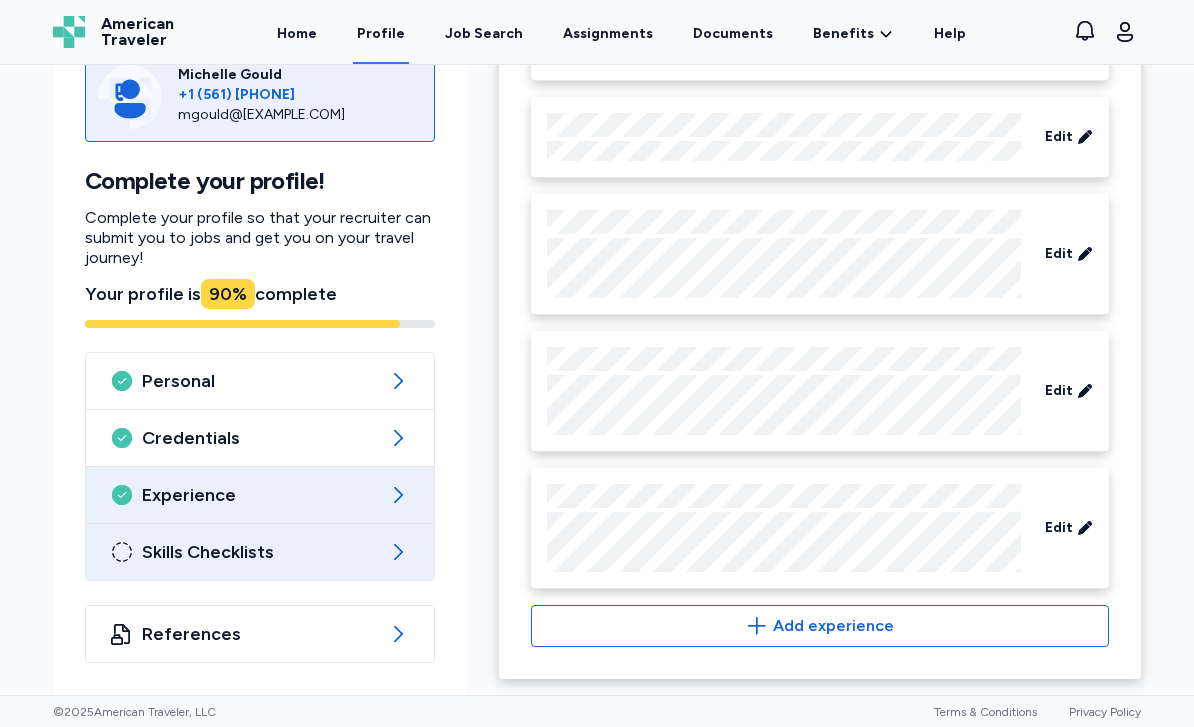 click on "Skills Checklists" at bounding box center (260, 552) 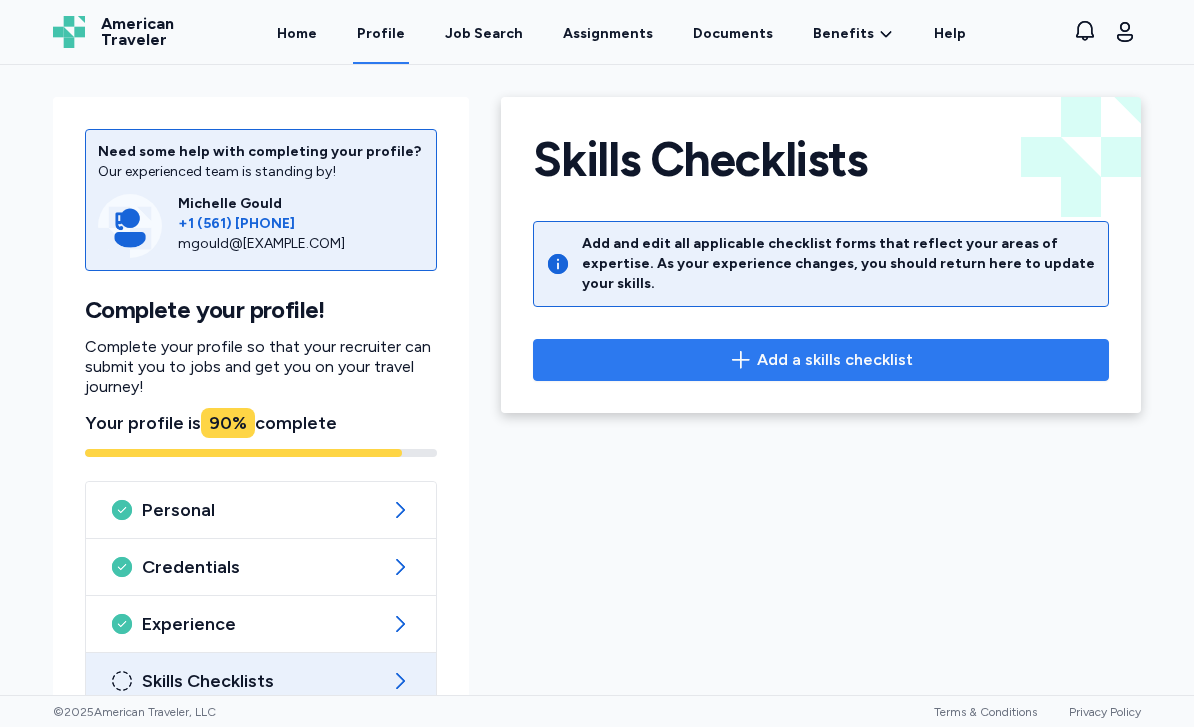 click on "Add a skills checklist" at bounding box center [835, 360] 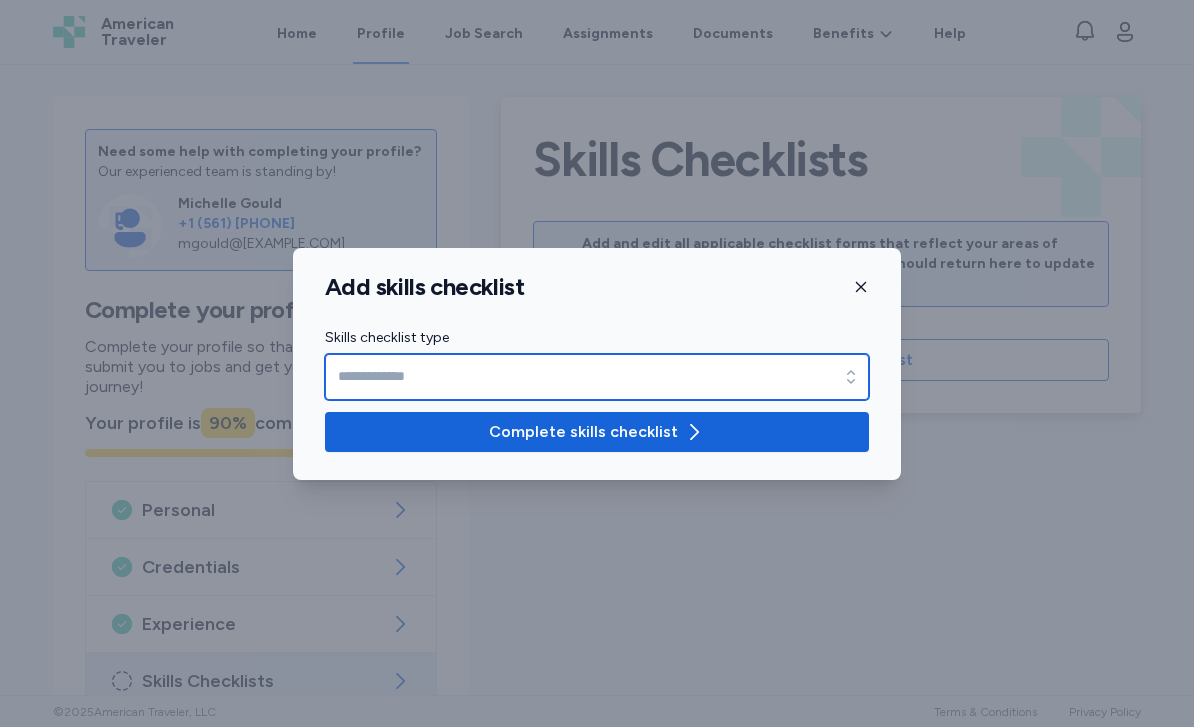 click 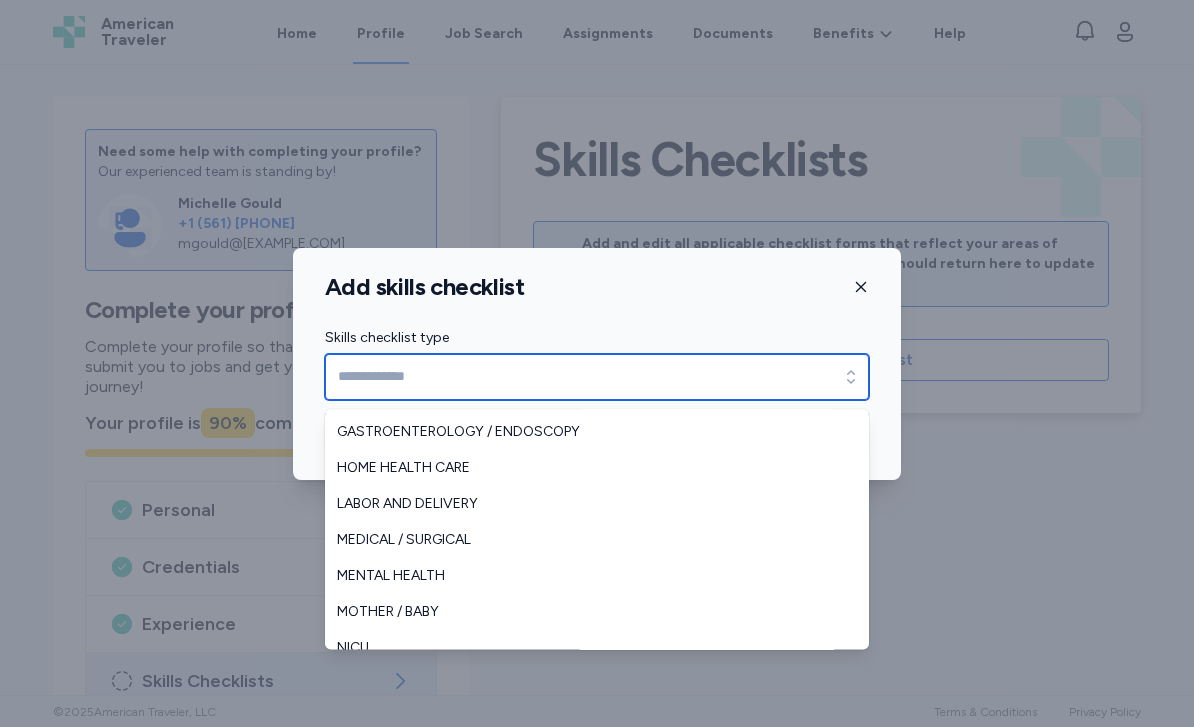 scroll, scrollTop: 216, scrollLeft: 0, axis: vertical 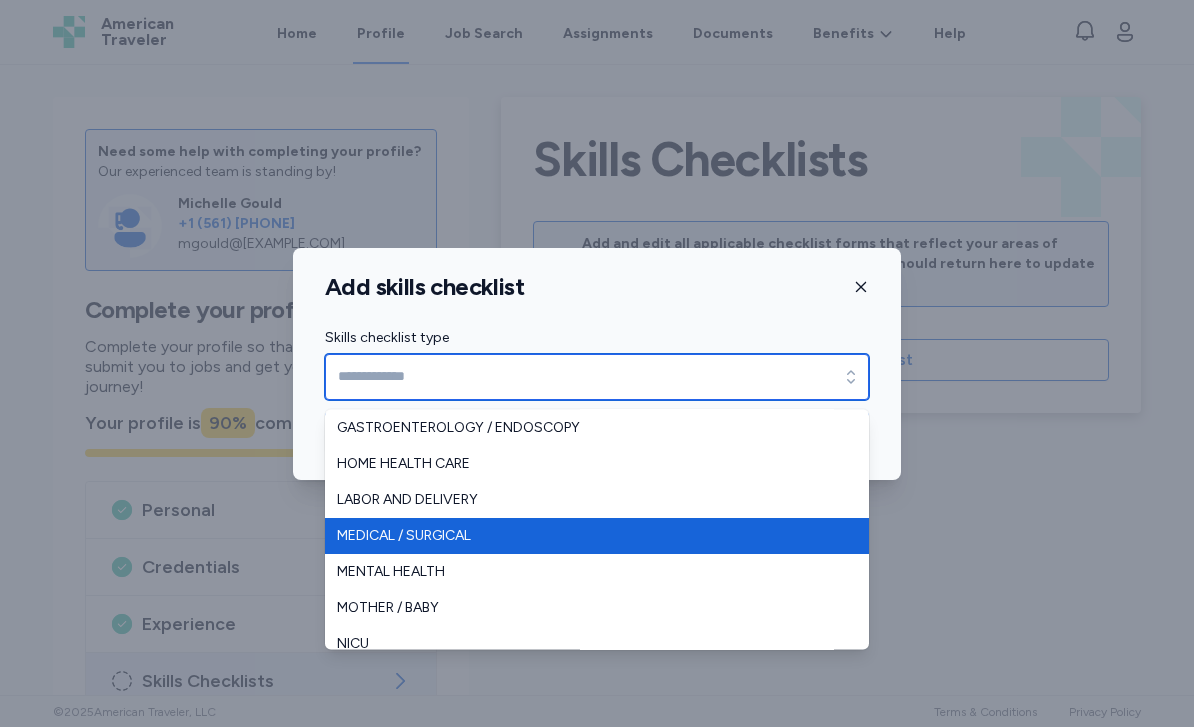 type on "**********" 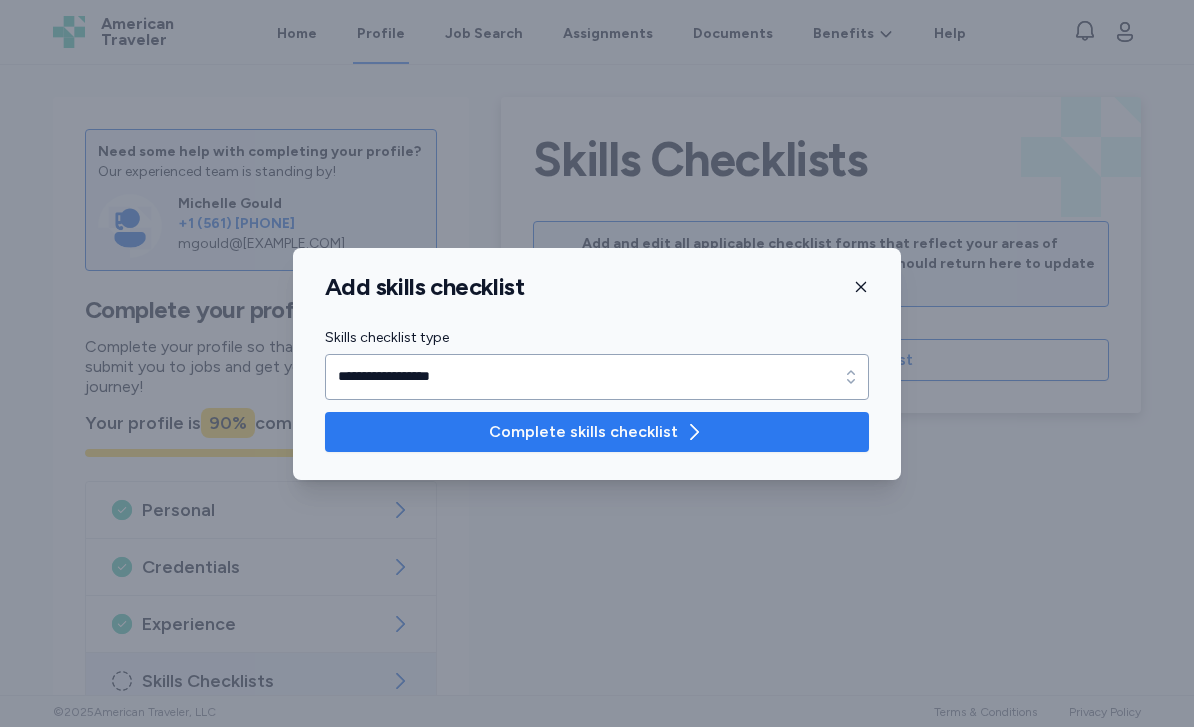 click on "Complete skills checklist" at bounding box center (583, 432) 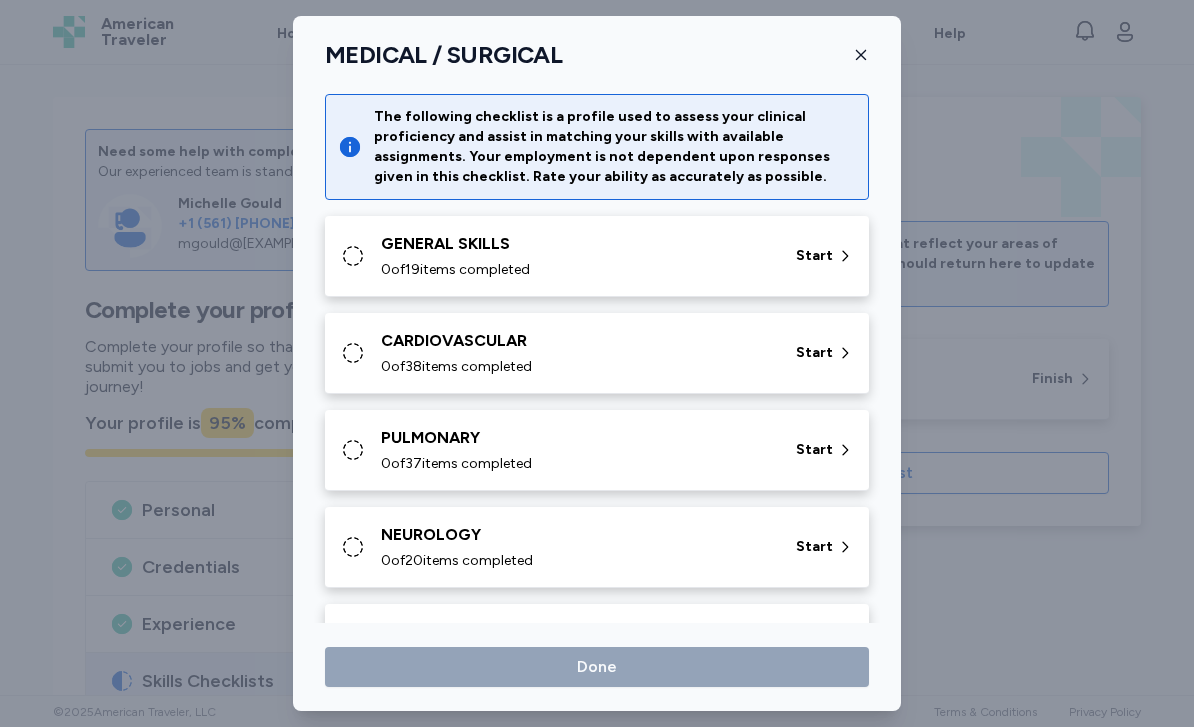 click on "0  of  38  items completed" at bounding box center [576, 367] 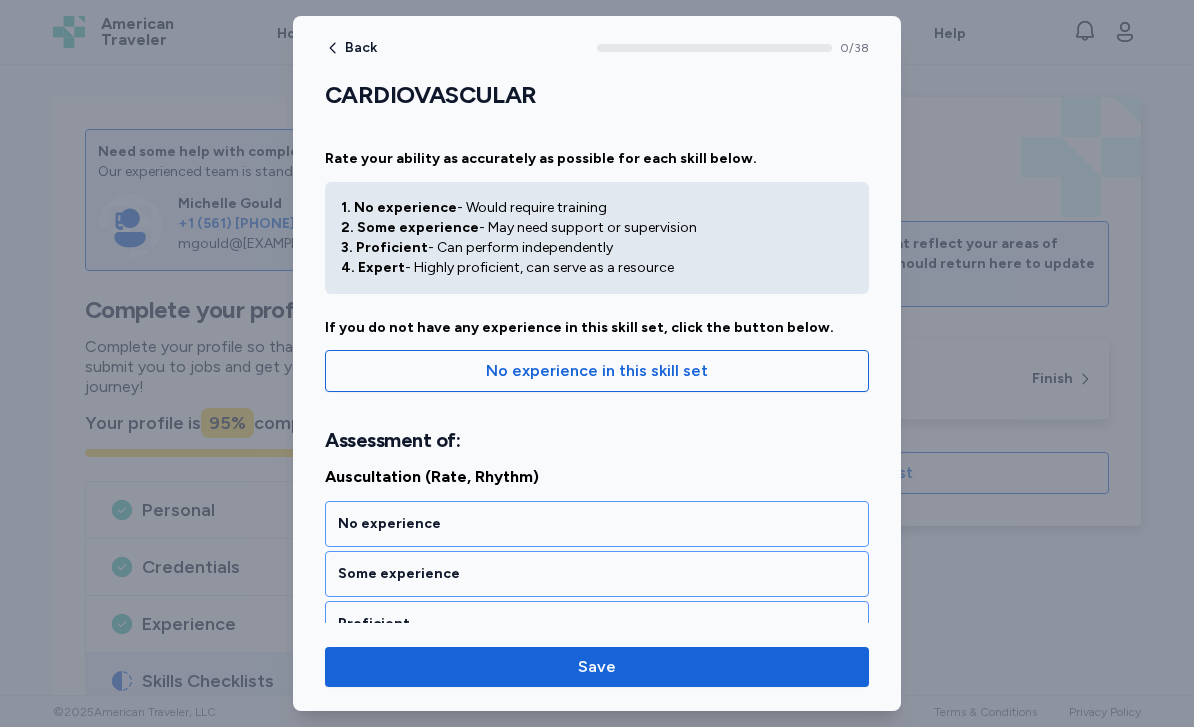 scroll, scrollTop: 0, scrollLeft: 0, axis: both 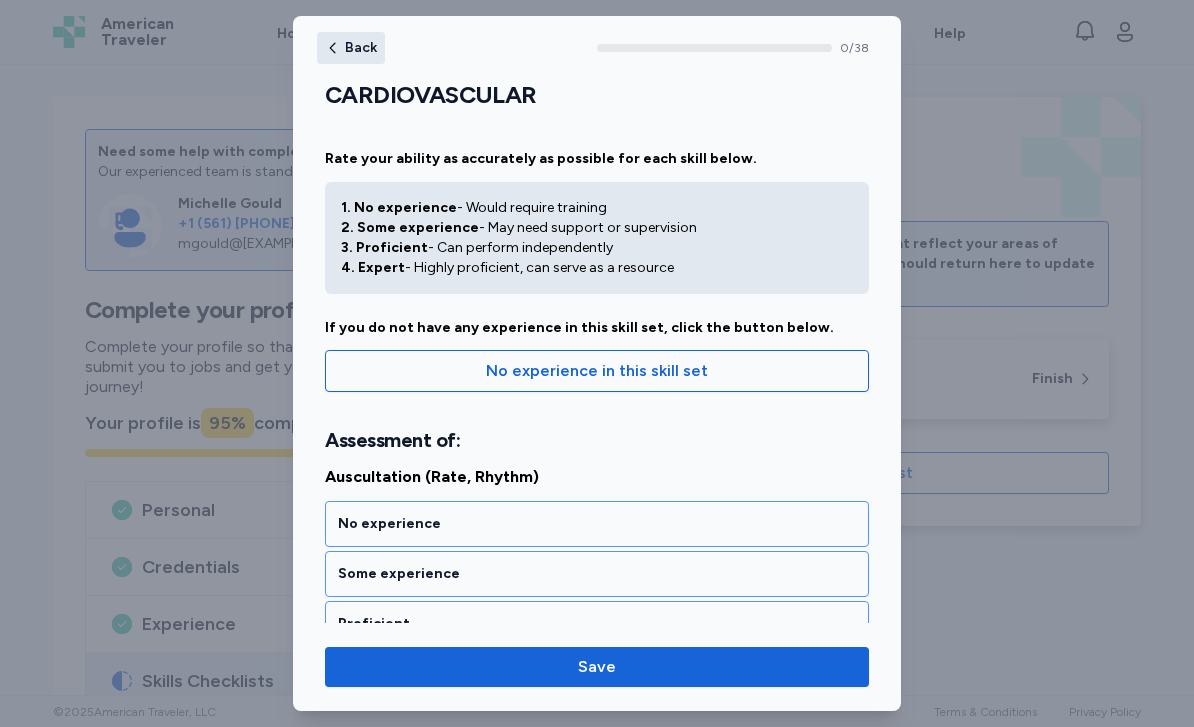 click on "Back" at bounding box center (361, 48) 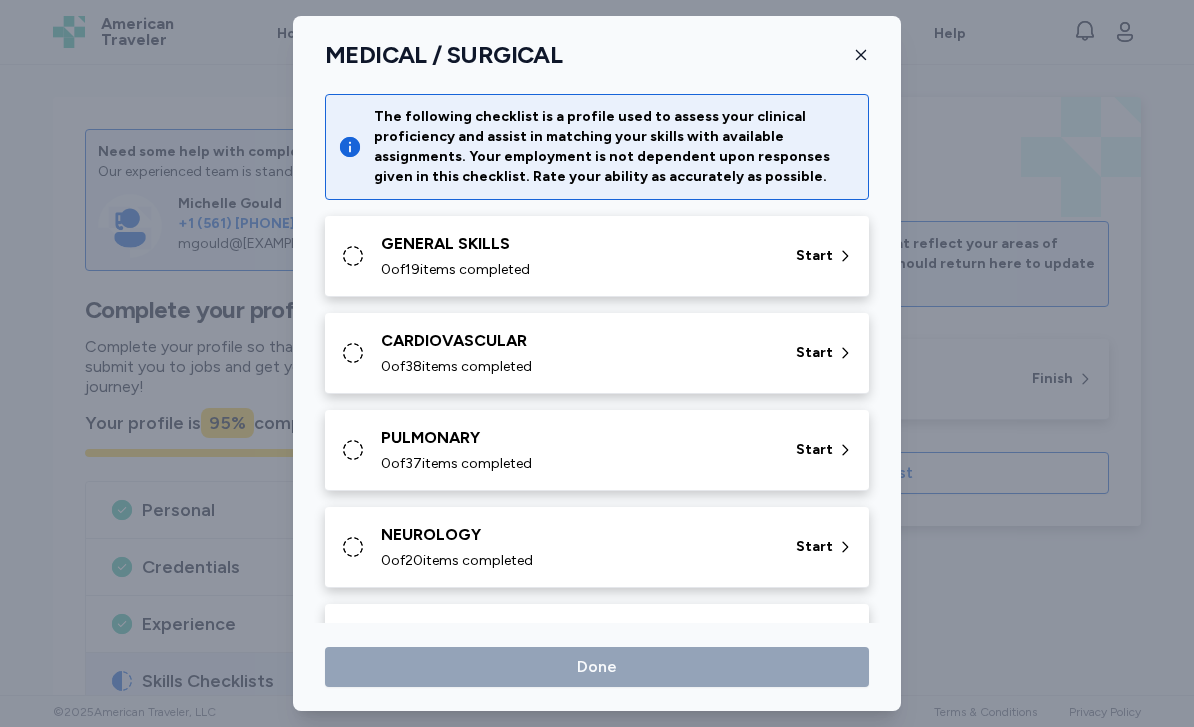 scroll, scrollTop: 0, scrollLeft: 0, axis: both 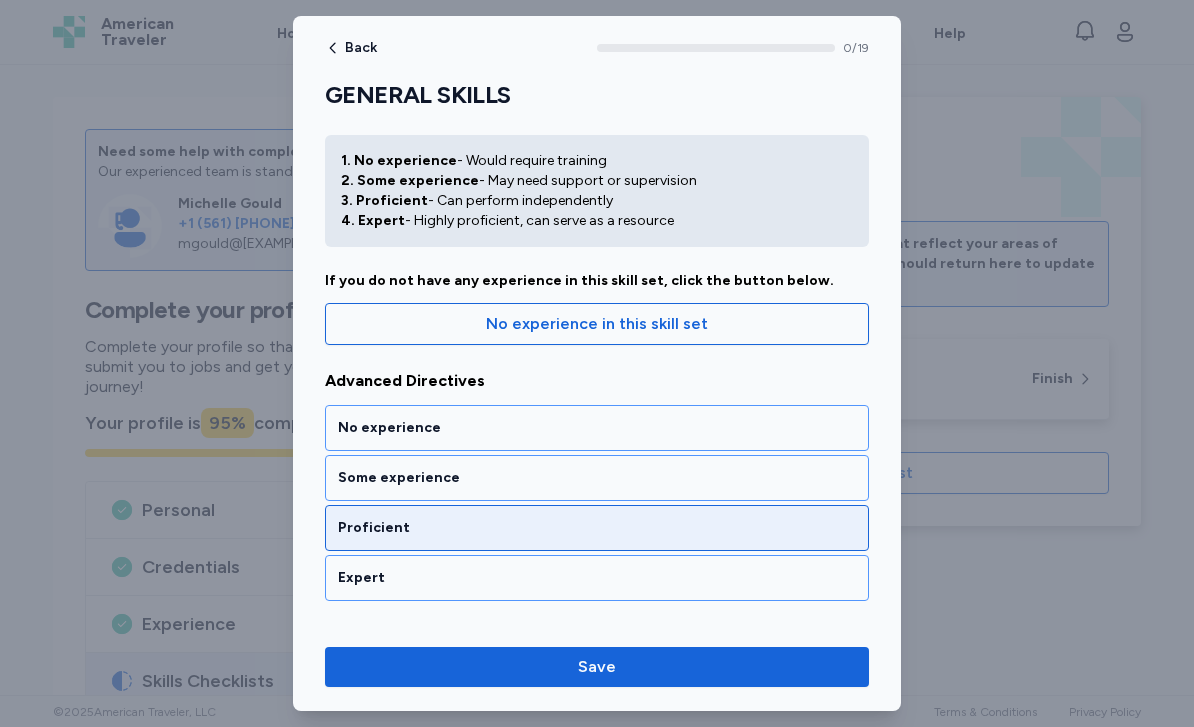 click on "Proficient" at bounding box center (597, 528) 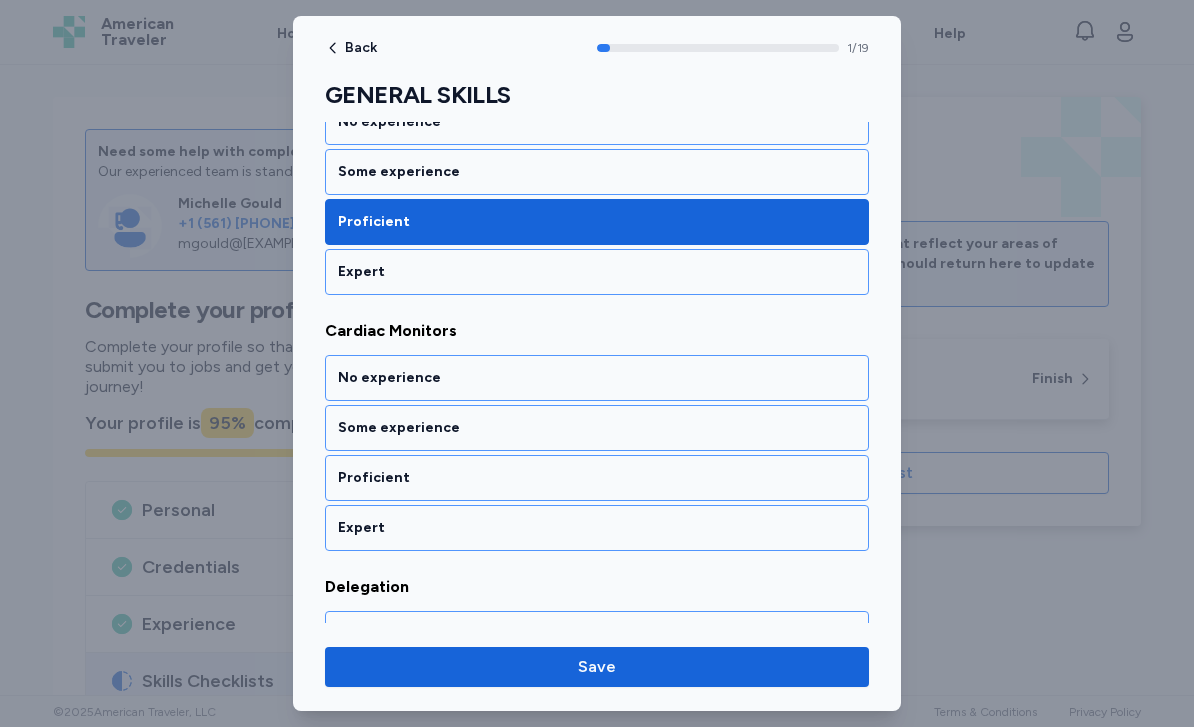 scroll, scrollTop: 416, scrollLeft: 0, axis: vertical 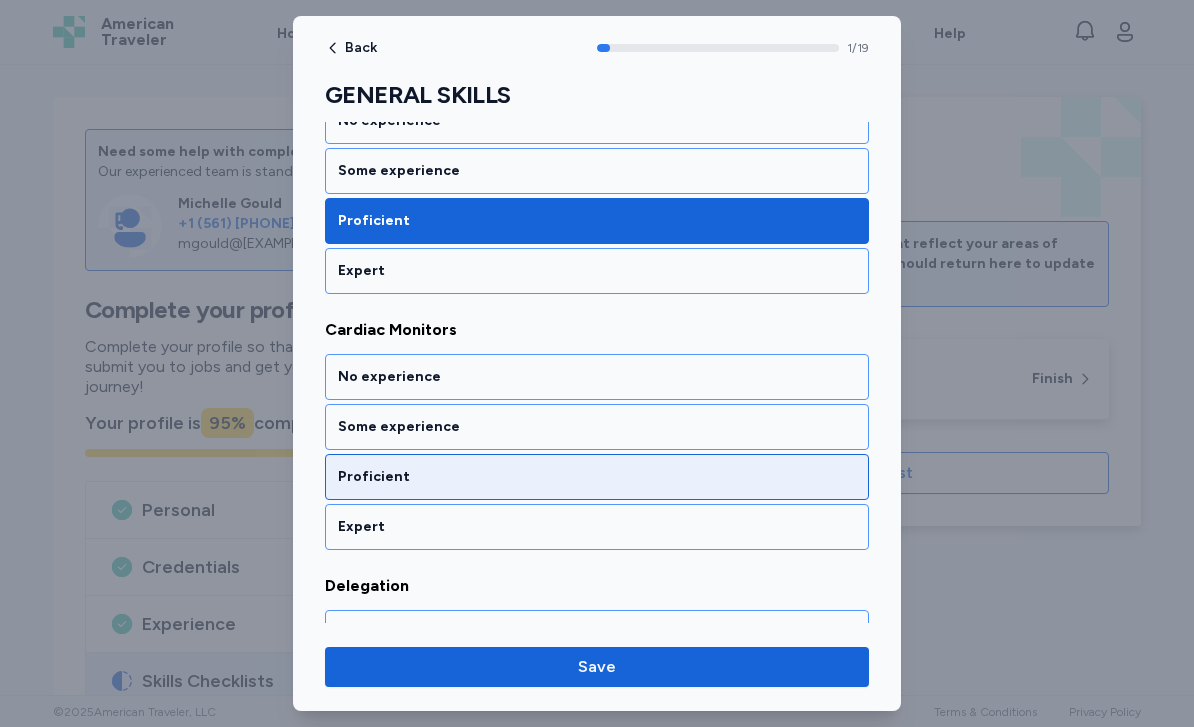 click on "Proficient" at bounding box center (597, 477) 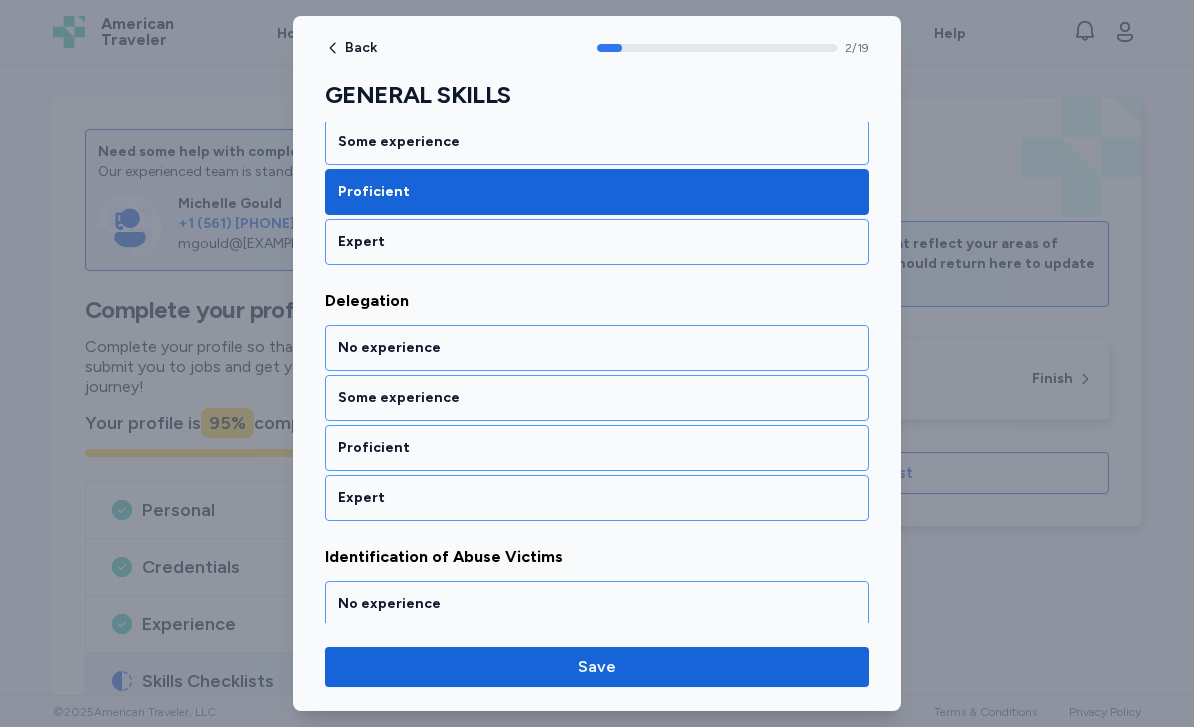 scroll, scrollTop: 672, scrollLeft: 0, axis: vertical 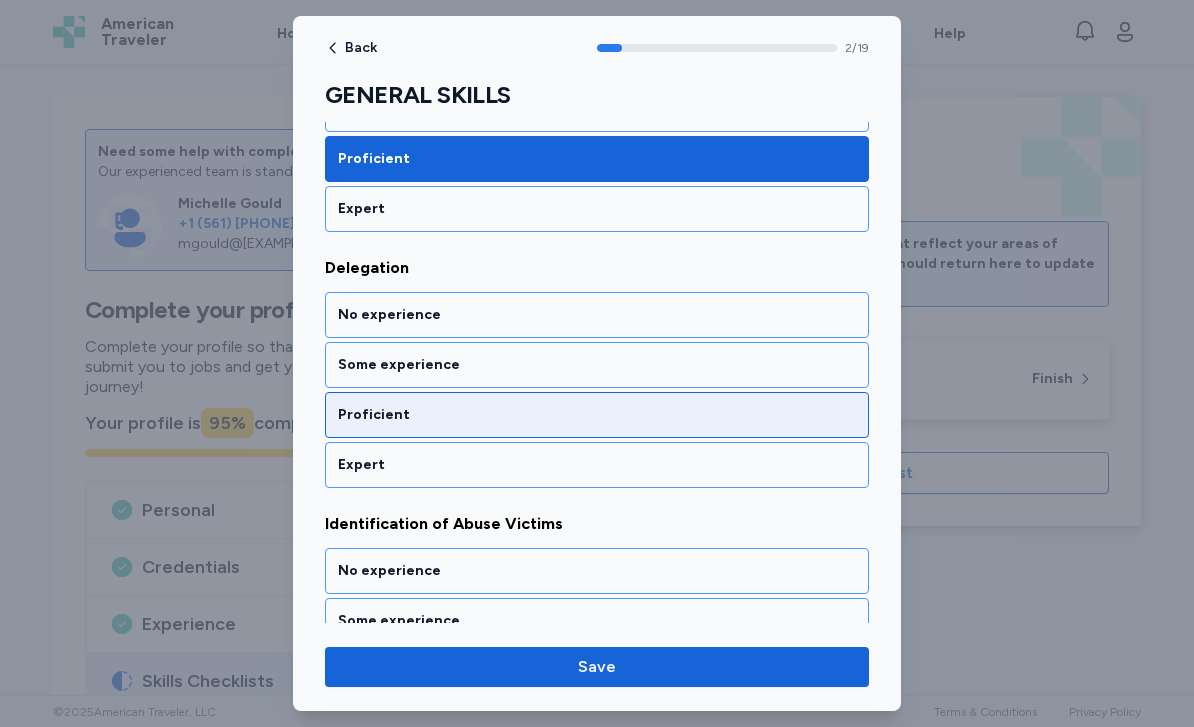click on "Proficient" at bounding box center (597, 415) 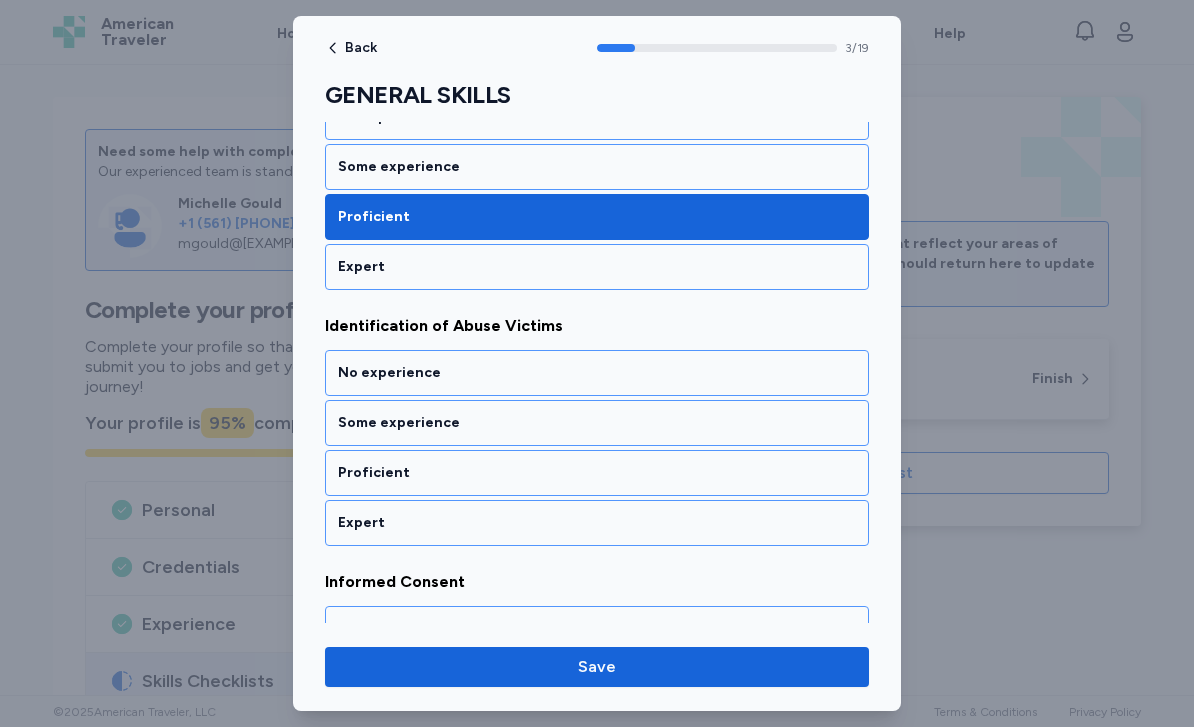 scroll, scrollTop: 928, scrollLeft: 0, axis: vertical 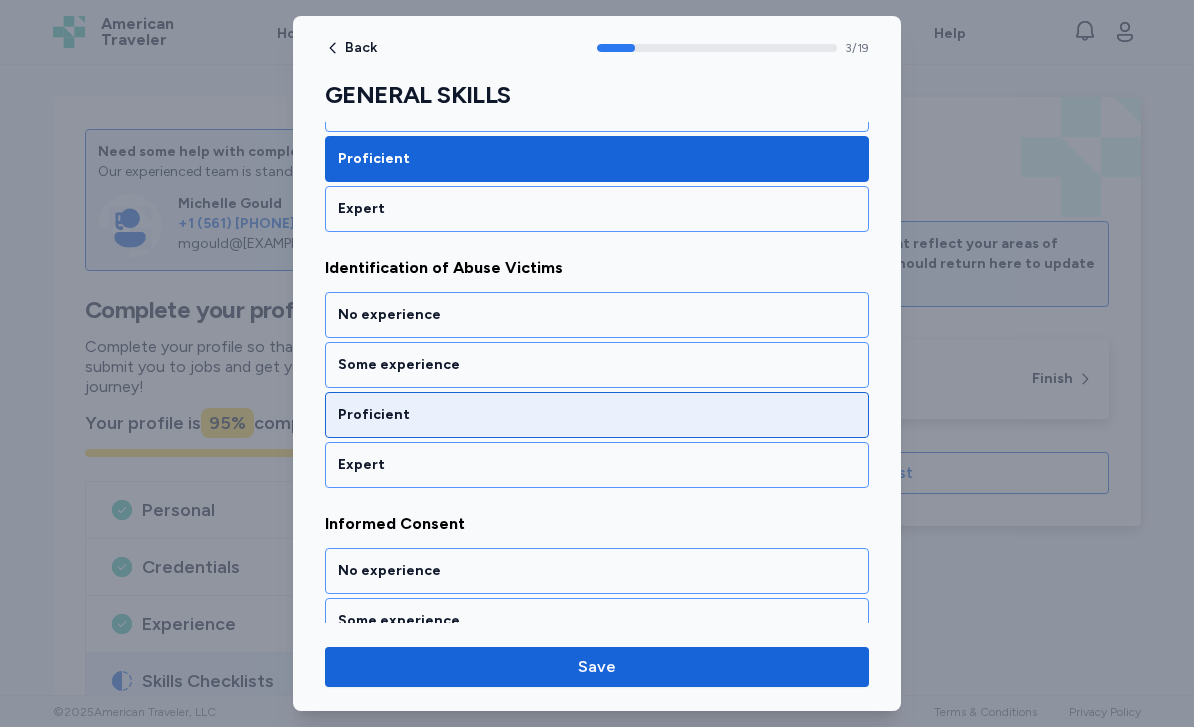click on "Proficient" at bounding box center [597, 415] 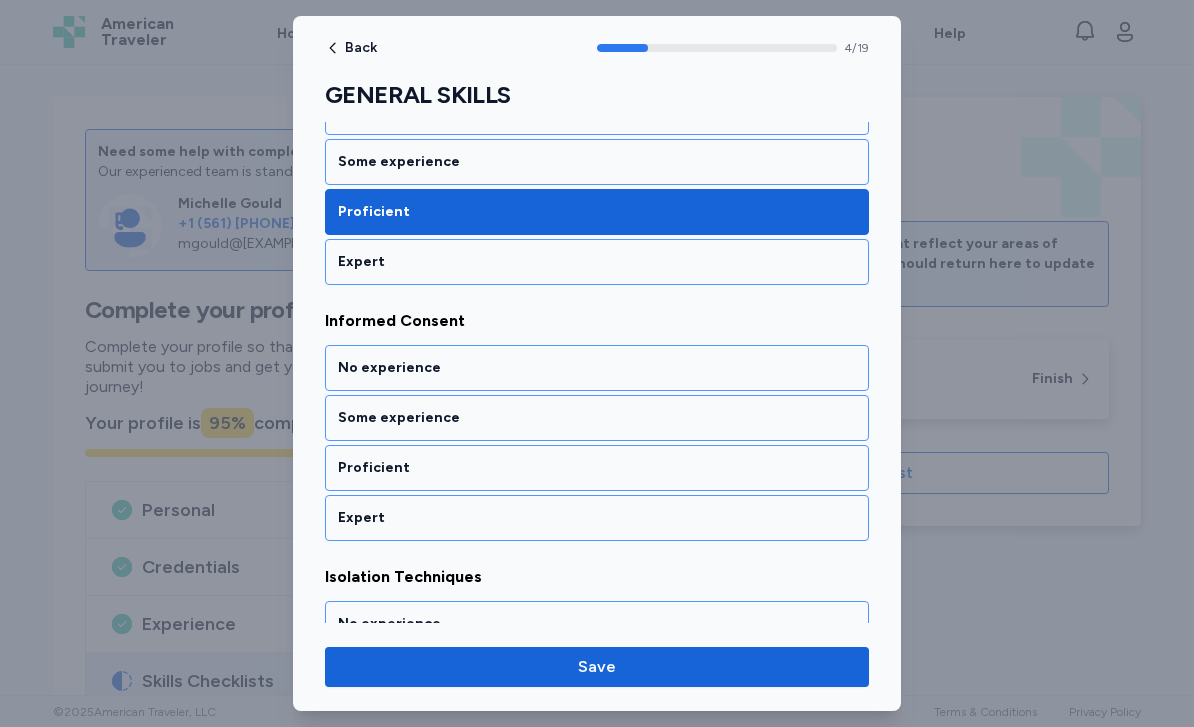 scroll, scrollTop: 1184, scrollLeft: 0, axis: vertical 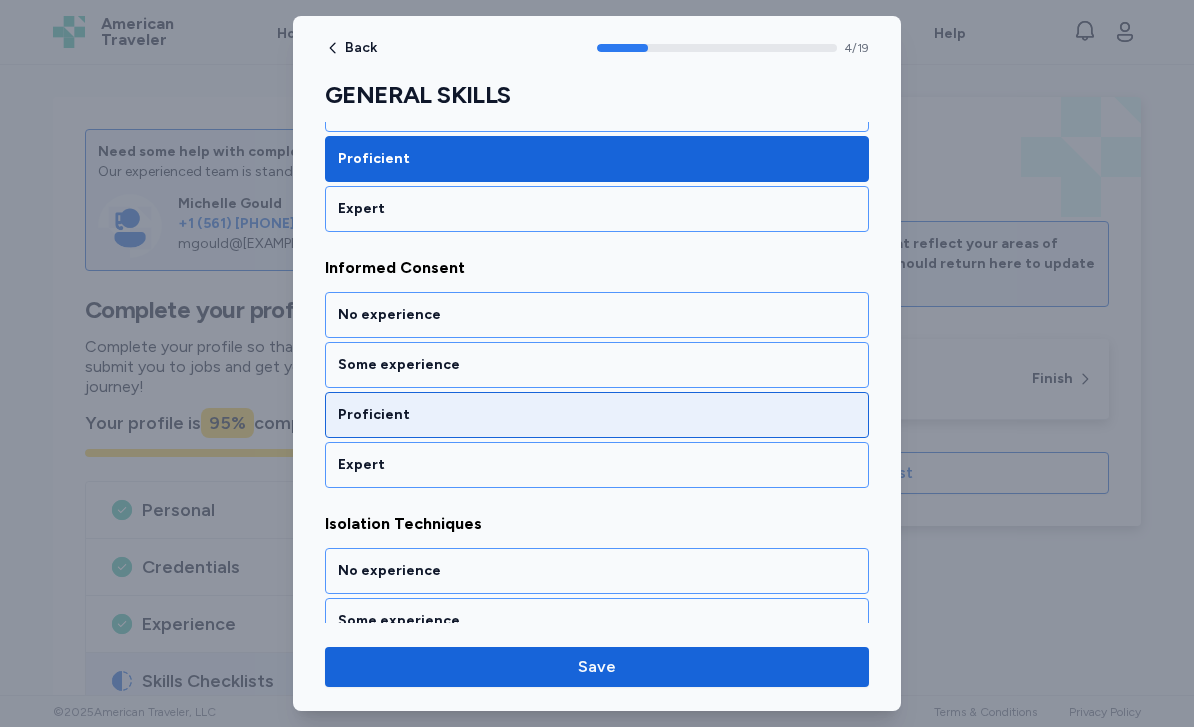 click on "Proficient" at bounding box center (597, 415) 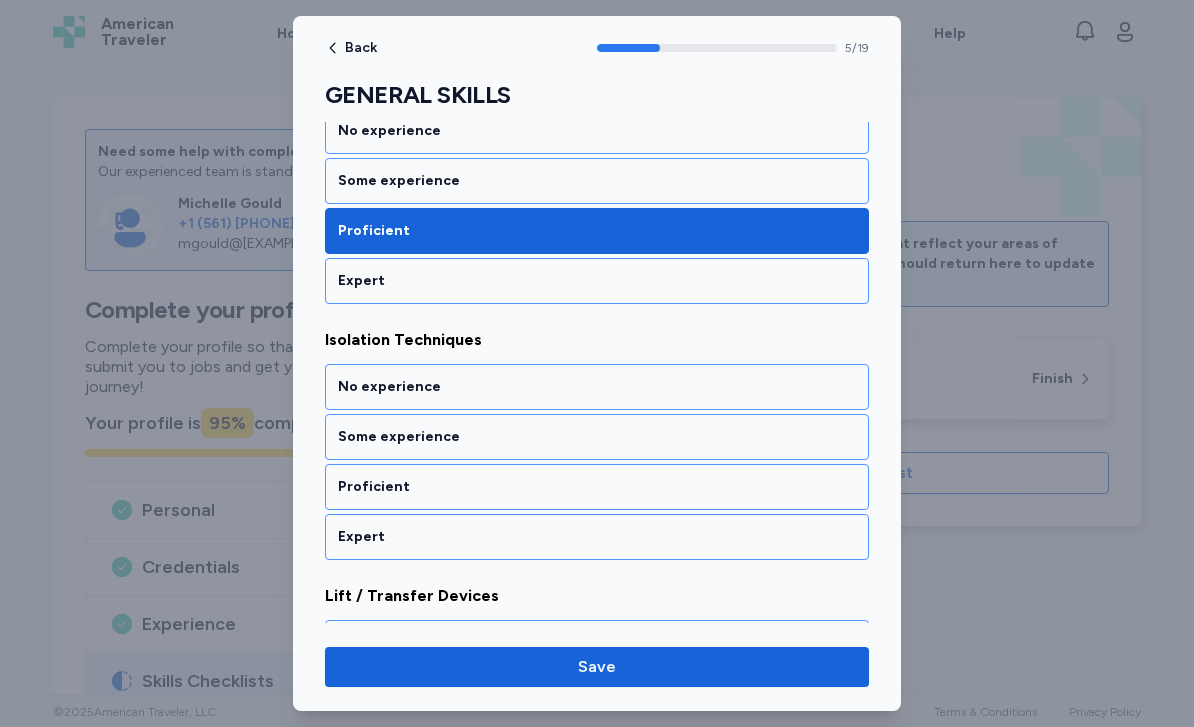 scroll, scrollTop: 1440, scrollLeft: 0, axis: vertical 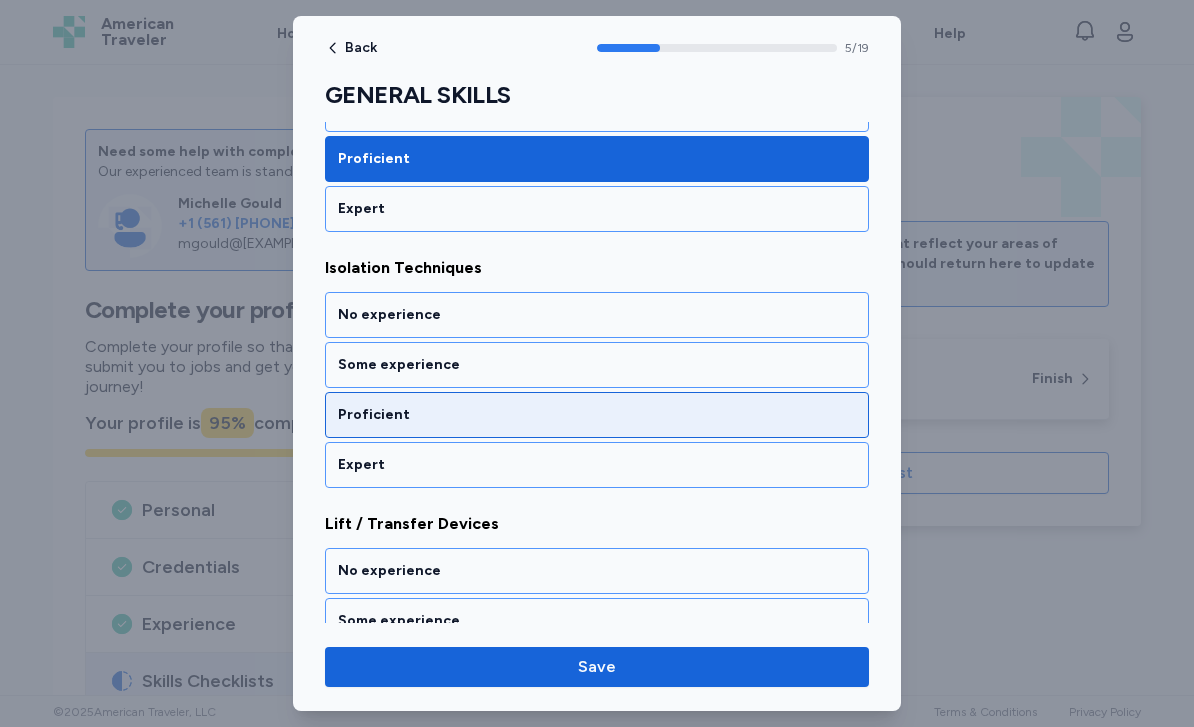 click on "Proficient" at bounding box center (597, 415) 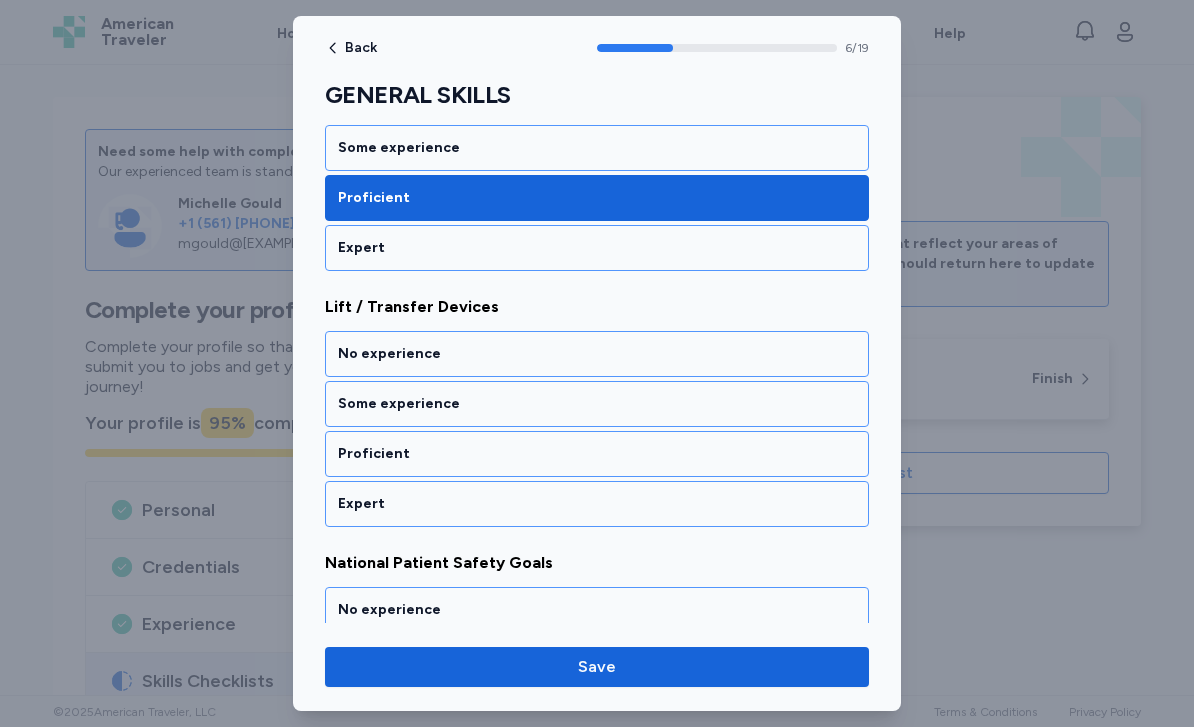 scroll, scrollTop: 1696, scrollLeft: 0, axis: vertical 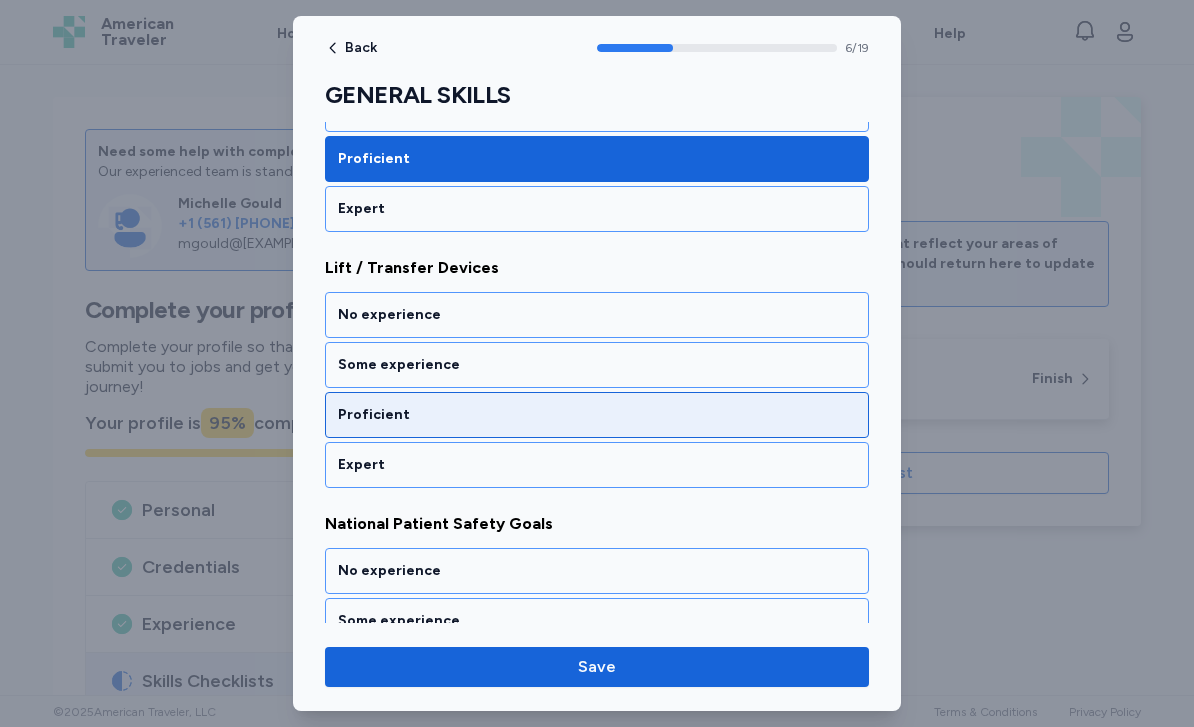 click on "Proficient" at bounding box center [597, 415] 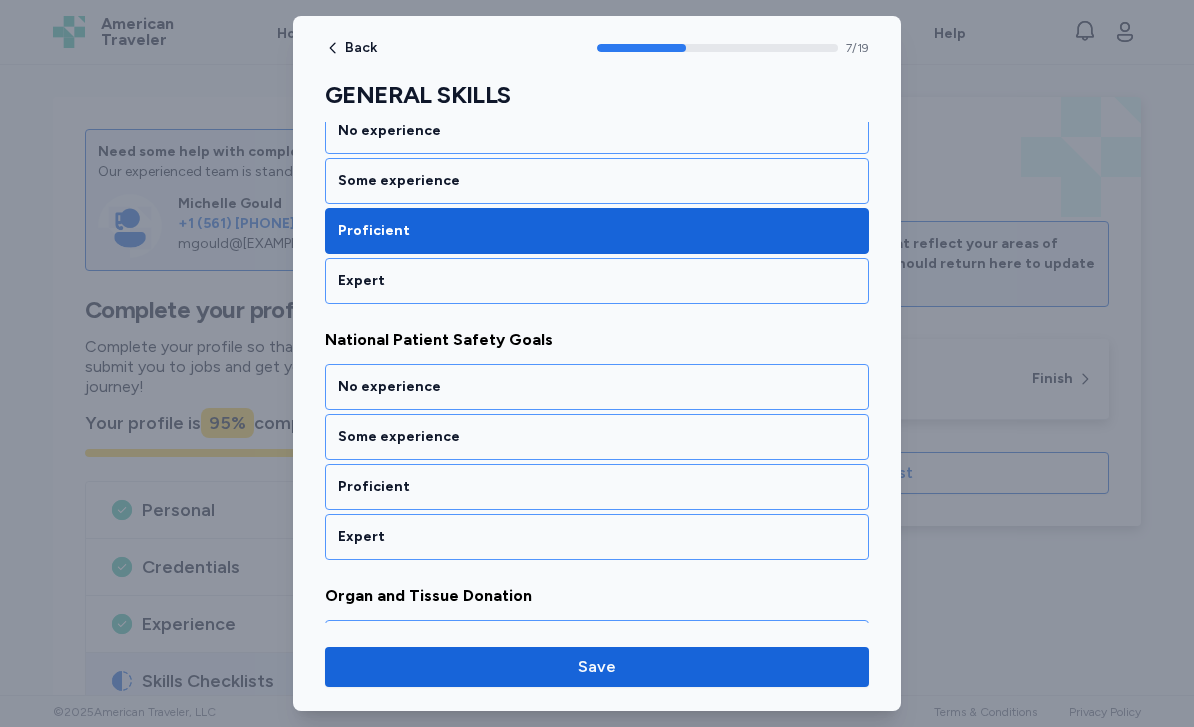 scroll, scrollTop: 1952, scrollLeft: 0, axis: vertical 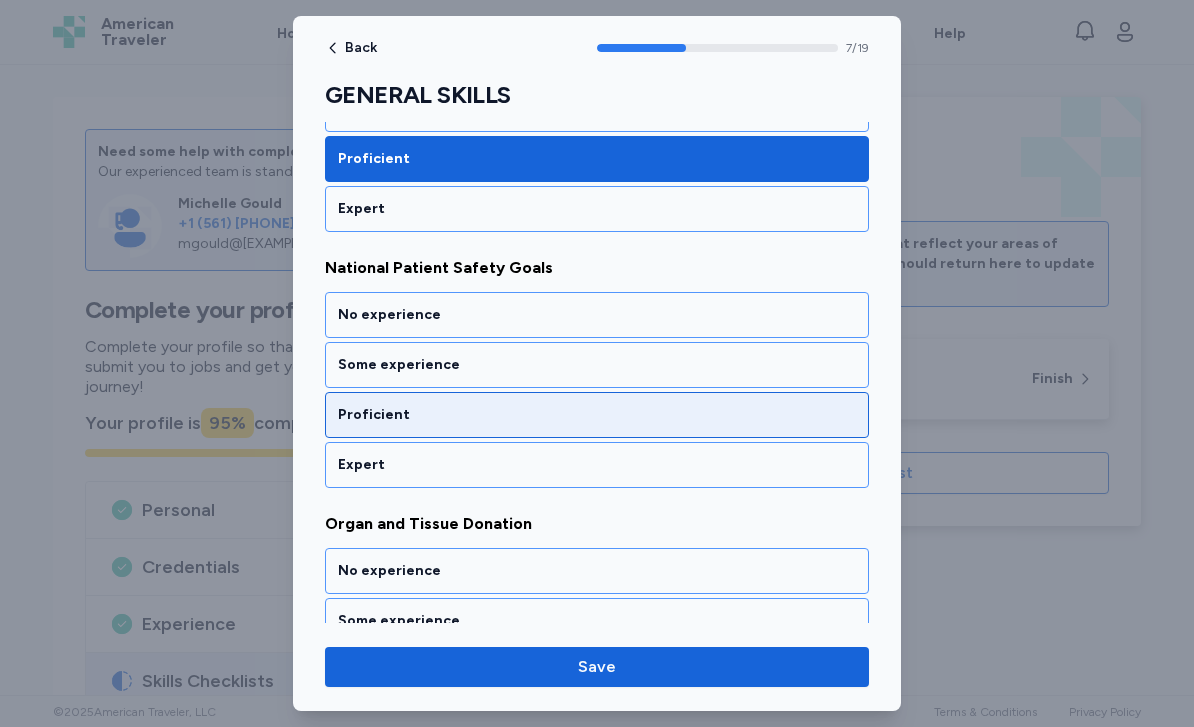 click on "Proficient" at bounding box center [597, 415] 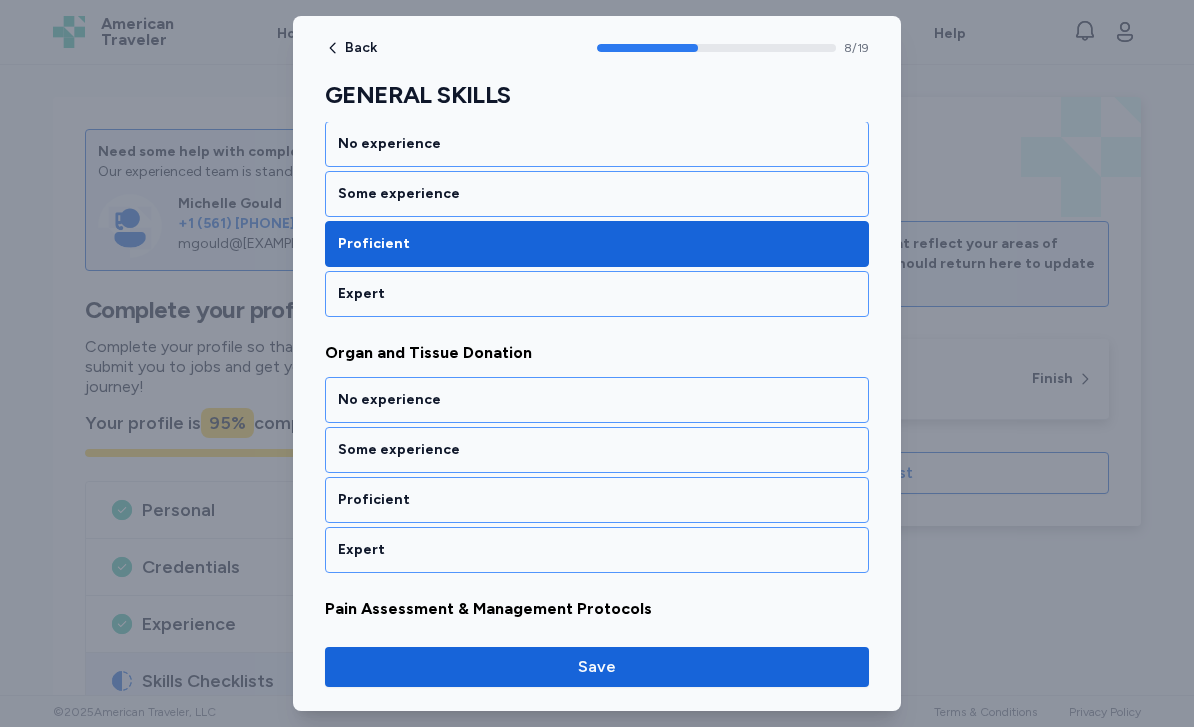 scroll, scrollTop: 2208, scrollLeft: 0, axis: vertical 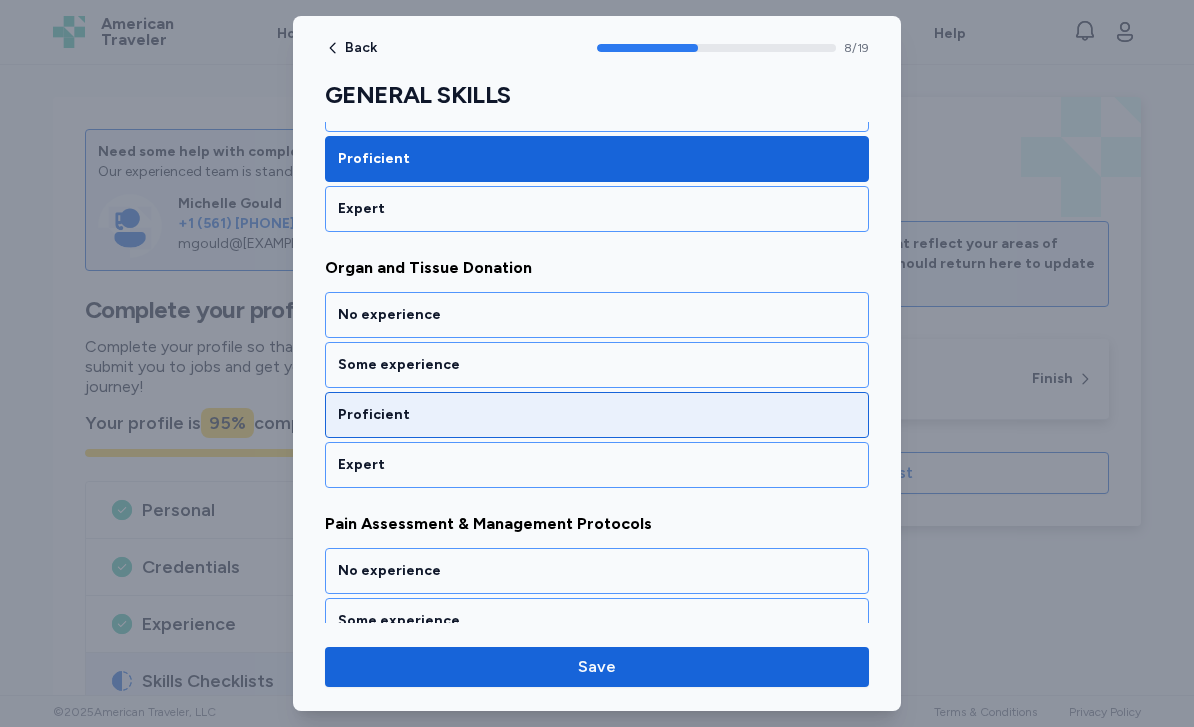 click on "Proficient" at bounding box center [597, 415] 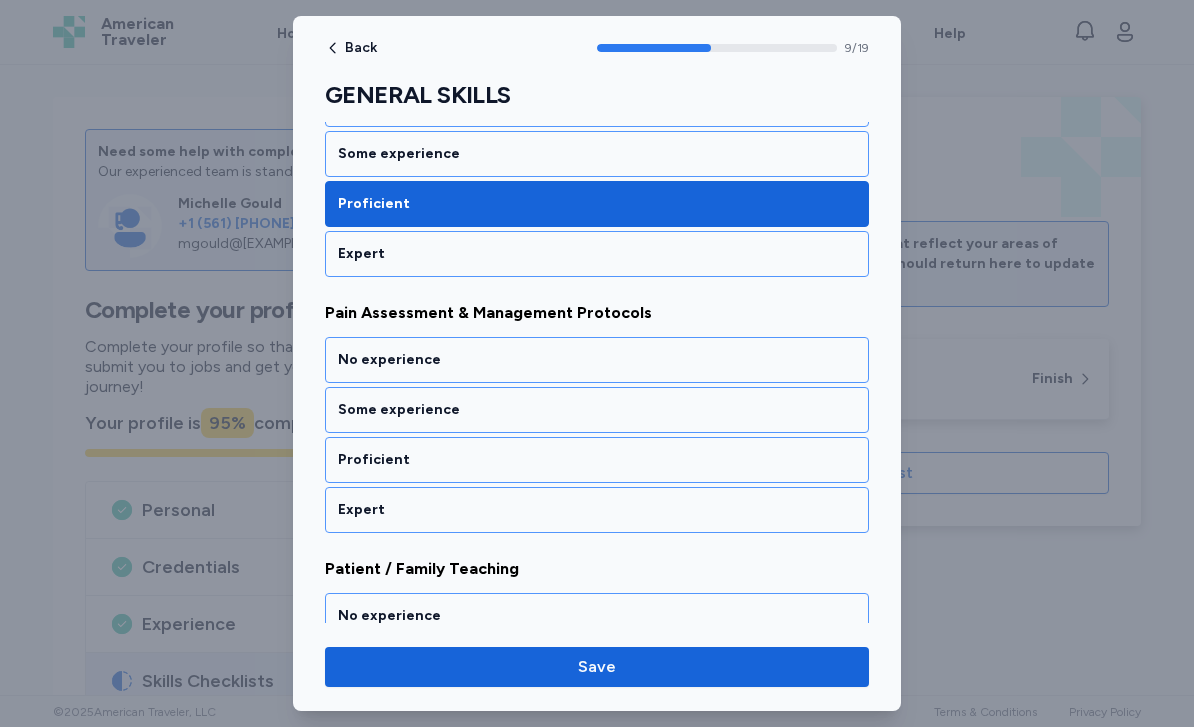 scroll, scrollTop: 2464, scrollLeft: 0, axis: vertical 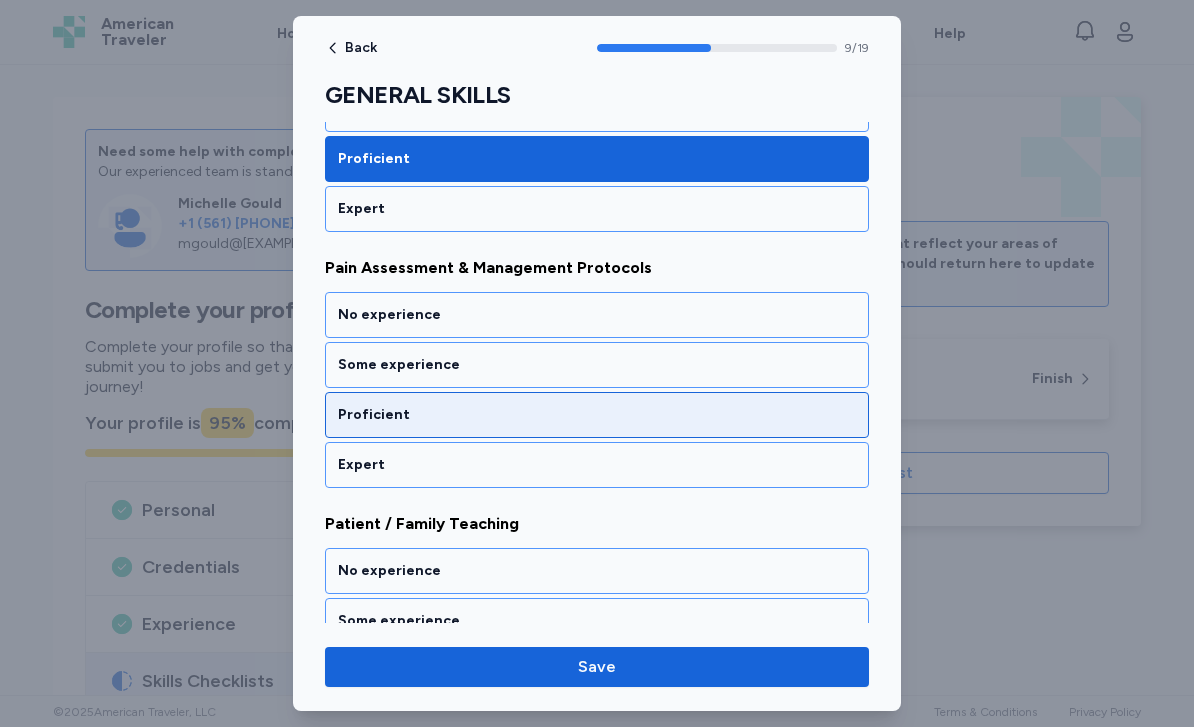 click on "Proficient" at bounding box center (597, 415) 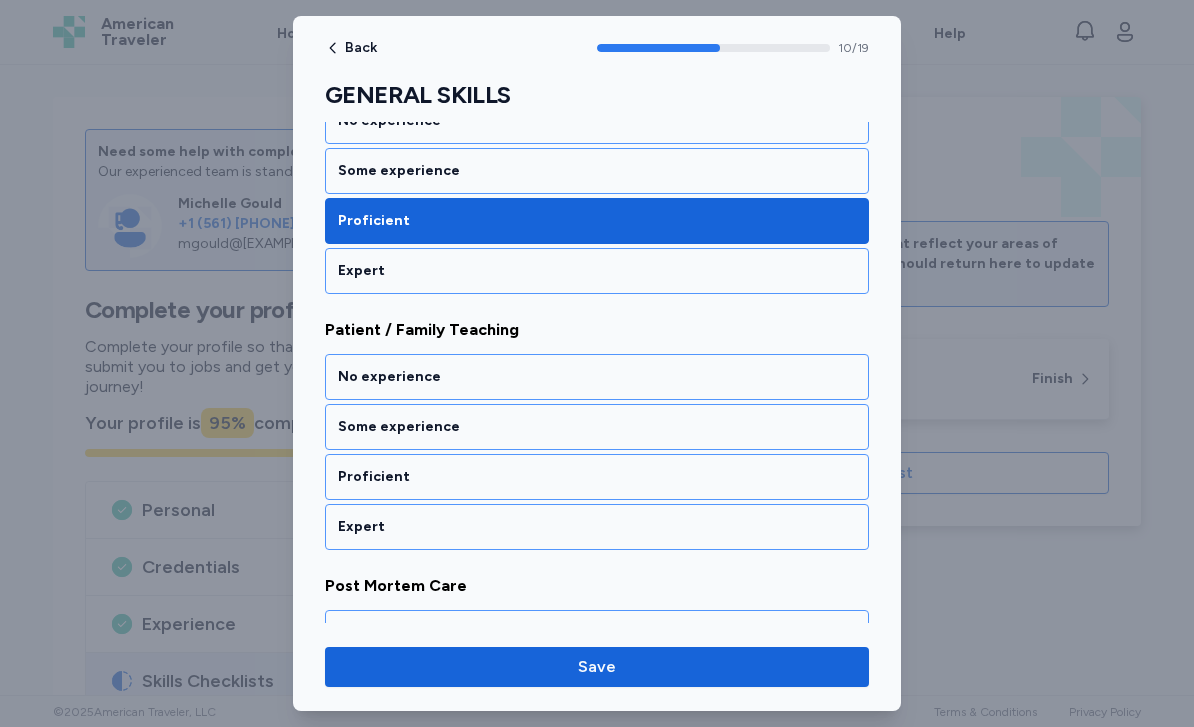 scroll, scrollTop: 2720, scrollLeft: 0, axis: vertical 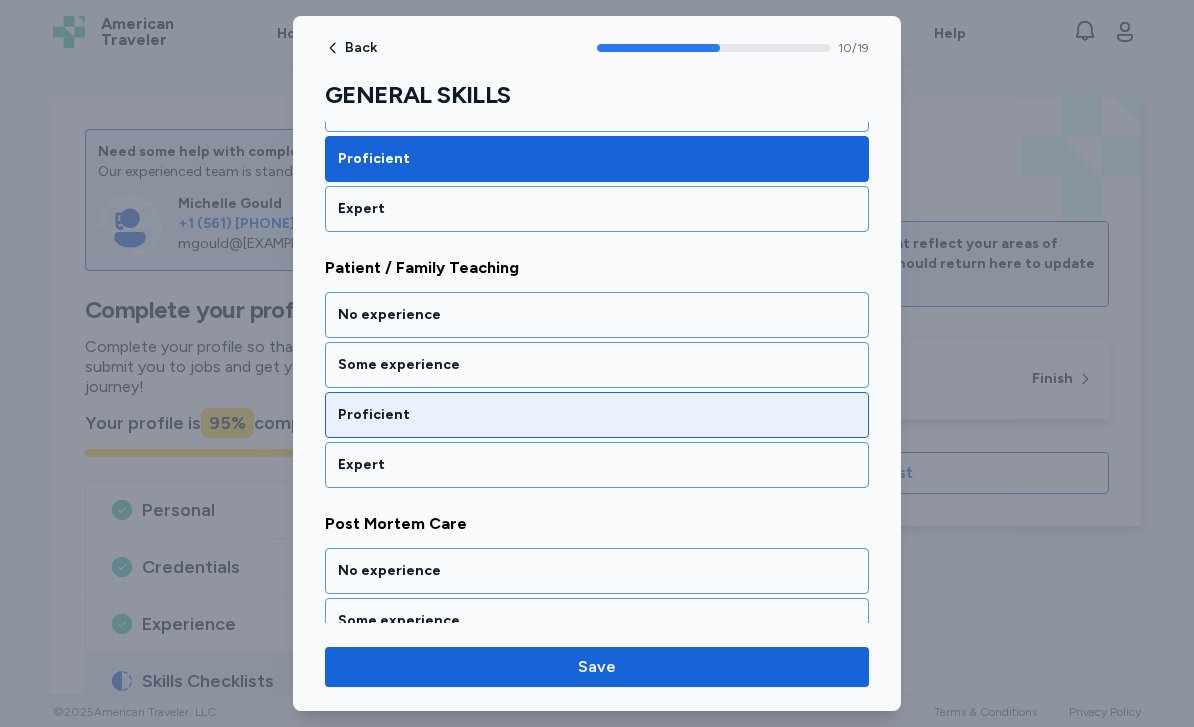 click on "Proficient" at bounding box center [597, 415] 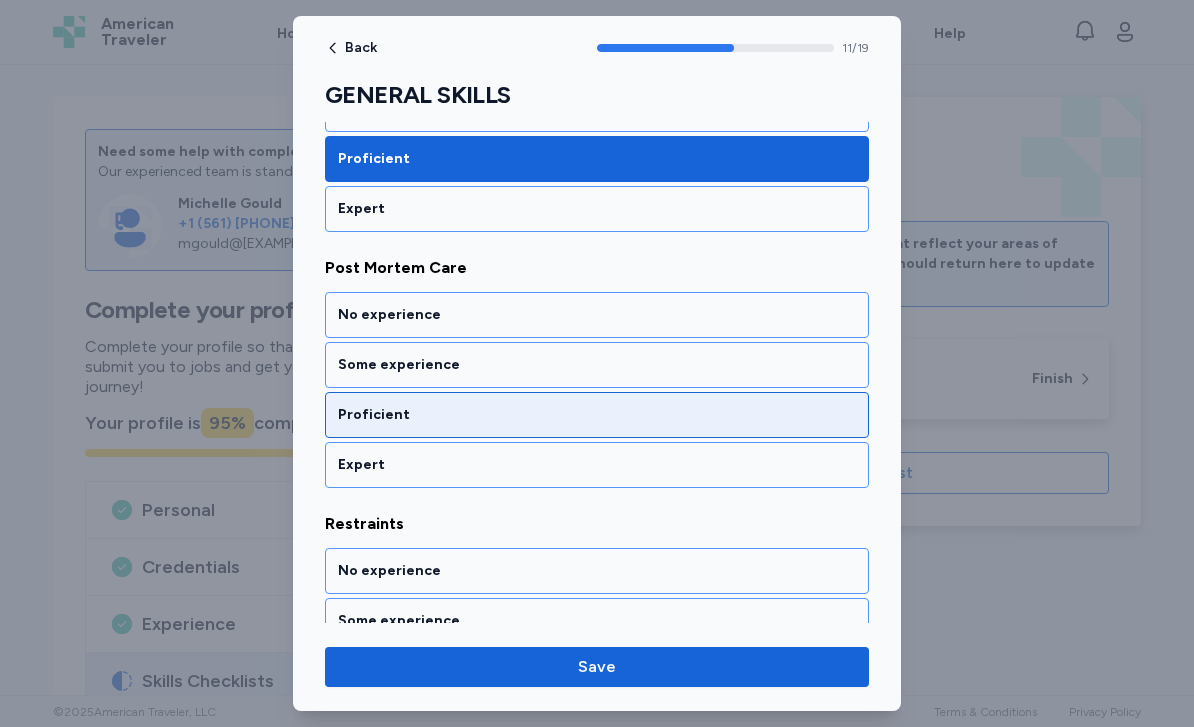 click on "Proficient" at bounding box center (597, 415) 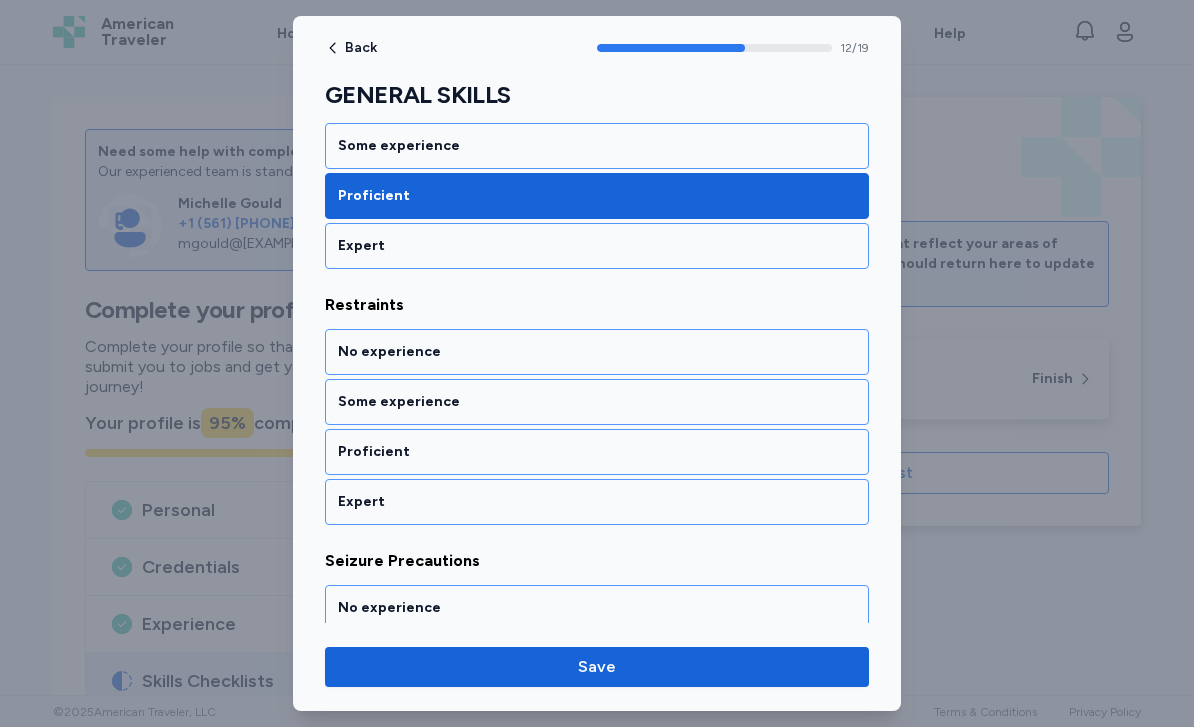 scroll, scrollTop: 3232, scrollLeft: 0, axis: vertical 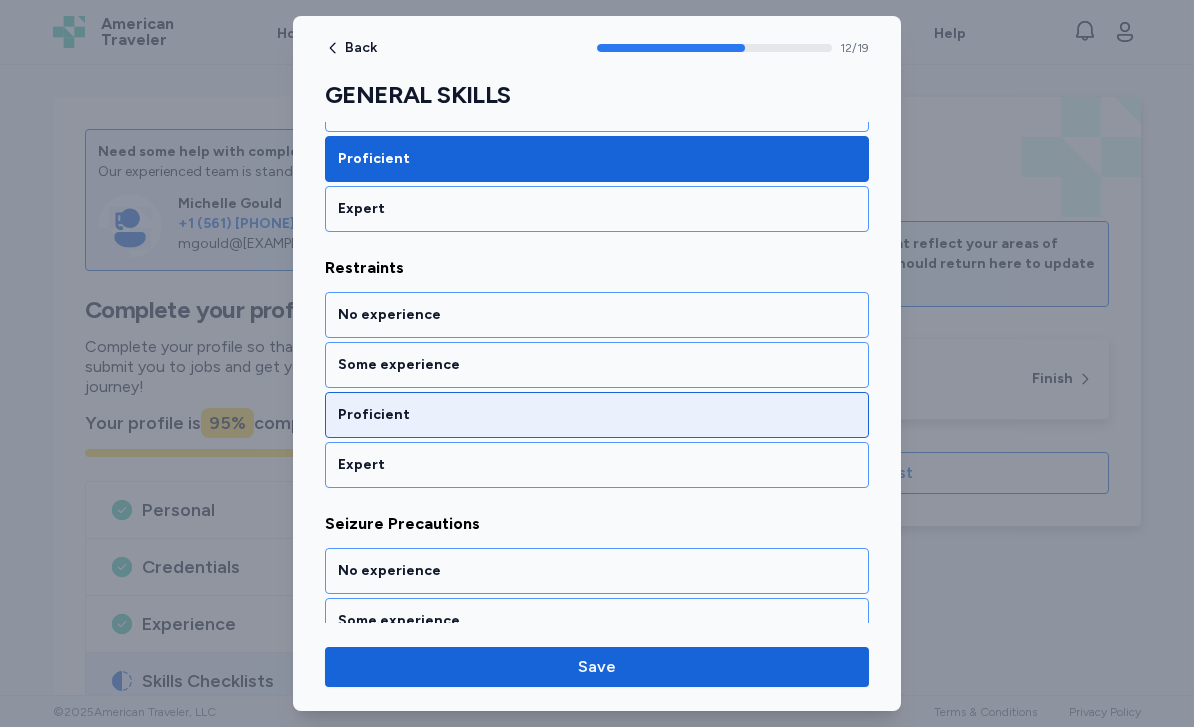 click on "Proficient" at bounding box center (597, 415) 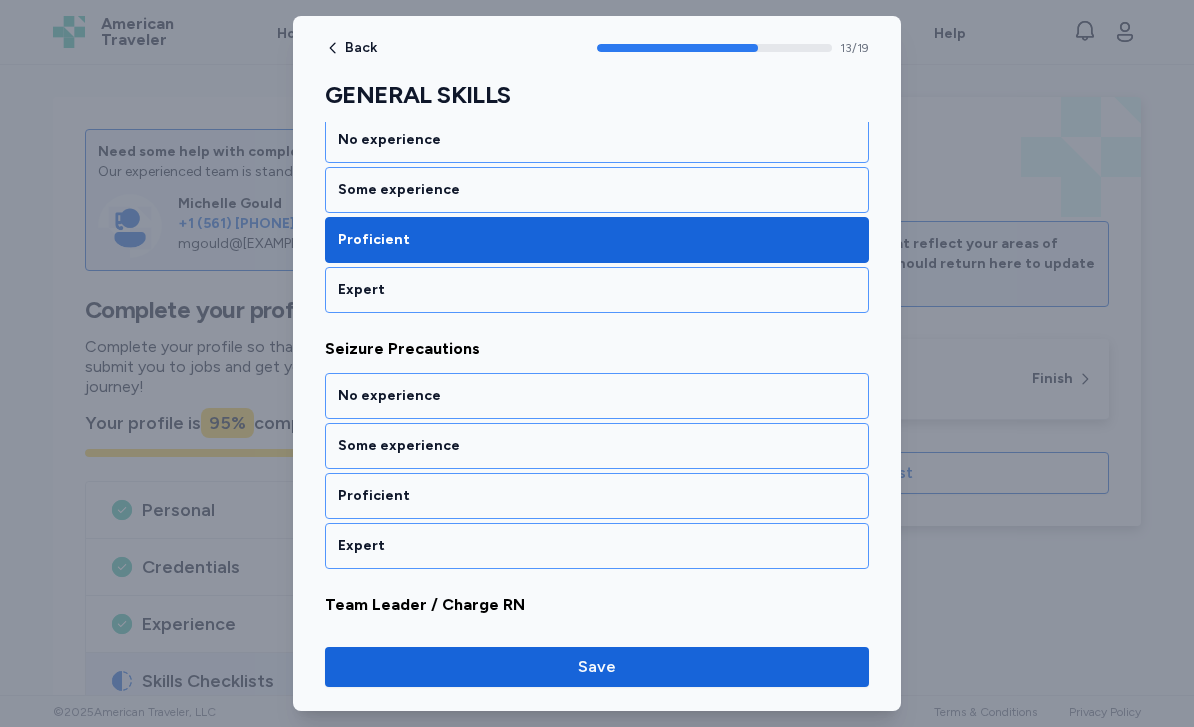 scroll, scrollTop: 3488, scrollLeft: 0, axis: vertical 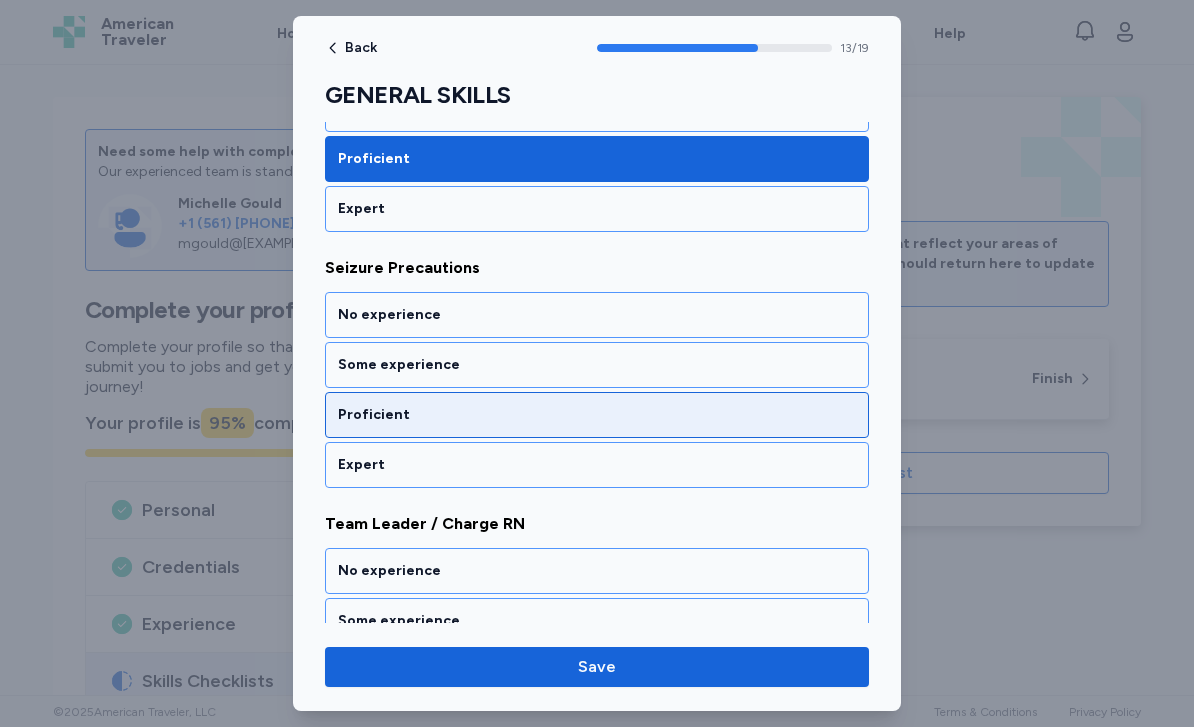 click on "Proficient" at bounding box center (597, 415) 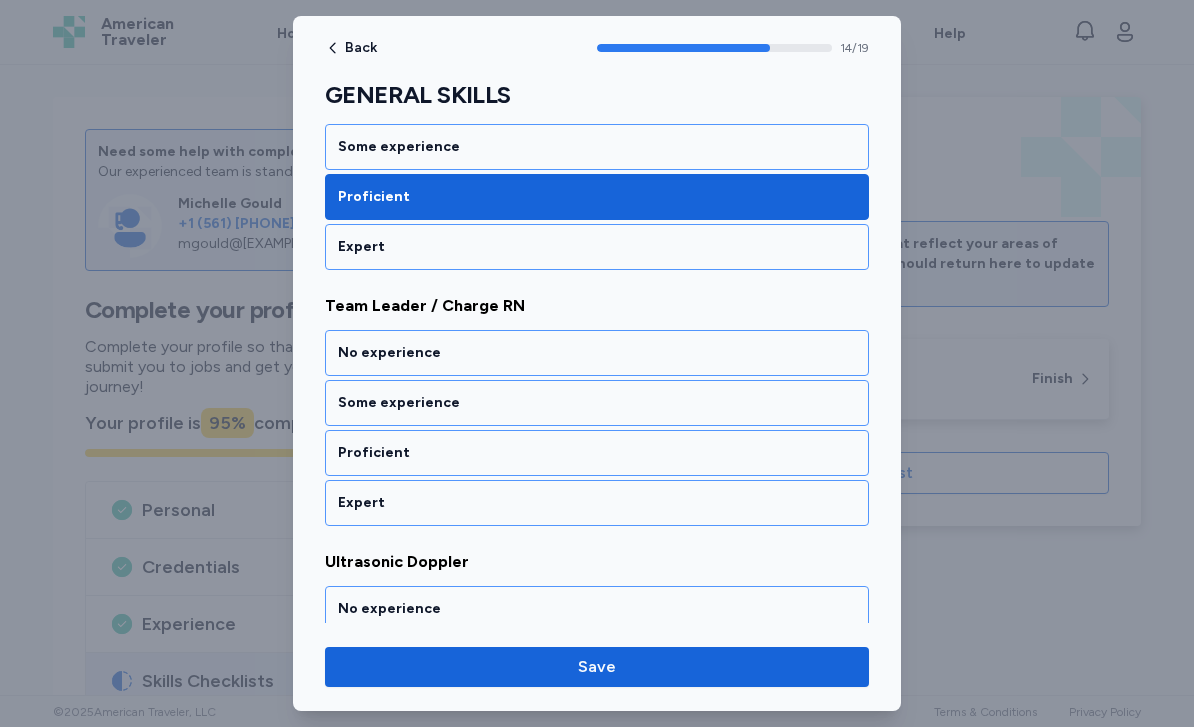 scroll, scrollTop: 3744, scrollLeft: 0, axis: vertical 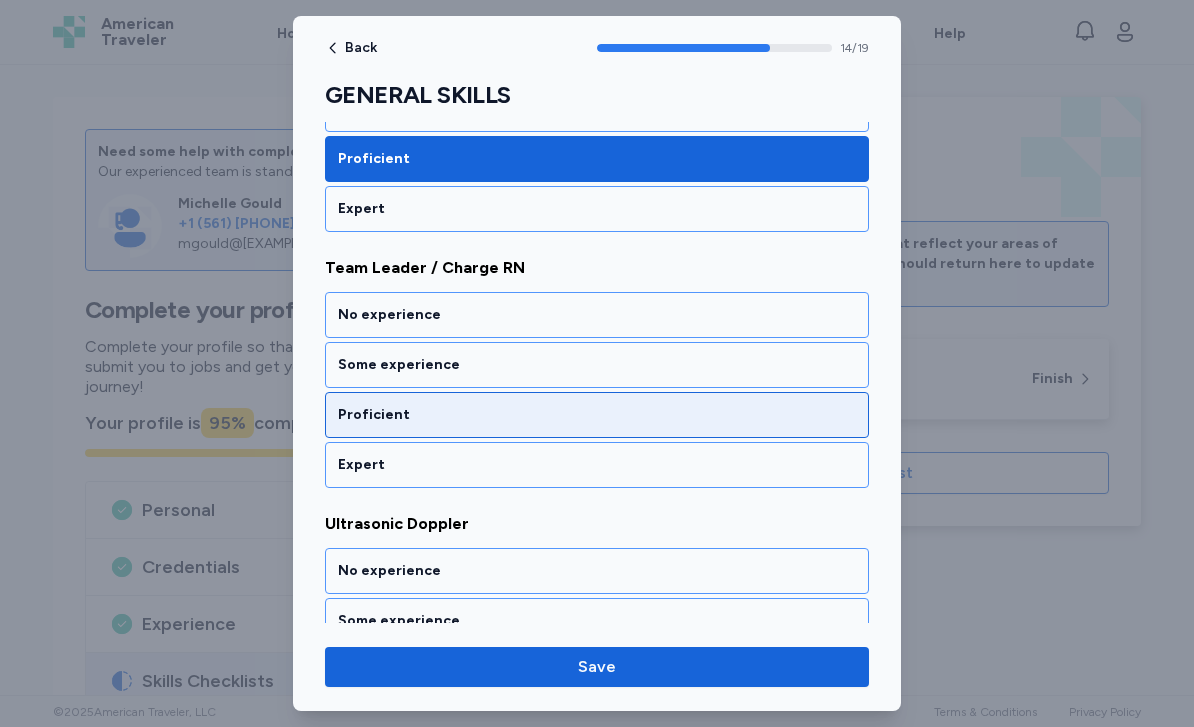 click on "Proficient" at bounding box center (597, 415) 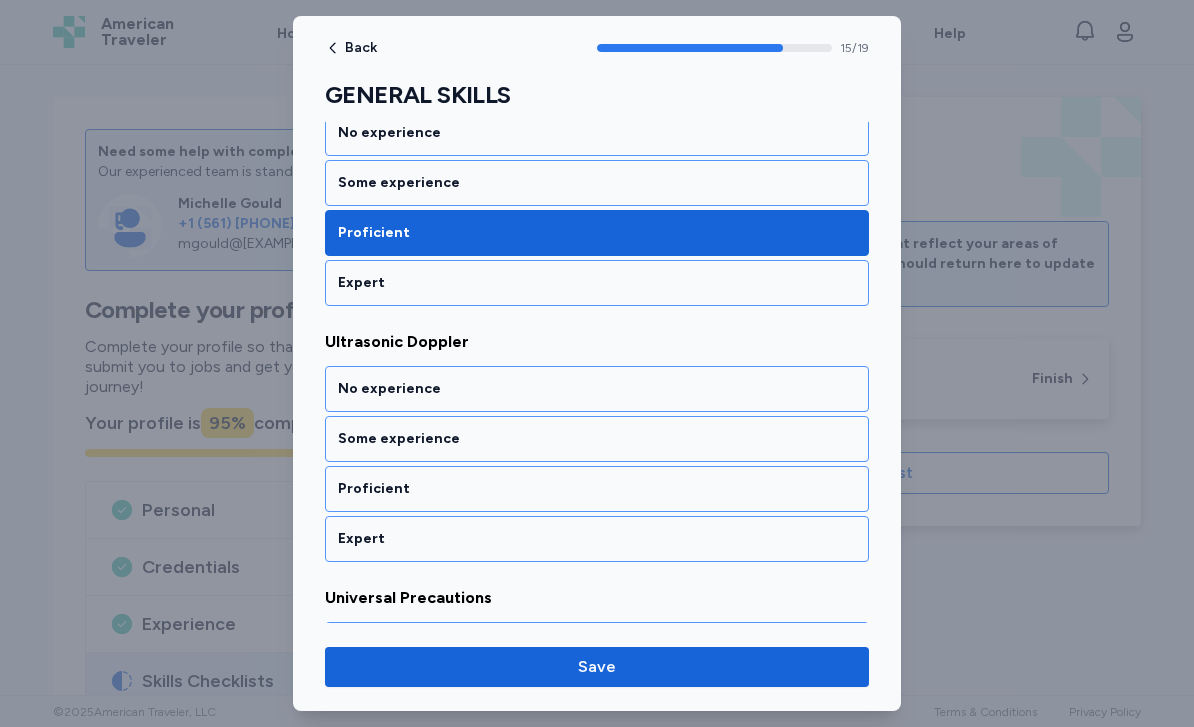 scroll, scrollTop: 4000, scrollLeft: 0, axis: vertical 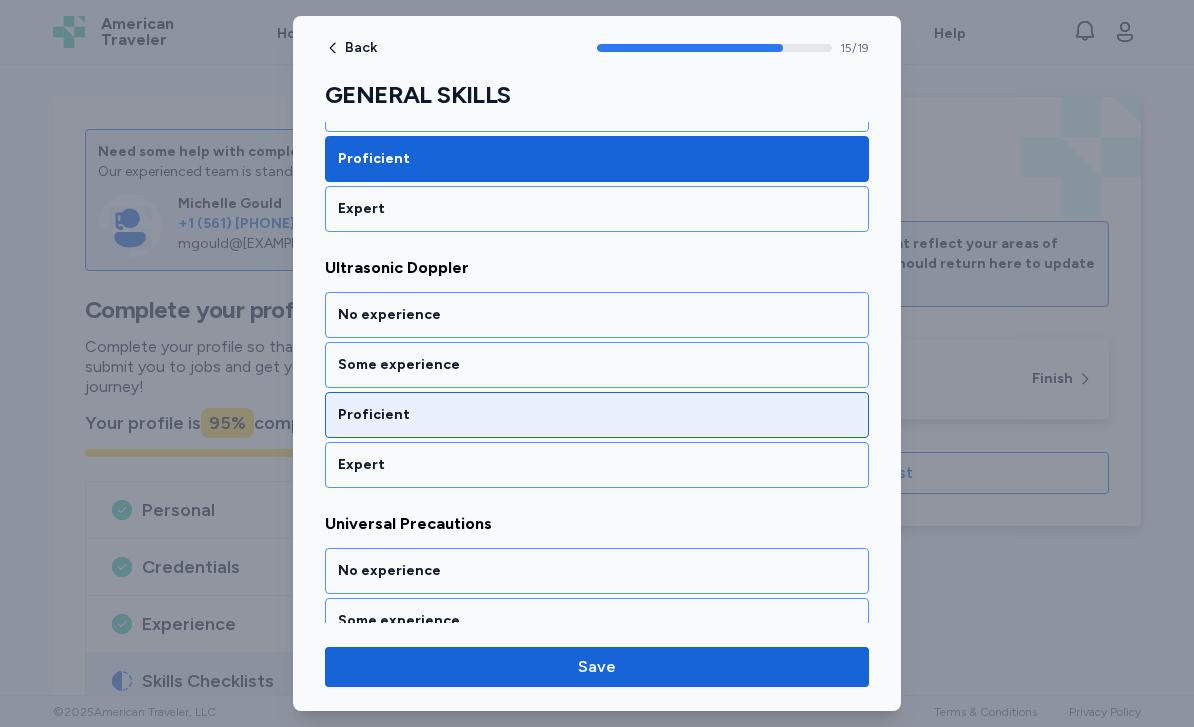 click on "Proficient" at bounding box center (597, 415) 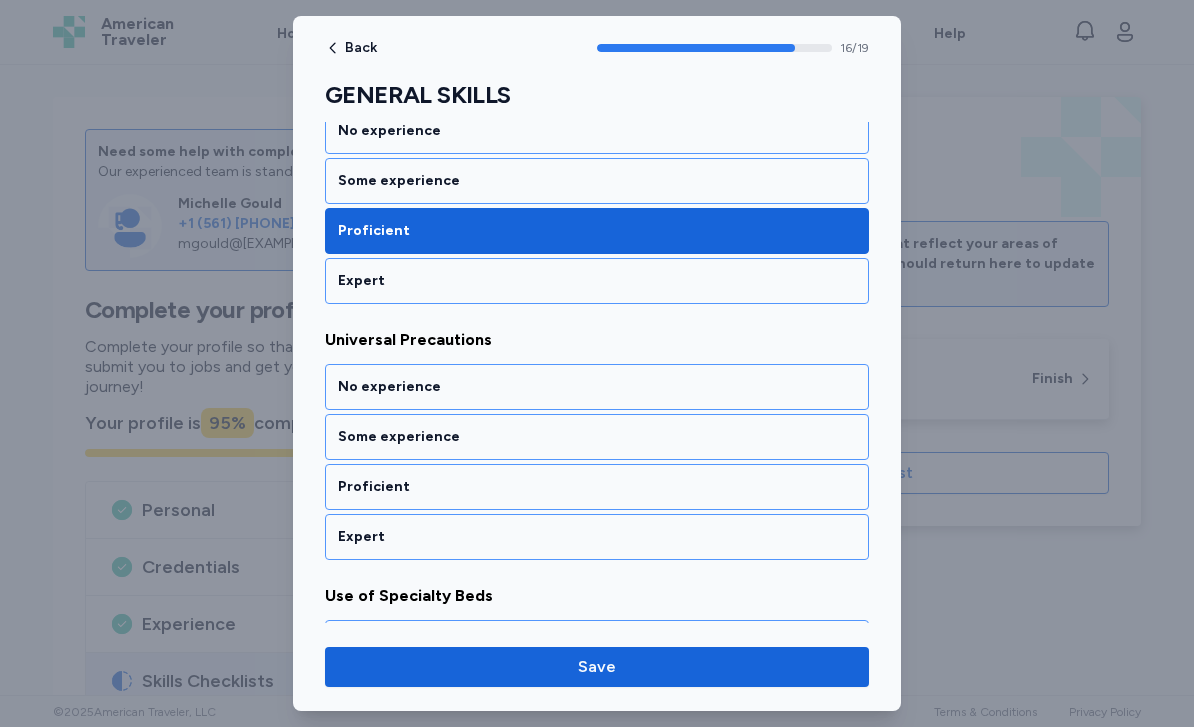 scroll, scrollTop: 4256, scrollLeft: 0, axis: vertical 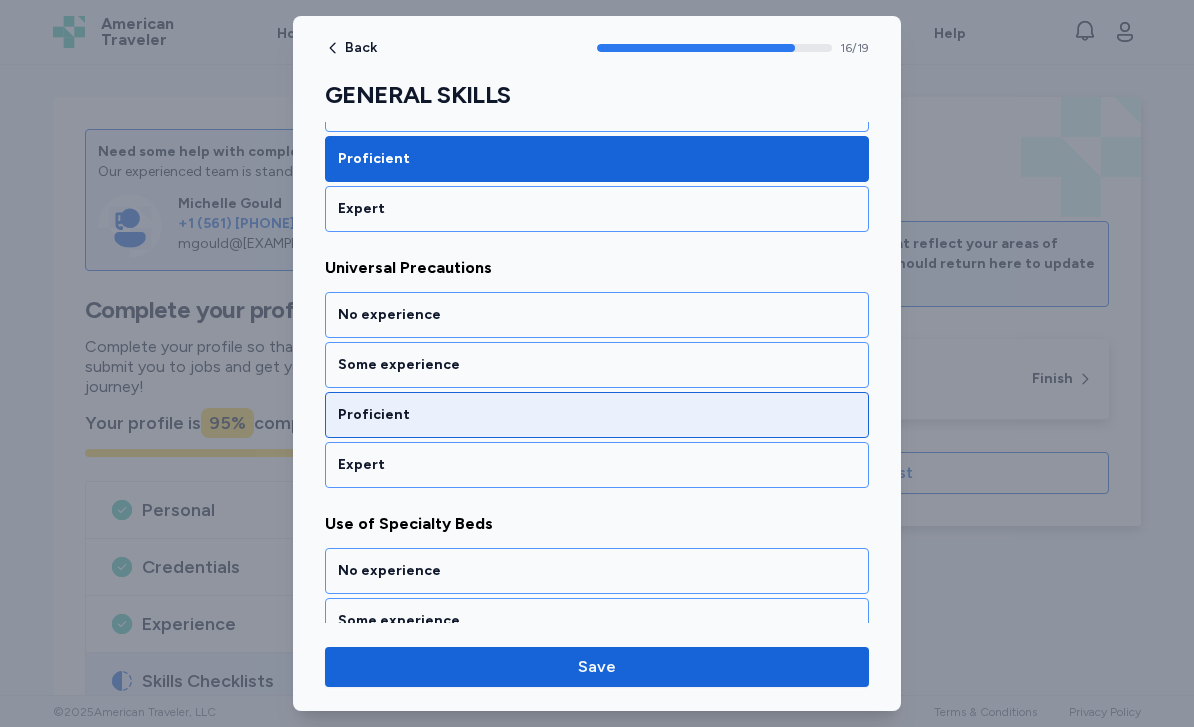 click on "Proficient" at bounding box center (597, 415) 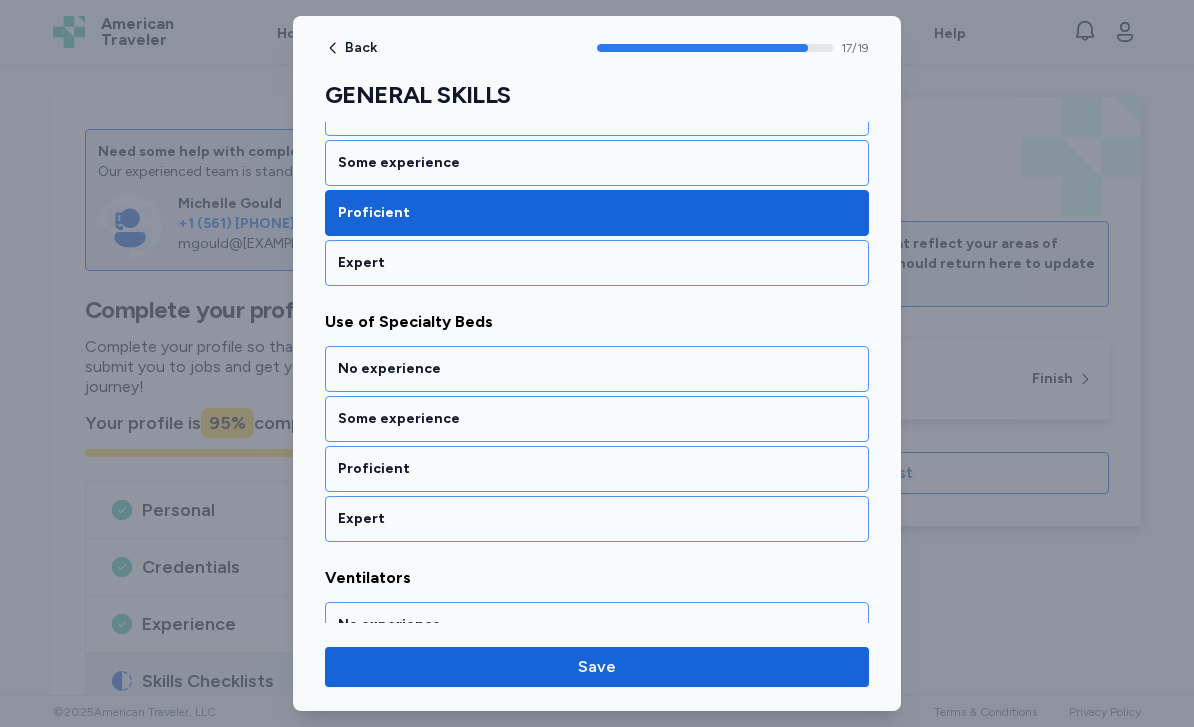 scroll, scrollTop: 4512, scrollLeft: 0, axis: vertical 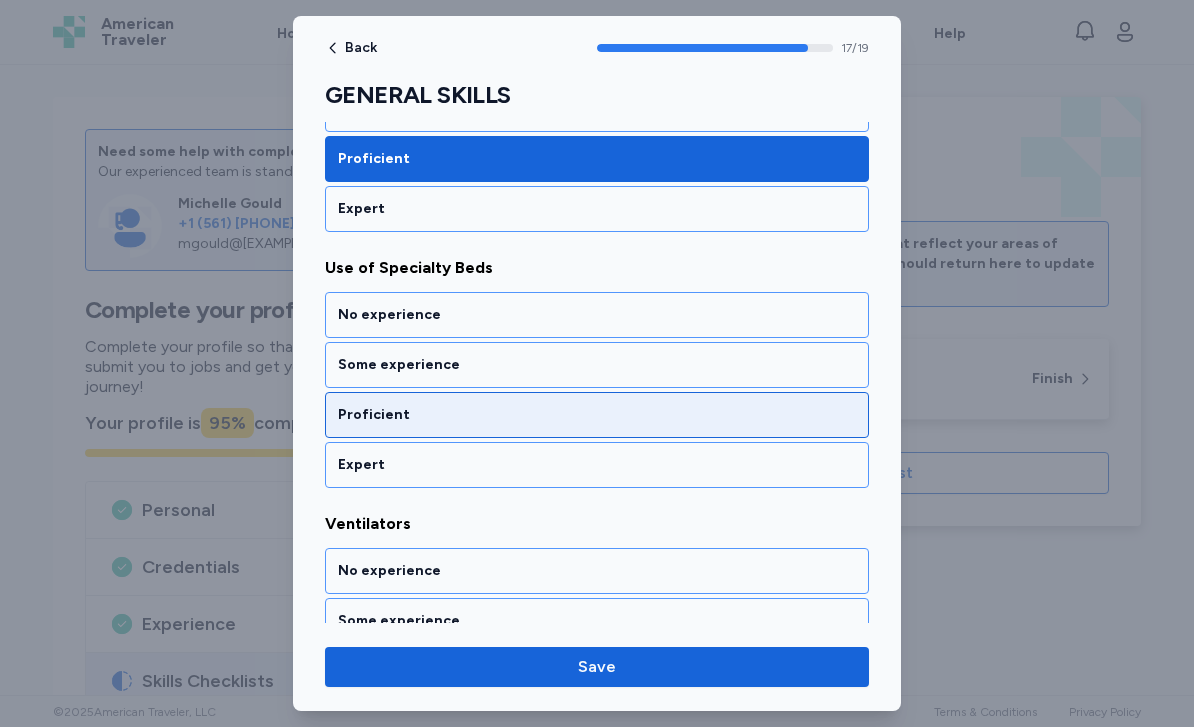 click on "Proficient" at bounding box center (597, 415) 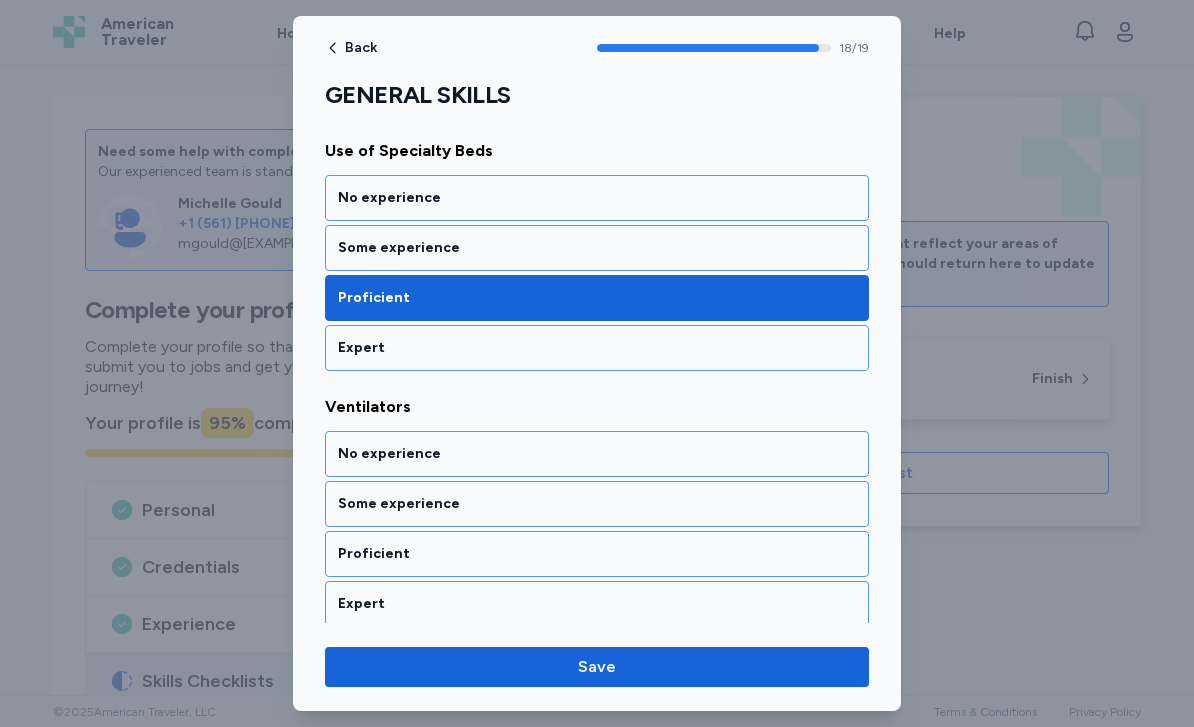 scroll, scrollTop: 4637, scrollLeft: 0, axis: vertical 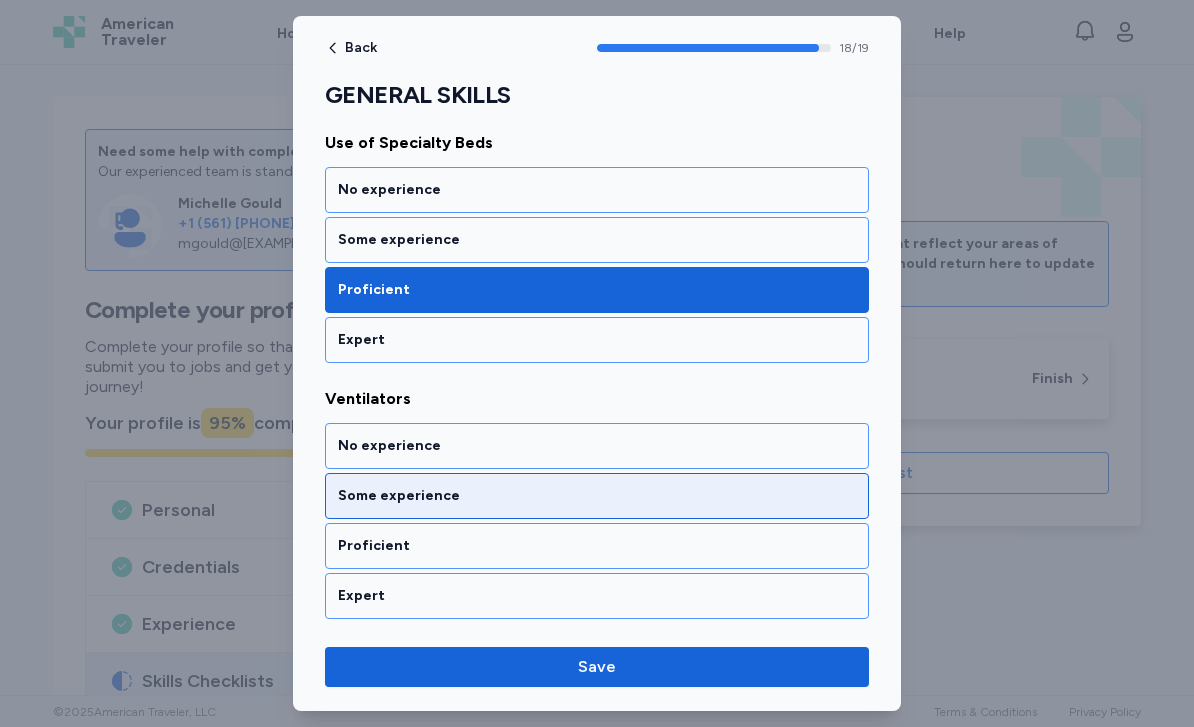 click on "Some experience" at bounding box center [597, 496] 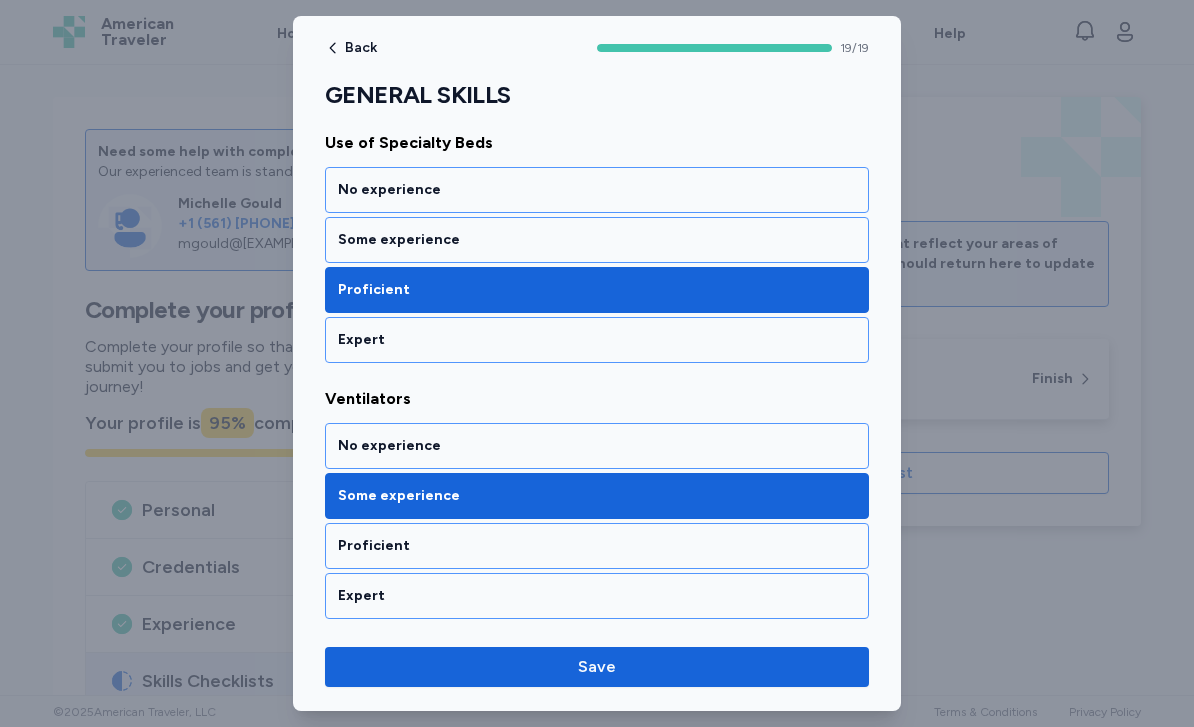 click on "Some experience" at bounding box center (597, 496) 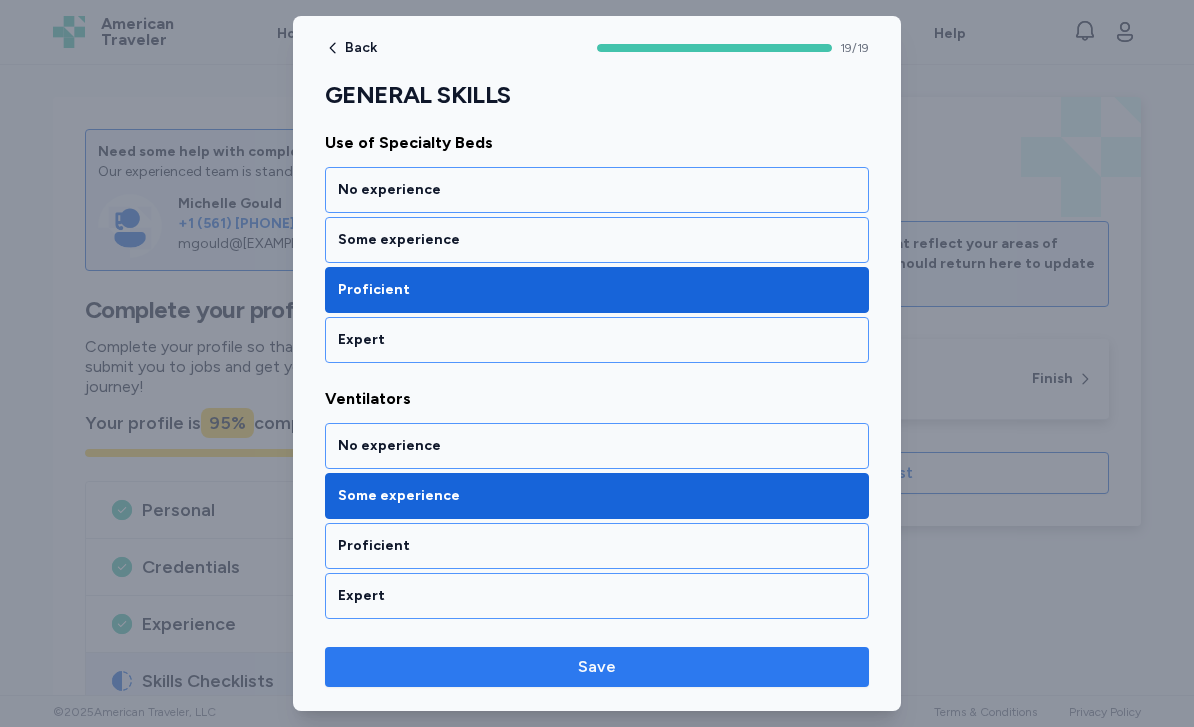 click on "Save" at bounding box center [597, 667] 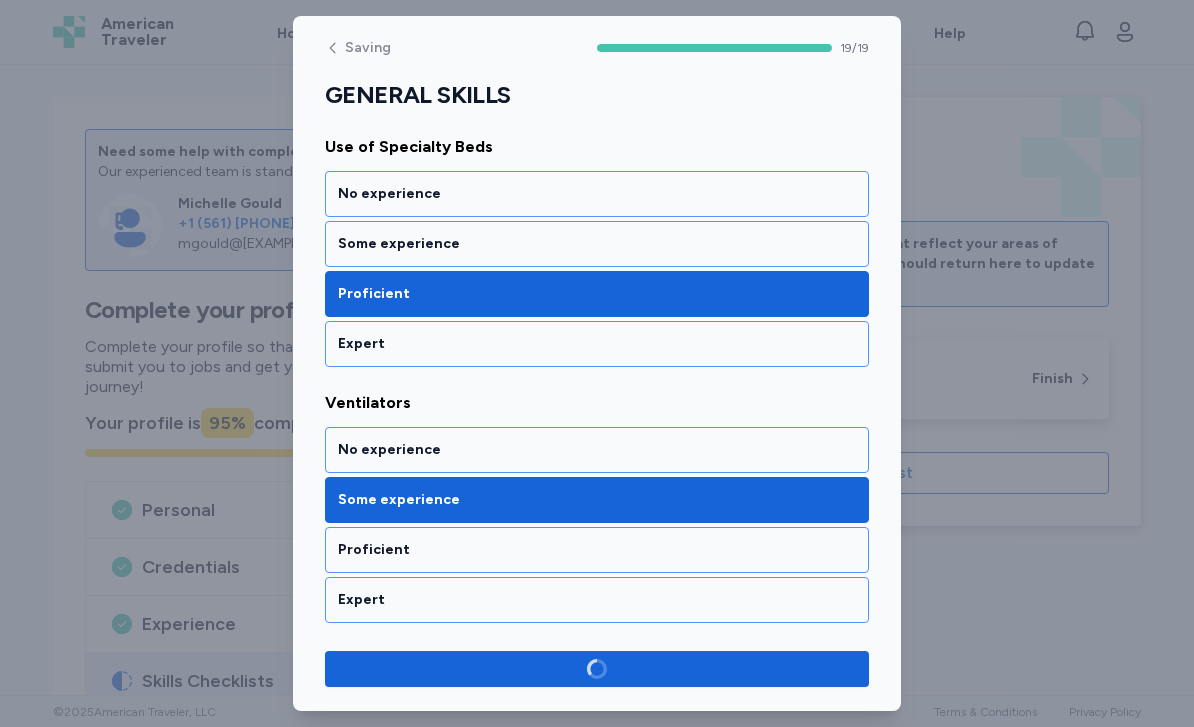 scroll, scrollTop: 4633, scrollLeft: 0, axis: vertical 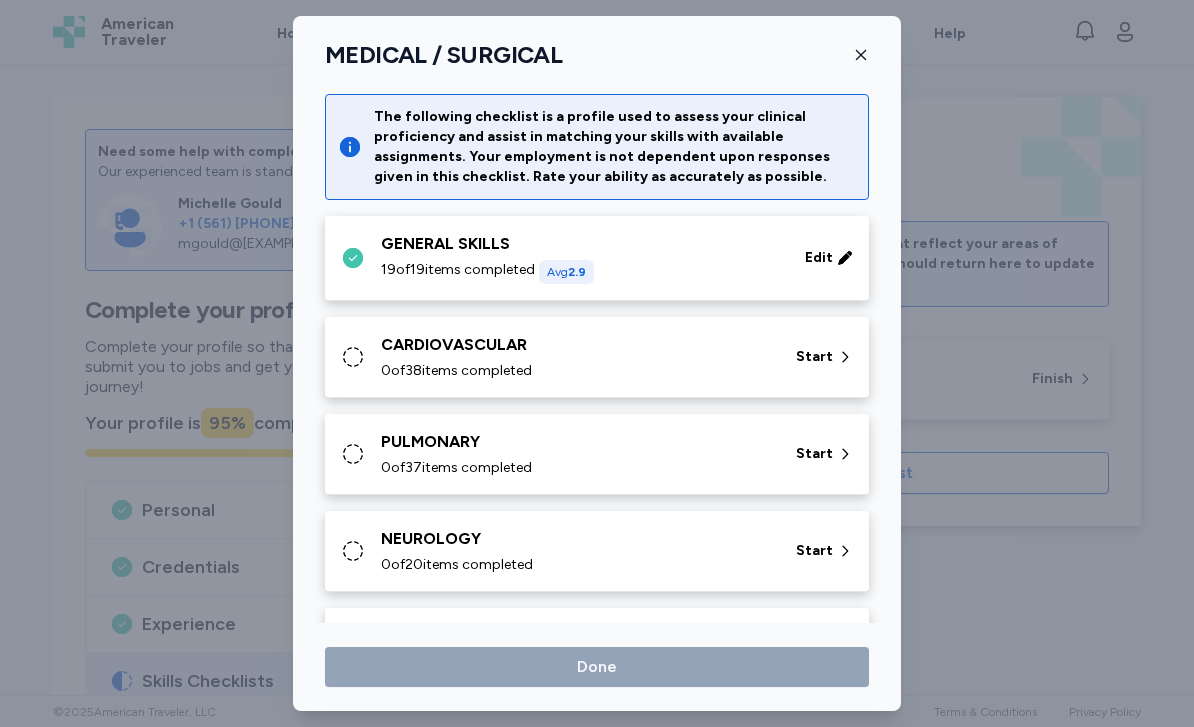 click on "CARDIOVASCULAR 0  of  38  items completed" at bounding box center [576, 357] 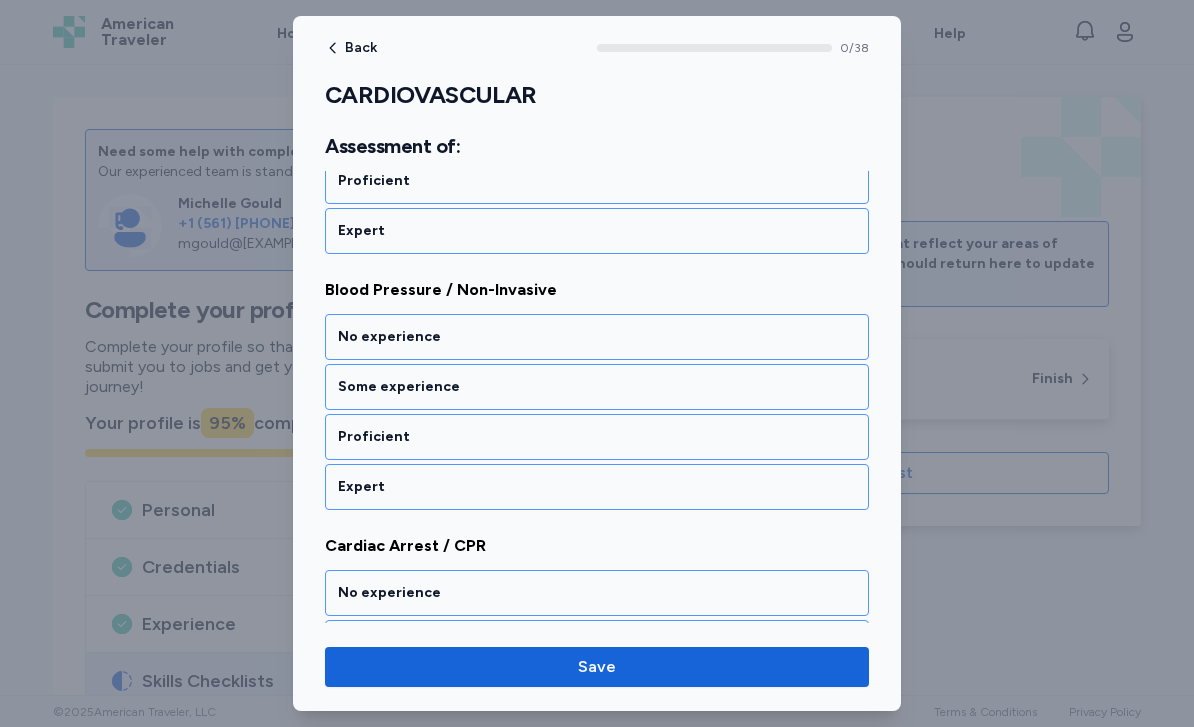 scroll, scrollTop: 444, scrollLeft: 0, axis: vertical 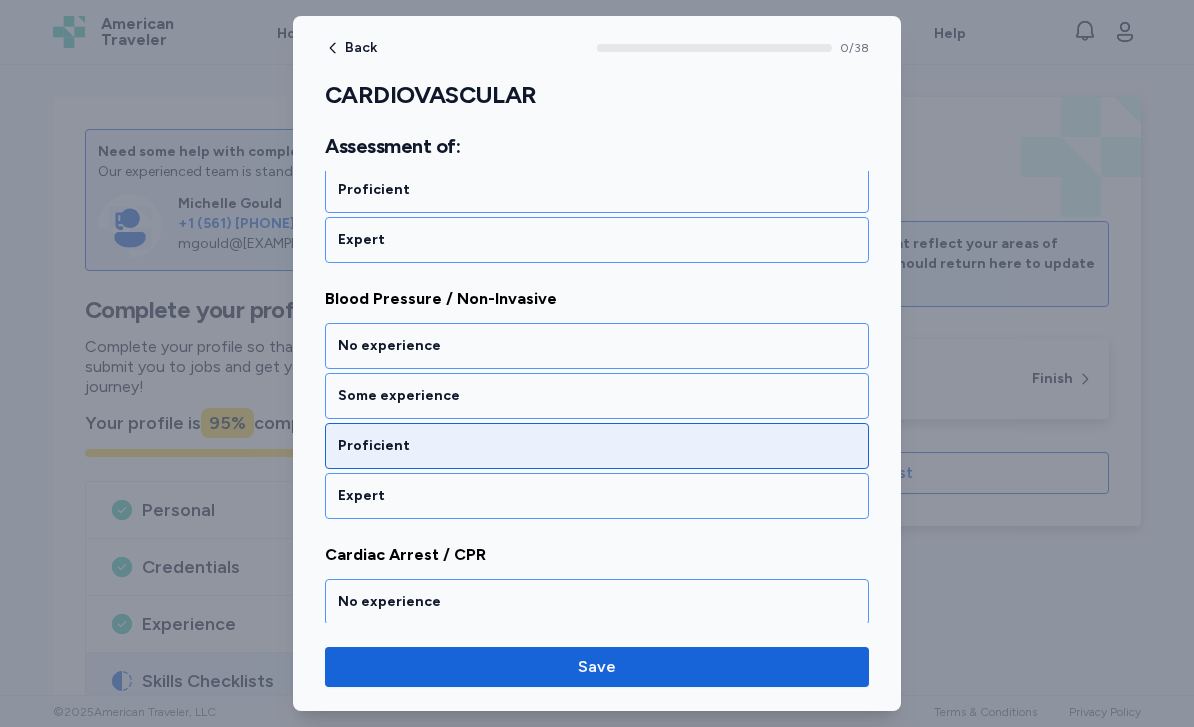 click on "Proficient" at bounding box center [597, 446] 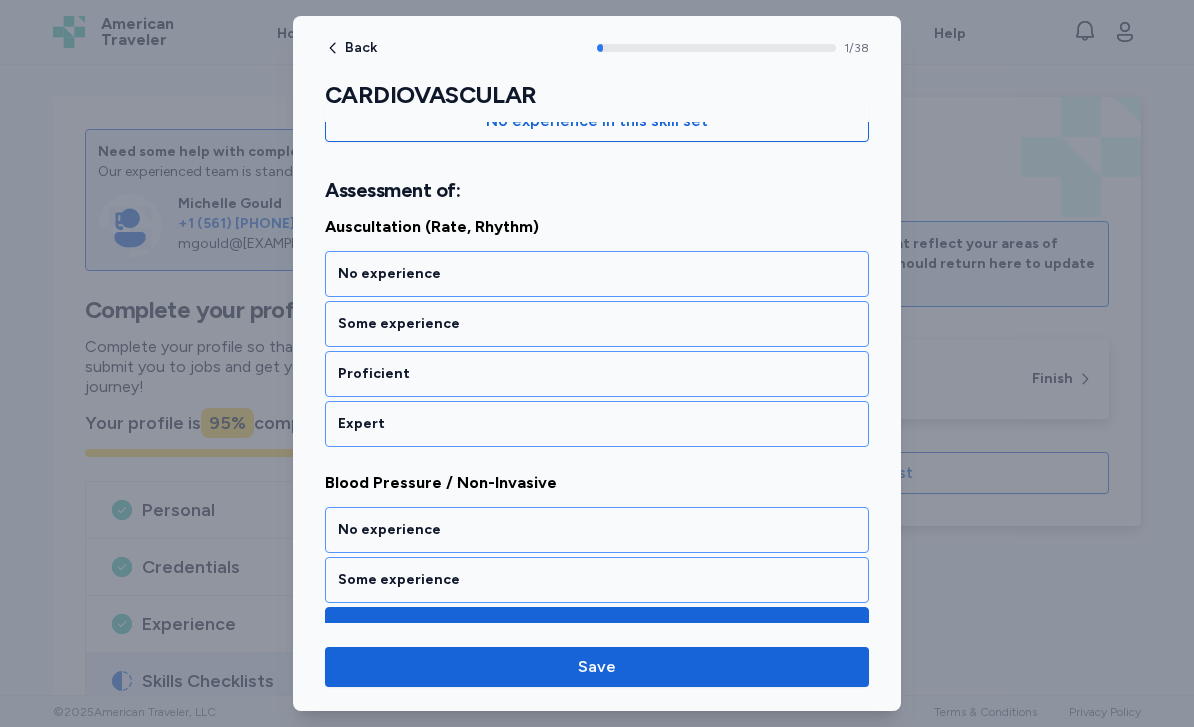 scroll, scrollTop: 247, scrollLeft: 0, axis: vertical 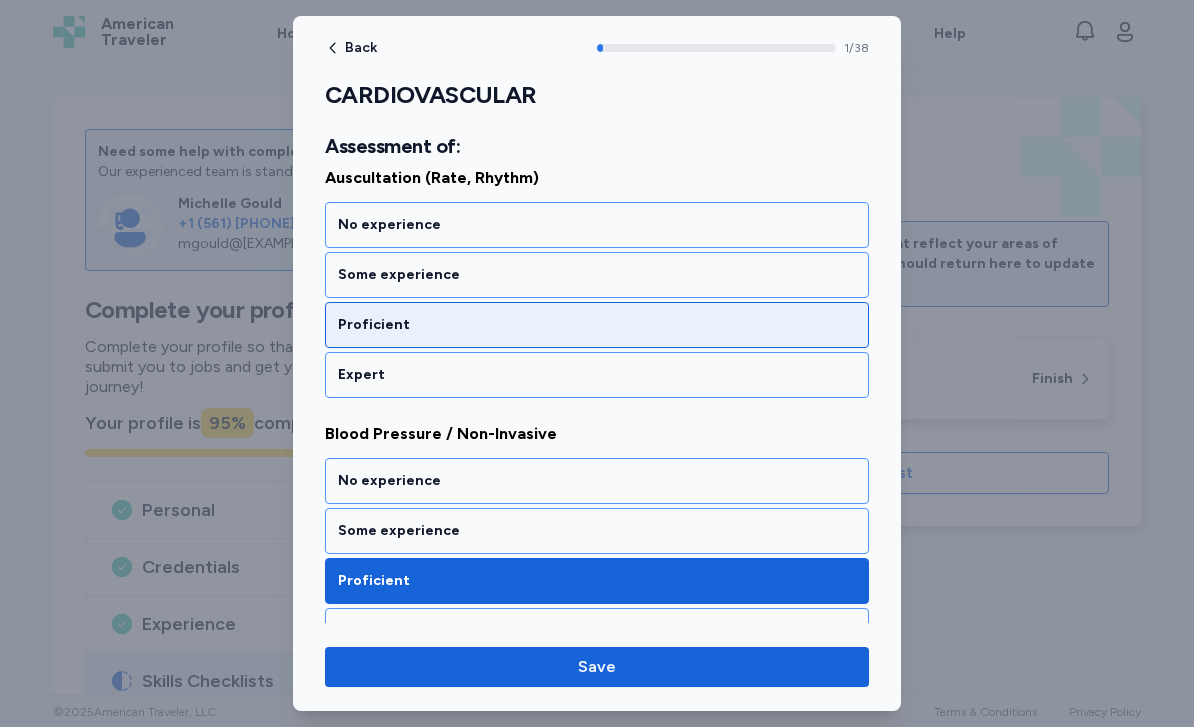 click on "Proficient" at bounding box center [597, 325] 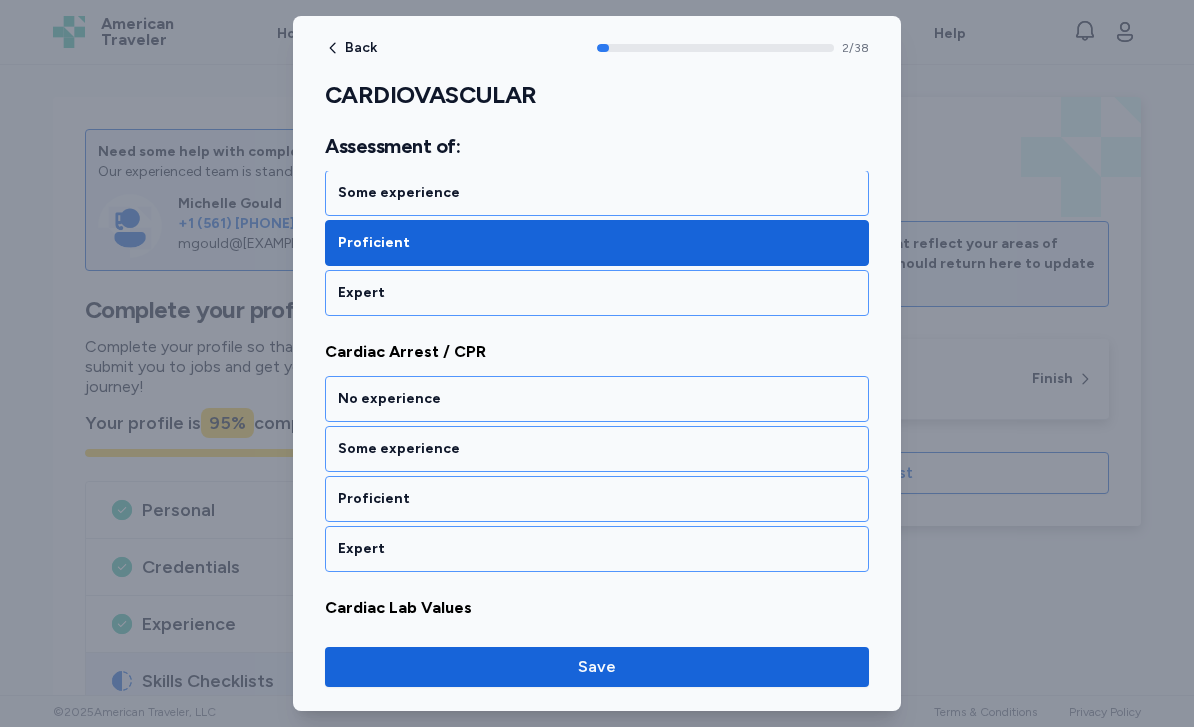 scroll, scrollTop: 696, scrollLeft: 0, axis: vertical 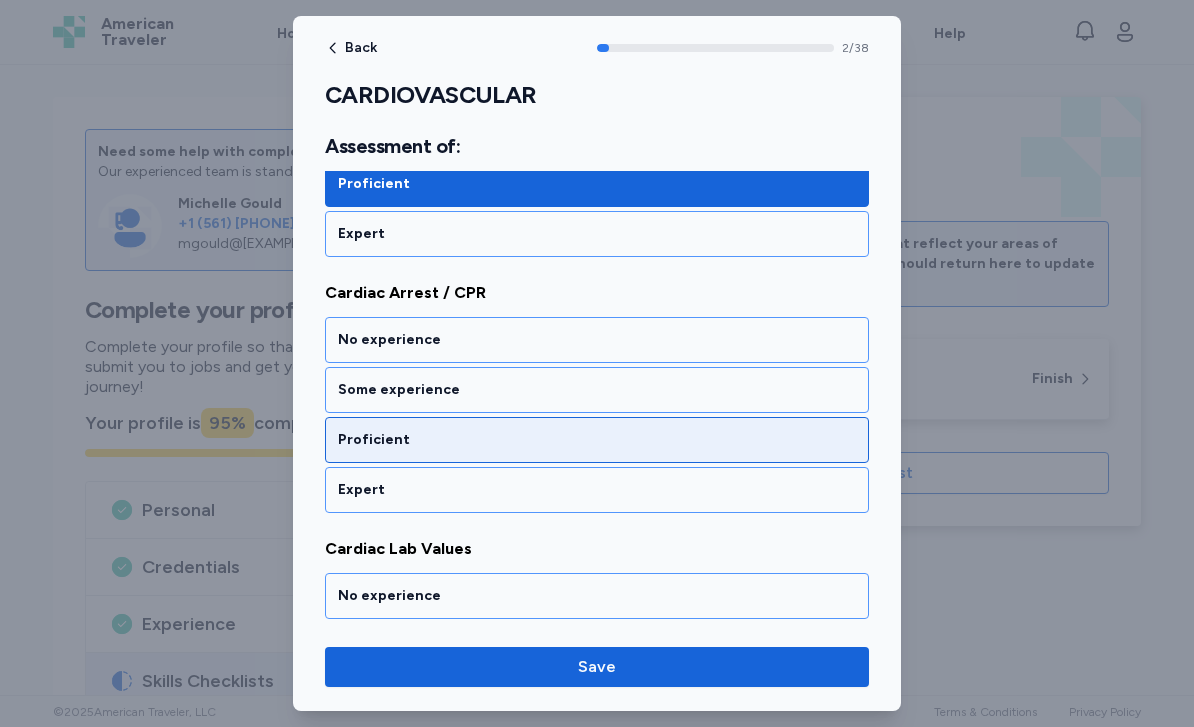click on "Proficient" at bounding box center (597, 440) 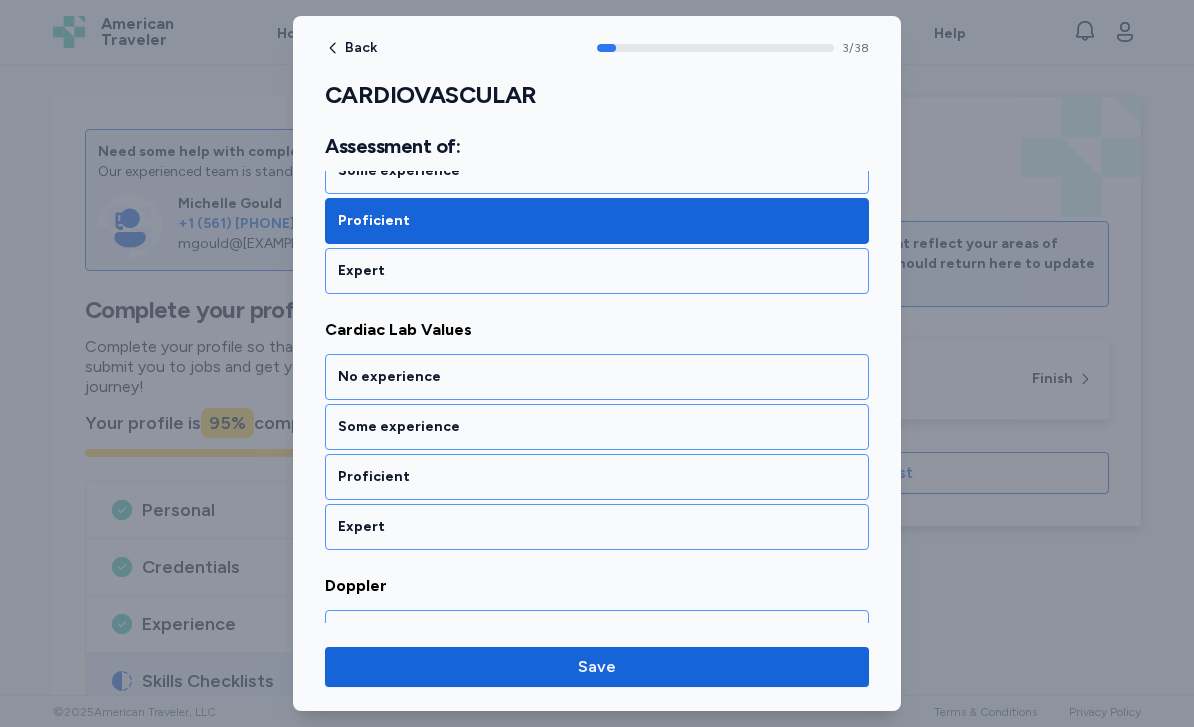 scroll, scrollTop: 952, scrollLeft: 0, axis: vertical 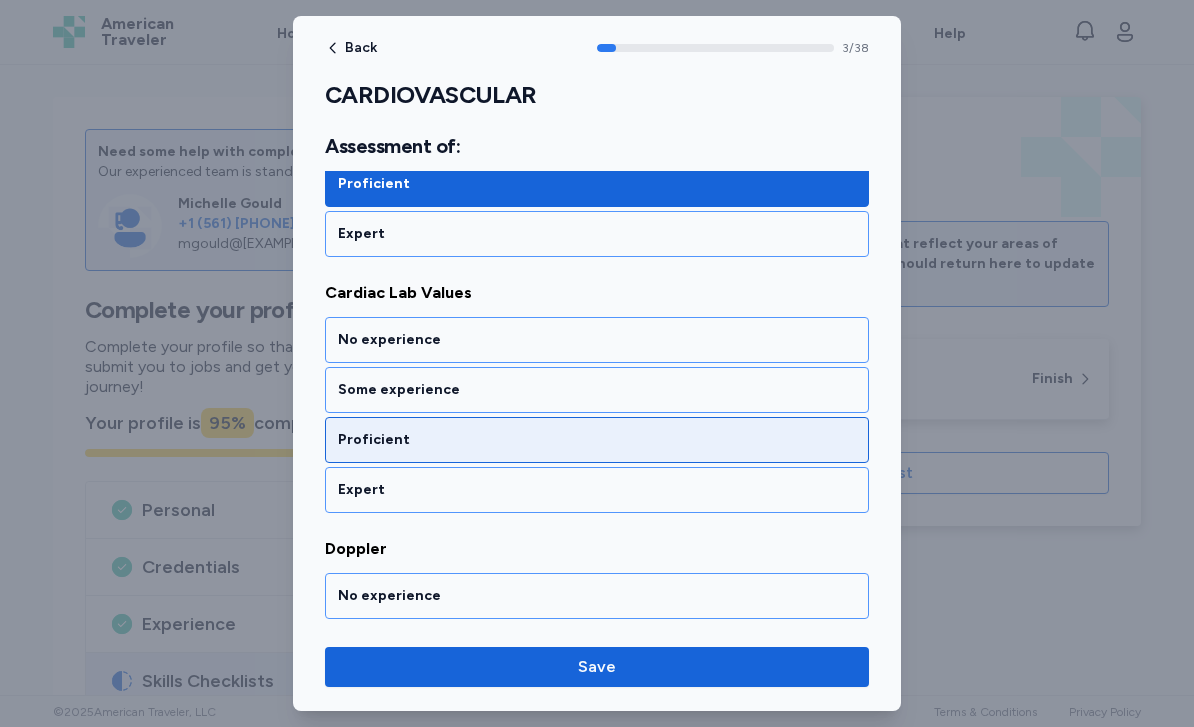 click on "Proficient" at bounding box center (597, 440) 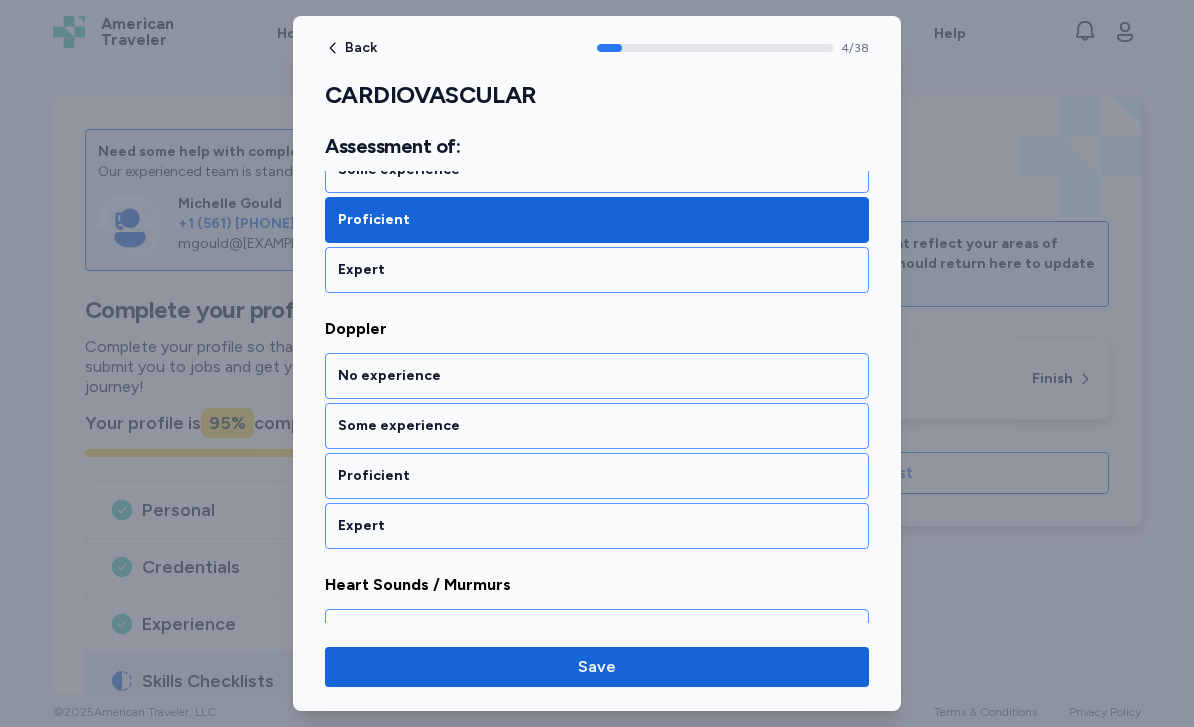 scroll, scrollTop: 1208, scrollLeft: 0, axis: vertical 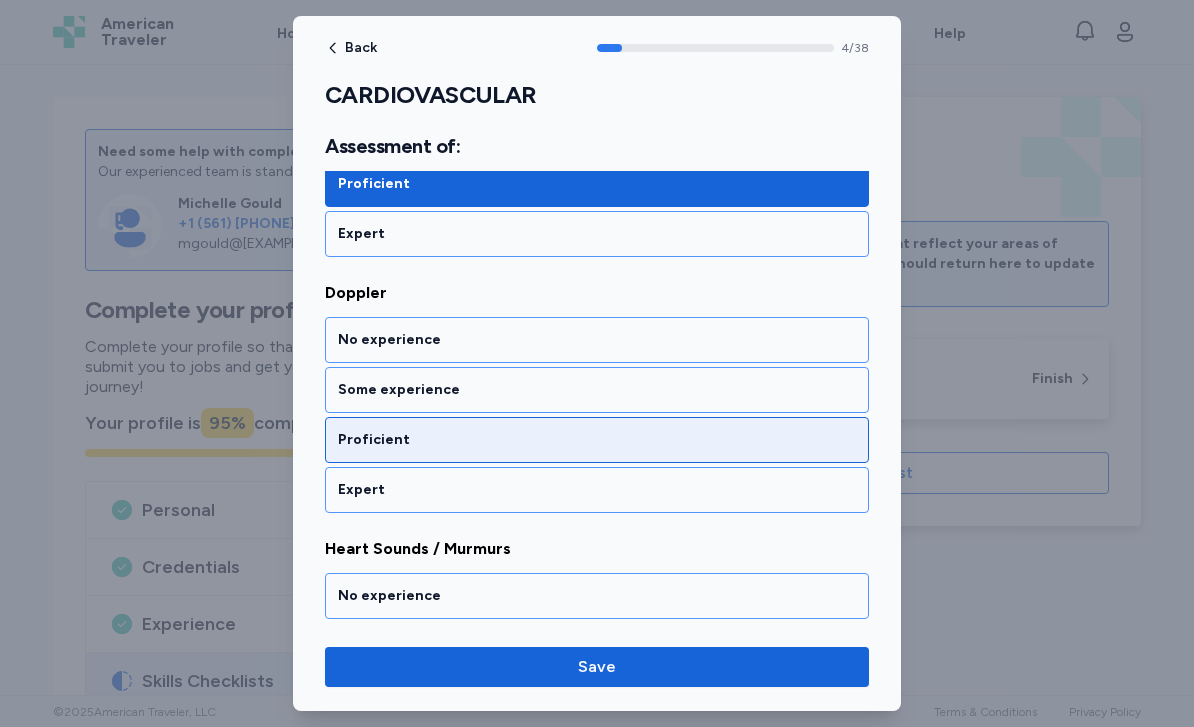 click on "Proficient" at bounding box center [597, 440] 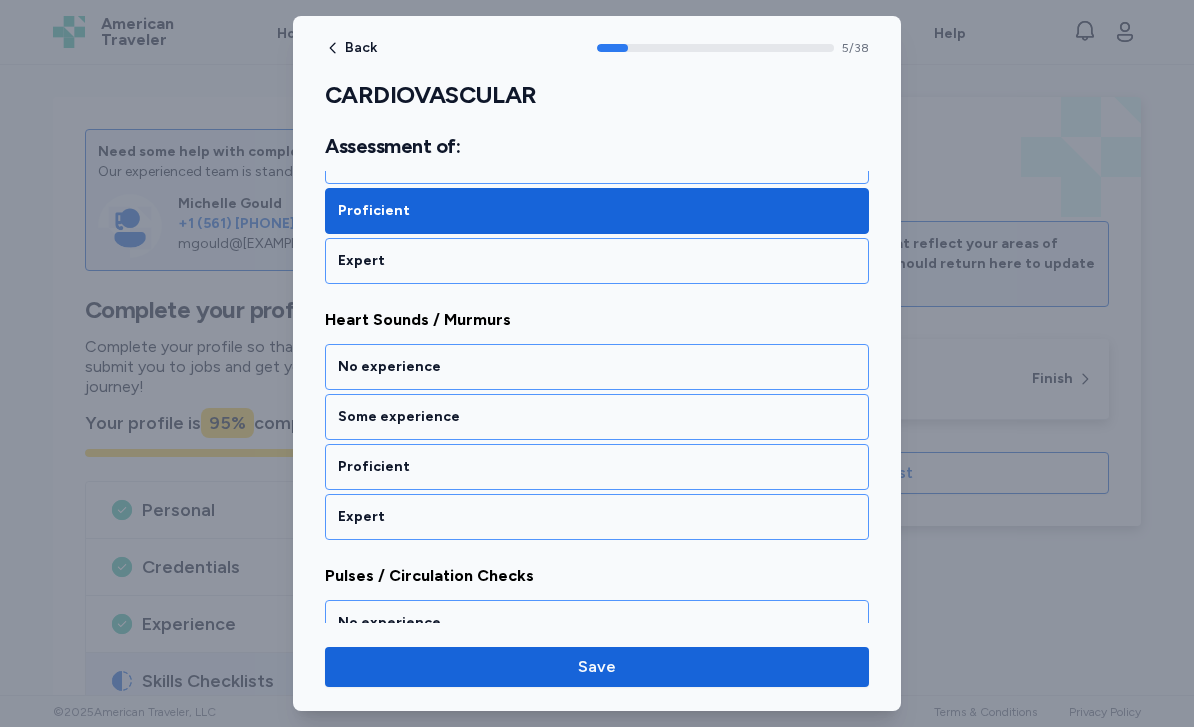 scroll, scrollTop: 1464, scrollLeft: 0, axis: vertical 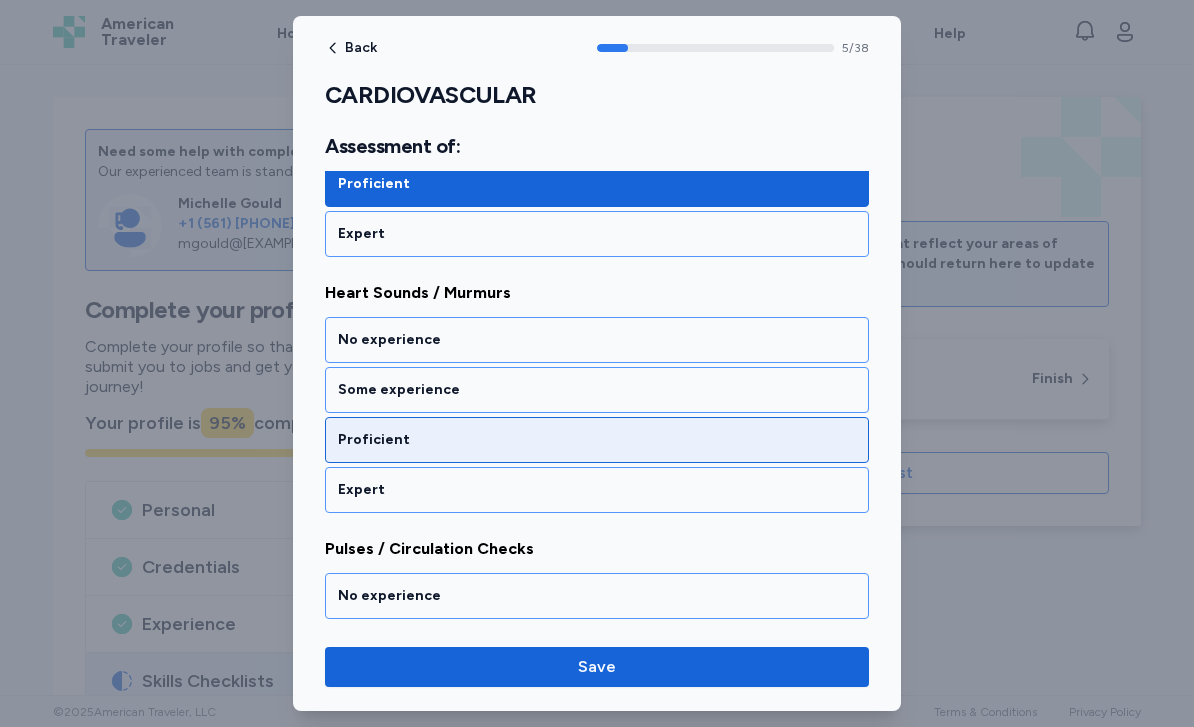 click on "Proficient" at bounding box center [597, 440] 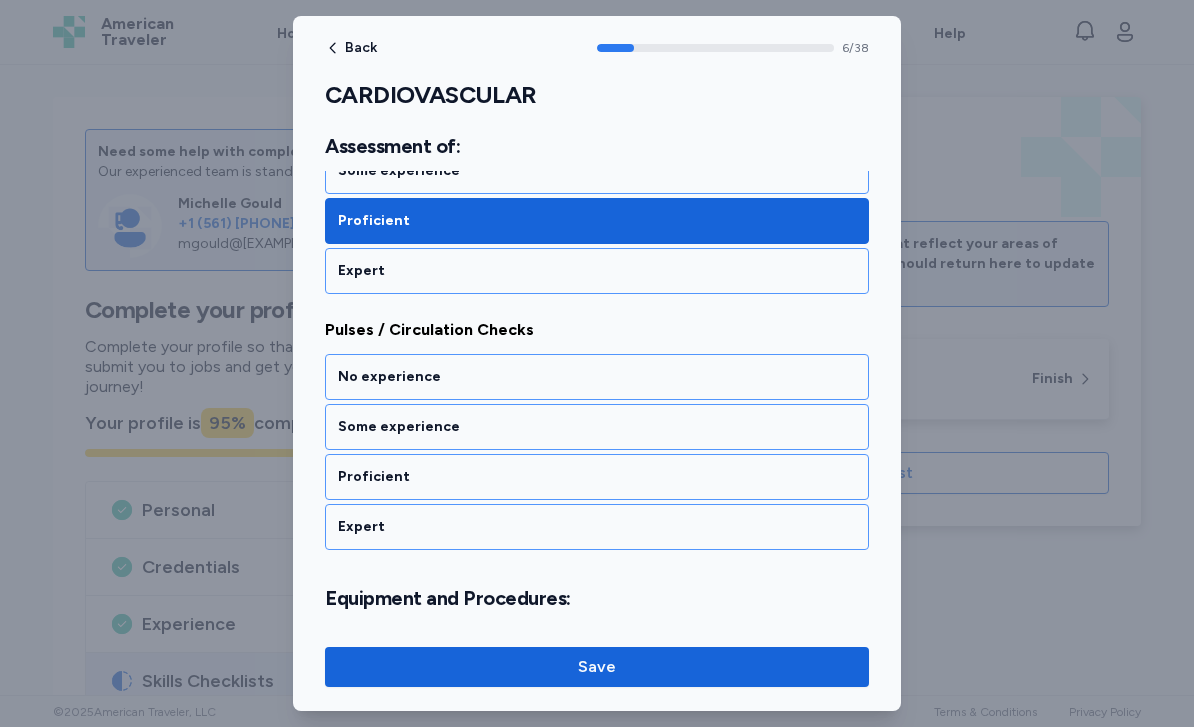 scroll, scrollTop: 1720, scrollLeft: 0, axis: vertical 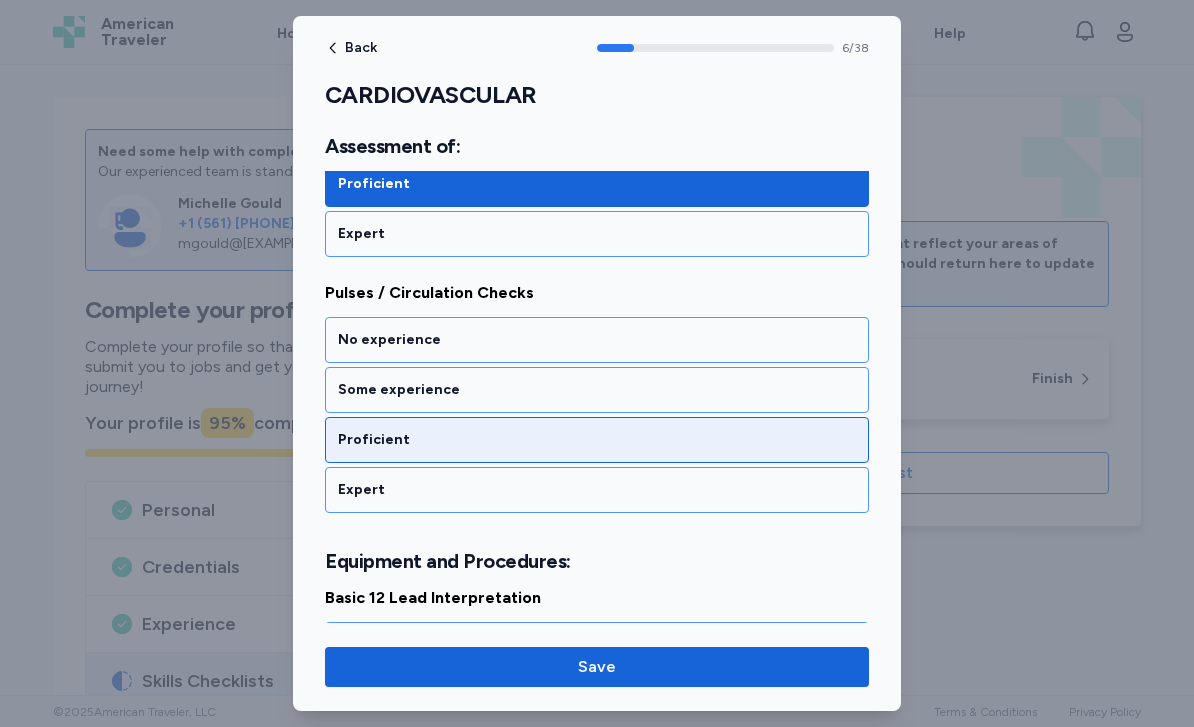 click on "Proficient" at bounding box center [597, 440] 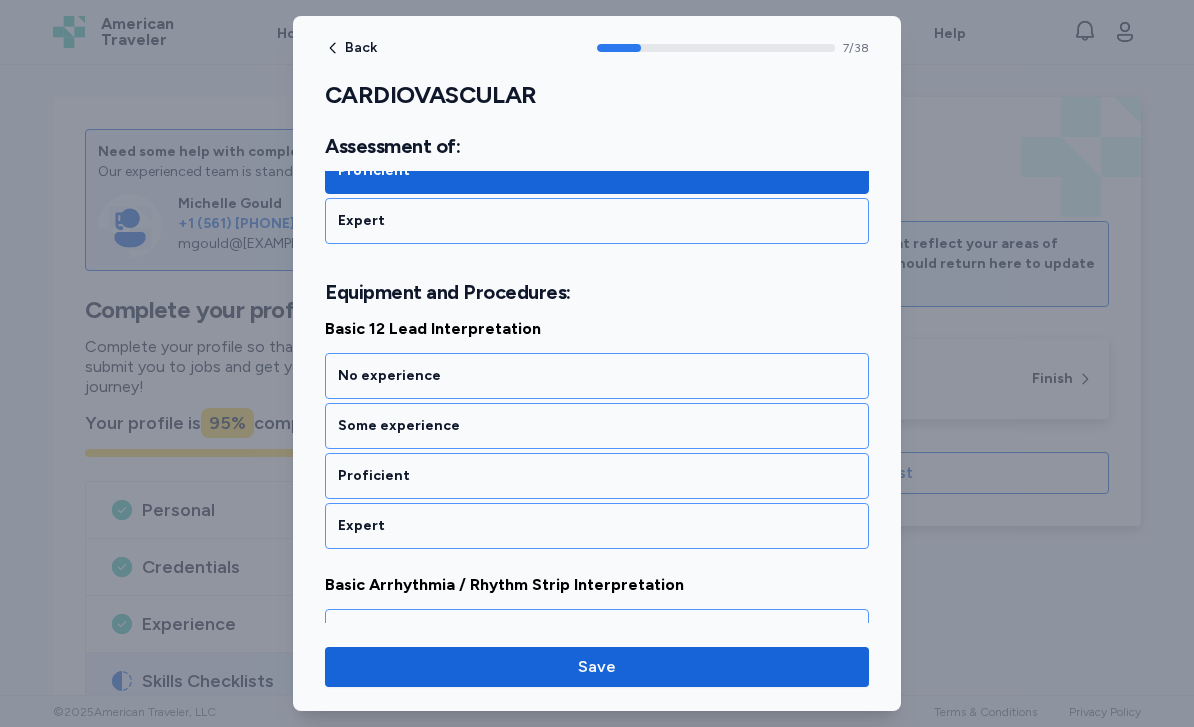 scroll, scrollTop: 2025, scrollLeft: 0, axis: vertical 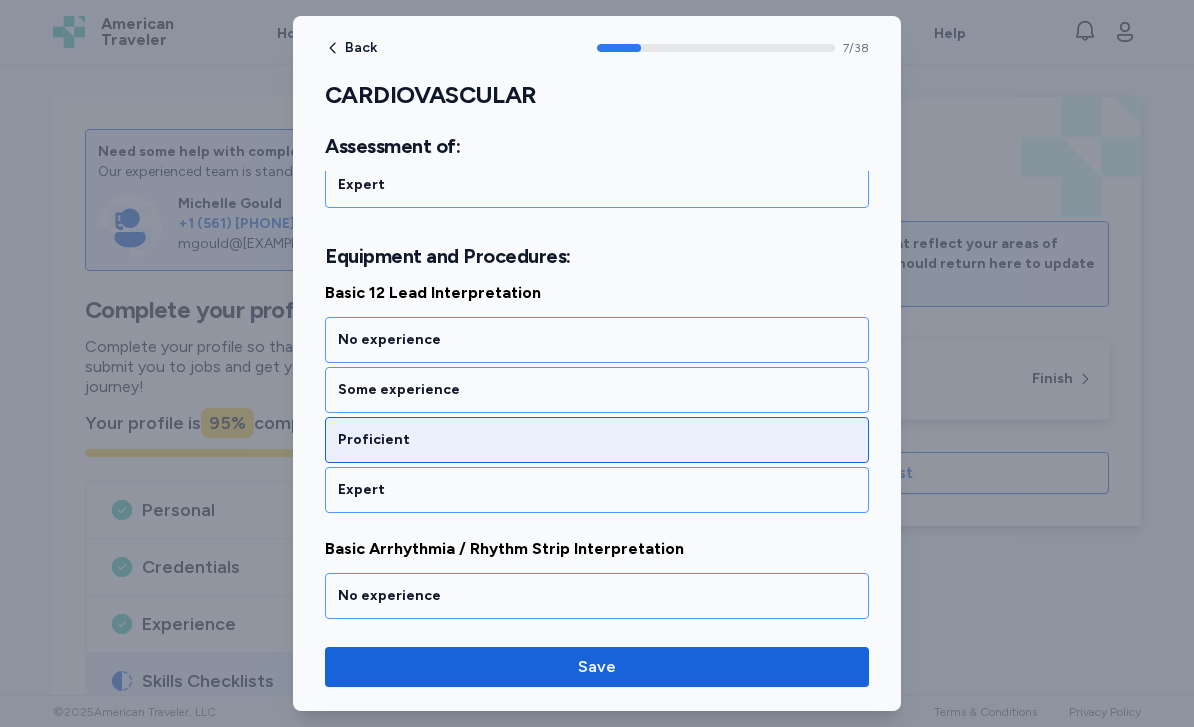click on "Proficient" at bounding box center (597, 440) 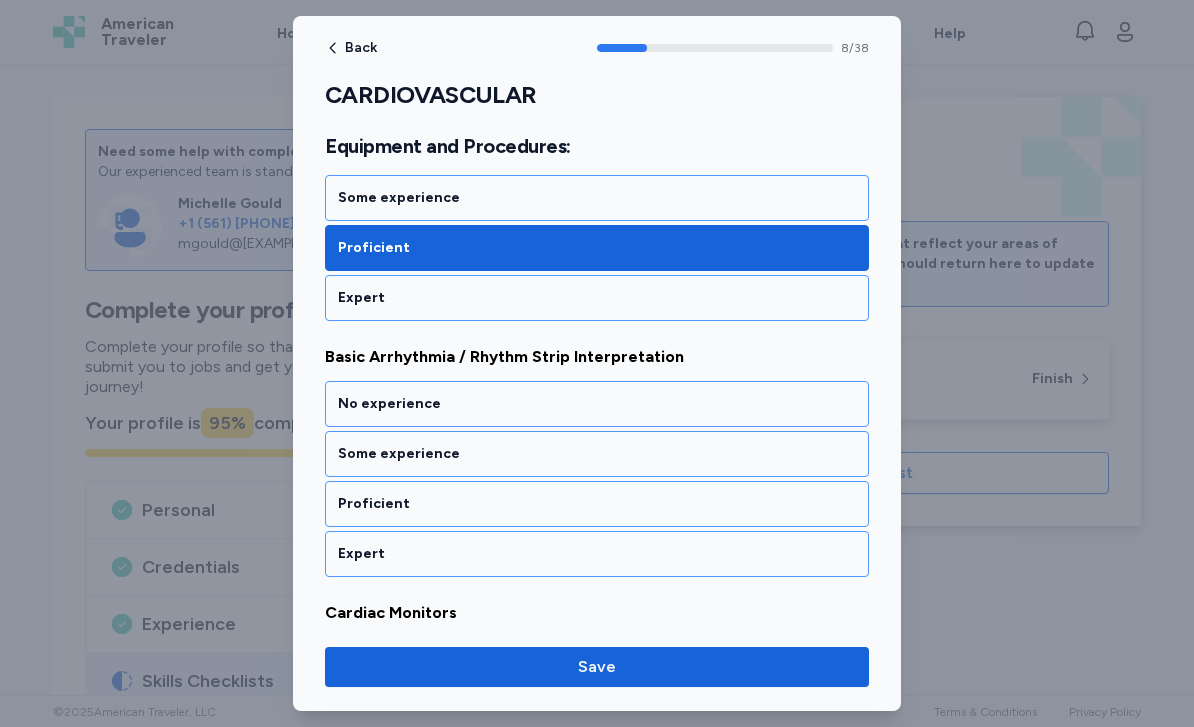 scroll, scrollTop: 2281, scrollLeft: 0, axis: vertical 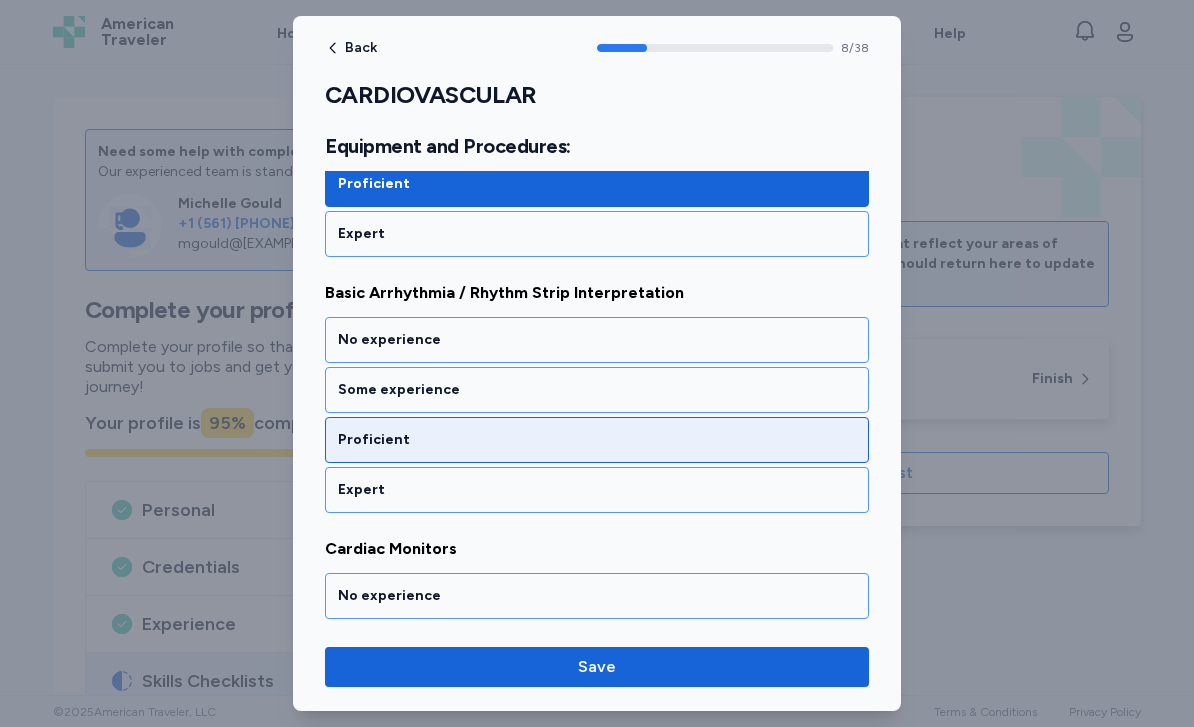 click on "Proficient" at bounding box center (597, 440) 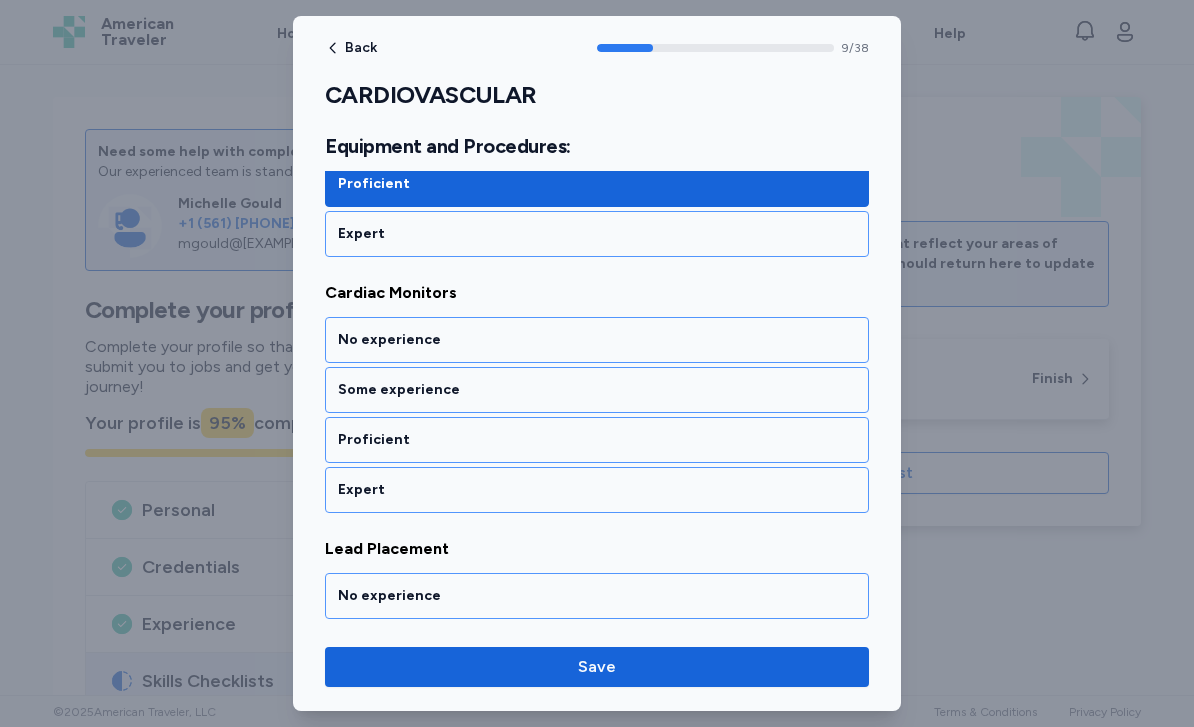 scroll, scrollTop: 2537, scrollLeft: 0, axis: vertical 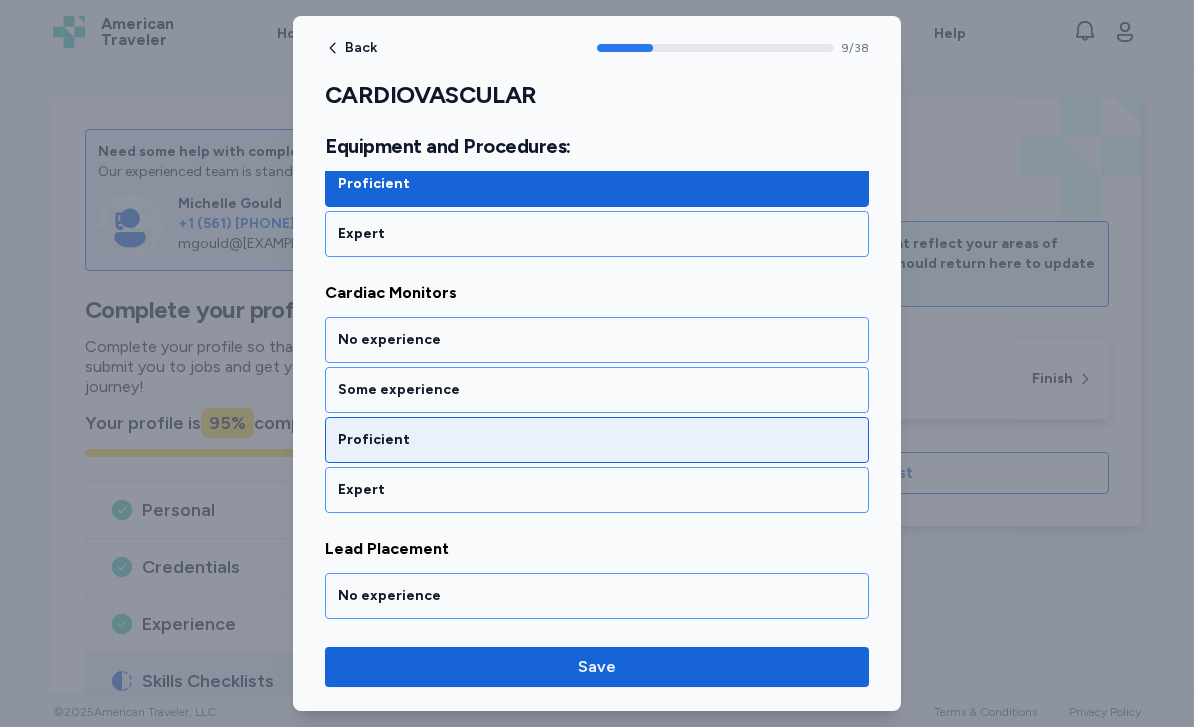click on "Proficient" at bounding box center [597, 440] 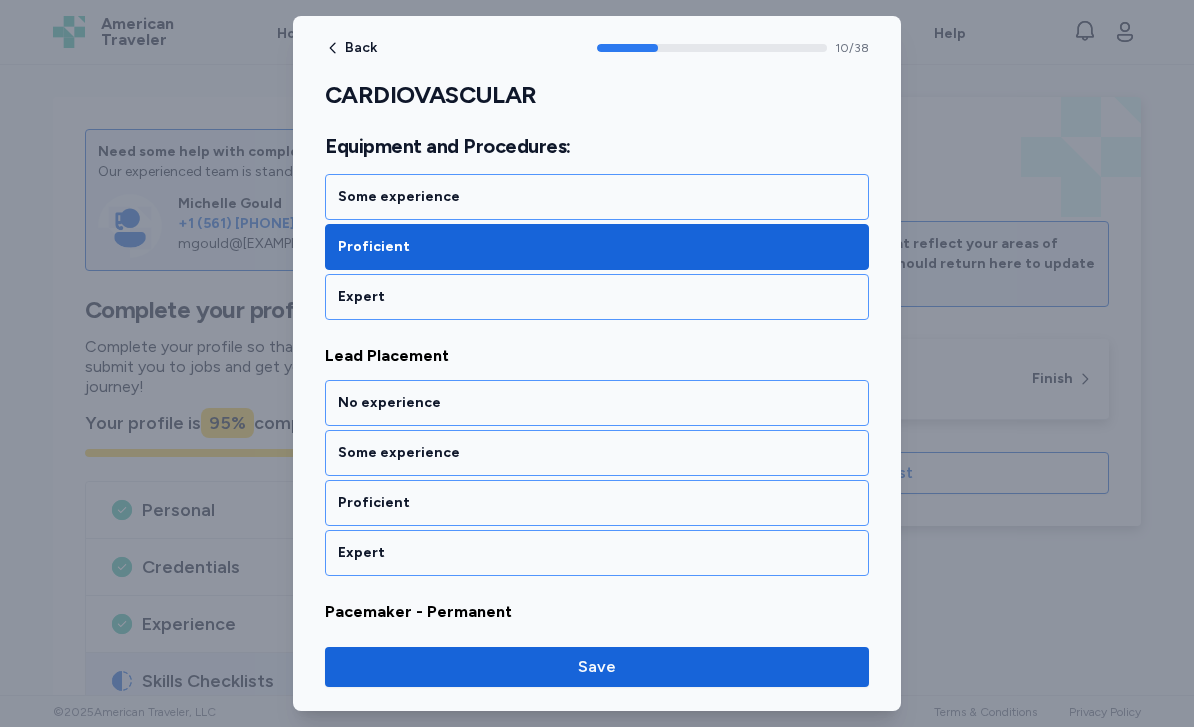 scroll, scrollTop: 2793, scrollLeft: 0, axis: vertical 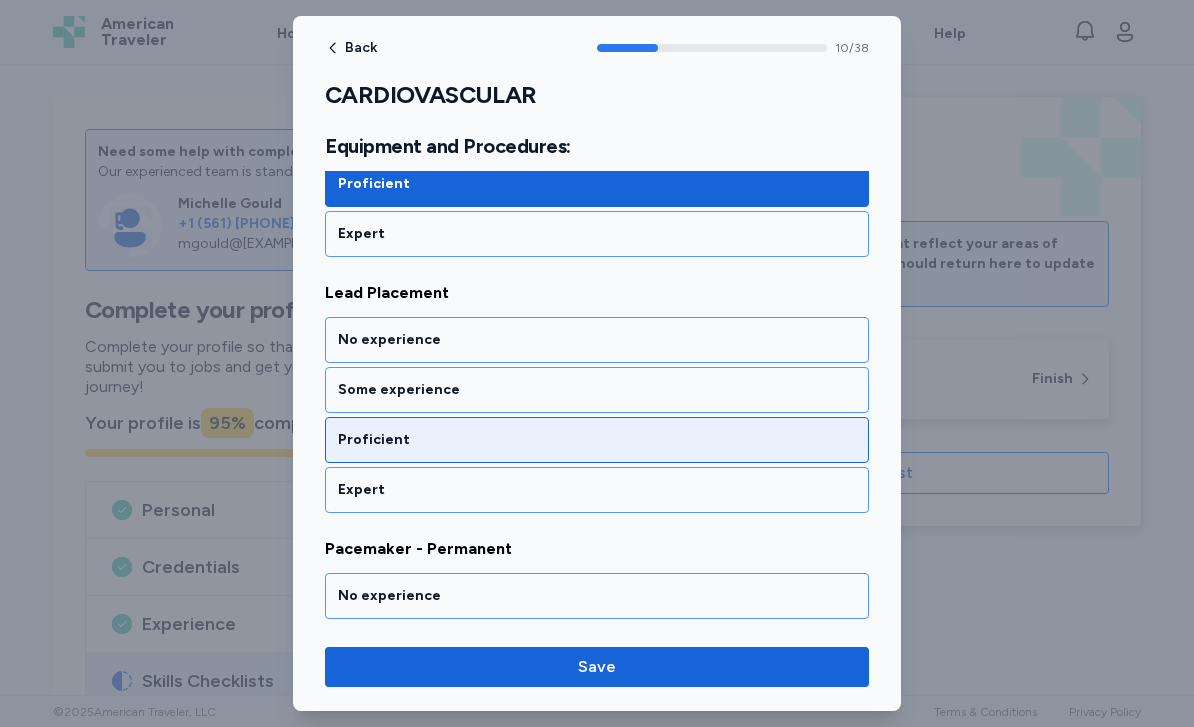 click on "Proficient" at bounding box center (597, 440) 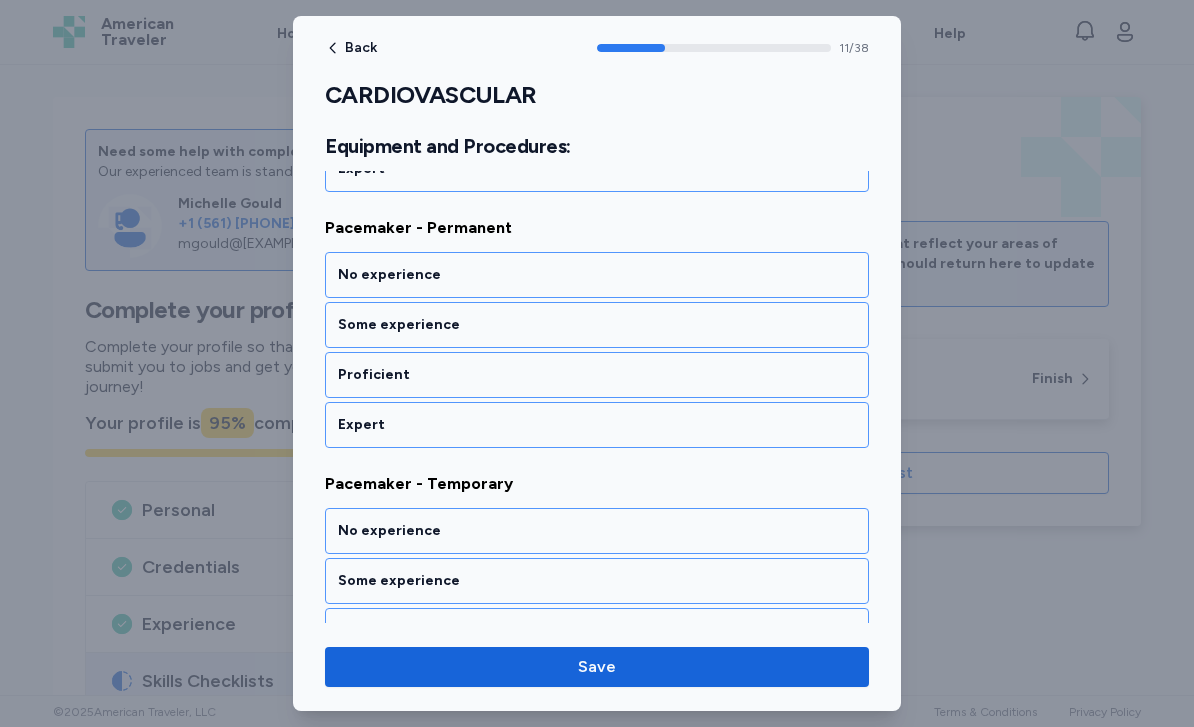 scroll, scrollTop: 3114, scrollLeft: 0, axis: vertical 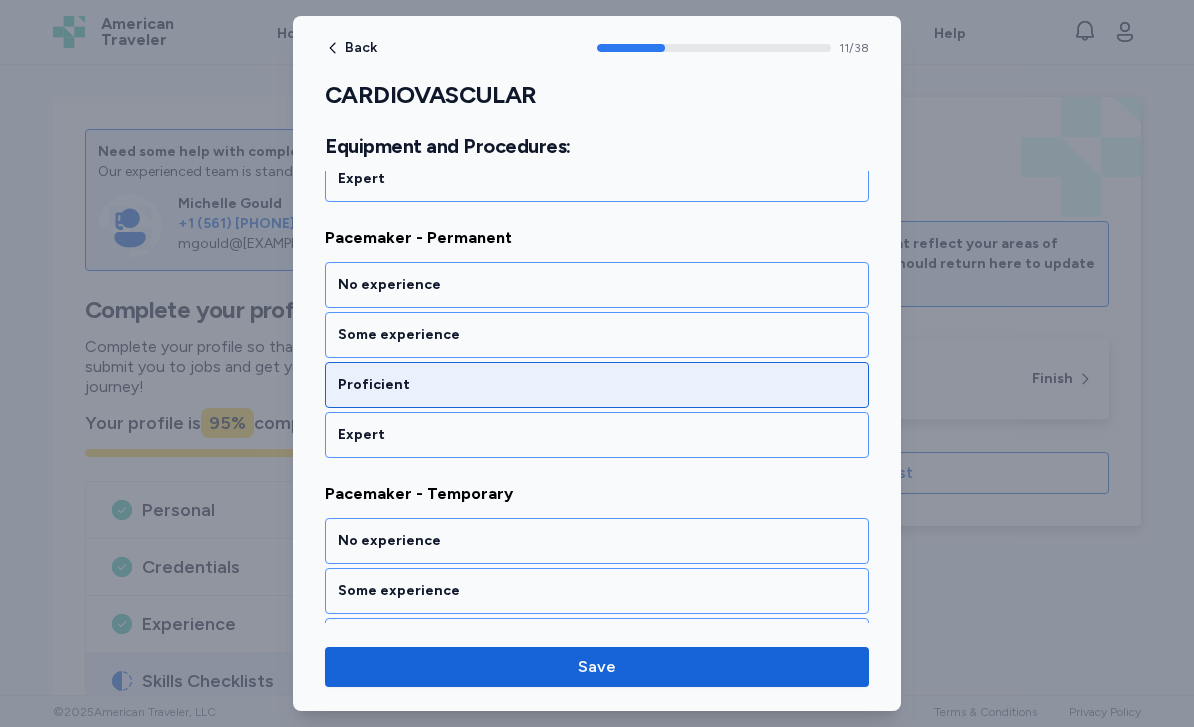 click on "Proficient" at bounding box center [597, 385] 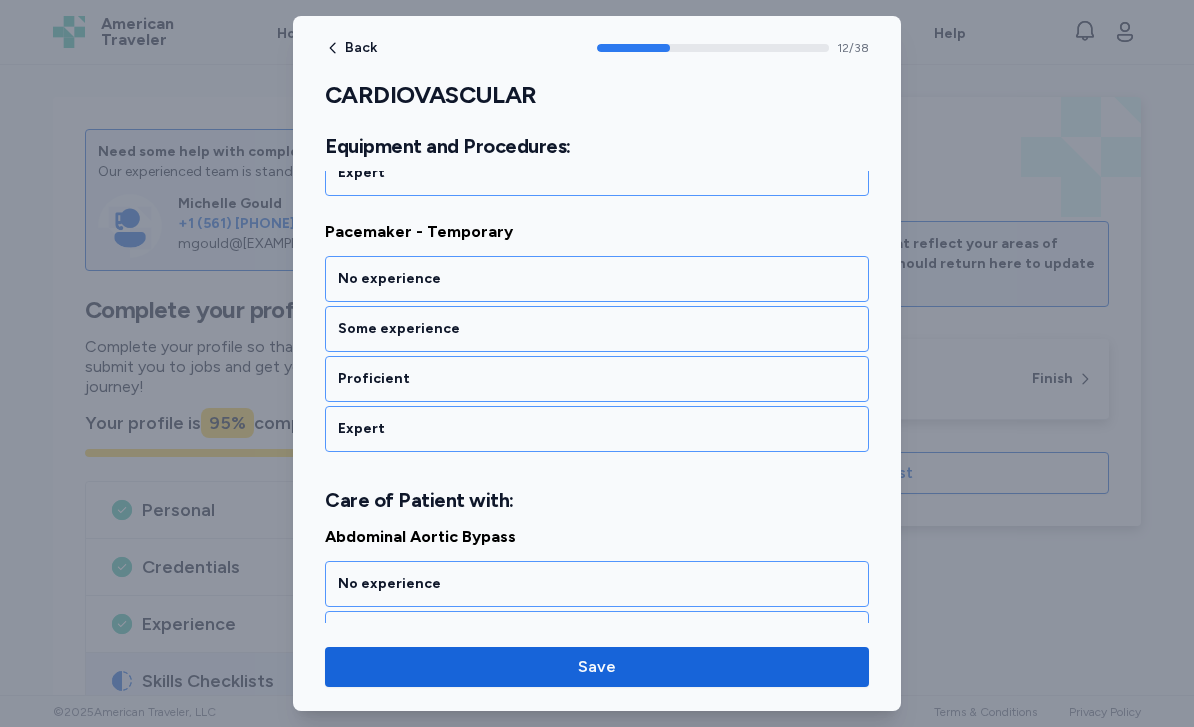 scroll, scrollTop: 3370, scrollLeft: 0, axis: vertical 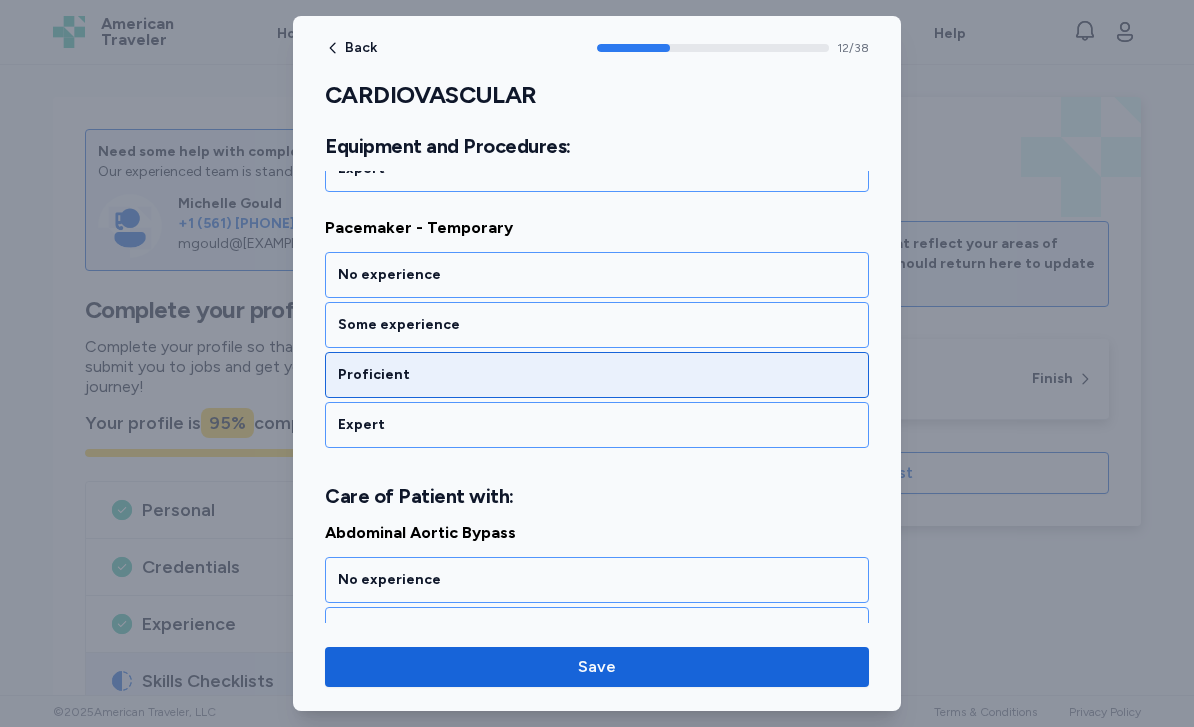 click on "Proficient" at bounding box center (597, 375) 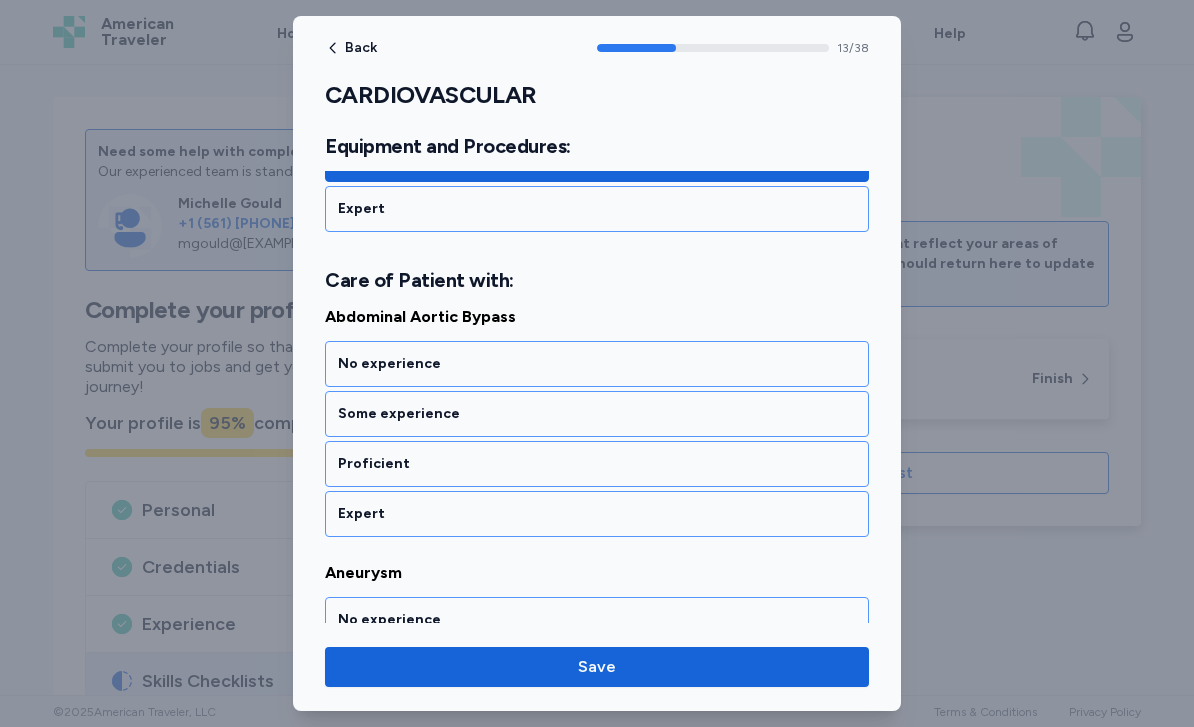scroll, scrollTop: 3610, scrollLeft: 0, axis: vertical 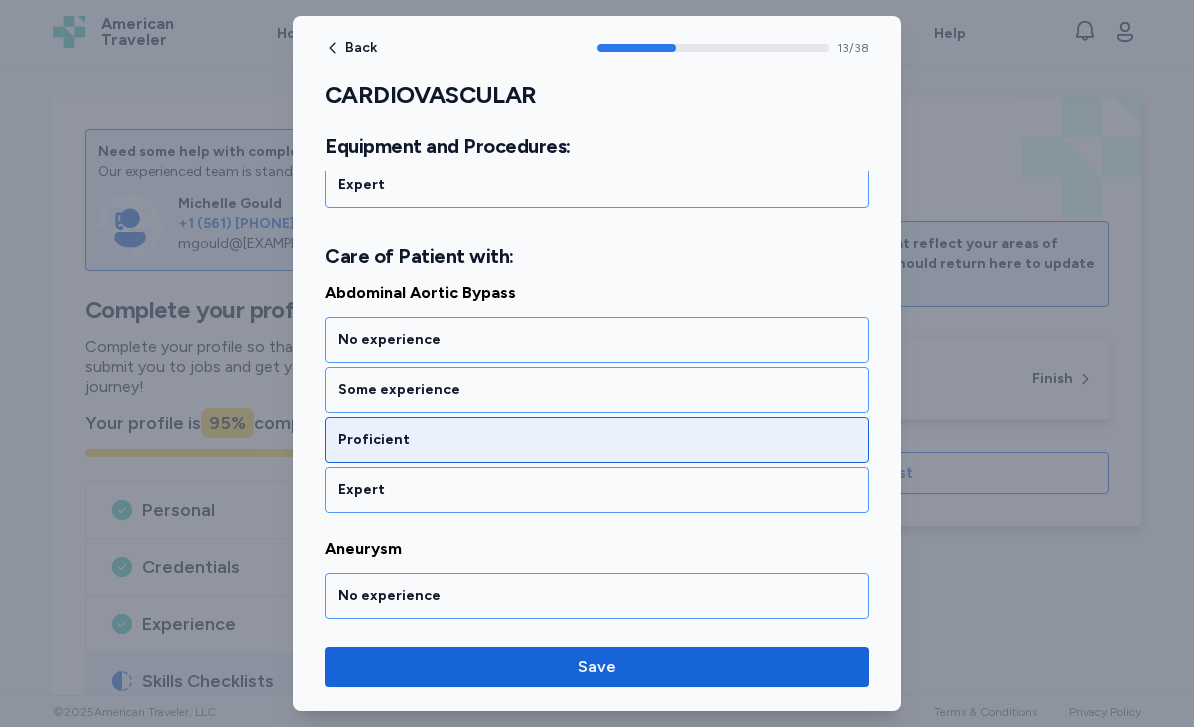 click on "Proficient" at bounding box center [597, 440] 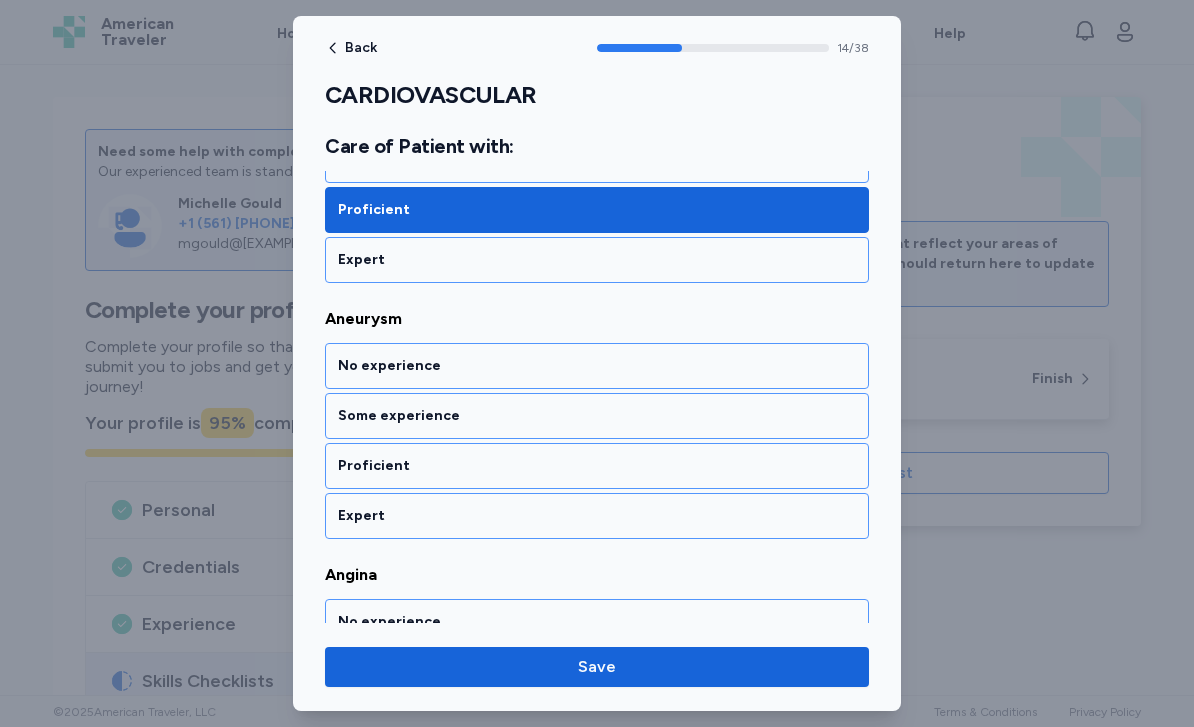 scroll, scrollTop: 3866, scrollLeft: 0, axis: vertical 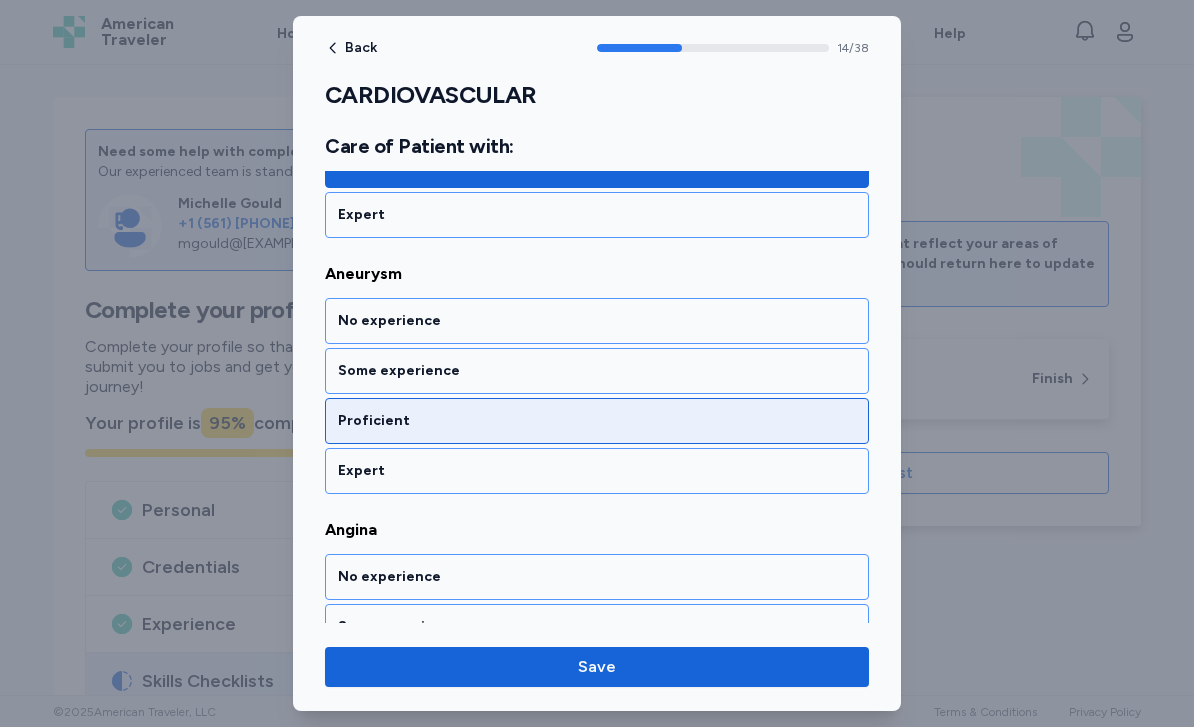 click on "Proficient" at bounding box center (597, 421) 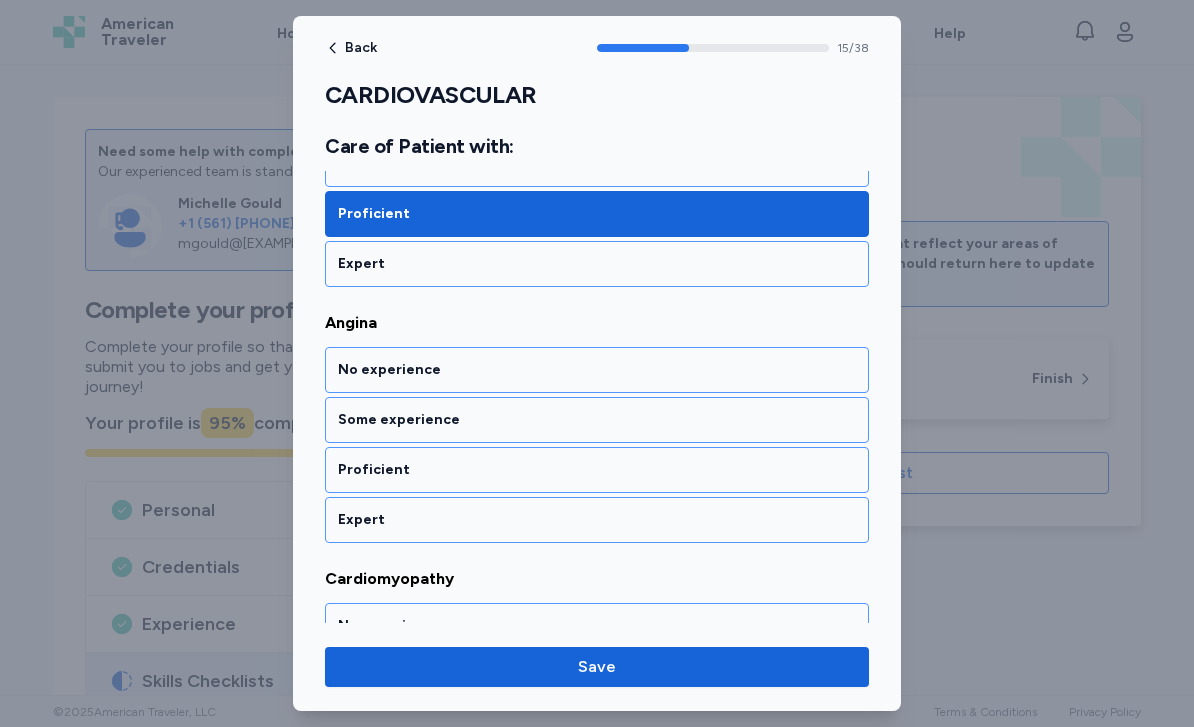scroll, scrollTop: 4122, scrollLeft: 0, axis: vertical 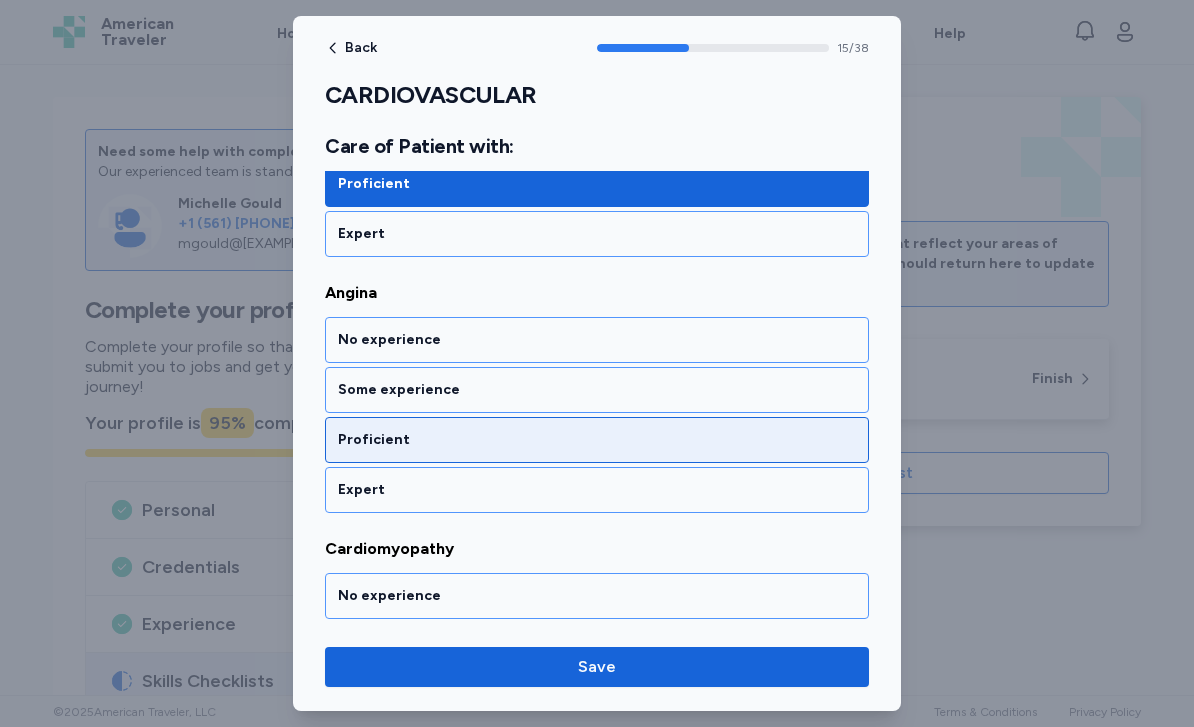 click on "Proficient" at bounding box center [597, 440] 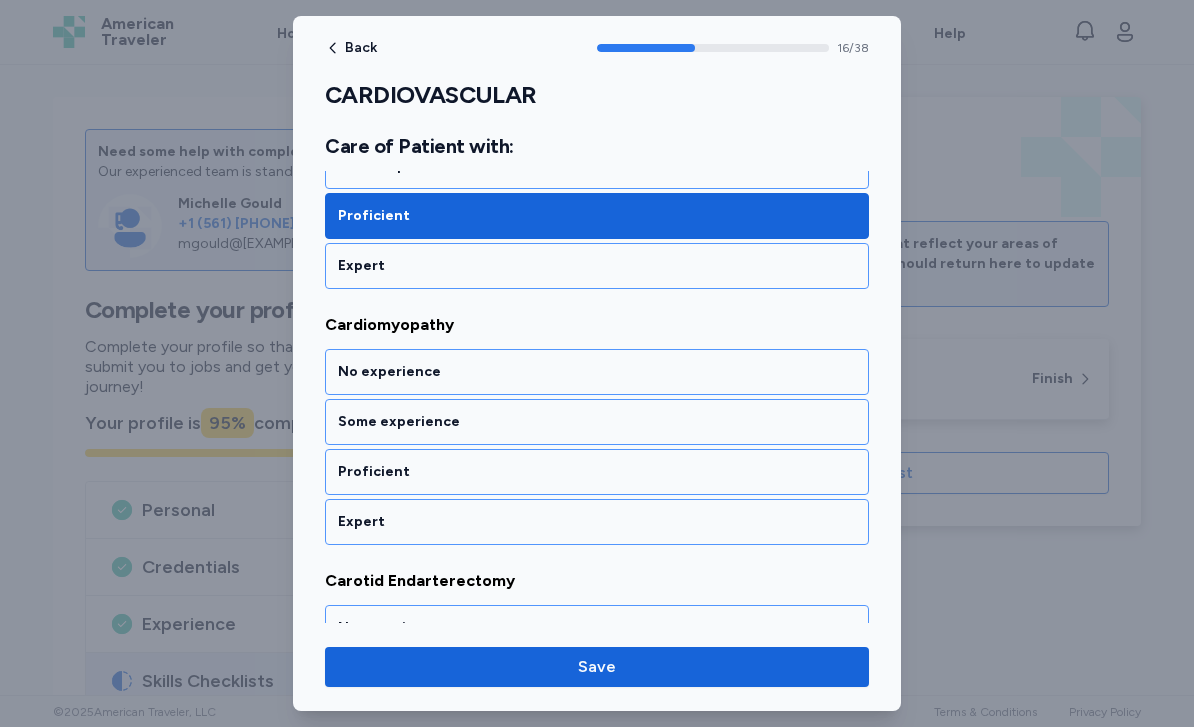 scroll, scrollTop: 4378, scrollLeft: 0, axis: vertical 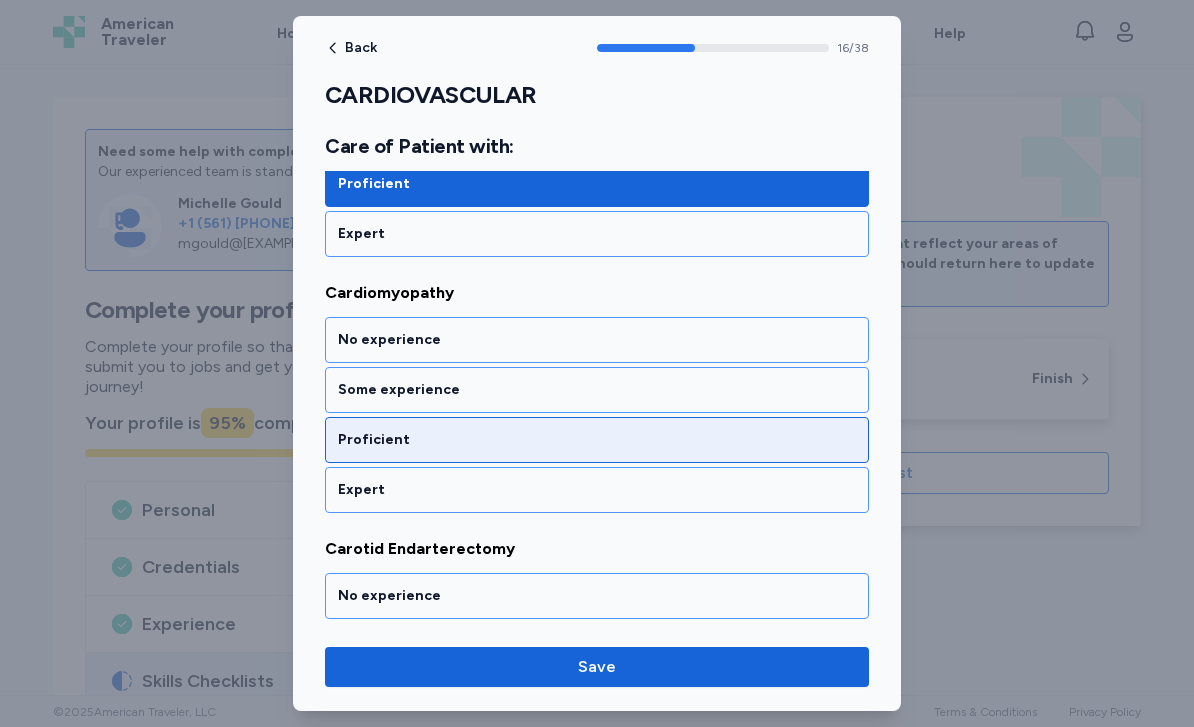 click on "Proficient" at bounding box center [597, 440] 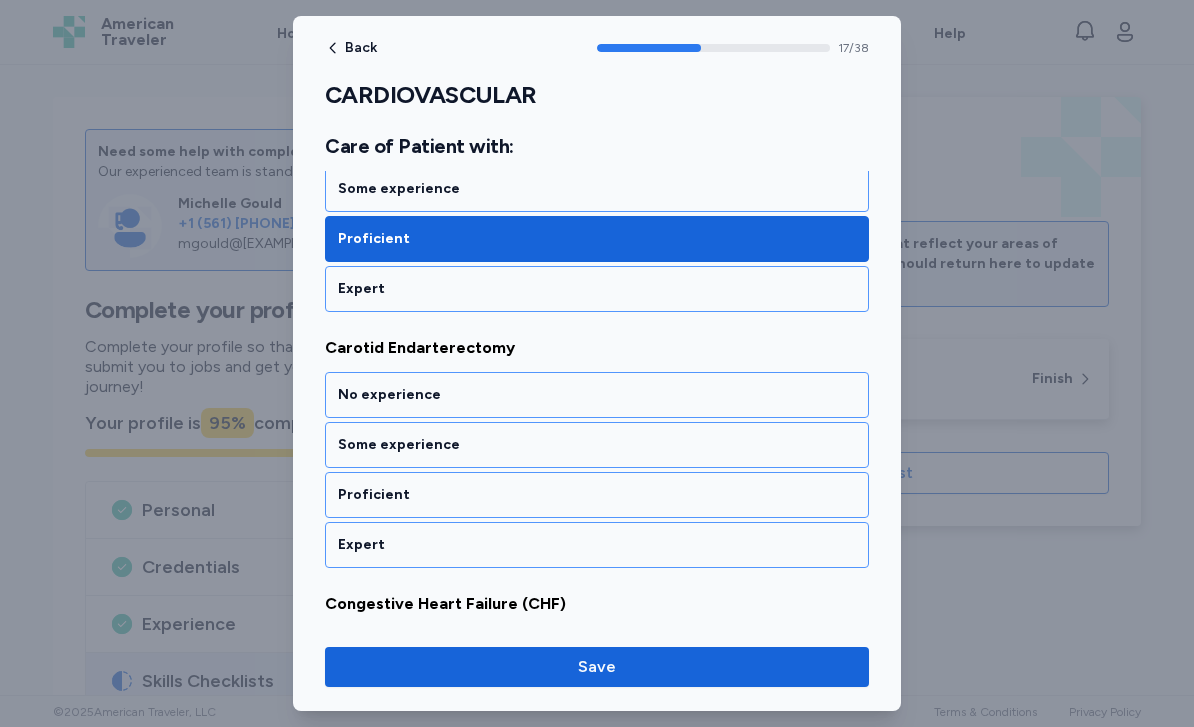 scroll, scrollTop: 4634, scrollLeft: 0, axis: vertical 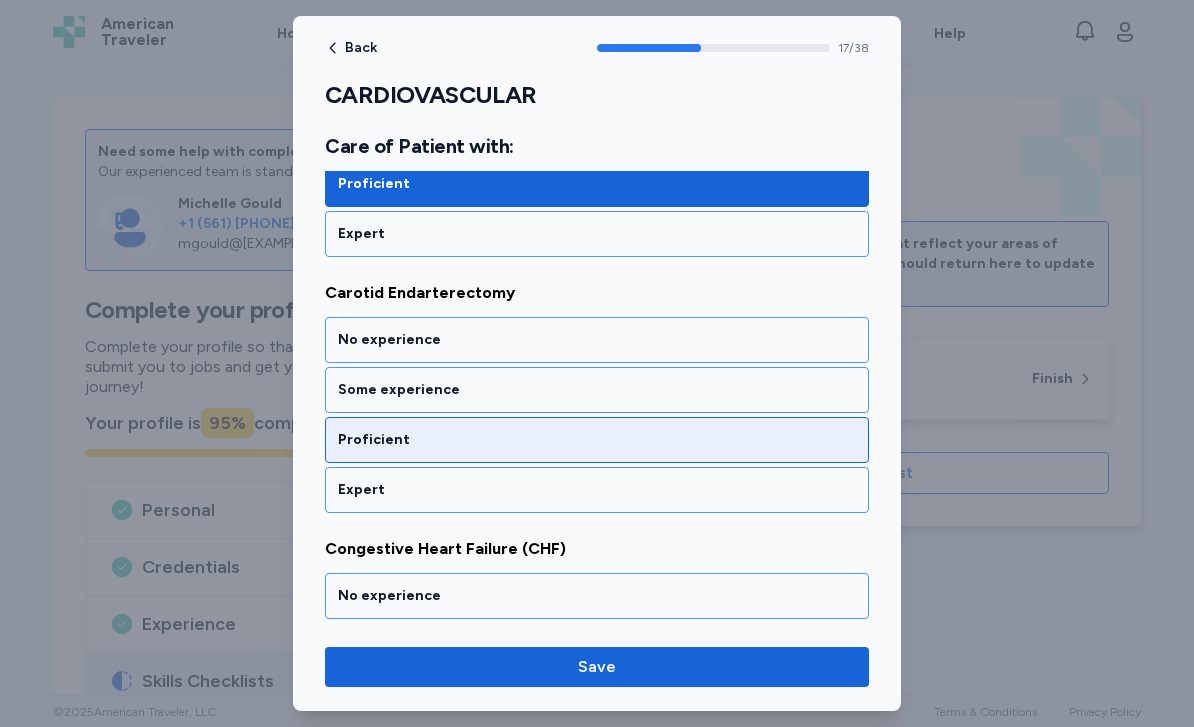 click on "Proficient" at bounding box center [597, 440] 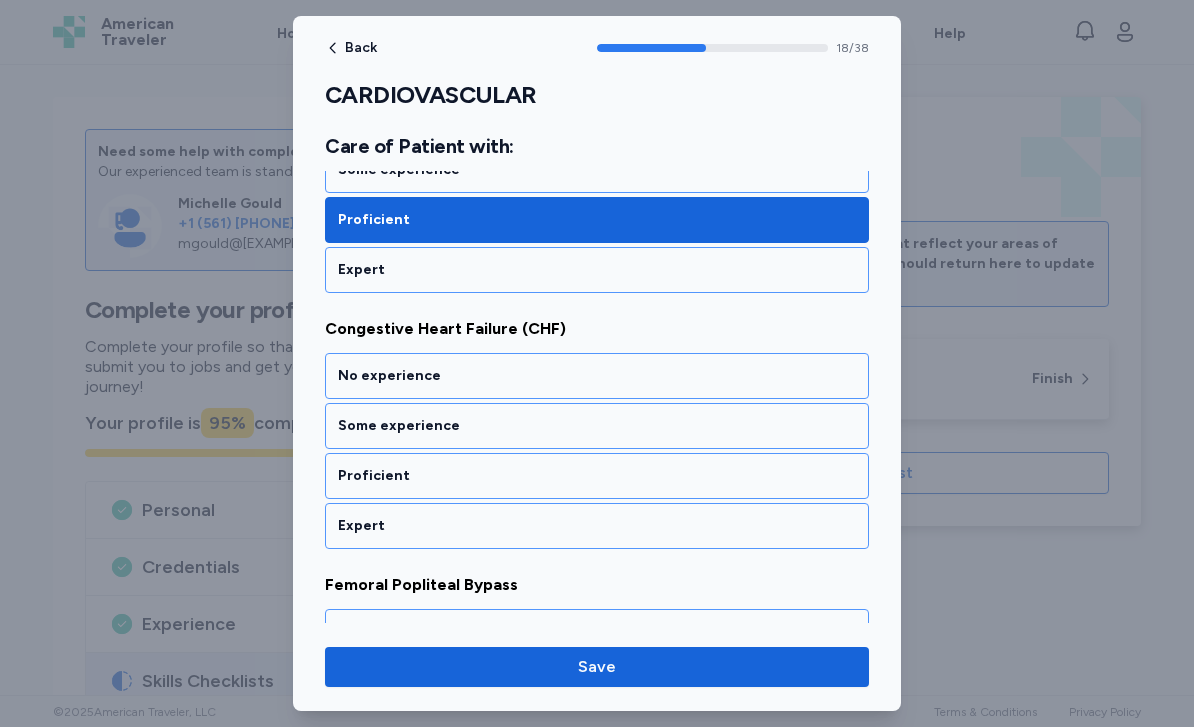 scroll, scrollTop: 4890, scrollLeft: 0, axis: vertical 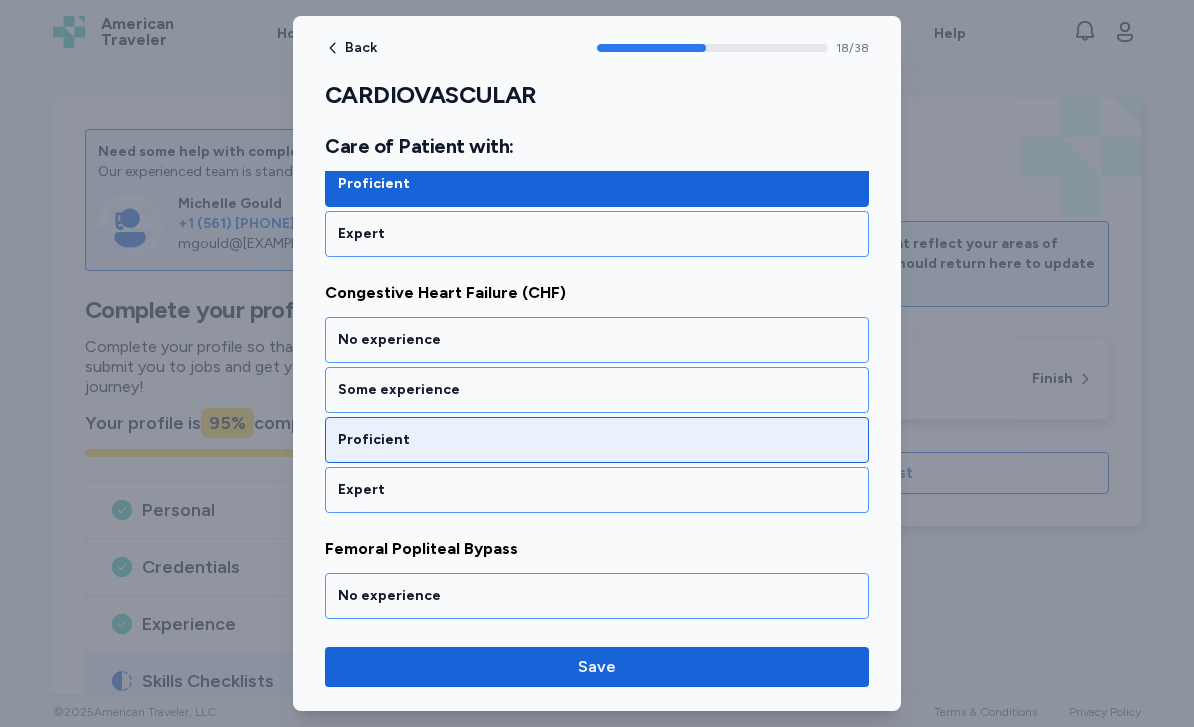 click on "Proficient" at bounding box center [597, 440] 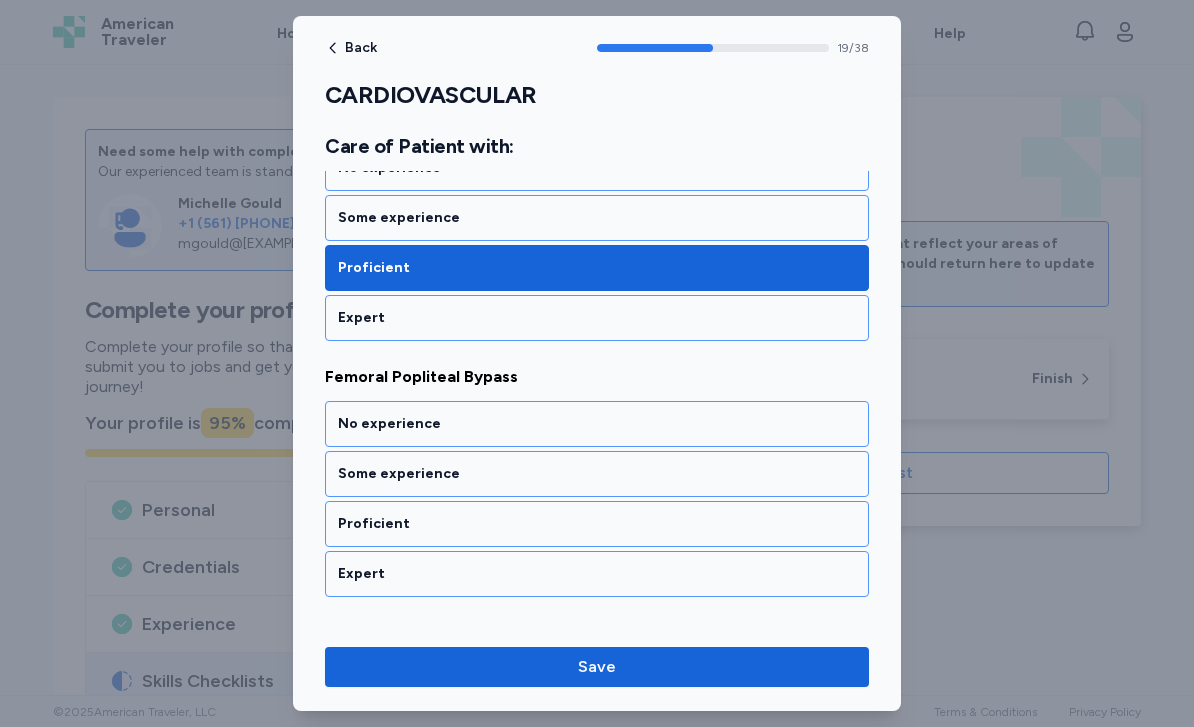 scroll, scrollTop: 5146, scrollLeft: 0, axis: vertical 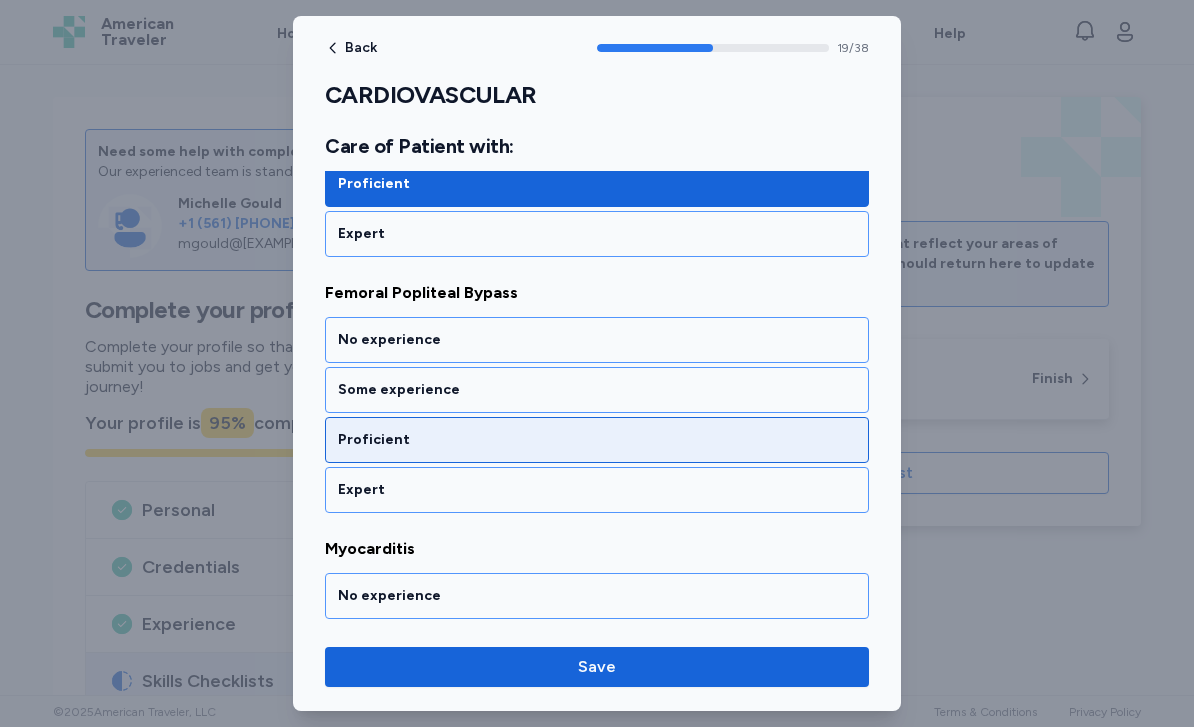 click on "Proficient" at bounding box center [597, 440] 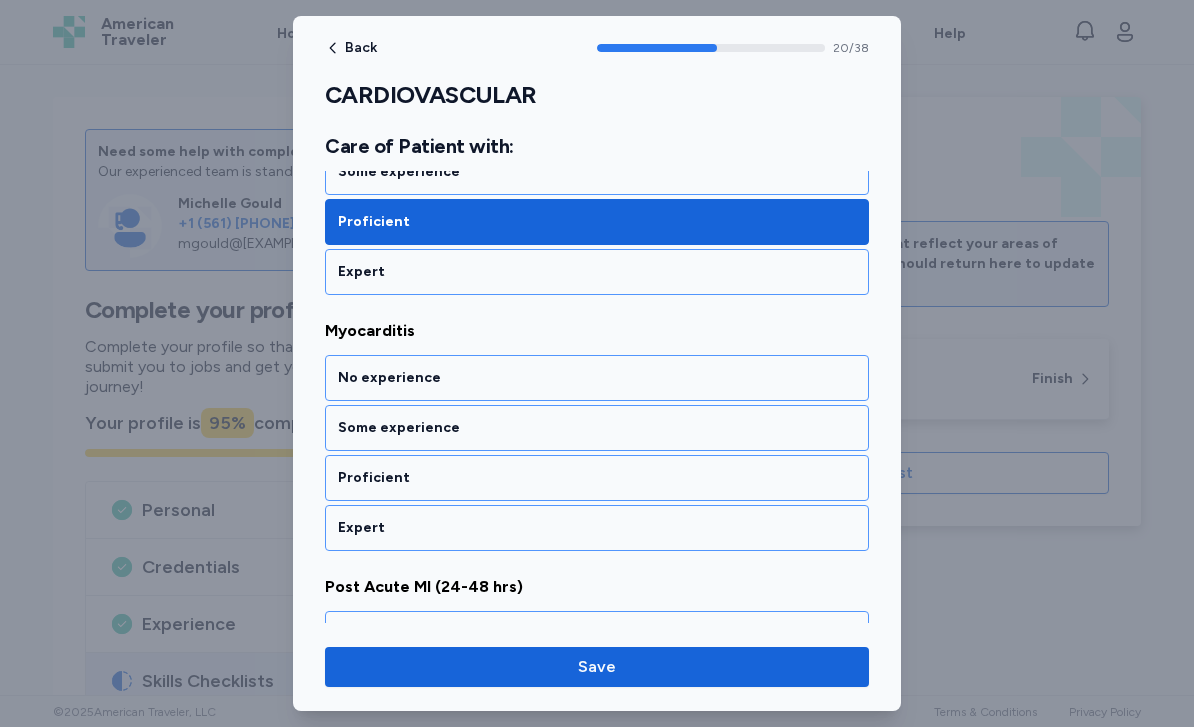 scroll, scrollTop: 5402, scrollLeft: 0, axis: vertical 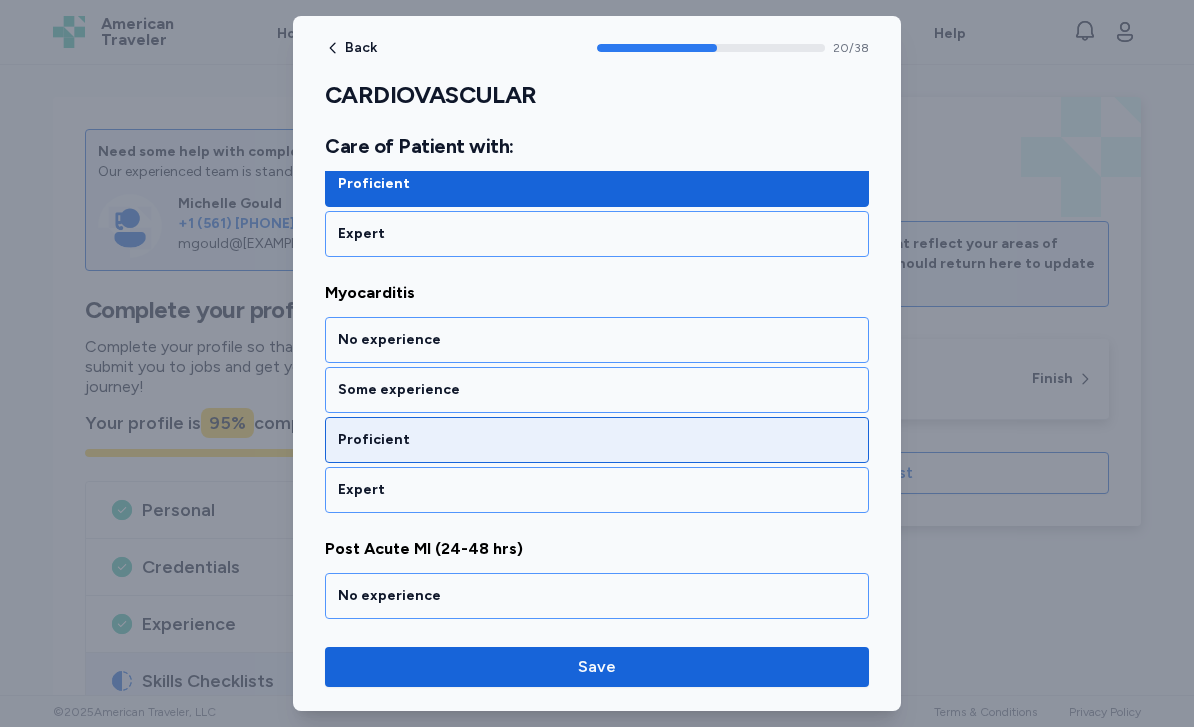 click on "Proficient" at bounding box center (597, 440) 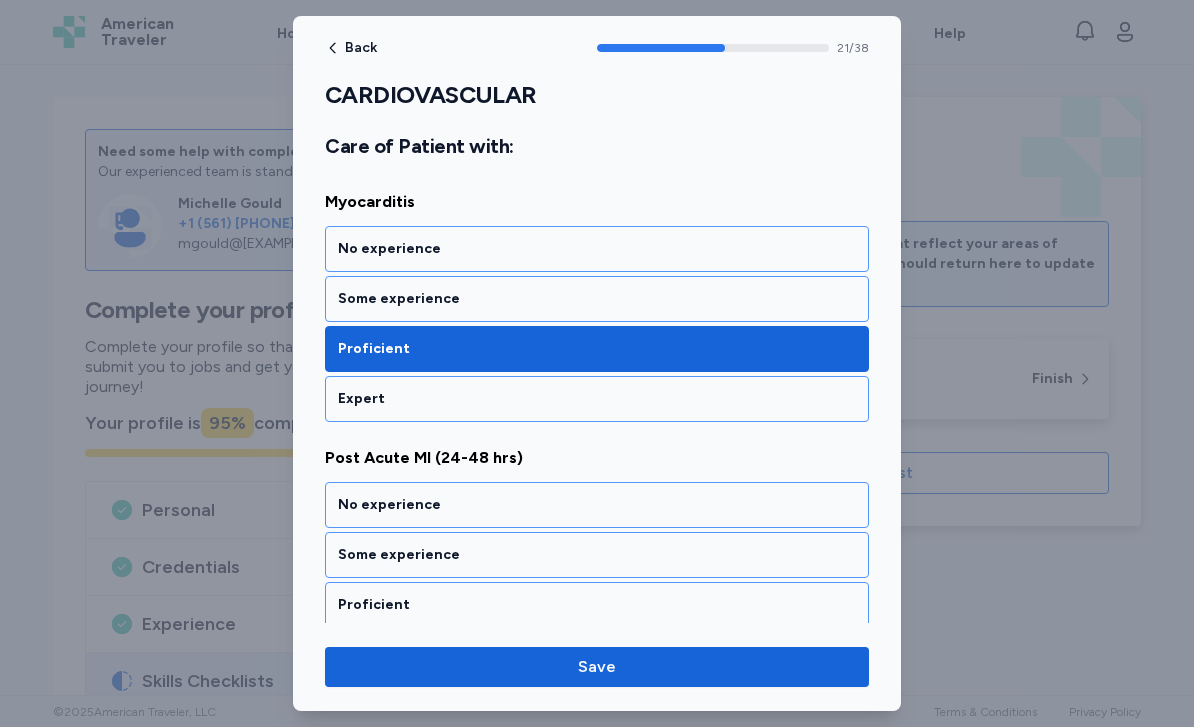 scroll, scrollTop: 5491, scrollLeft: 0, axis: vertical 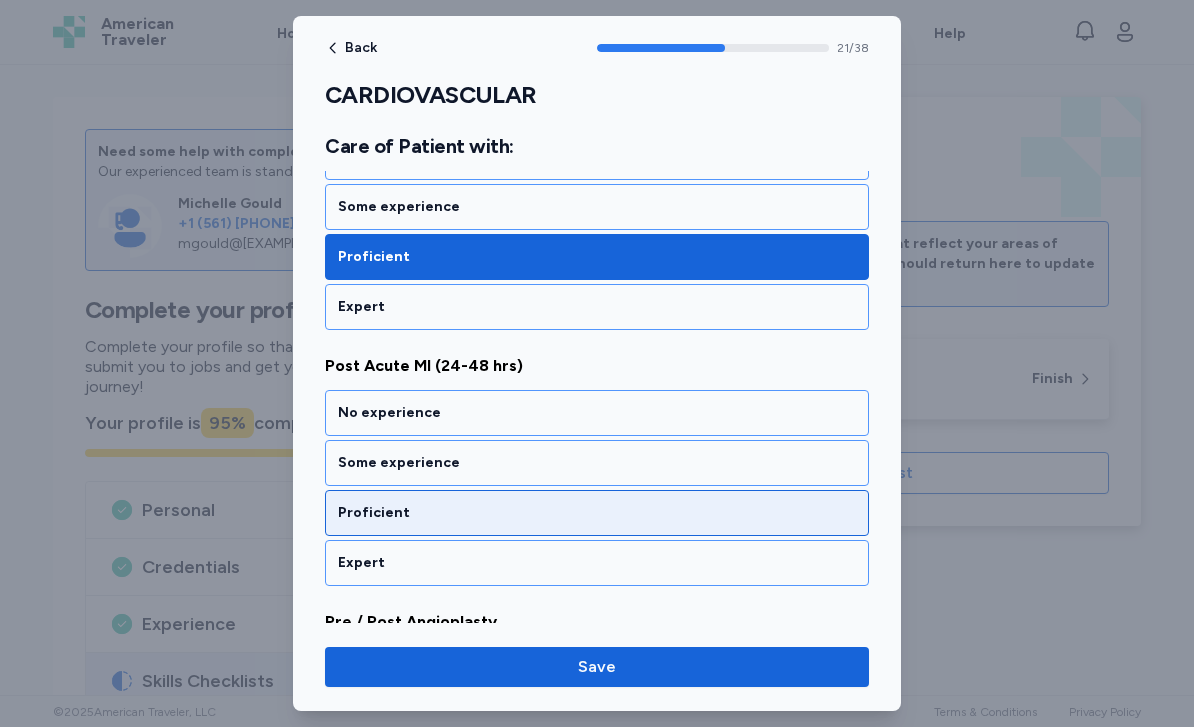 click on "Proficient" at bounding box center (597, 513) 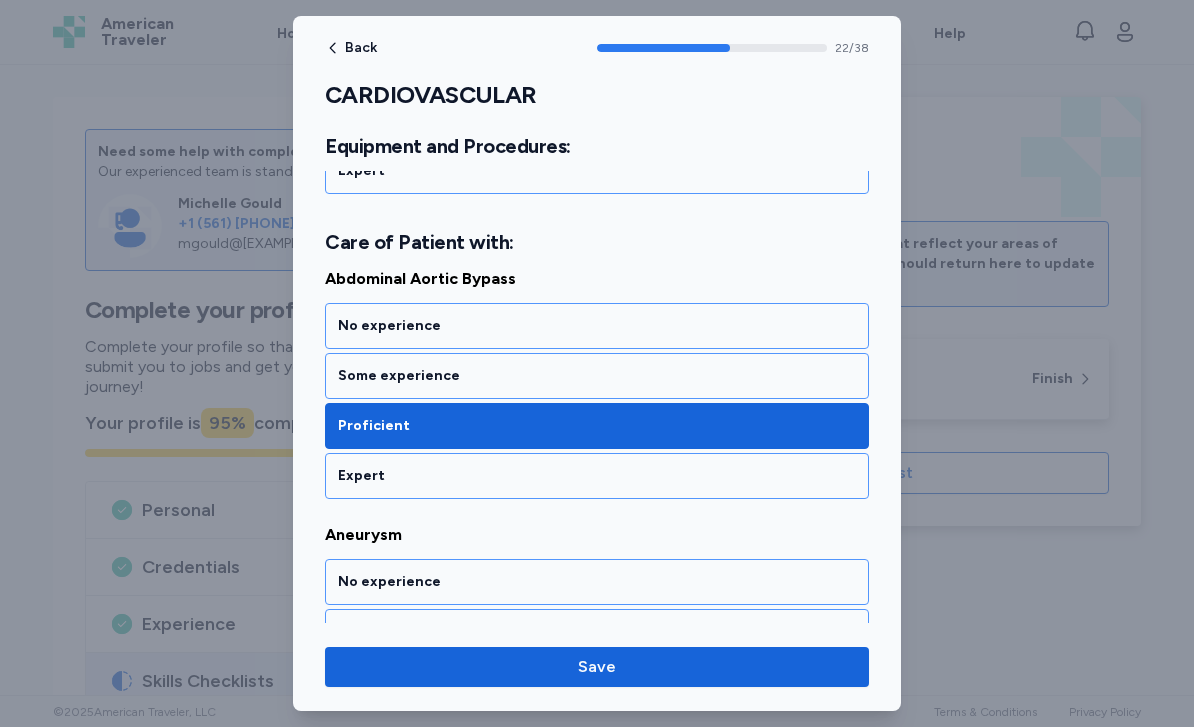 scroll, scrollTop: 3624, scrollLeft: 0, axis: vertical 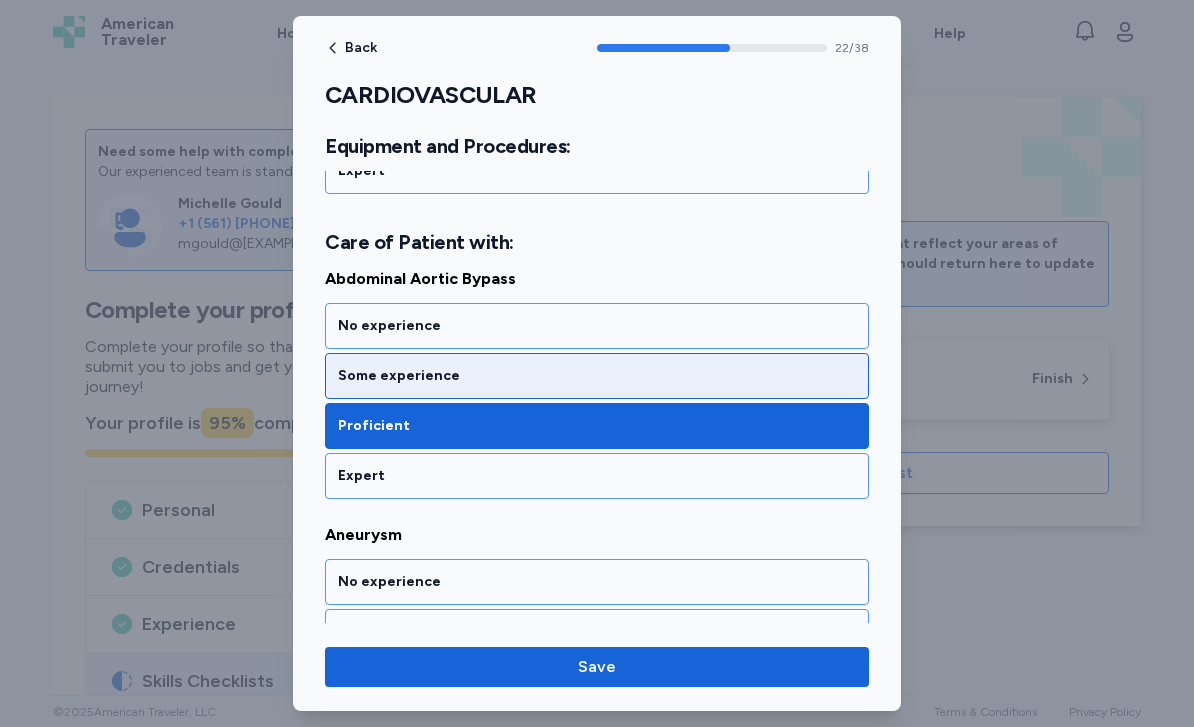 click on "Some experience" at bounding box center (597, 376) 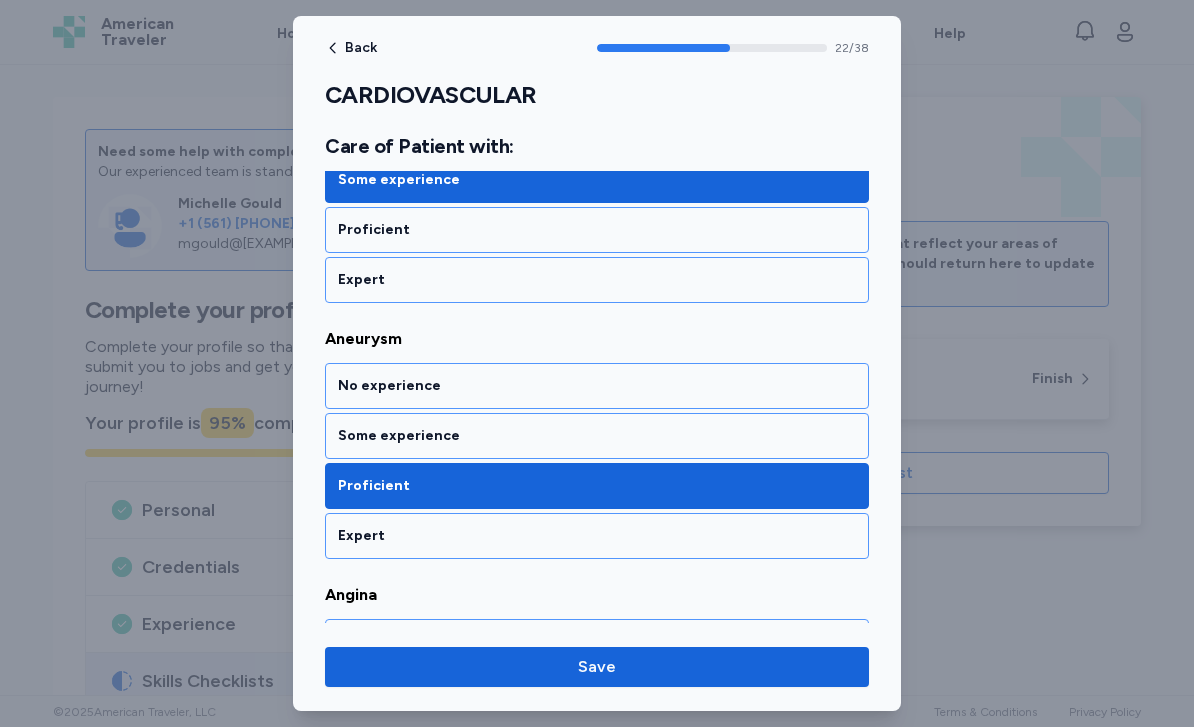 scroll, scrollTop: 3819, scrollLeft: 0, axis: vertical 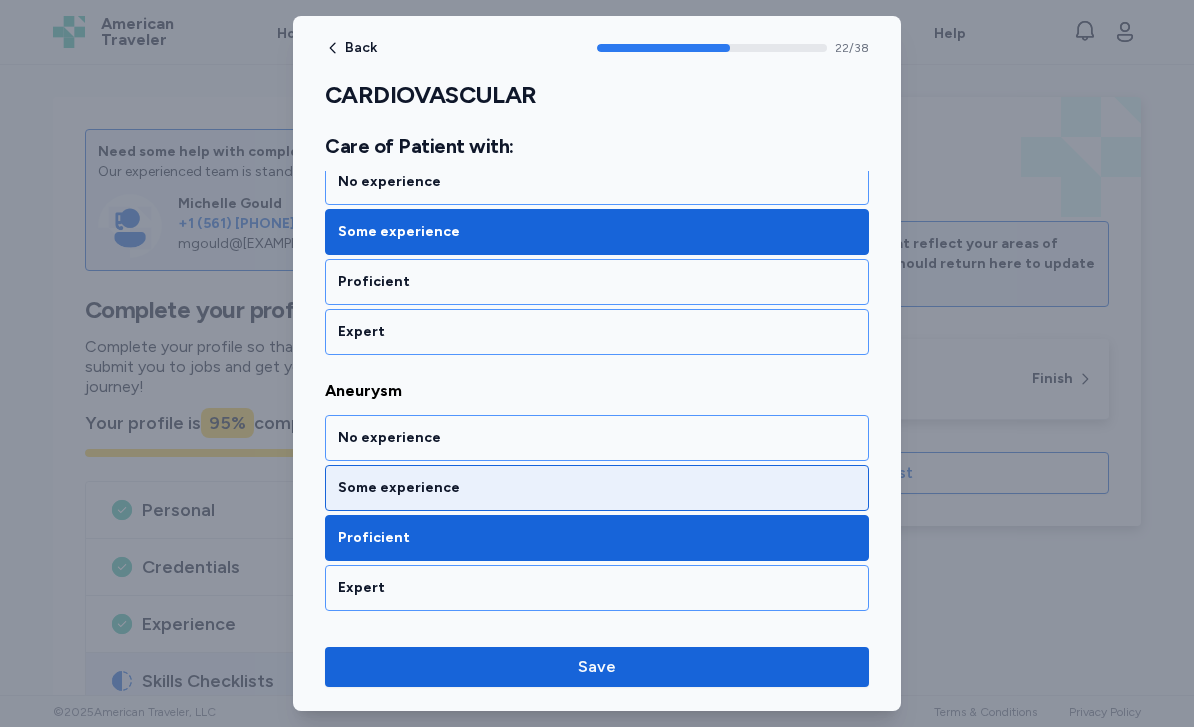 click on "Some experience" at bounding box center [597, 488] 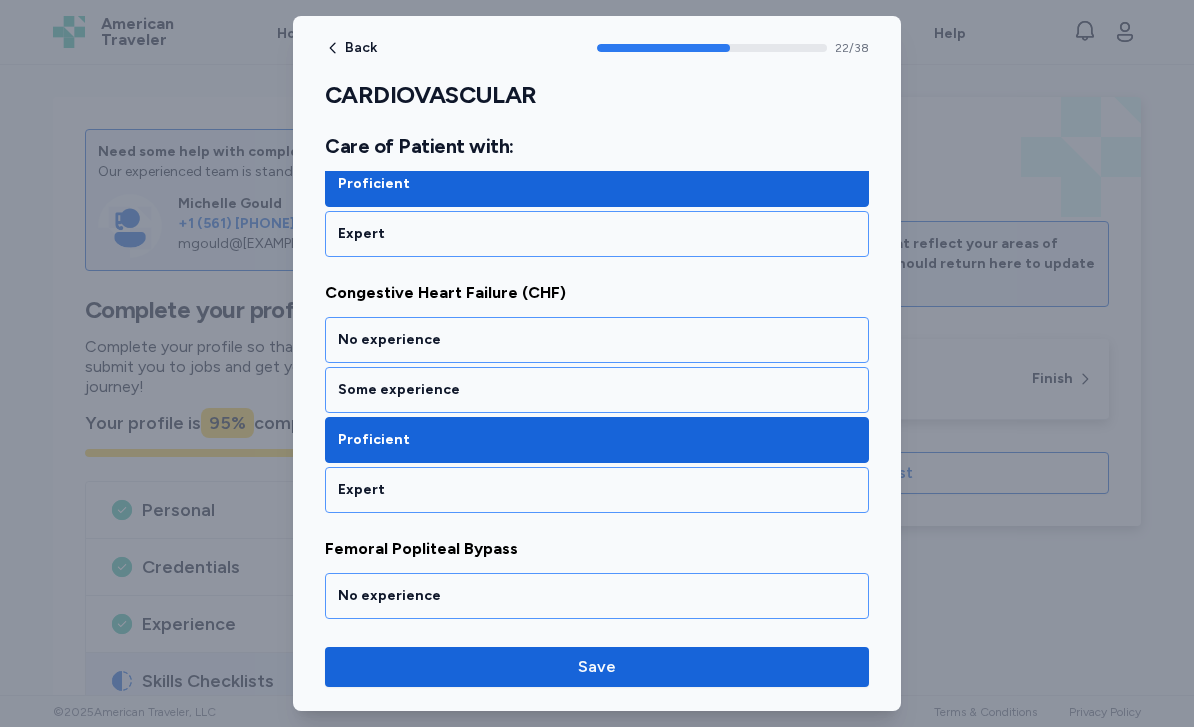 scroll, scrollTop: 4905, scrollLeft: 0, axis: vertical 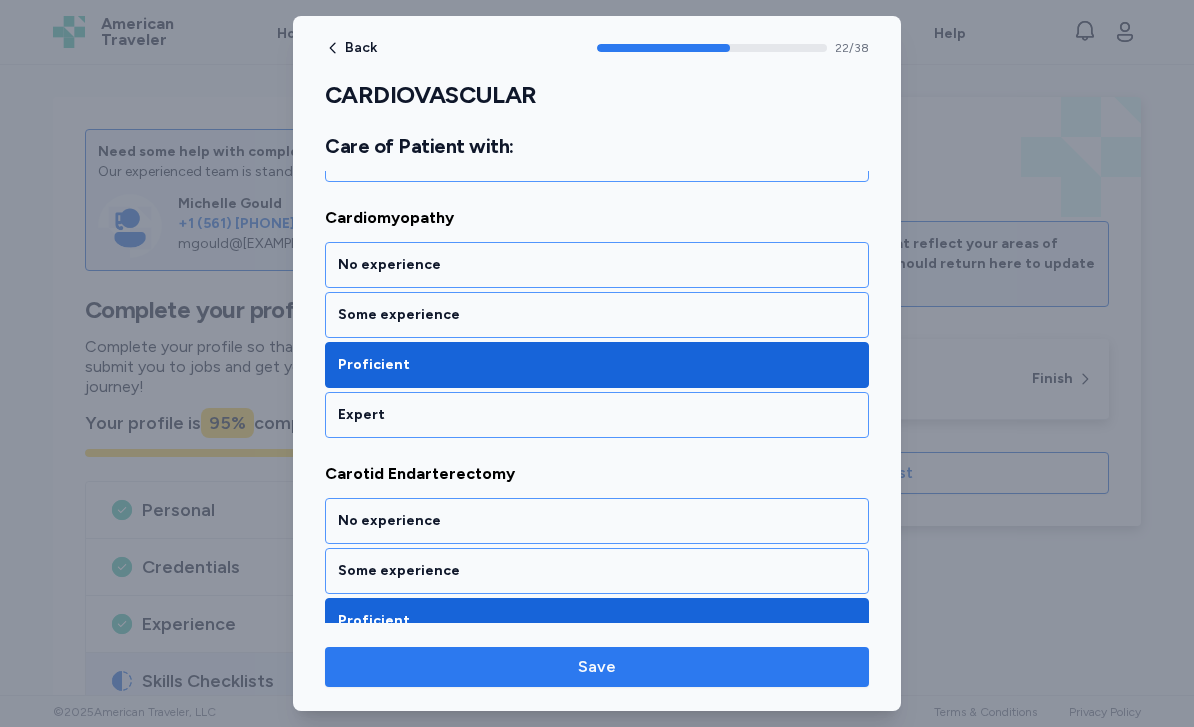 click on "Save" at bounding box center (597, 667) 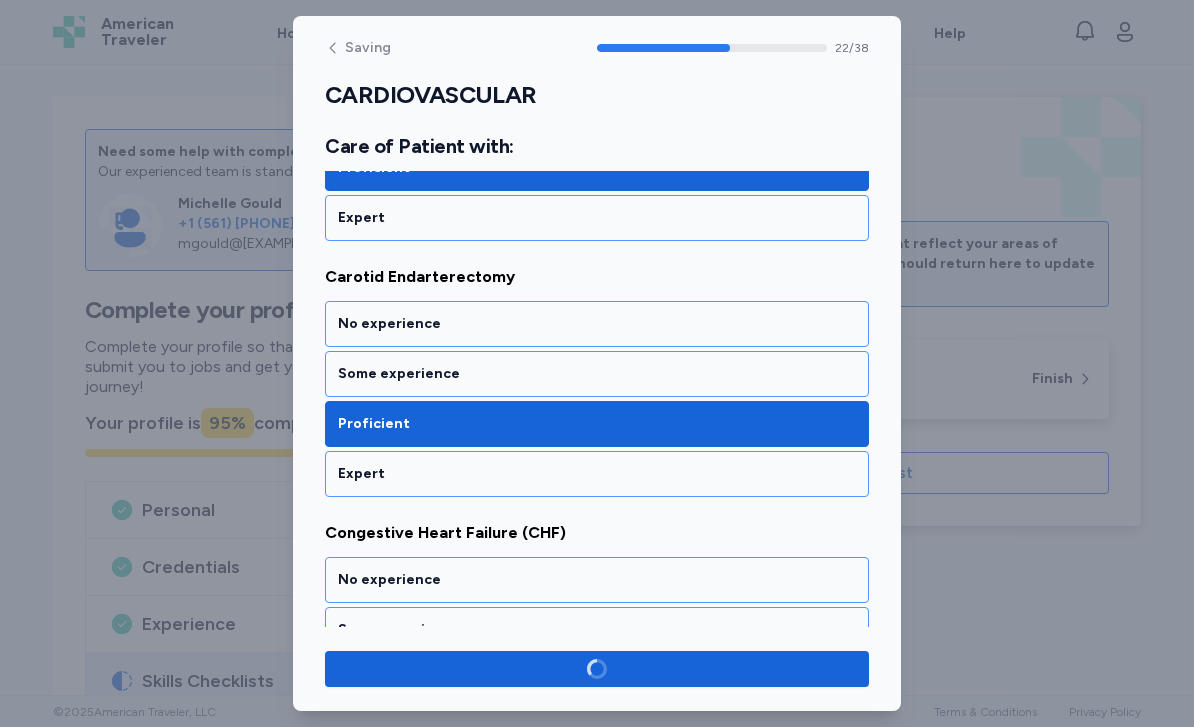 scroll, scrollTop: 4650, scrollLeft: 0, axis: vertical 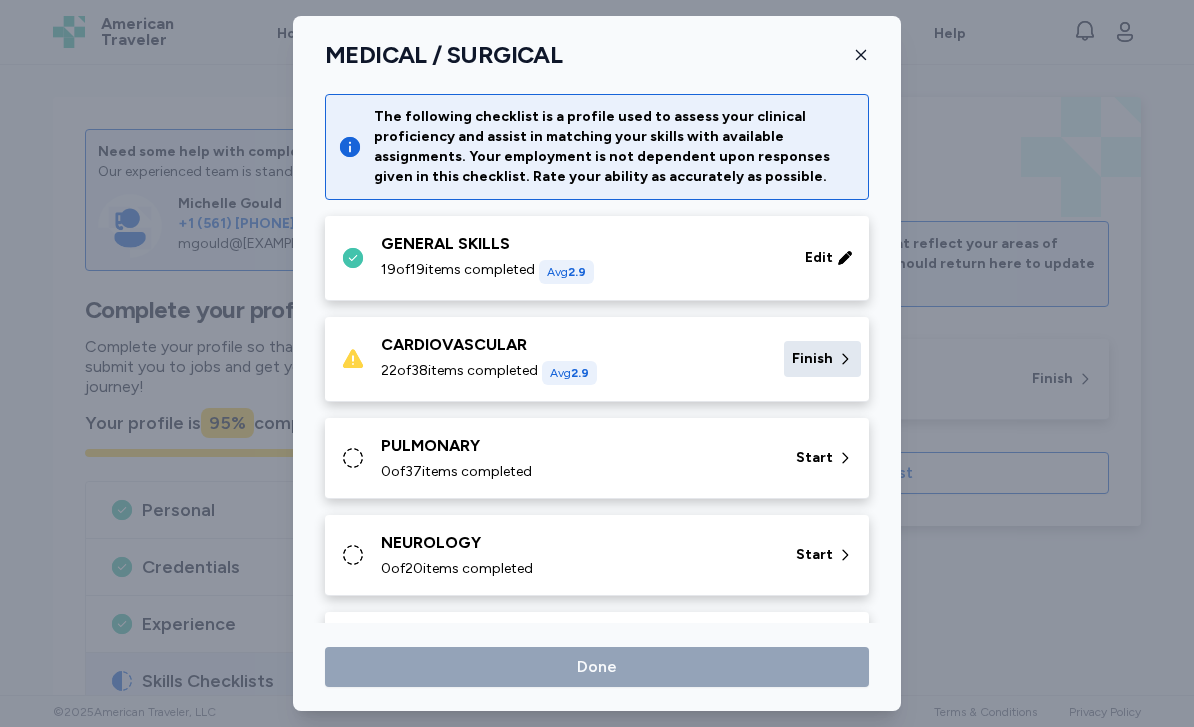 click on "Finish" at bounding box center (822, 359) 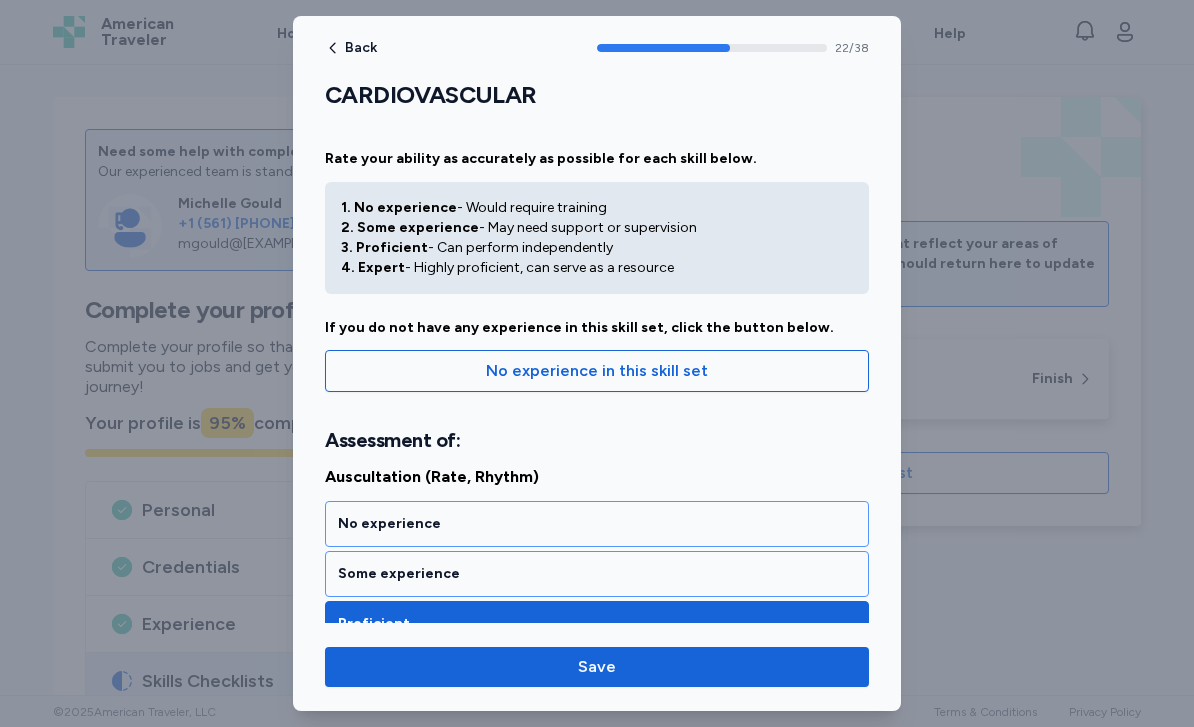 scroll, scrollTop: 6024, scrollLeft: 0, axis: vertical 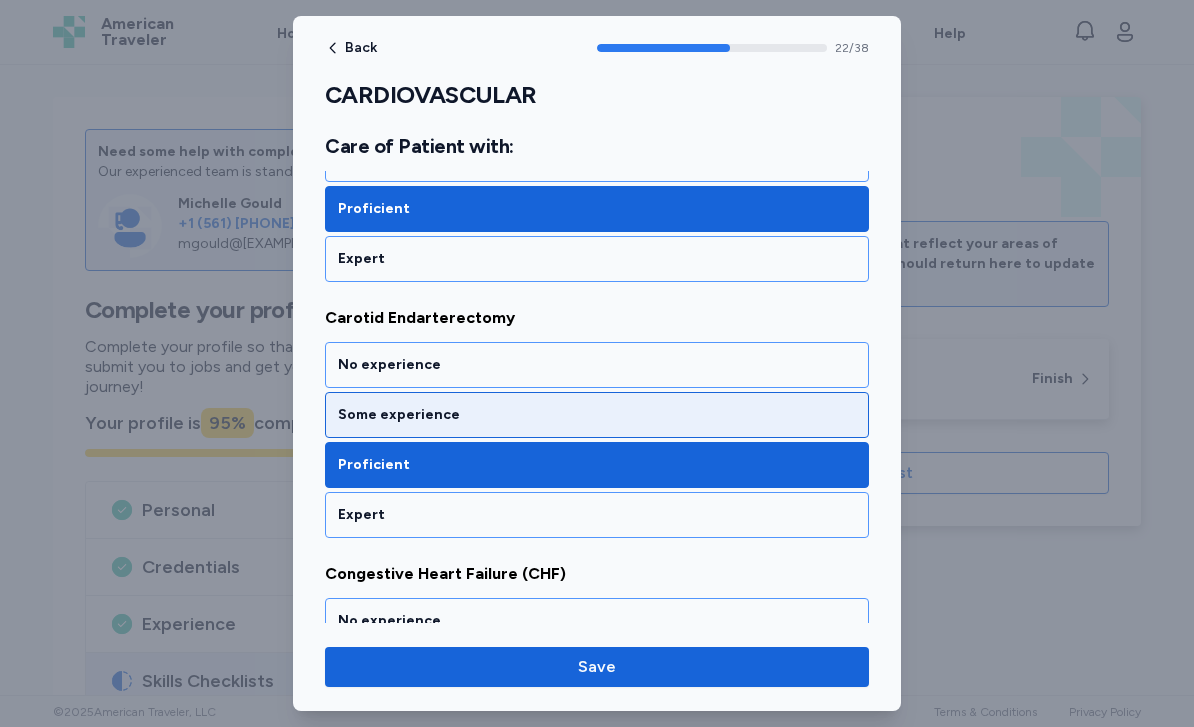 click on "Some experience" at bounding box center (597, 415) 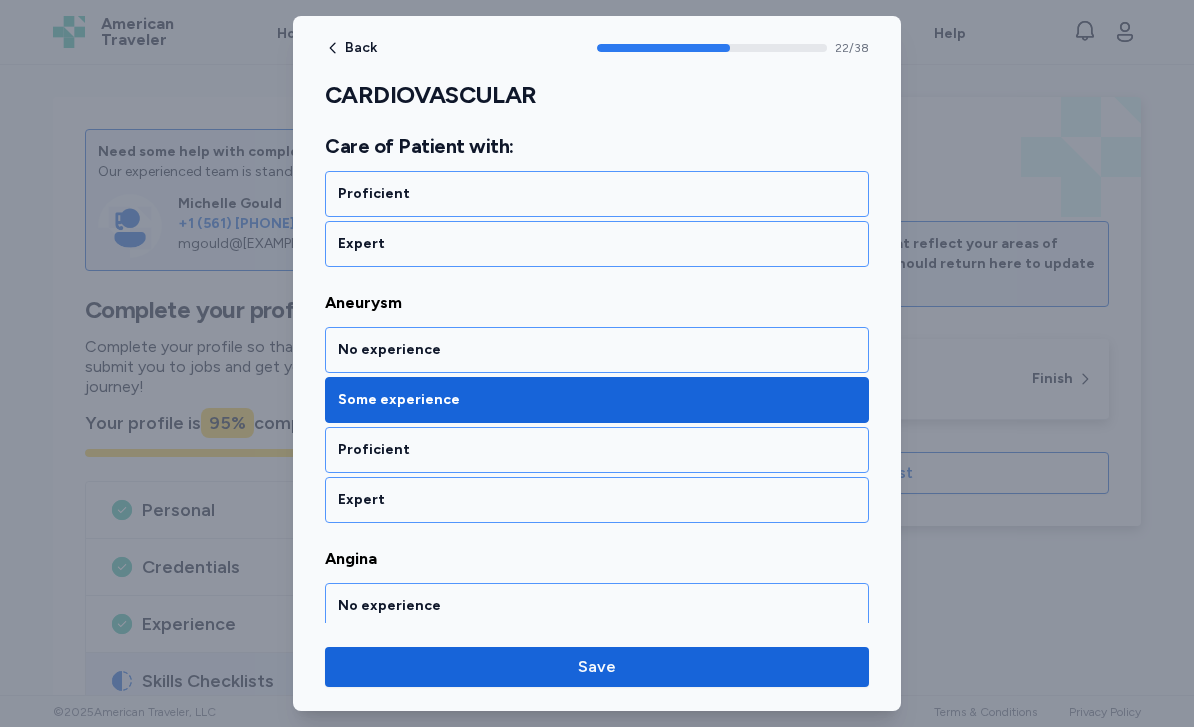 scroll, scrollTop: 3857, scrollLeft: 0, axis: vertical 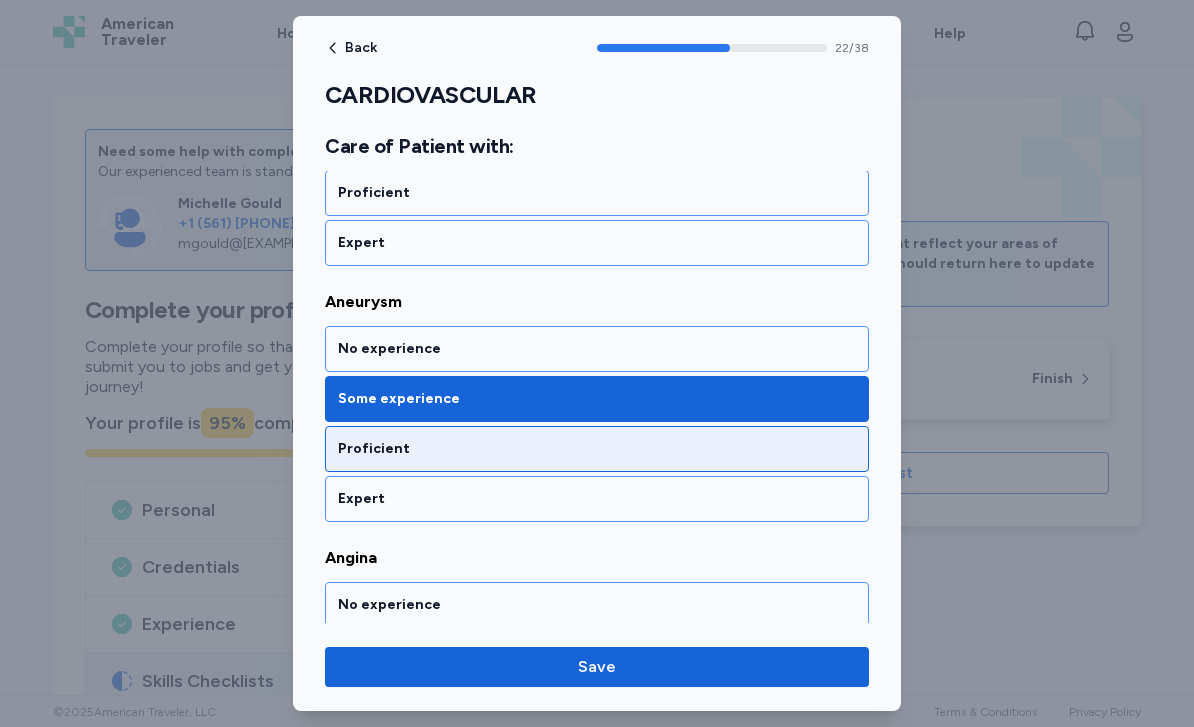 click on "Proficient" at bounding box center (597, 449) 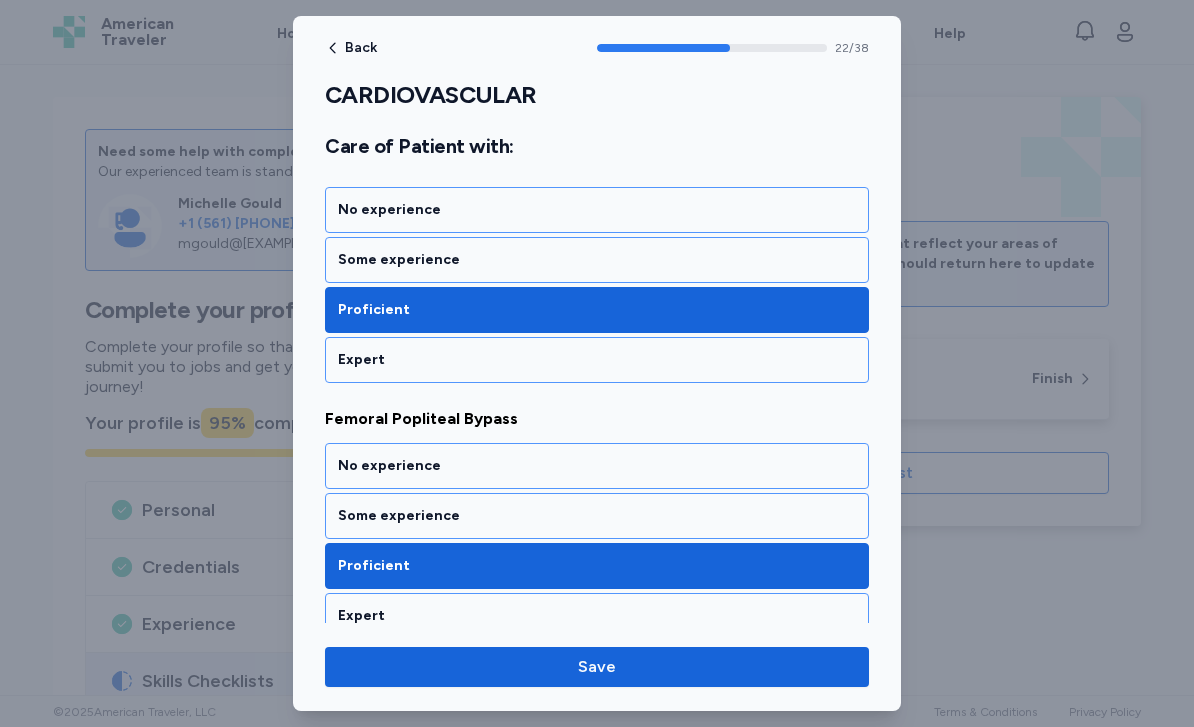 scroll, scrollTop: 5044, scrollLeft: 0, axis: vertical 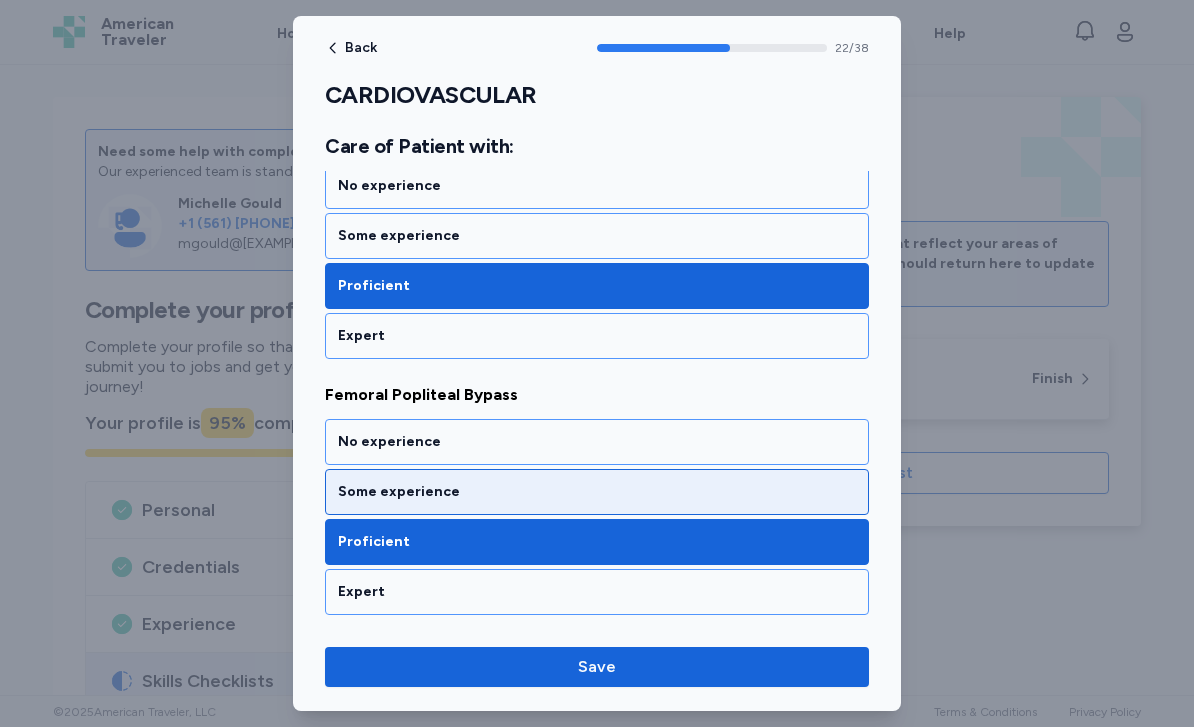click on "Some experience" at bounding box center (597, 492) 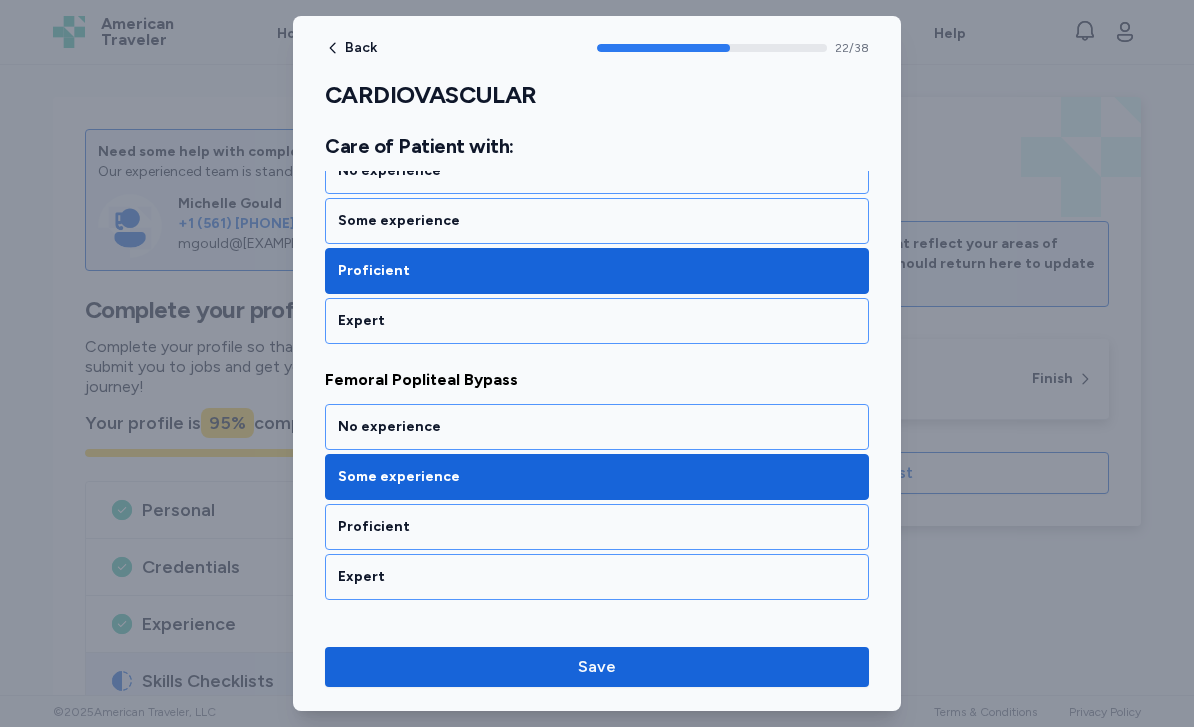 scroll, scrollTop: 5059, scrollLeft: 0, axis: vertical 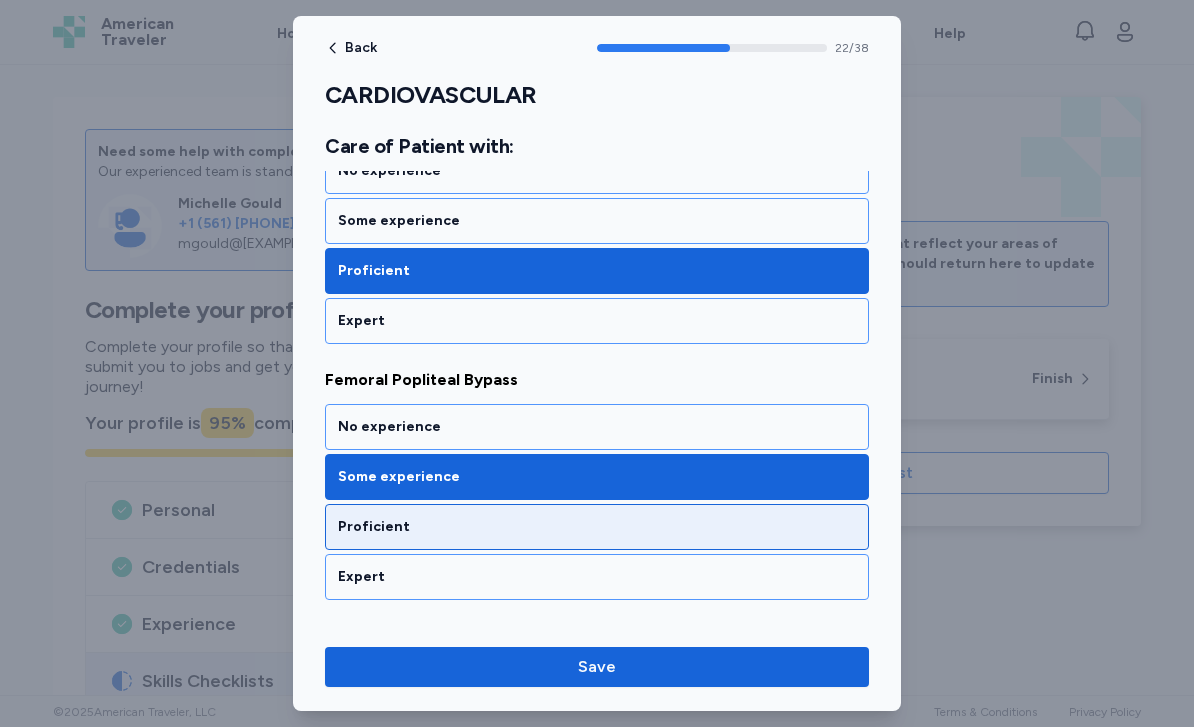 click on "Proficient" at bounding box center (597, 527) 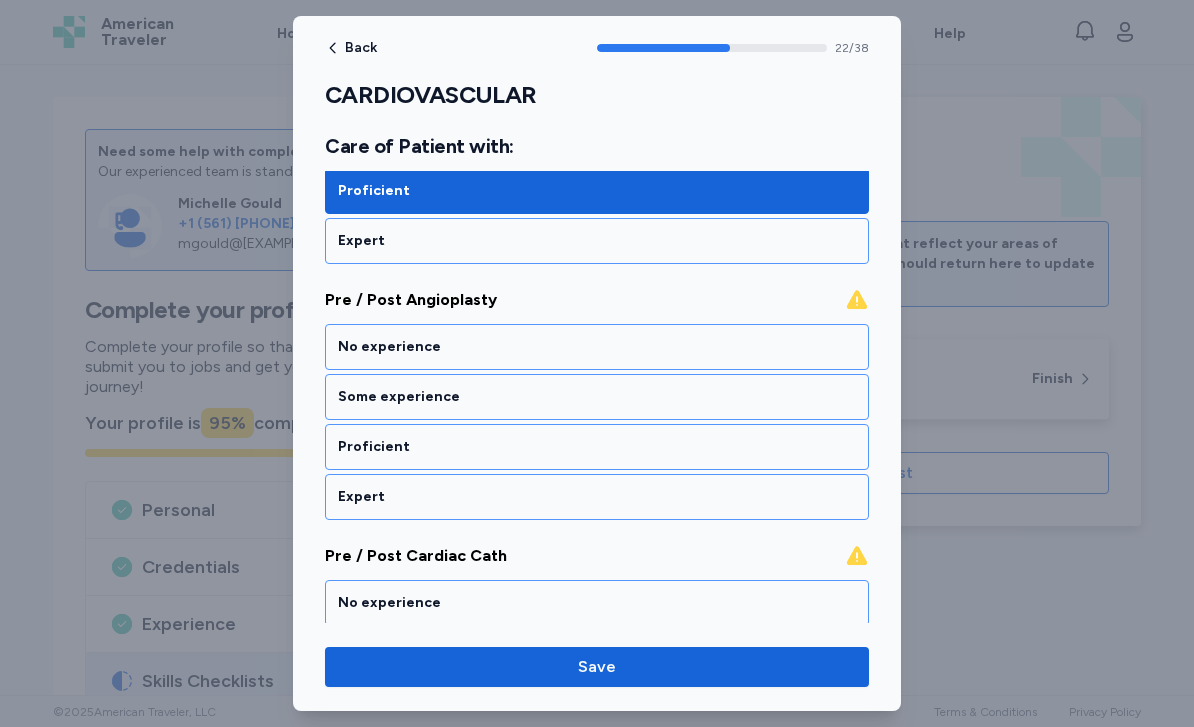 scroll, scrollTop: 5916, scrollLeft: 0, axis: vertical 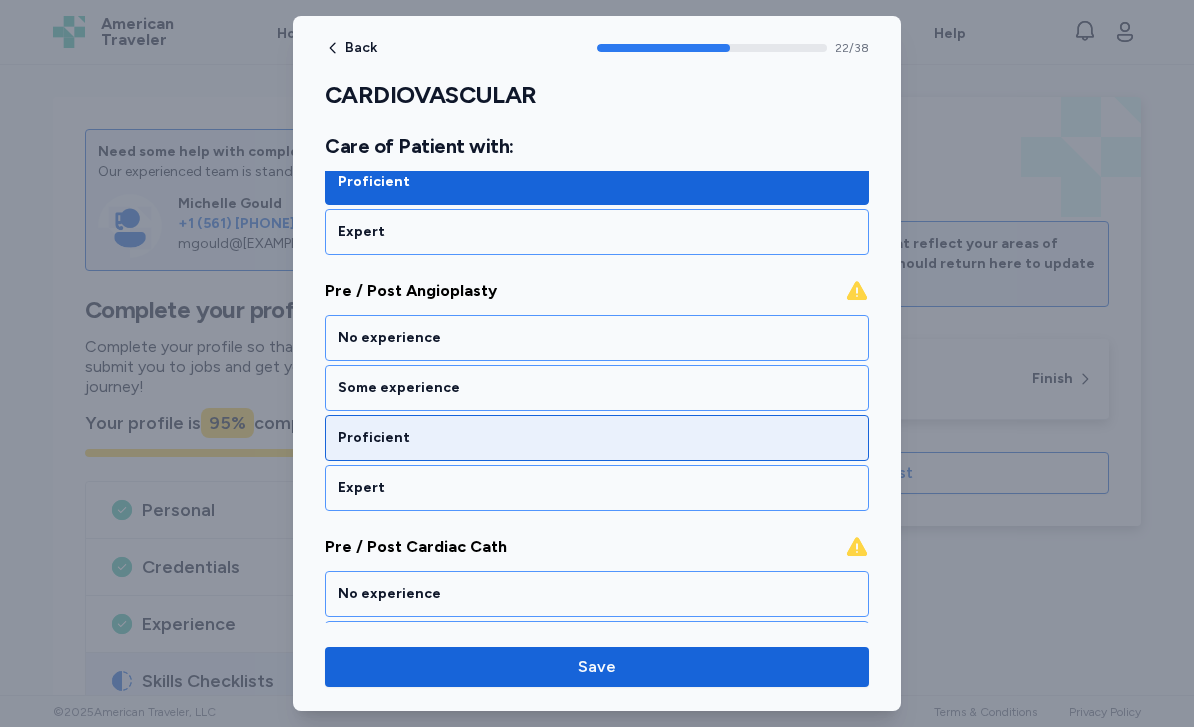 click on "Proficient" at bounding box center (597, 438) 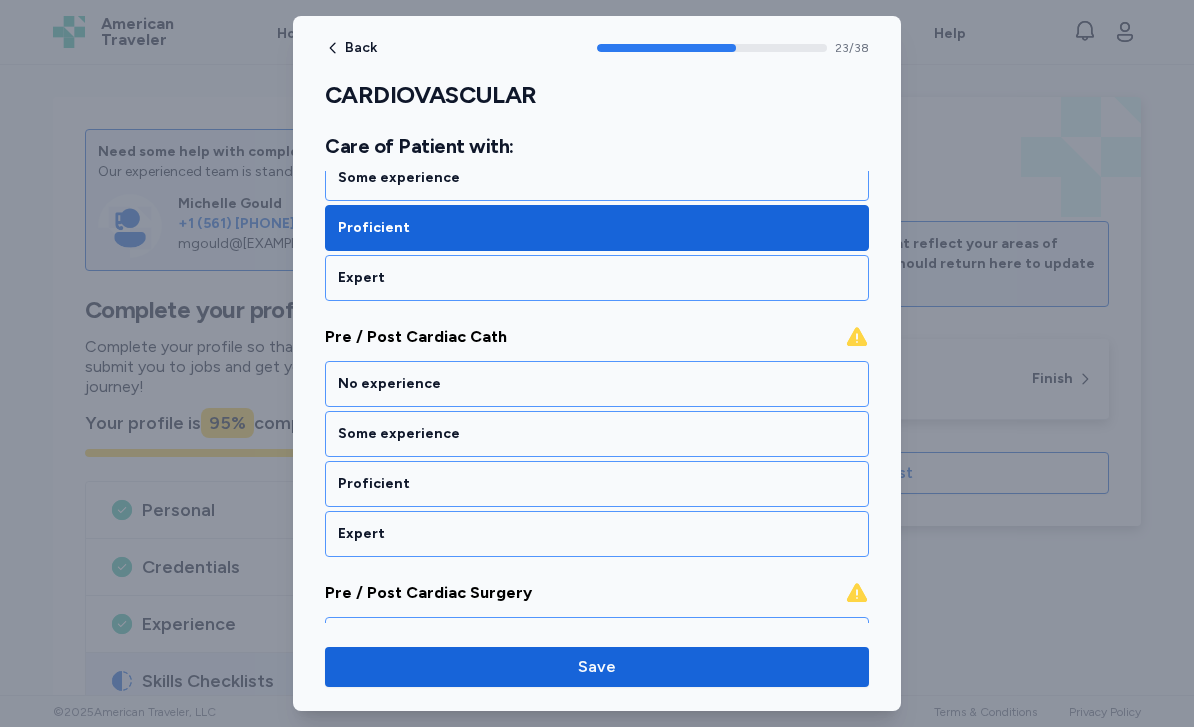 scroll, scrollTop: 6170, scrollLeft: 0, axis: vertical 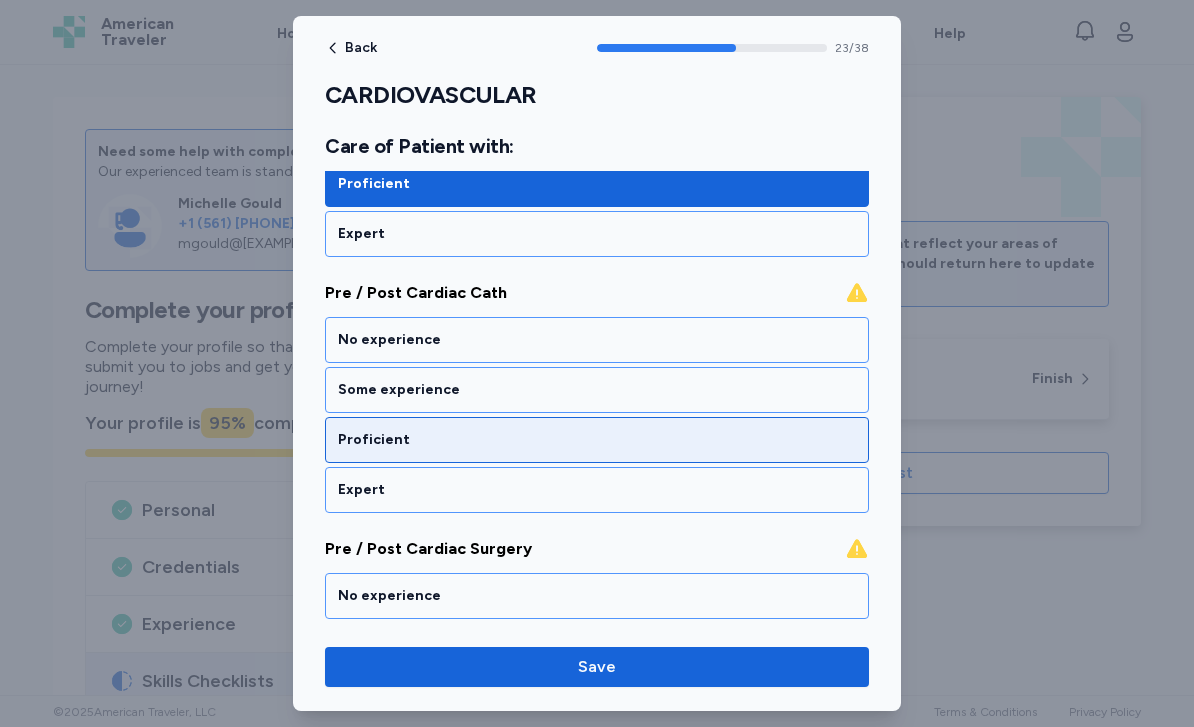 click on "Proficient" at bounding box center (597, 440) 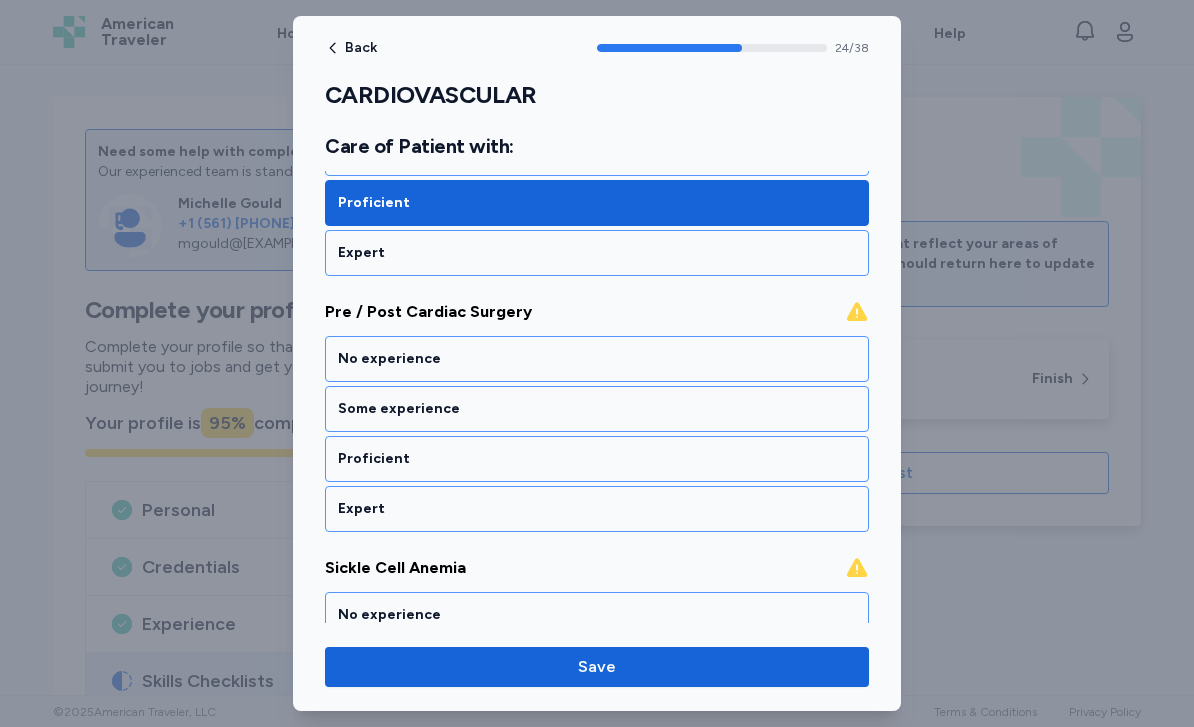 scroll, scrollTop: 6426, scrollLeft: 0, axis: vertical 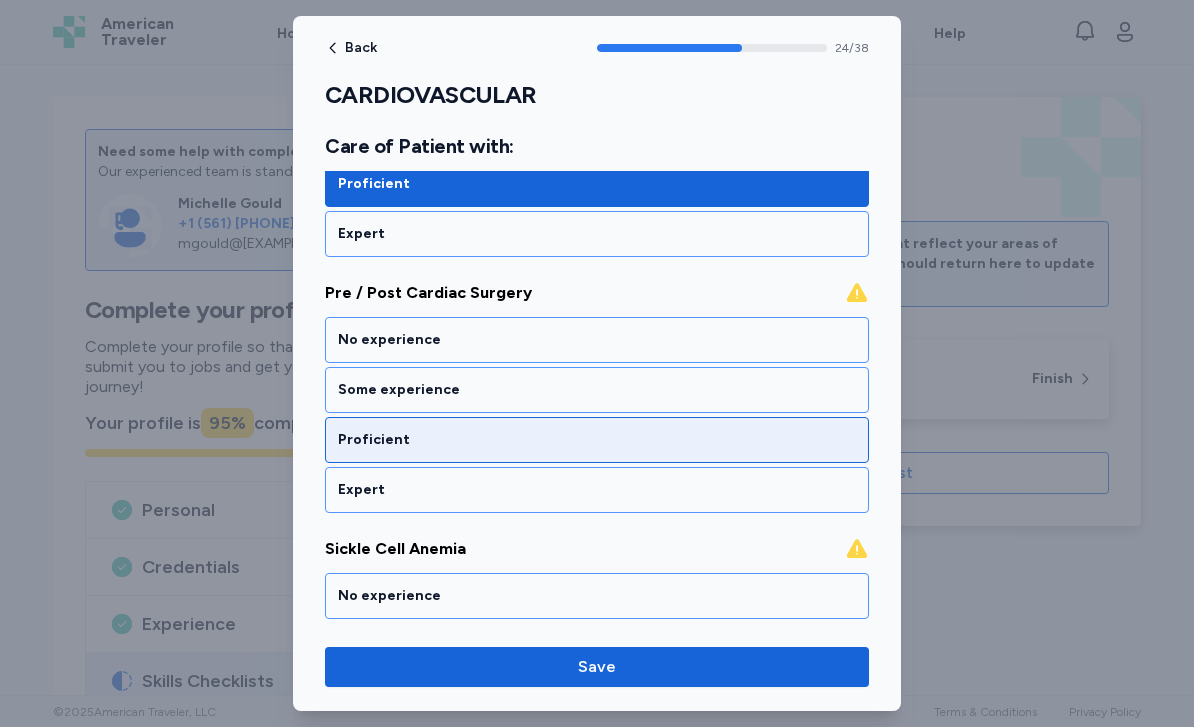click on "Proficient" at bounding box center (597, 440) 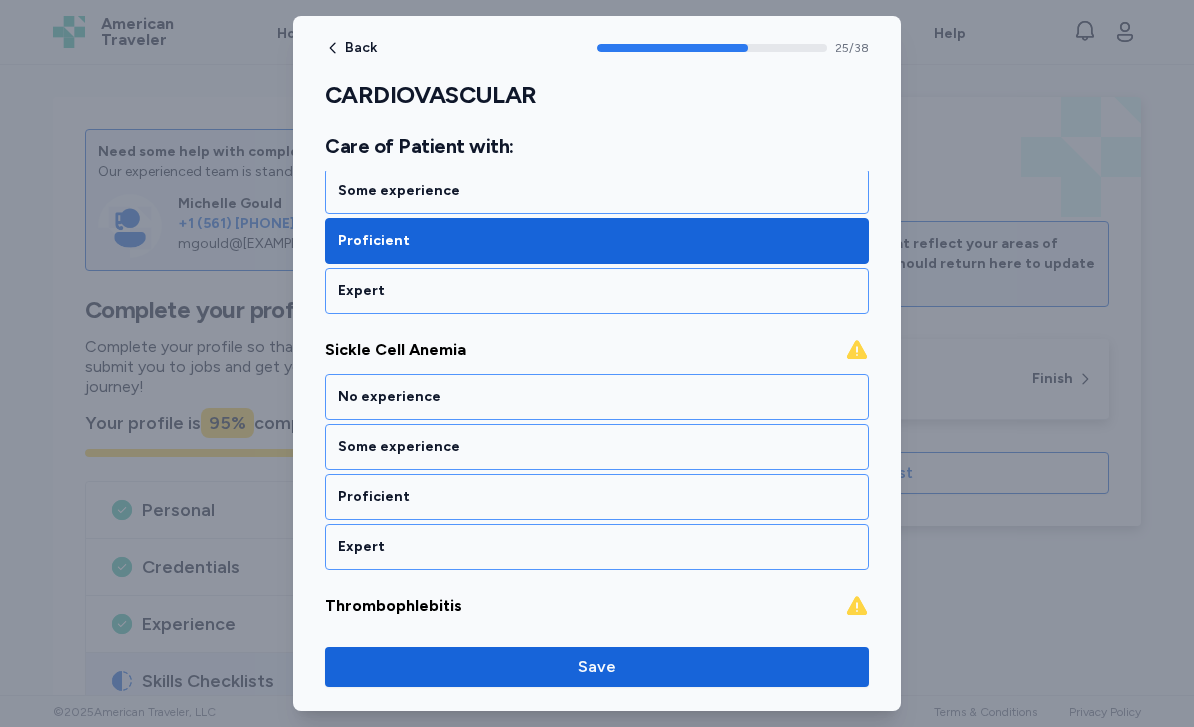 scroll, scrollTop: 6682, scrollLeft: 0, axis: vertical 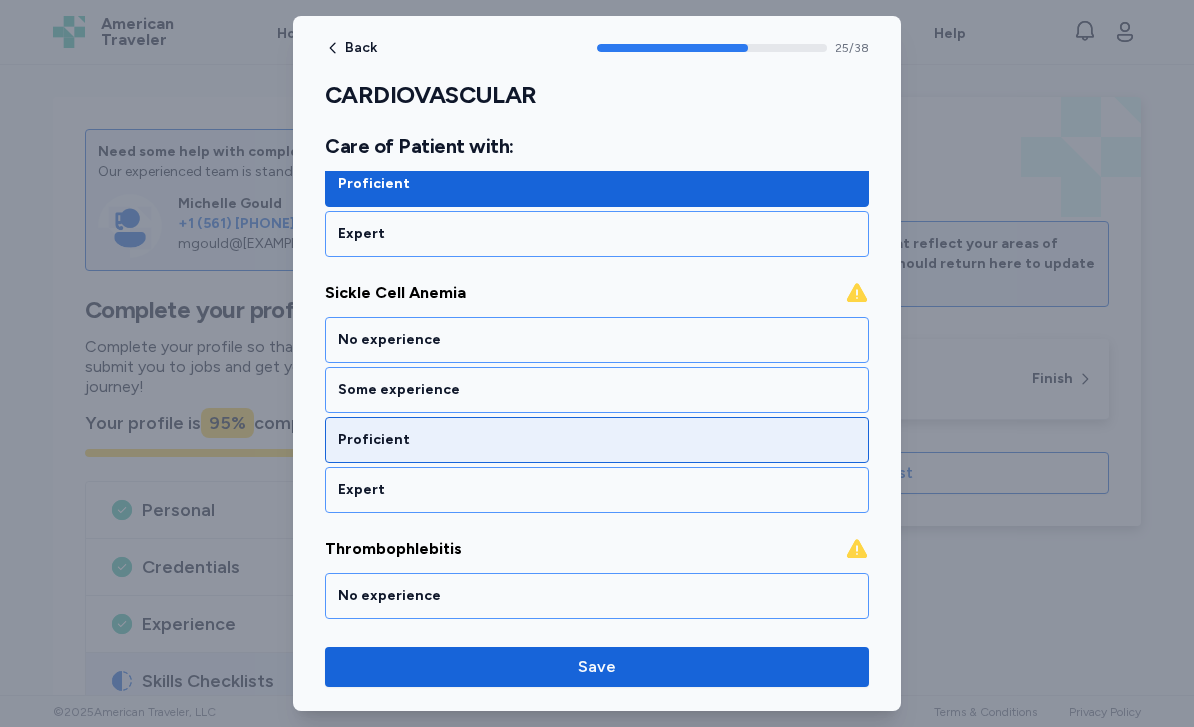 click on "Proficient" at bounding box center (597, 440) 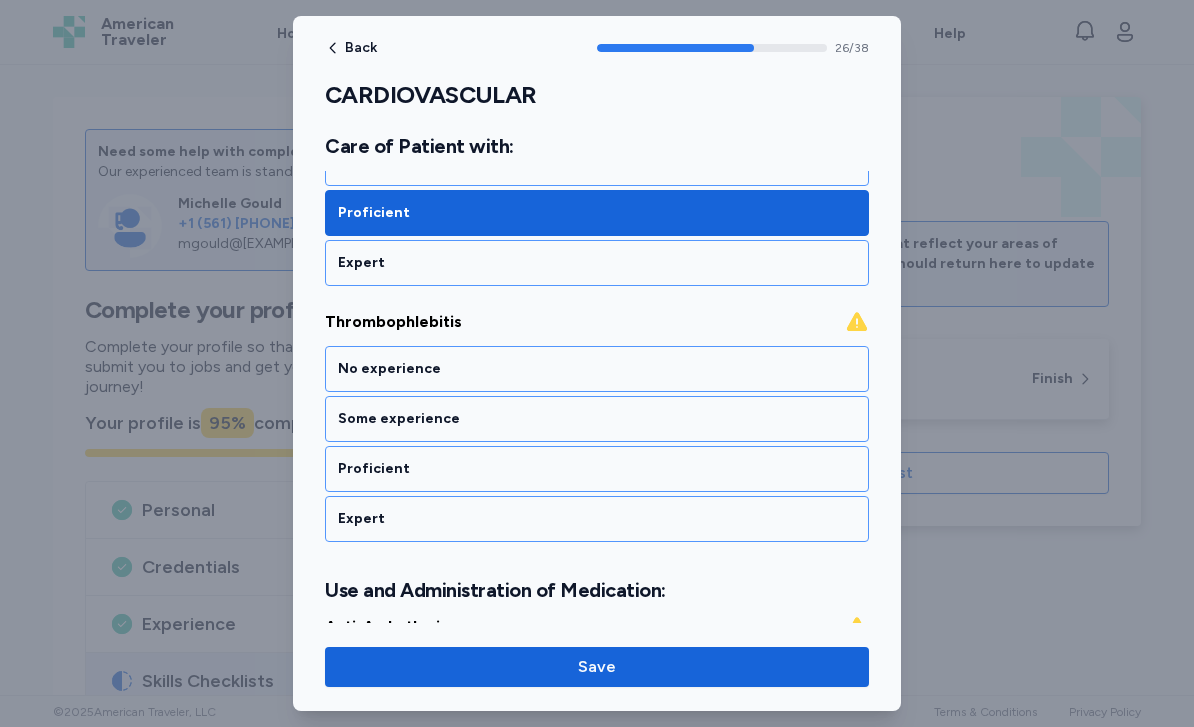 scroll, scrollTop: 6910, scrollLeft: 0, axis: vertical 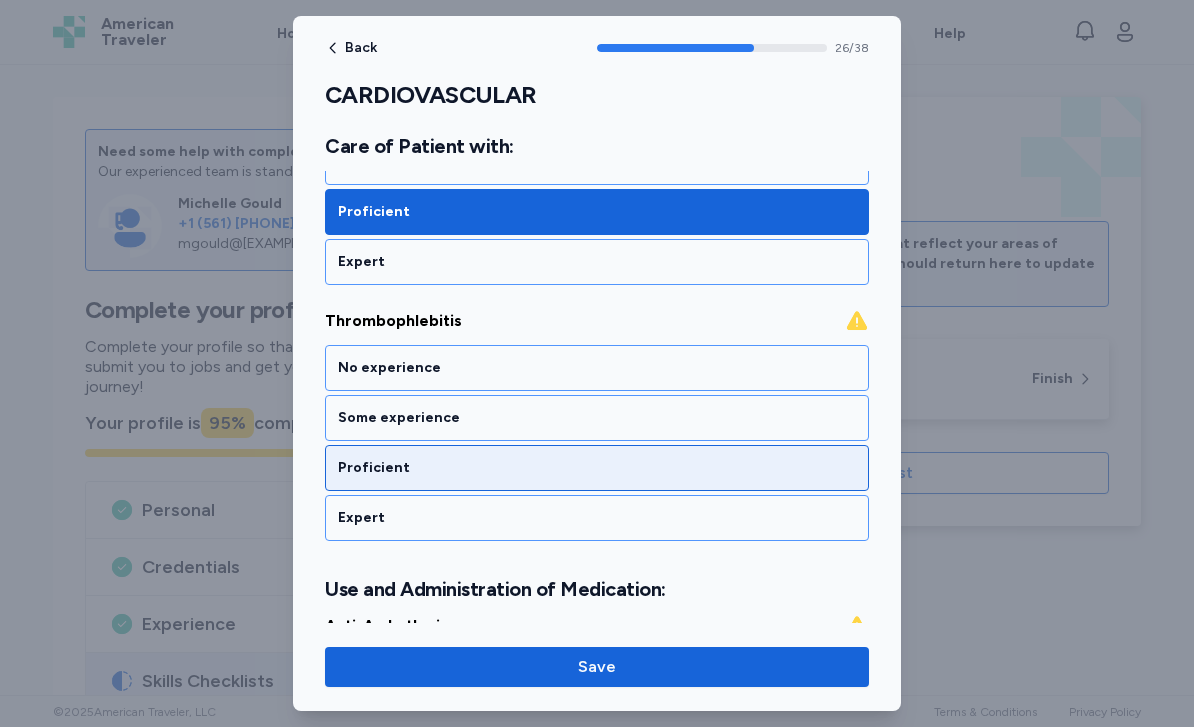 click on "Proficient" at bounding box center [597, 468] 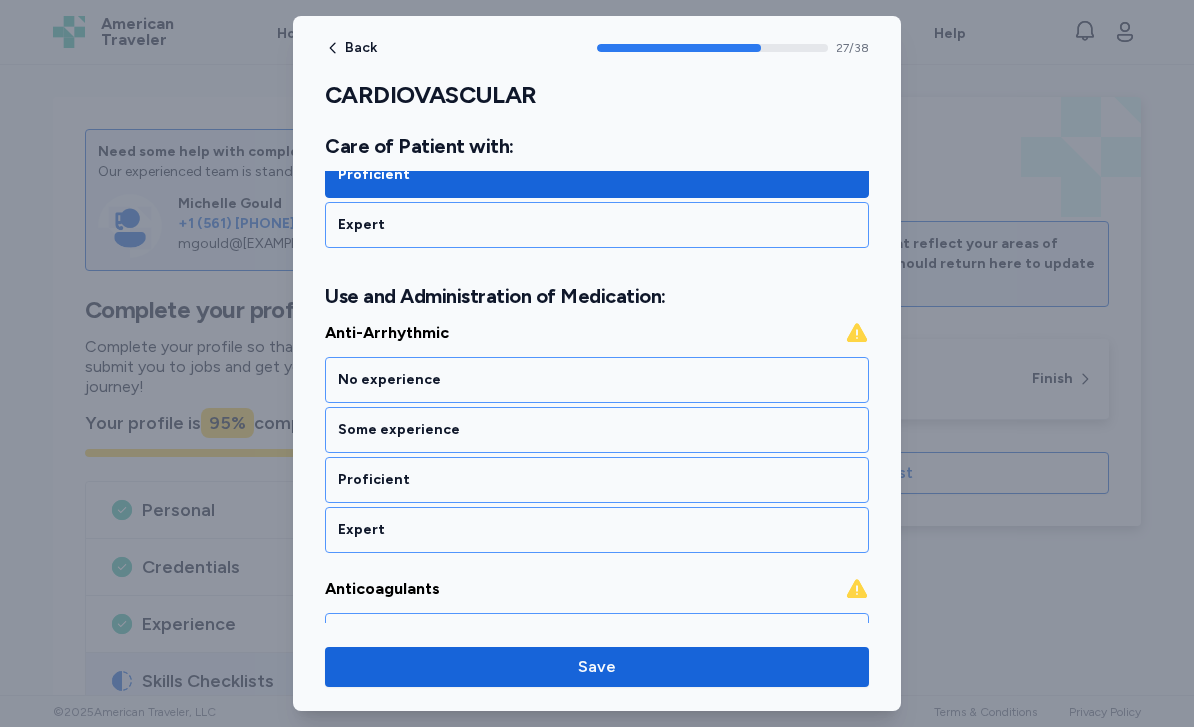 scroll, scrollTop: 7243, scrollLeft: 0, axis: vertical 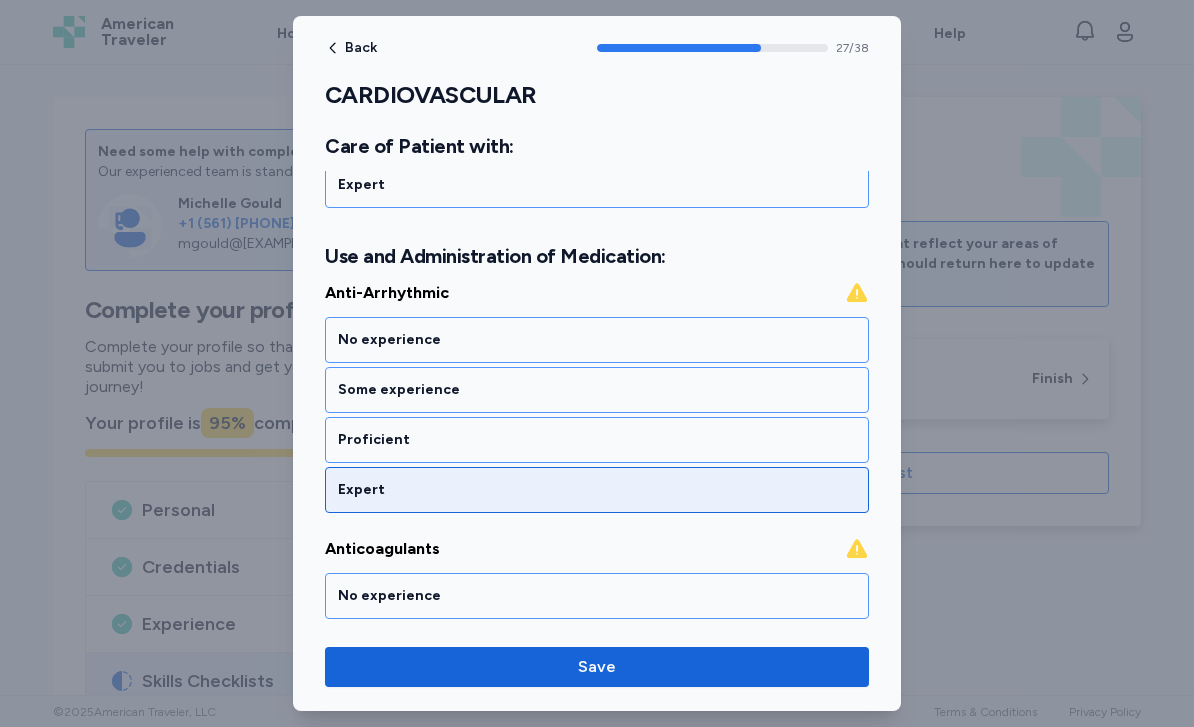 click on "Expert" at bounding box center [597, 490] 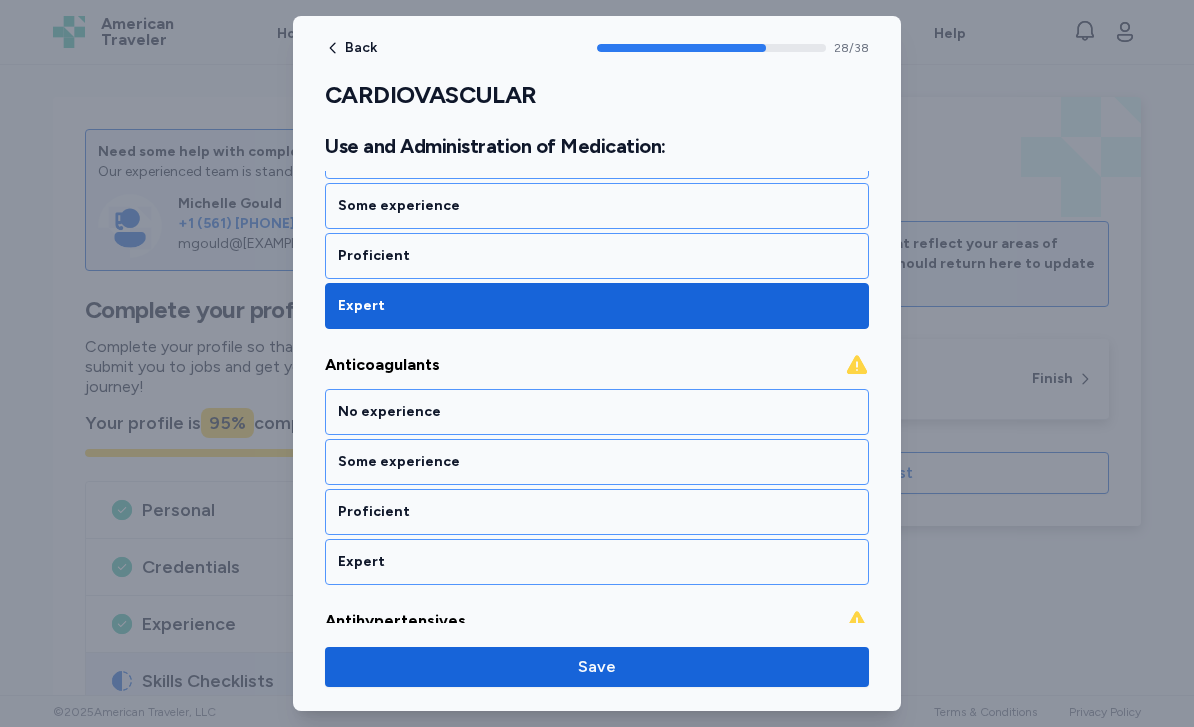 scroll, scrollTop: 7499, scrollLeft: 0, axis: vertical 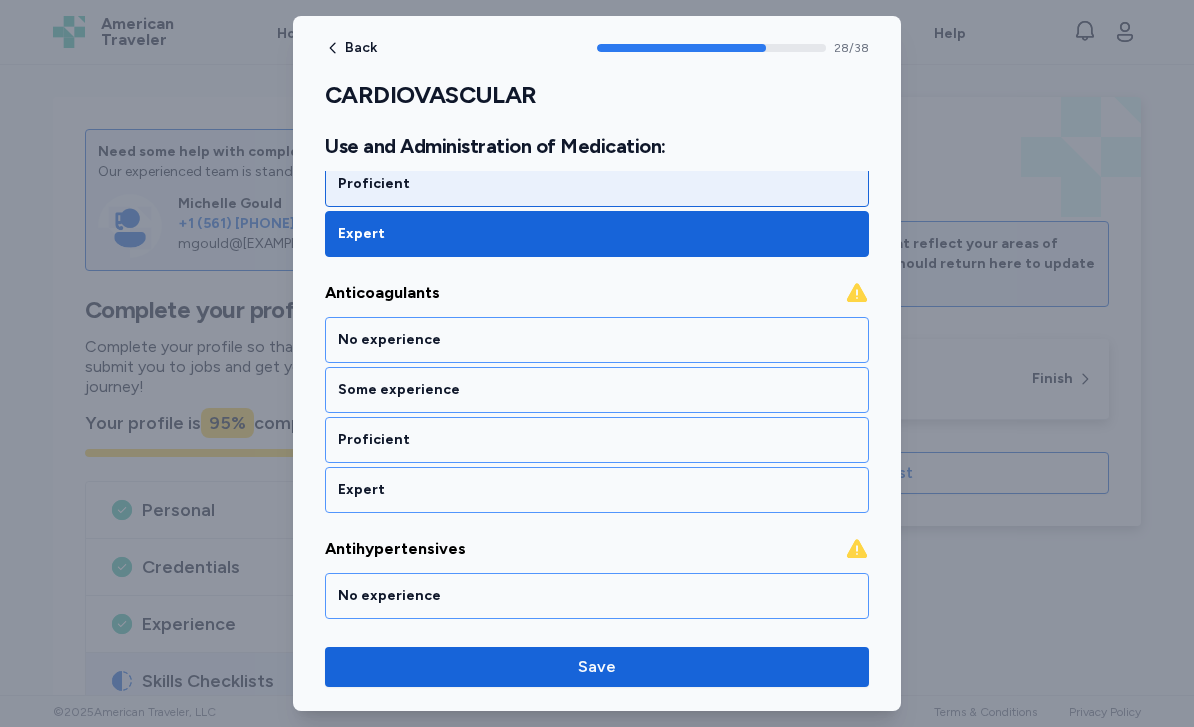 click on "Proficient" at bounding box center (597, 184) 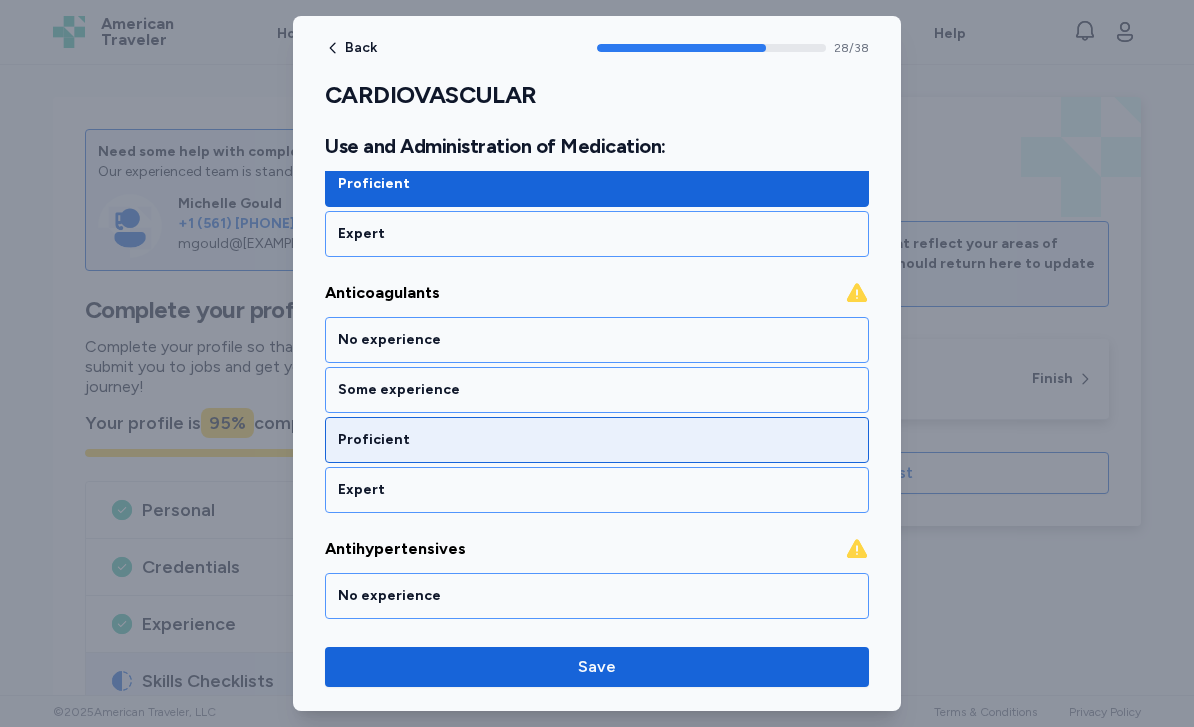 click on "Proficient" at bounding box center (597, 440) 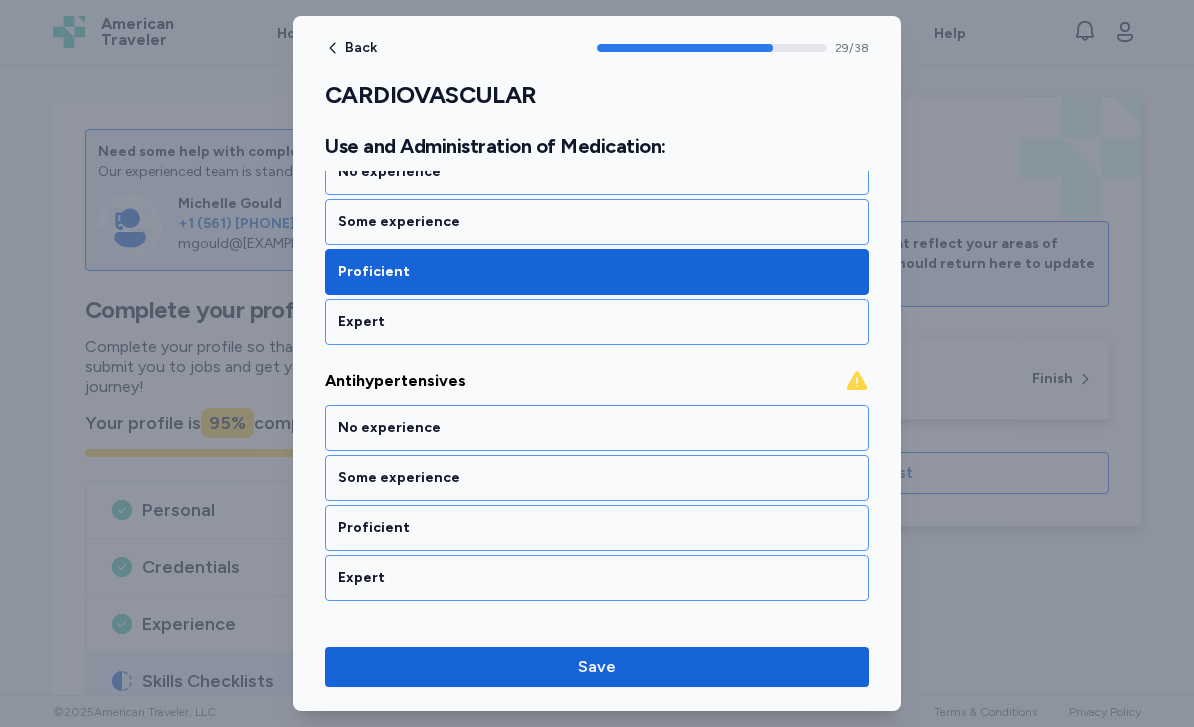 scroll, scrollTop: 7755, scrollLeft: 0, axis: vertical 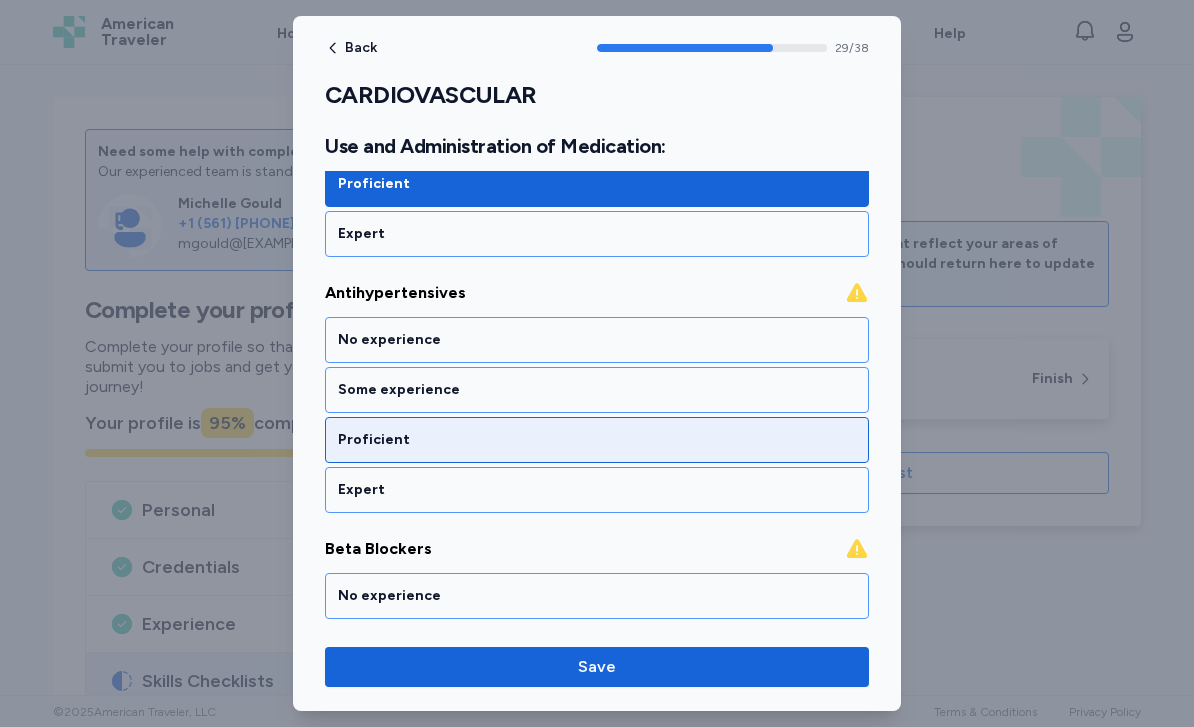 click on "Proficient" at bounding box center (597, 440) 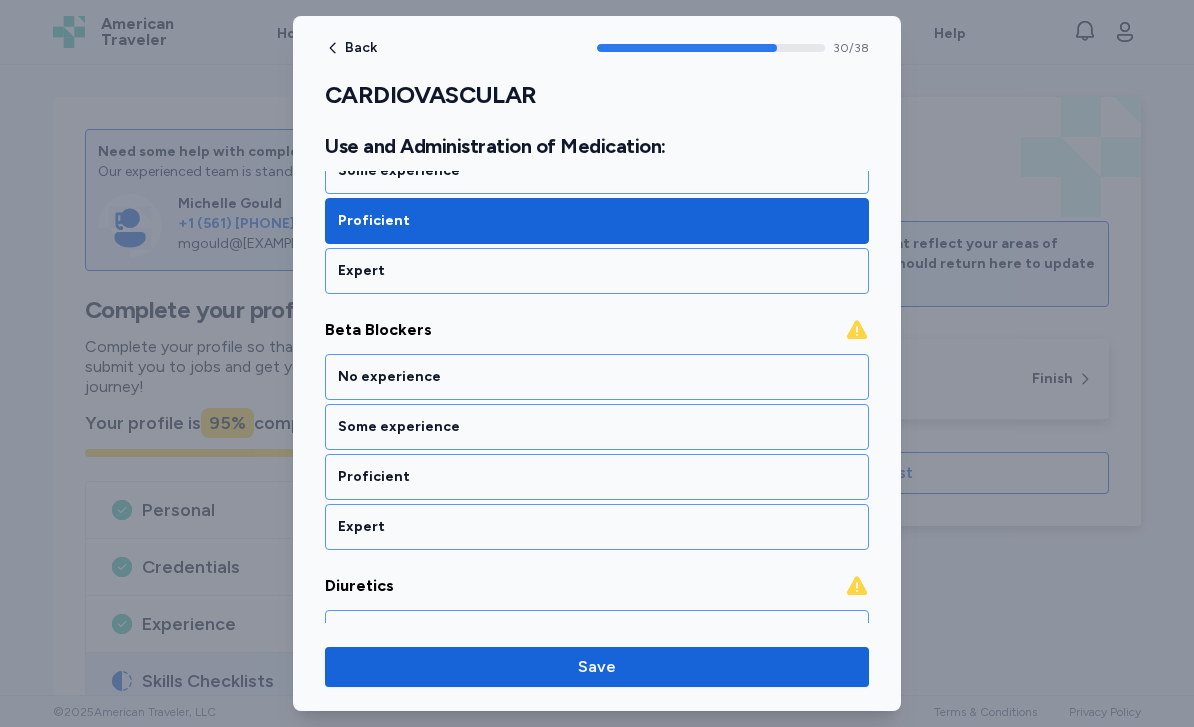 scroll, scrollTop: 8011, scrollLeft: 0, axis: vertical 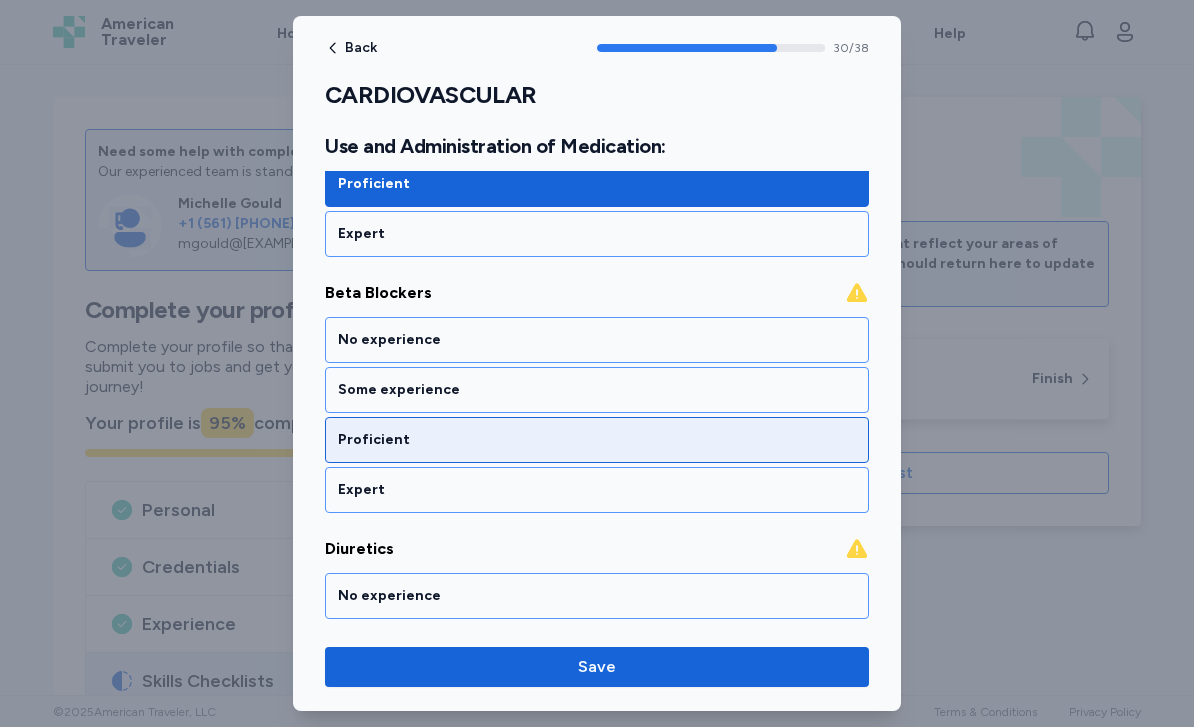 click on "Proficient" at bounding box center (597, 440) 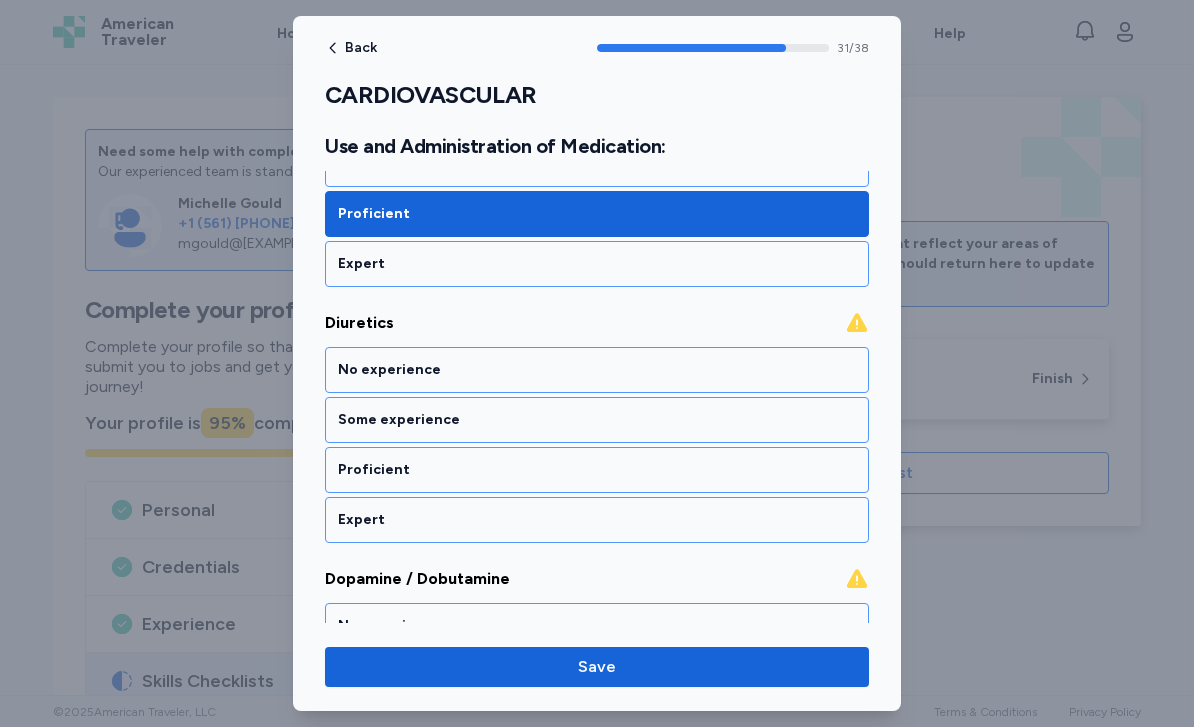 scroll, scrollTop: 8267, scrollLeft: 0, axis: vertical 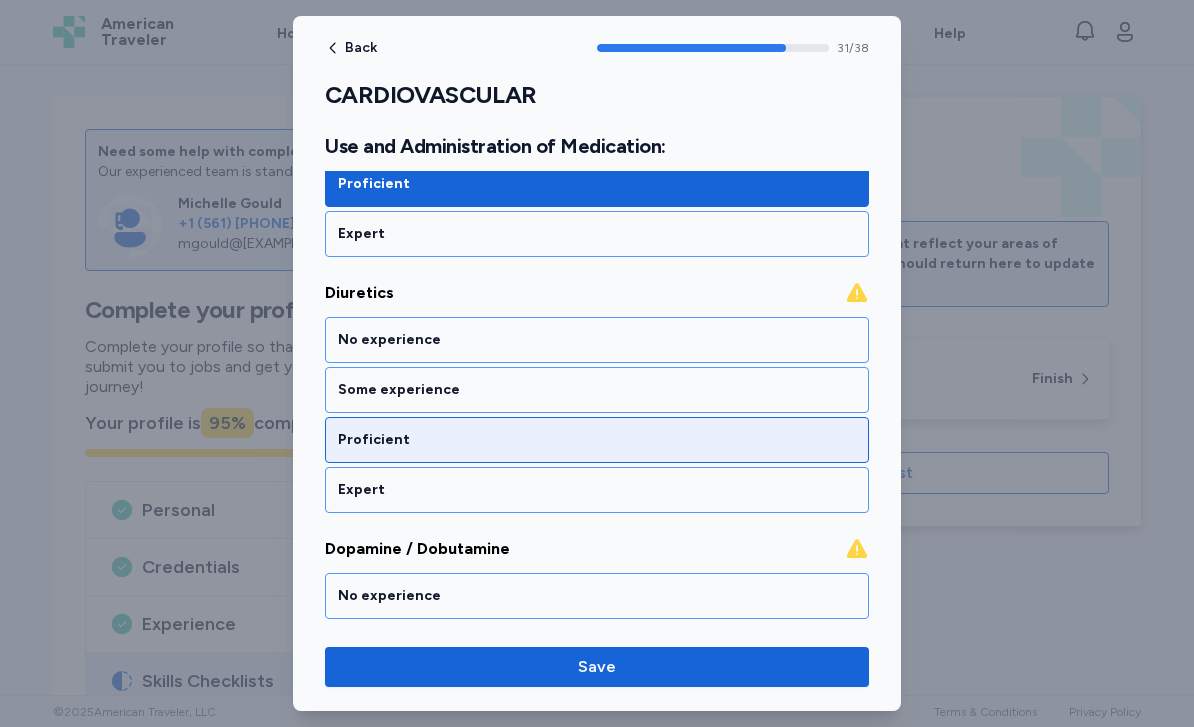 click on "Proficient" at bounding box center (597, 440) 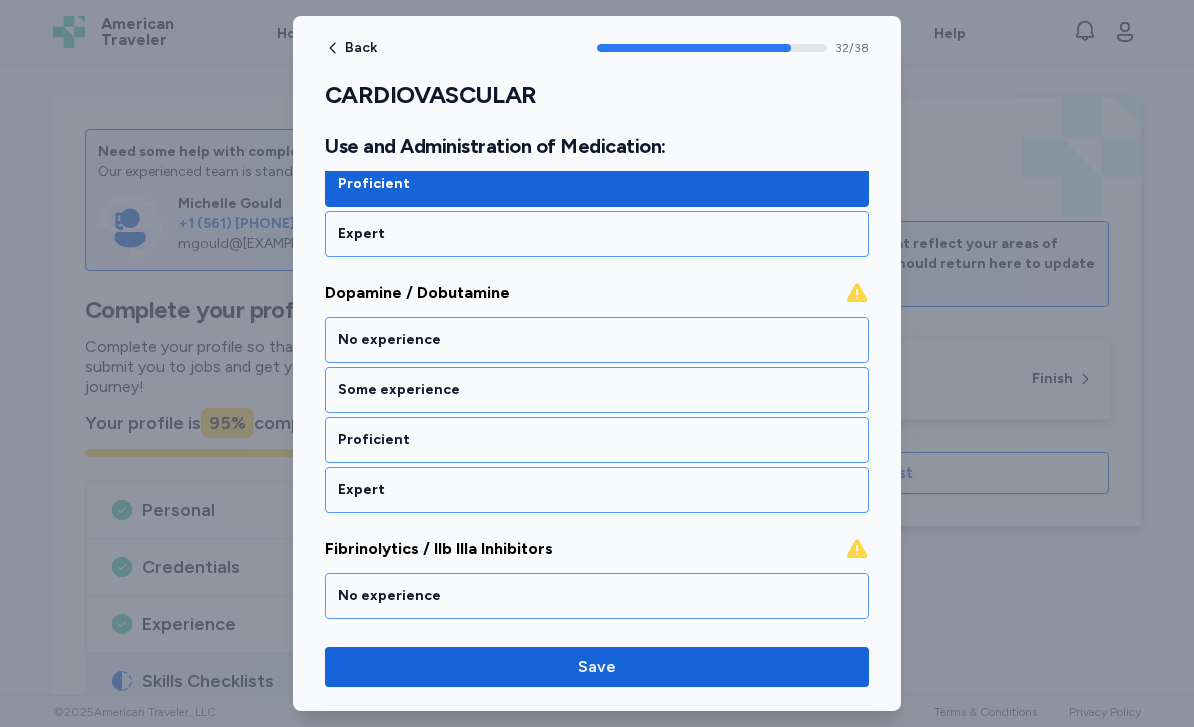 scroll, scrollTop: 8523, scrollLeft: 0, axis: vertical 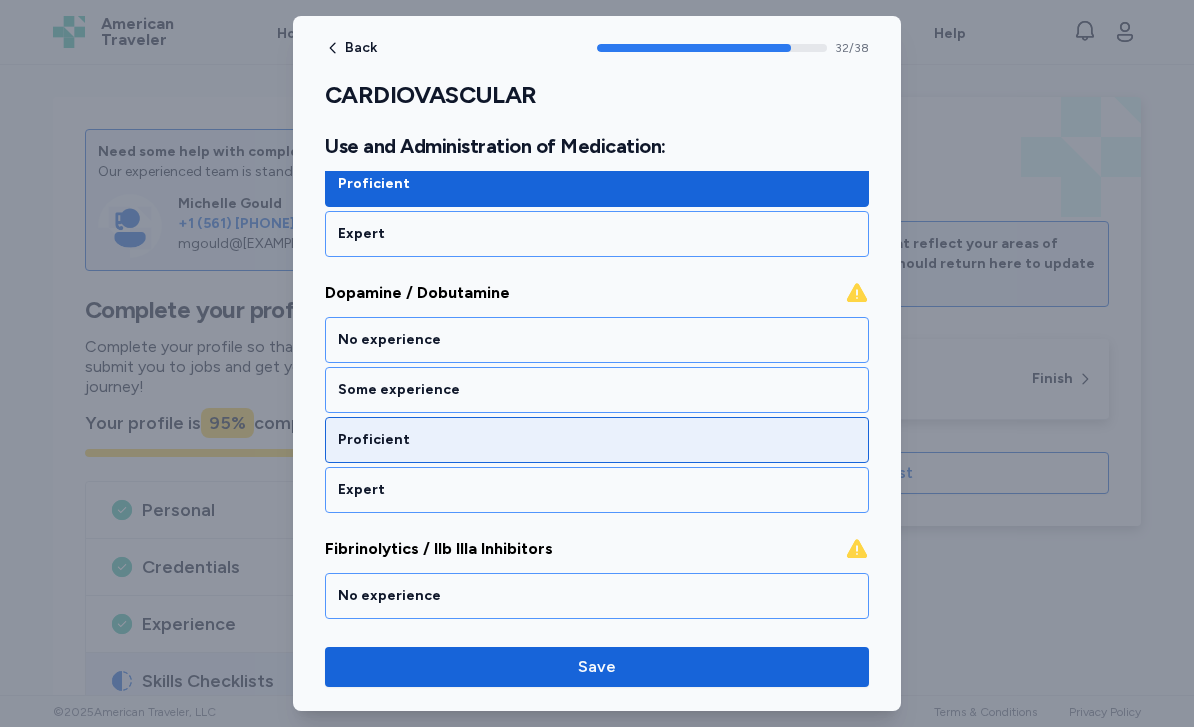 click on "Proficient" at bounding box center [597, 440] 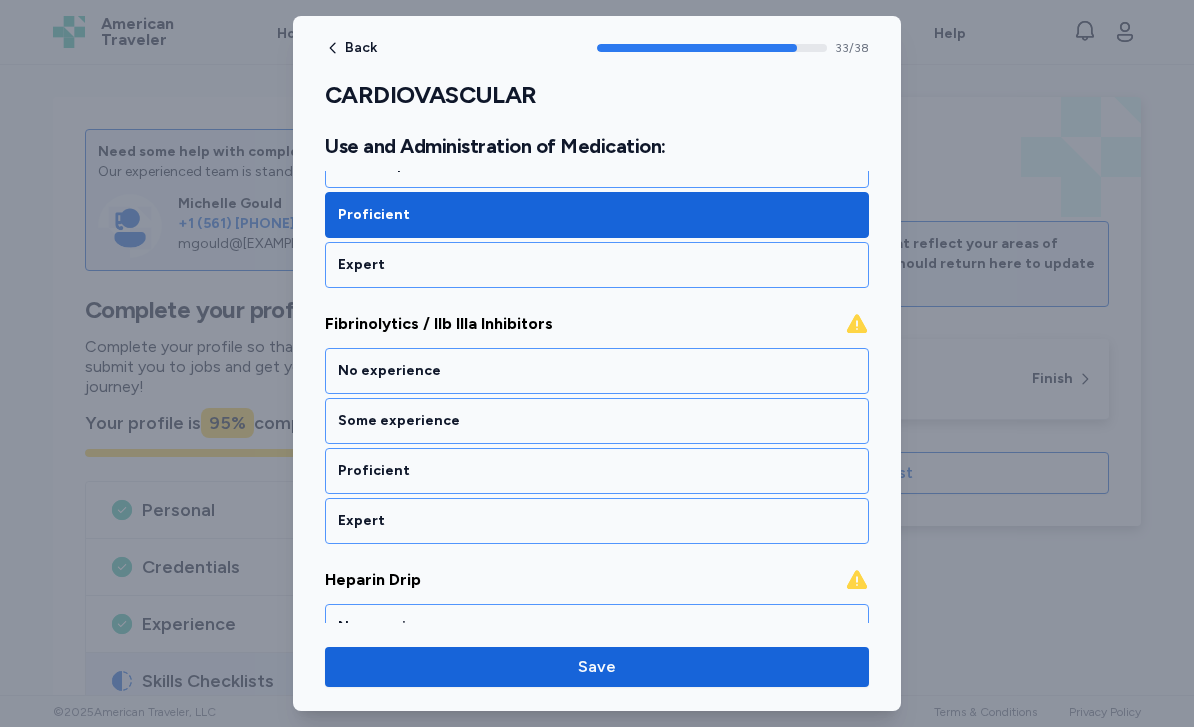 scroll, scrollTop: 8779, scrollLeft: 0, axis: vertical 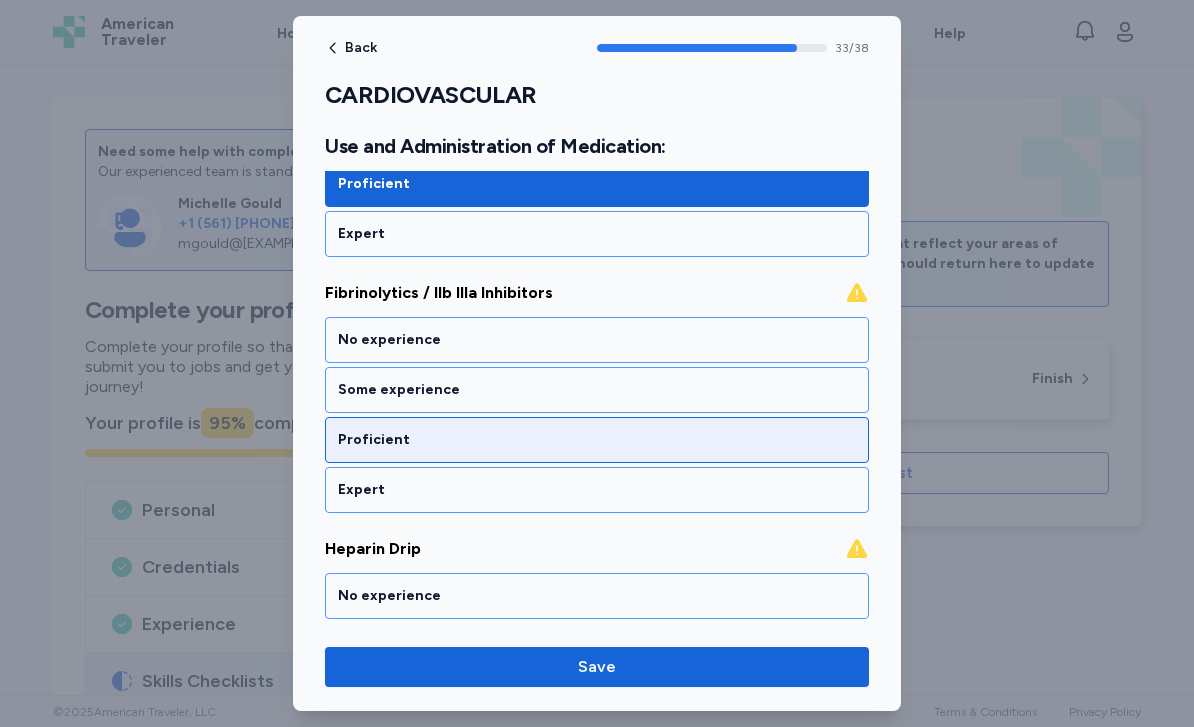 click on "Proficient" at bounding box center [597, 440] 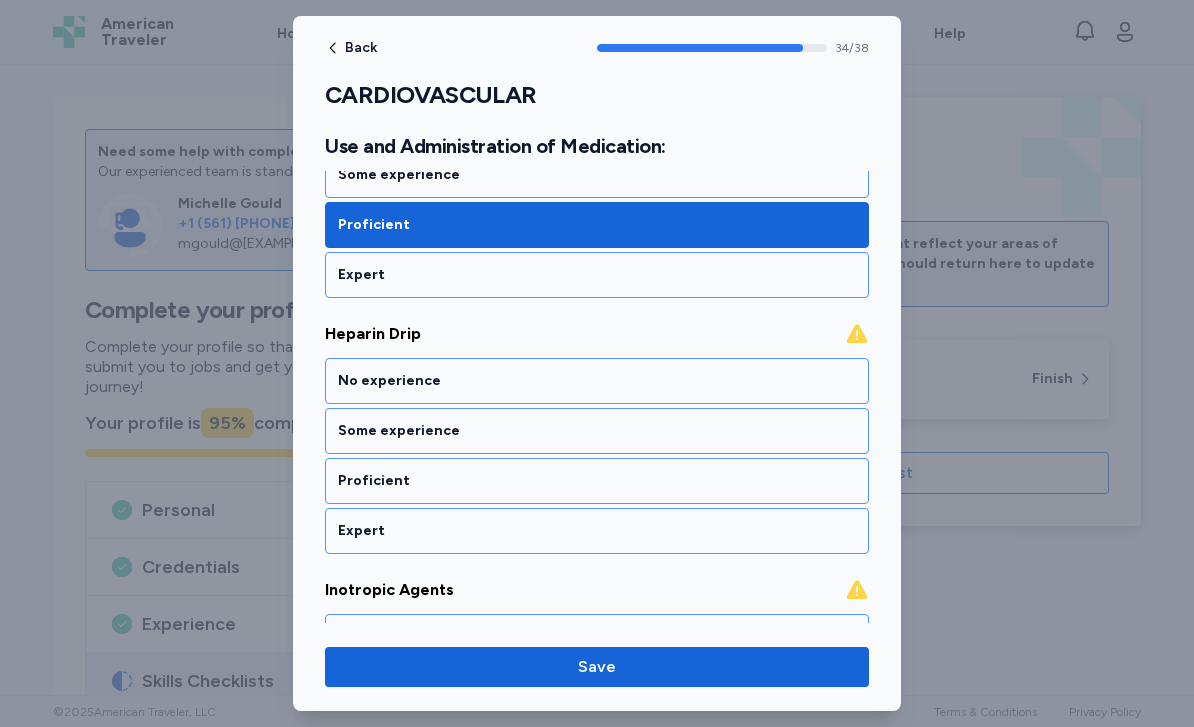 scroll, scrollTop: 9035, scrollLeft: 0, axis: vertical 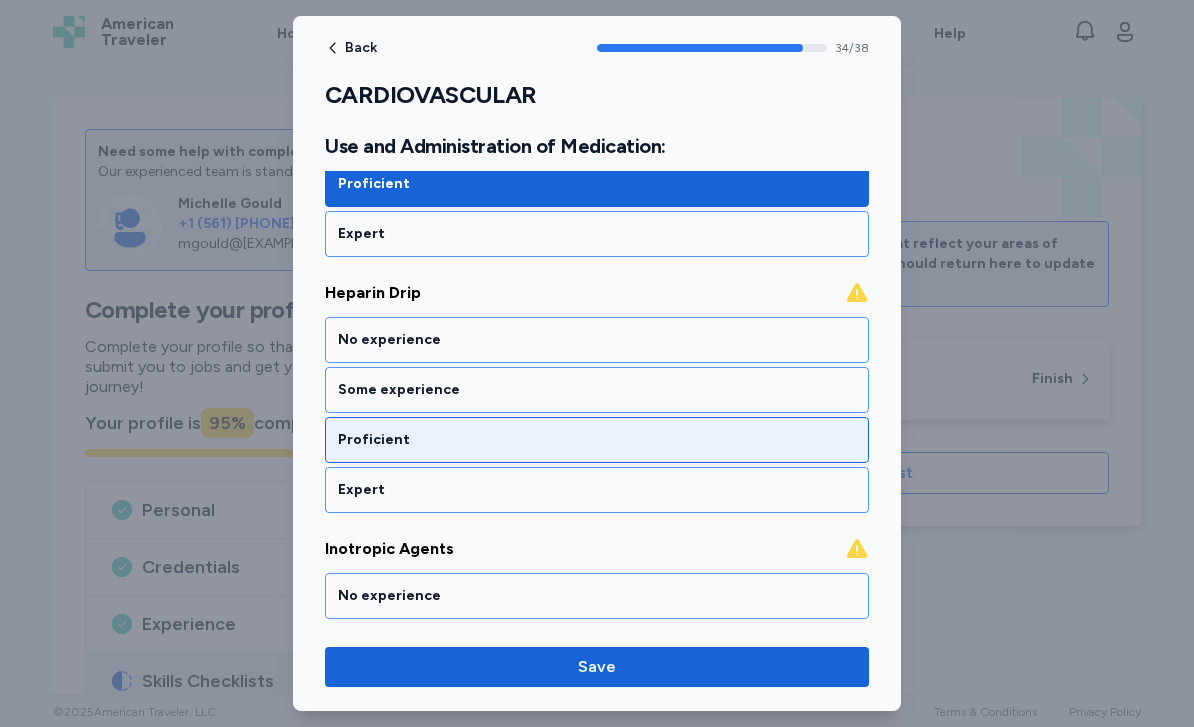 click on "Proficient" at bounding box center (597, 440) 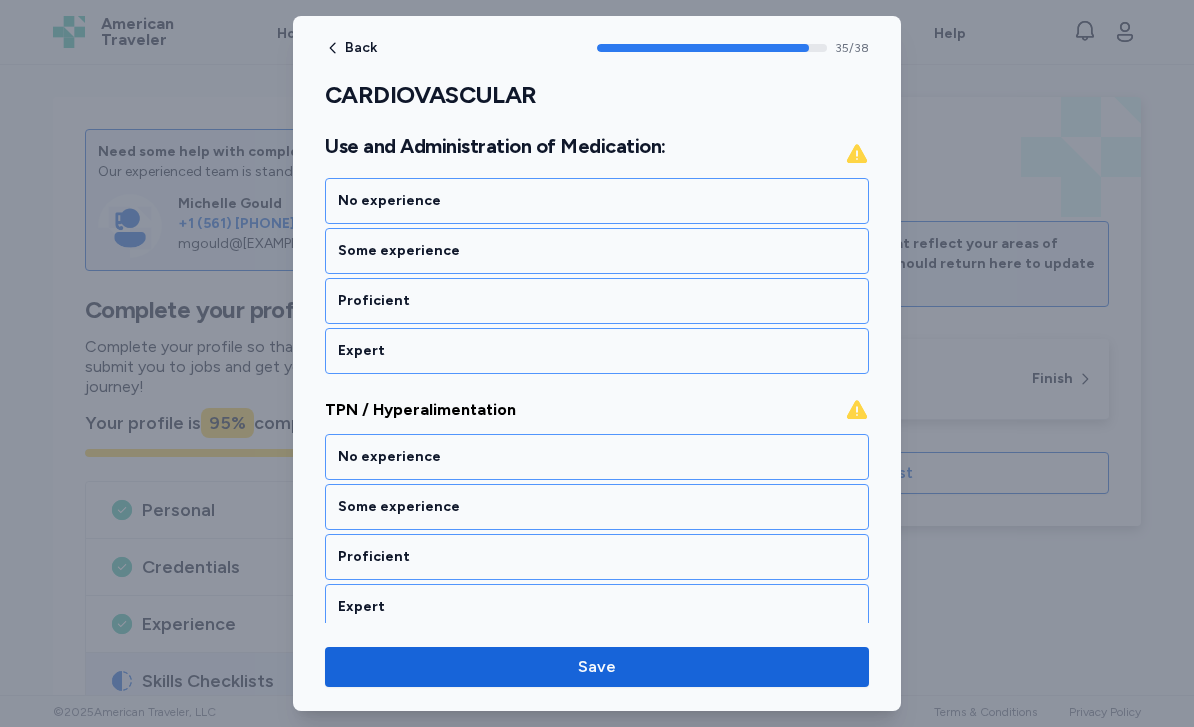 scroll, scrollTop: 9686, scrollLeft: 0, axis: vertical 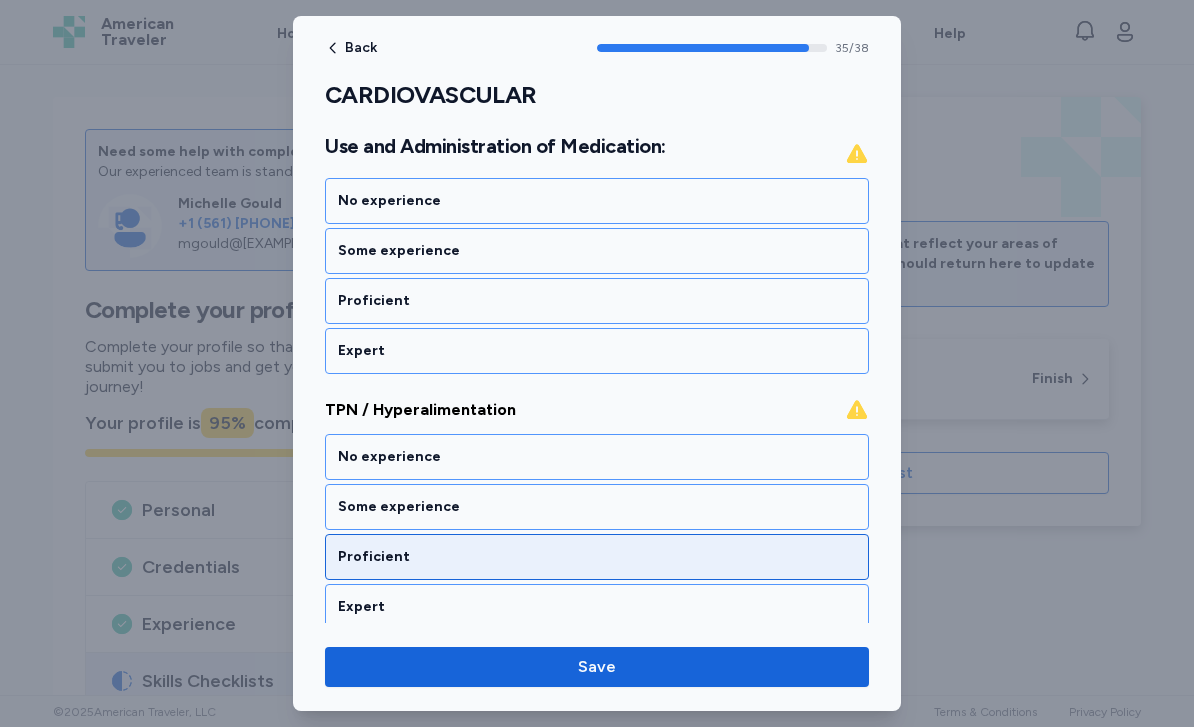 click on "Proficient" at bounding box center (597, 557) 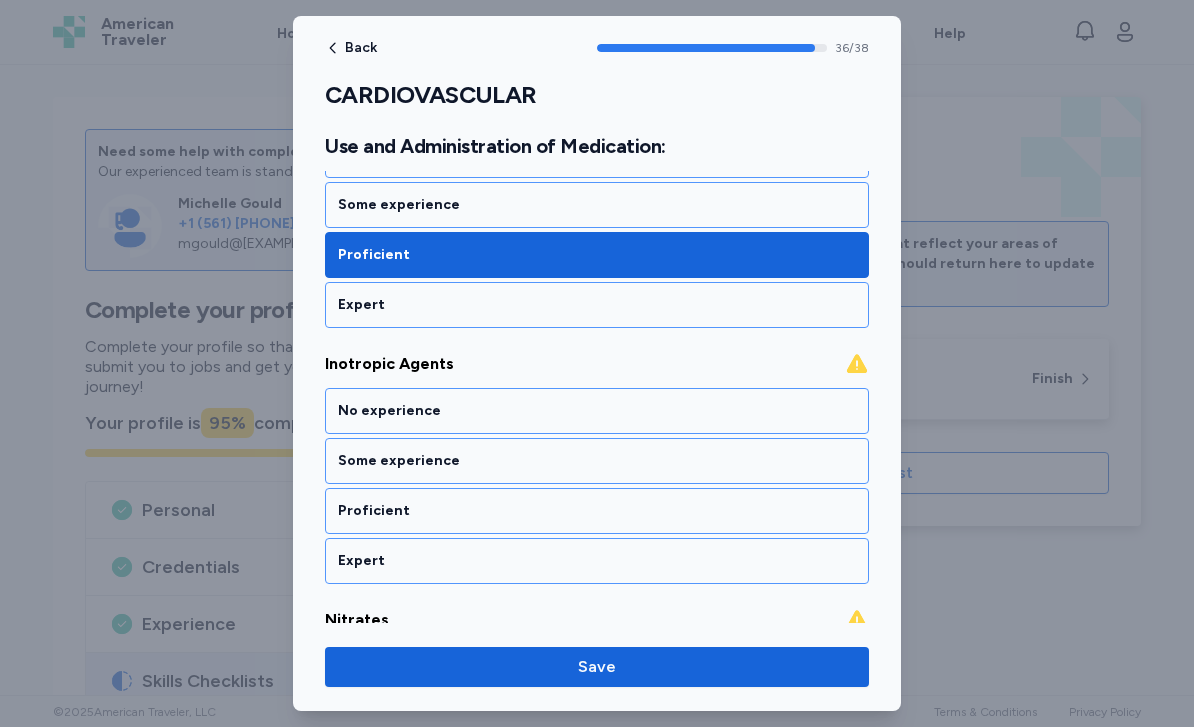 scroll, scrollTop: 9221, scrollLeft: 0, axis: vertical 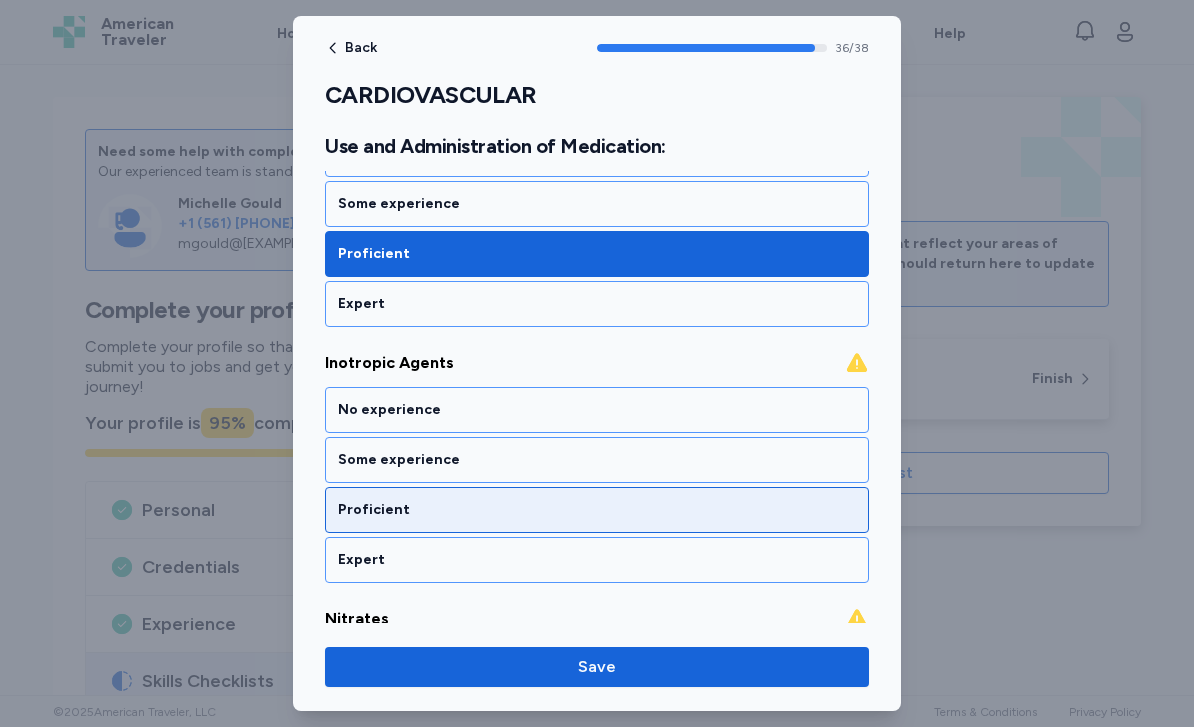 click on "Proficient" at bounding box center [597, 510] 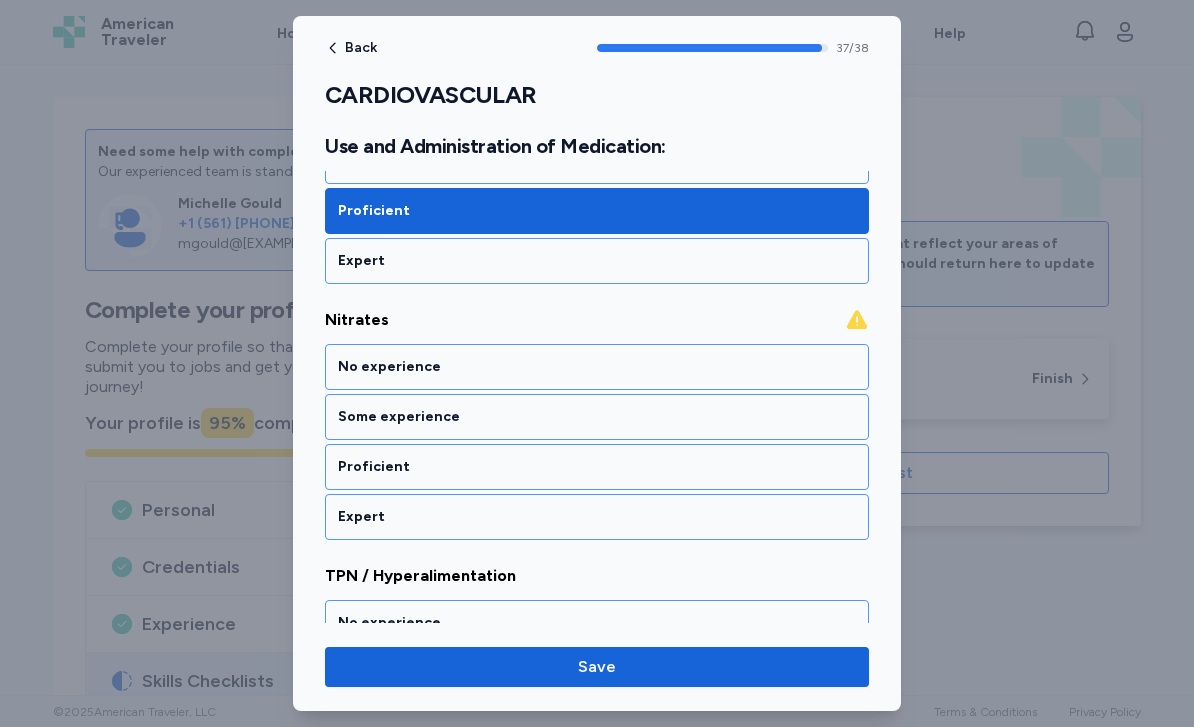 scroll, scrollTop: 9547, scrollLeft: 0, axis: vertical 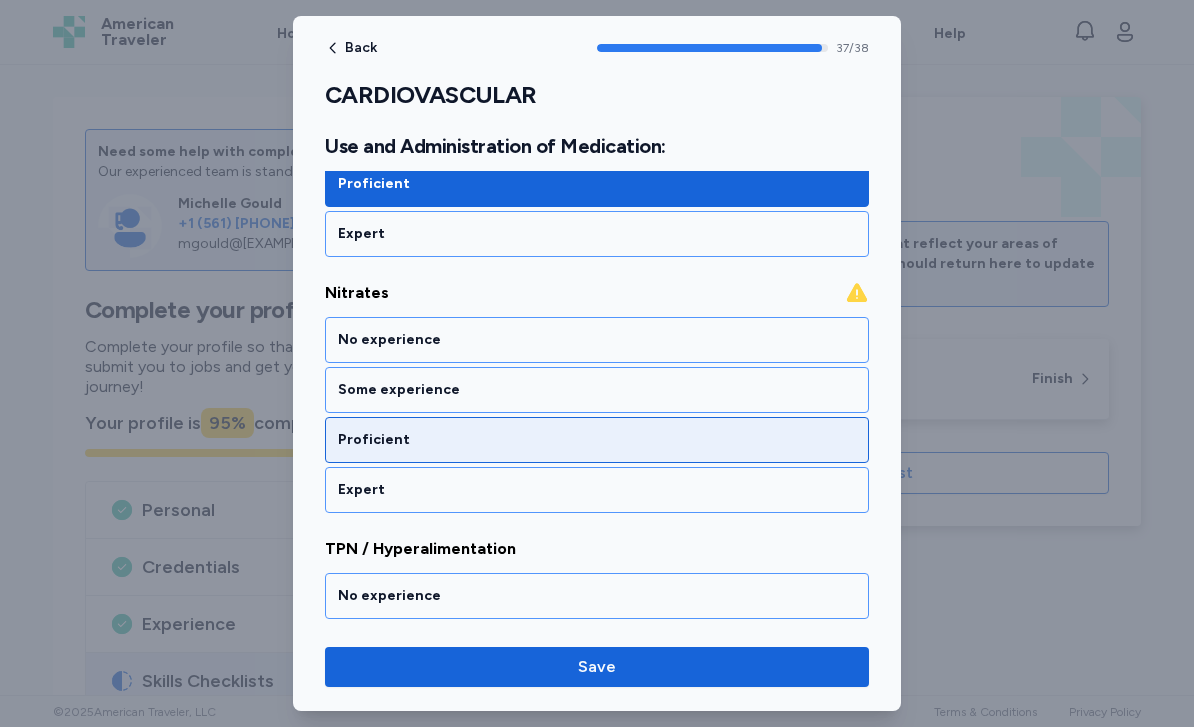 click on "Proficient" at bounding box center (597, 440) 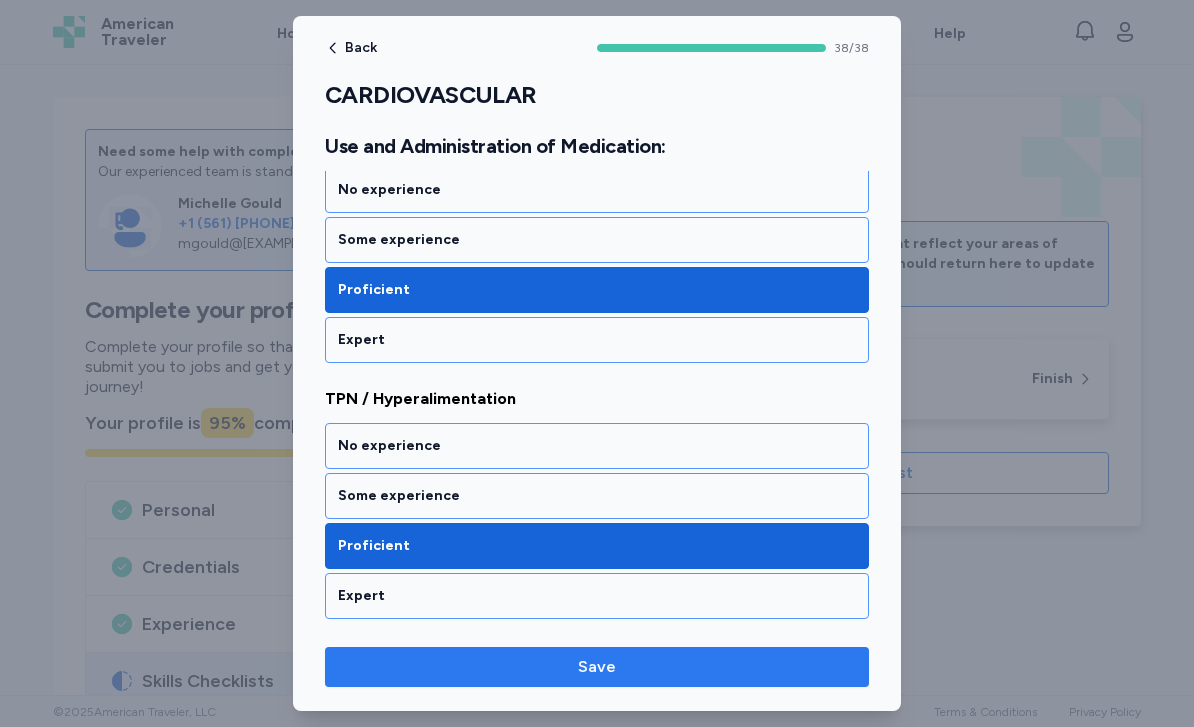 click on "Save" at bounding box center [597, 667] 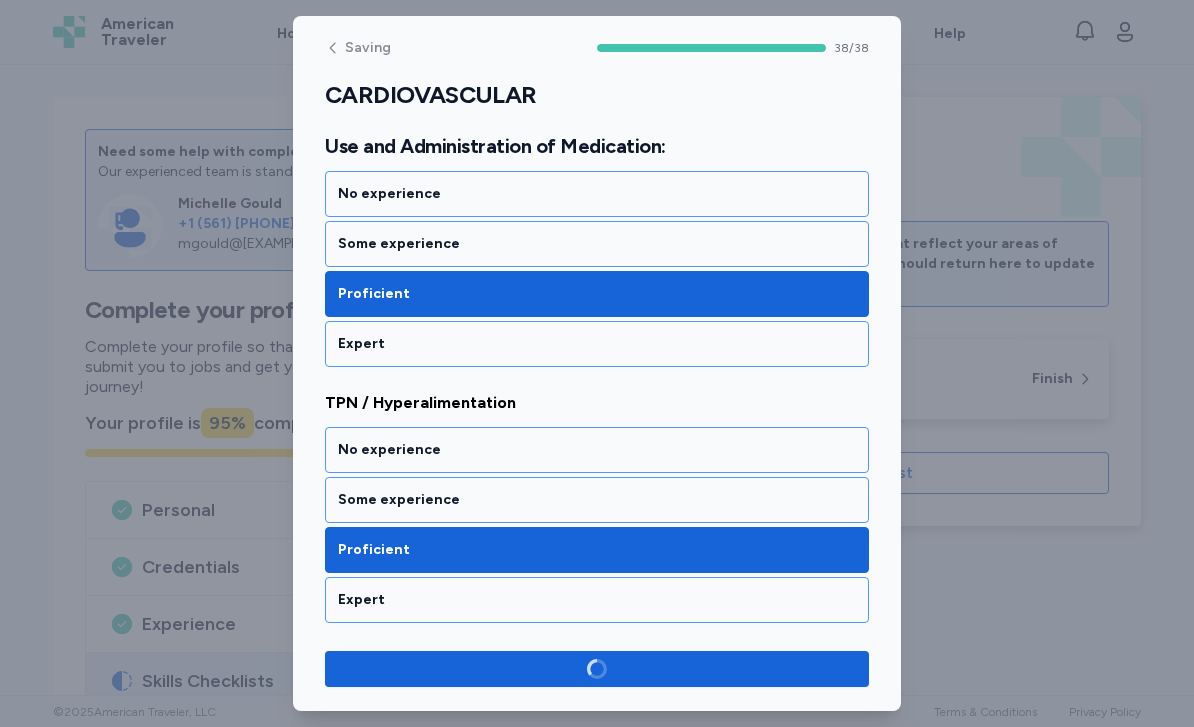 scroll, scrollTop: 9693, scrollLeft: 0, axis: vertical 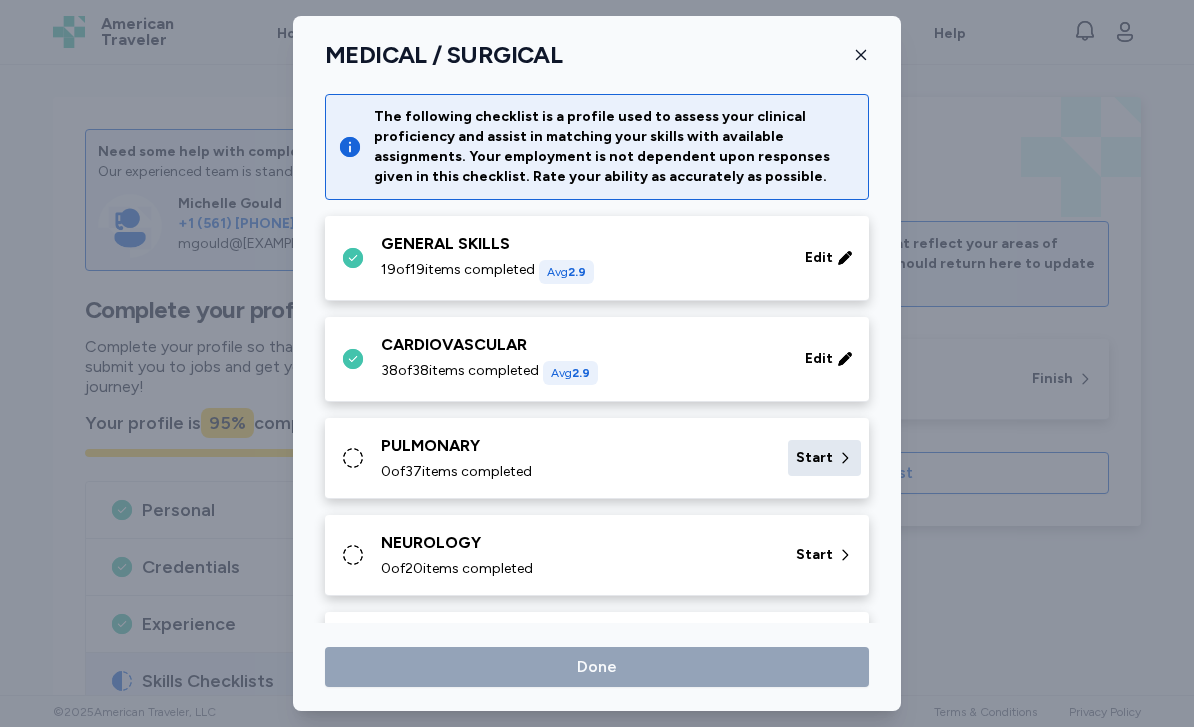 click on "Start" at bounding box center [824, 458] 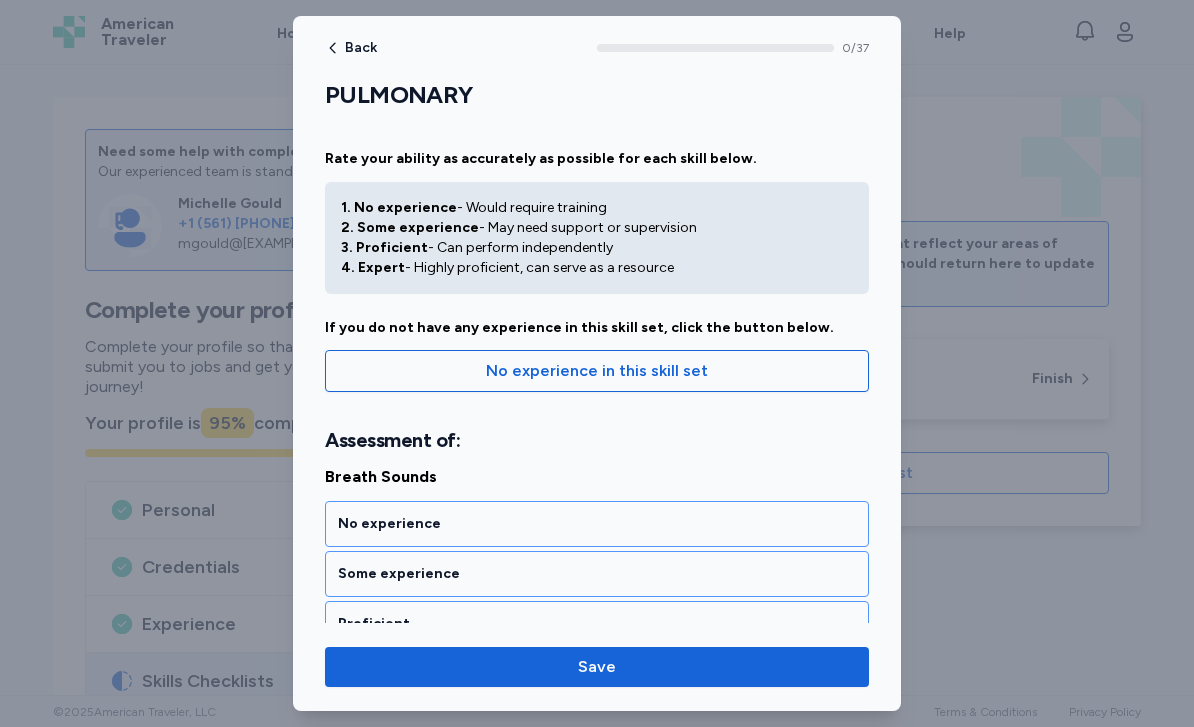 scroll, scrollTop: 0, scrollLeft: 0, axis: both 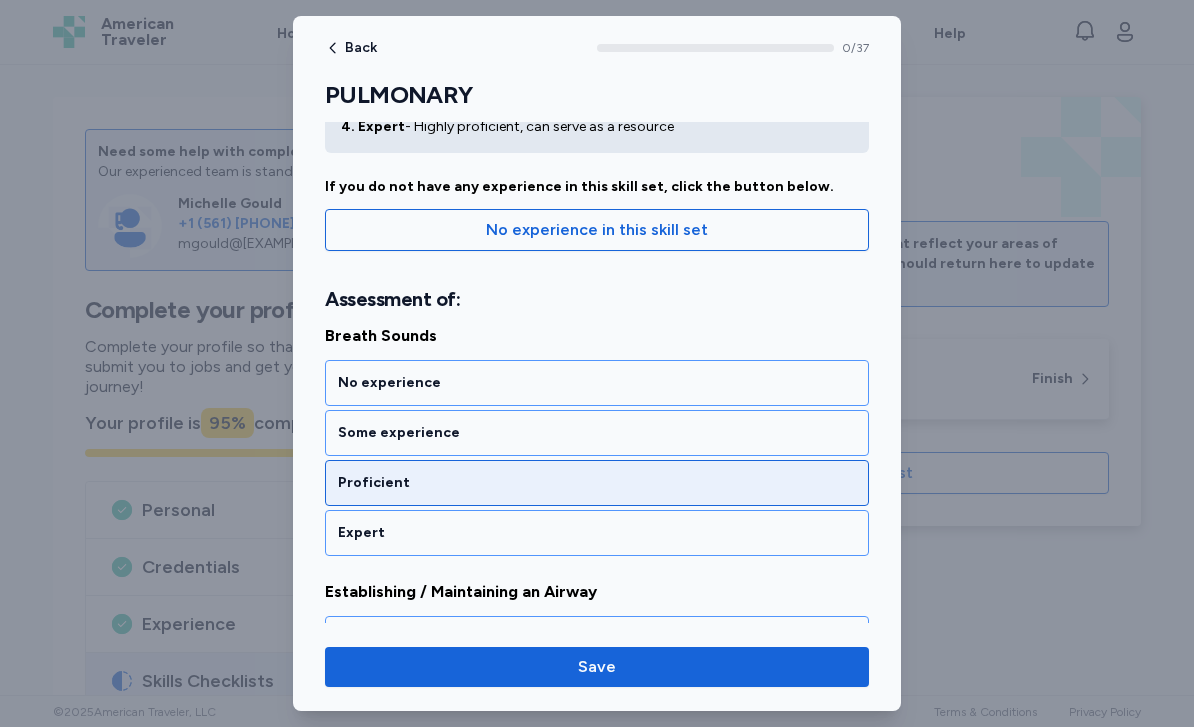 click on "Proficient" at bounding box center [597, 483] 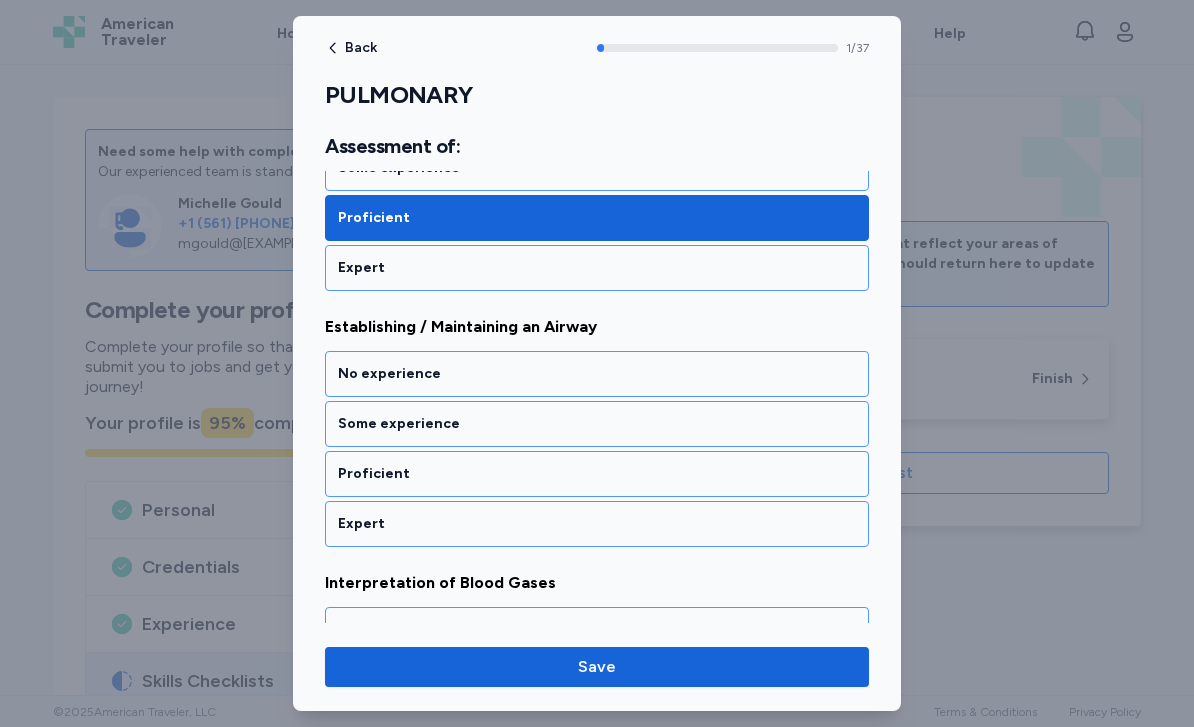 scroll, scrollTop: 440, scrollLeft: 0, axis: vertical 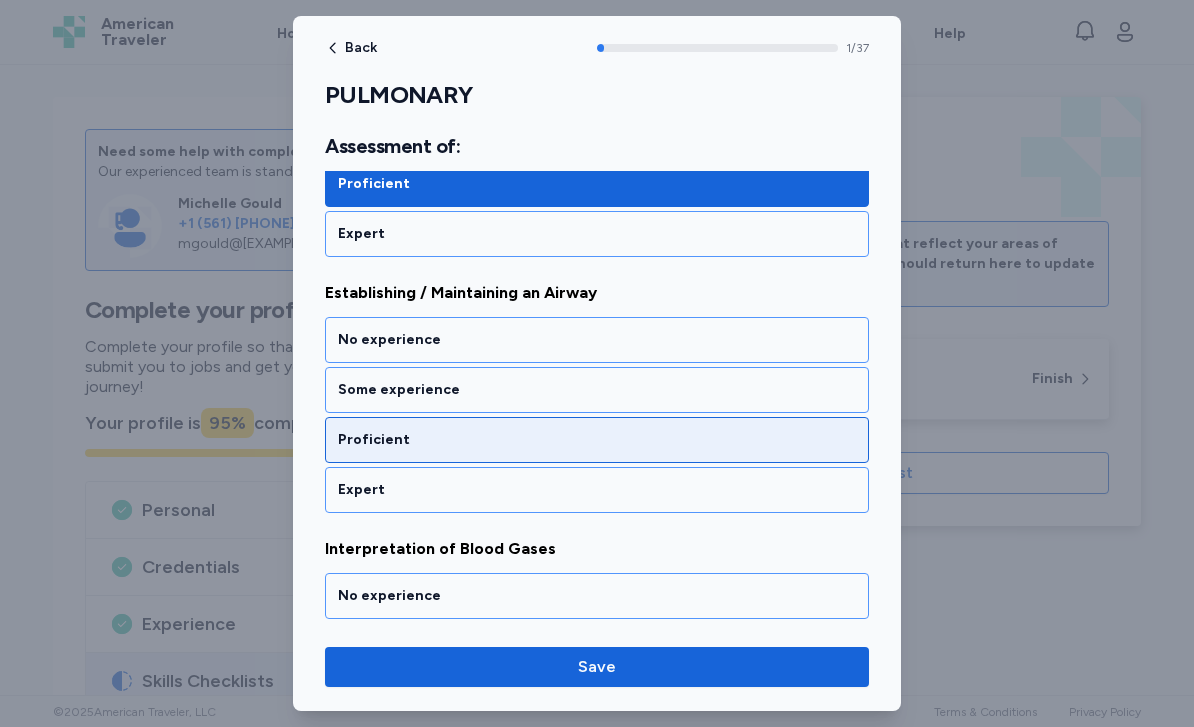 click on "Proficient" at bounding box center [597, 440] 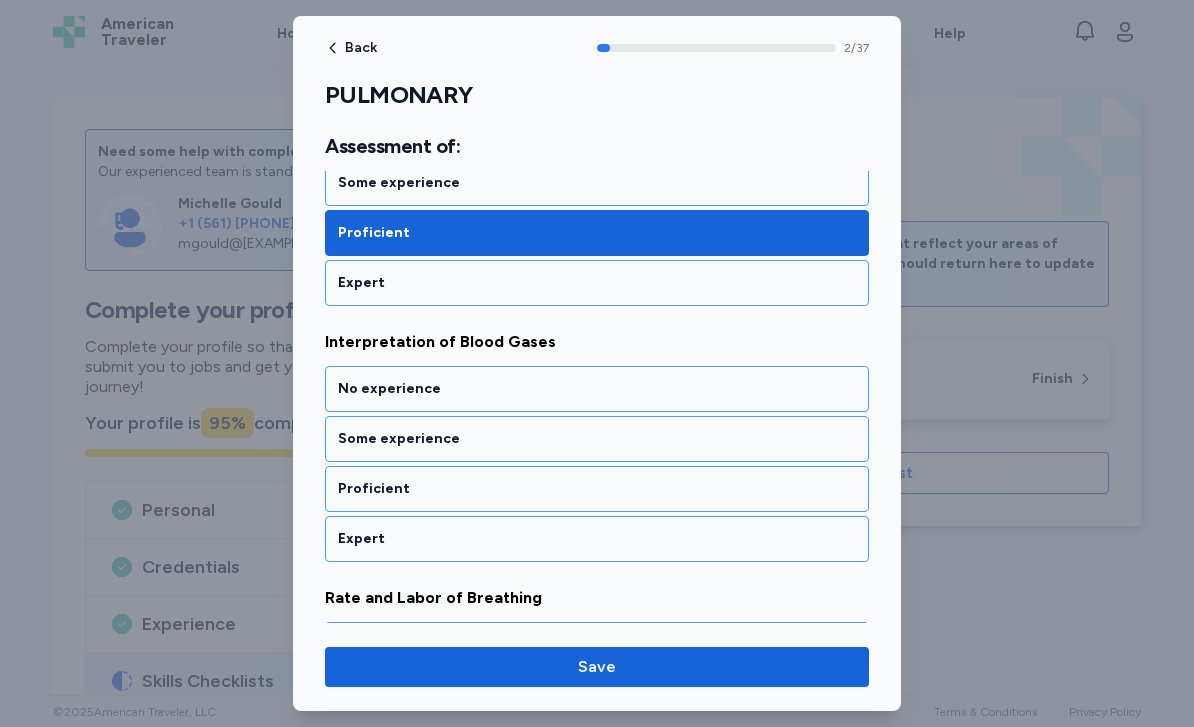 scroll, scrollTop: 696, scrollLeft: 0, axis: vertical 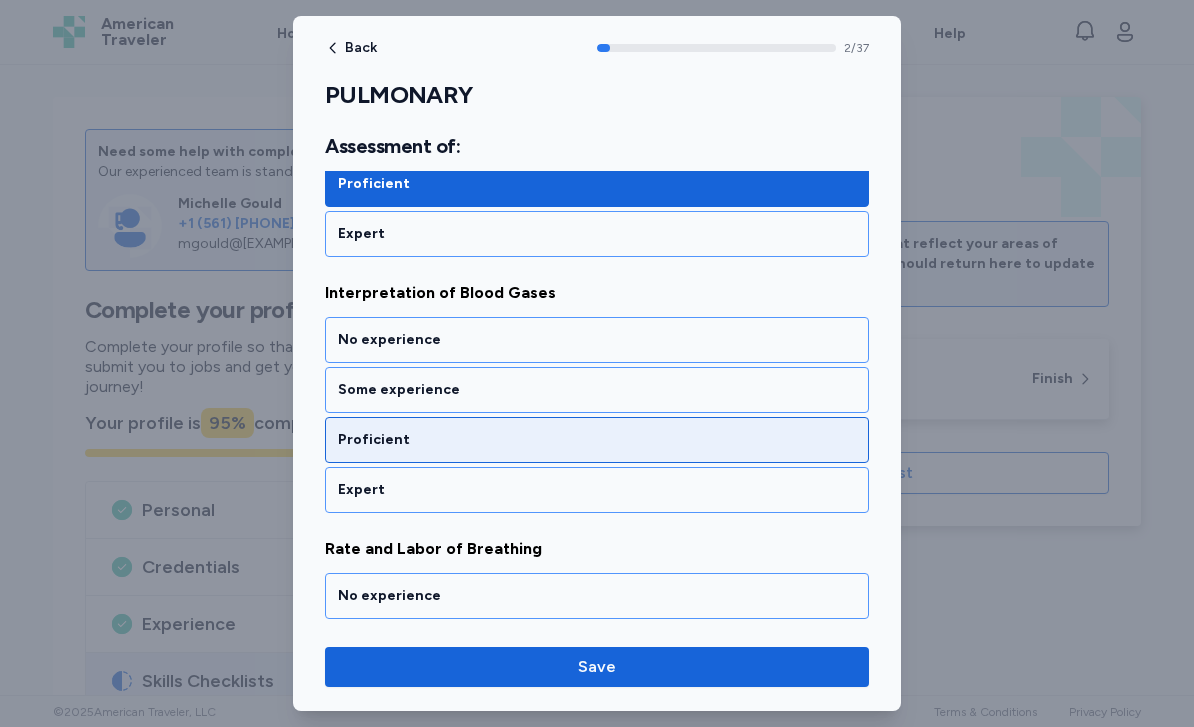 click on "Proficient" at bounding box center (597, 440) 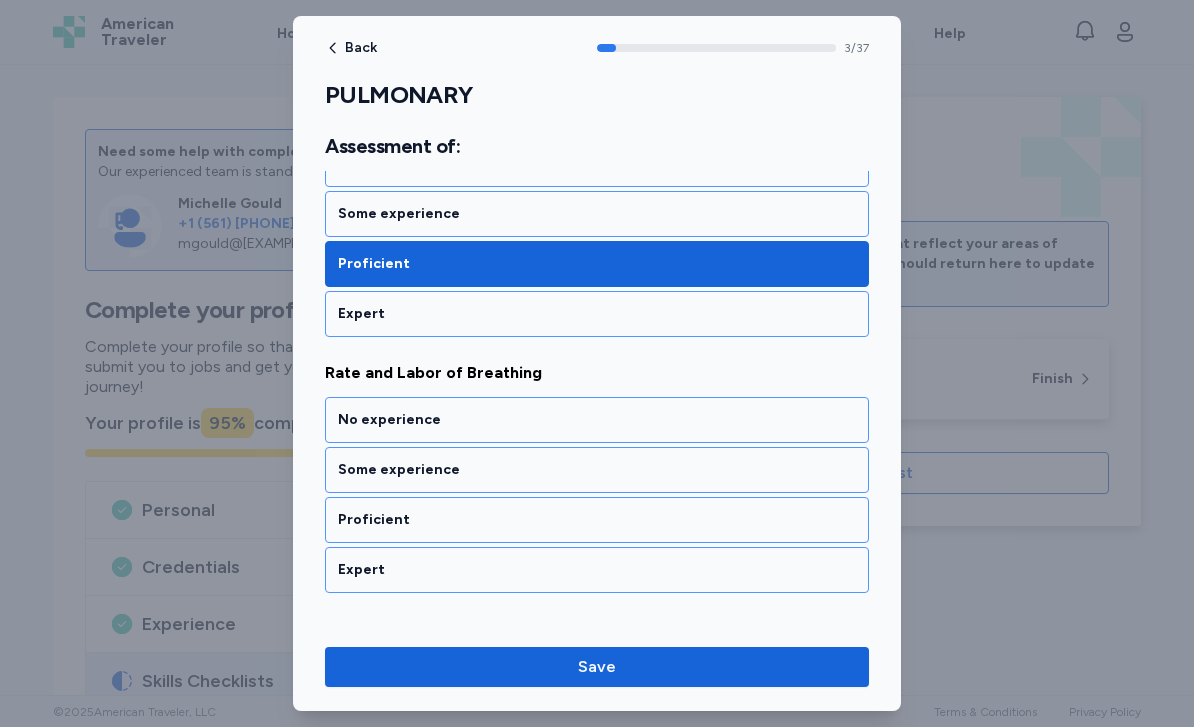 scroll, scrollTop: 952, scrollLeft: 0, axis: vertical 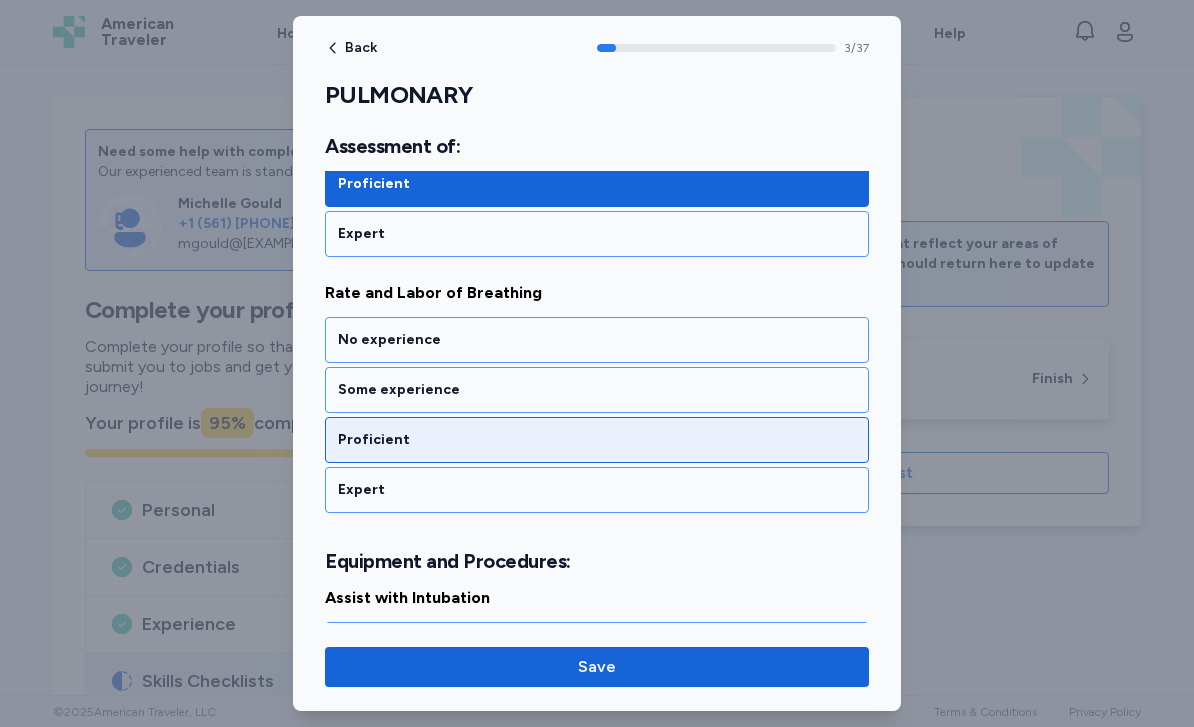 click on "Proficient" at bounding box center [597, 440] 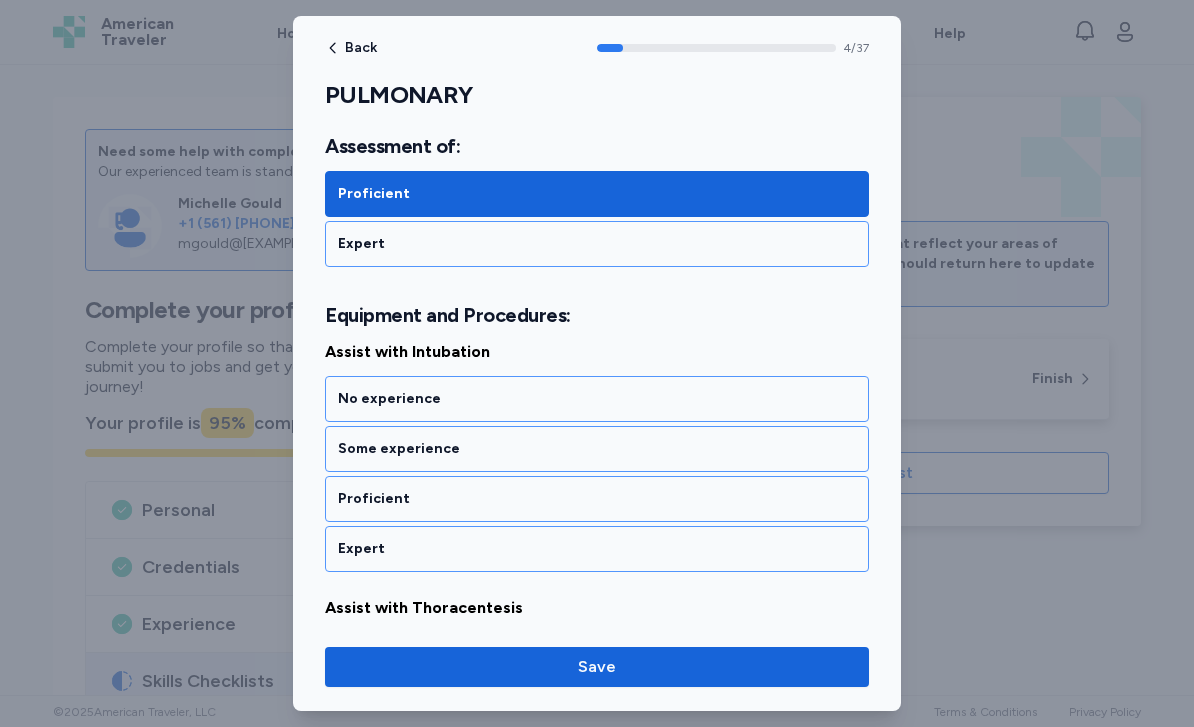 scroll, scrollTop: 1257, scrollLeft: 0, axis: vertical 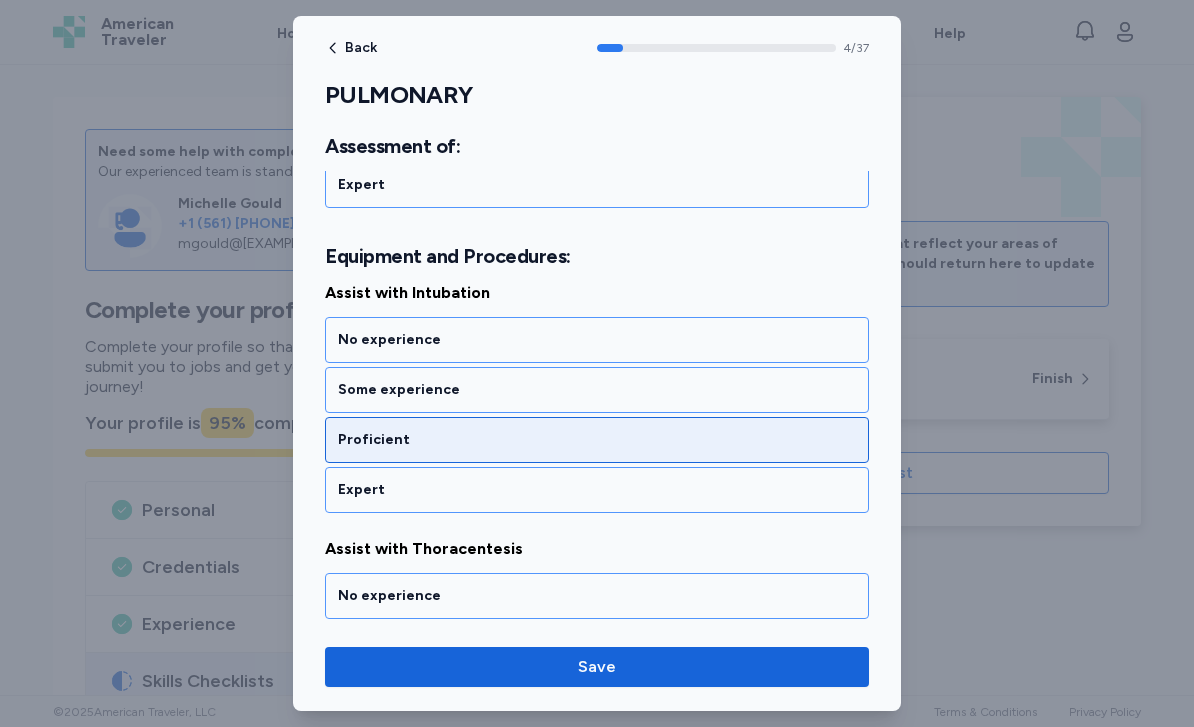 click on "Proficient" at bounding box center [597, 440] 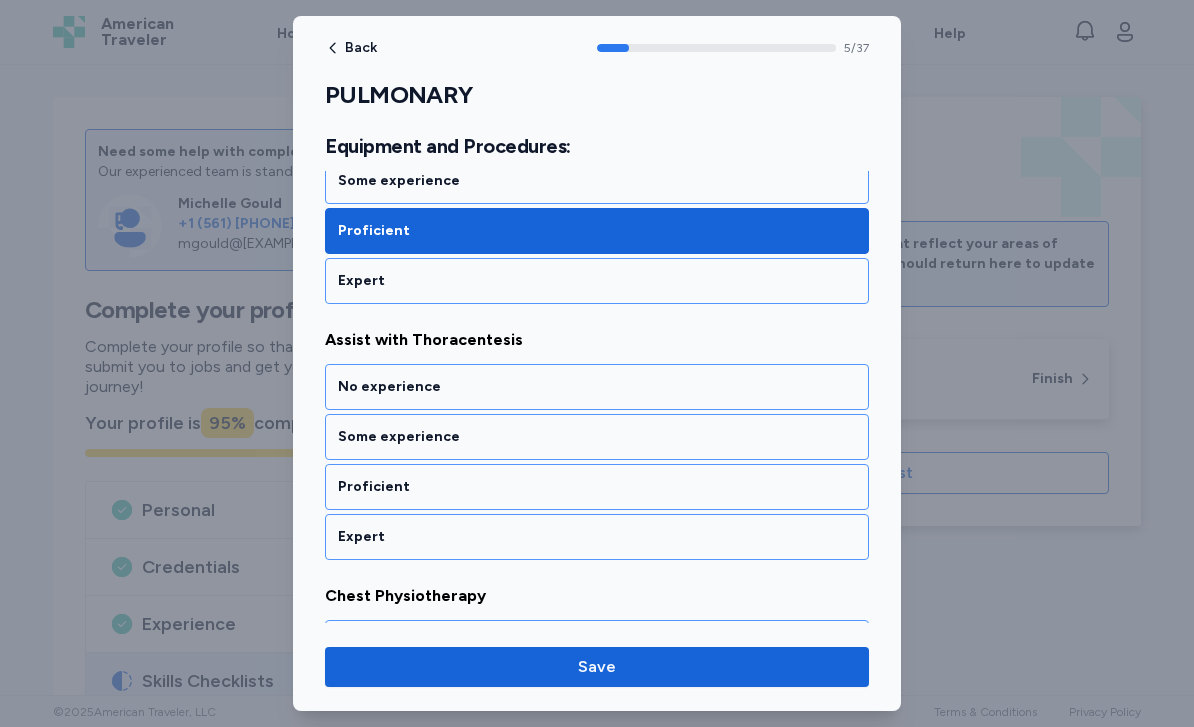 scroll, scrollTop: 1513, scrollLeft: 0, axis: vertical 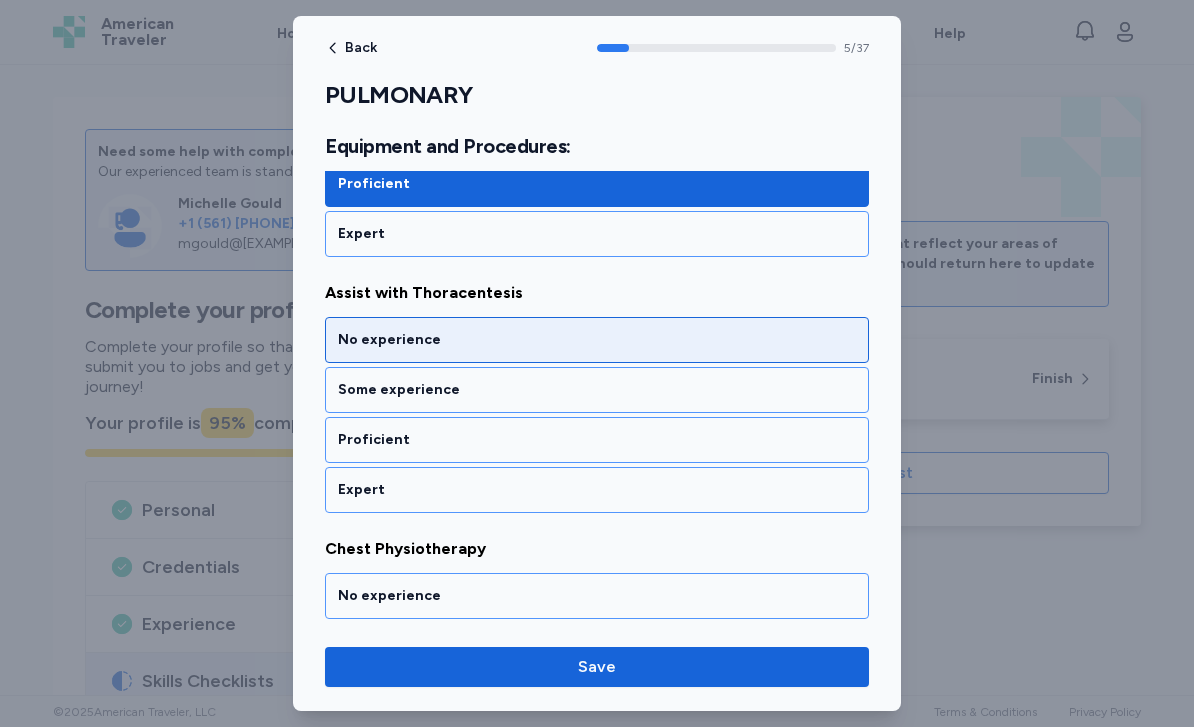 click on "No experience" at bounding box center [597, 340] 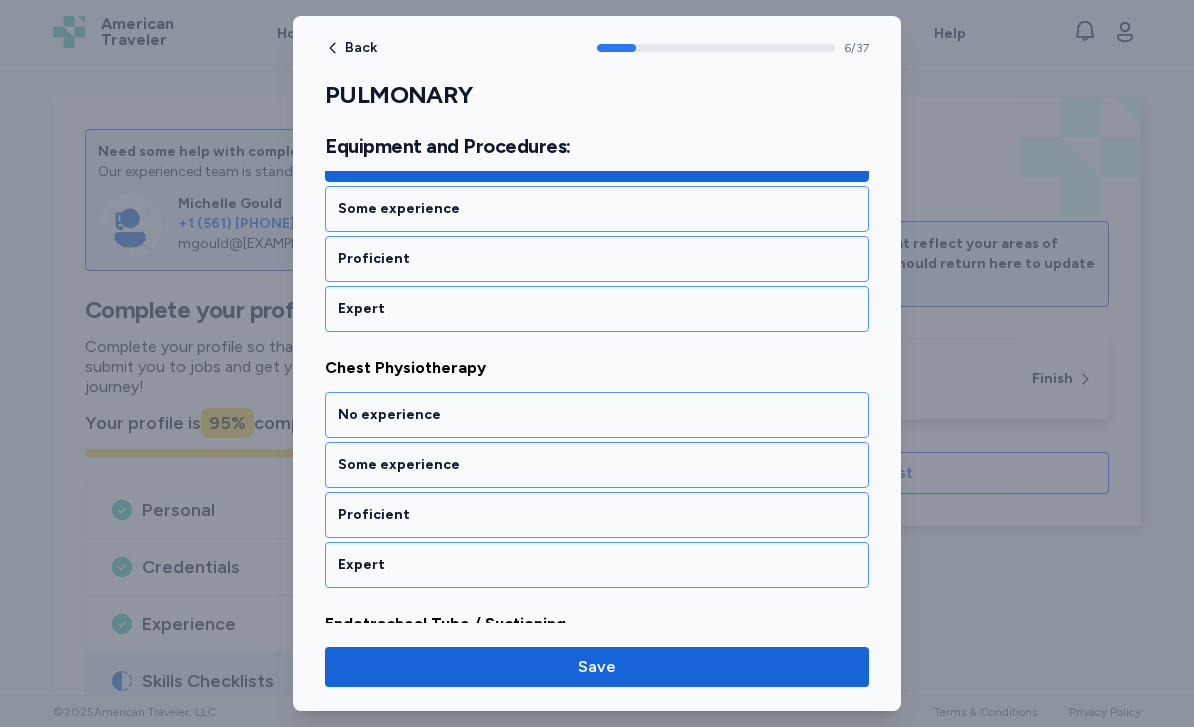 scroll, scrollTop: 1769, scrollLeft: 0, axis: vertical 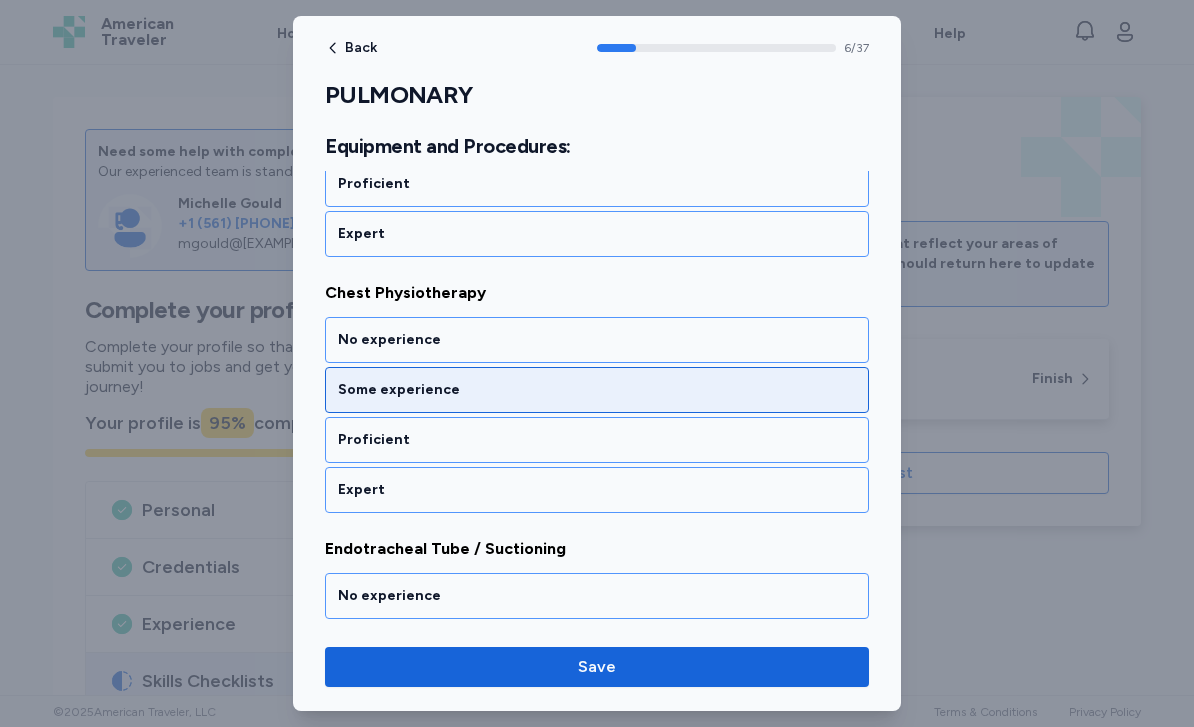 click on "Some experience" at bounding box center [597, 390] 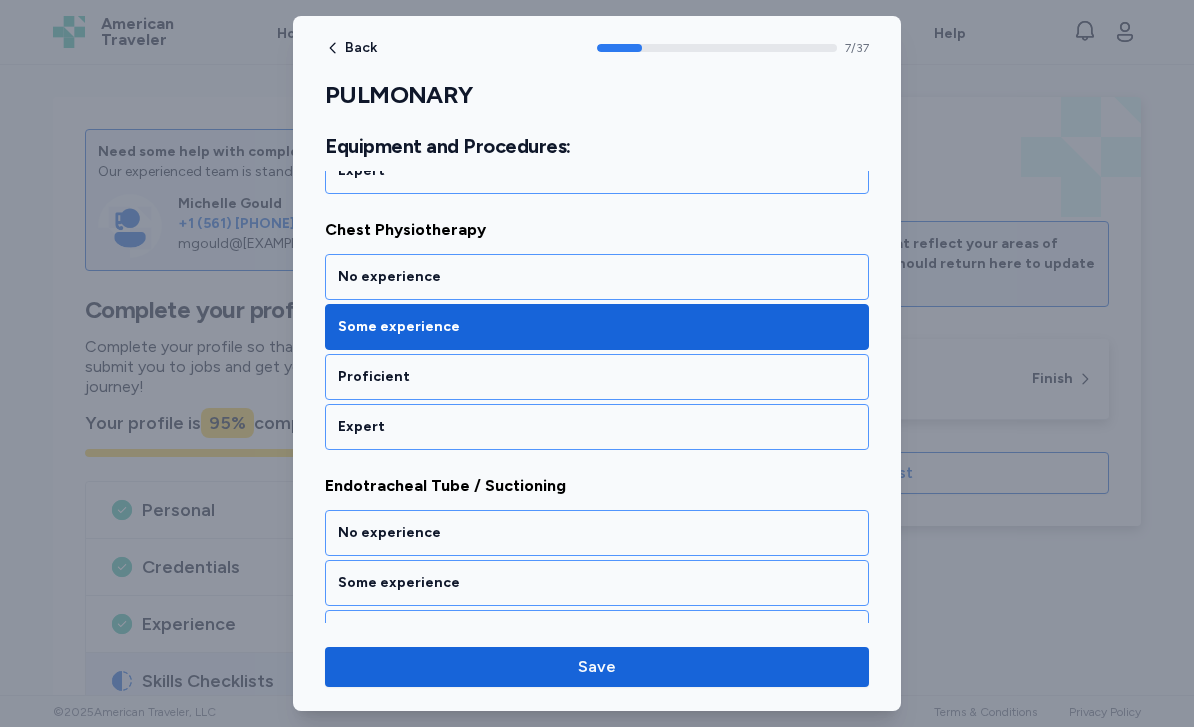 scroll, scrollTop: 1832, scrollLeft: 0, axis: vertical 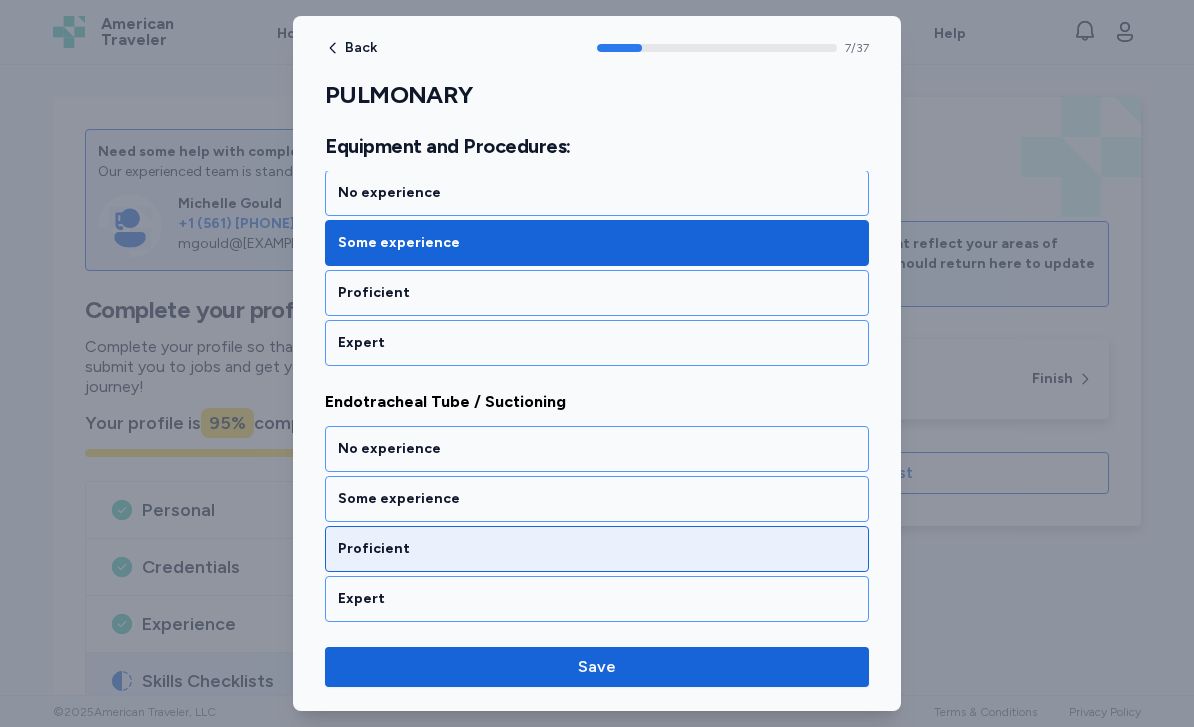 click on "Proficient" at bounding box center [597, 549] 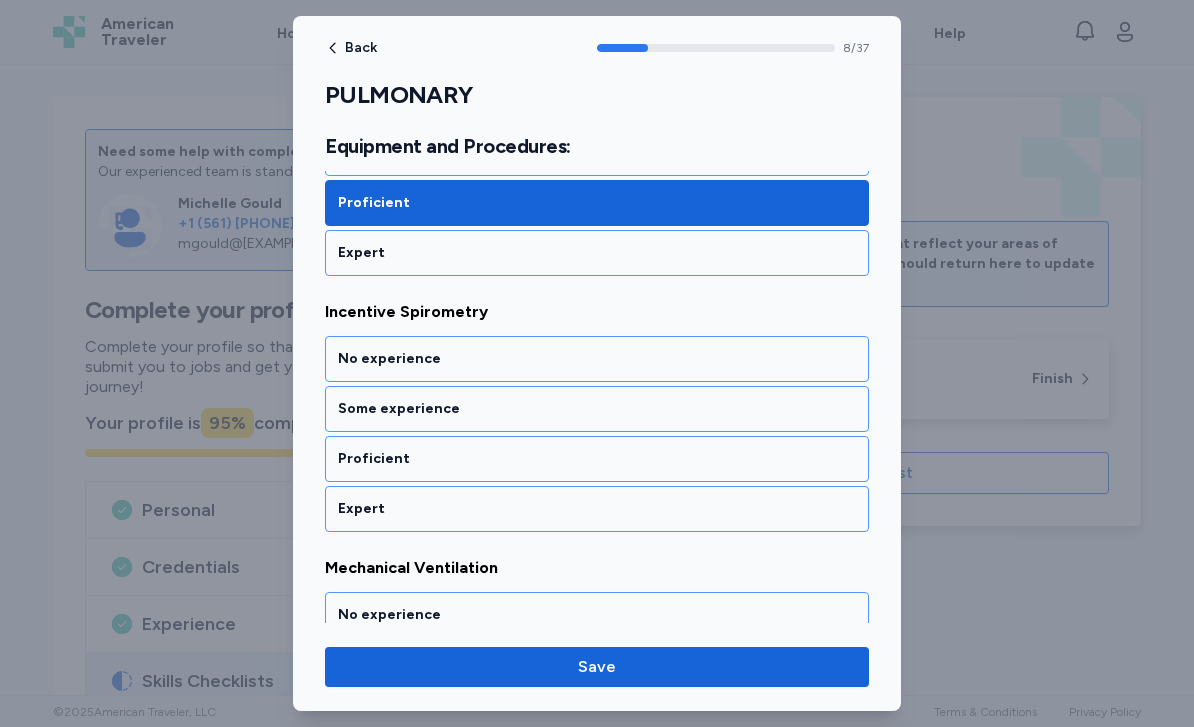 scroll, scrollTop: 2264, scrollLeft: 0, axis: vertical 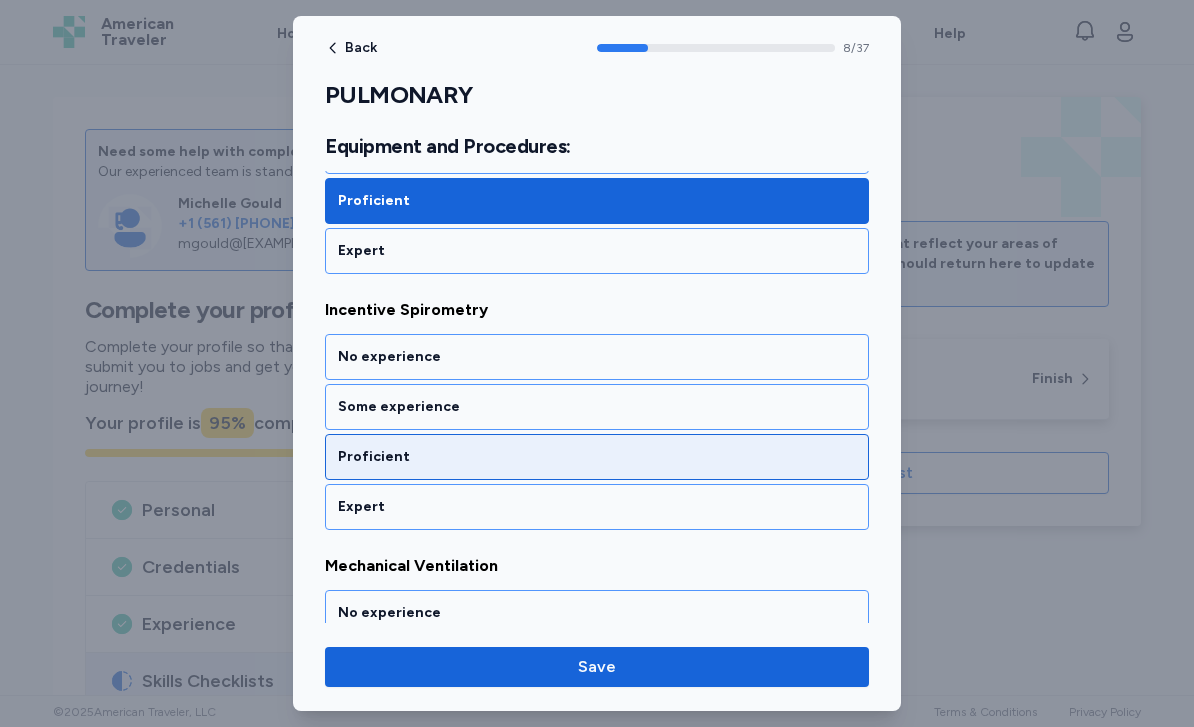 click on "Proficient" at bounding box center [597, 457] 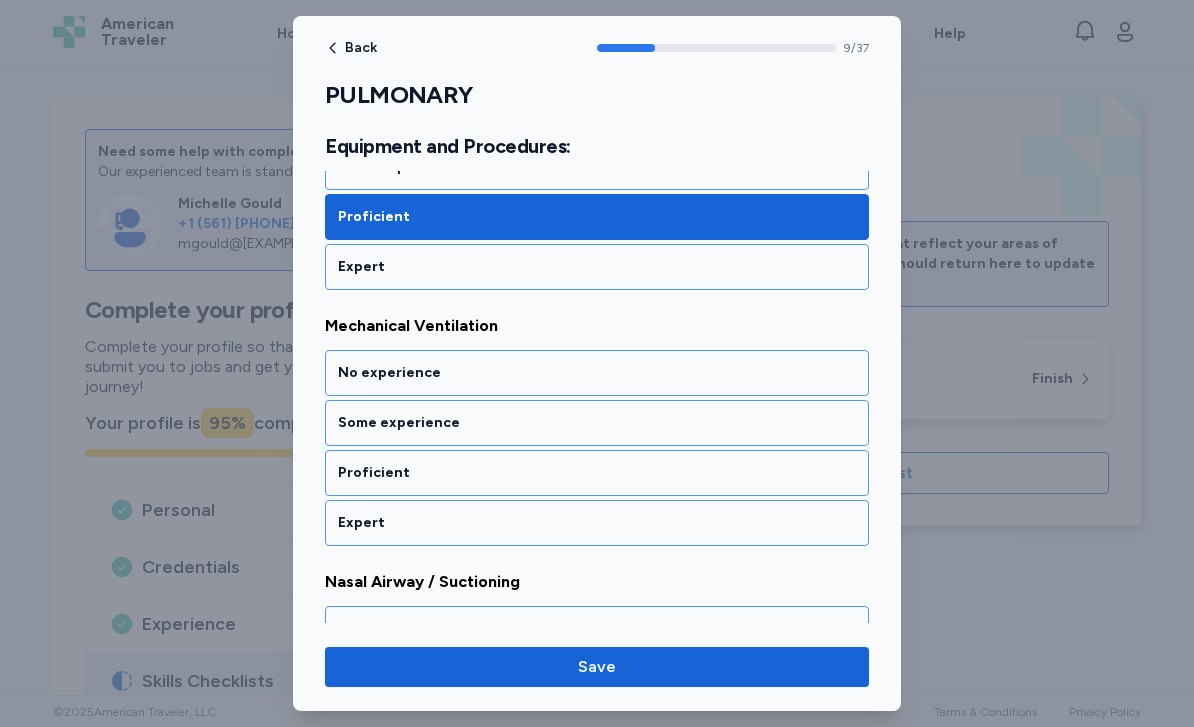 scroll, scrollTop: 2537, scrollLeft: 0, axis: vertical 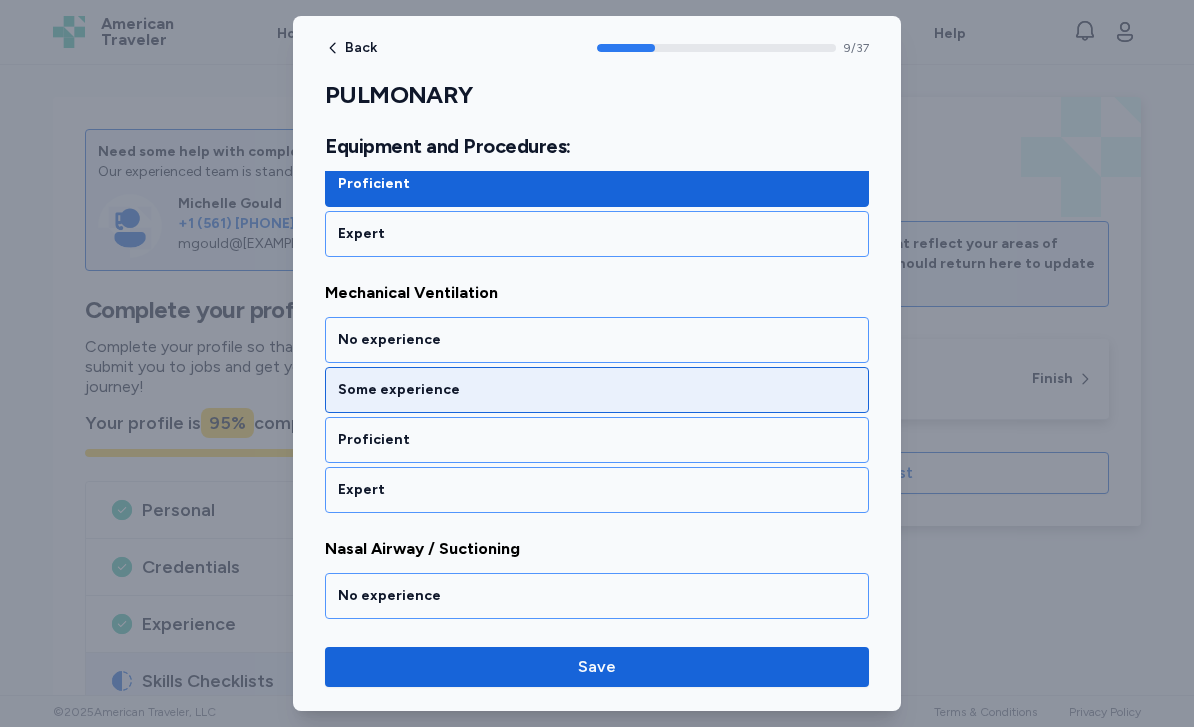 click on "Some experience" at bounding box center (597, 390) 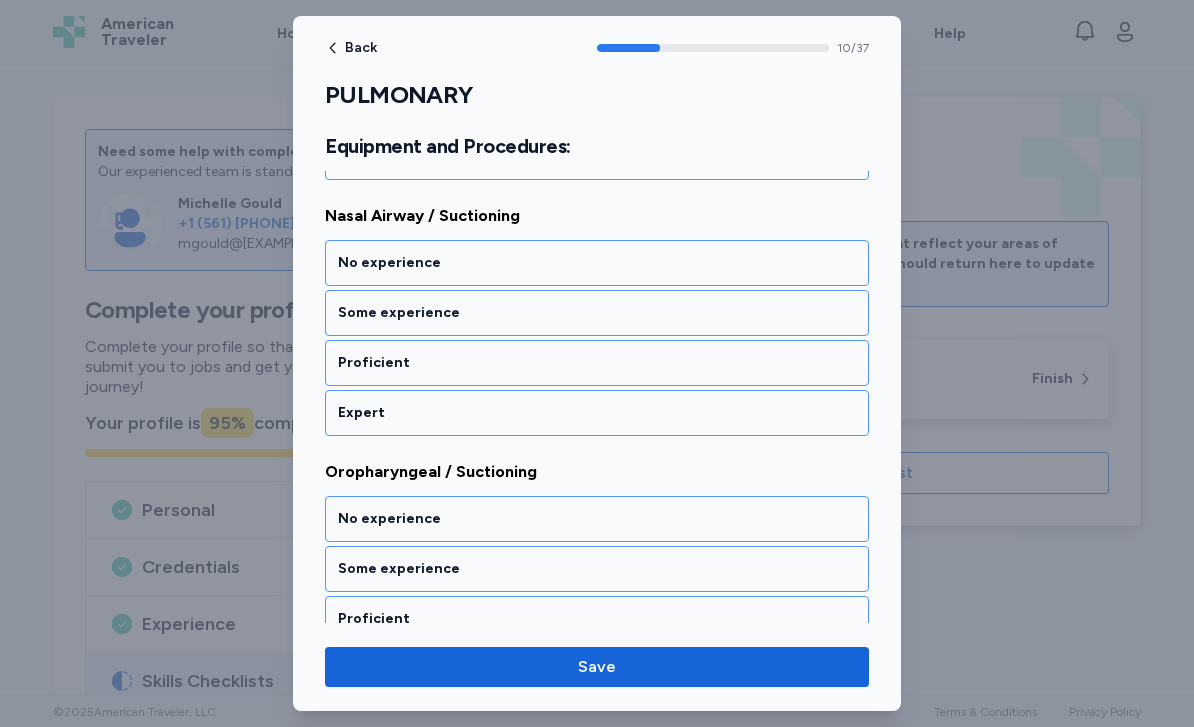 scroll, scrollTop: 2871, scrollLeft: 0, axis: vertical 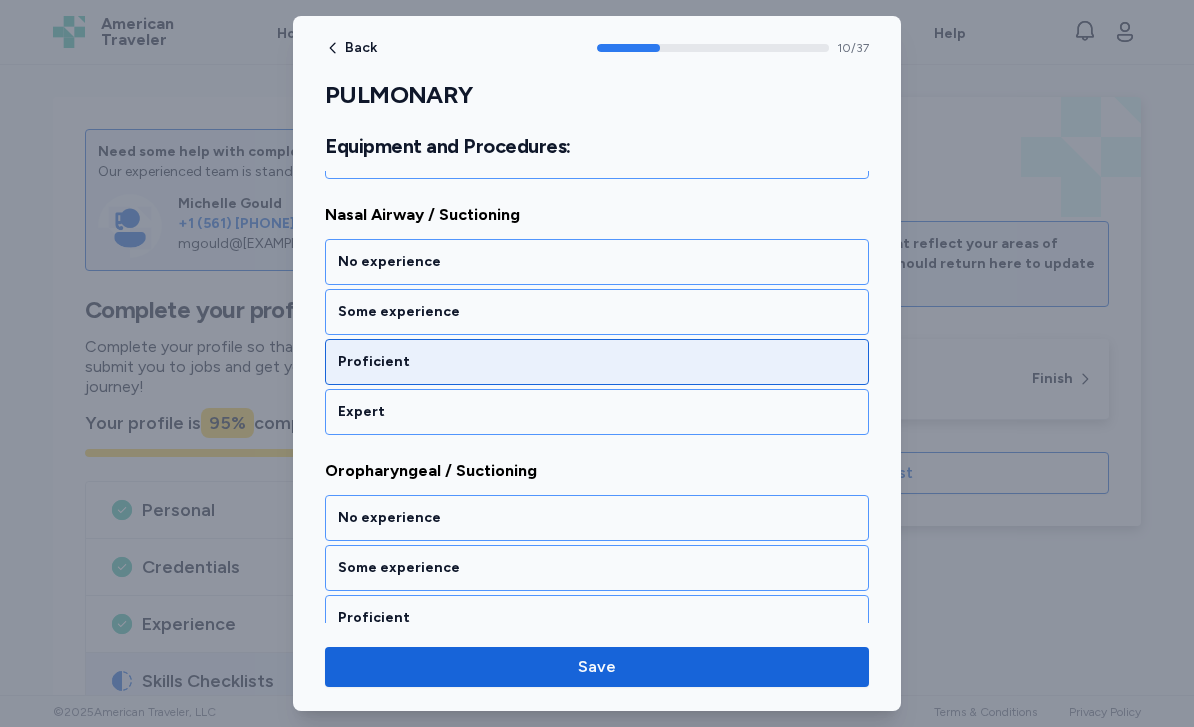 click on "Proficient" at bounding box center (597, 362) 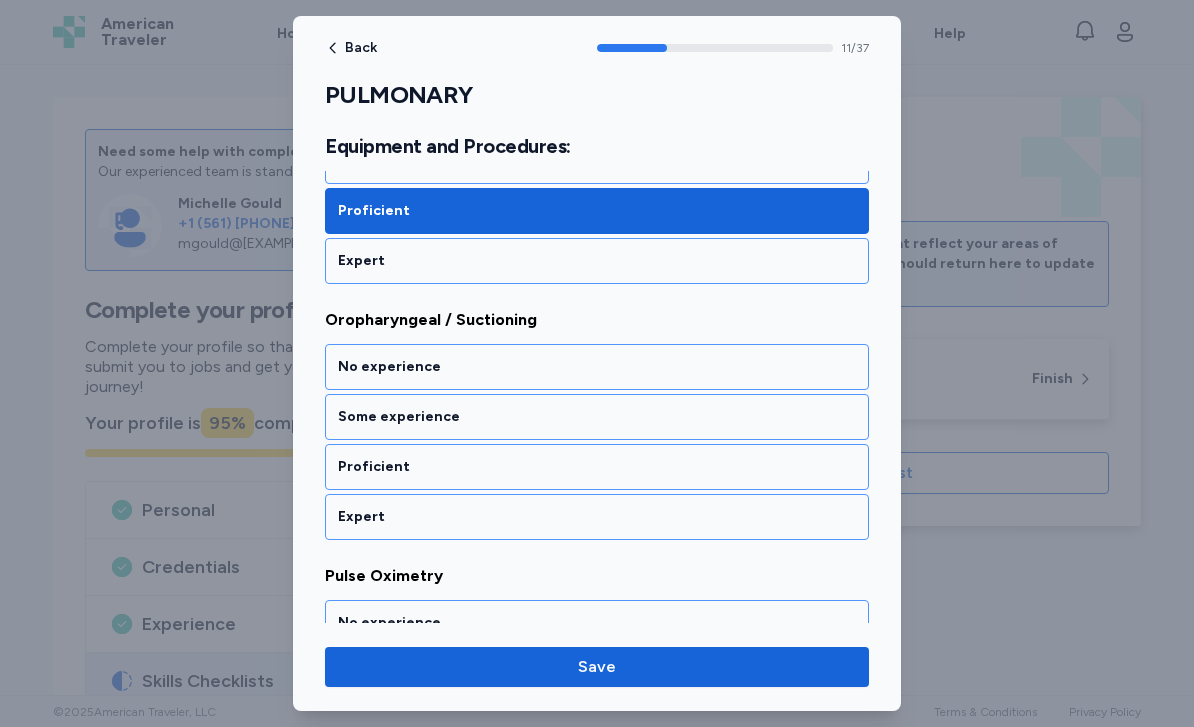 scroll, scrollTop: 3049, scrollLeft: 0, axis: vertical 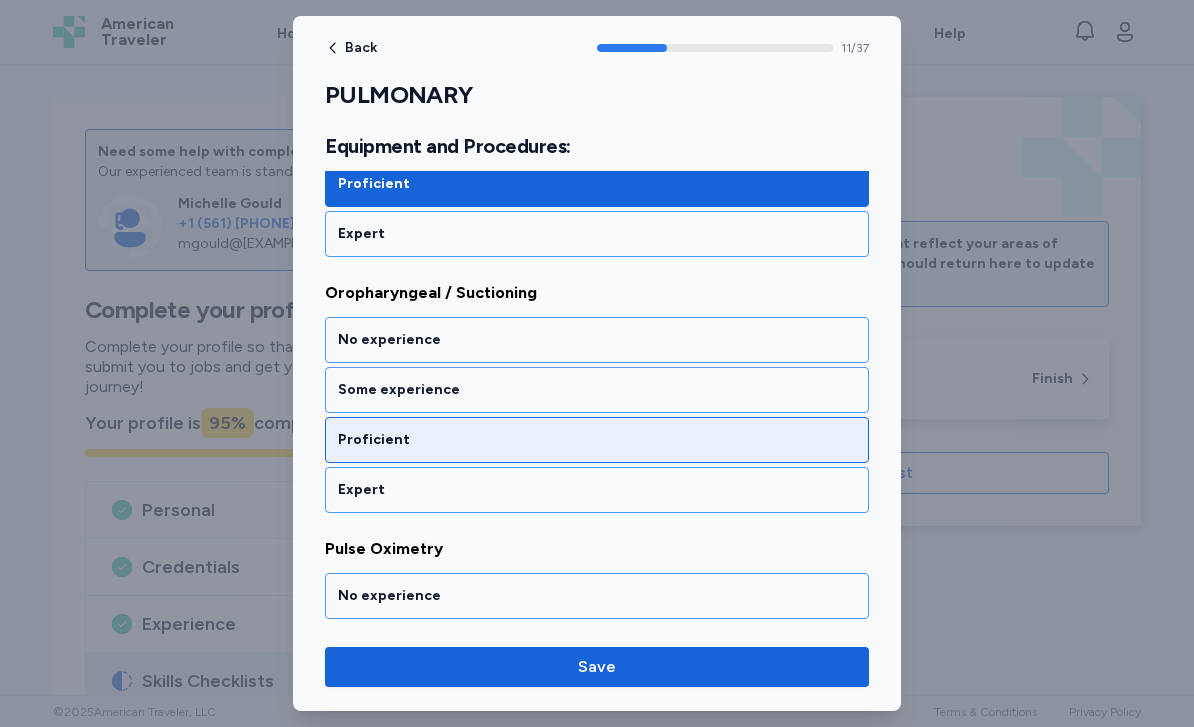 click on "Proficient" at bounding box center (597, 440) 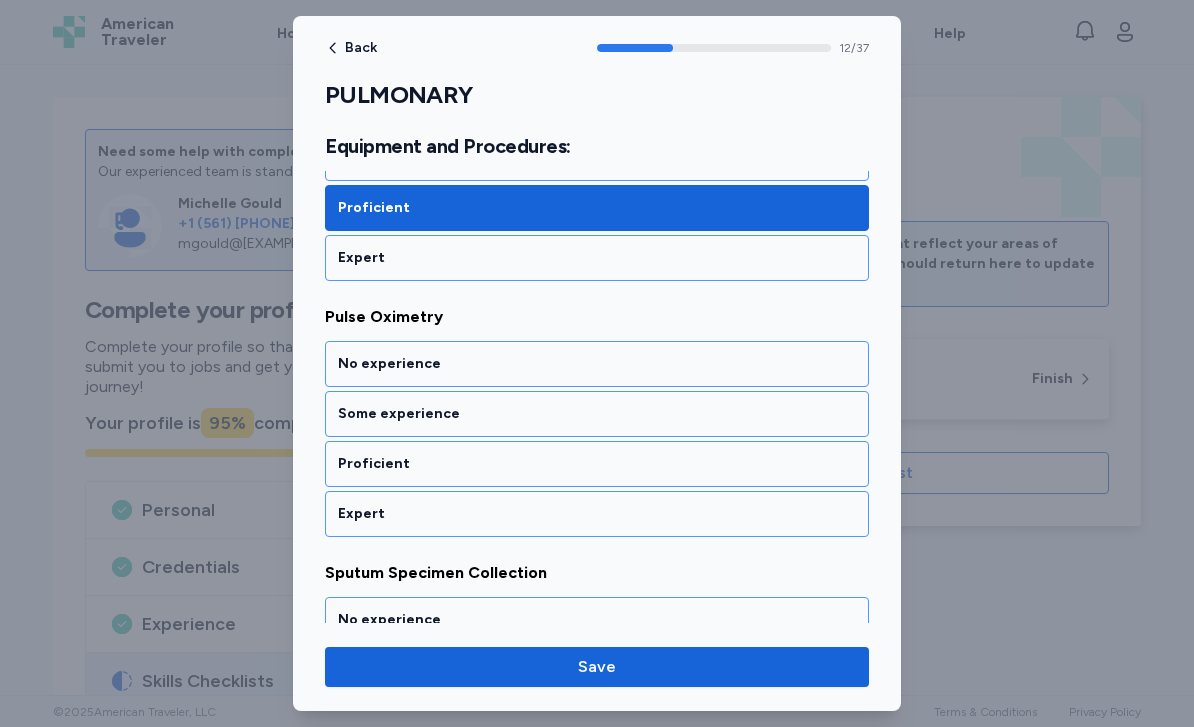 scroll, scrollTop: 3305, scrollLeft: 0, axis: vertical 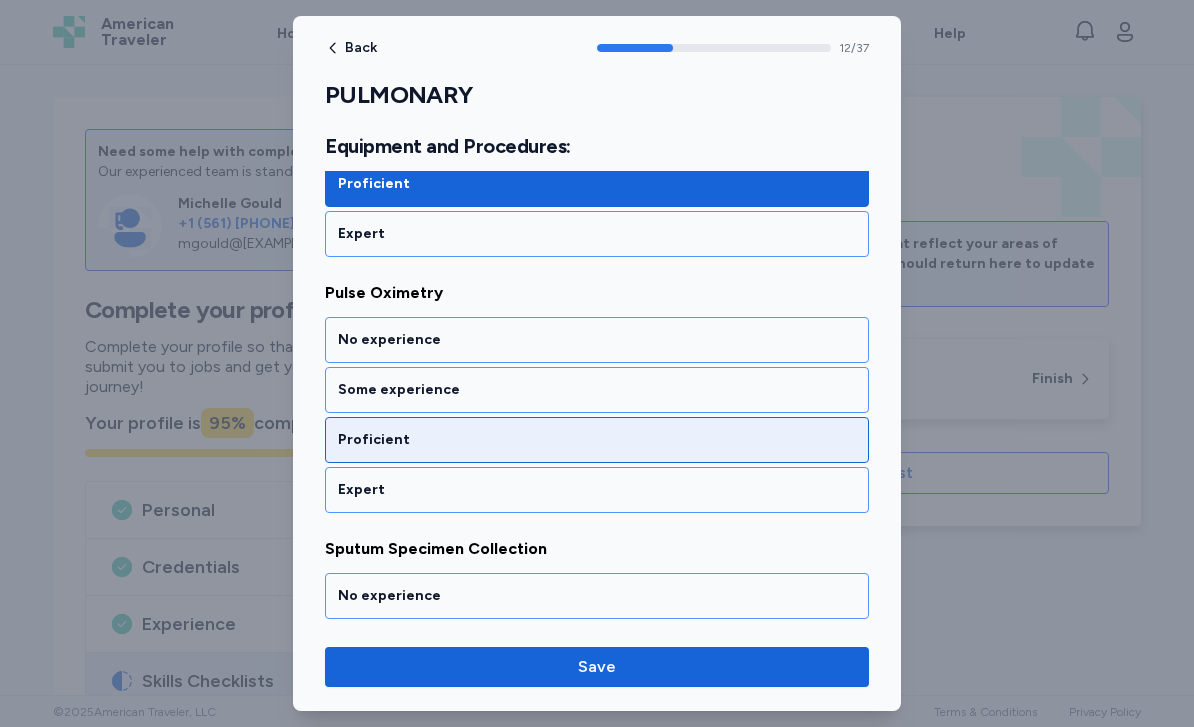 click on "Proficient" at bounding box center (597, 440) 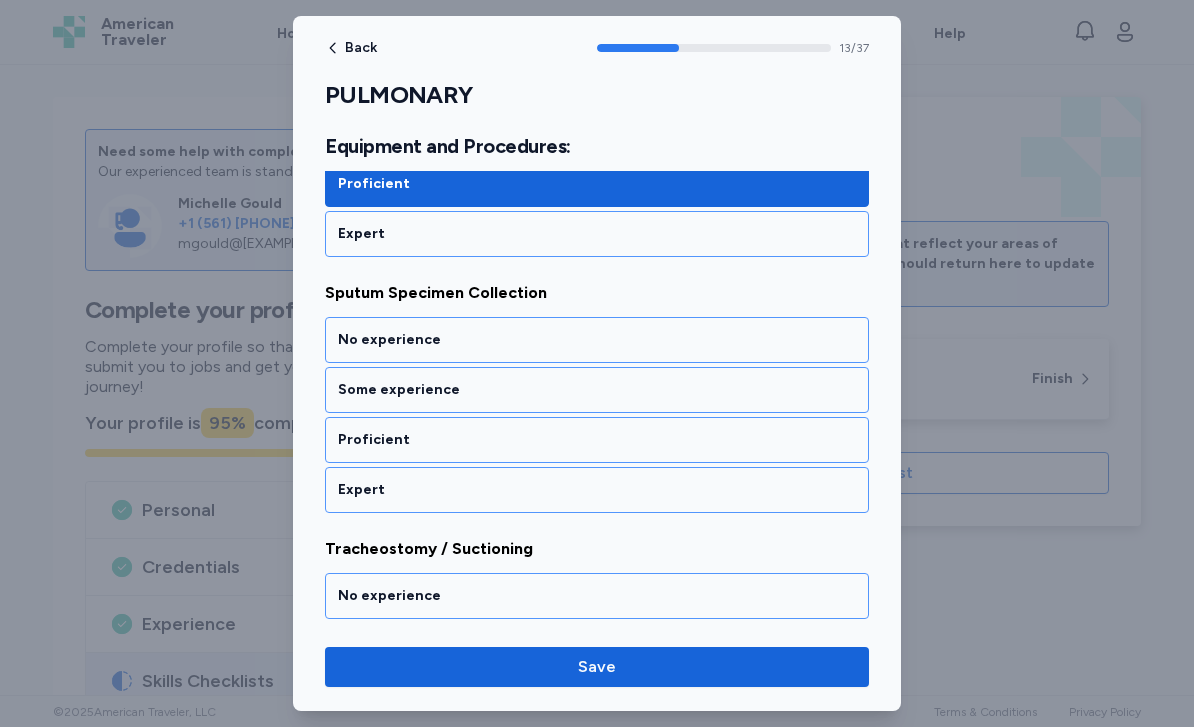 scroll, scrollTop: 3561, scrollLeft: 0, axis: vertical 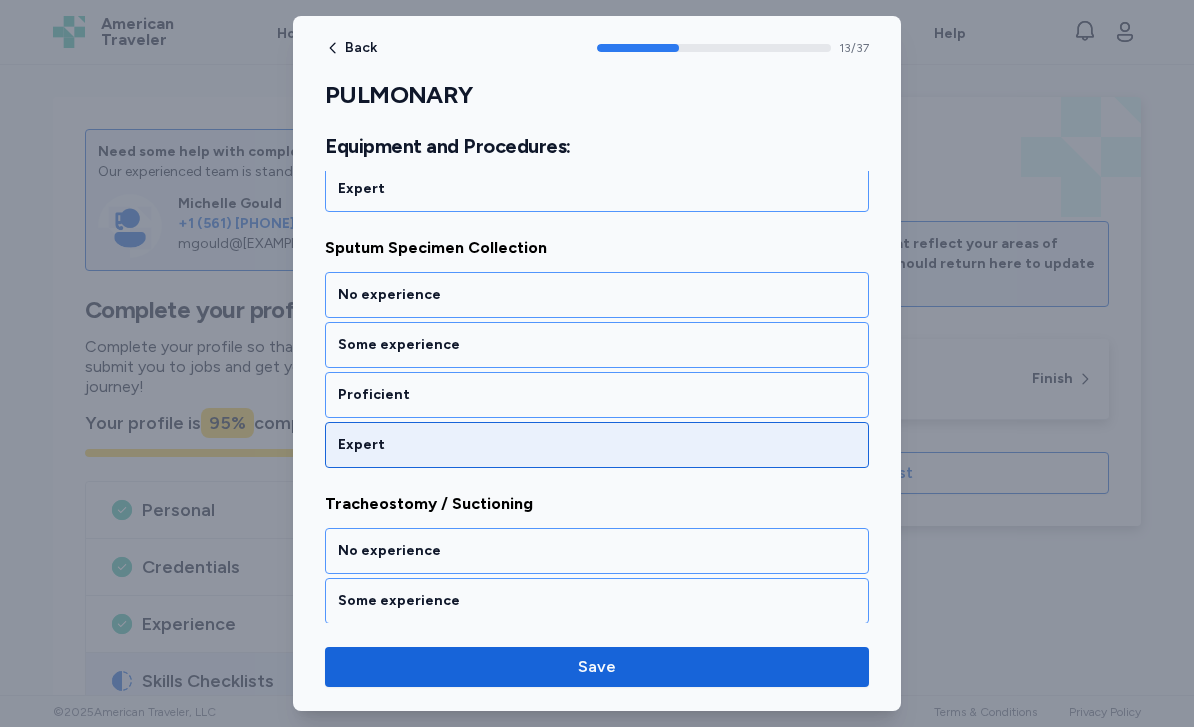 click on "Expert" at bounding box center [597, 445] 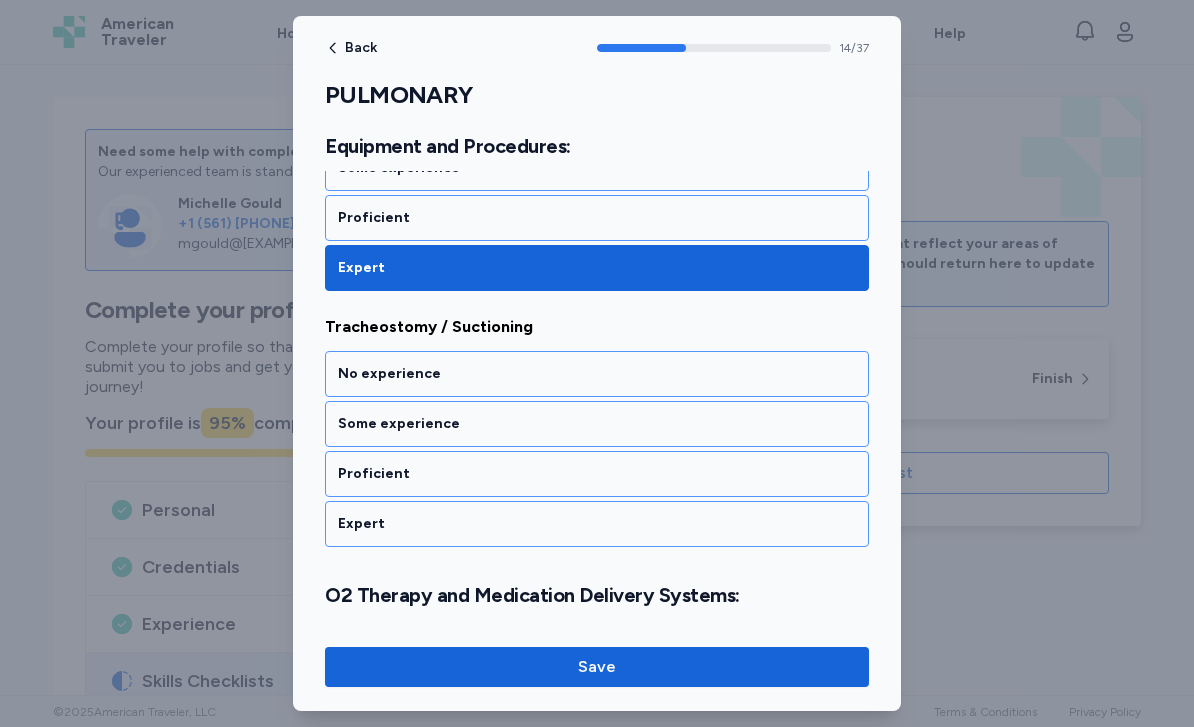 scroll, scrollTop: 3817, scrollLeft: 0, axis: vertical 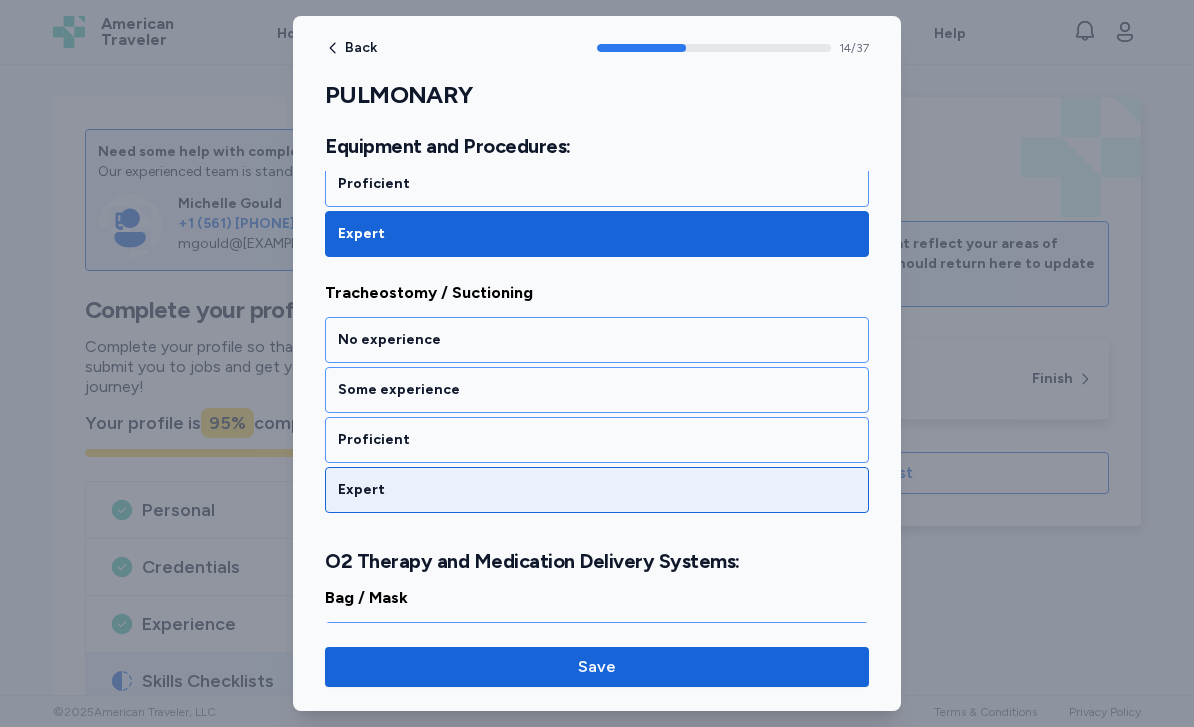 click on "Expert" at bounding box center (597, 490) 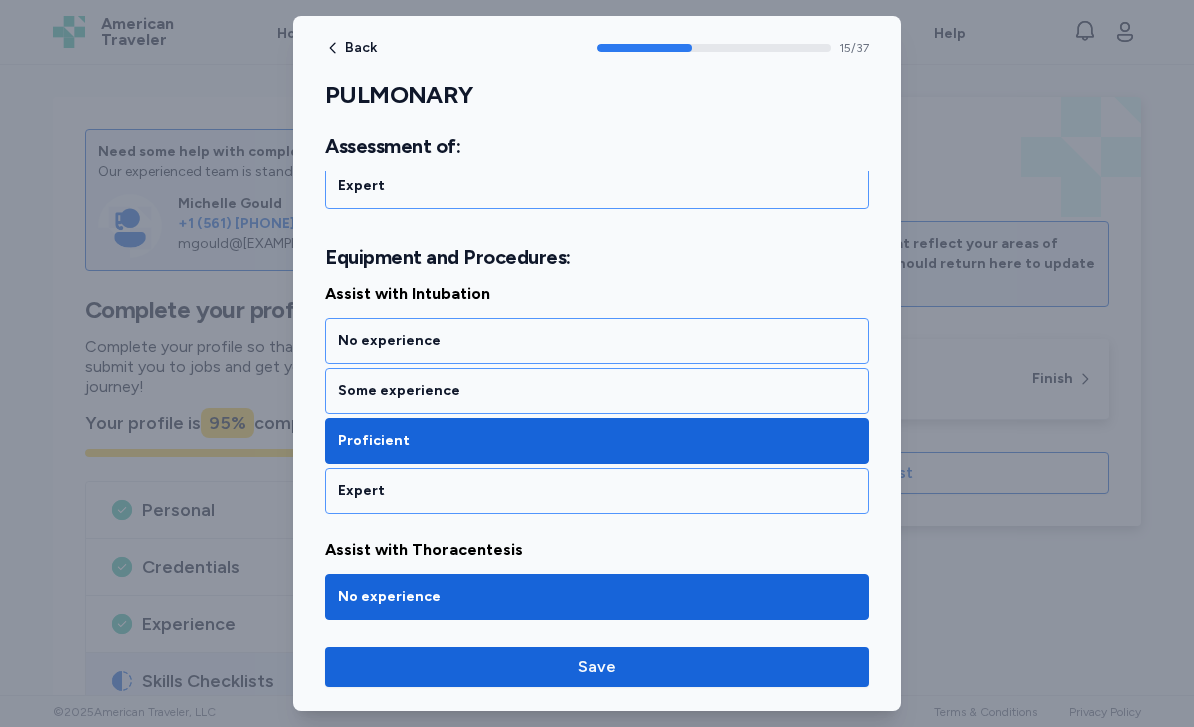 scroll, scrollTop: 1256, scrollLeft: 0, axis: vertical 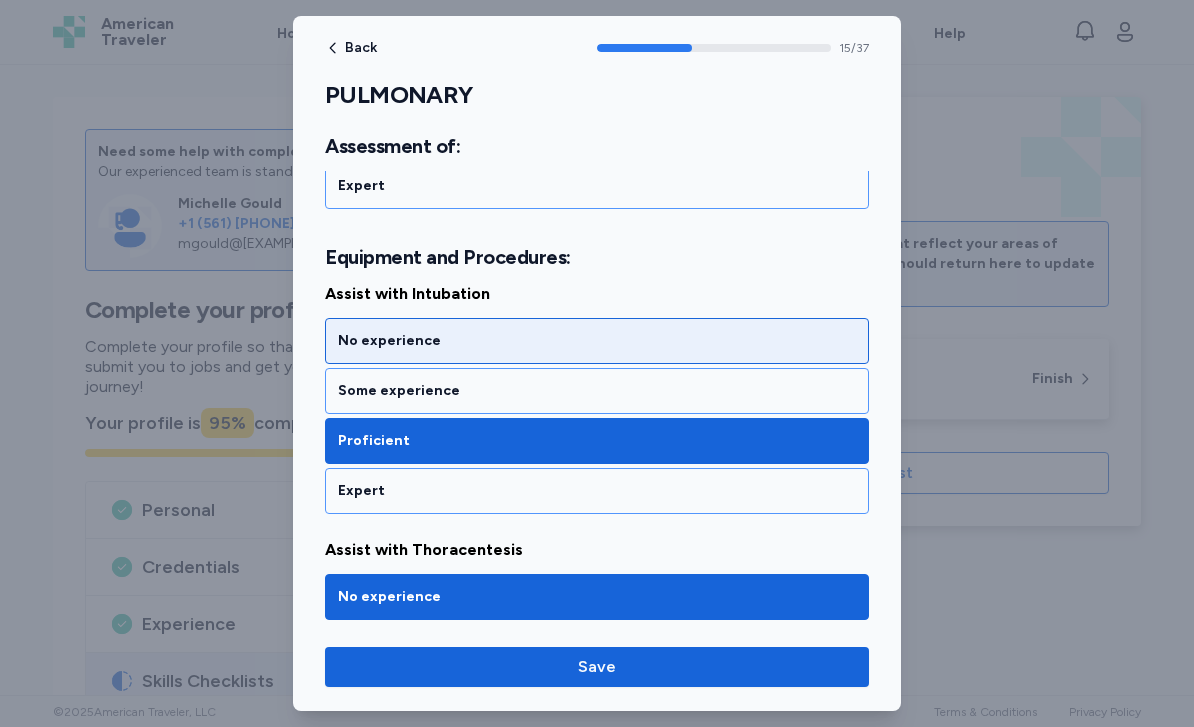 click on "No experience" at bounding box center (597, 341) 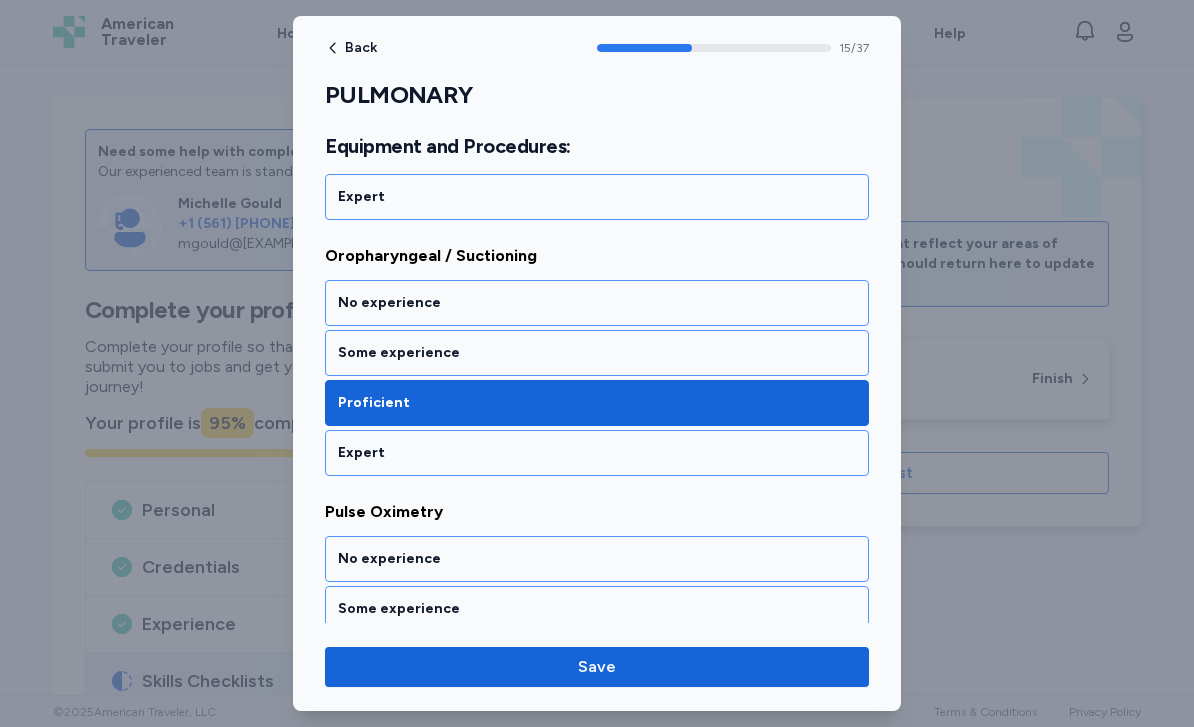 scroll, scrollTop: 3086, scrollLeft: 0, axis: vertical 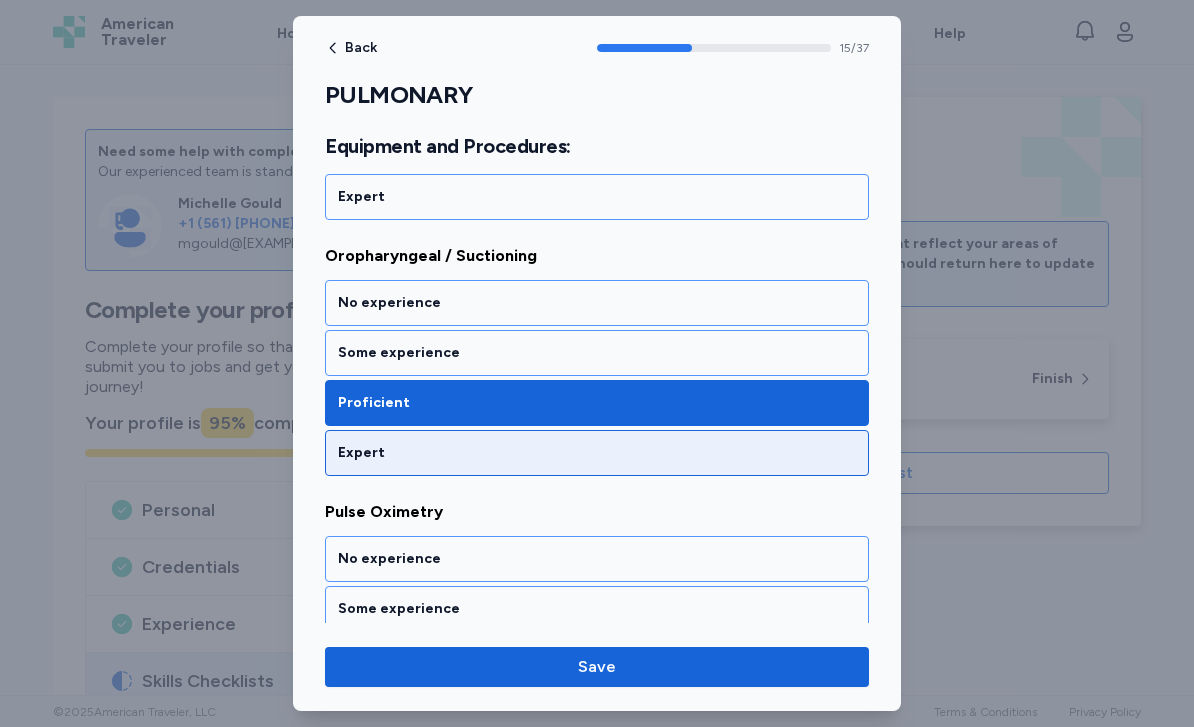 click on "Expert" at bounding box center [597, 453] 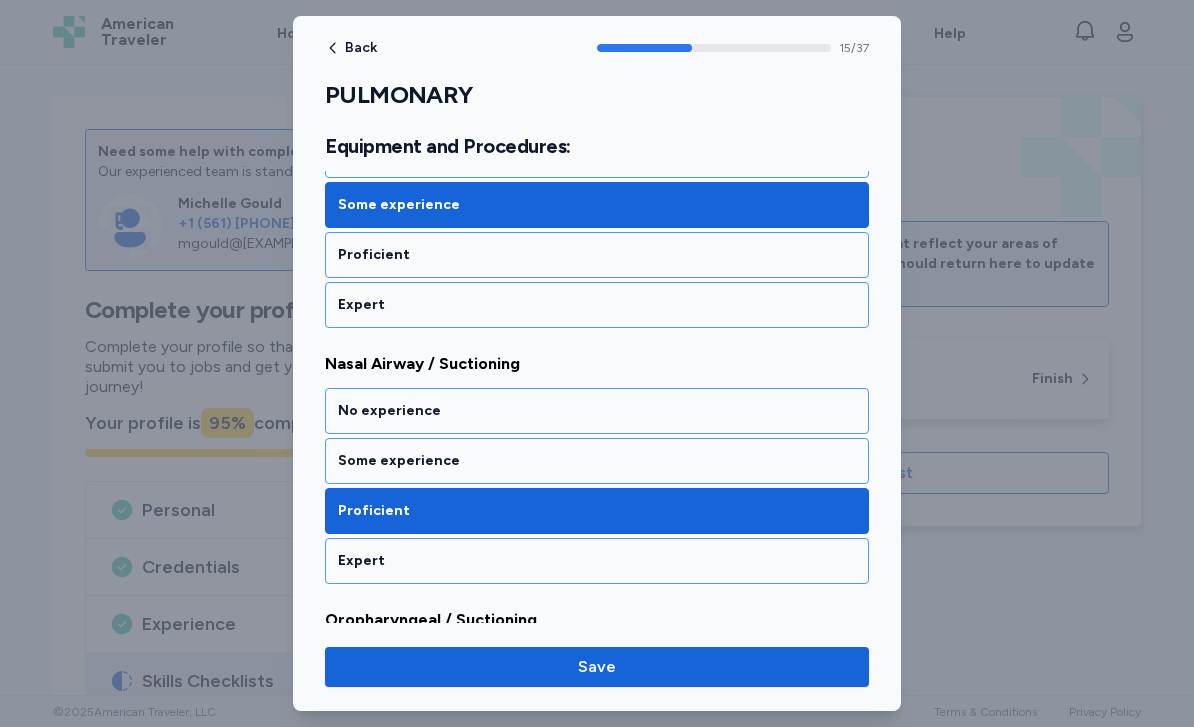 scroll, scrollTop: 2722, scrollLeft: 0, axis: vertical 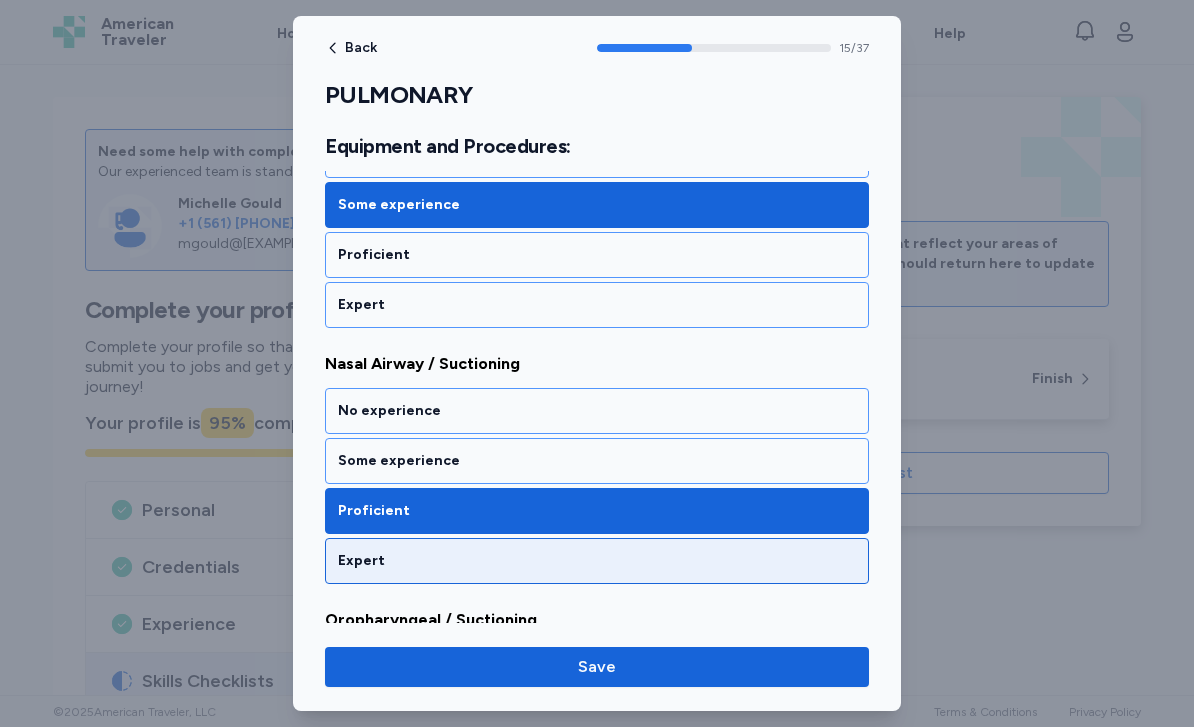 click on "Expert" at bounding box center [597, 561] 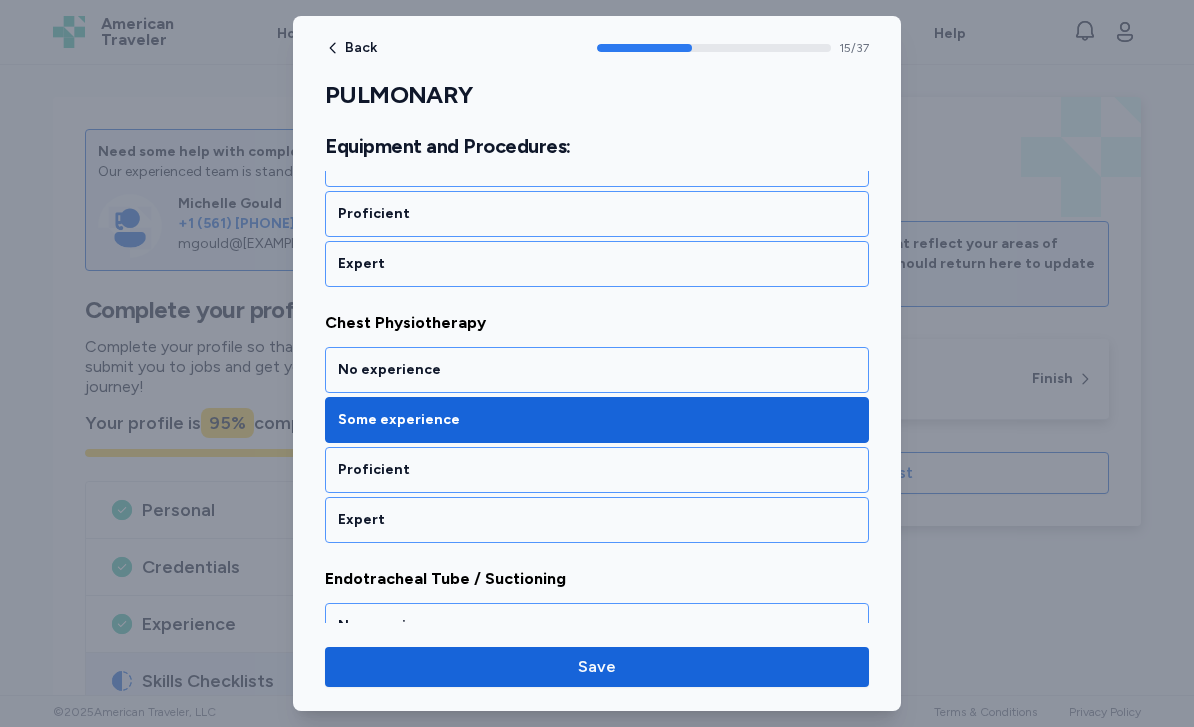 scroll, scrollTop: 1739, scrollLeft: 0, axis: vertical 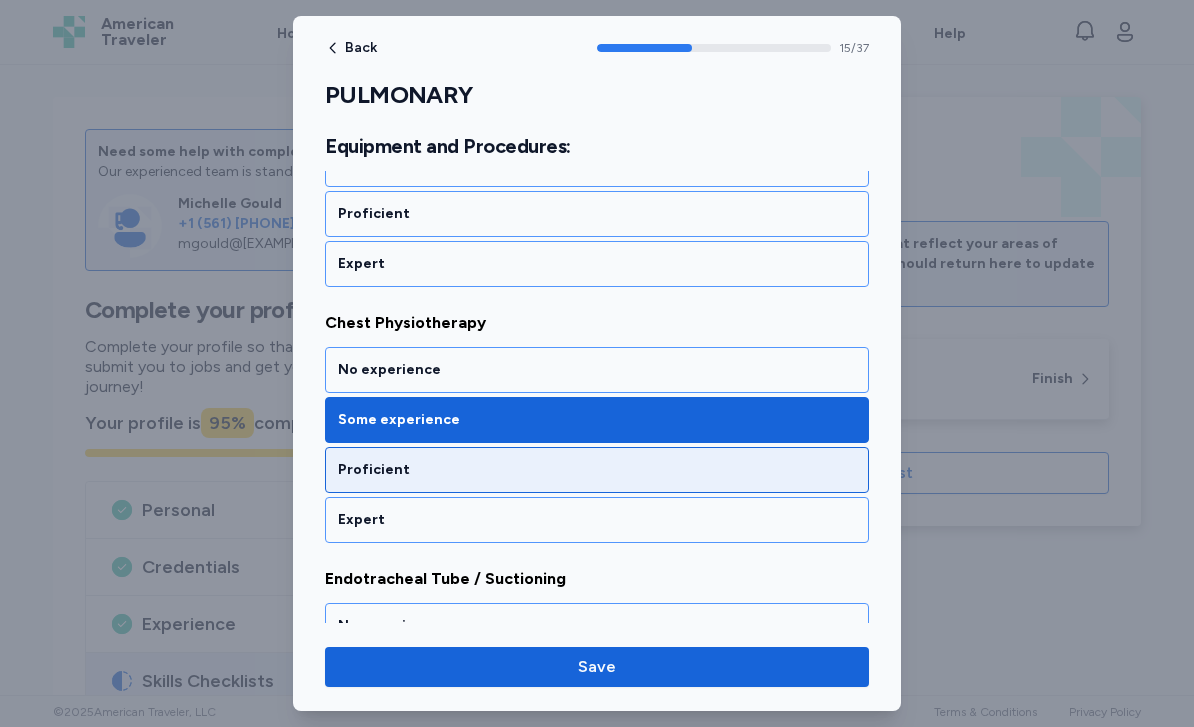 click on "Proficient" at bounding box center (597, 470) 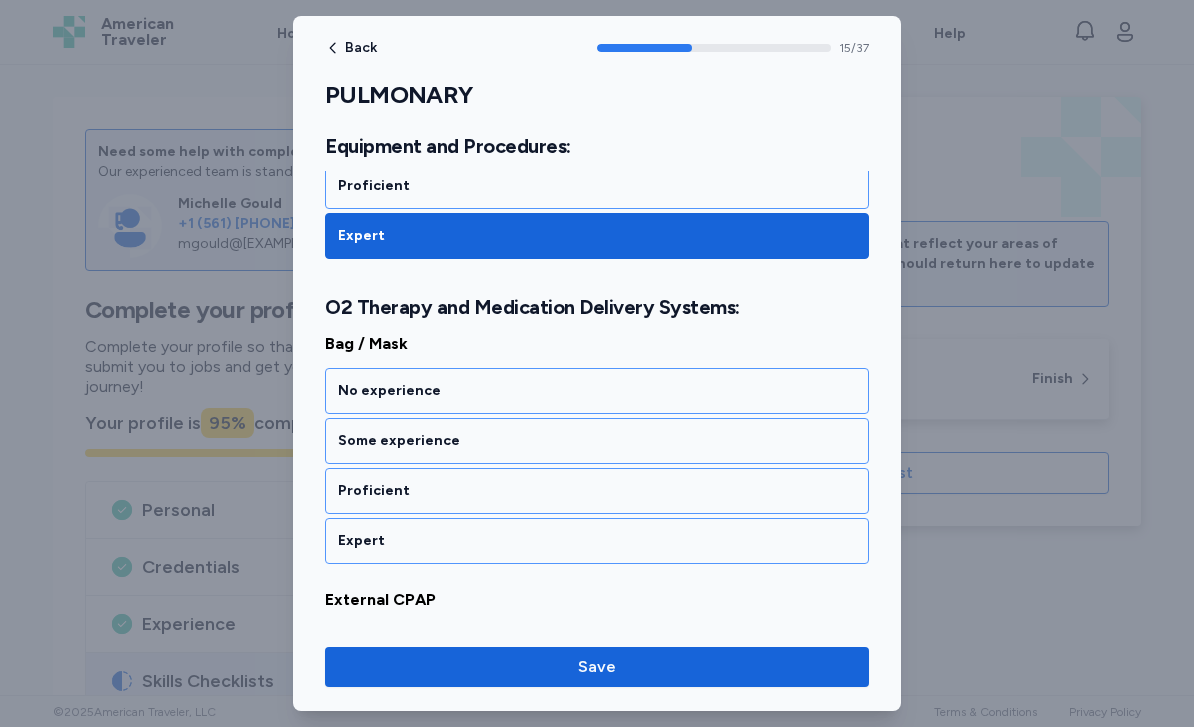 scroll, scrollTop: 4071, scrollLeft: 0, axis: vertical 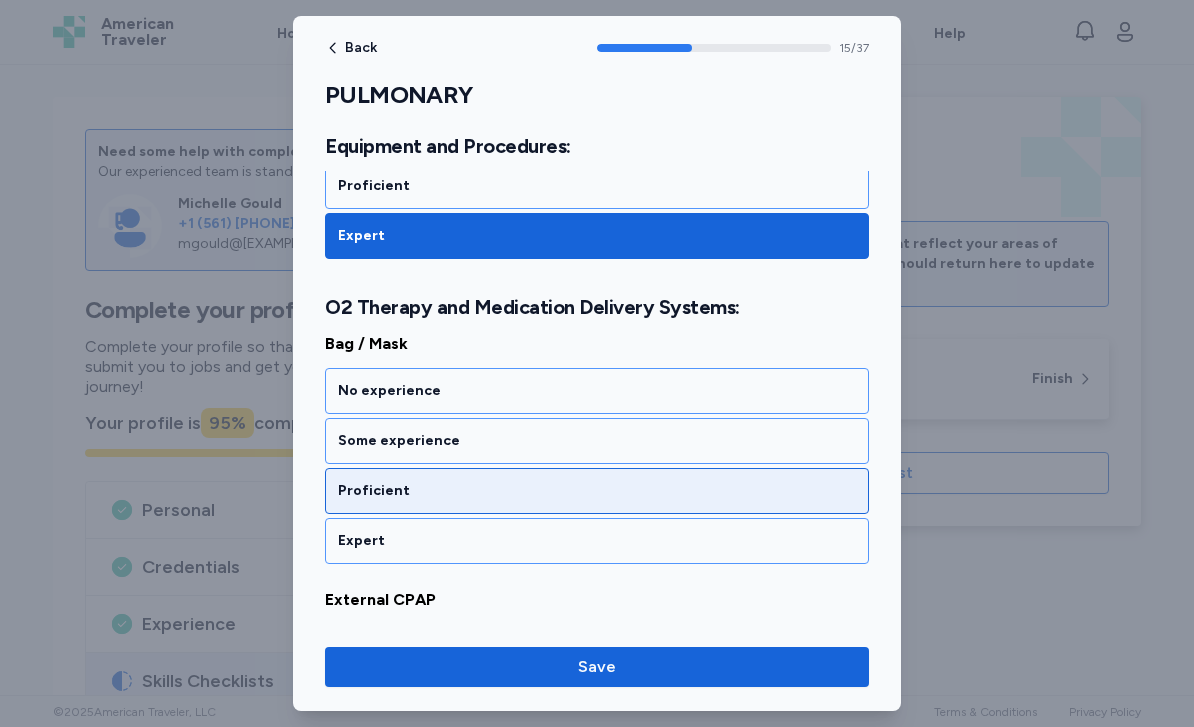 click on "Proficient" at bounding box center [597, 491] 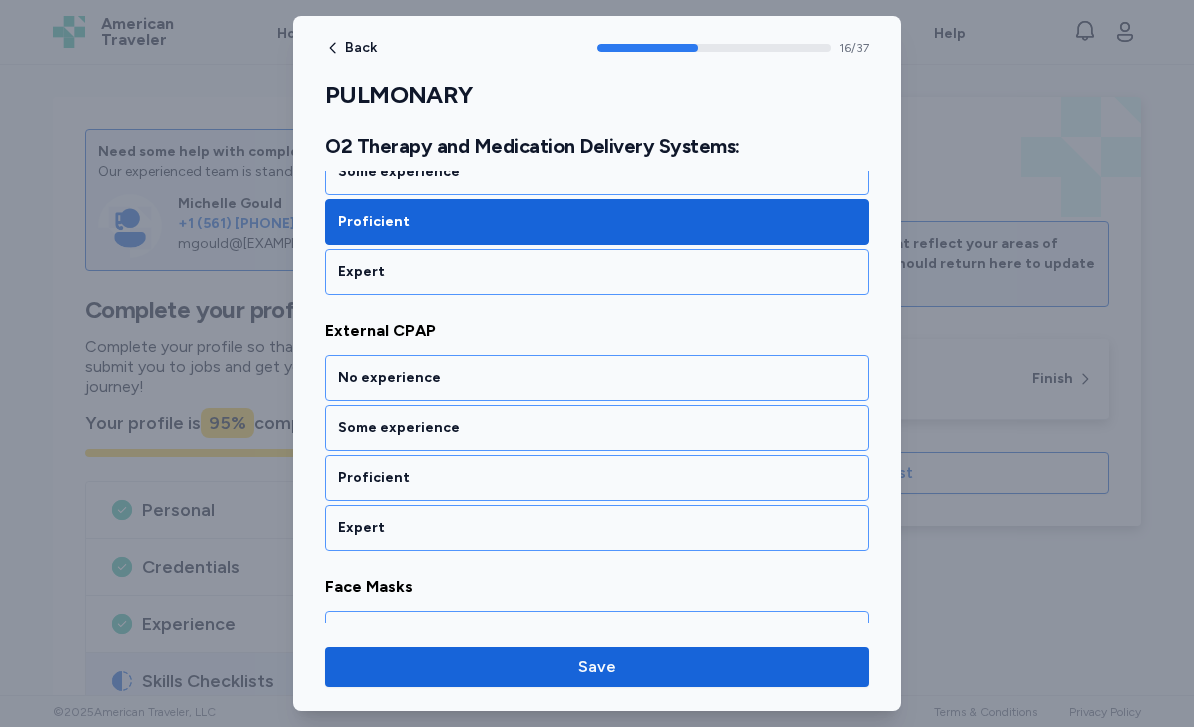 scroll, scrollTop: 4378, scrollLeft: 0, axis: vertical 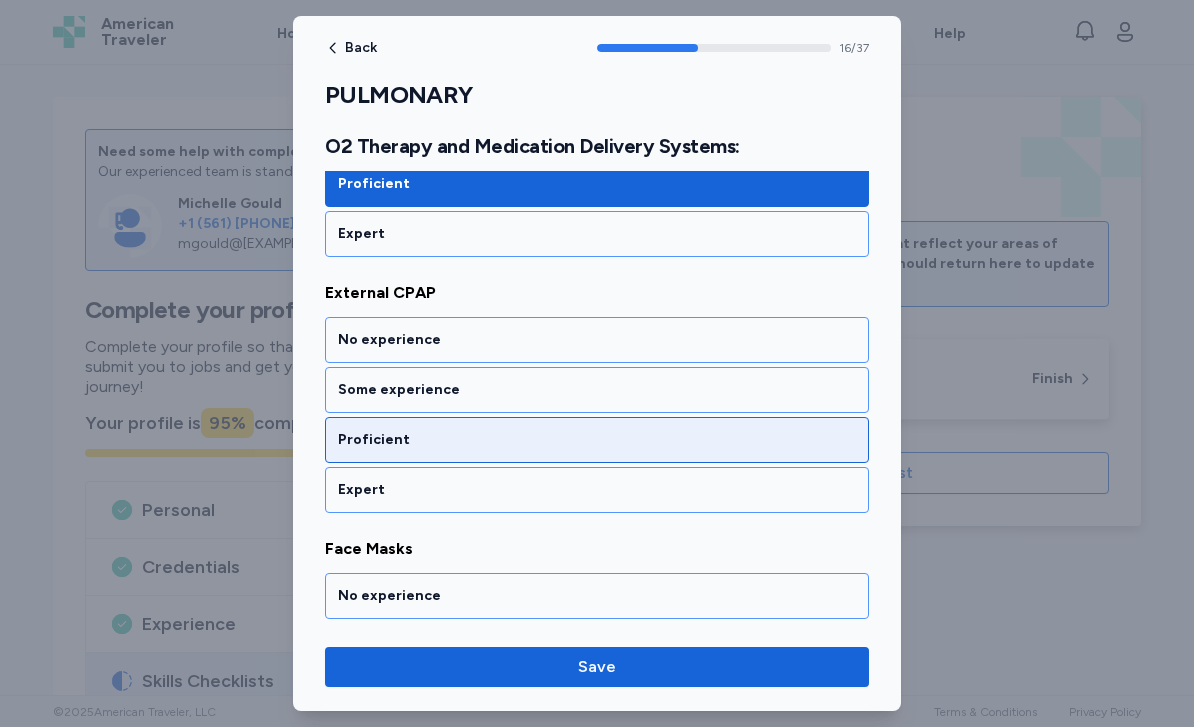 click on "Proficient" at bounding box center (597, 440) 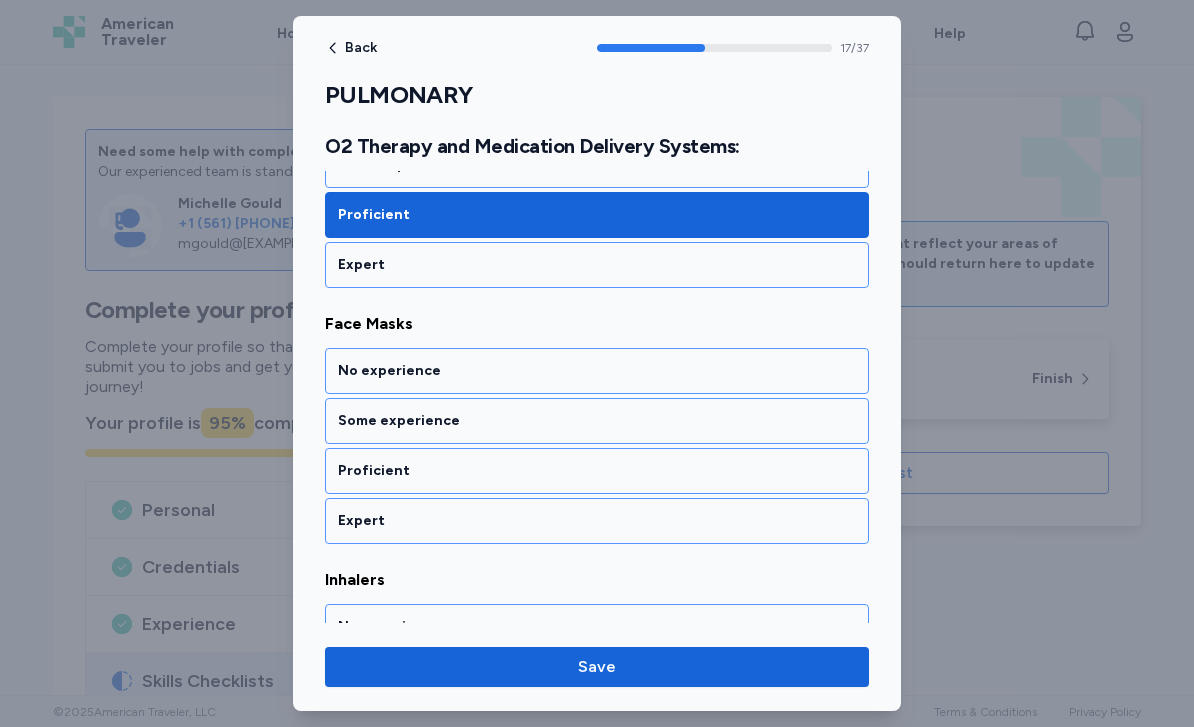 scroll, scrollTop: 4634, scrollLeft: 0, axis: vertical 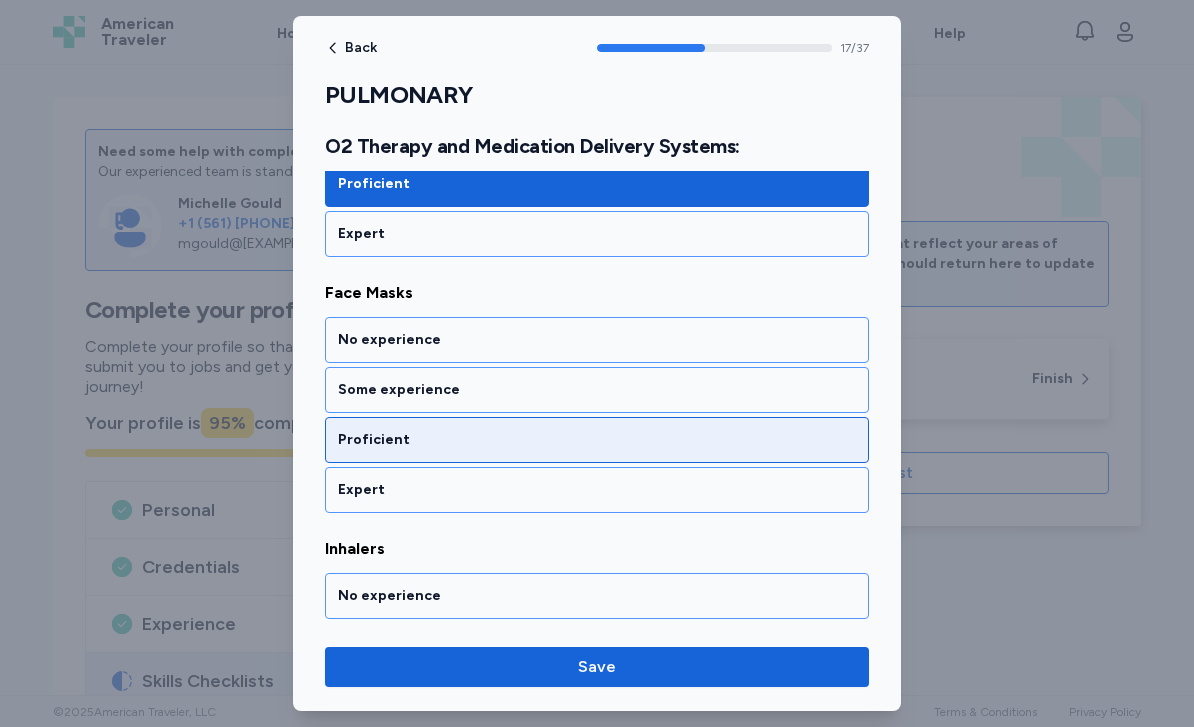 click on "Proficient" at bounding box center [597, 440] 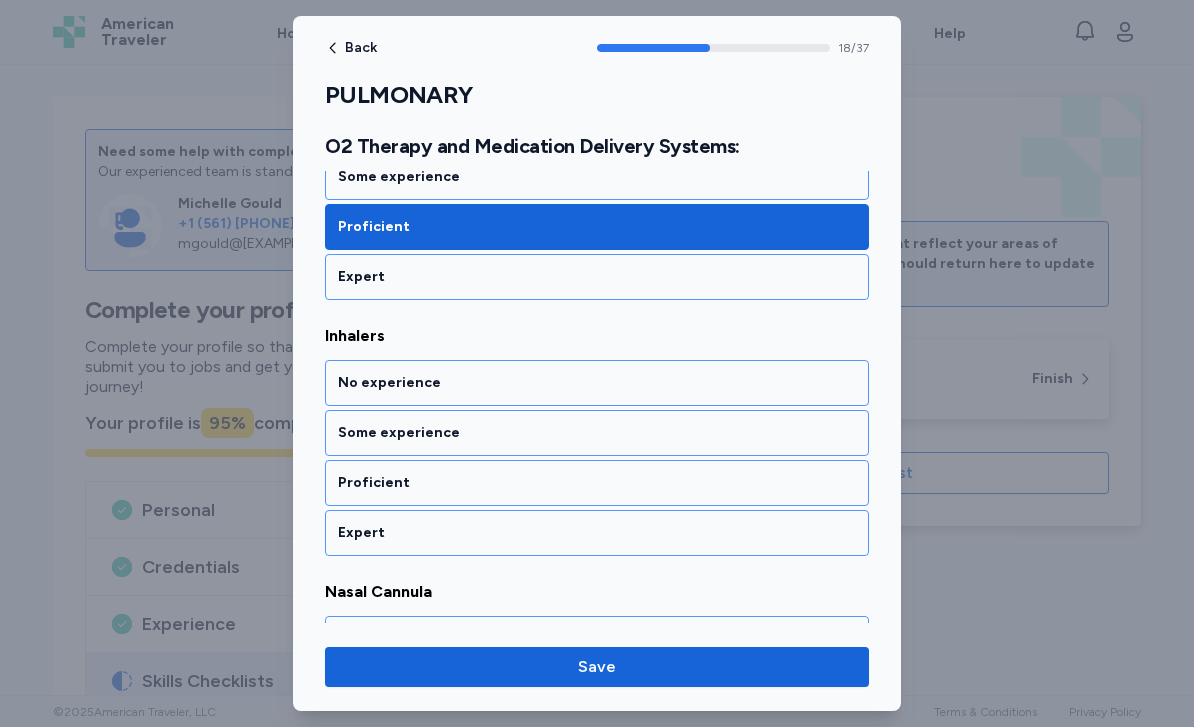 scroll, scrollTop: 4890, scrollLeft: 0, axis: vertical 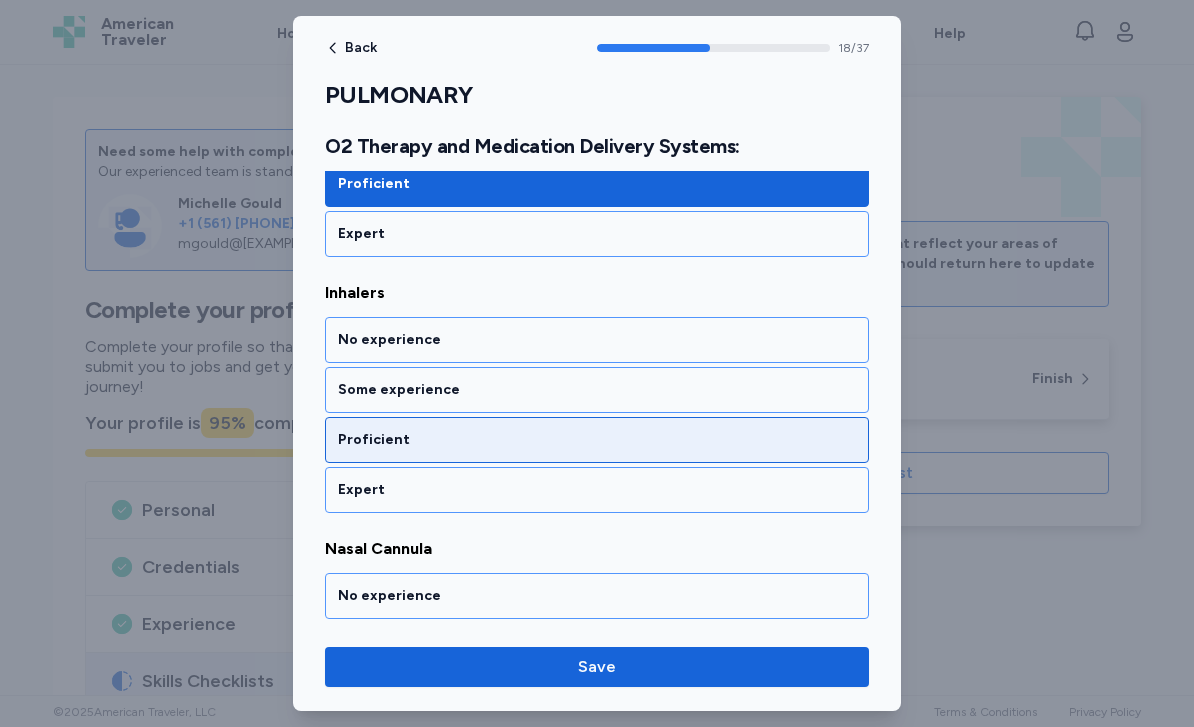 click on "Proficient" at bounding box center (597, 440) 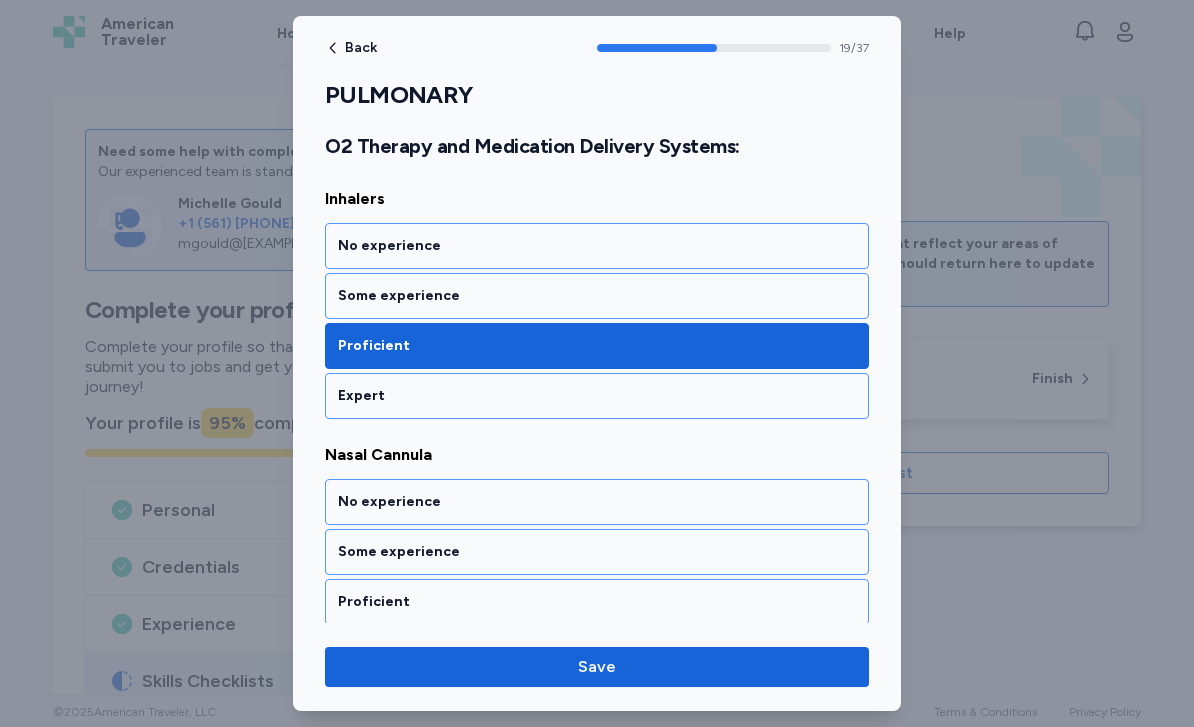 scroll, scrollTop: 4985, scrollLeft: 0, axis: vertical 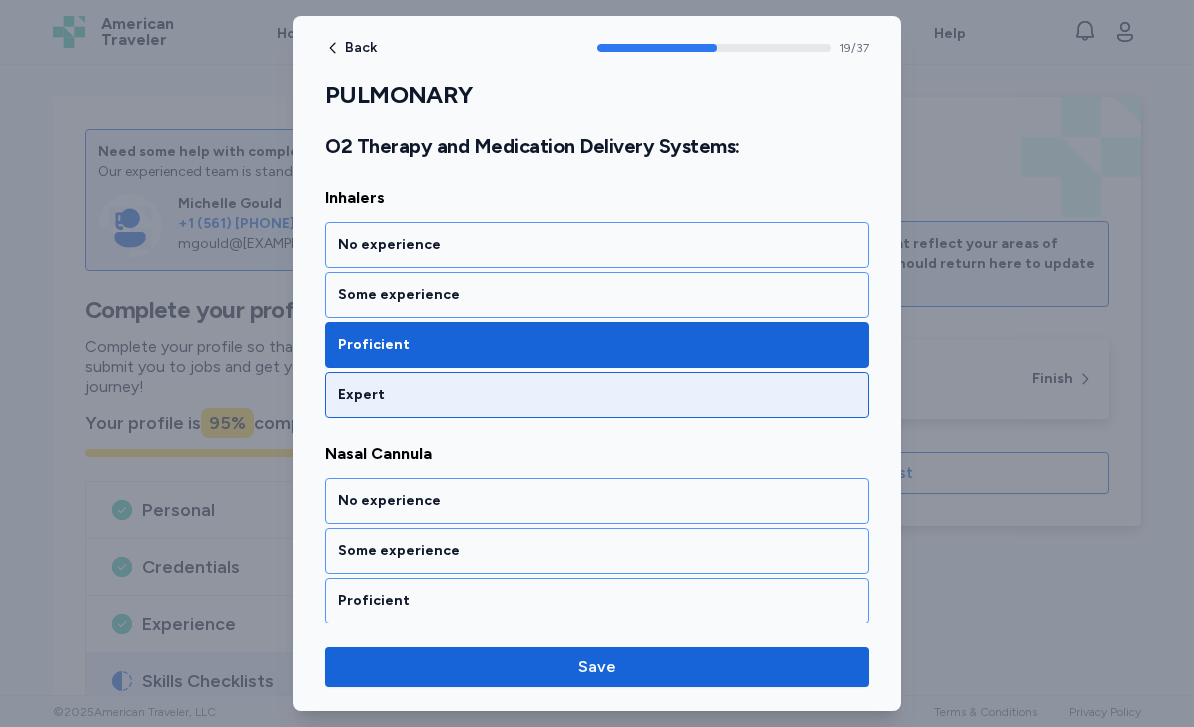 click on "Expert" at bounding box center [597, 395] 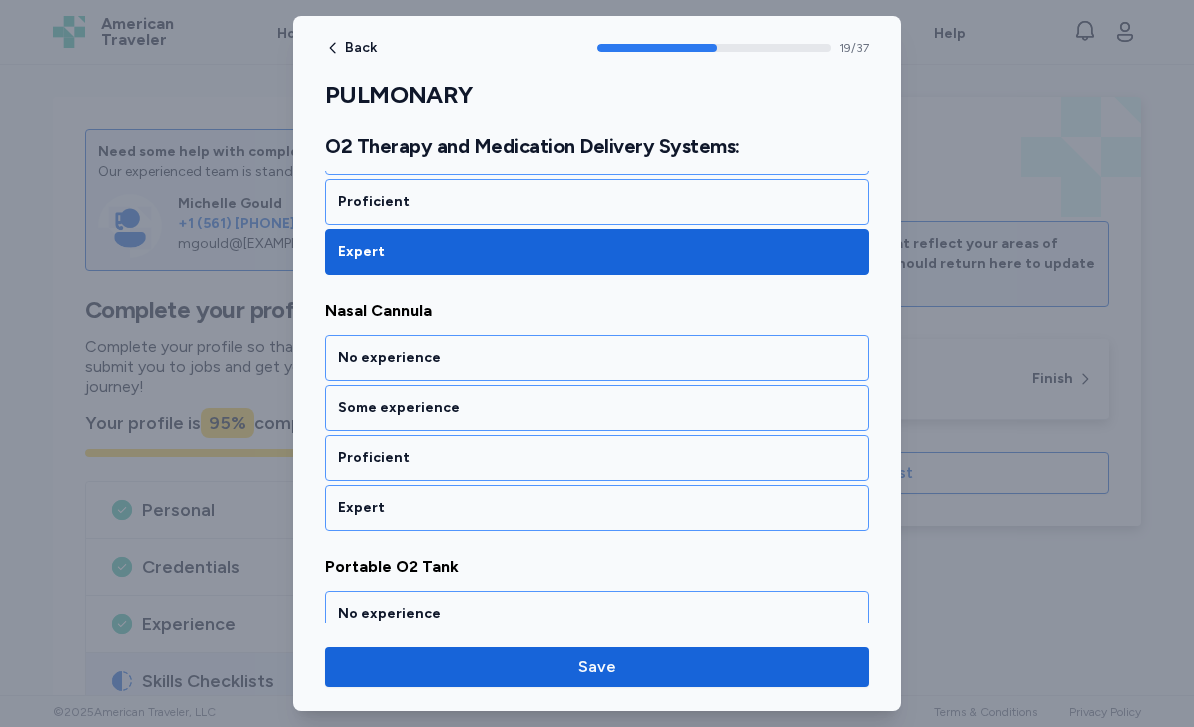 scroll, scrollTop: 5146, scrollLeft: 0, axis: vertical 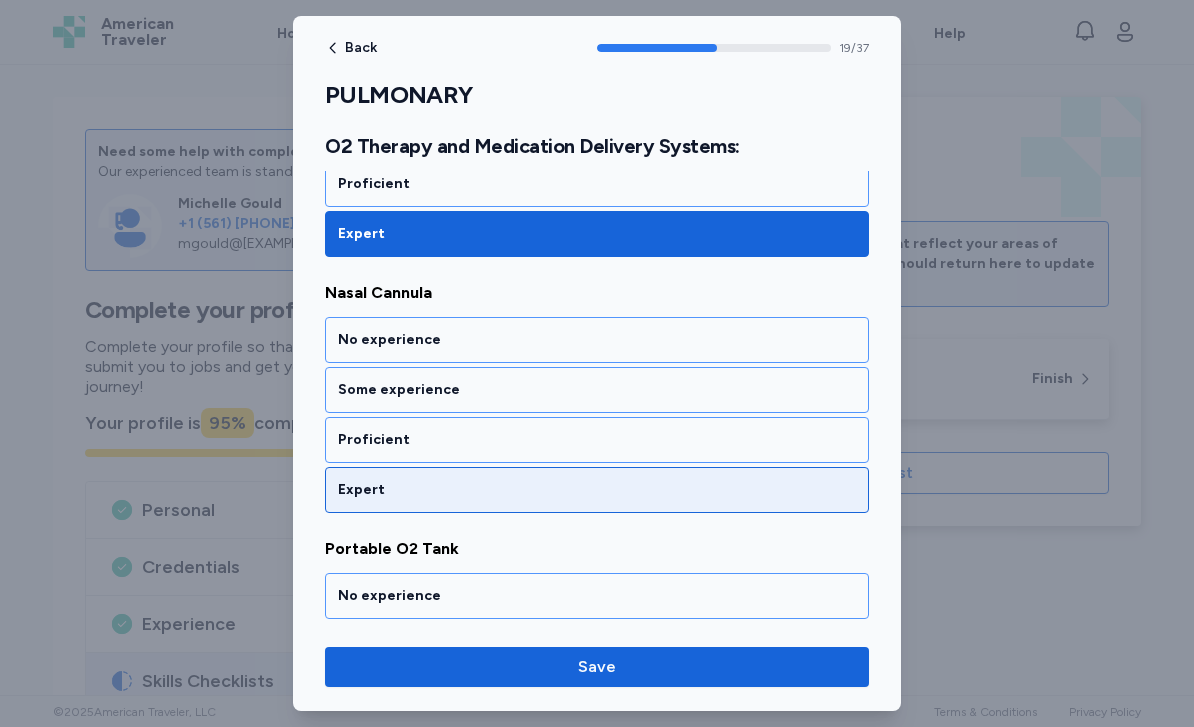 click on "Expert" at bounding box center (597, 490) 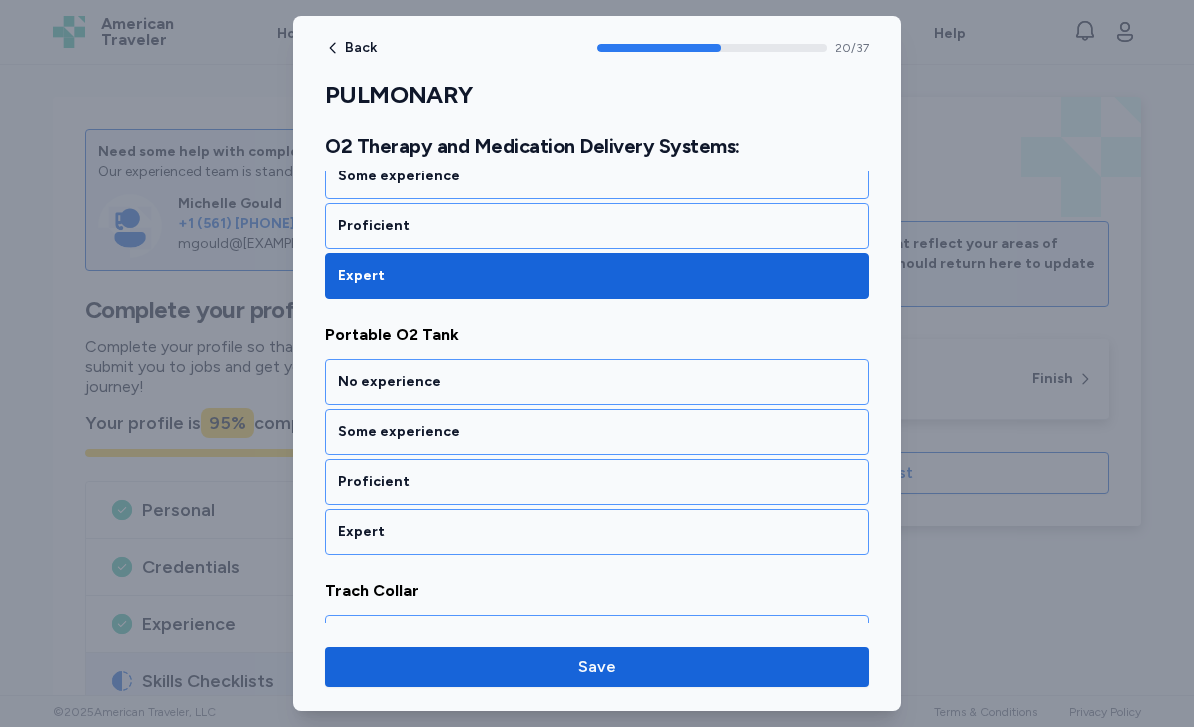 scroll, scrollTop: 5402, scrollLeft: 0, axis: vertical 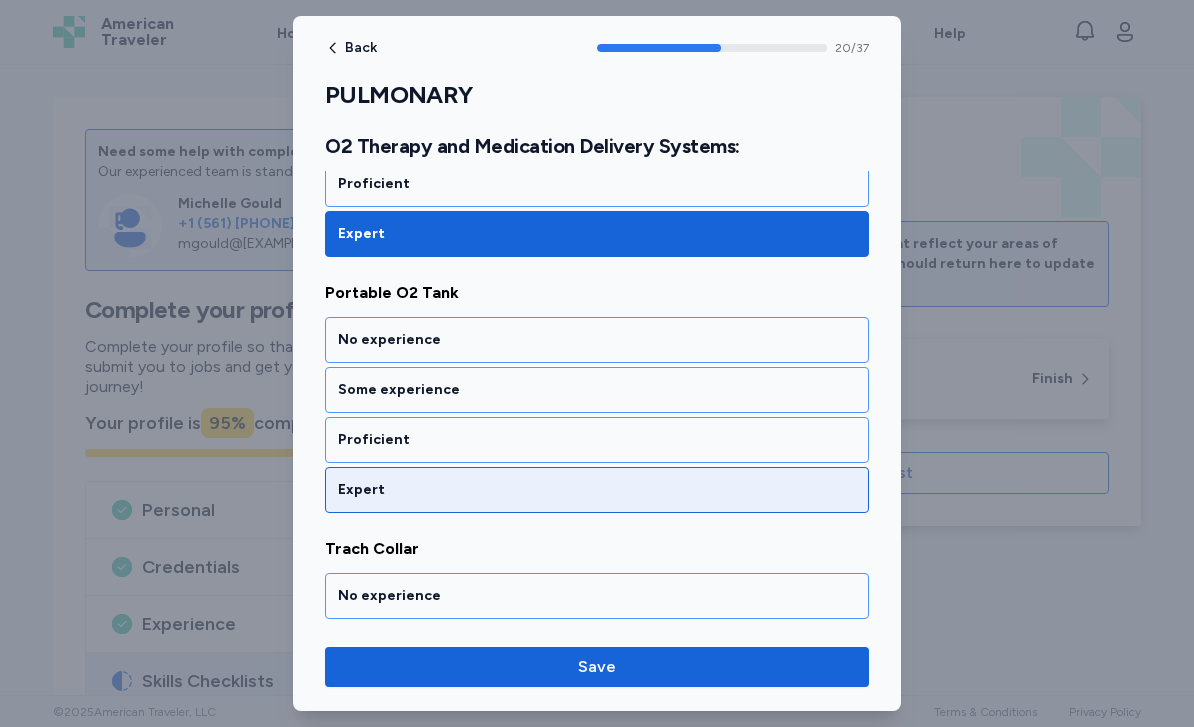 click on "Expert" at bounding box center (597, 490) 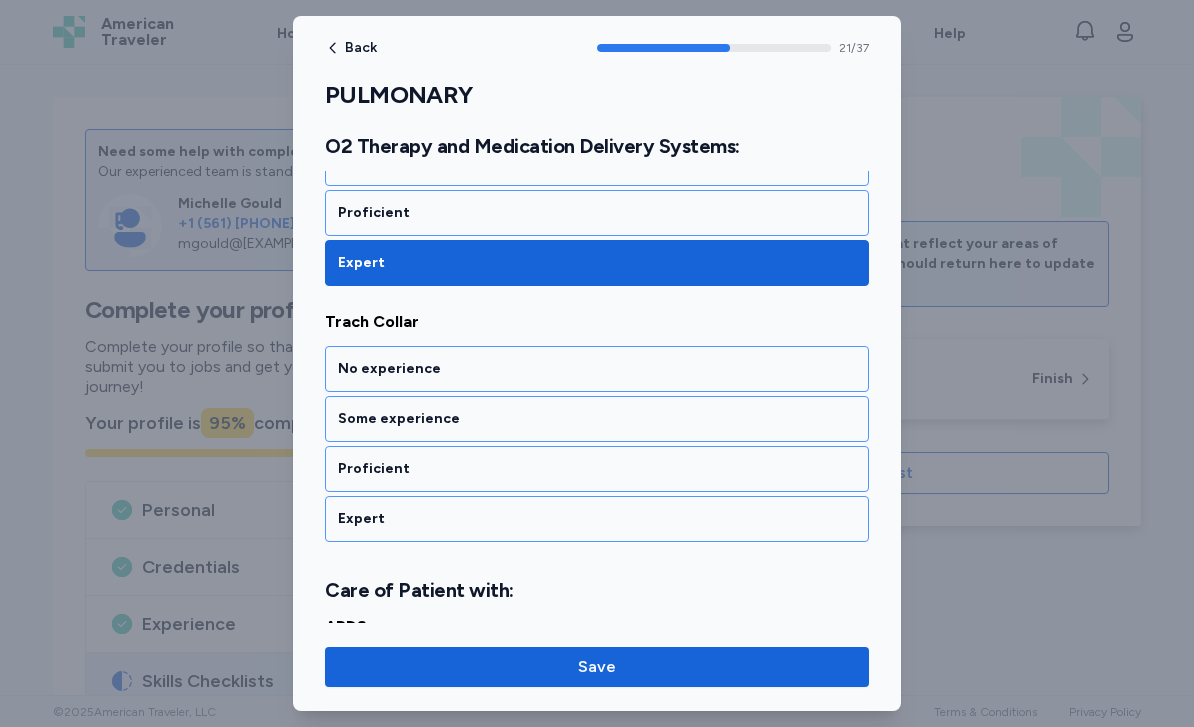 scroll, scrollTop: 5658, scrollLeft: 0, axis: vertical 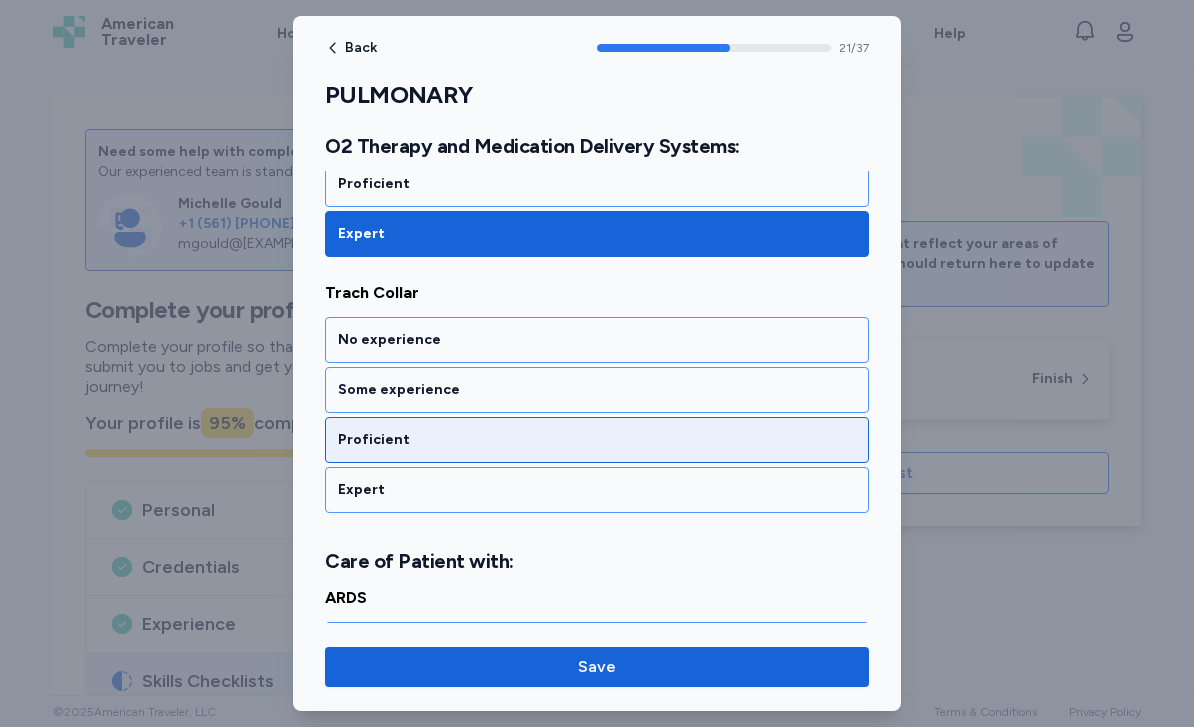 click on "Proficient" at bounding box center (597, 440) 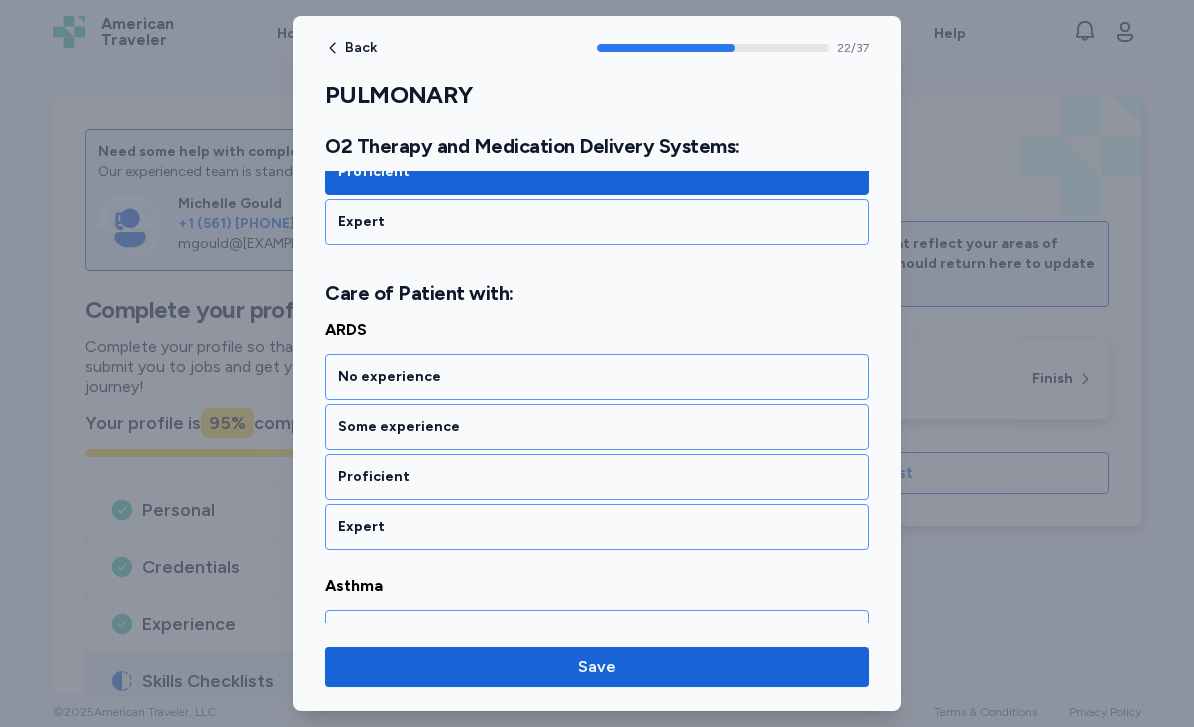 scroll, scrollTop: 5963, scrollLeft: 0, axis: vertical 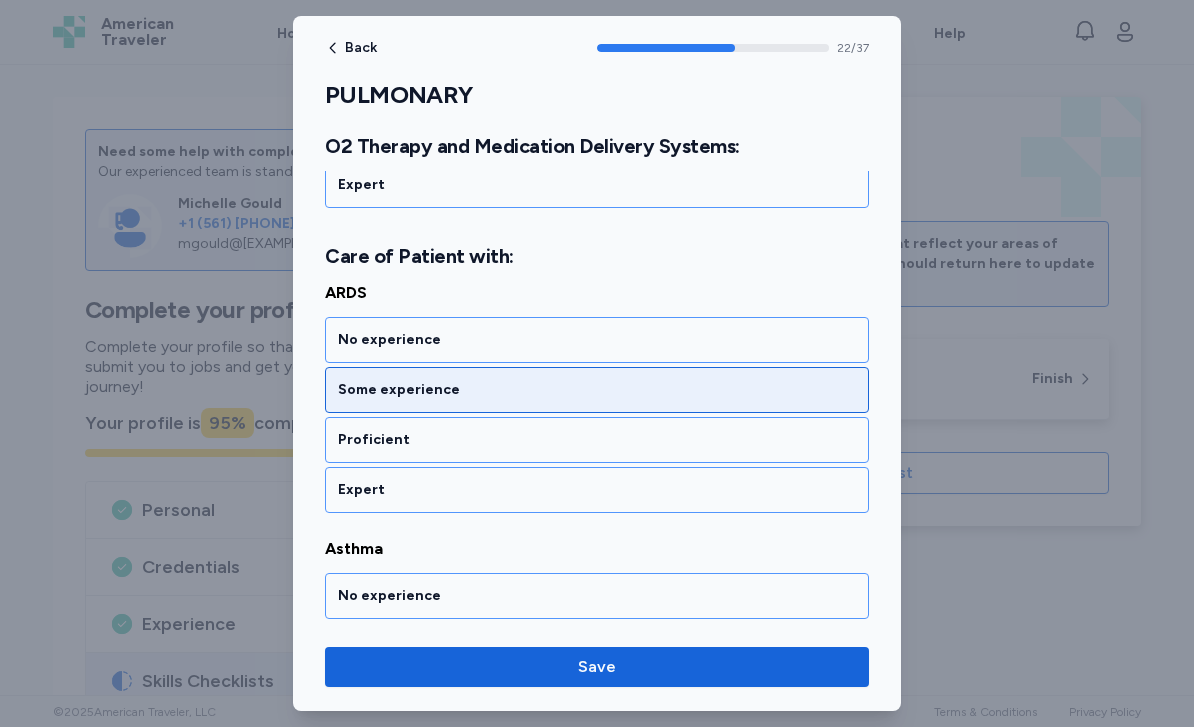 click on "Some experience" at bounding box center [597, 390] 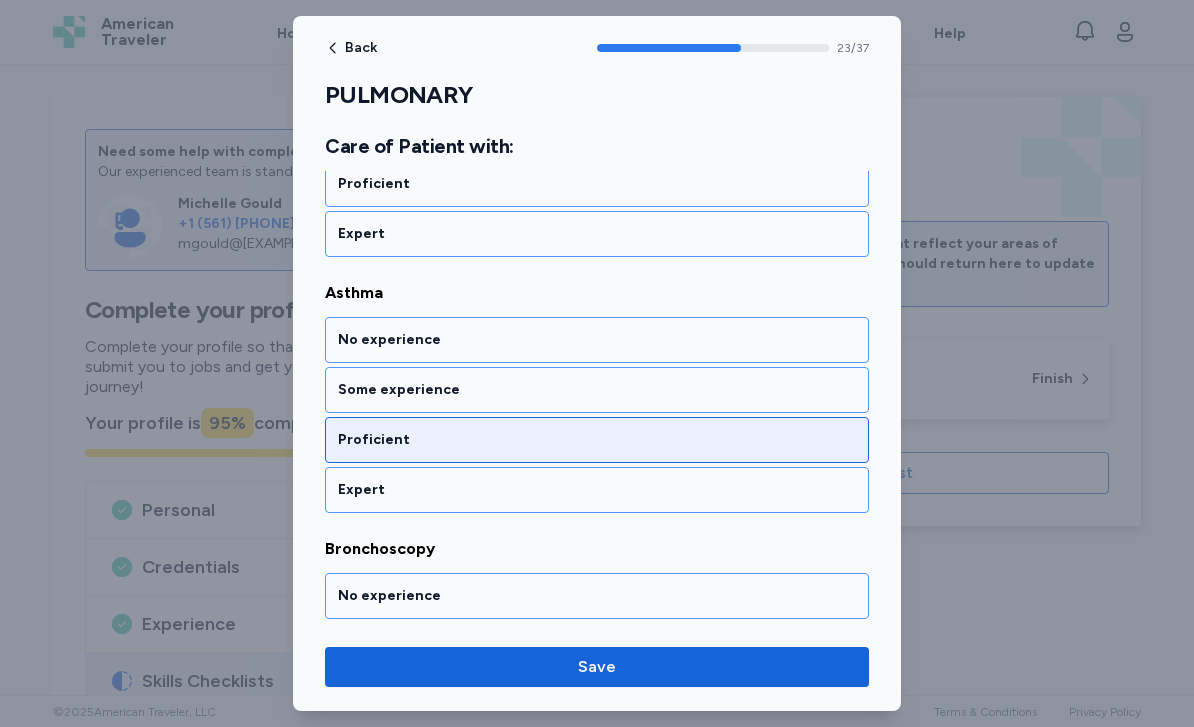 click on "Proficient" at bounding box center (597, 440) 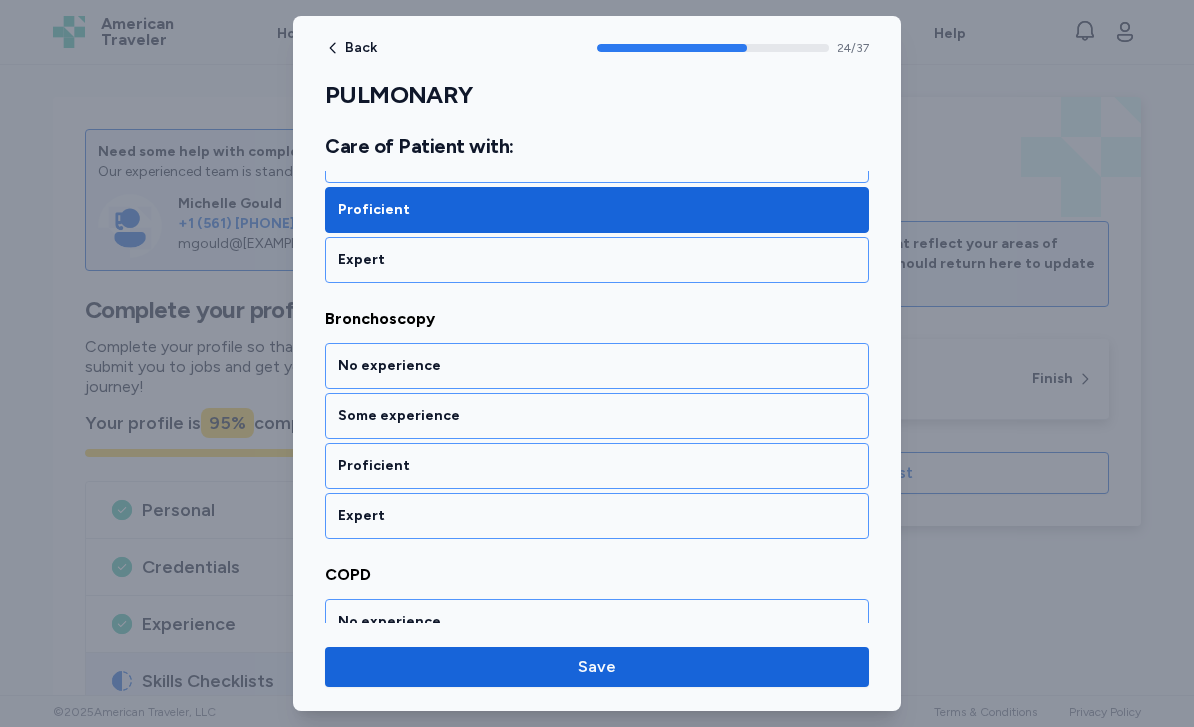 scroll, scrollTop: 6449, scrollLeft: 0, axis: vertical 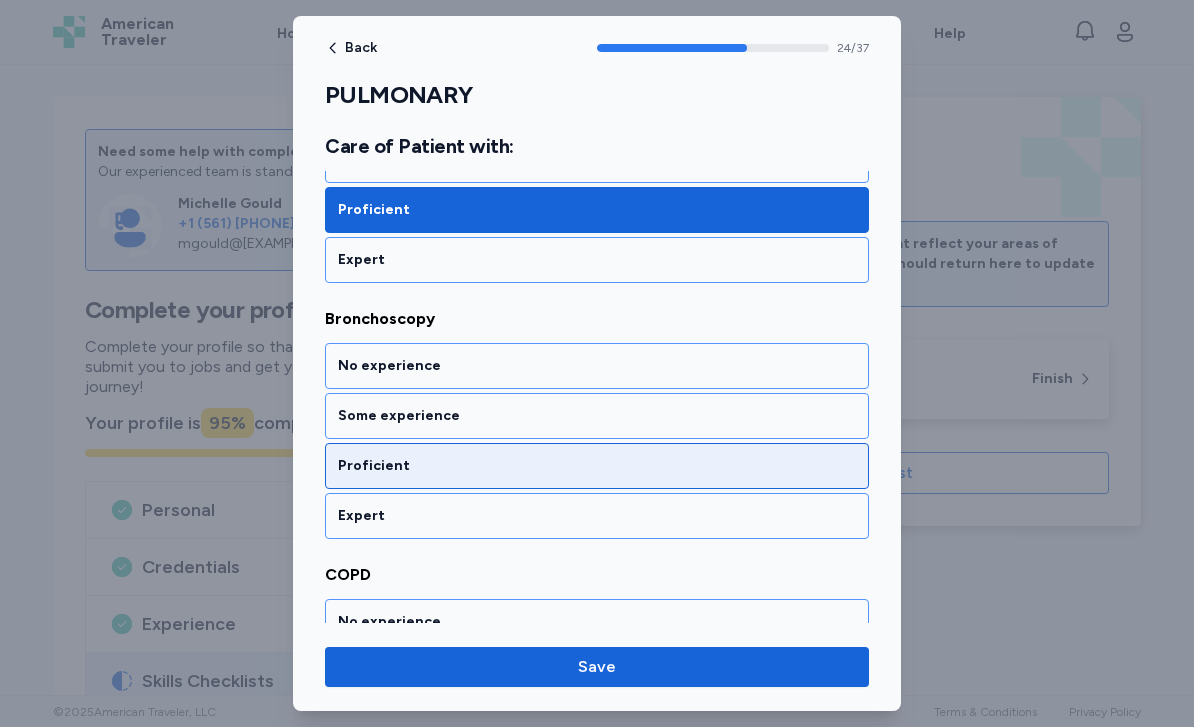 click on "Proficient" at bounding box center (597, 466) 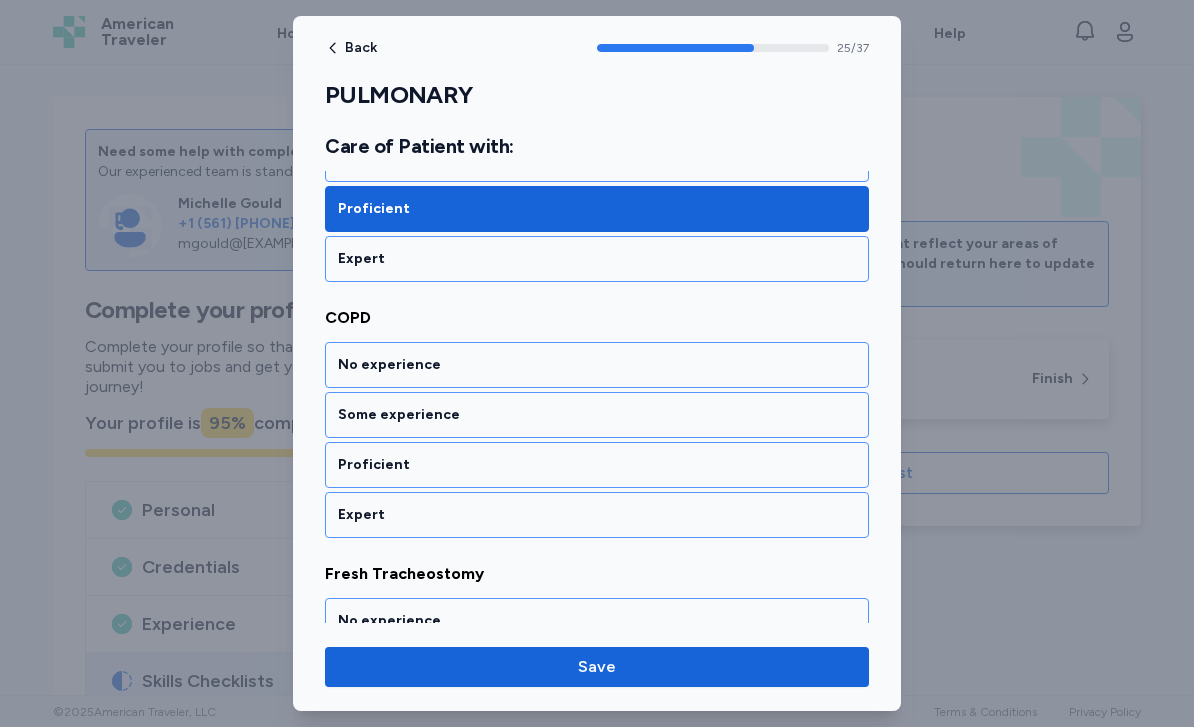scroll, scrollTop: 6731, scrollLeft: 0, axis: vertical 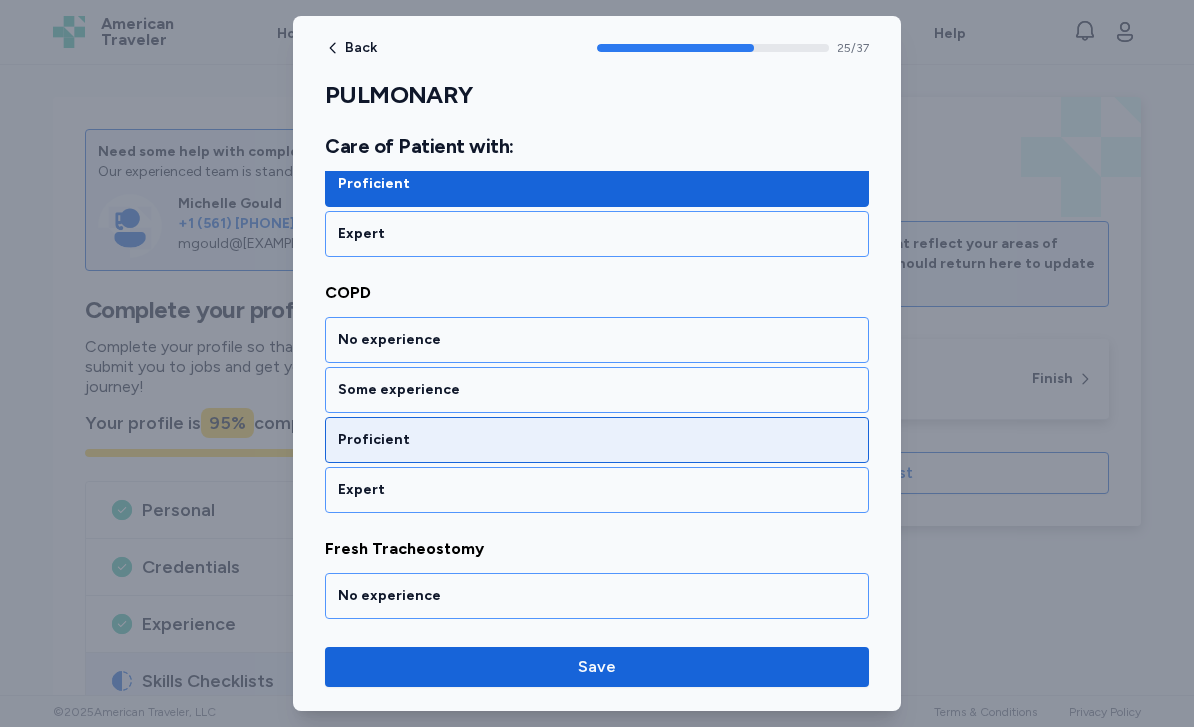 click on "Proficient" at bounding box center [597, 440] 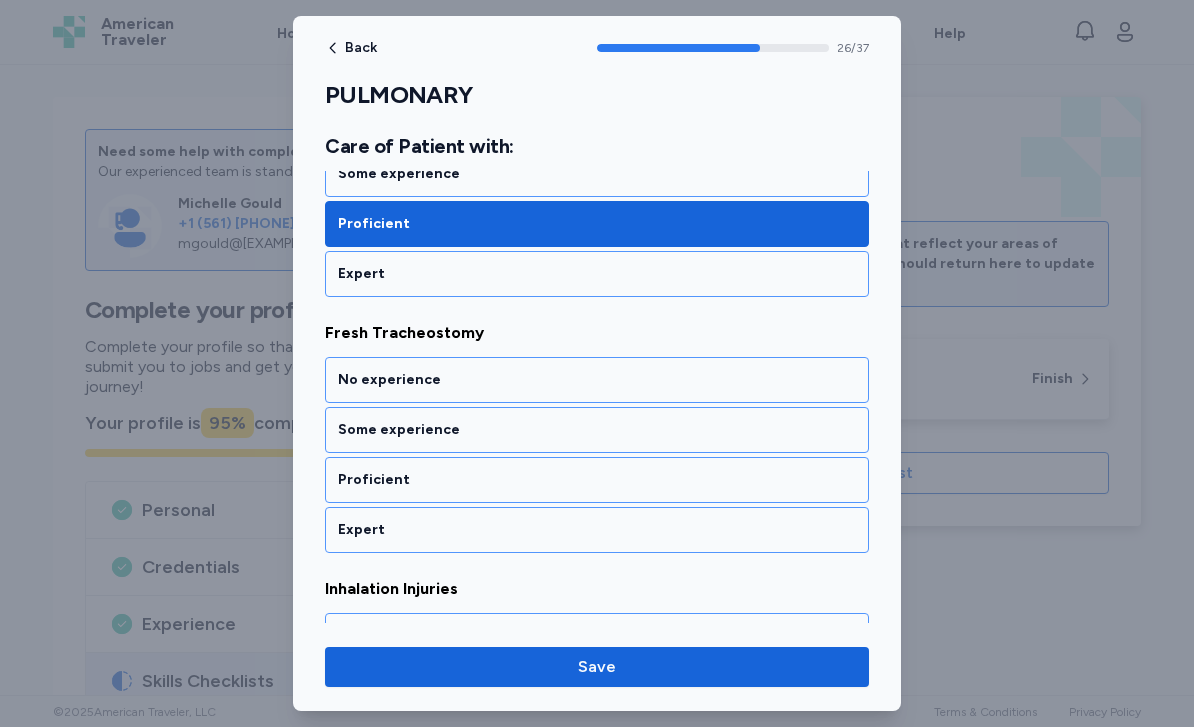 scroll, scrollTop: 6987, scrollLeft: 0, axis: vertical 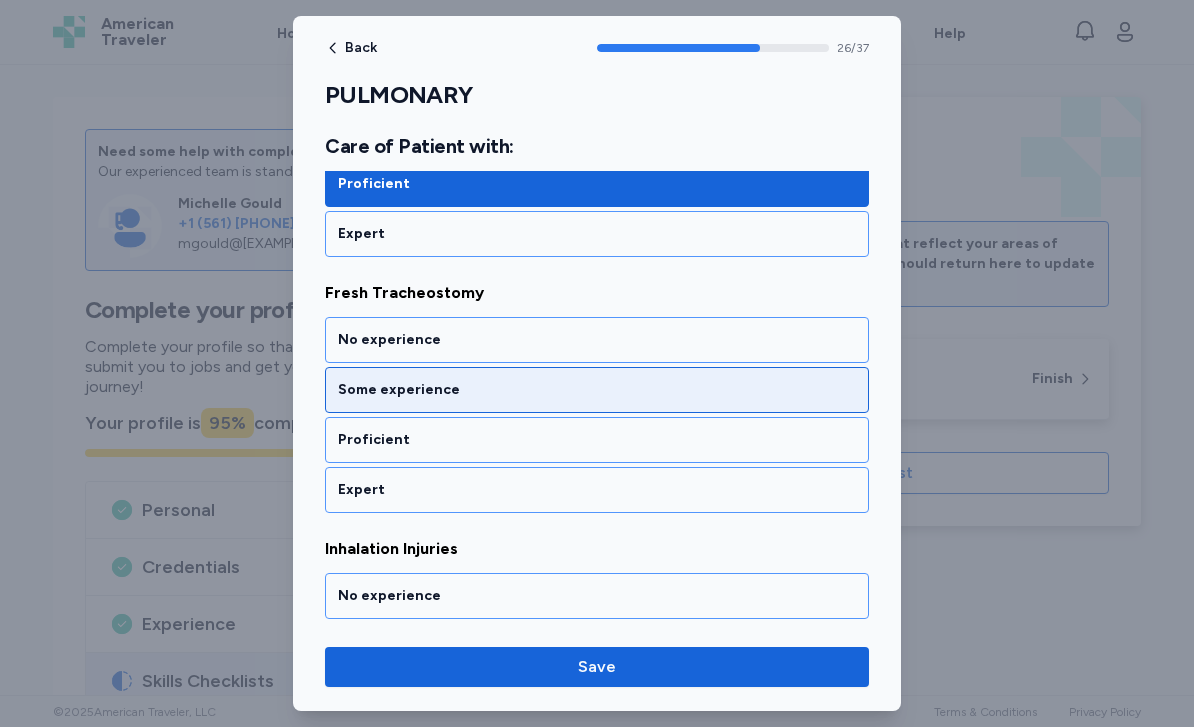 click on "Some experience" at bounding box center (597, 390) 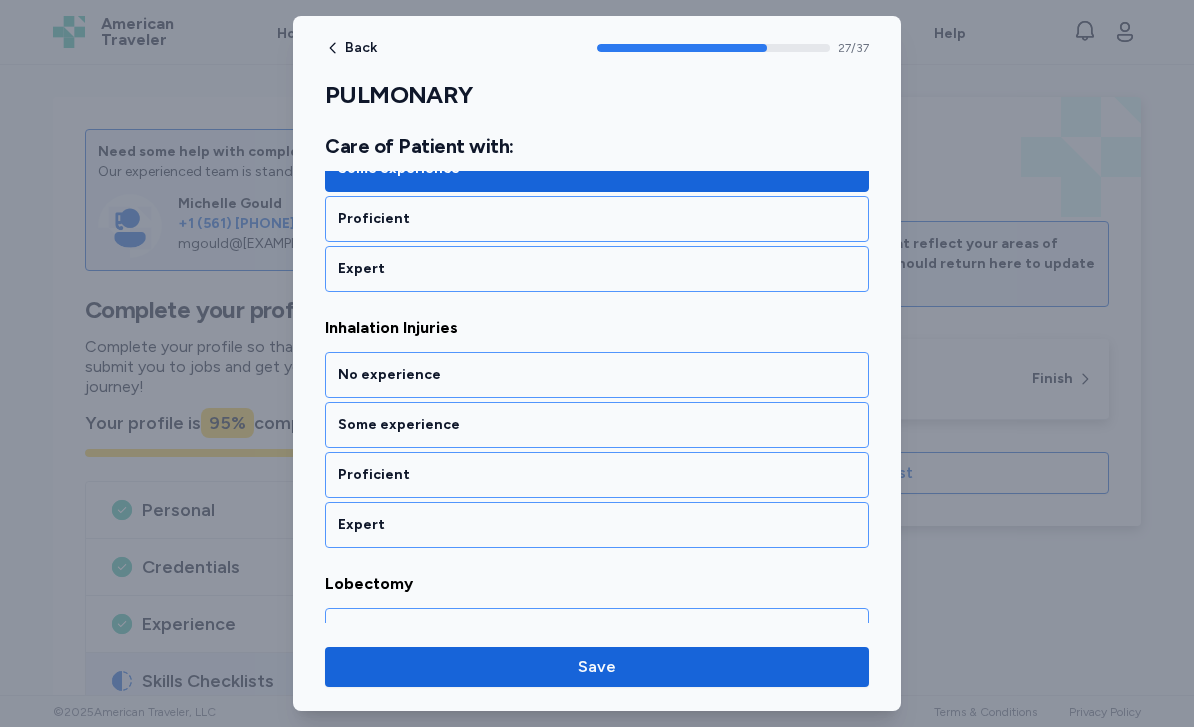 scroll, scrollTop: 7243, scrollLeft: 0, axis: vertical 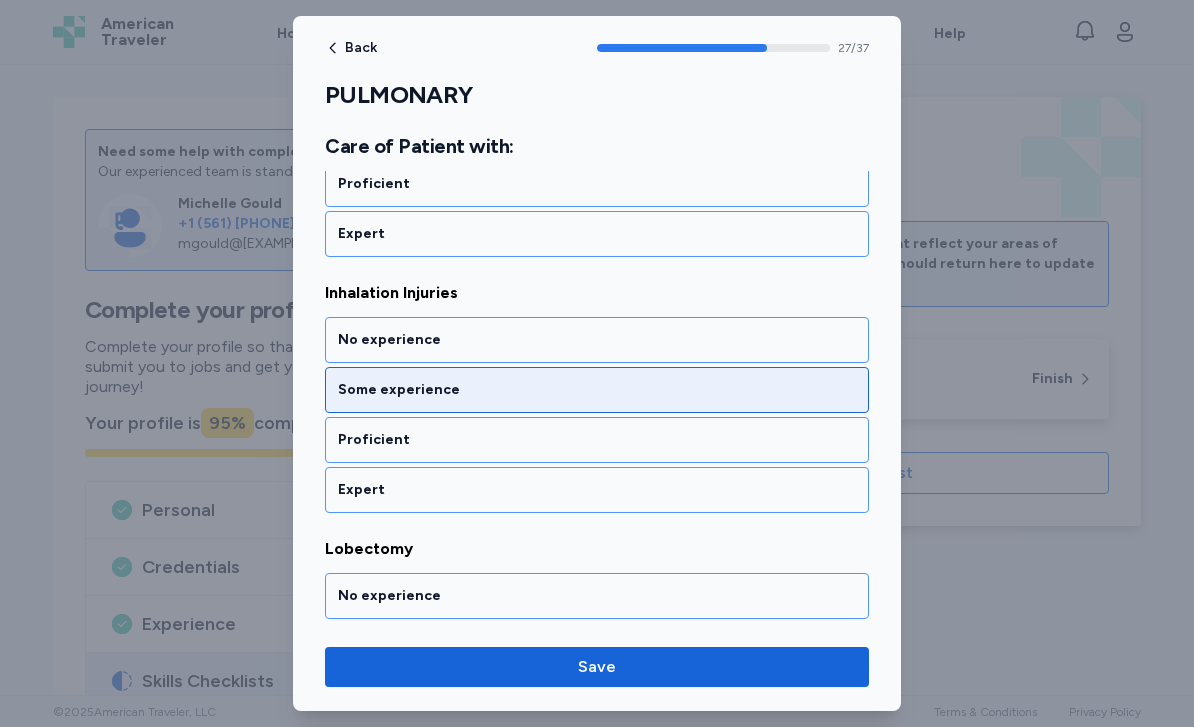 click on "Some experience" at bounding box center [597, 390] 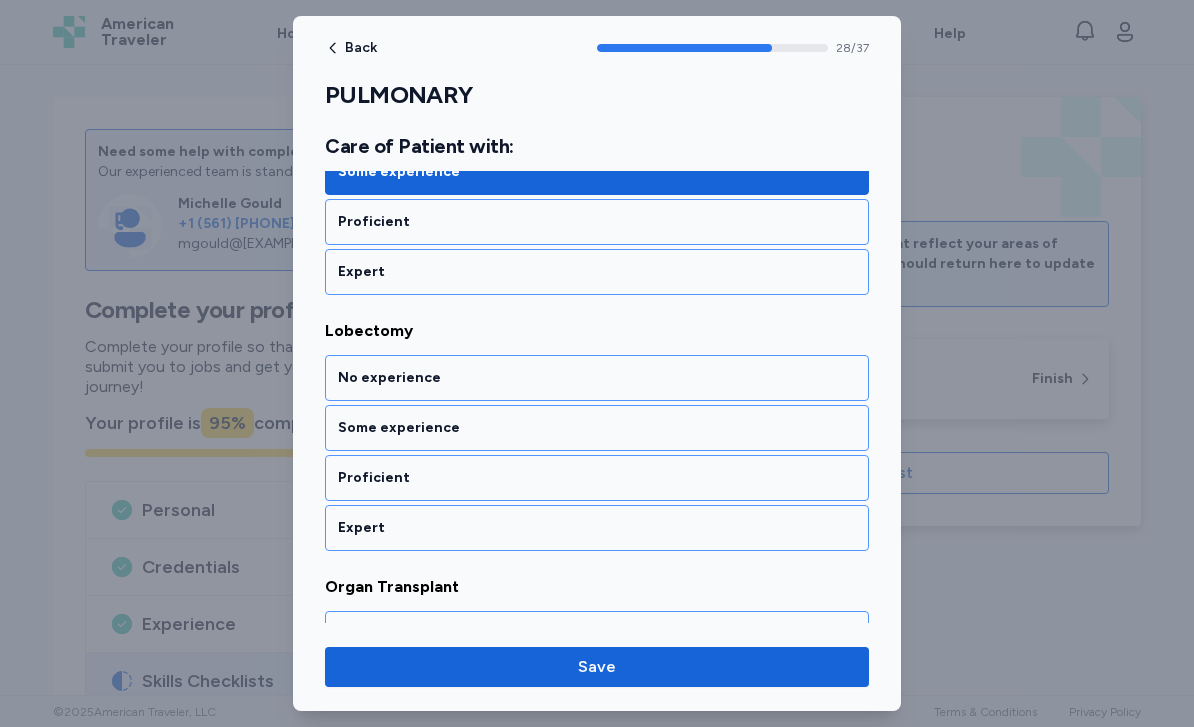 scroll, scrollTop: 7499, scrollLeft: 0, axis: vertical 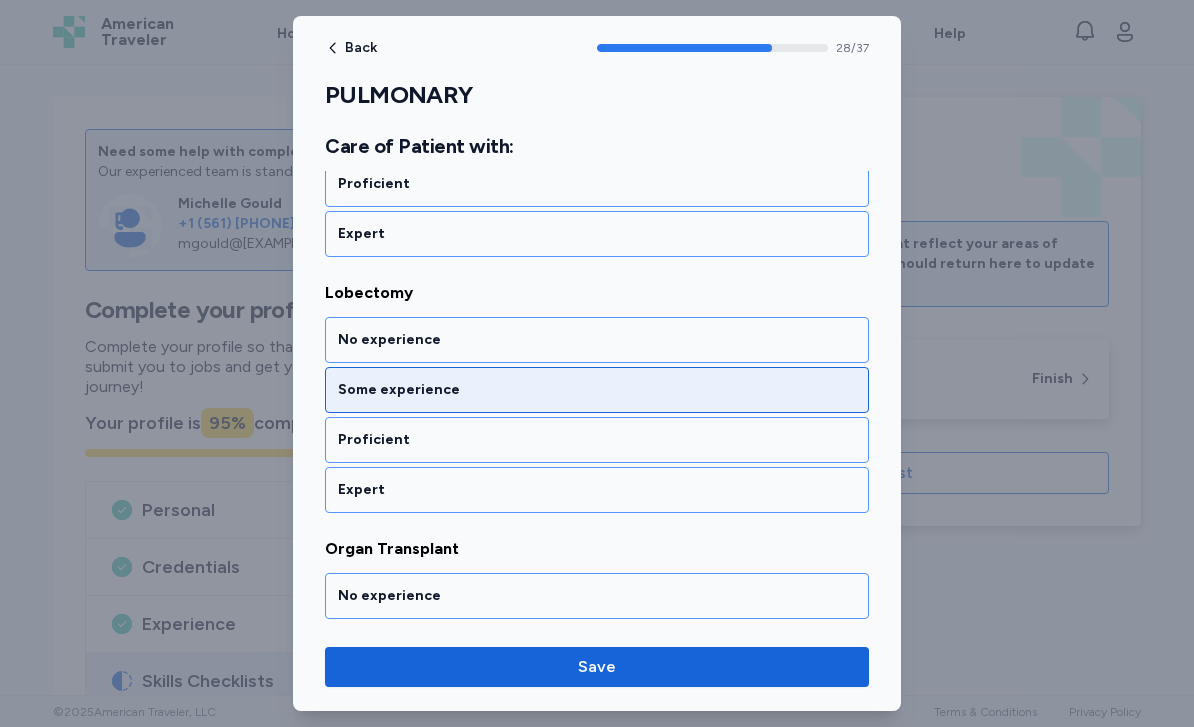 click on "Some experience" at bounding box center [597, 390] 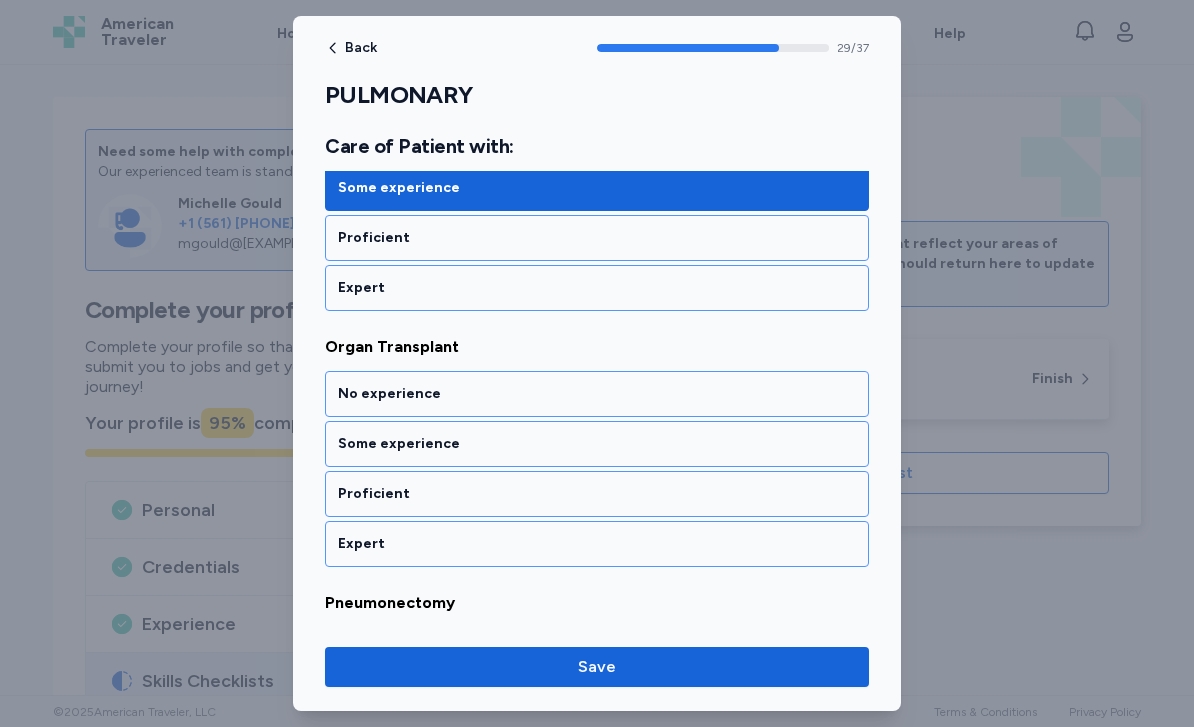 scroll, scrollTop: 7755, scrollLeft: 0, axis: vertical 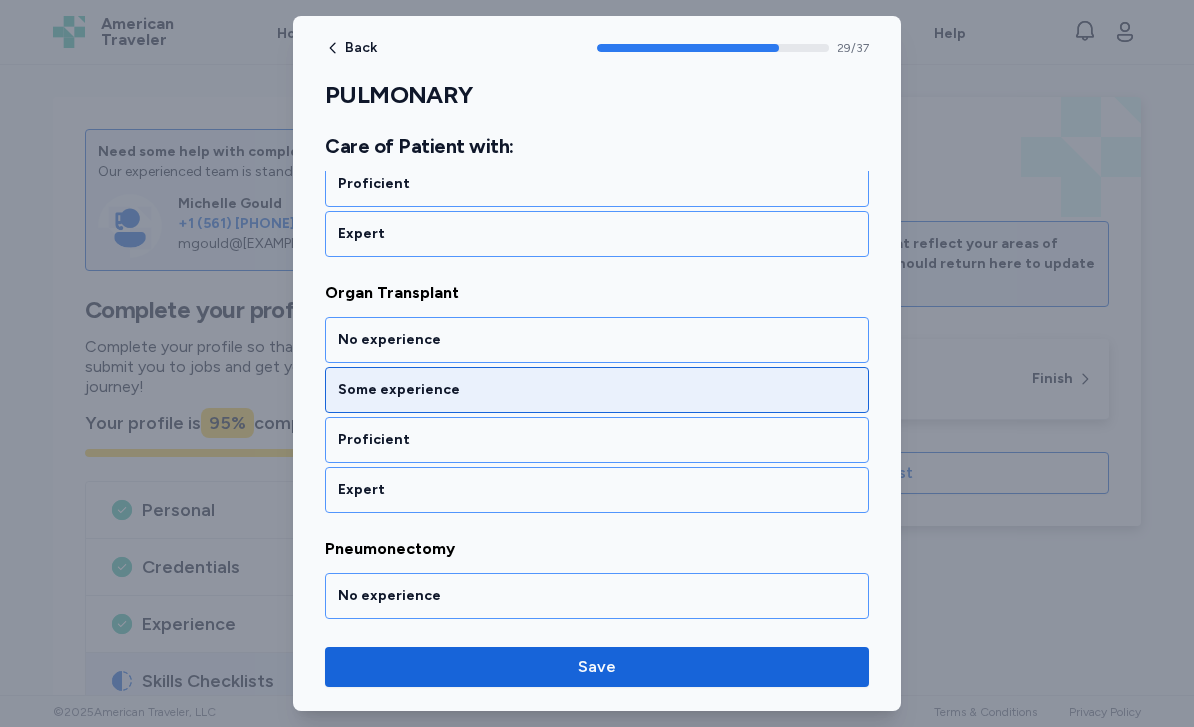 click on "Some experience" at bounding box center (597, 390) 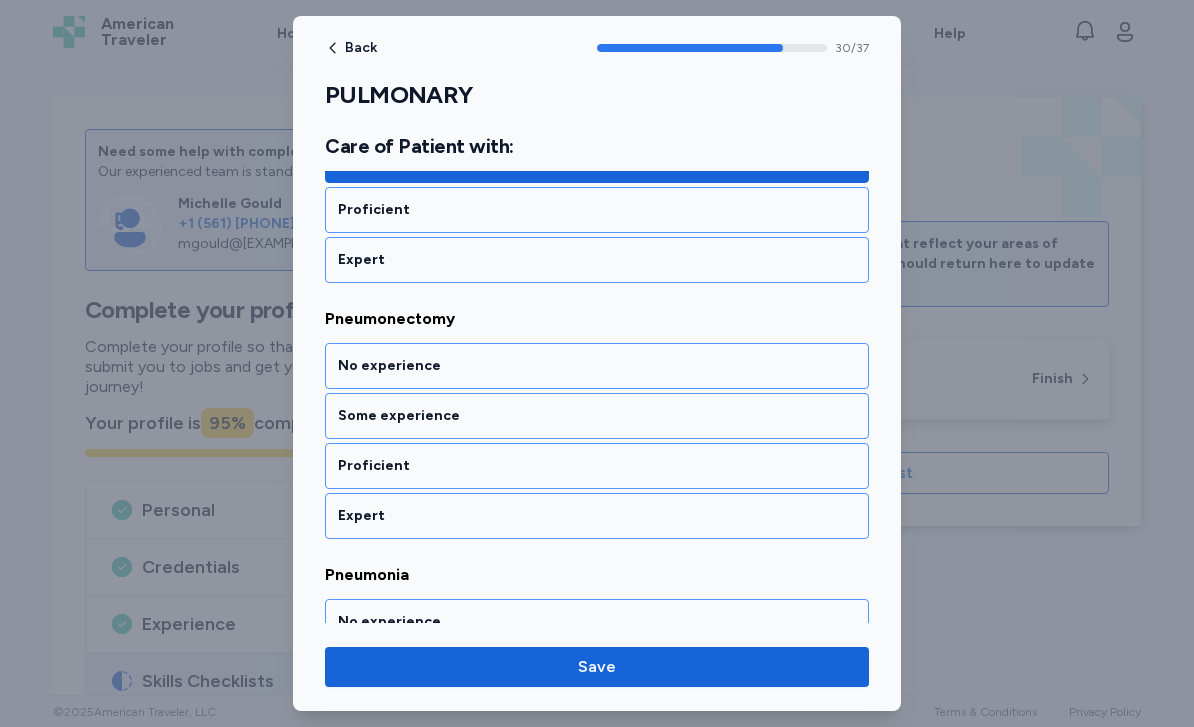 scroll, scrollTop: 8011, scrollLeft: 0, axis: vertical 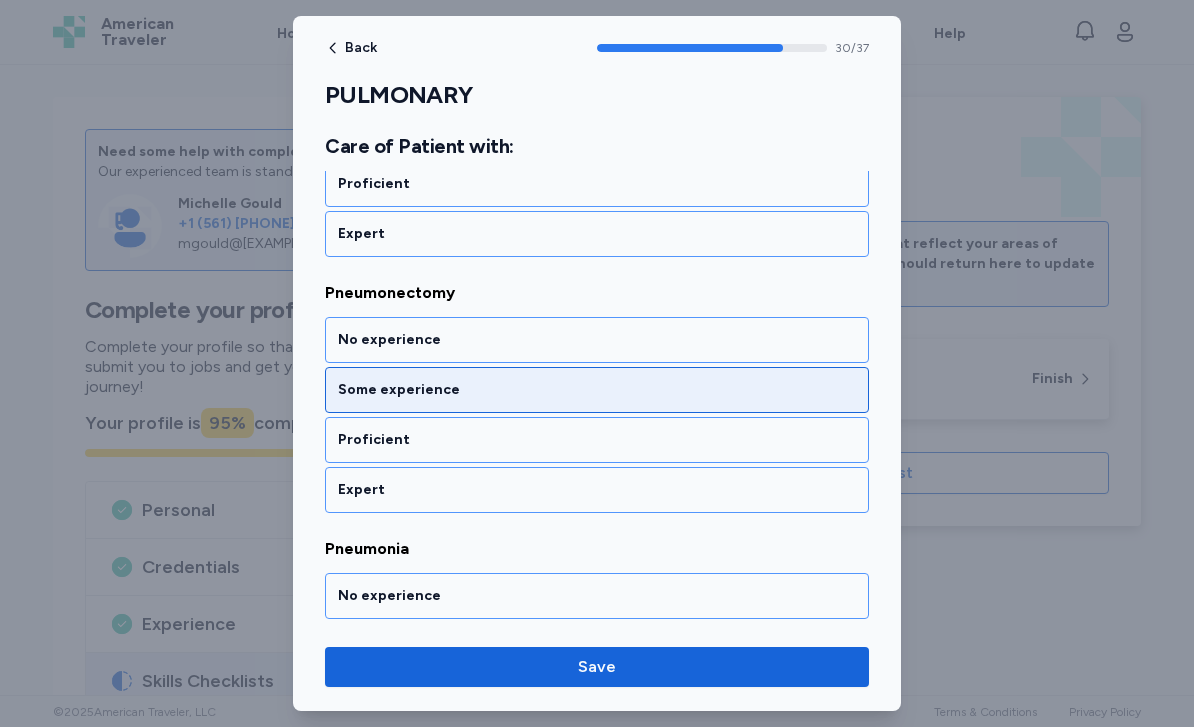 click on "Some experience" at bounding box center (597, 390) 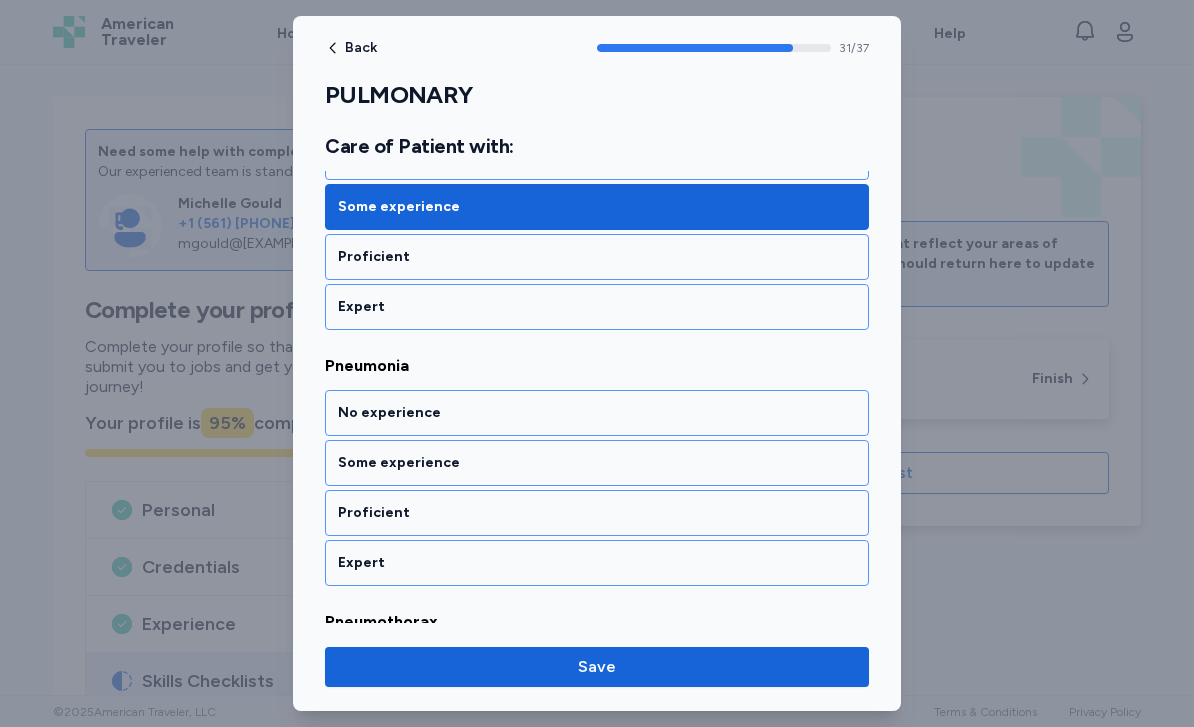 scroll, scrollTop: 8267, scrollLeft: 0, axis: vertical 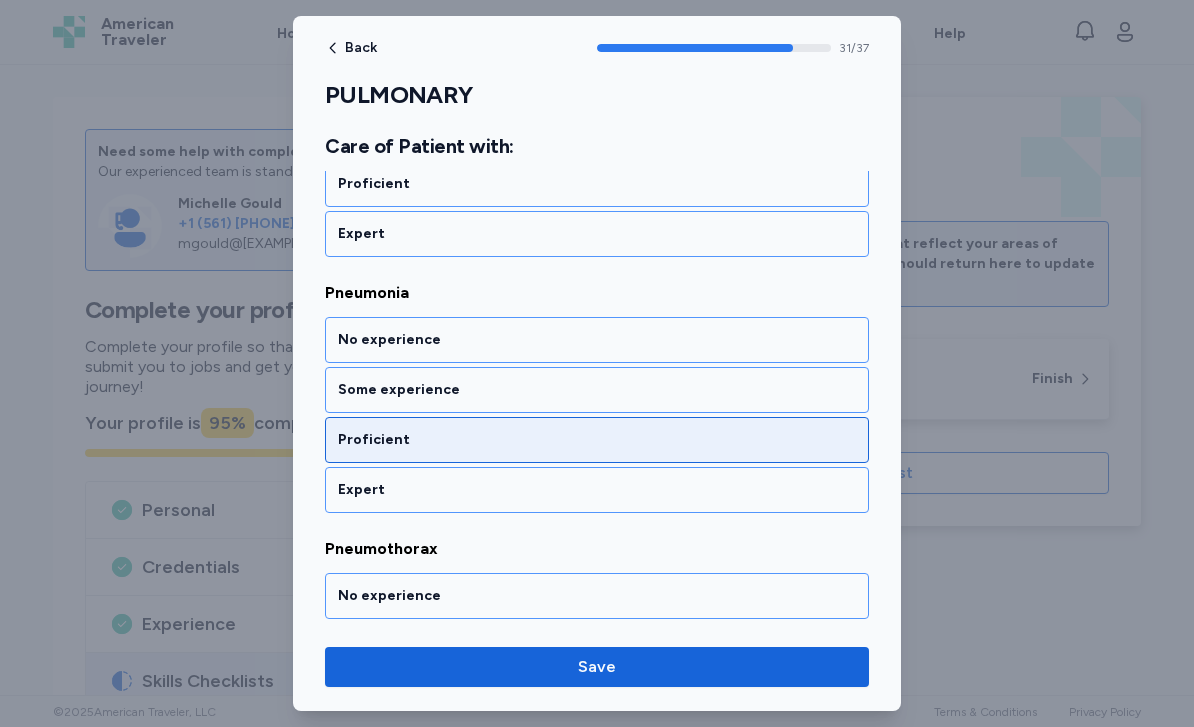 click on "Proficient" at bounding box center [597, 440] 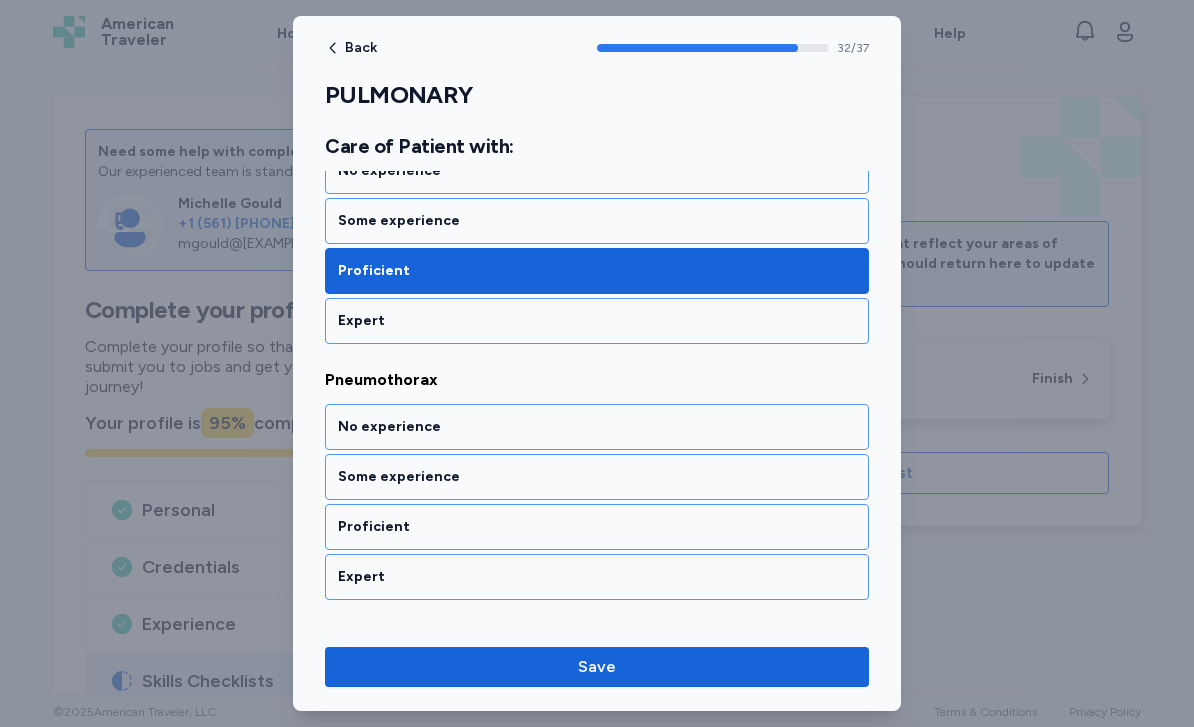 scroll, scrollTop: 8523, scrollLeft: 0, axis: vertical 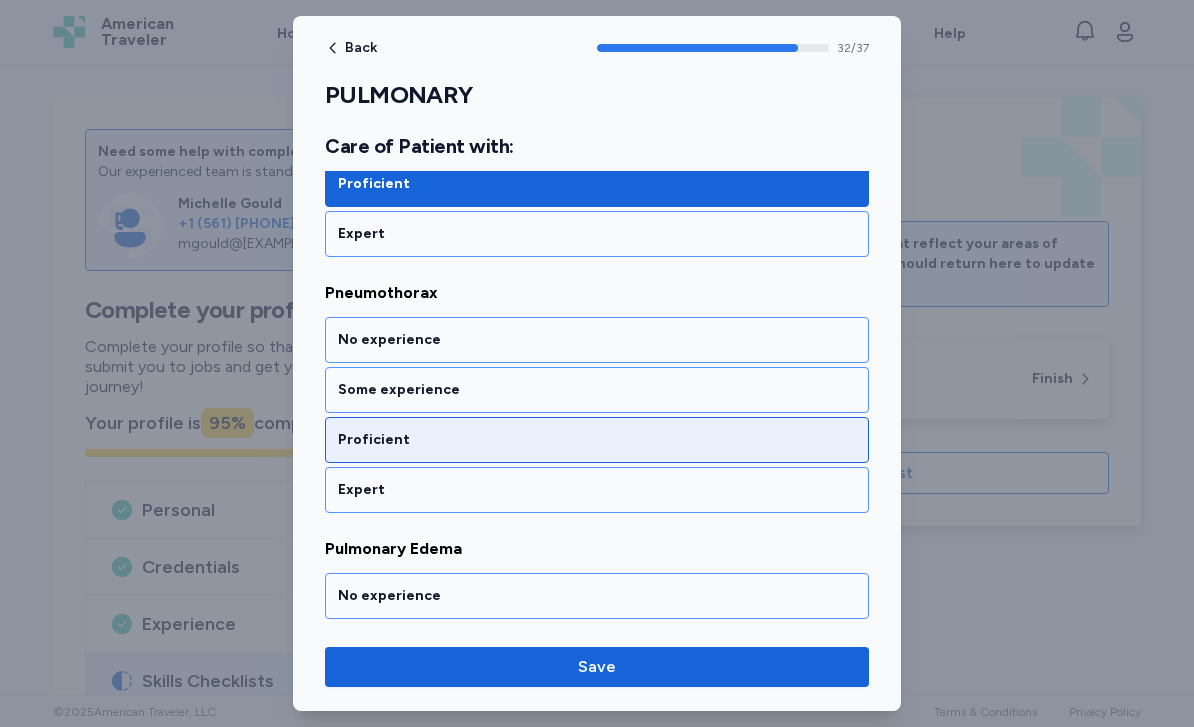 click on "Proficient" at bounding box center [597, 440] 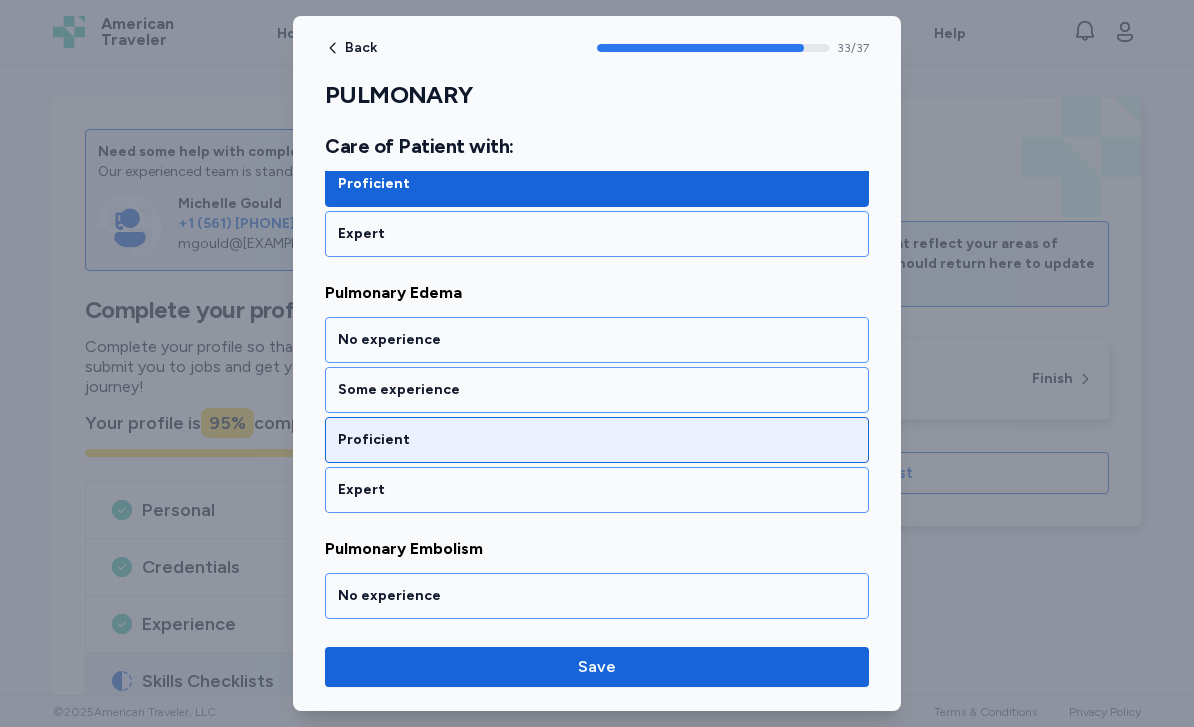 click on "Proficient" at bounding box center (597, 440) 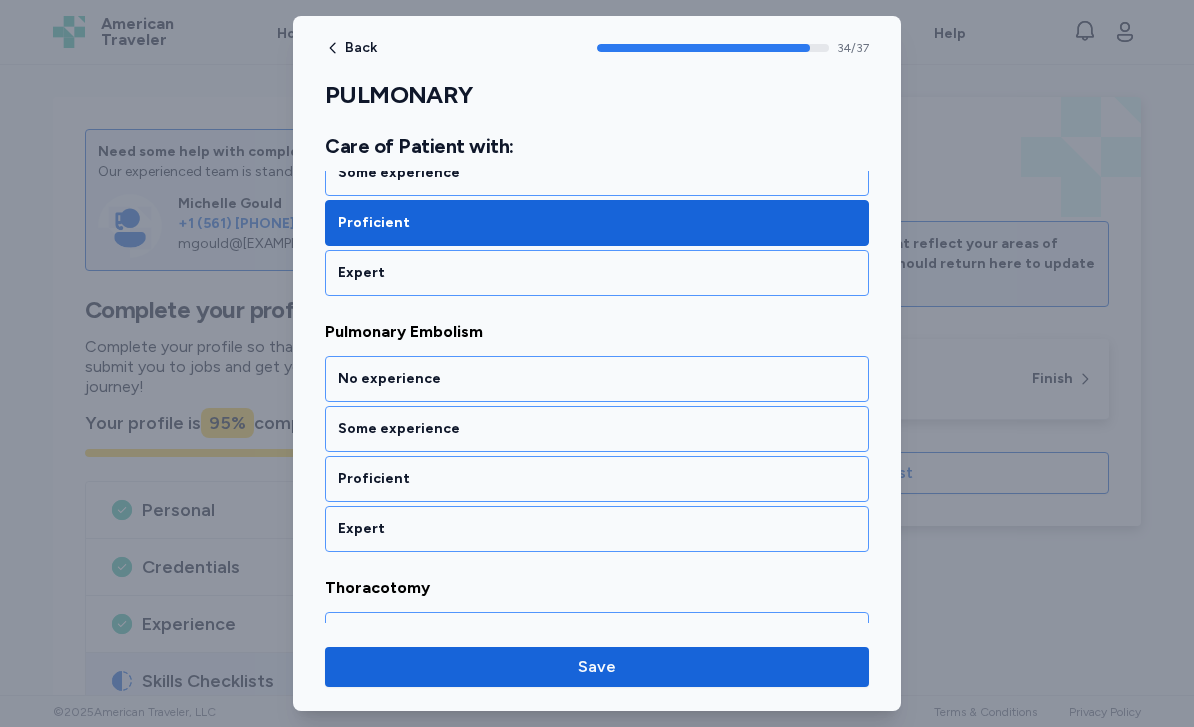 scroll, scrollTop: 9035, scrollLeft: 0, axis: vertical 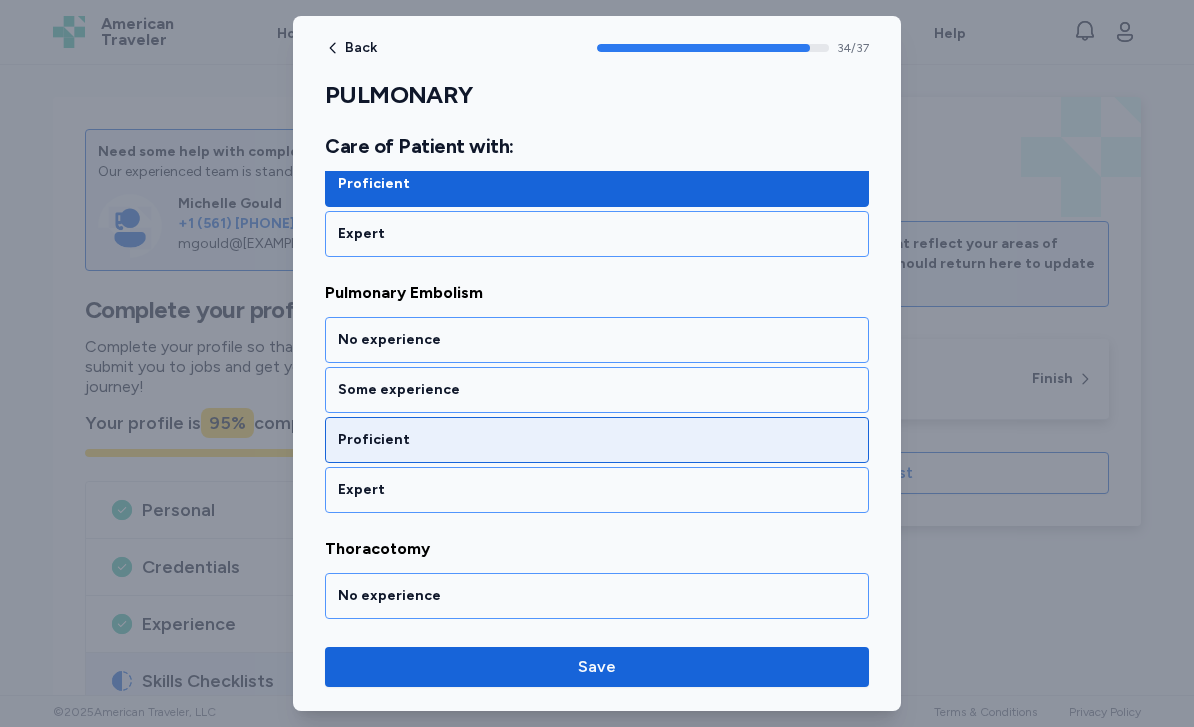 click on "Proficient" at bounding box center [597, 440] 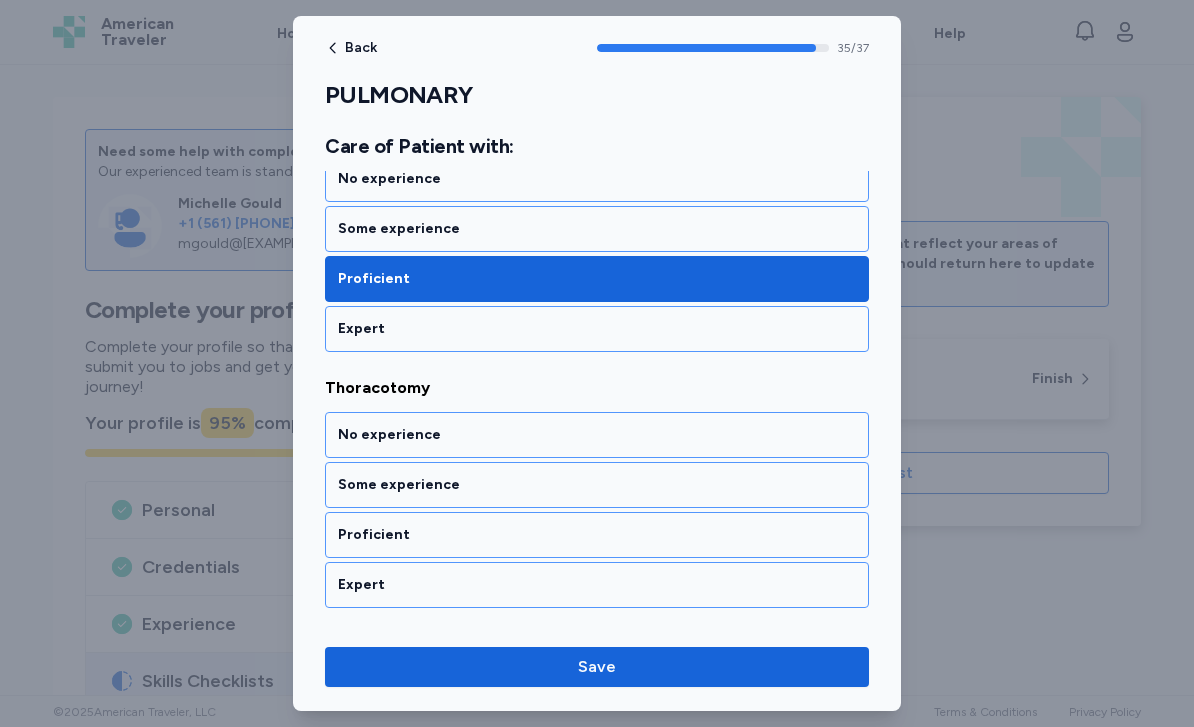 scroll, scrollTop: 9291, scrollLeft: 0, axis: vertical 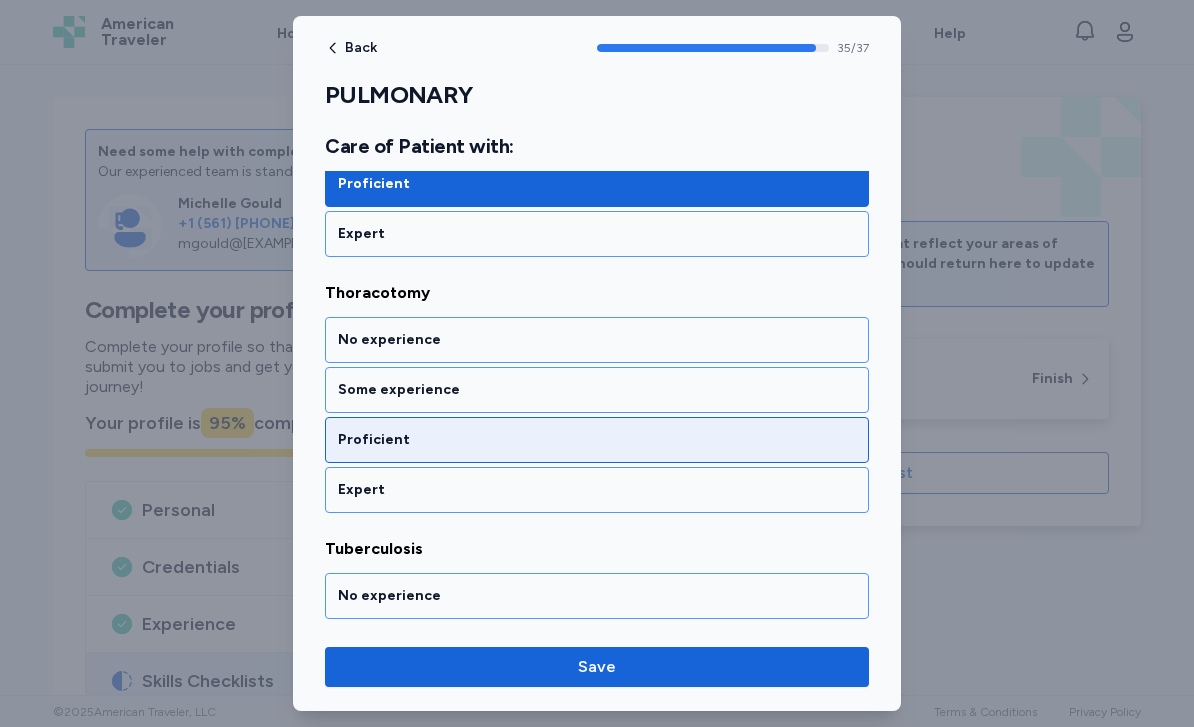 click on "Proficient" at bounding box center (597, 440) 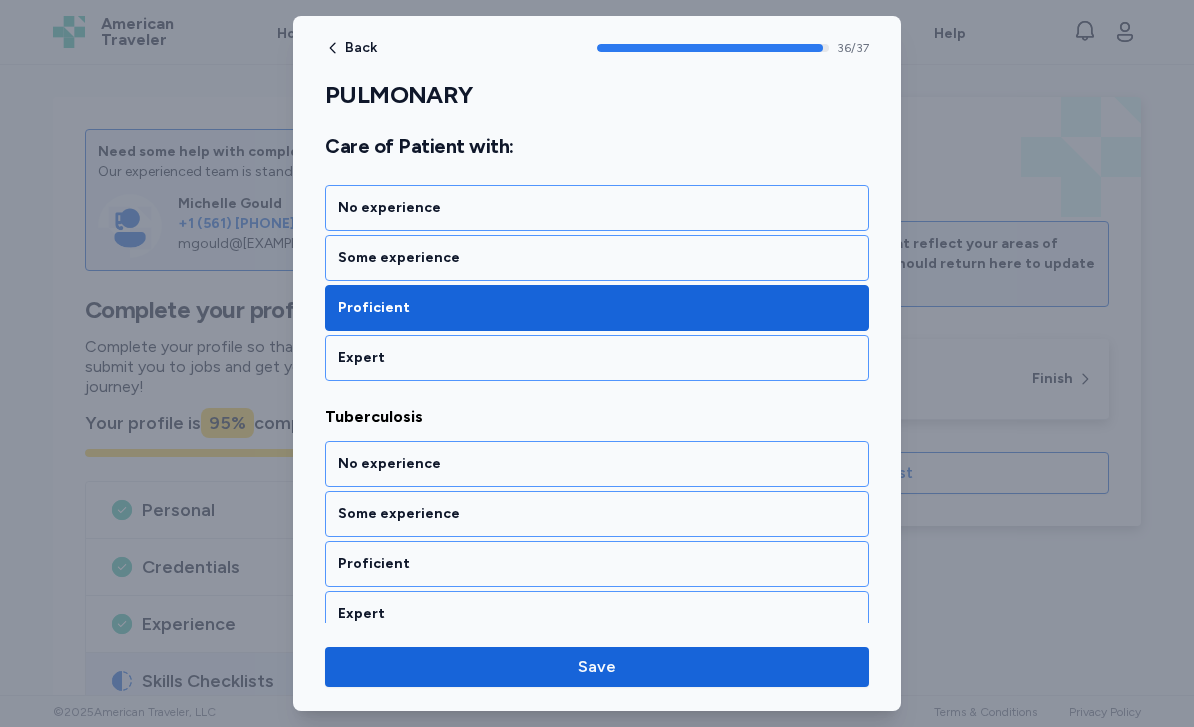 scroll, scrollTop: 9441, scrollLeft: 0, axis: vertical 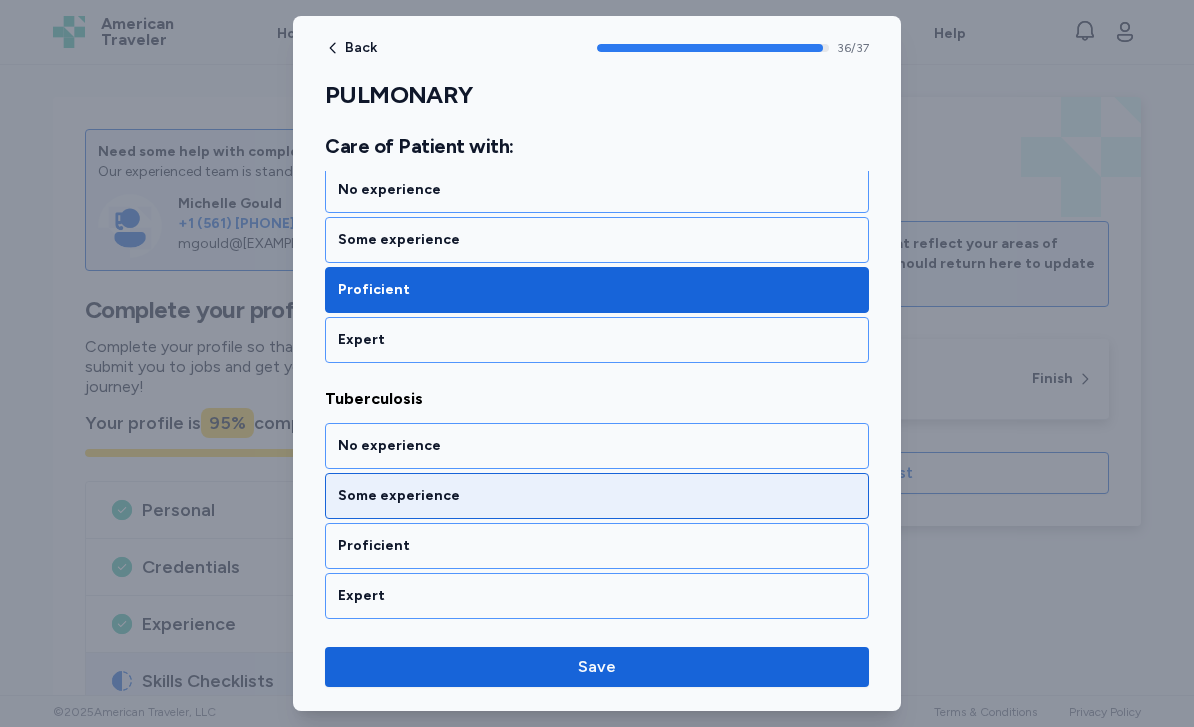 click on "Some experience" at bounding box center (597, 496) 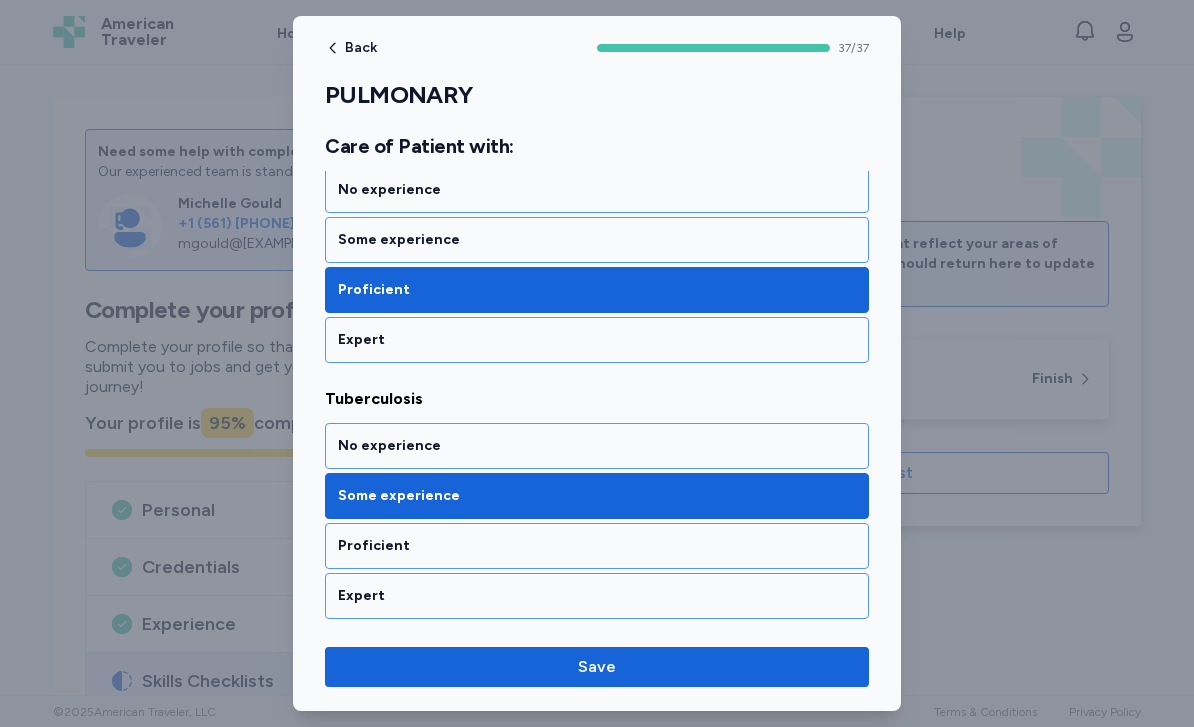 scroll, scrollTop: 9441, scrollLeft: 0, axis: vertical 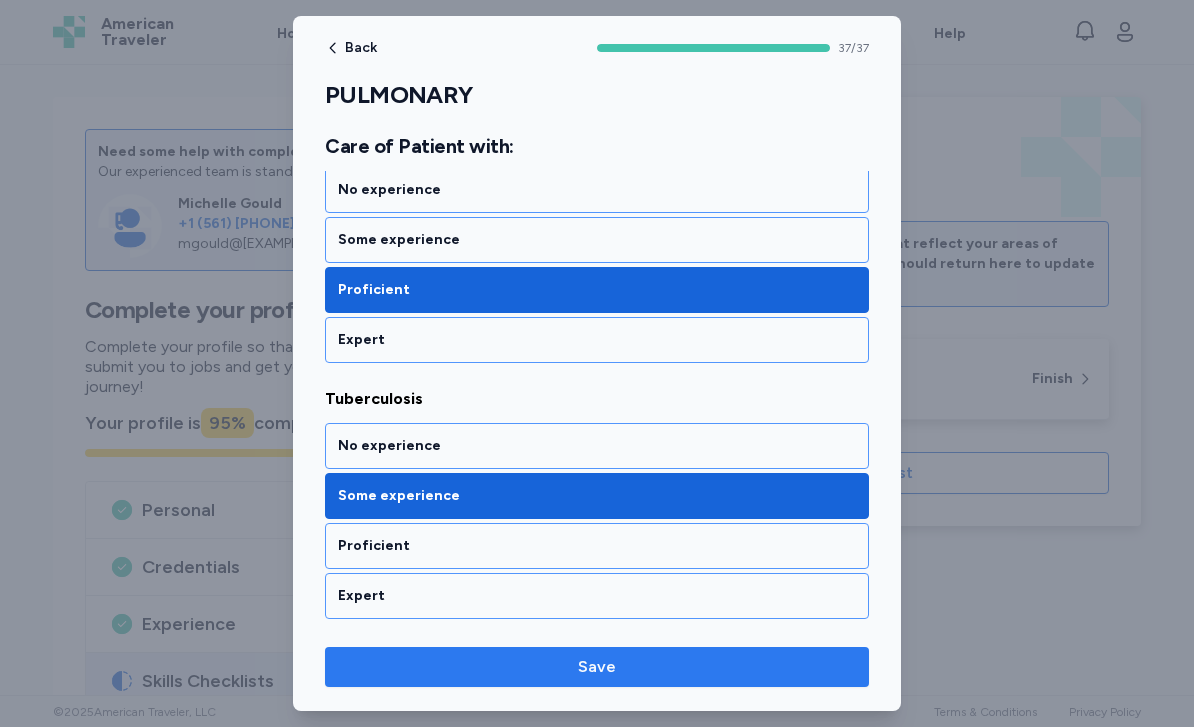 click on "Save" at bounding box center [597, 667] 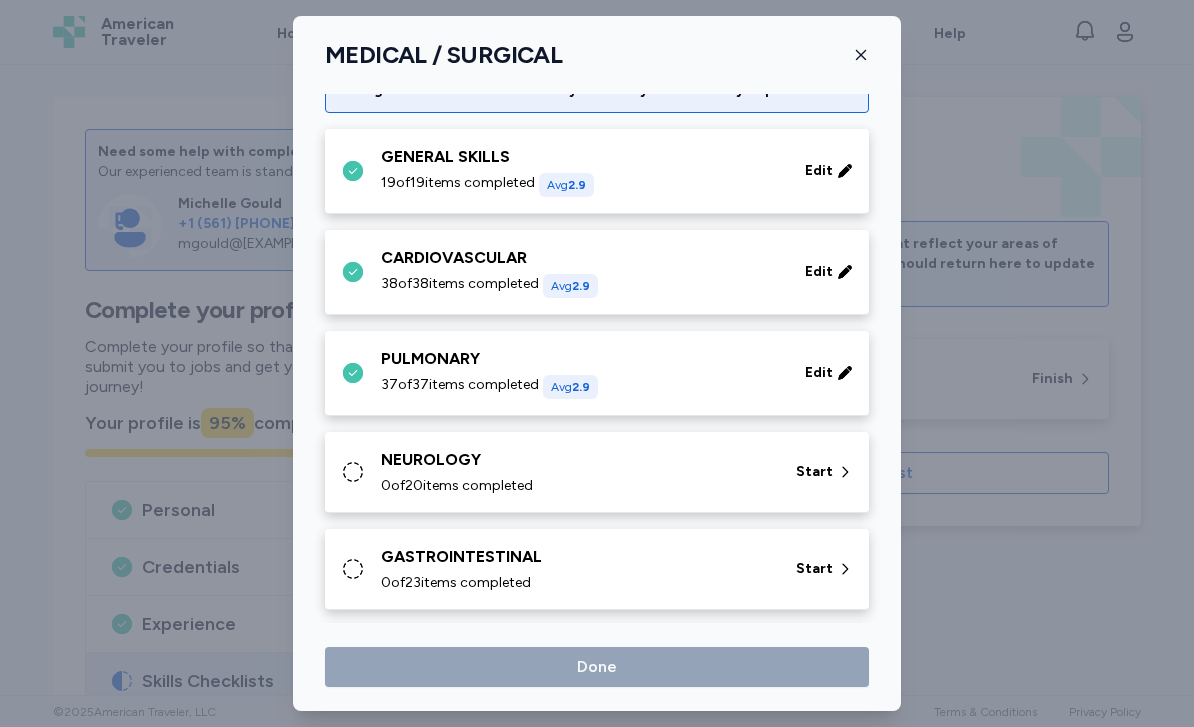 scroll, scrollTop: 97, scrollLeft: 0, axis: vertical 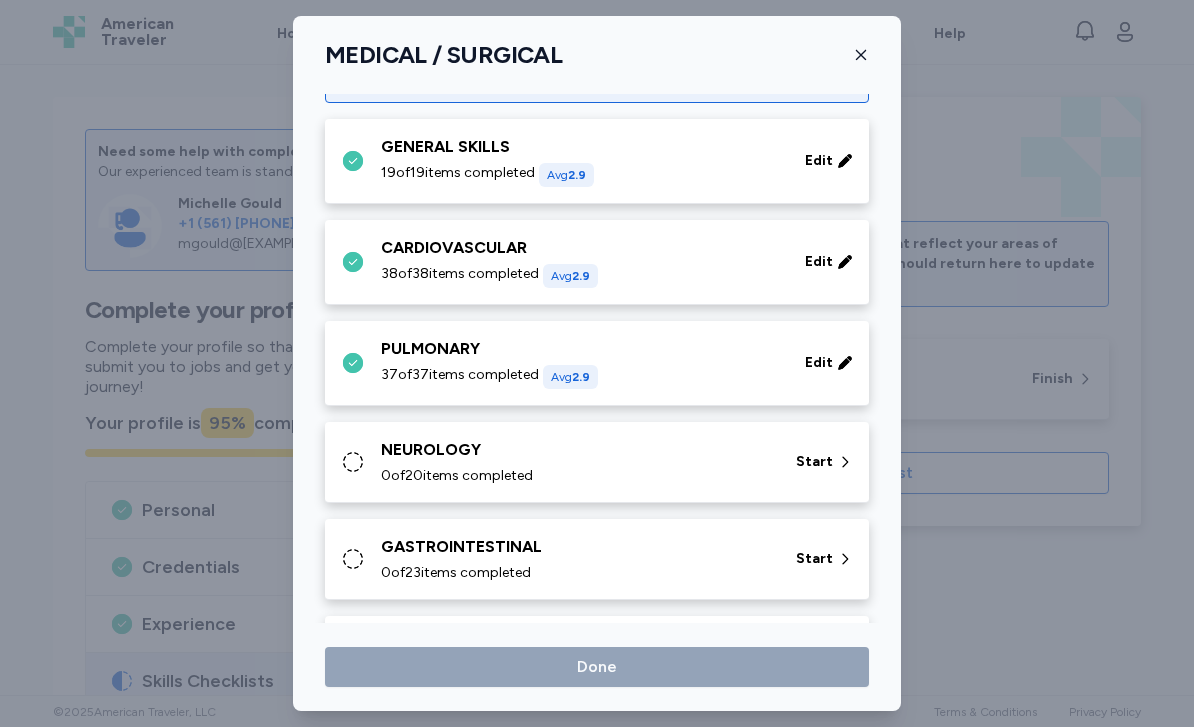click on "NEUROLOGY" at bounding box center (576, 450) 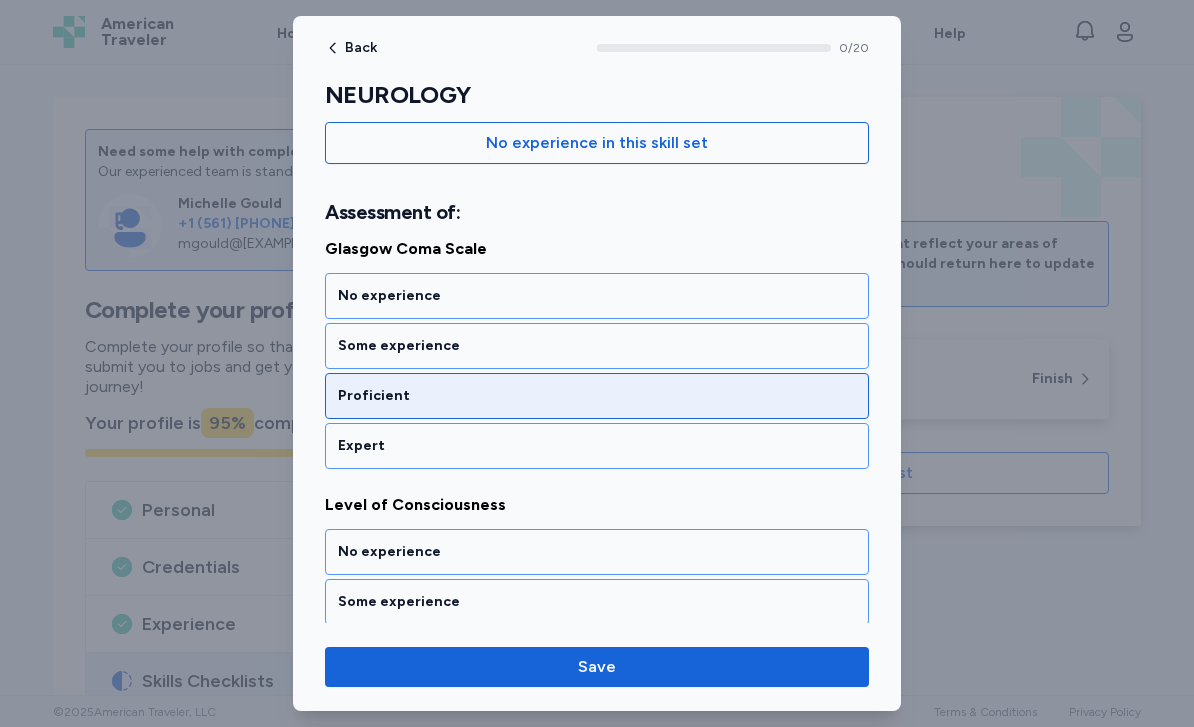 click on "Proficient" at bounding box center [597, 396] 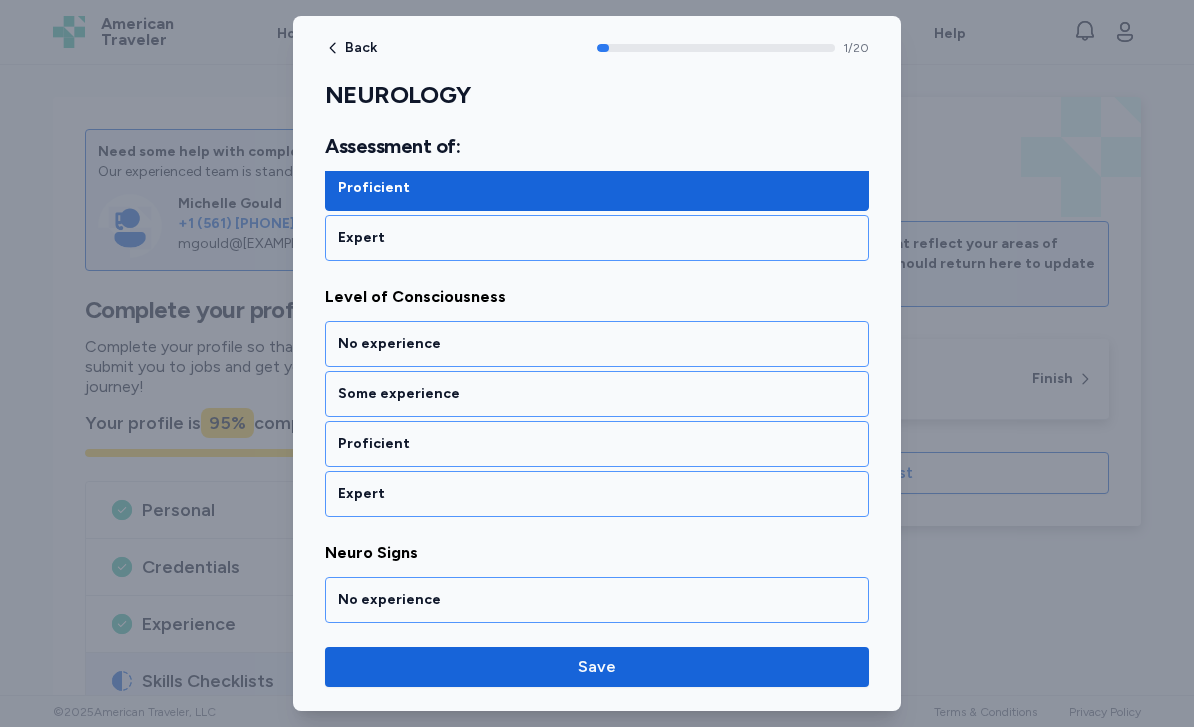 scroll, scrollTop: 437, scrollLeft: 0, axis: vertical 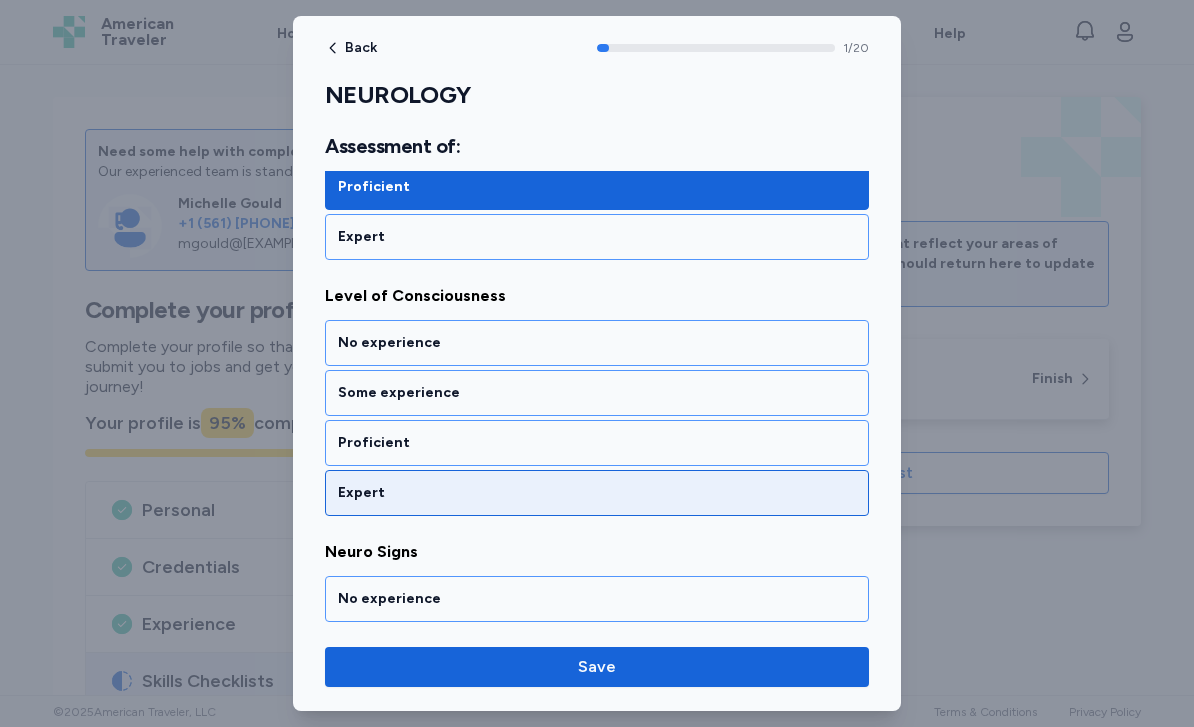 click on "Expert" at bounding box center (597, 493) 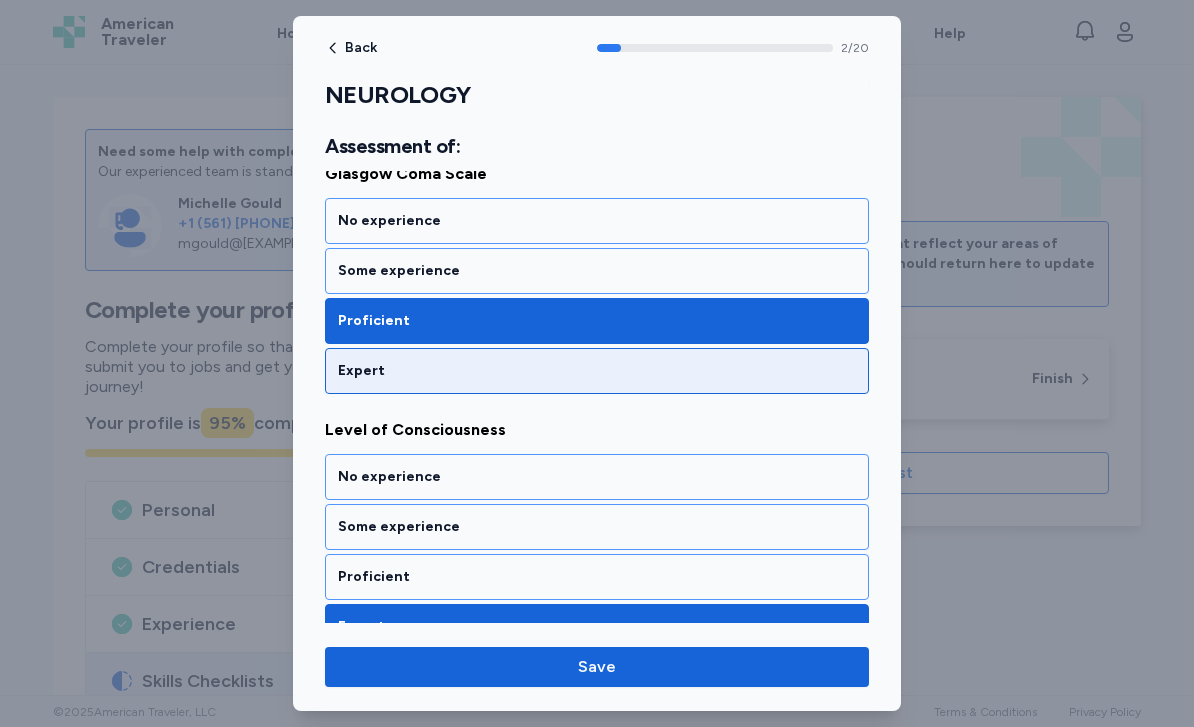 click on "Expert" at bounding box center (597, 371) 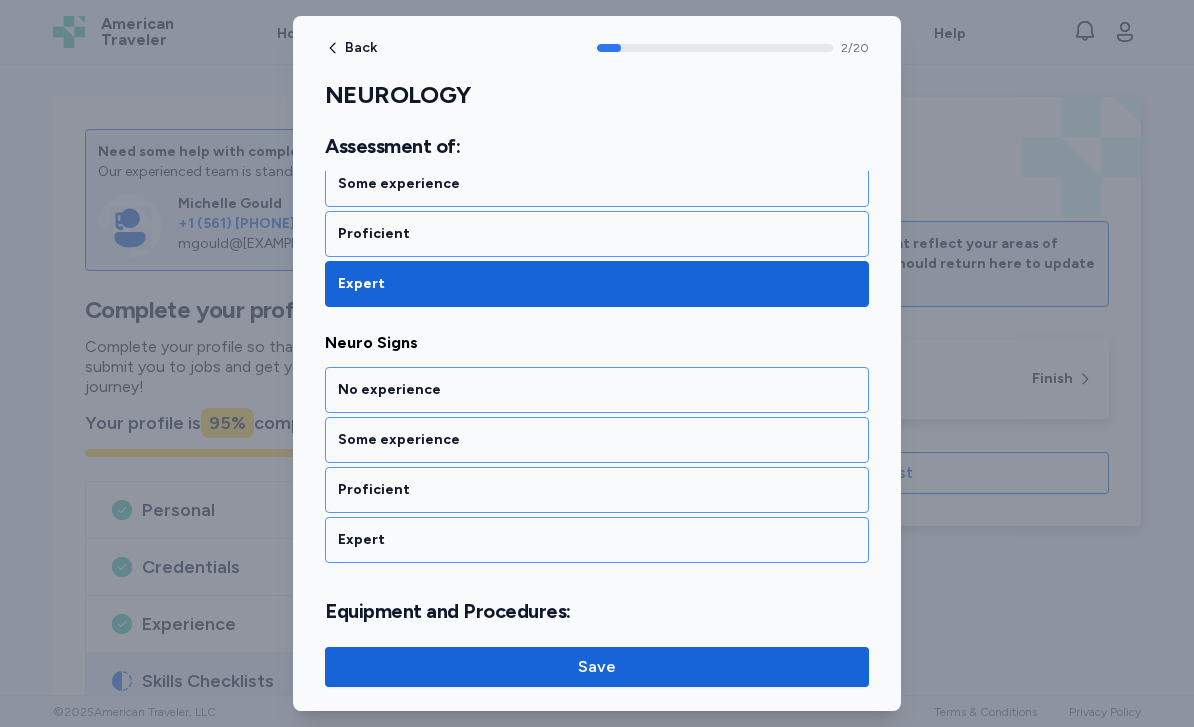 scroll, scrollTop: 696, scrollLeft: 0, axis: vertical 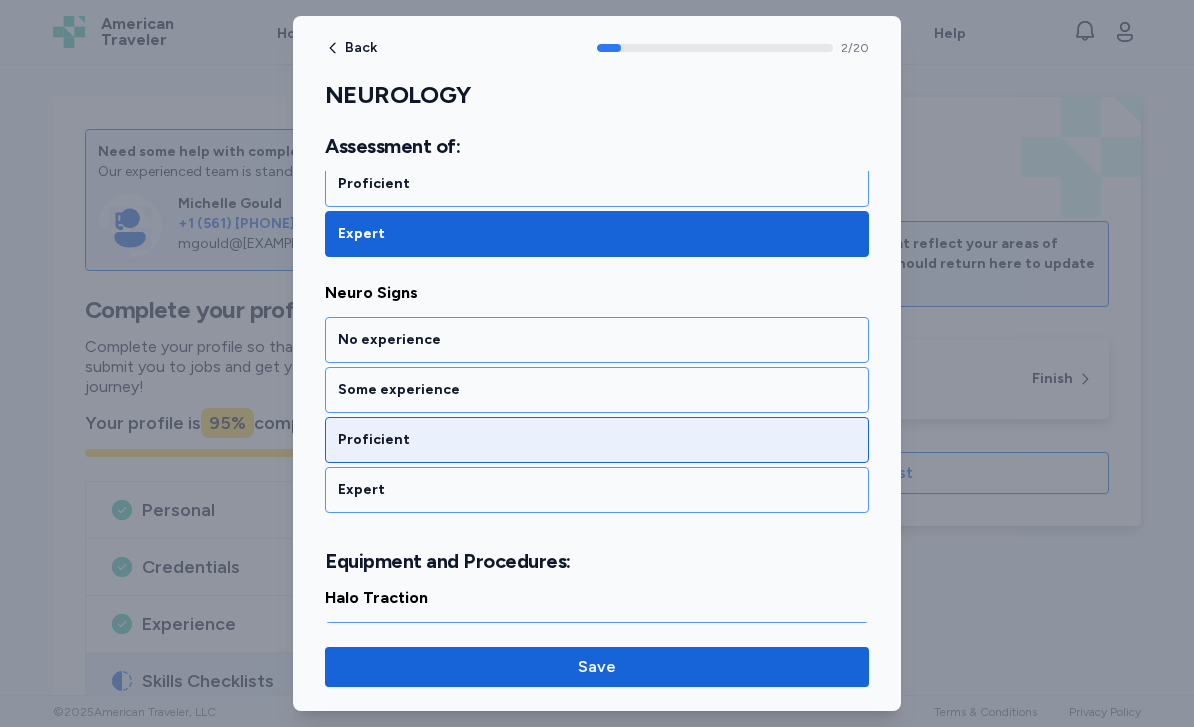 click on "Proficient" at bounding box center [597, 440] 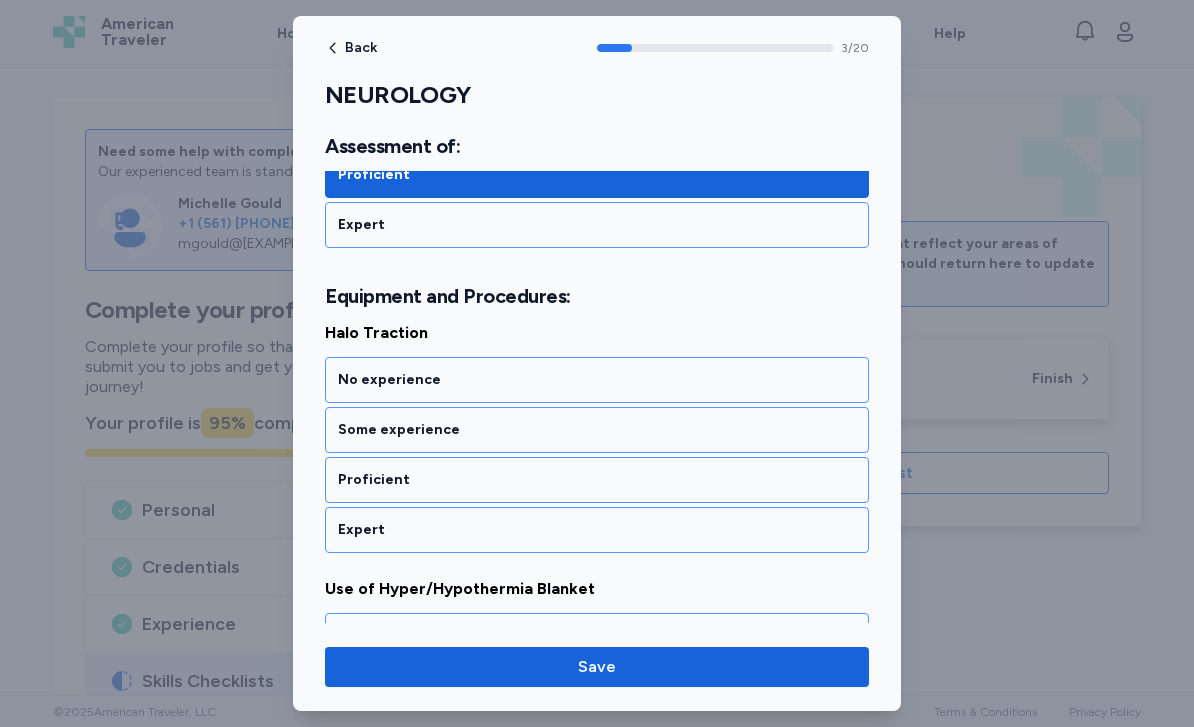 scroll, scrollTop: 1001, scrollLeft: 0, axis: vertical 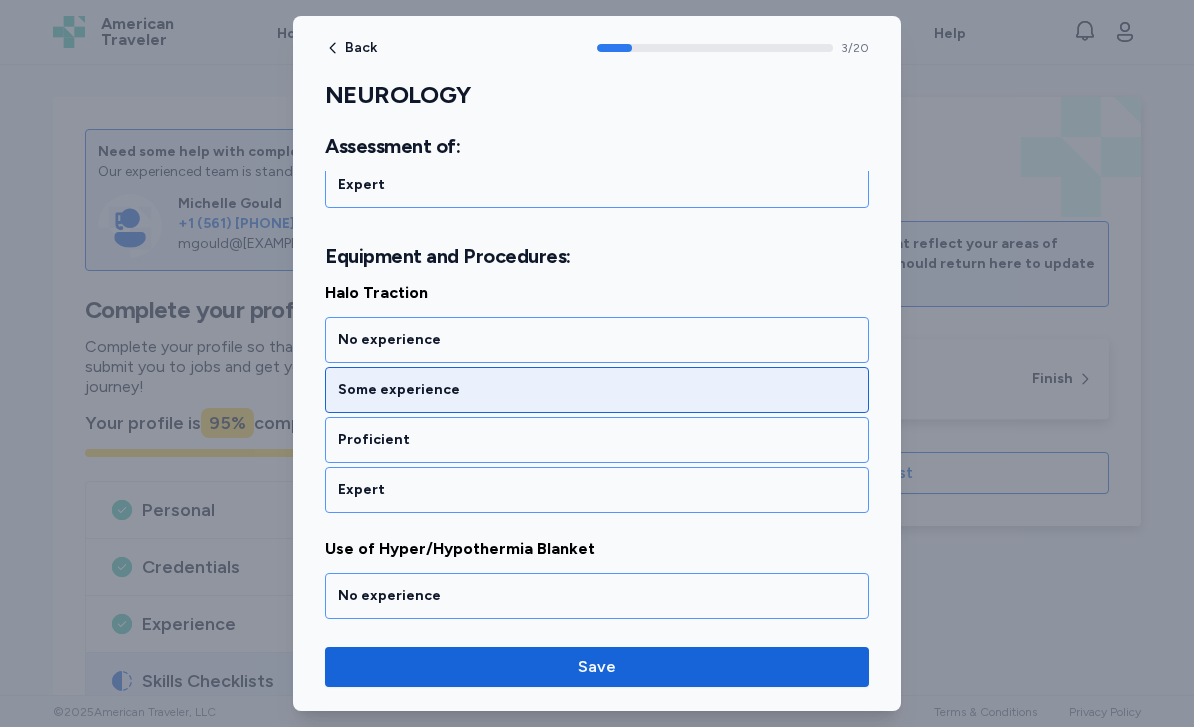 click on "Some experience" at bounding box center (597, 390) 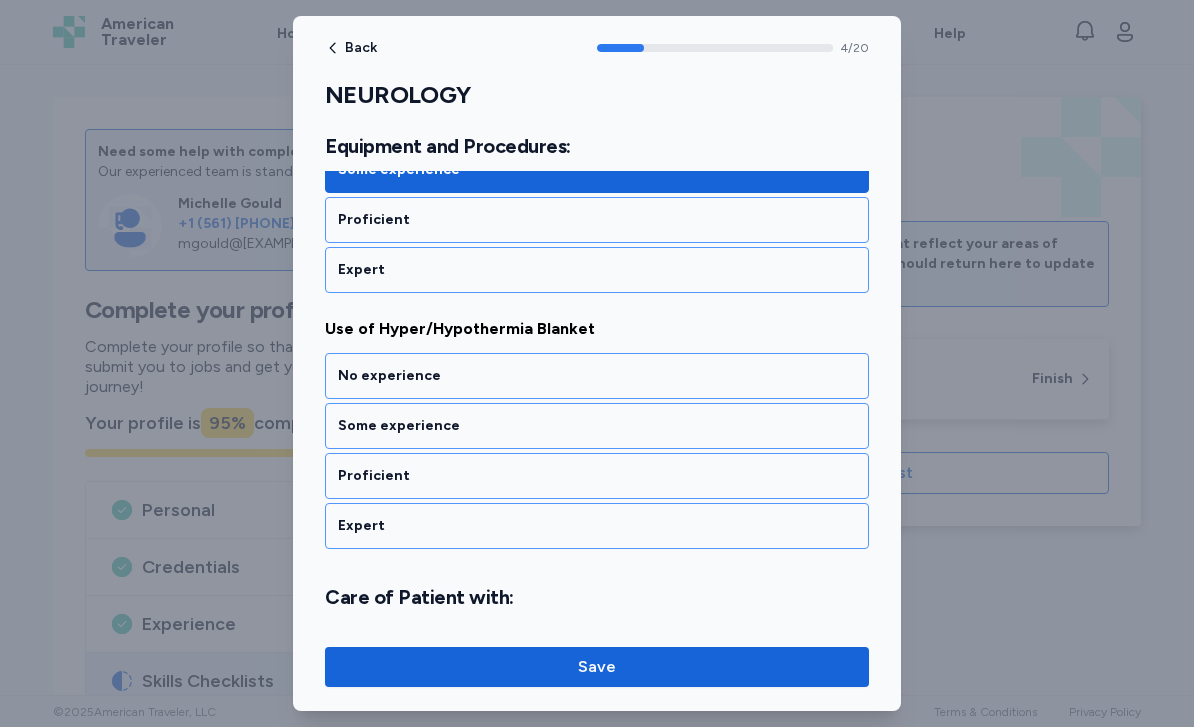 scroll, scrollTop: 1257, scrollLeft: 0, axis: vertical 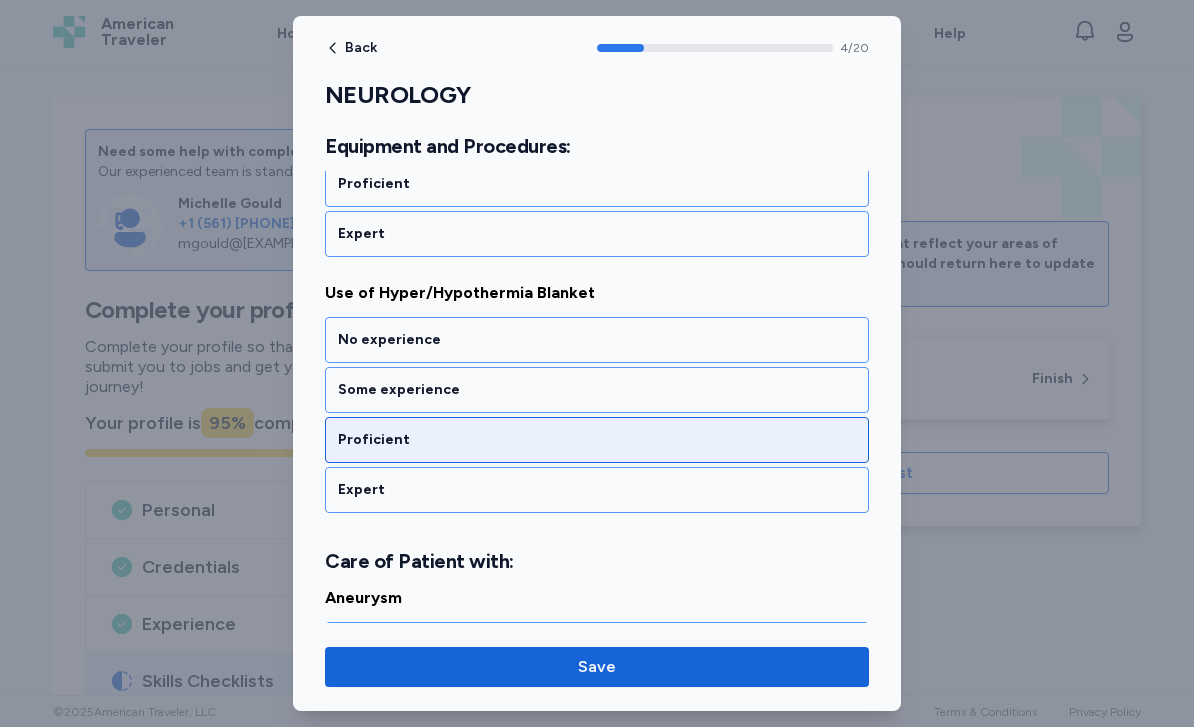 click on "Proficient" at bounding box center (597, 440) 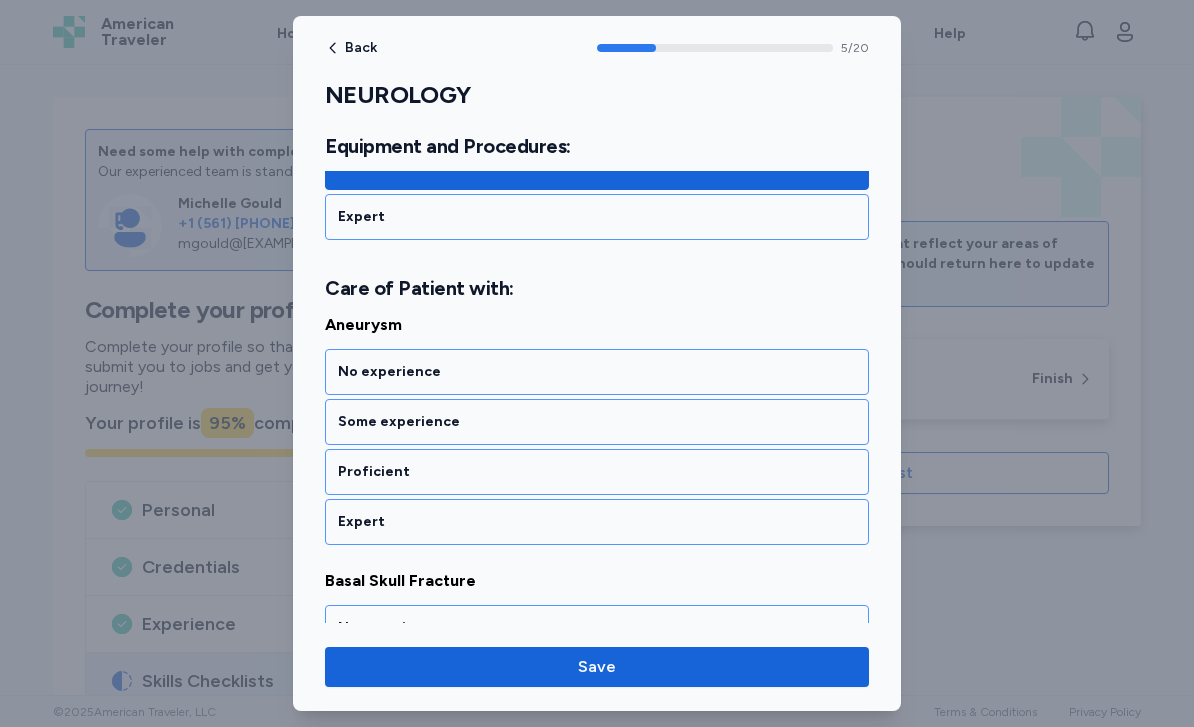 scroll, scrollTop: 1562, scrollLeft: 0, axis: vertical 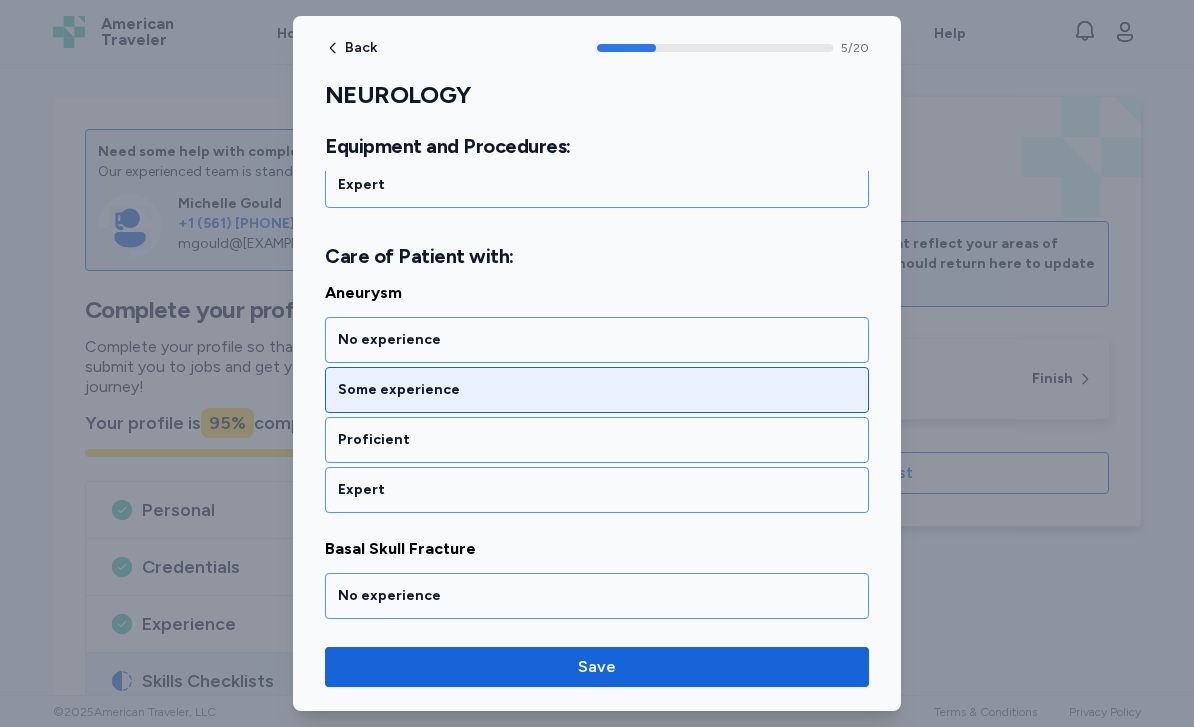 click on "Some experience" at bounding box center (597, 390) 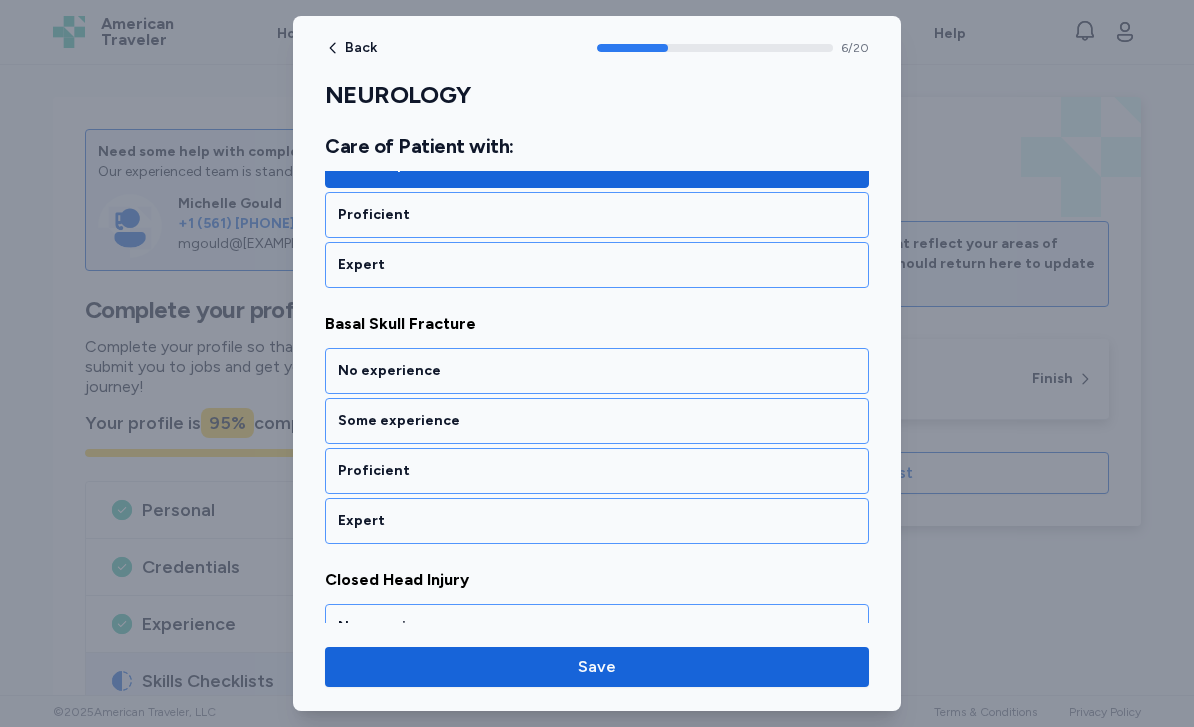 scroll, scrollTop: 1787, scrollLeft: 0, axis: vertical 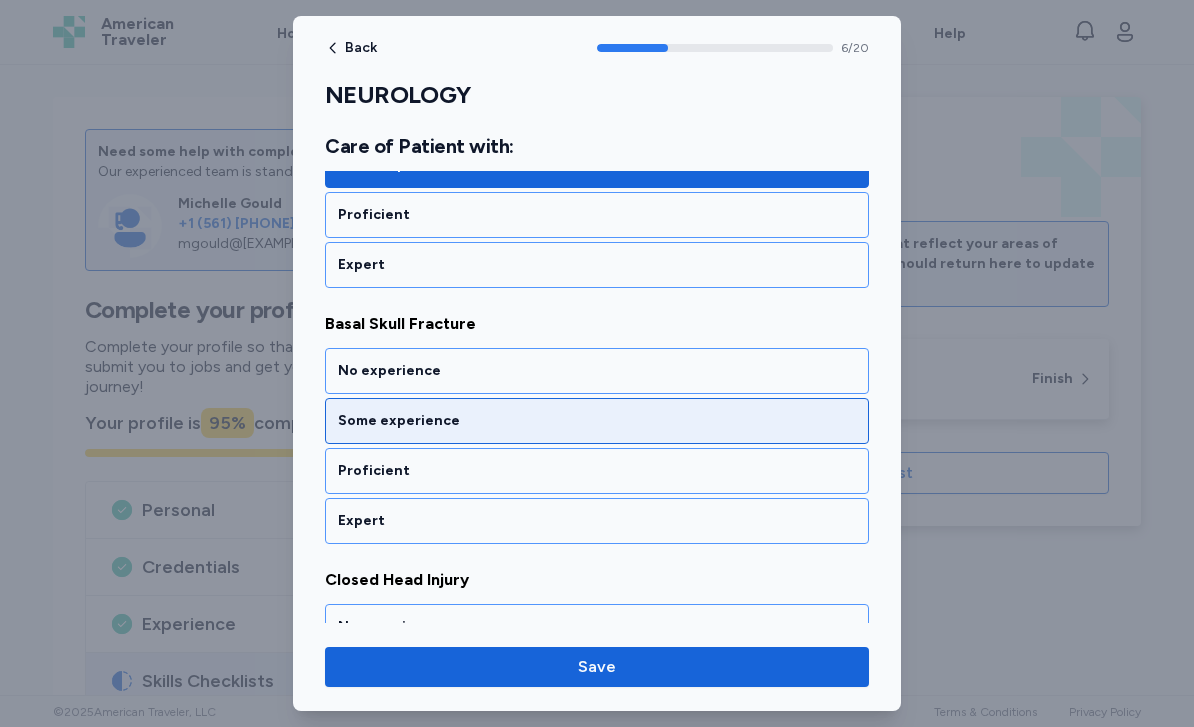 click on "Some experience" at bounding box center [597, 421] 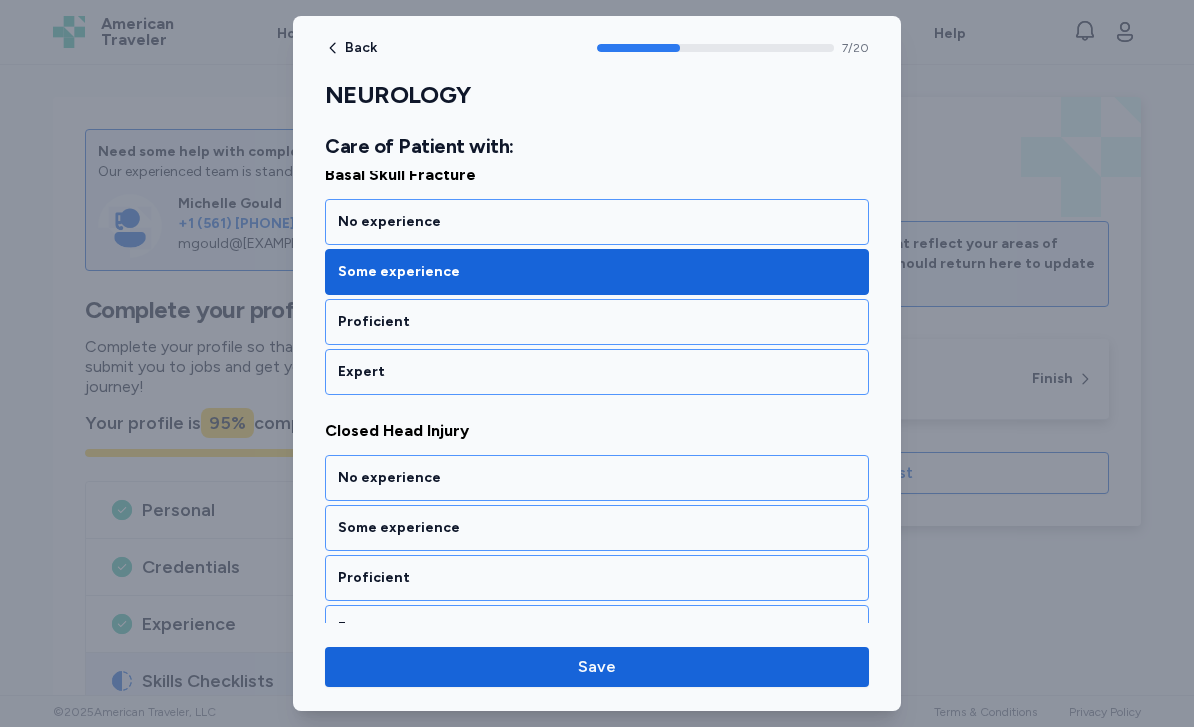 scroll, scrollTop: 1937, scrollLeft: 0, axis: vertical 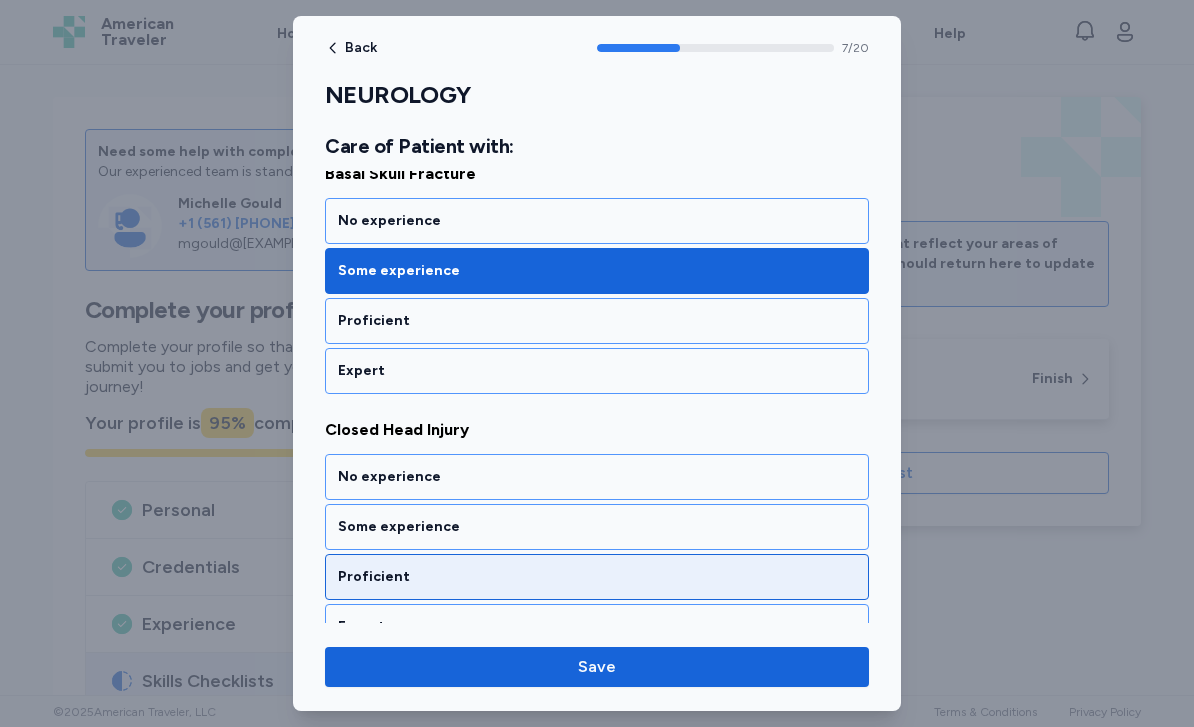 click on "Proficient" at bounding box center (597, 577) 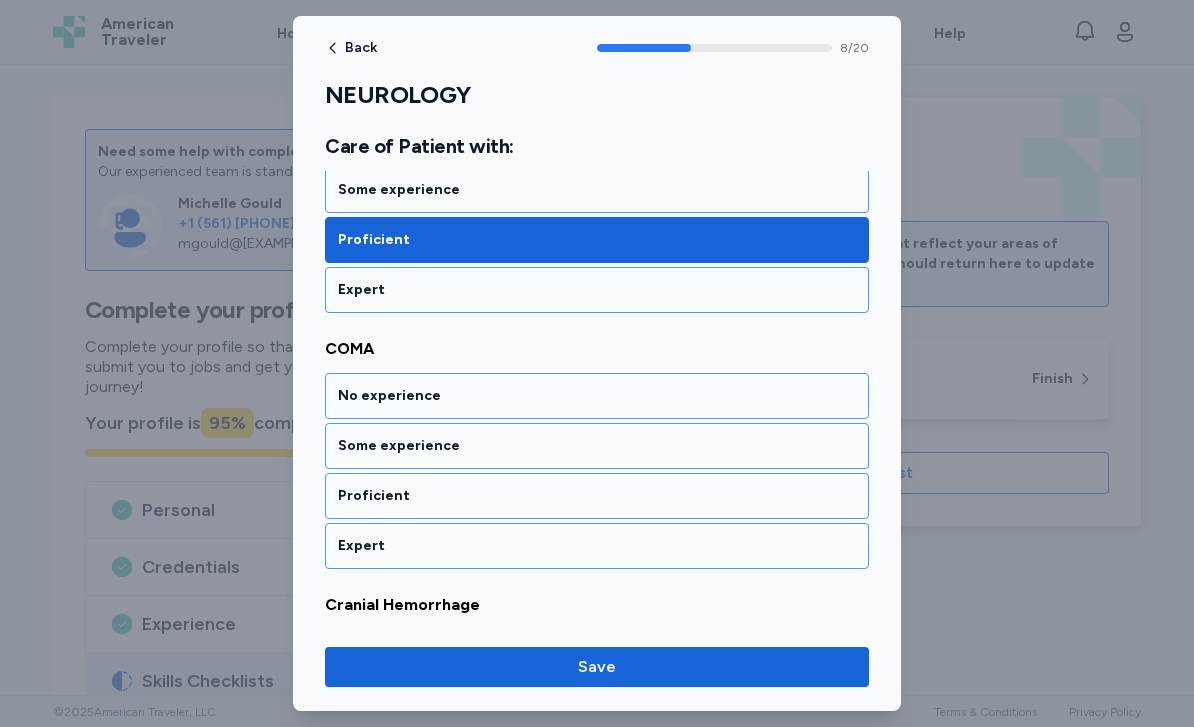 scroll, scrollTop: 2330, scrollLeft: 0, axis: vertical 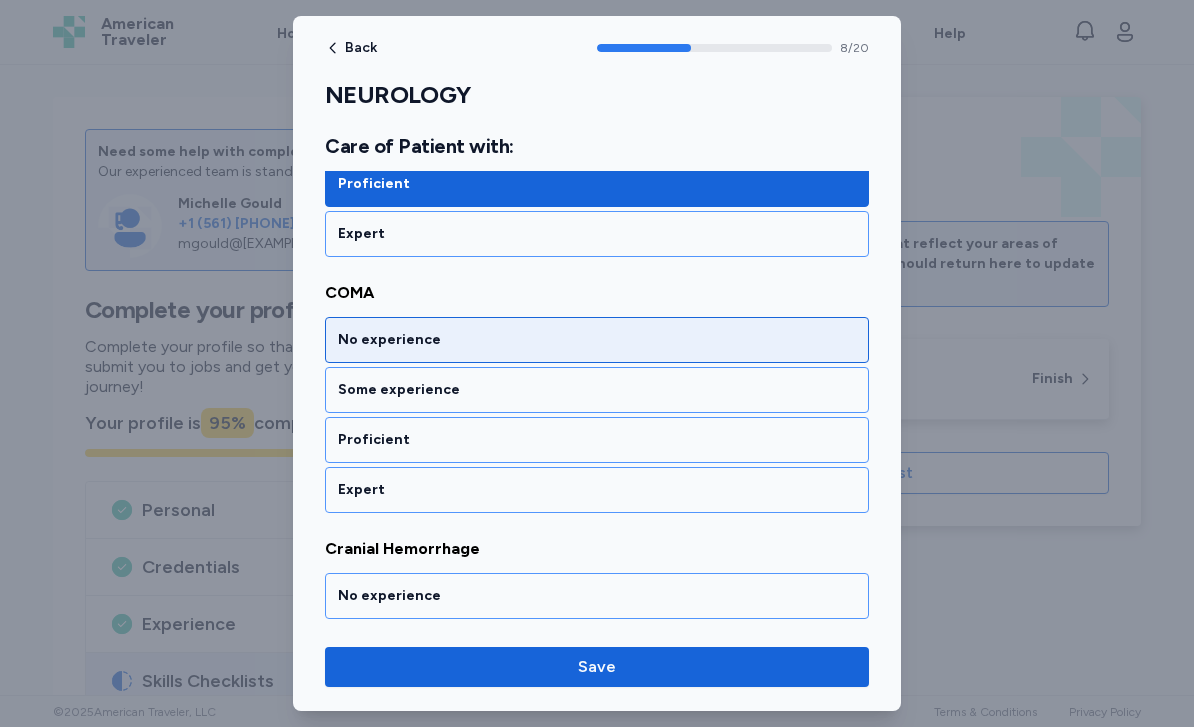 click on "No experience" at bounding box center (597, 340) 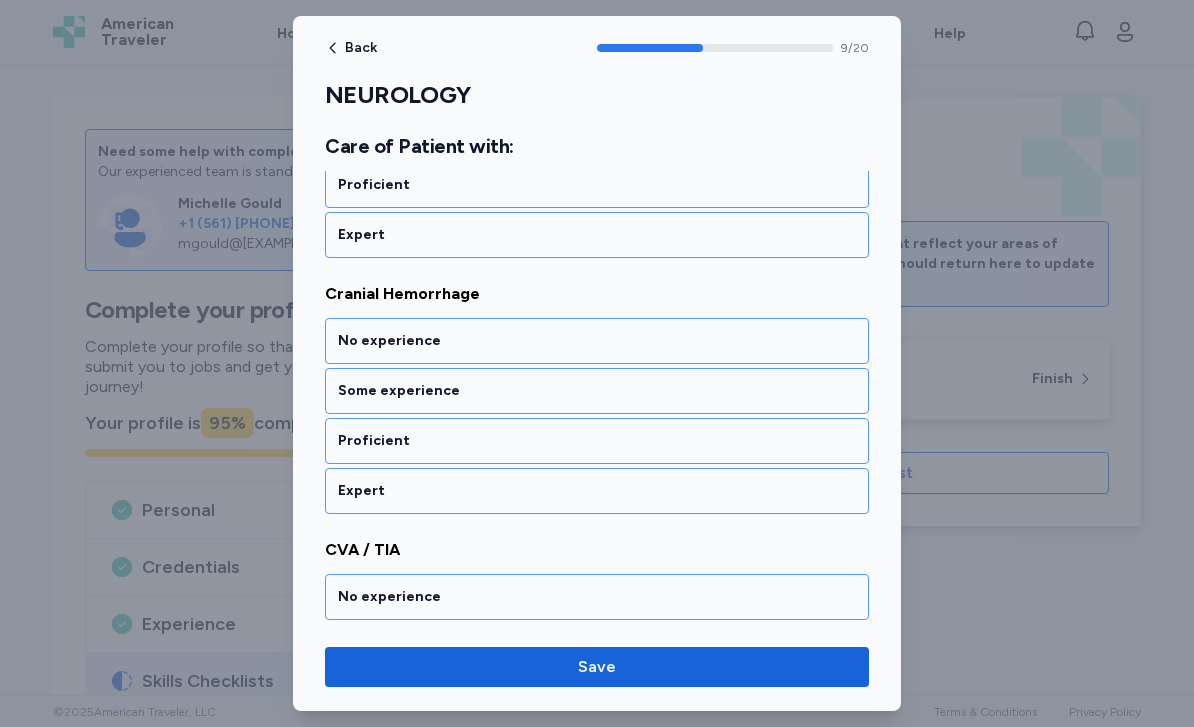 scroll, scrollTop: 2586, scrollLeft: 0, axis: vertical 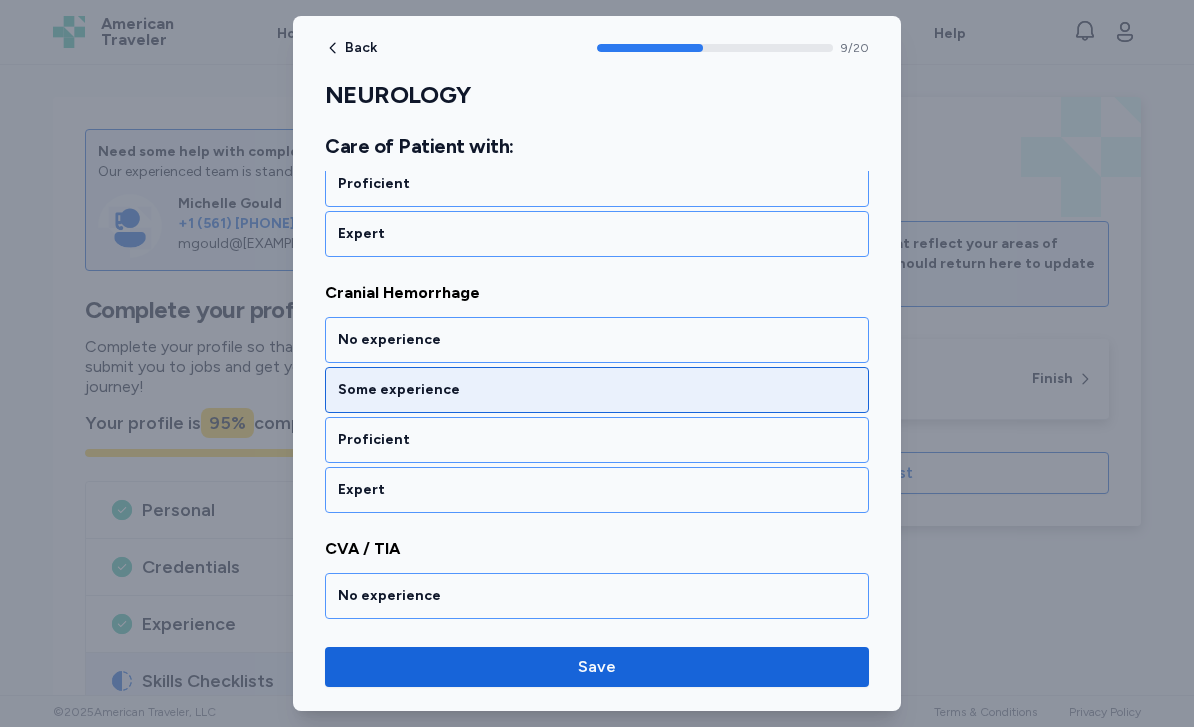 click on "Some experience" at bounding box center (597, 390) 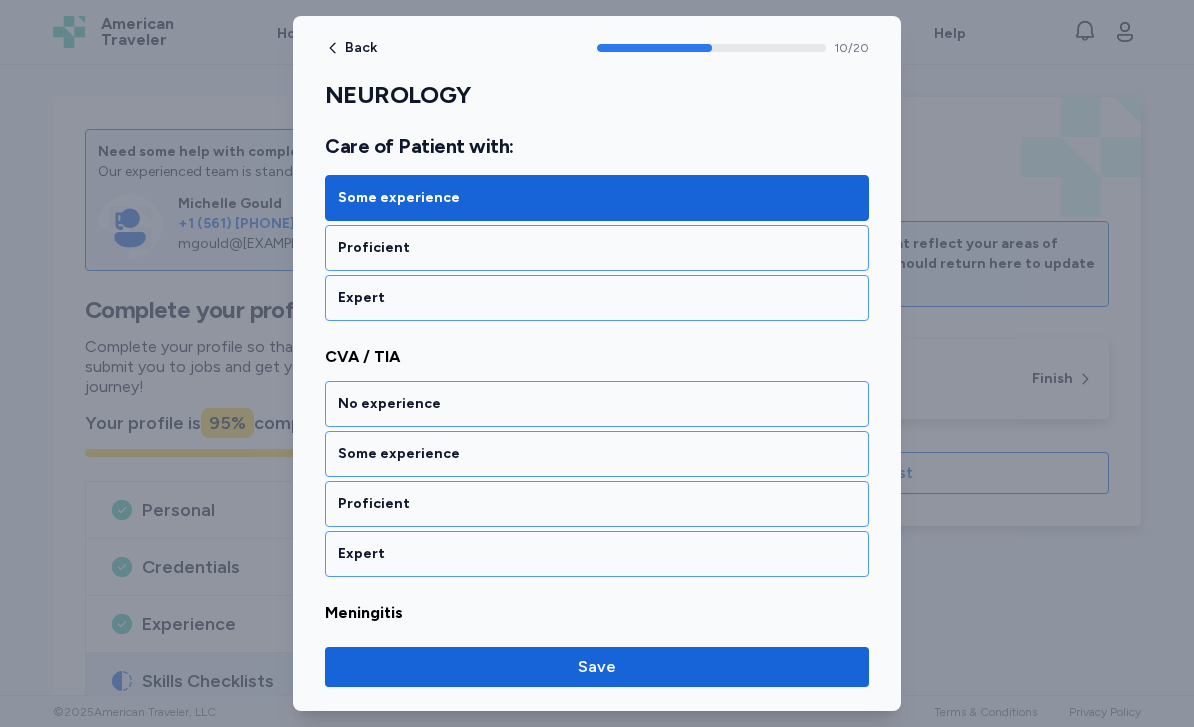 scroll, scrollTop: 2842, scrollLeft: 0, axis: vertical 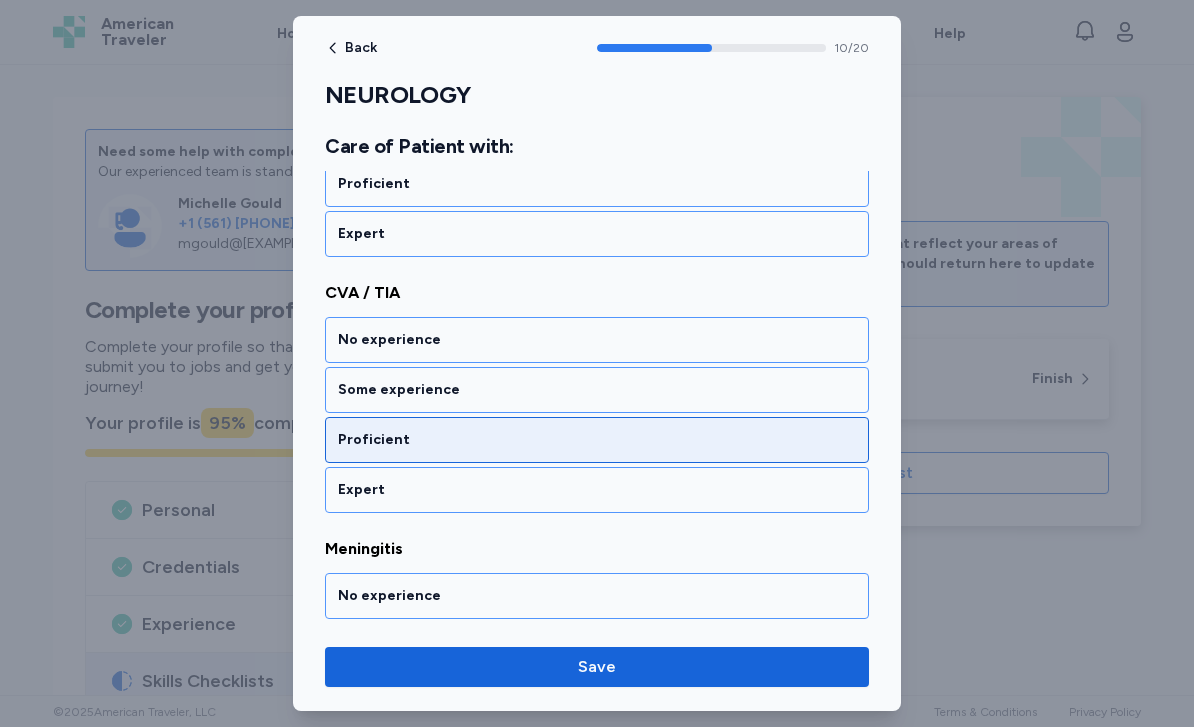 click on "Proficient" at bounding box center [597, 440] 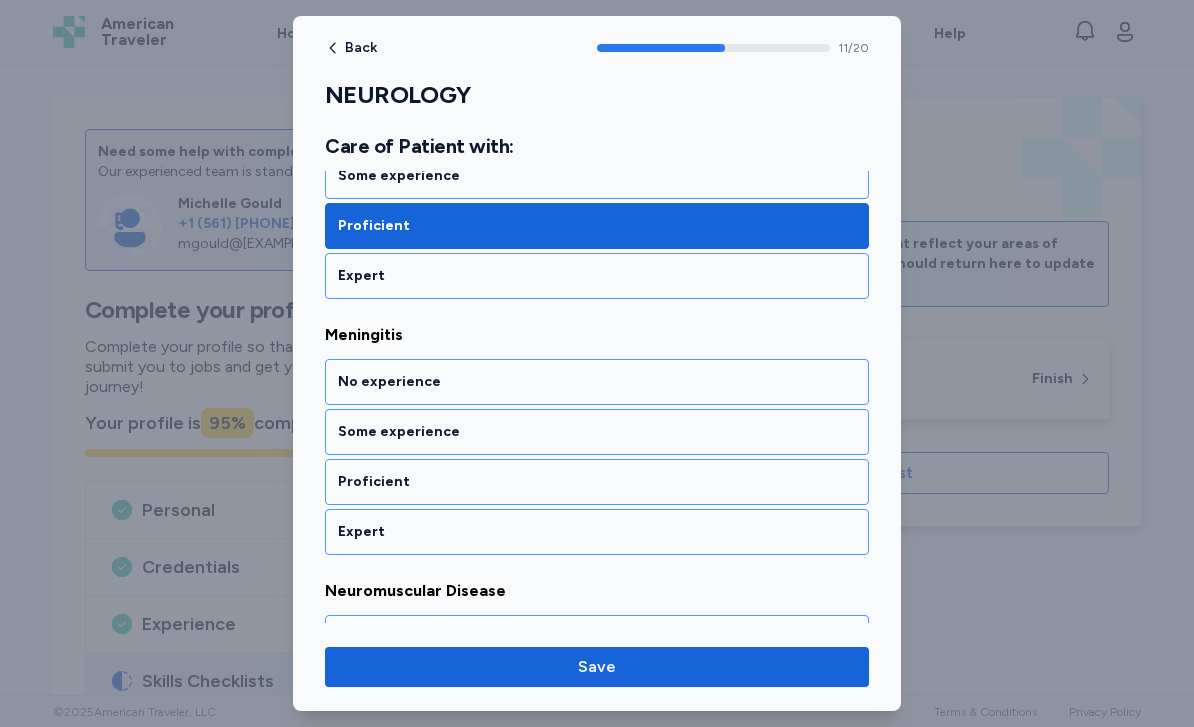scroll, scrollTop: 3098, scrollLeft: 0, axis: vertical 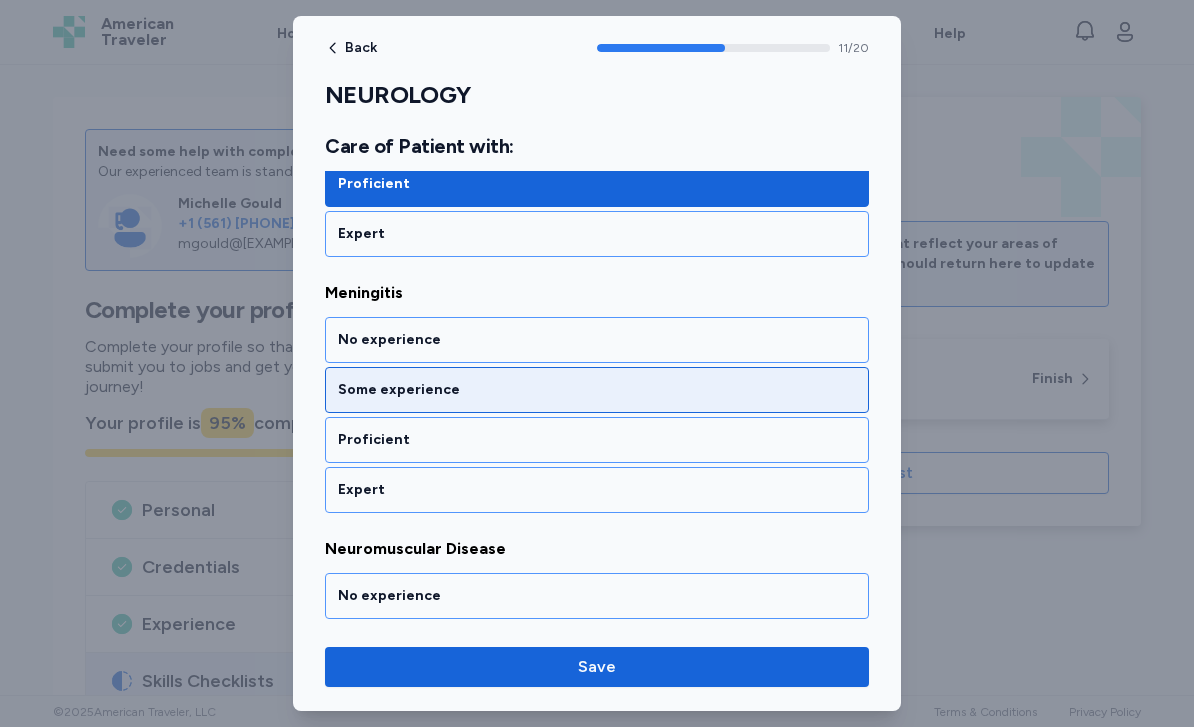 click on "Some experience" at bounding box center (597, 390) 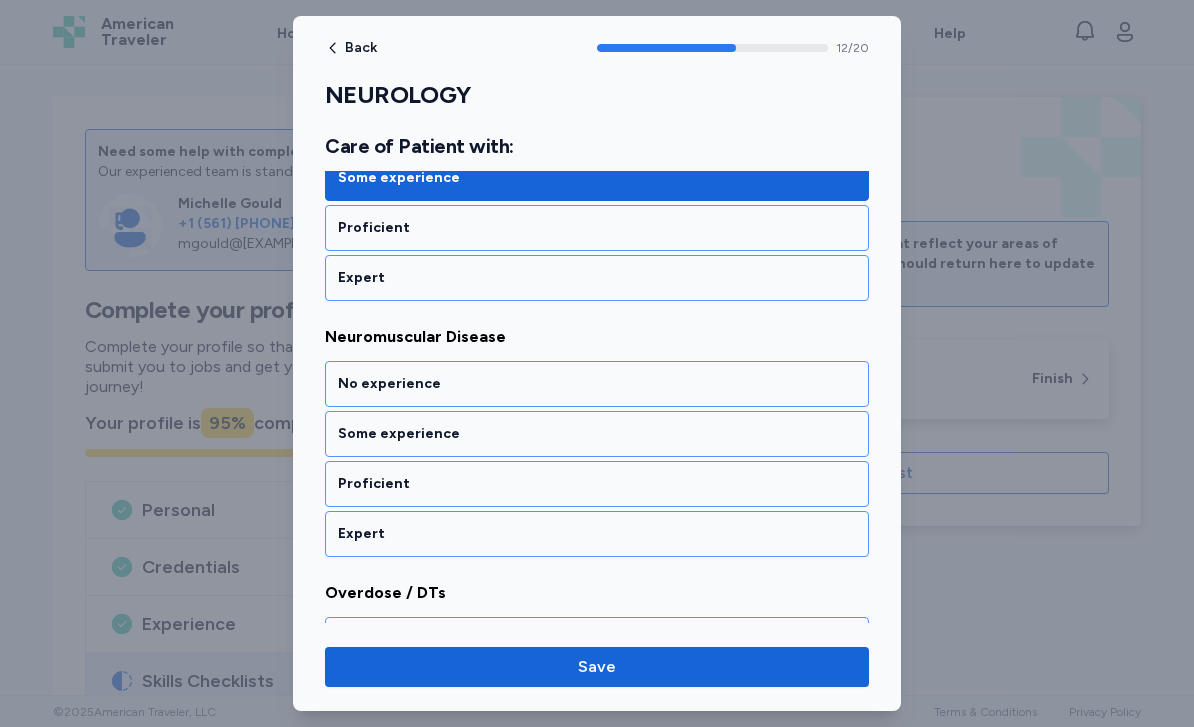 scroll, scrollTop: 3354, scrollLeft: 0, axis: vertical 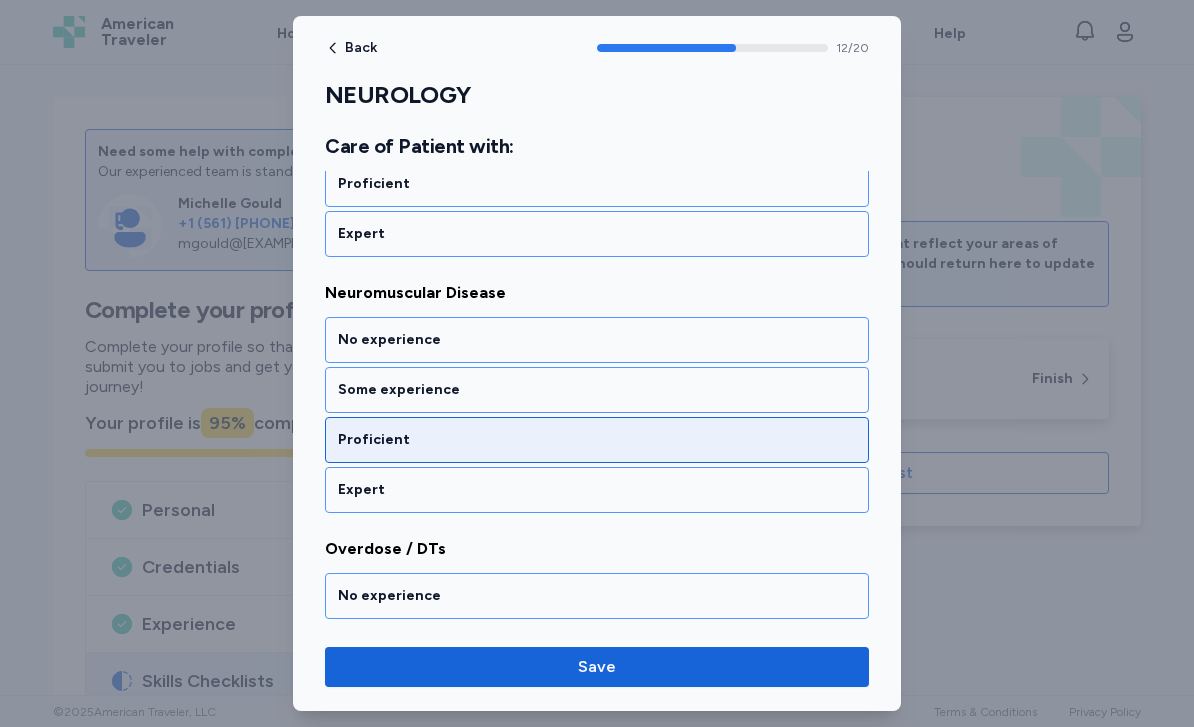 click on "Proficient" at bounding box center (597, 440) 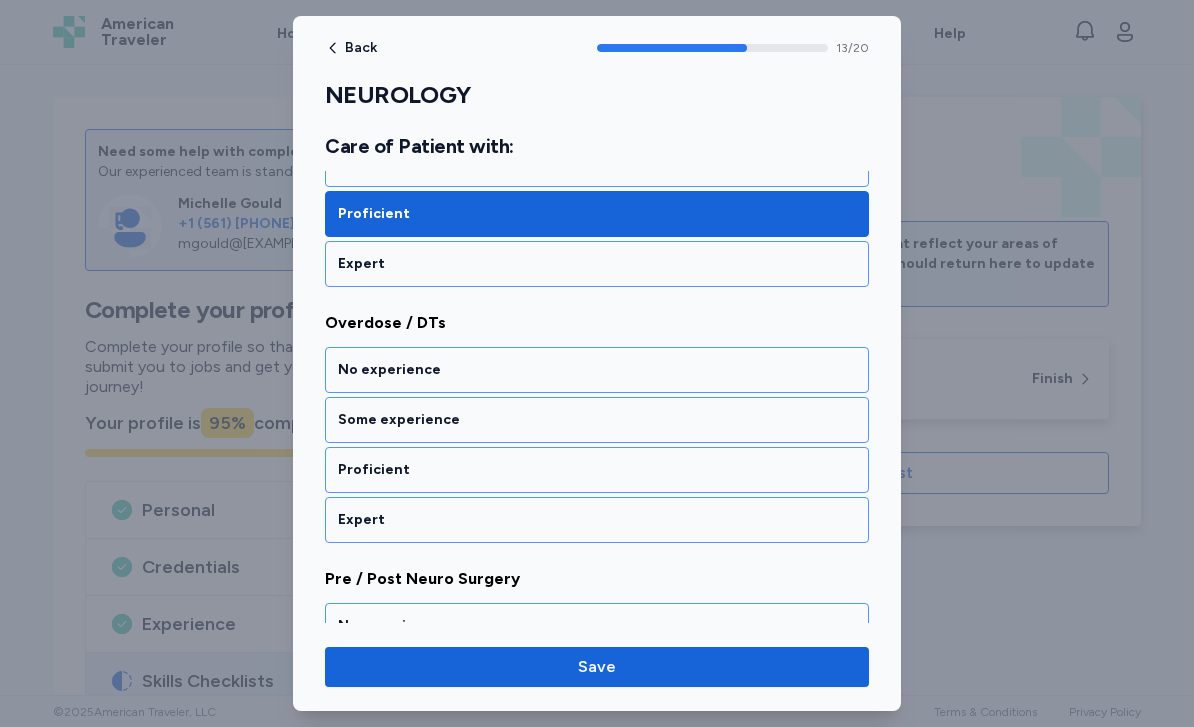 scroll, scrollTop: 3610, scrollLeft: 0, axis: vertical 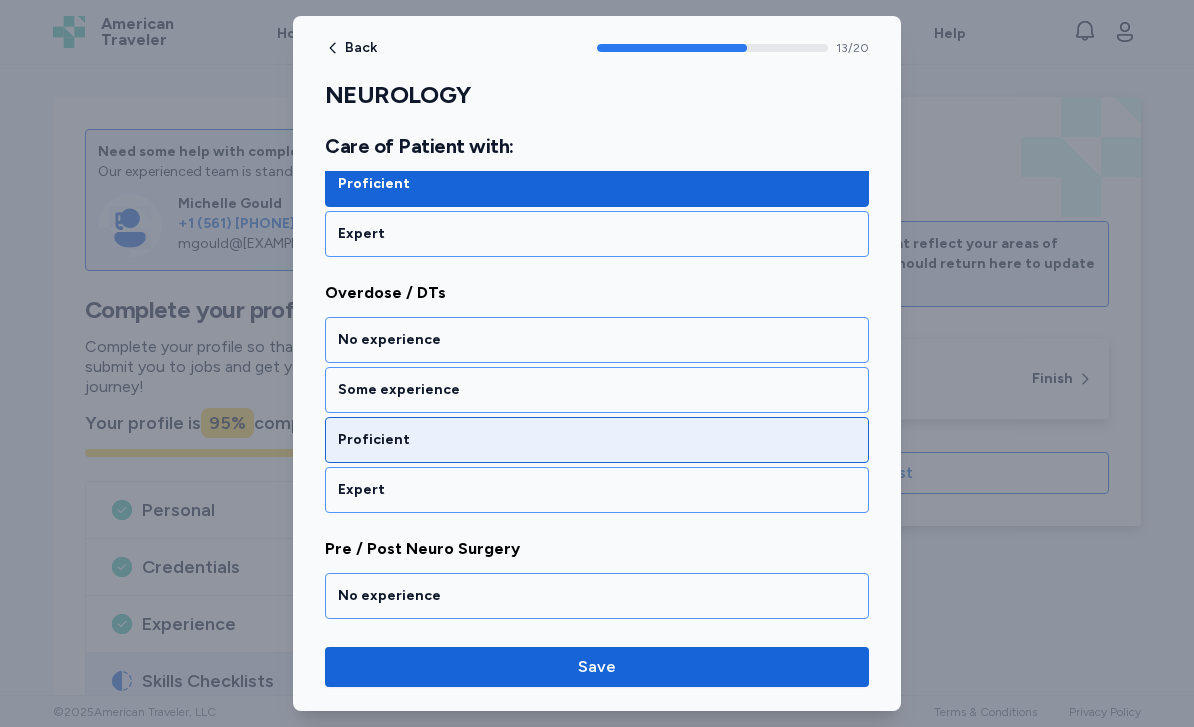 click on "Proficient" at bounding box center (597, 440) 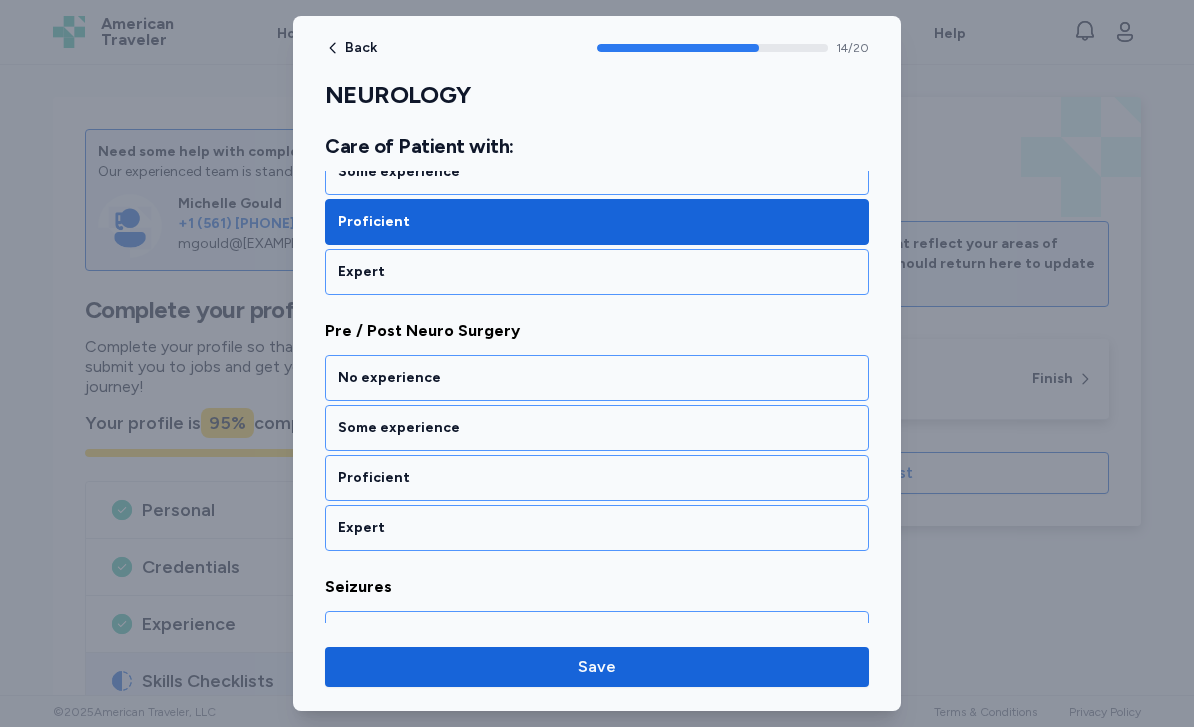 scroll, scrollTop: 3866, scrollLeft: 0, axis: vertical 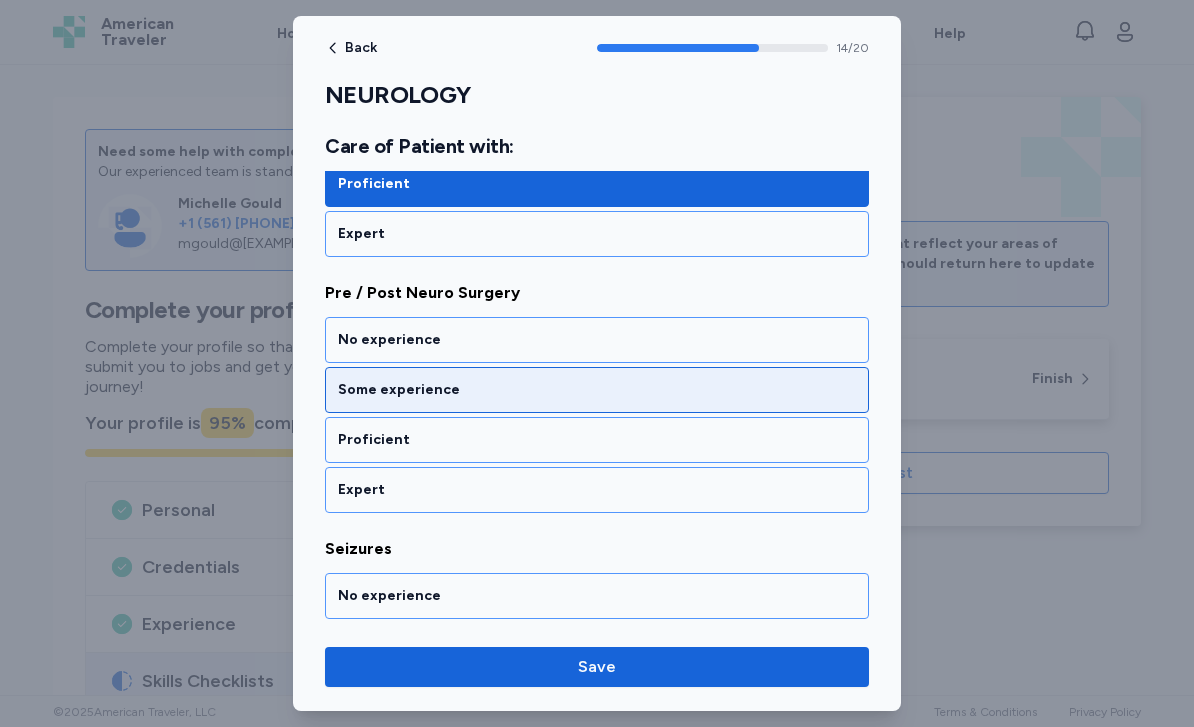 click on "Some experience" at bounding box center (597, 390) 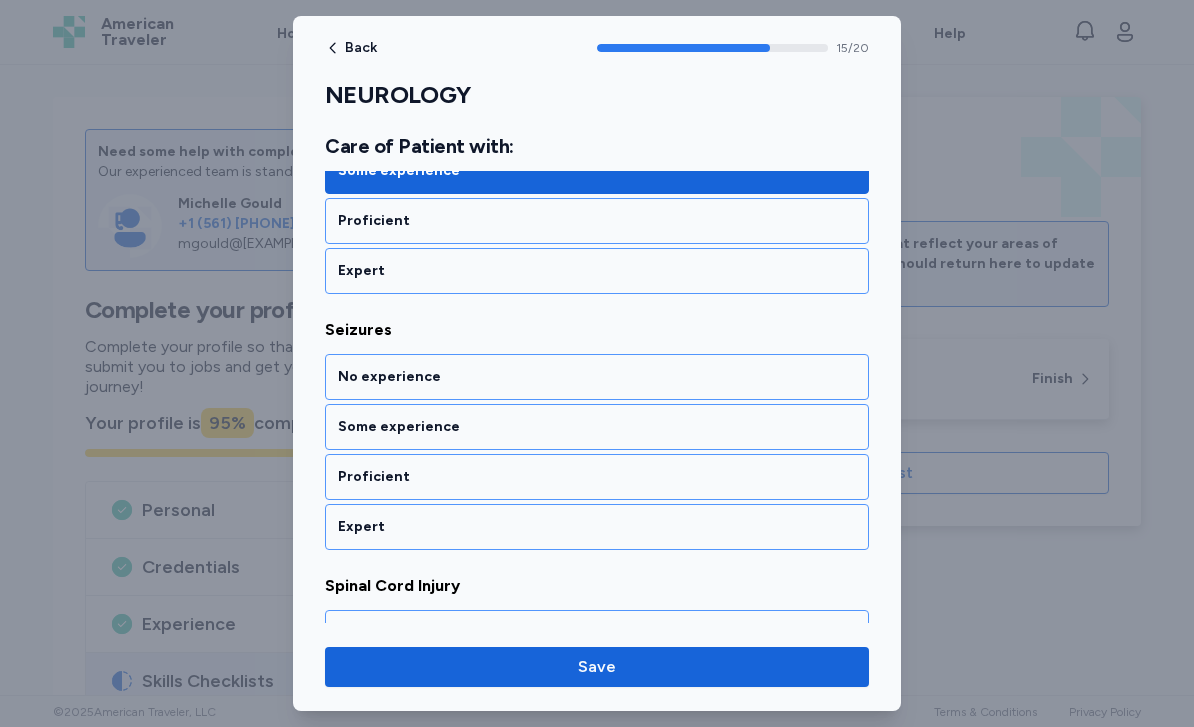 scroll, scrollTop: 4122, scrollLeft: 0, axis: vertical 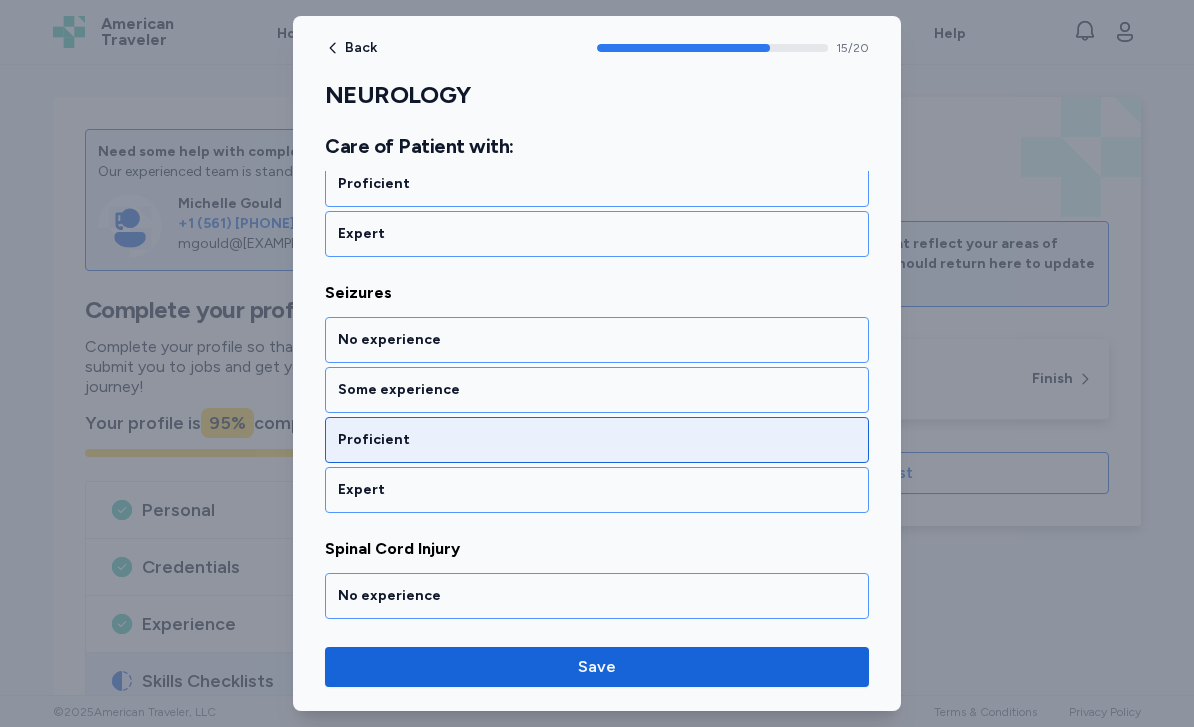 click on "Proficient" at bounding box center [597, 440] 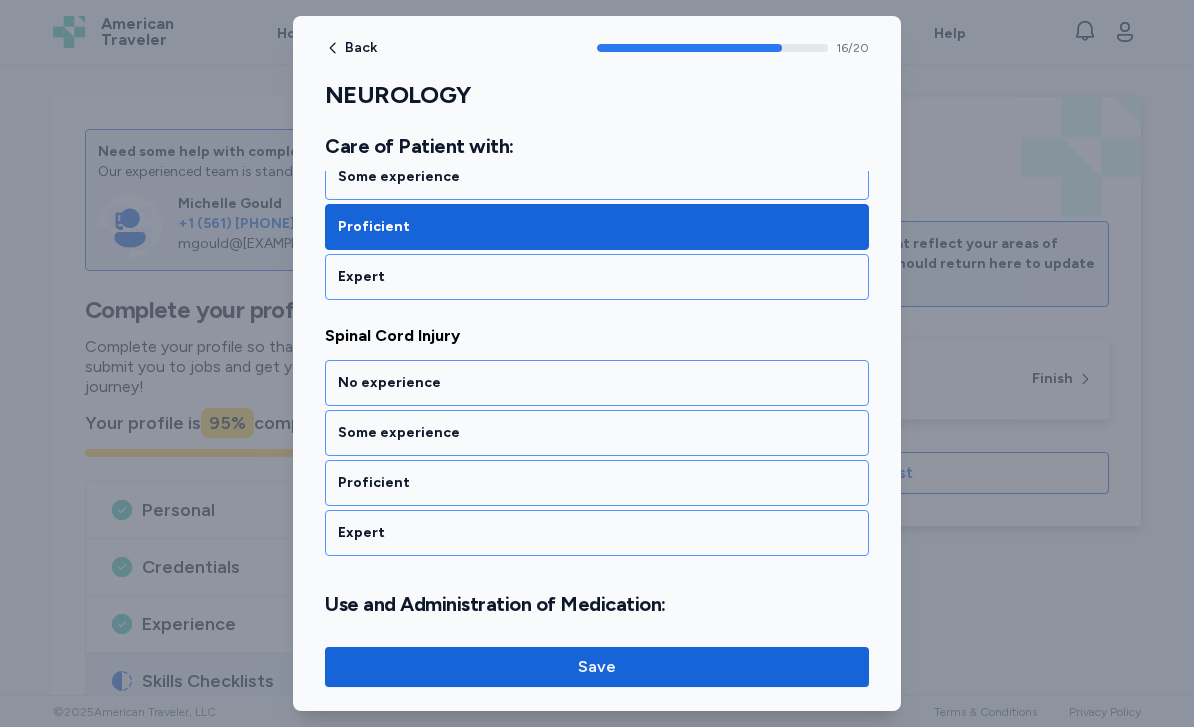 scroll, scrollTop: 4378, scrollLeft: 0, axis: vertical 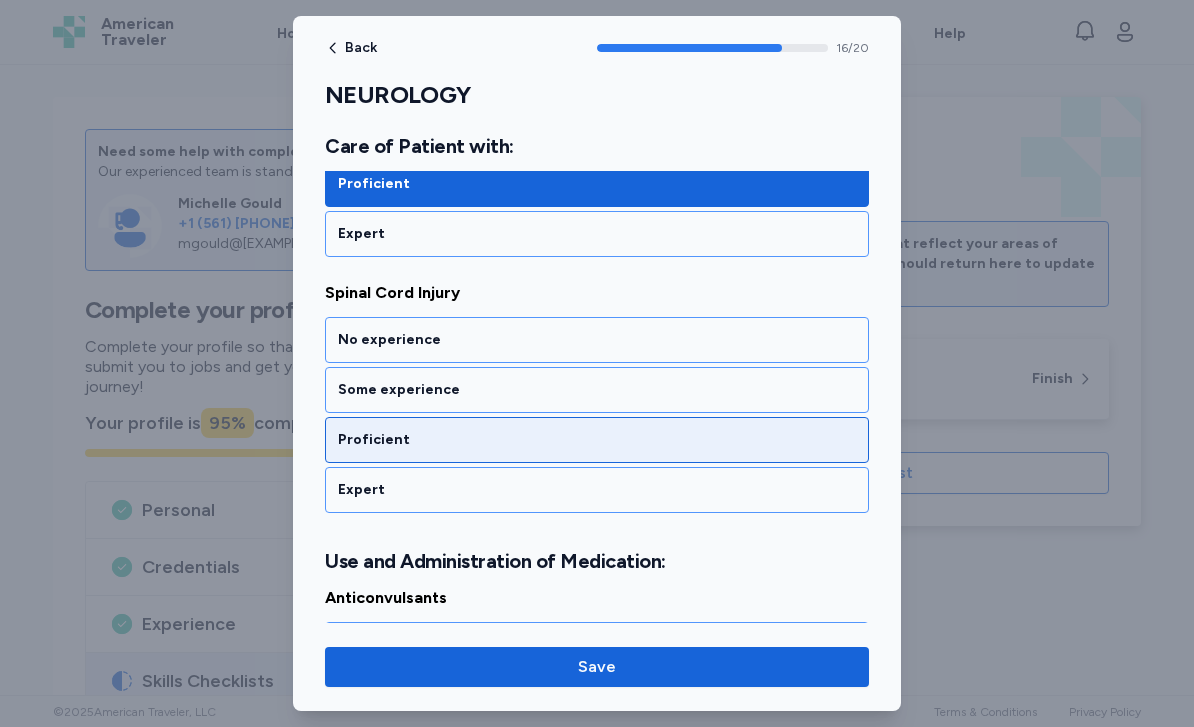 click on "Proficient" at bounding box center (597, 440) 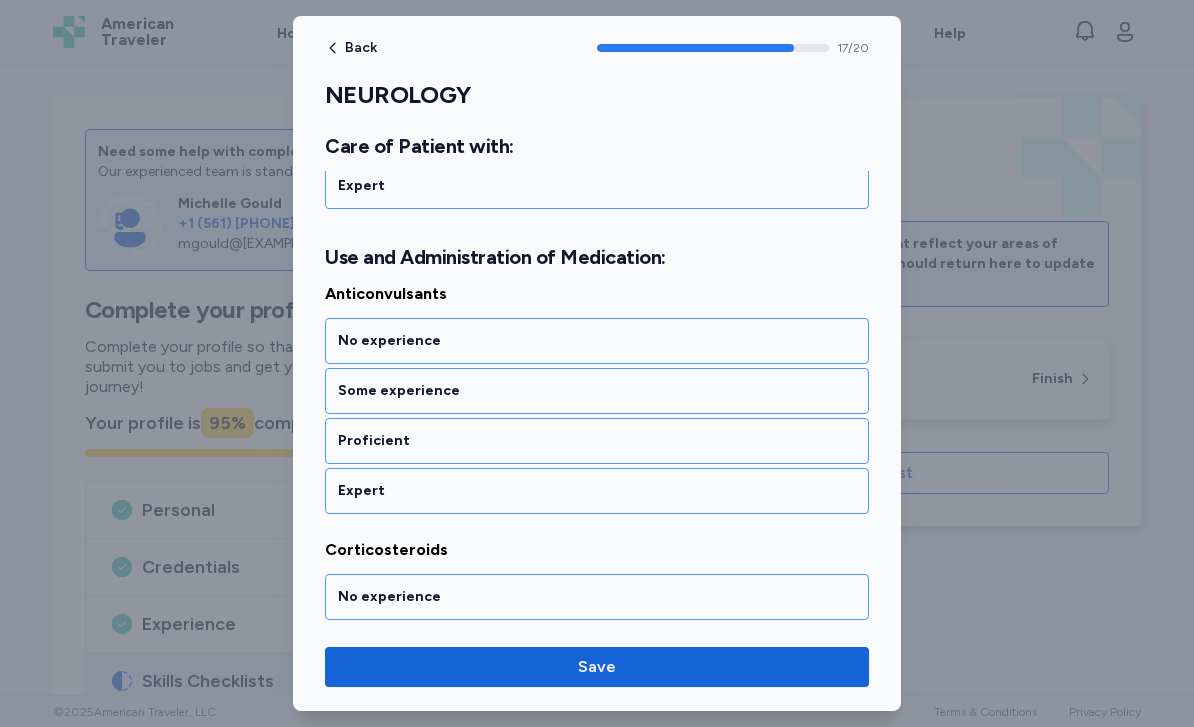 scroll, scrollTop: 4683, scrollLeft: 0, axis: vertical 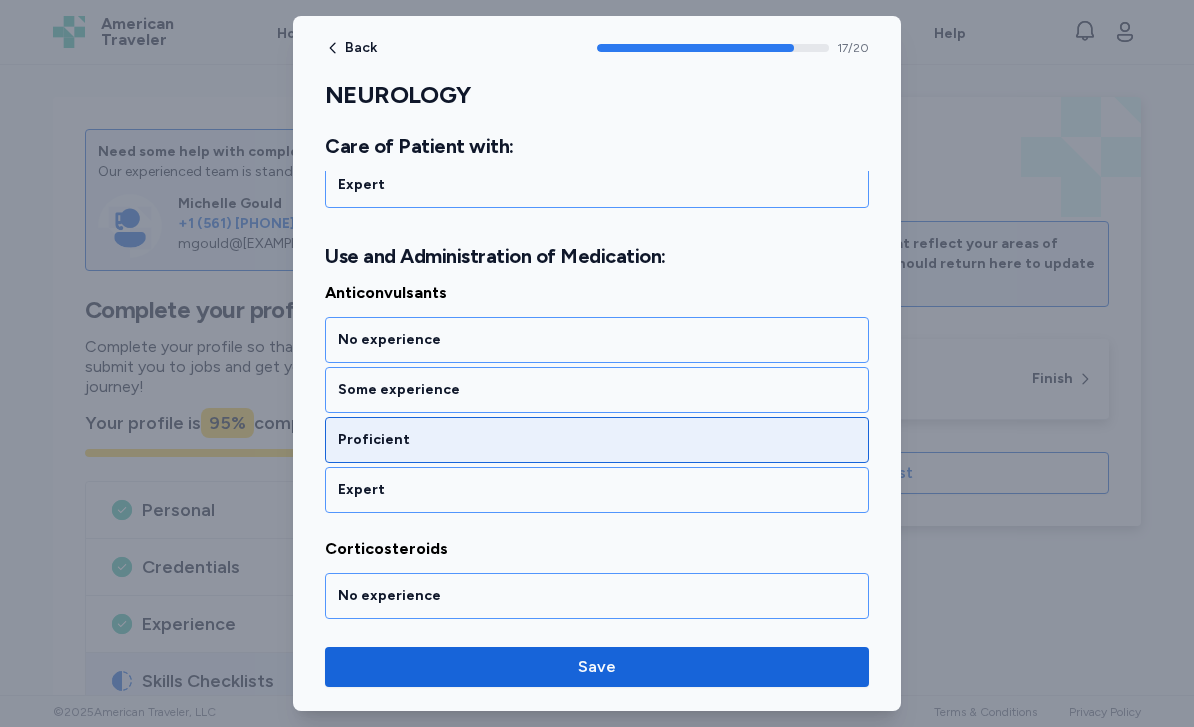 click on "Proficient" at bounding box center (597, 440) 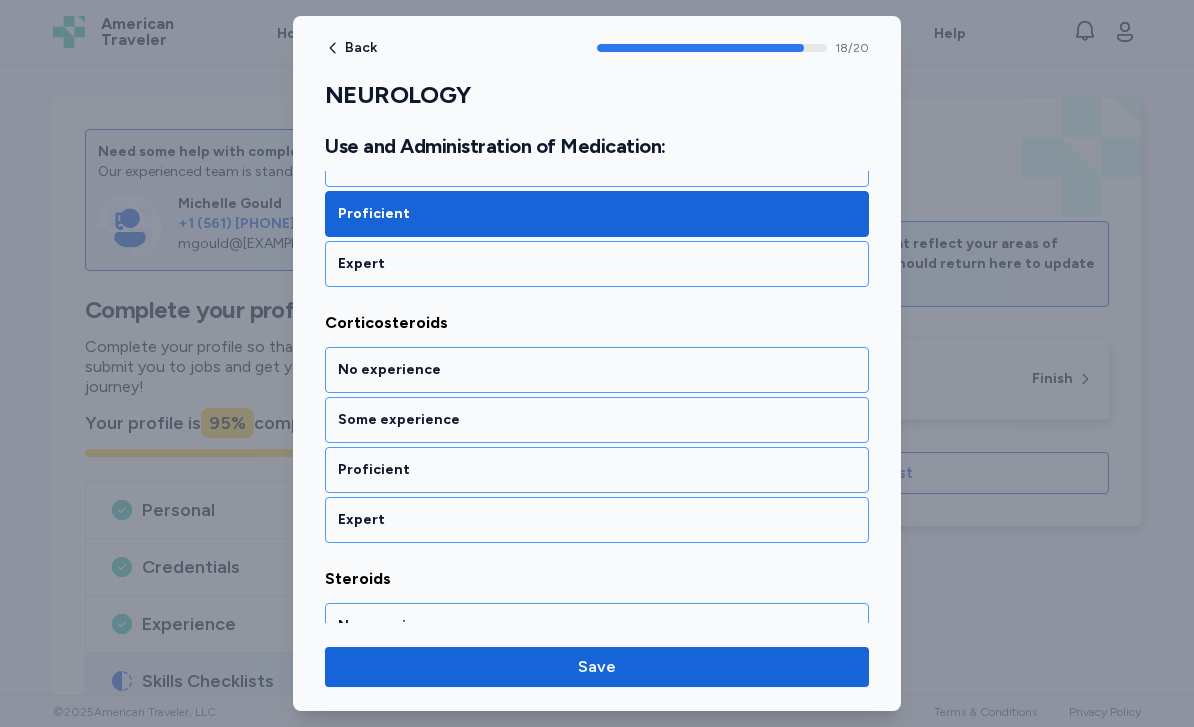 scroll, scrollTop: 4939, scrollLeft: 0, axis: vertical 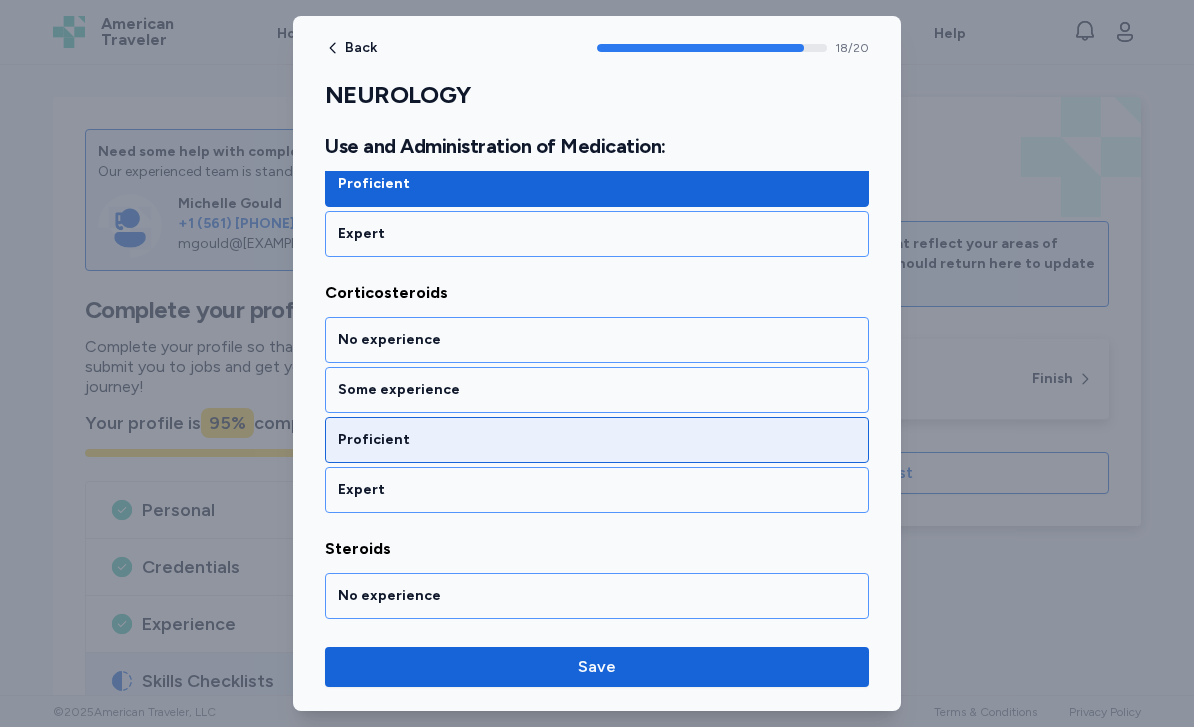click on "Proficient" at bounding box center [597, 440] 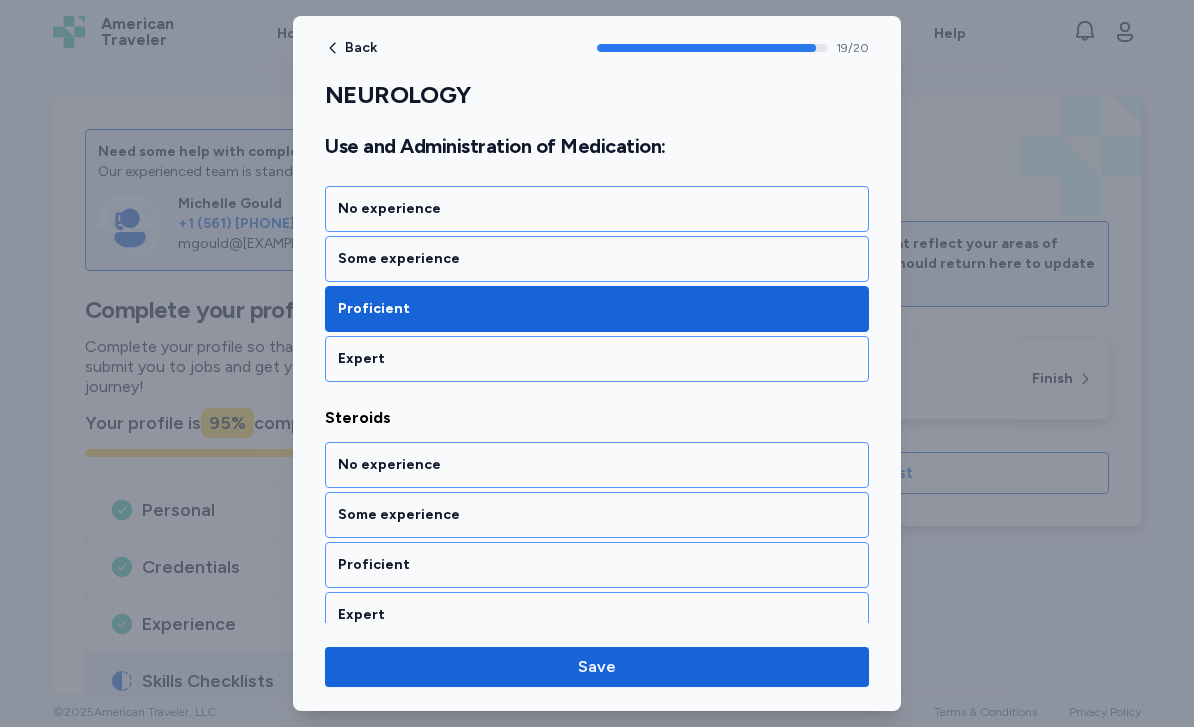 scroll, scrollTop: 5089, scrollLeft: 0, axis: vertical 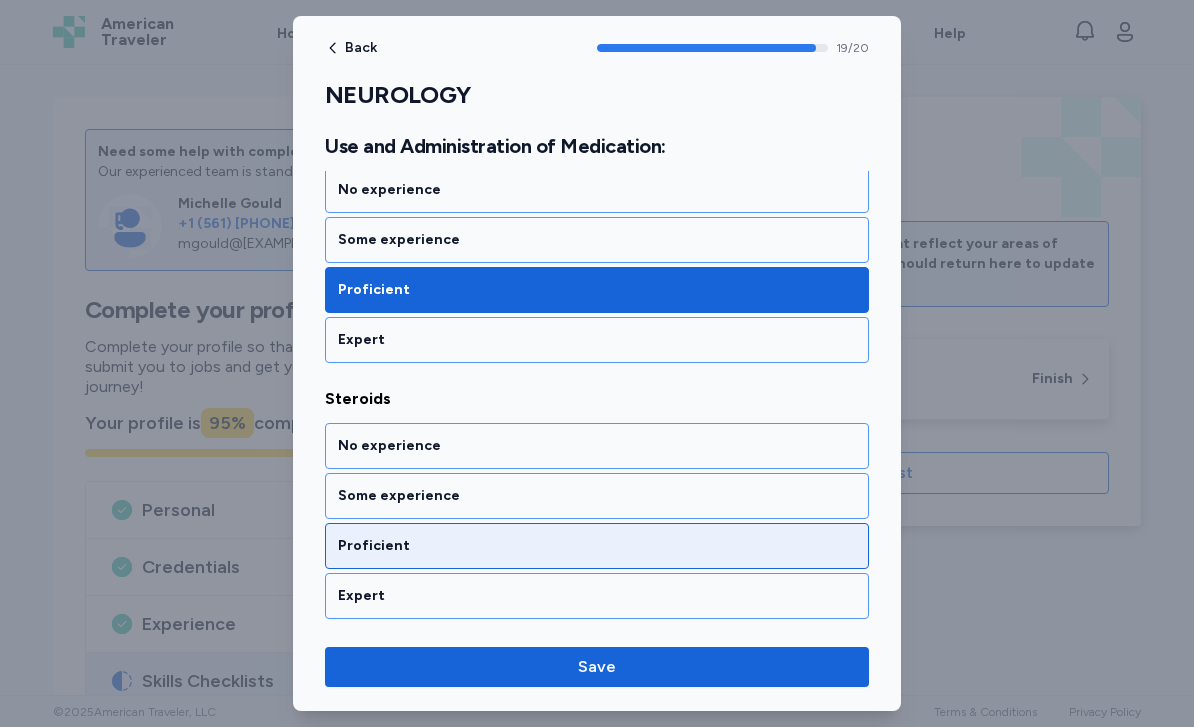 click on "Proficient" at bounding box center [597, 546] 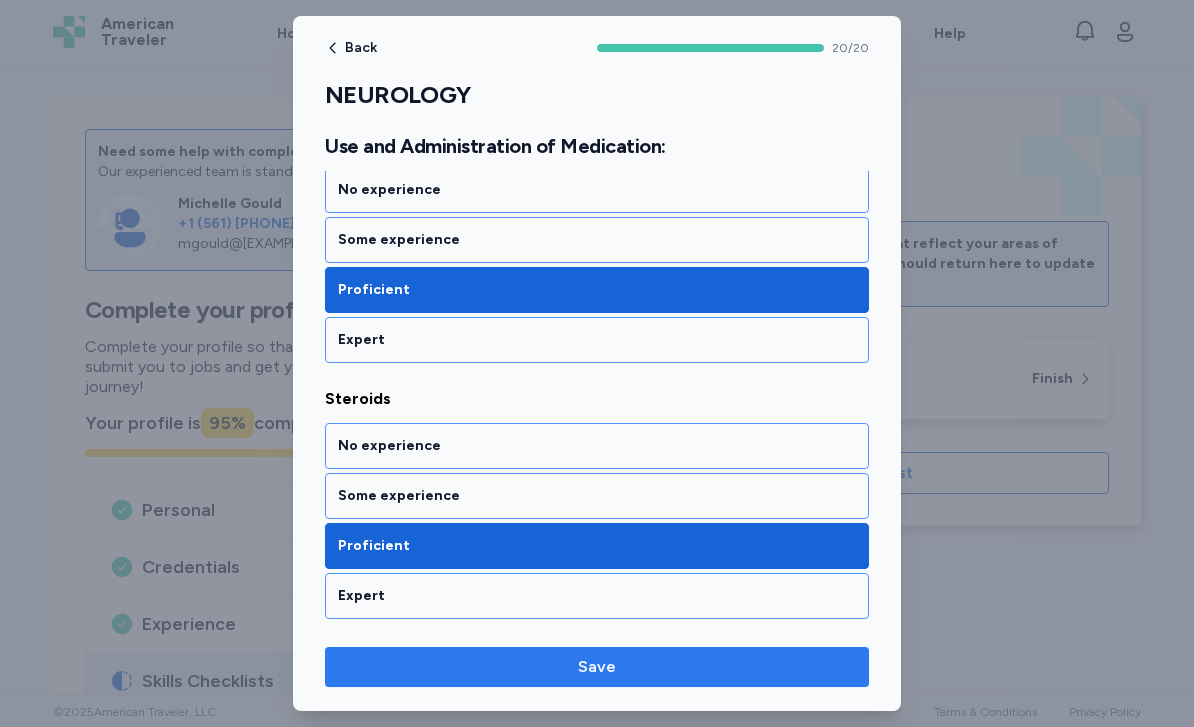 click on "Save" at bounding box center (597, 667) 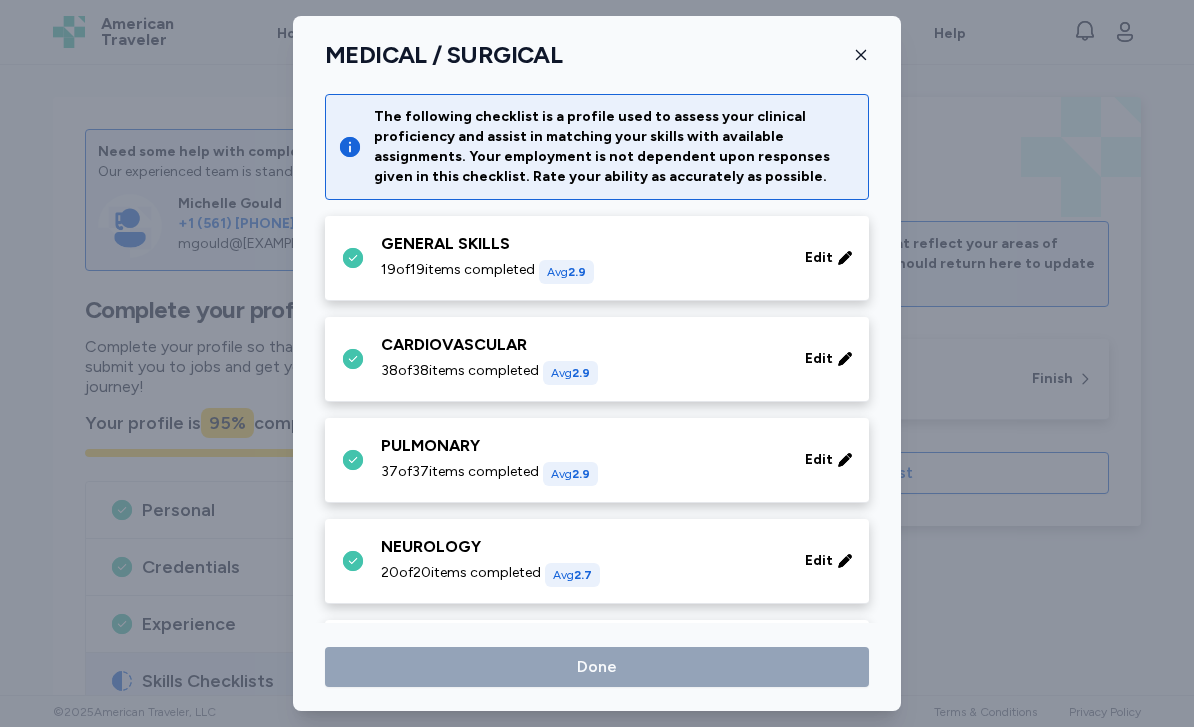 scroll, scrollTop: 97, scrollLeft: 0, axis: vertical 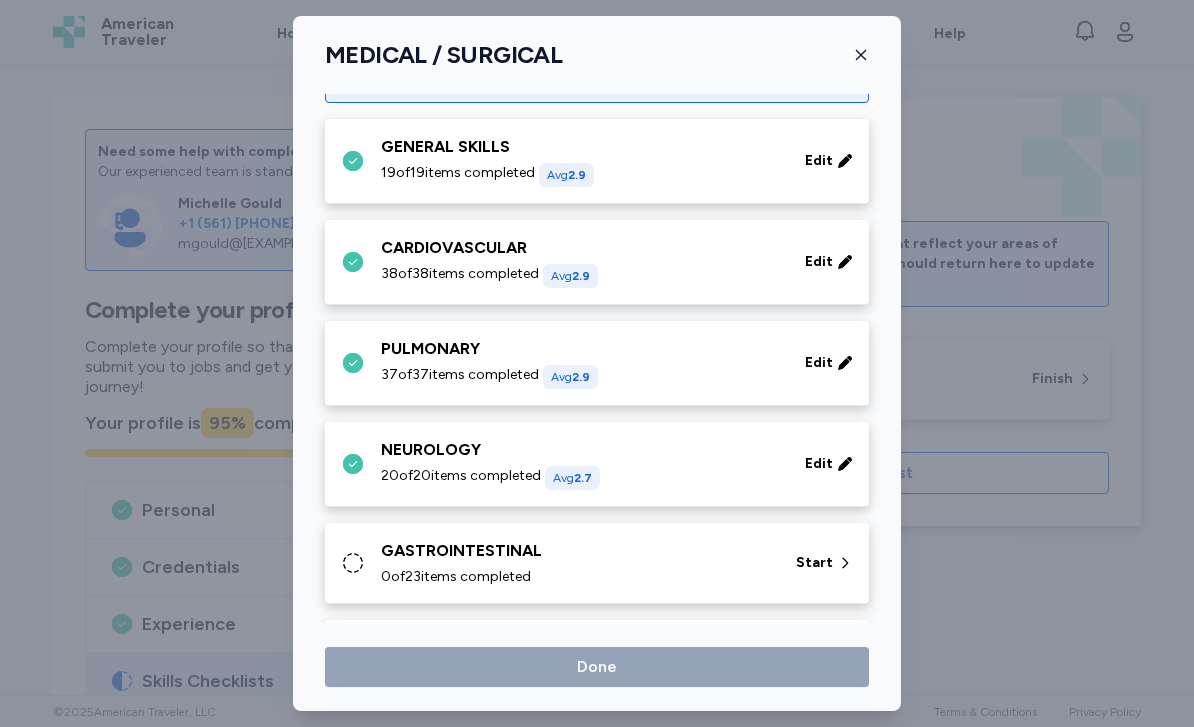 click on "0  of  23  items completed" at bounding box center [456, 577] 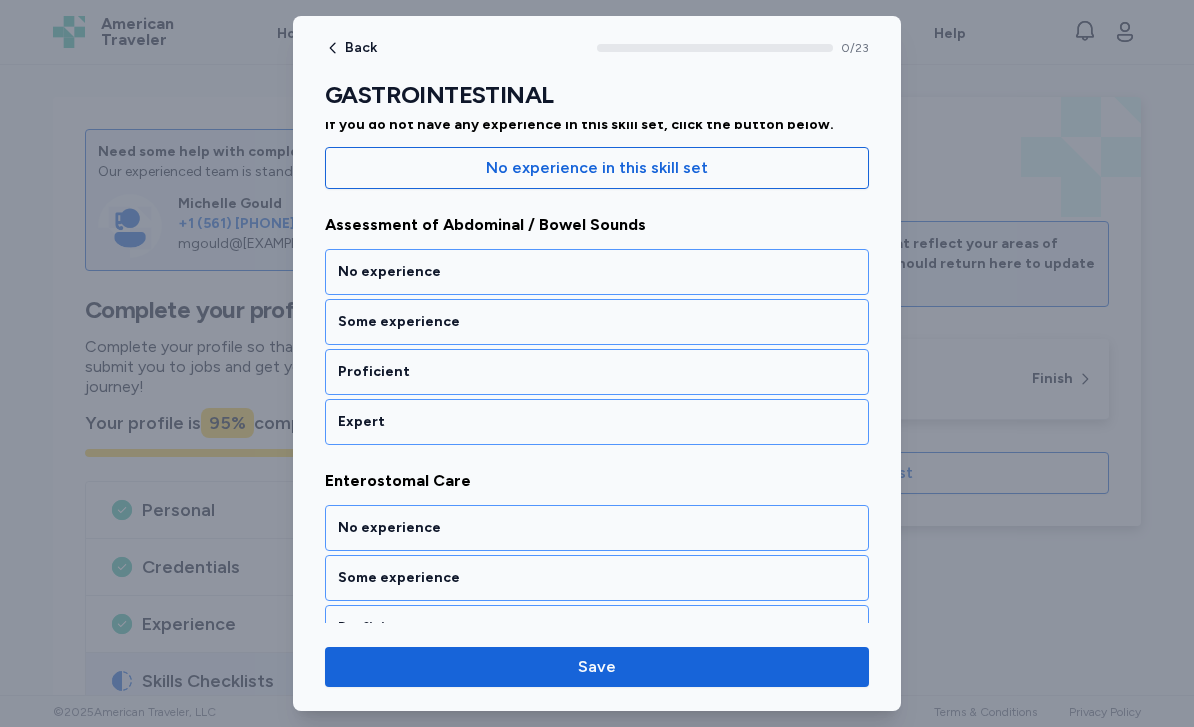 scroll, scrollTop: 207, scrollLeft: 0, axis: vertical 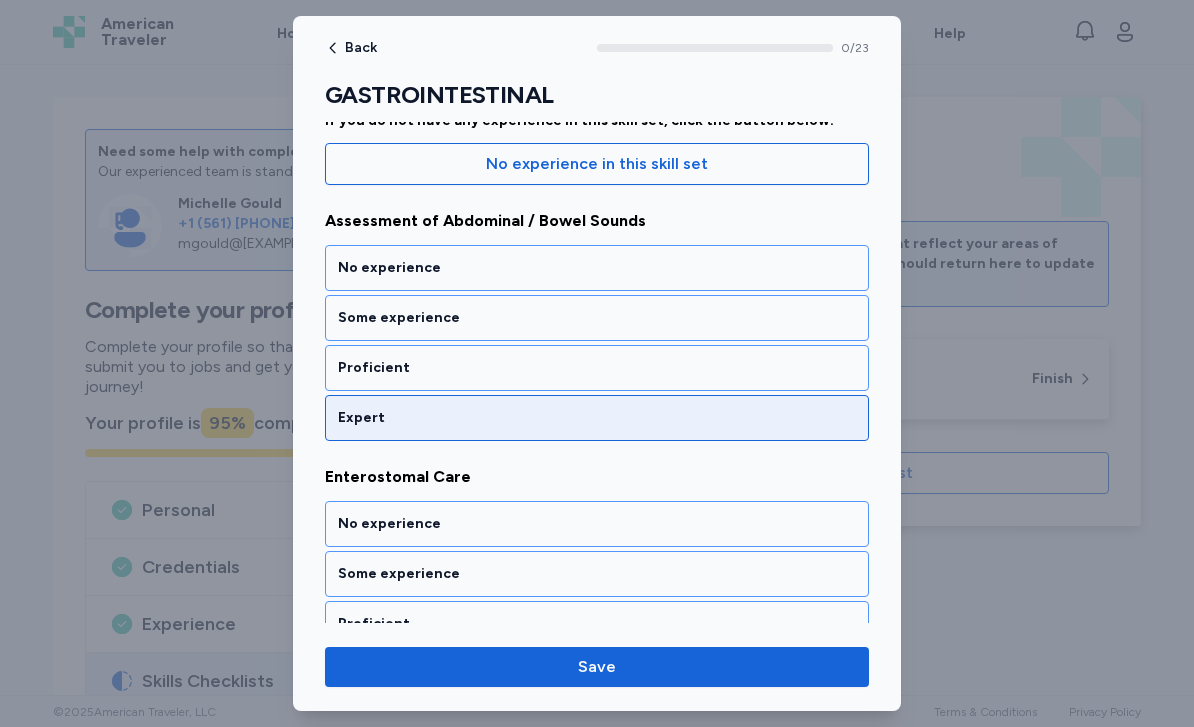click on "Expert" at bounding box center (597, 418) 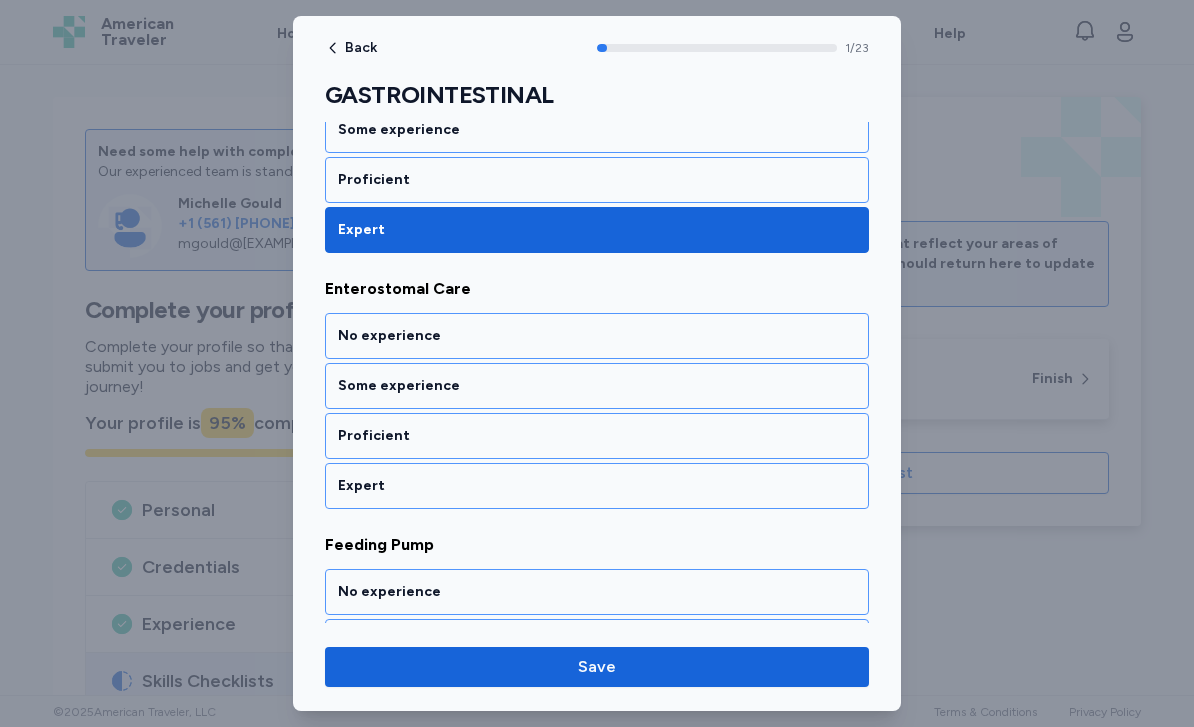 scroll, scrollTop: 416, scrollLeft: 0, axis: vertical 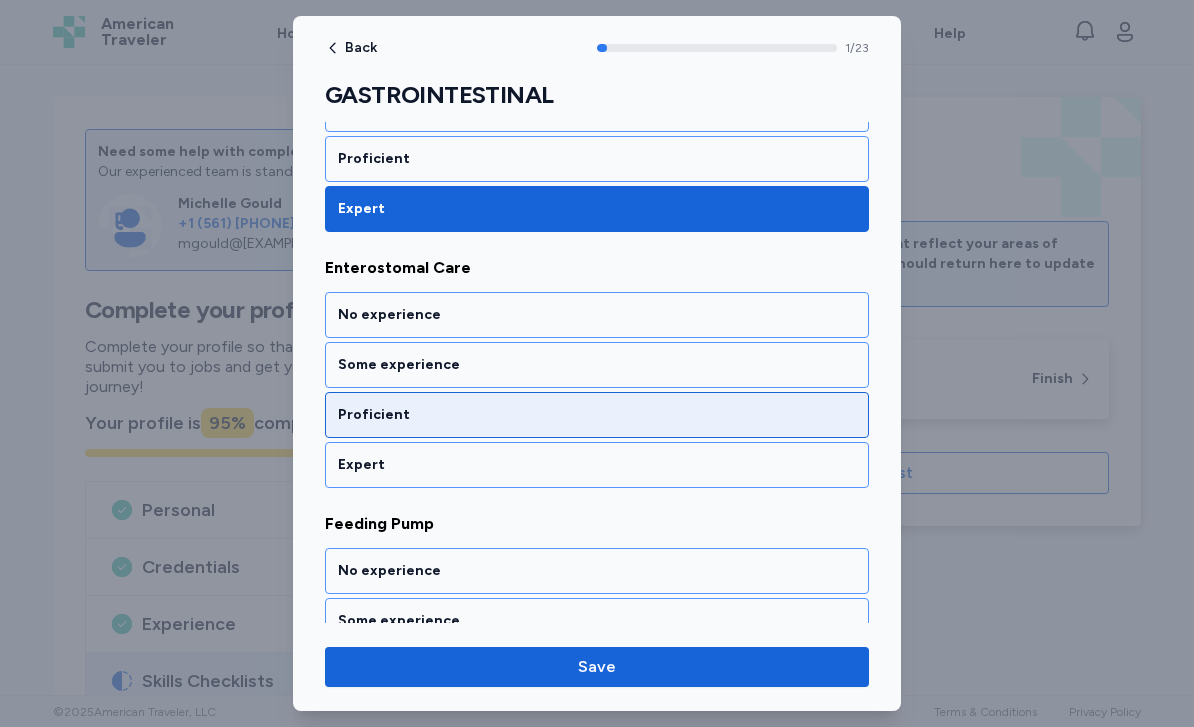 click on "Proficient" at bounding box center (597, 415) 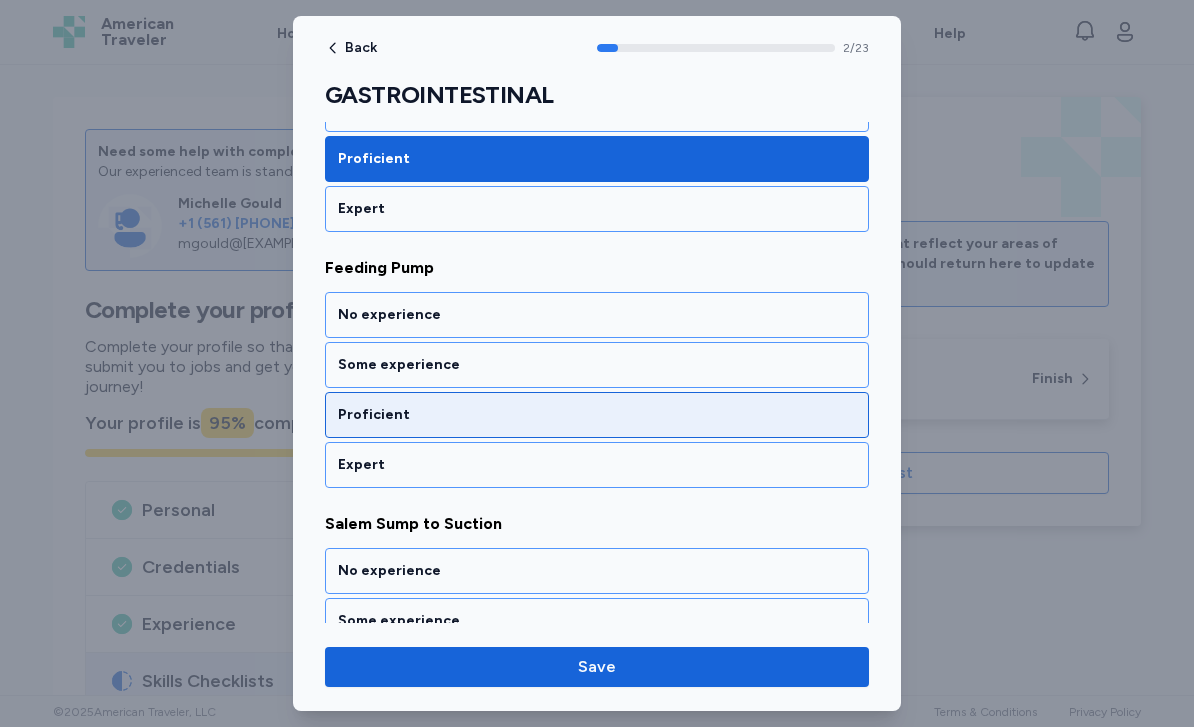 click on "Proficient" at bounding box center [597, 415] 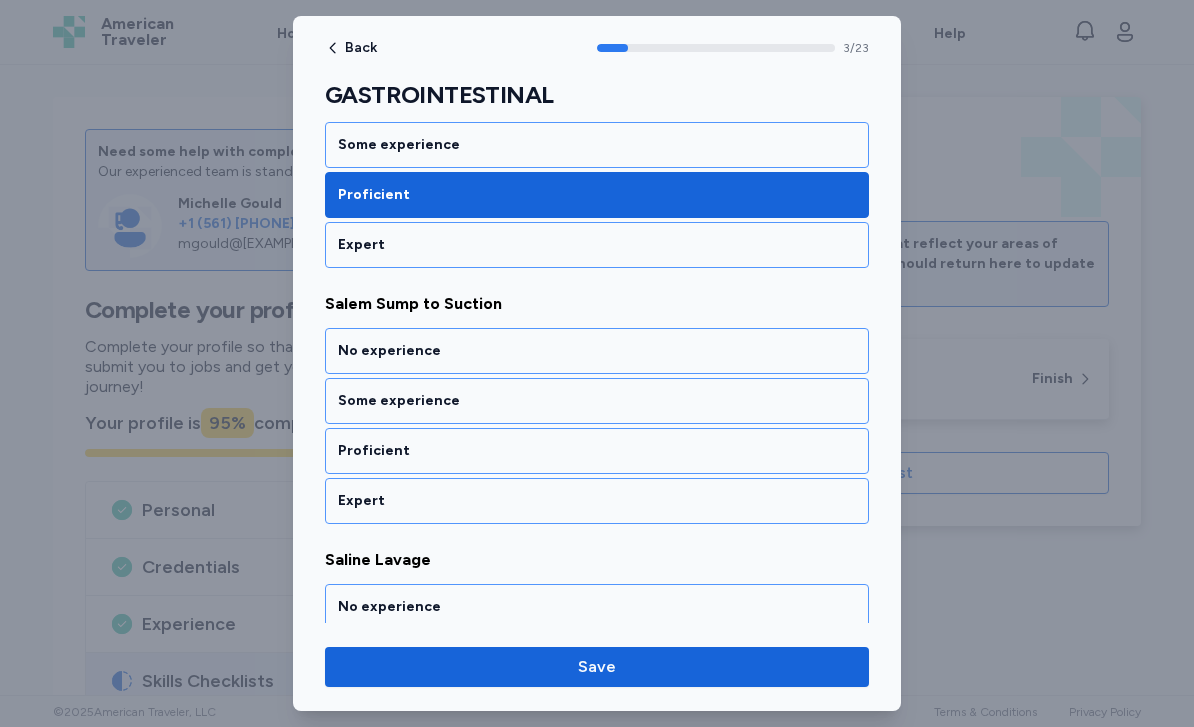 scroll, scrollTop: 928, scrollLeft: 0, axis: vertical 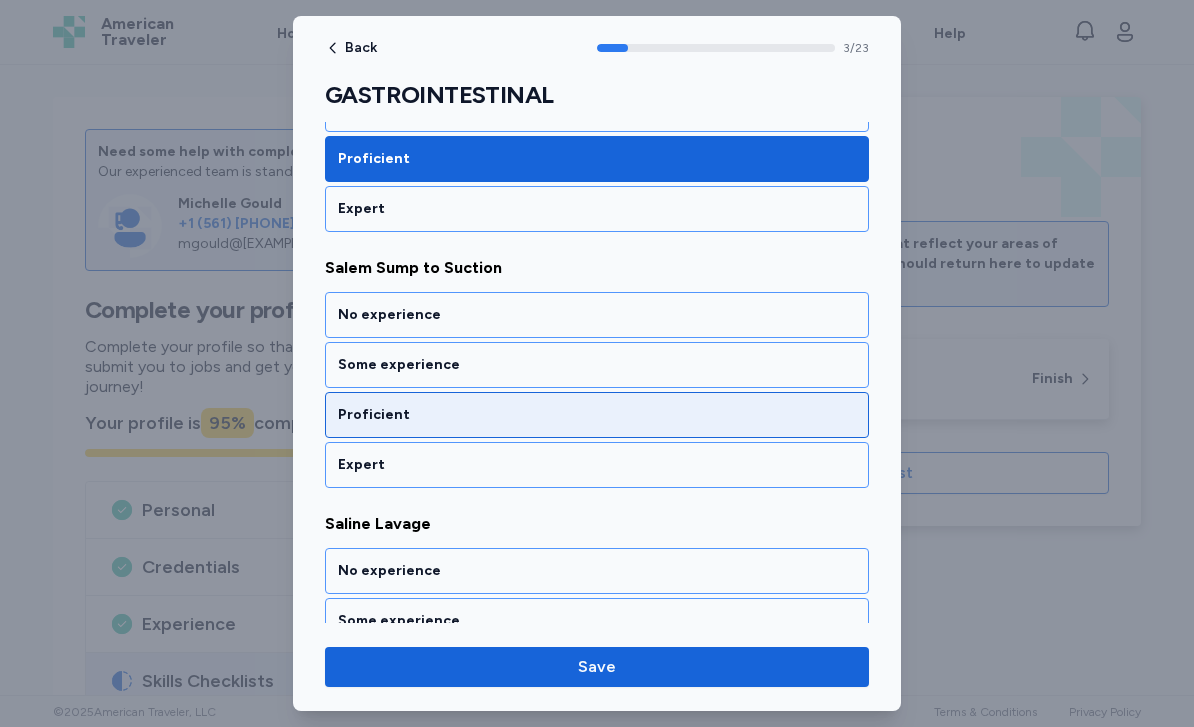 click on "Proficient" at bounding box center (597, 415) 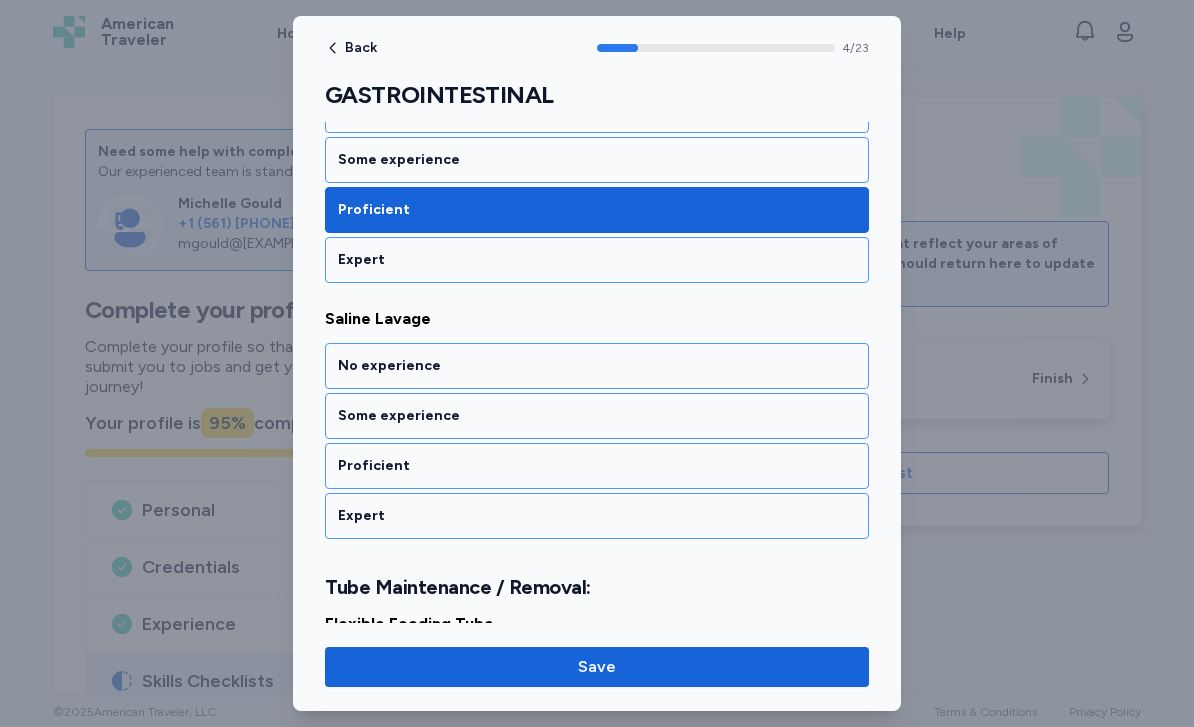 scroll, scrollTop: 1184, scrollLeft: 0, axis: vertical 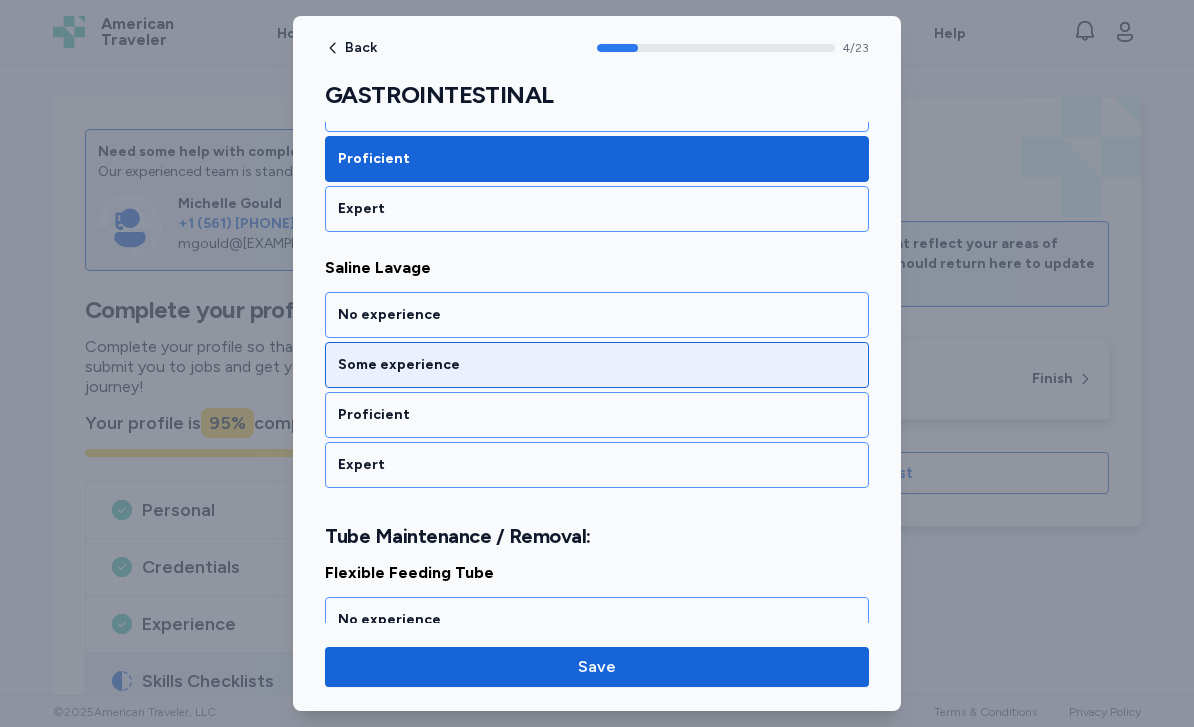 click on "Some experience" at bounding box center [597, 365] 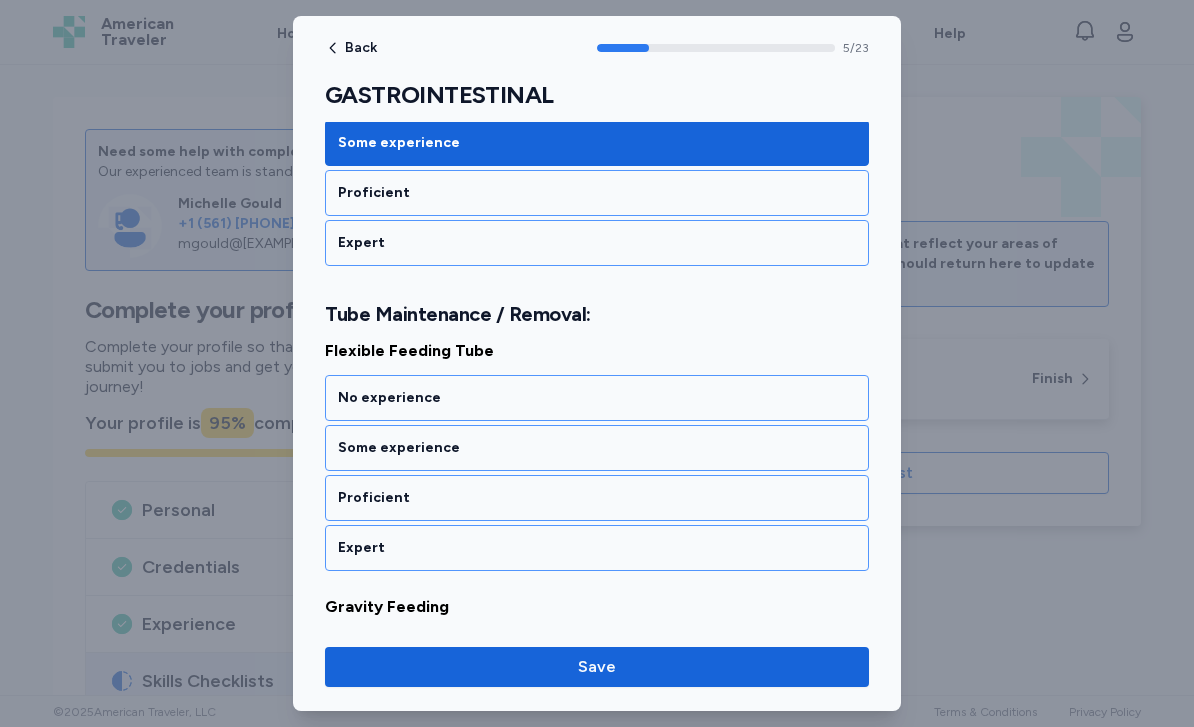 scroll, scrollTop: 1464, scrollLeft: 0, axis: vertical 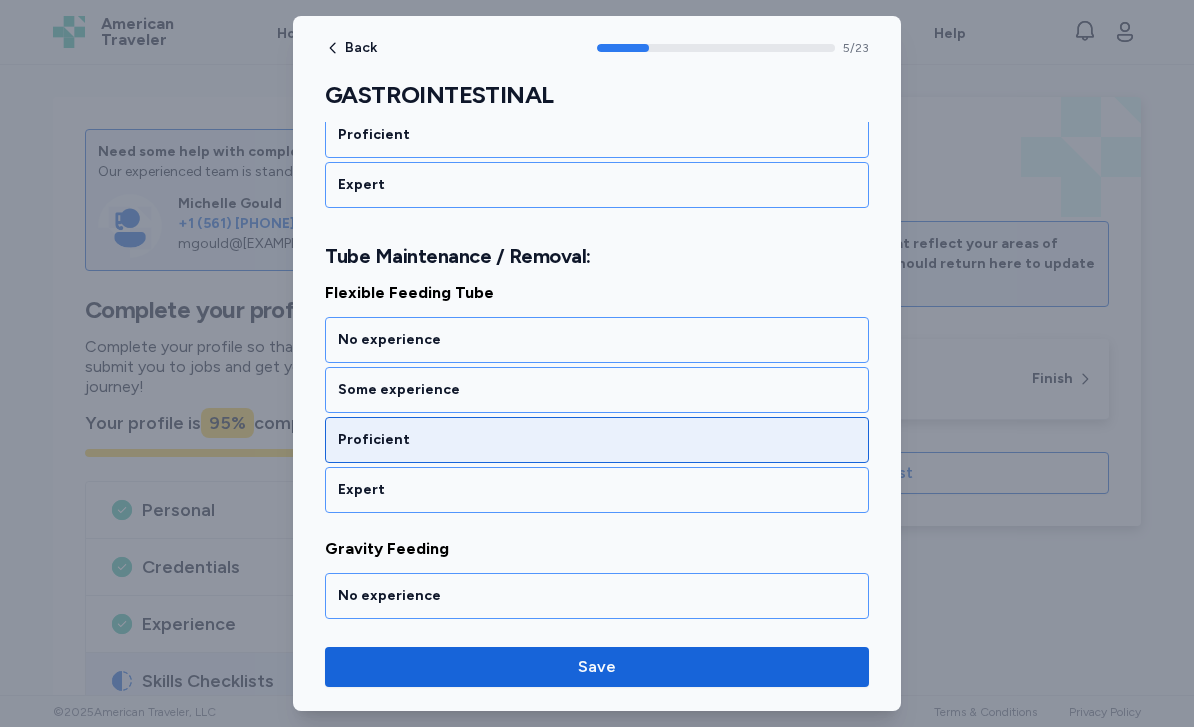 click on "Proficient" at bounding box center [597, 440] 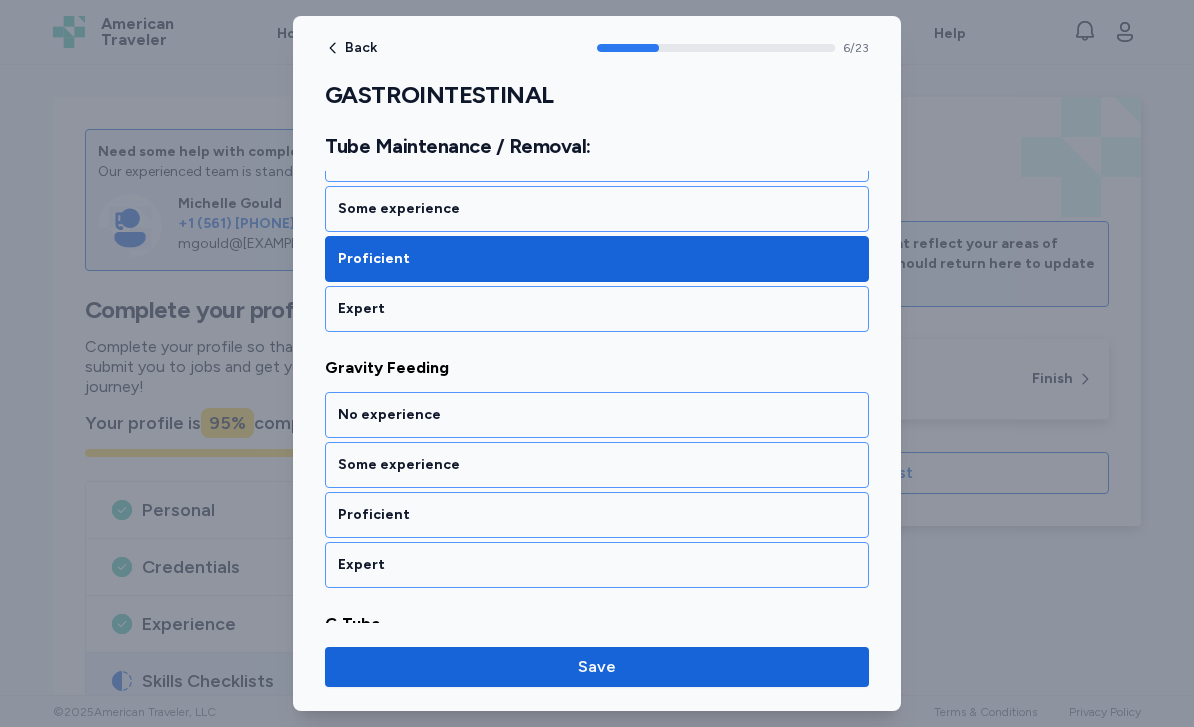 scroll, scrollTop: 1720, scrollLeft: 0, axis: vertical 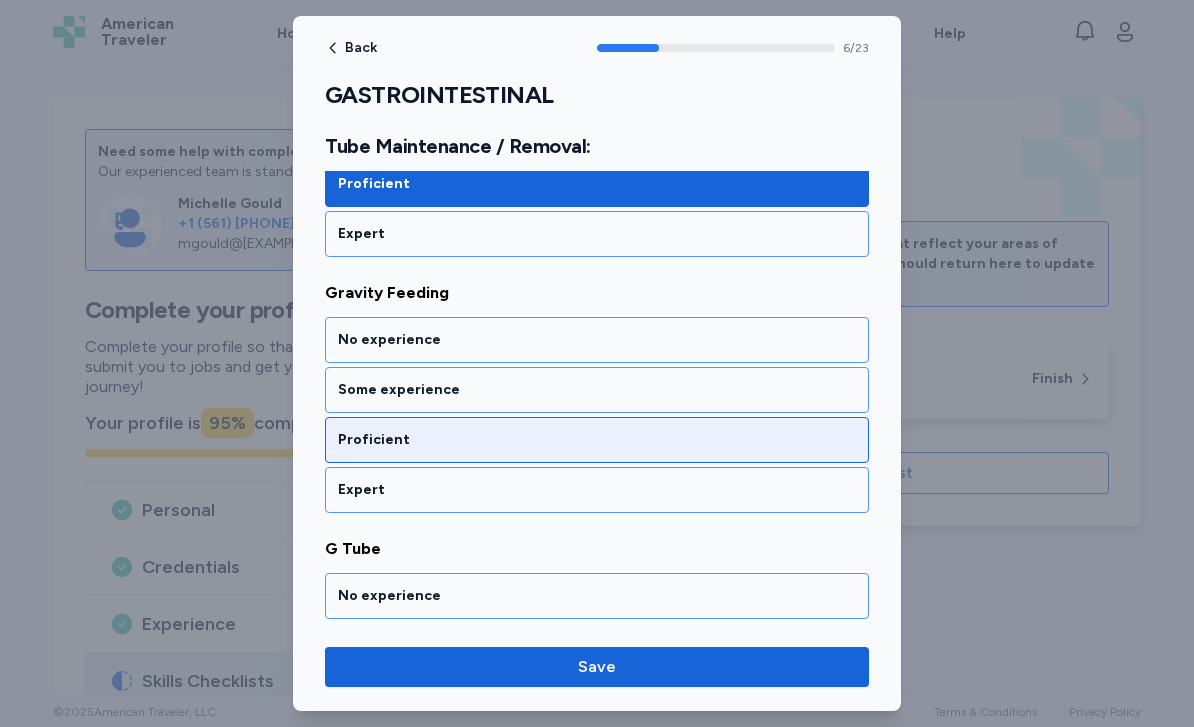click on "Proficient" at bounding box center (597, 440) 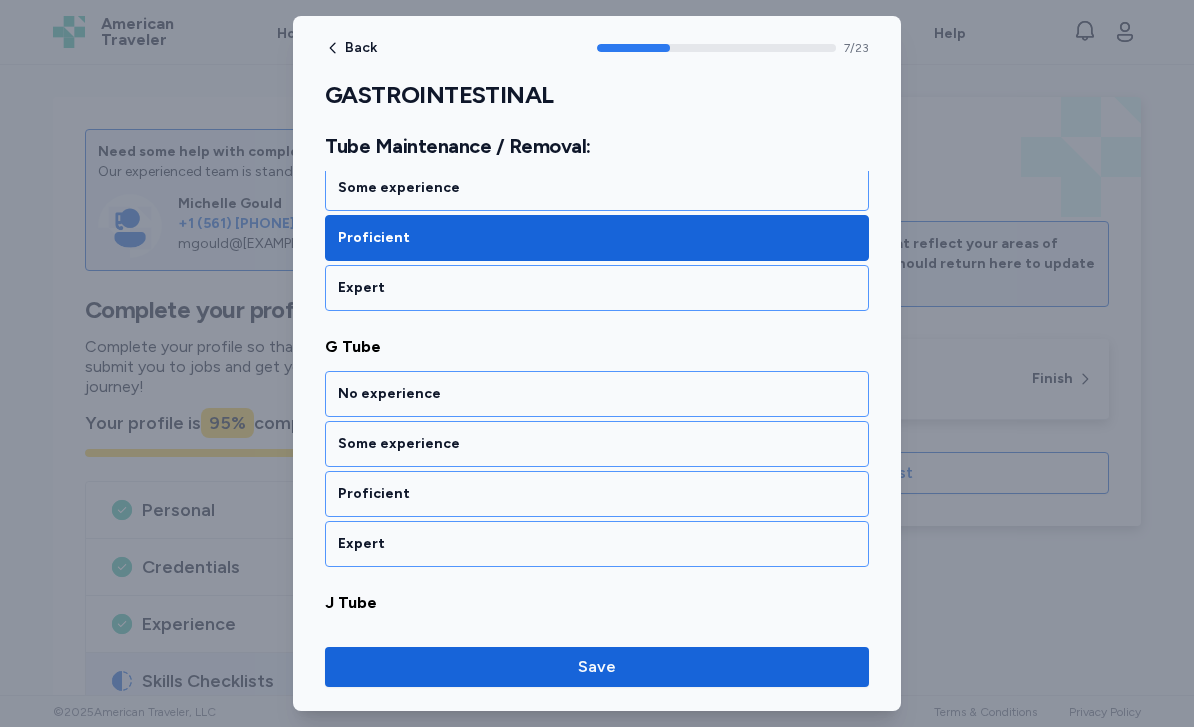 scroll, scrollTop: 1976, scrollLeft: 0, axis: vertical 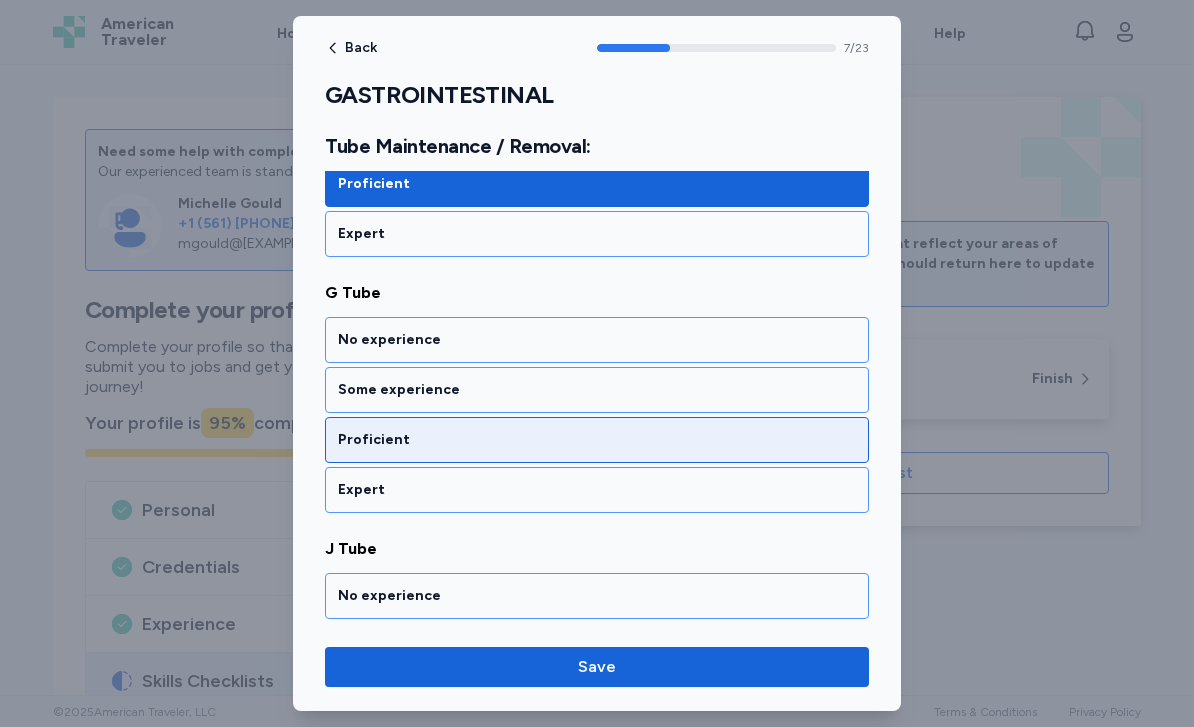 click on "Proficient" at bounding box center (597, 440) 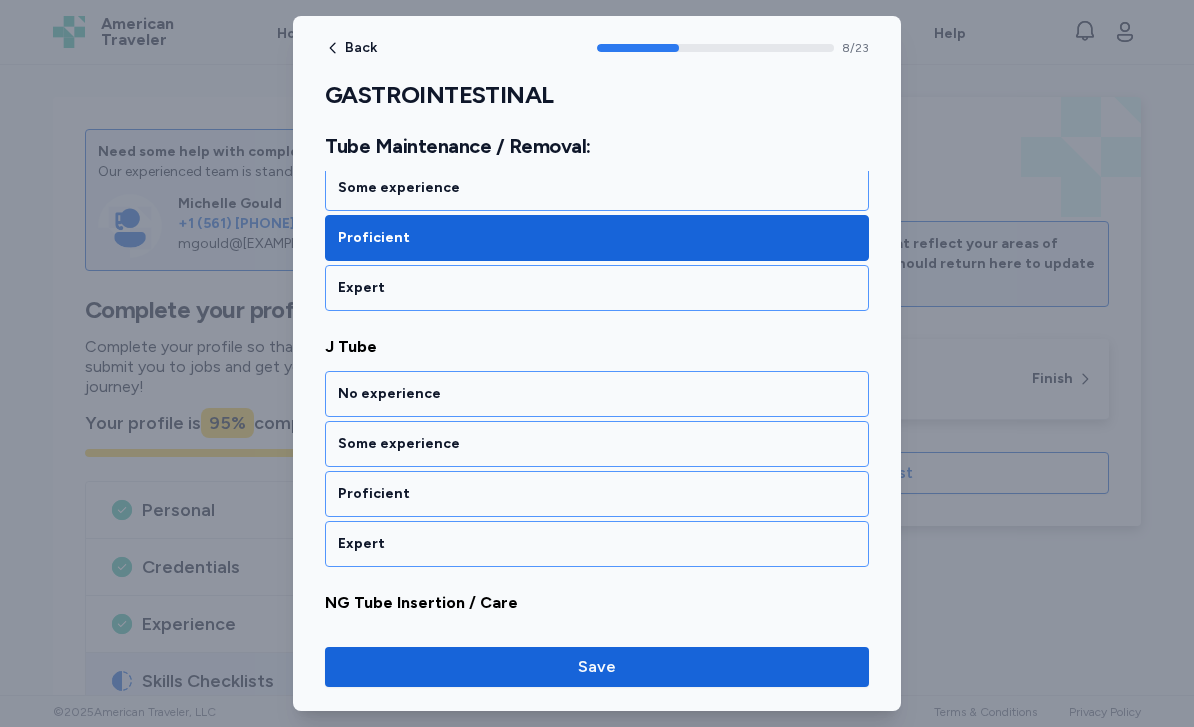 scroll, scrollTop: 2232, scrollLeft: 0, axis: vertical 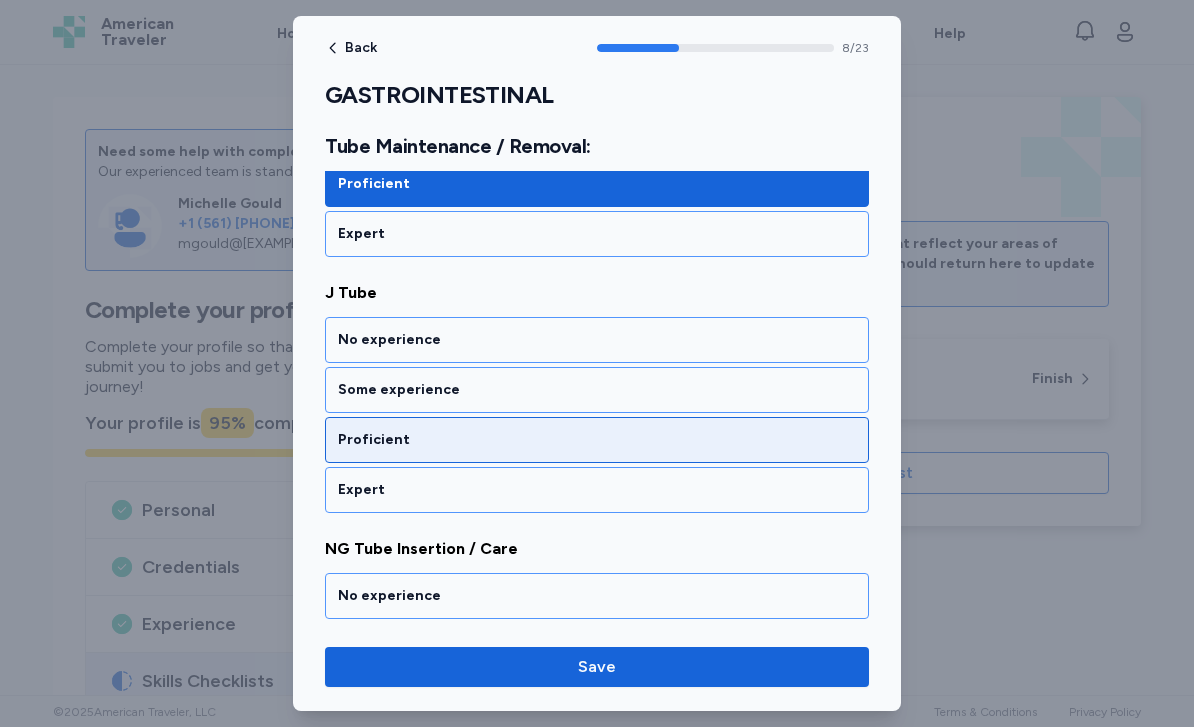 click on "Proficient" at bounding box center [597, 440] 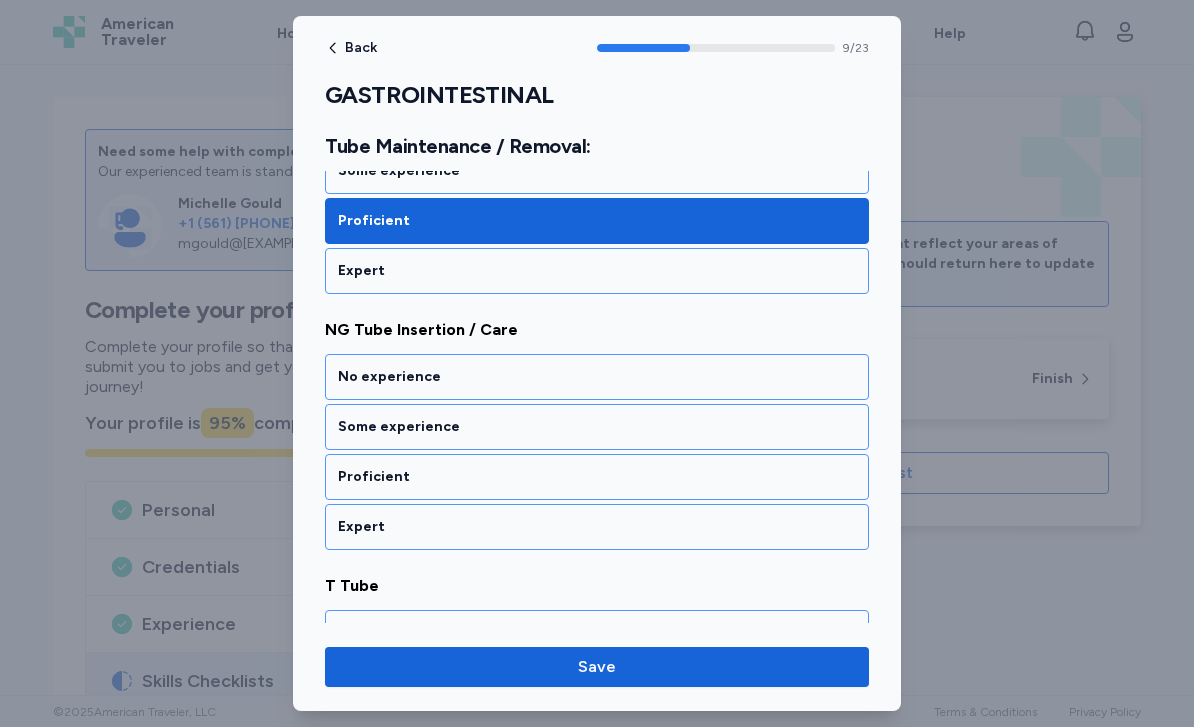 scroll, scrollTop: 2488, scrollLeft: 0, axis: vertical 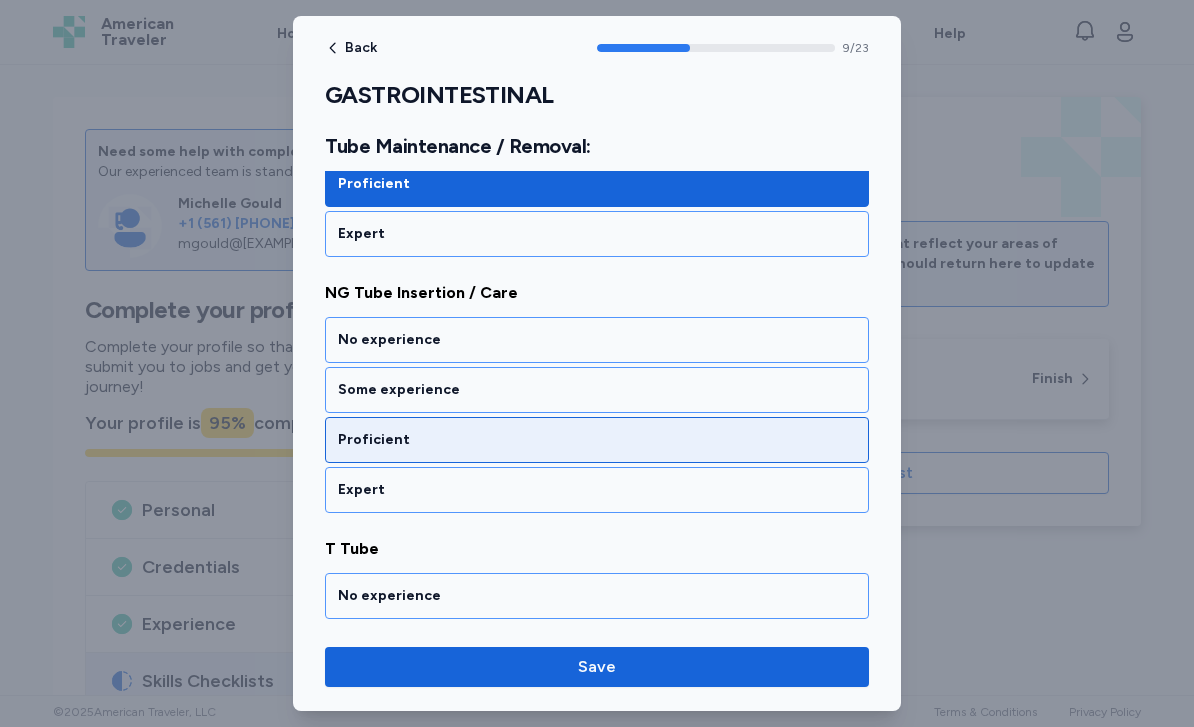 click on "Proficient" at bounding box center (597, 440) 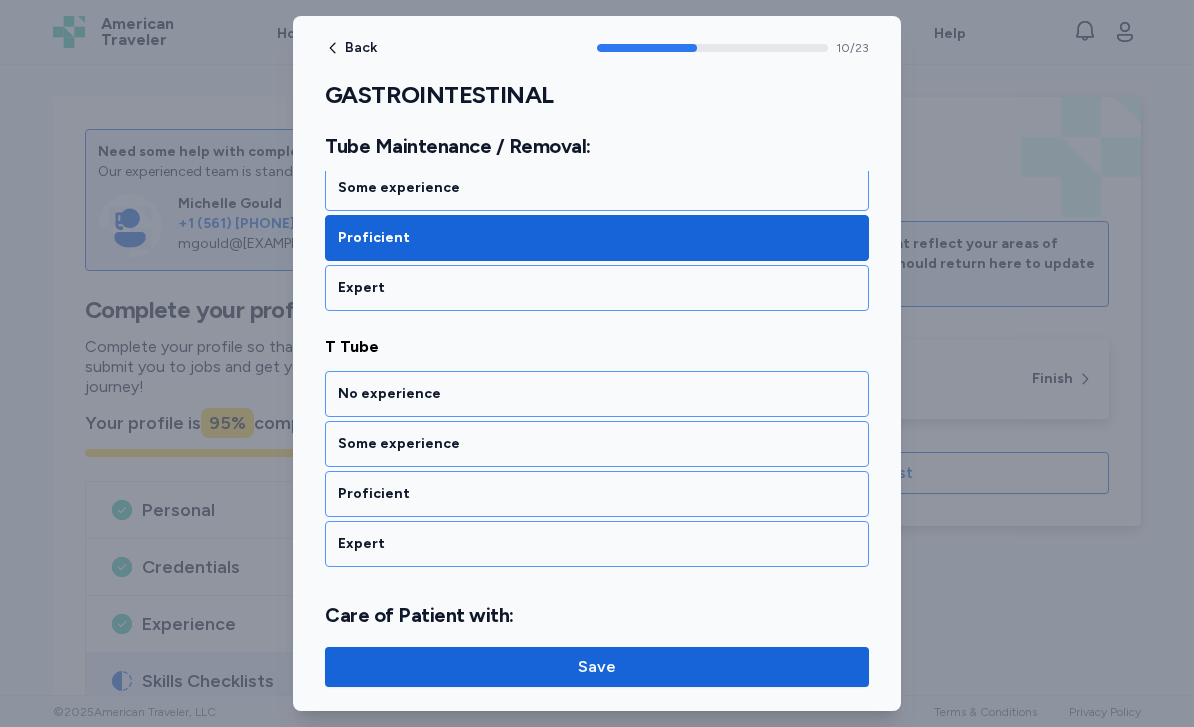 scroll, scrollTop: 2744, scrollLeft: 0, axis: vertical 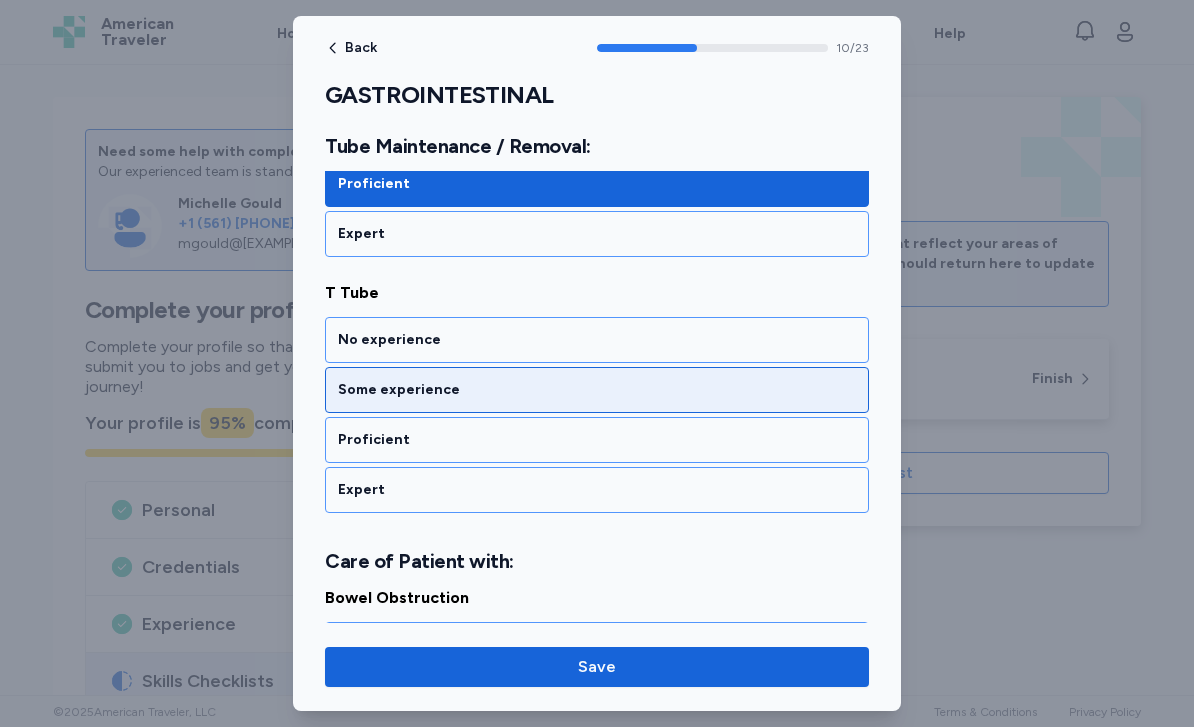 click on "Some experience" at bounding box center [597, 390] 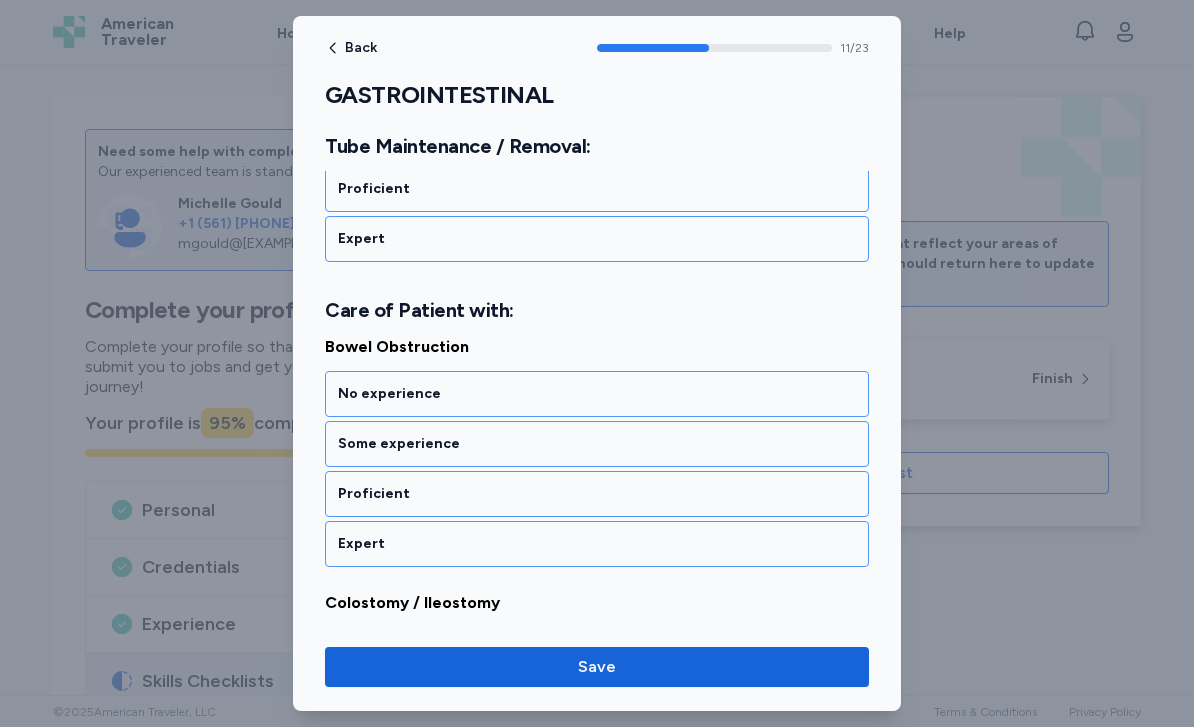 scroll, scrollTop: 3049, scrollLeft: 0, axis: vertical 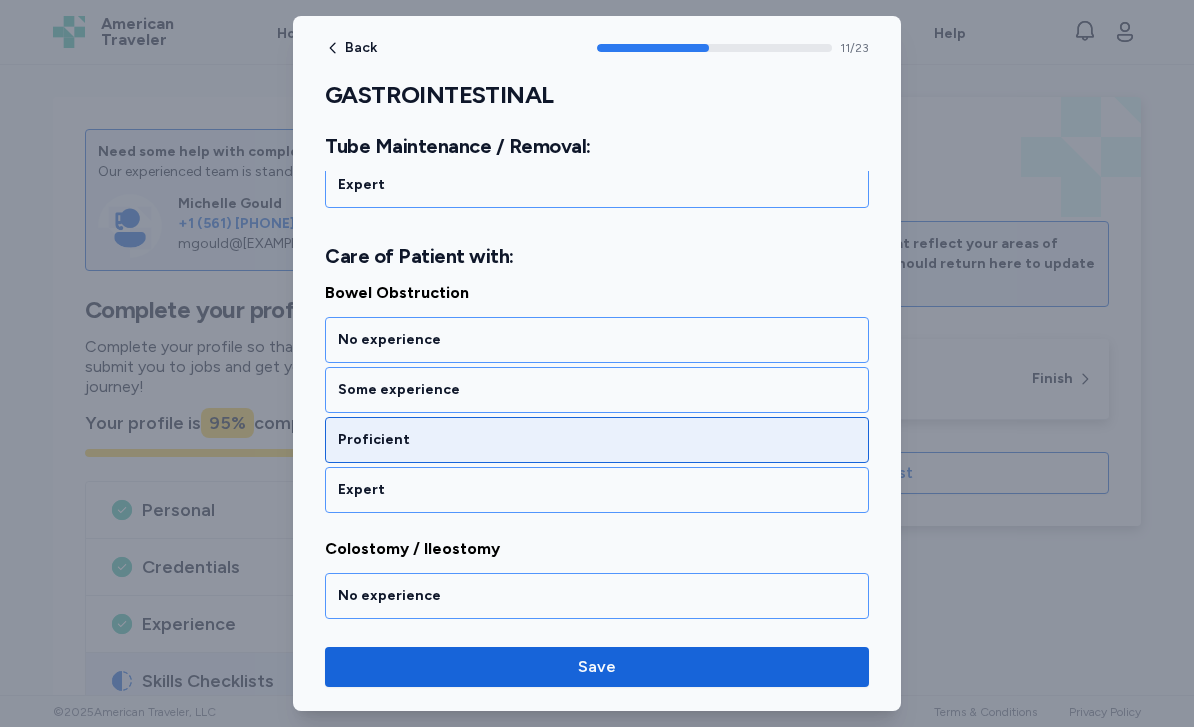 click on "Proficient" at bounding box center [597, 440] 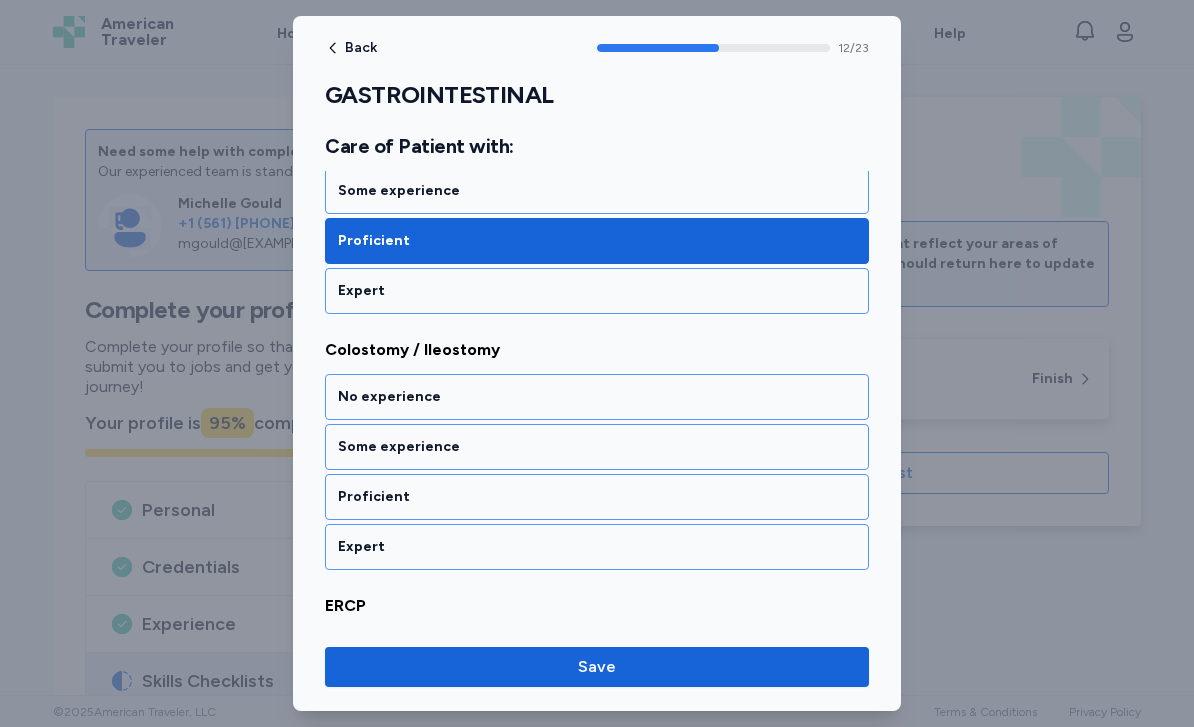 scroll, scrollTop: 3305, scrollLeft: 0, axis: vertical 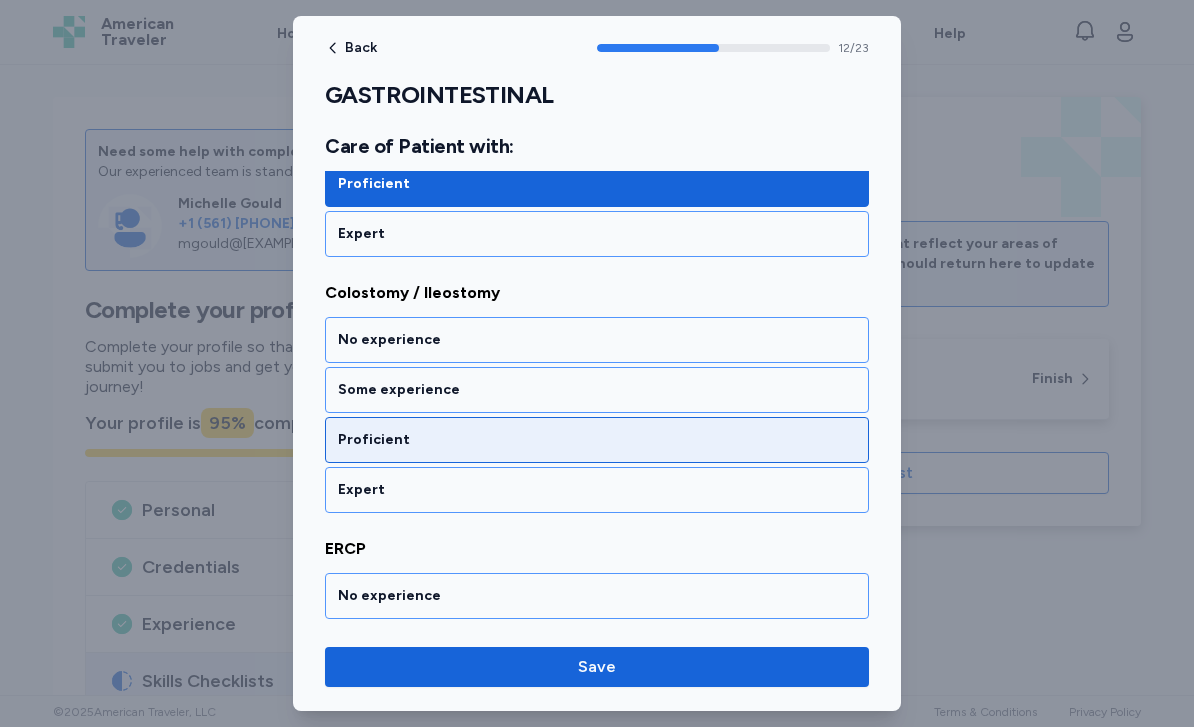 click on "Proficient" at bounding box center (597, 440) 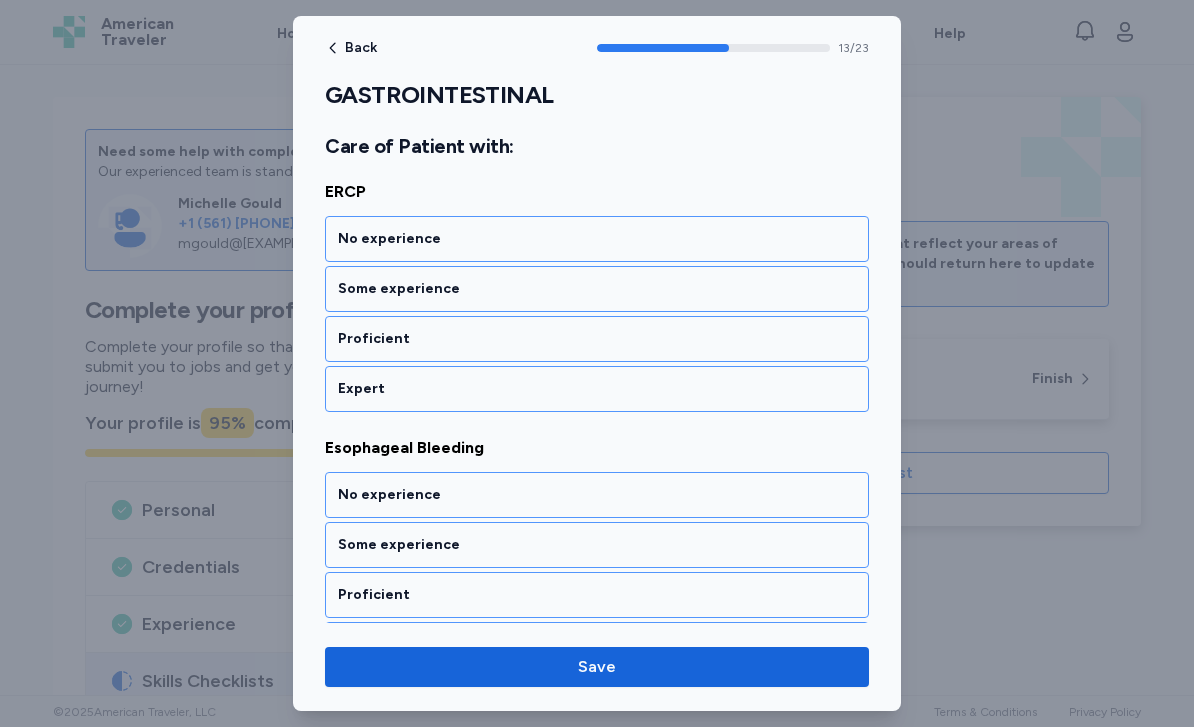 scroll, scrollTop: 3662, scrollLeft: 0, axis: vertical 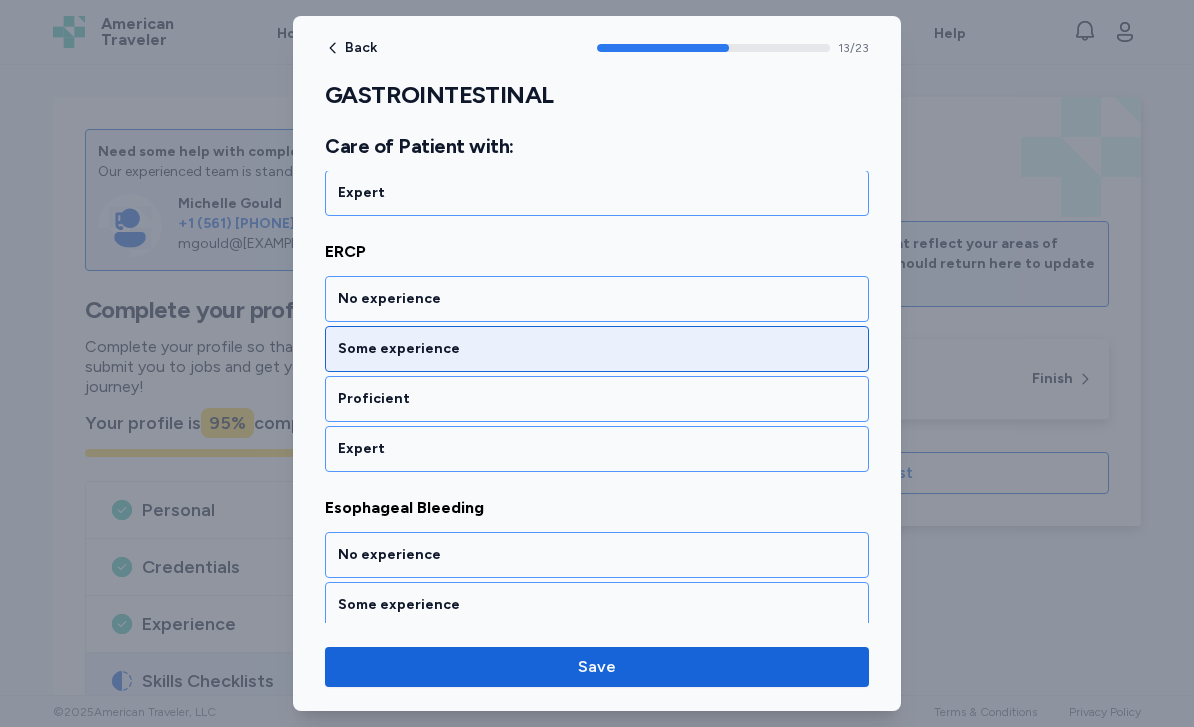 click on "Some experience" at bounding box center (597, 349) 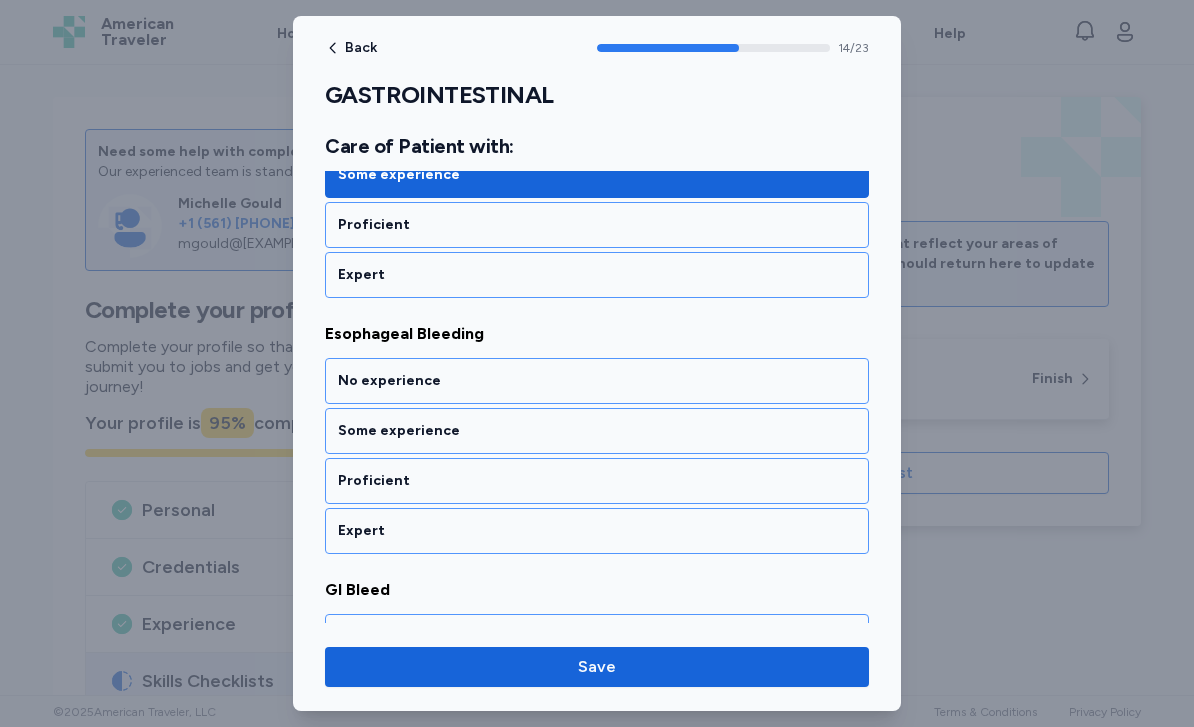 scroll, scrollTop: 3817, scrollLeft: 0, axis: vertical 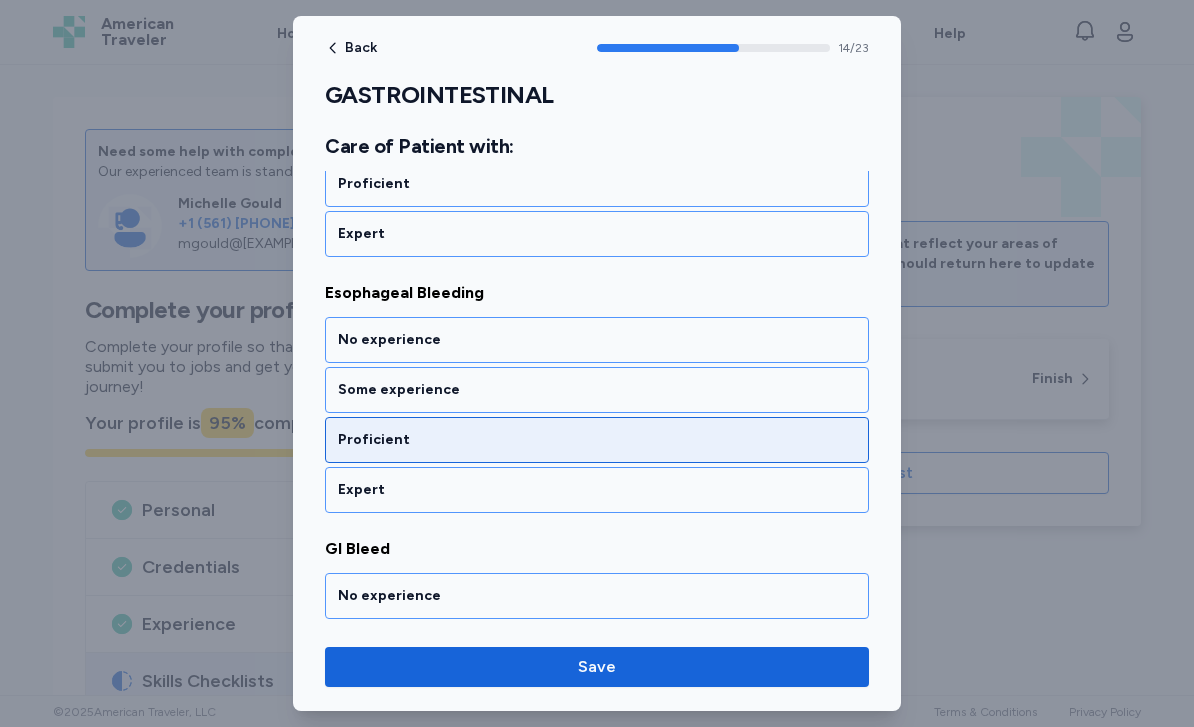 click on "Proficient" at bounding box center [597, 440] 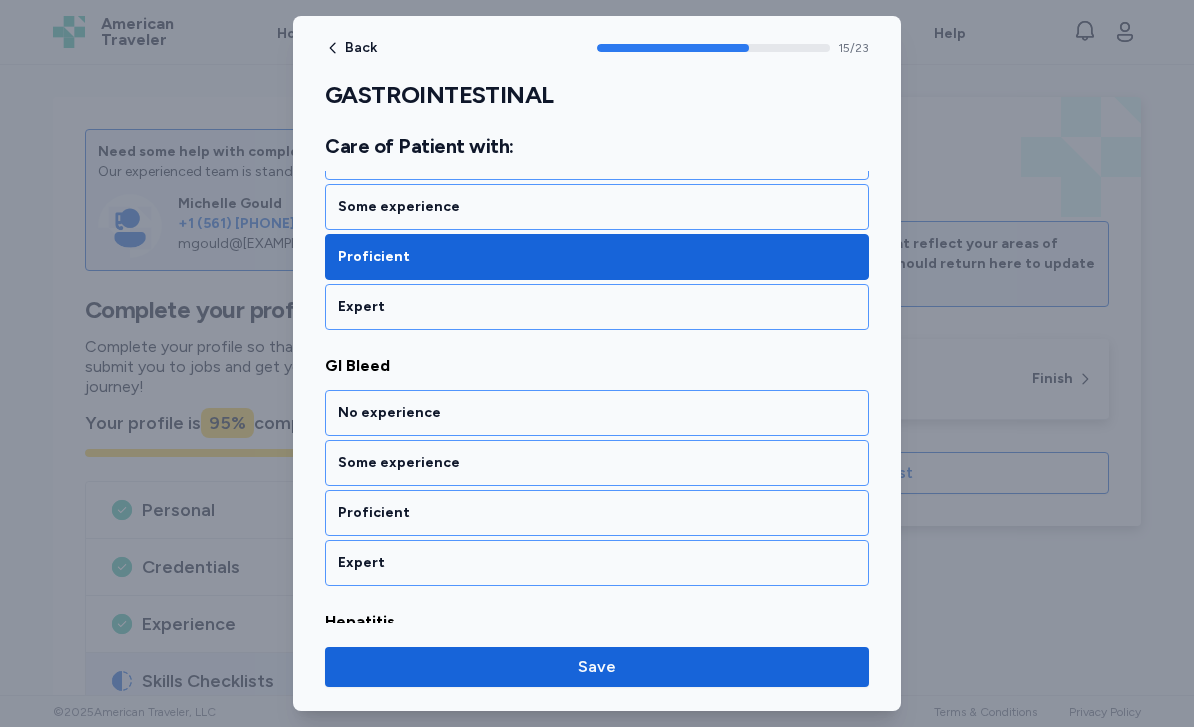 scroll, scrollTop: 4073, scrollLeft: 0, axis: vertical 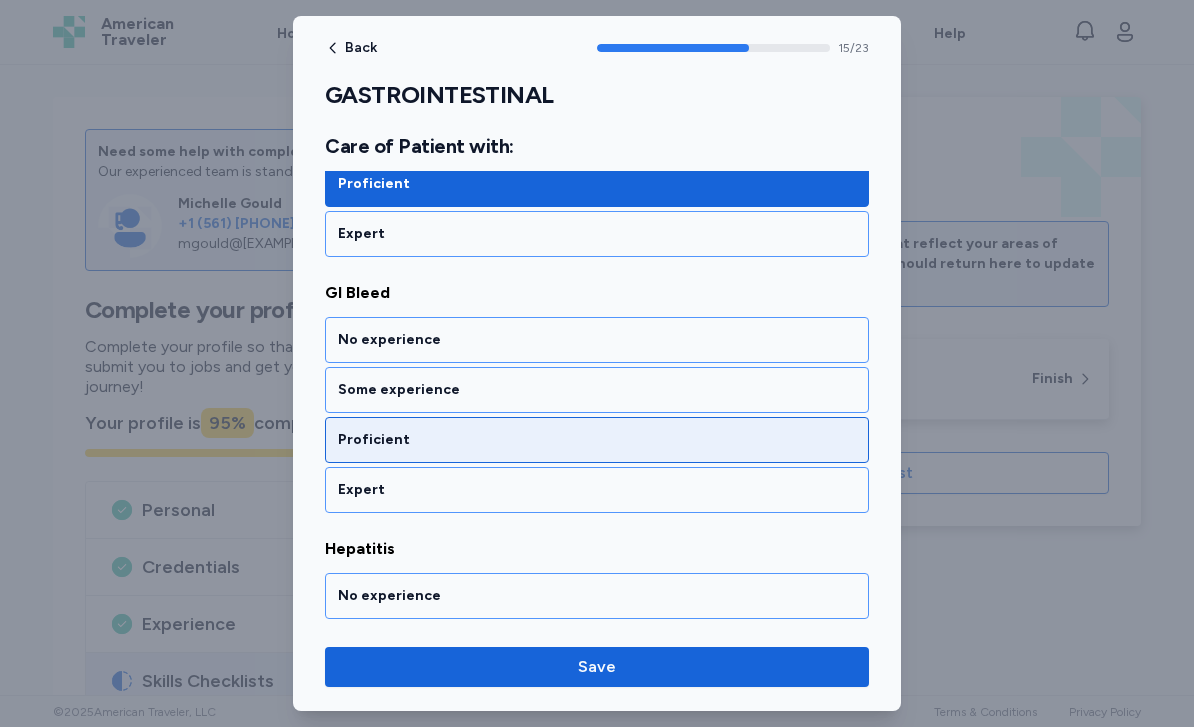 click on "Proficient" at bounding box center [597, 440] 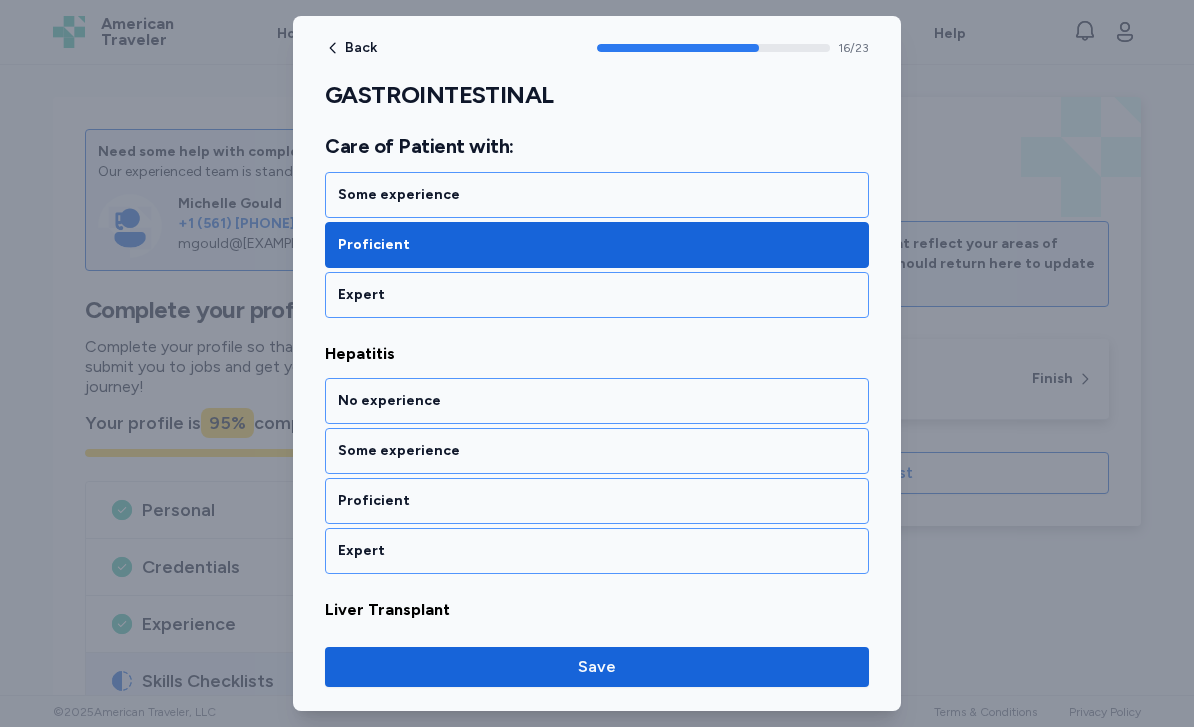 scroll, scrollTop: 4329, scrollLeft: 0, axis: vertical 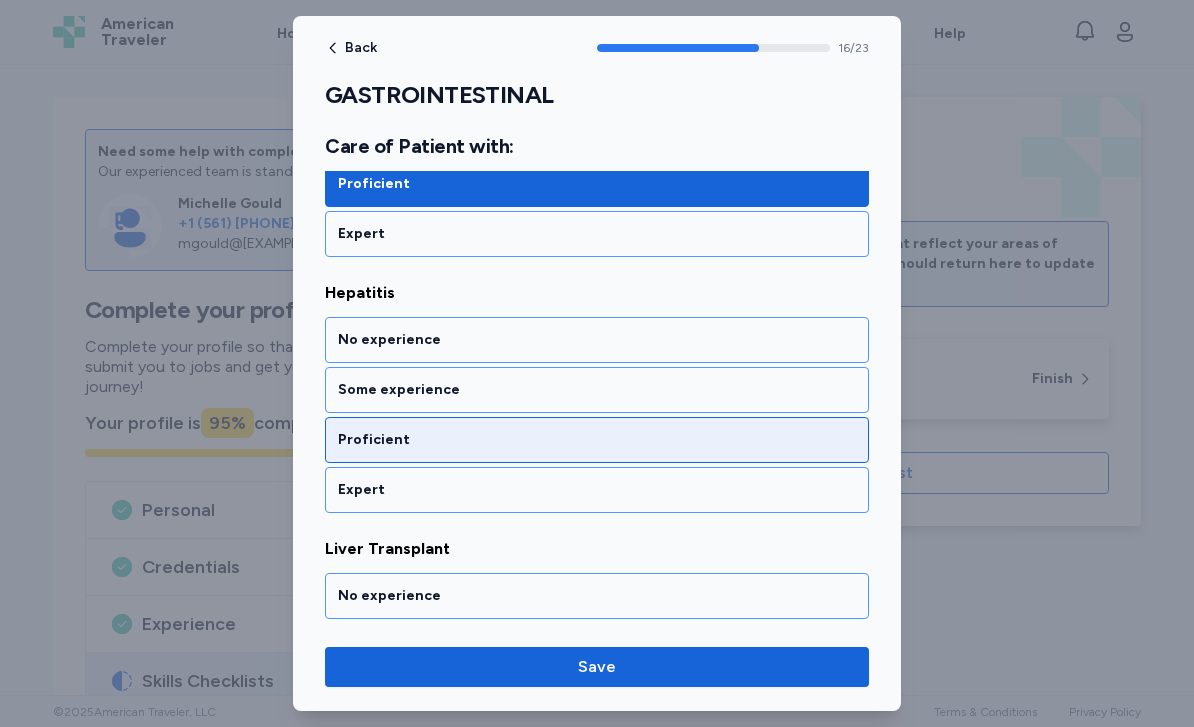 click on "Proficient" at bounding box center [597, 440] 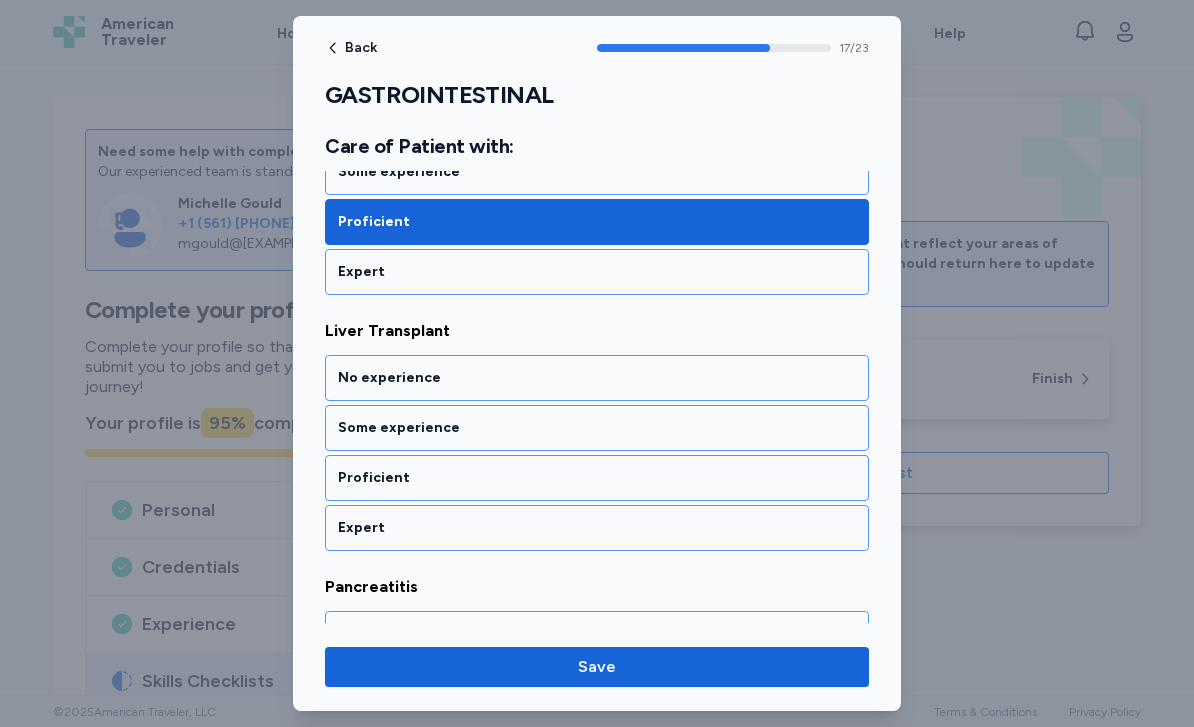 scroll, scrollTop: 4585, scrollLeft: 0, axis: vertical 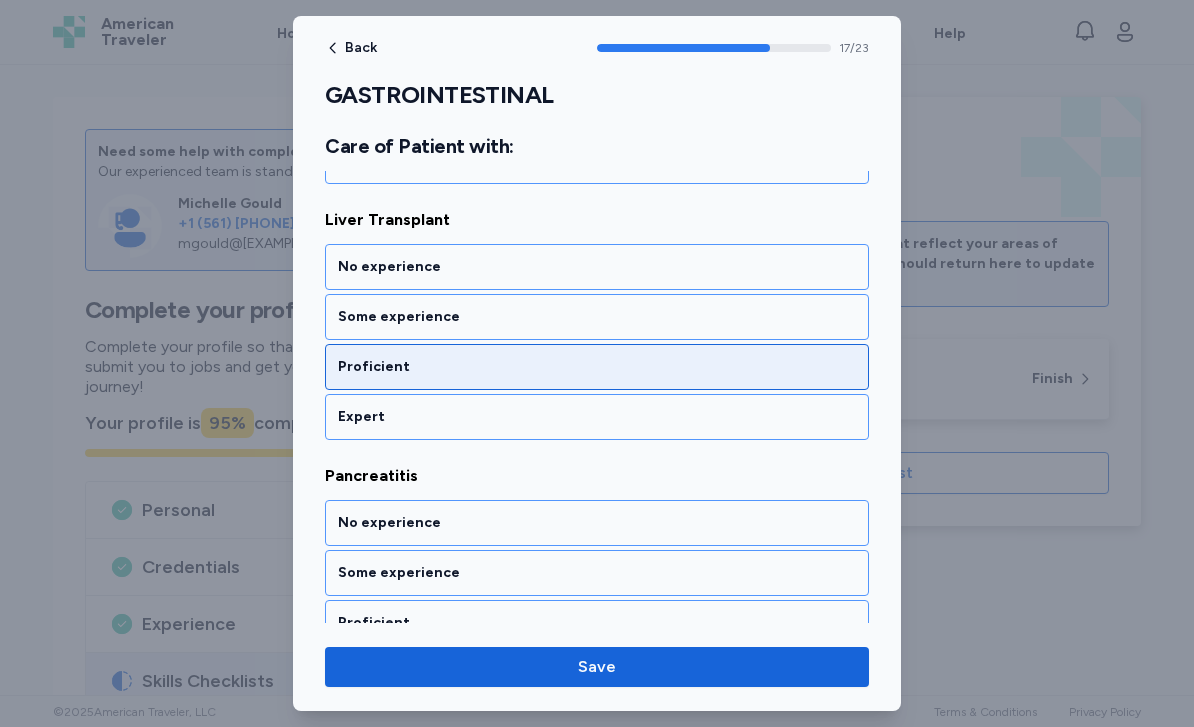 click on "Proficient" at bounding box center (597, 367) 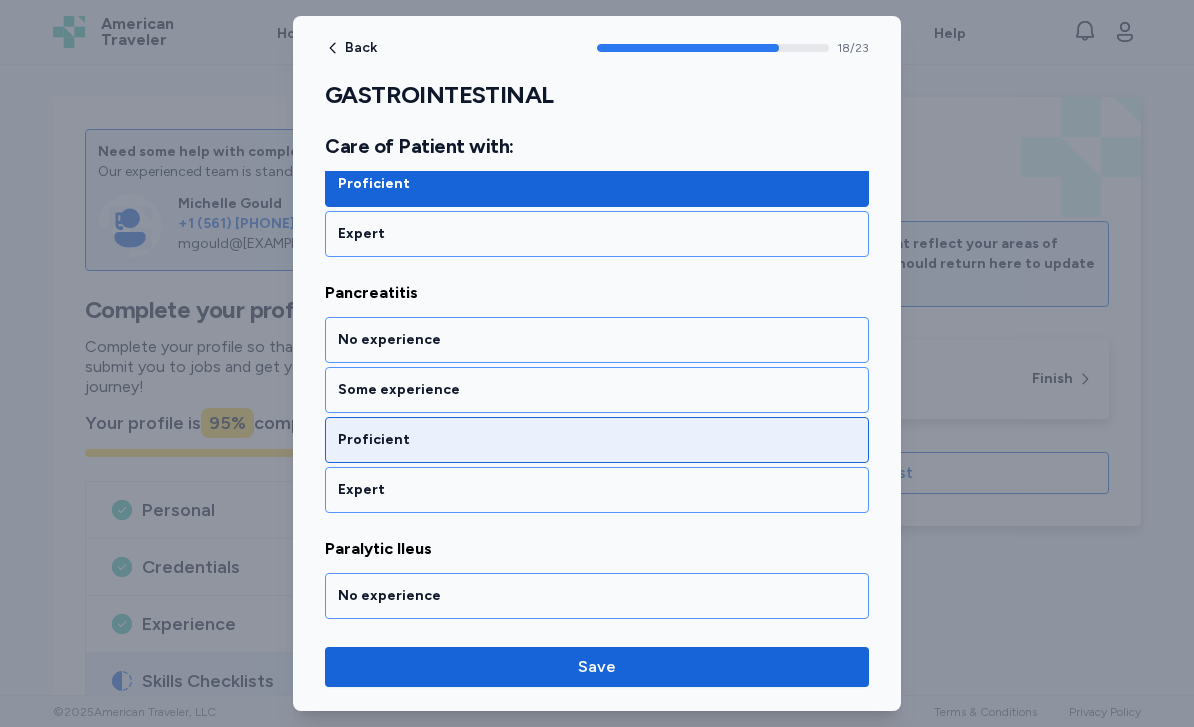 click on "Proficient" at bounding box center (597, 440) 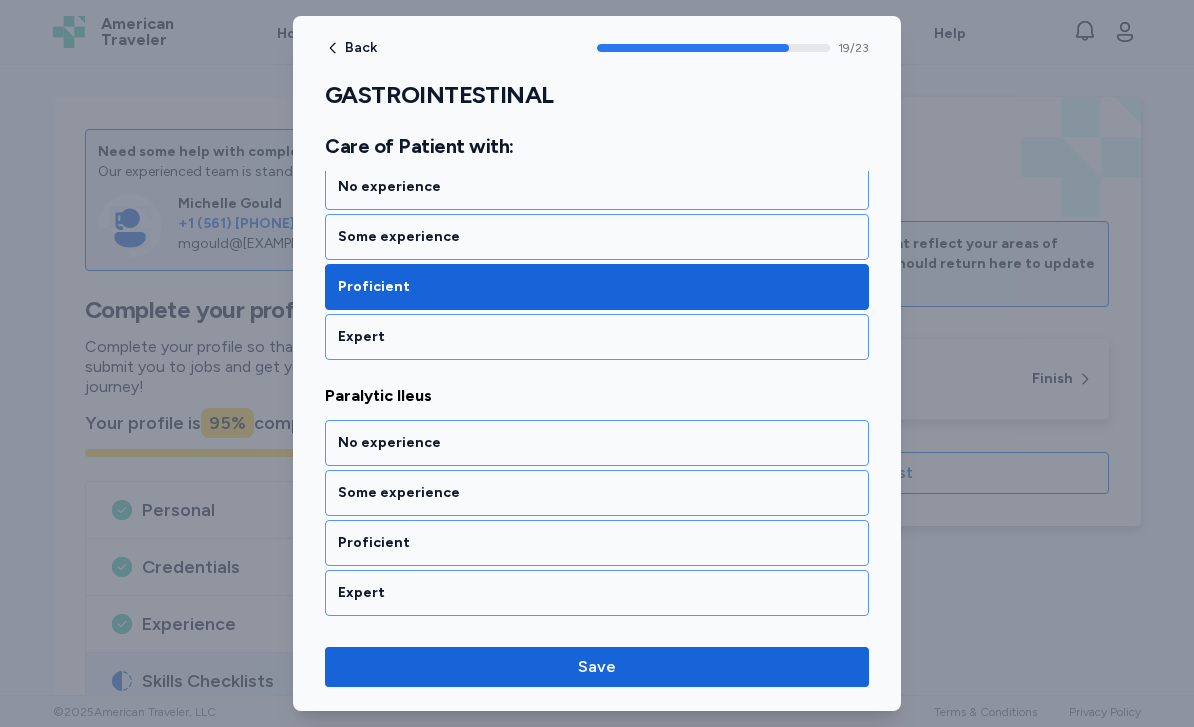 scroll, scrollTop: 5097, scrollLeft: 0, axis: vertical 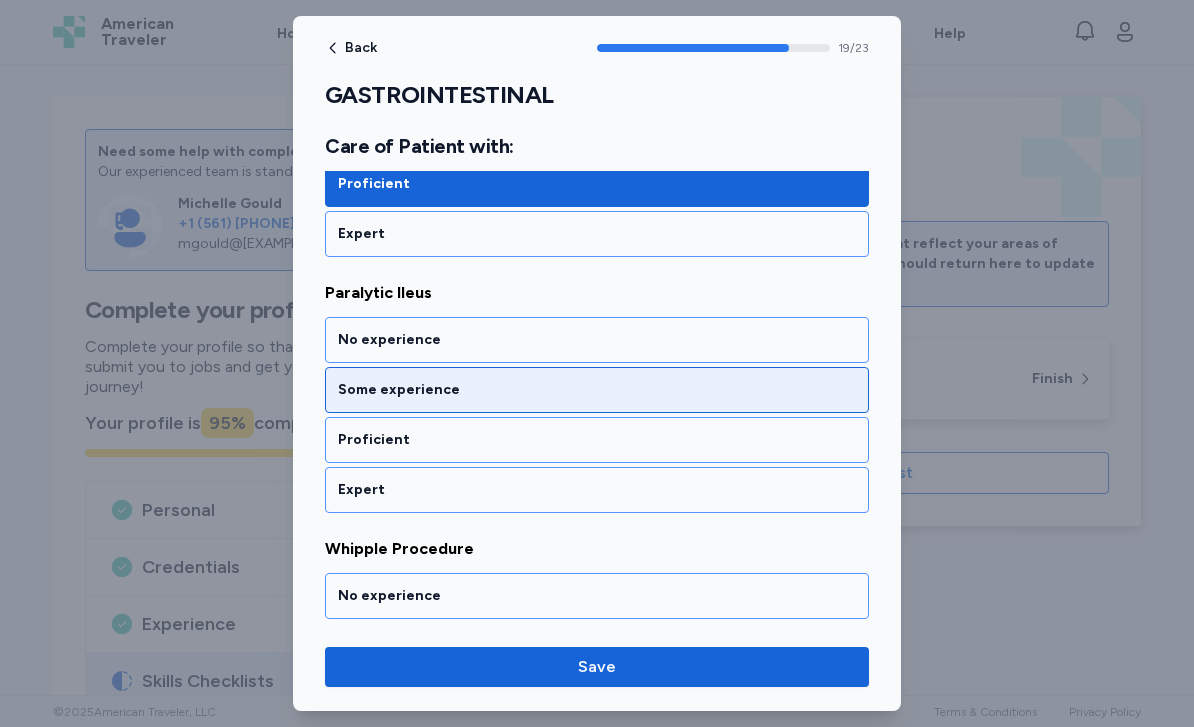 click on "Some experience" at bounding box center (597, 390) 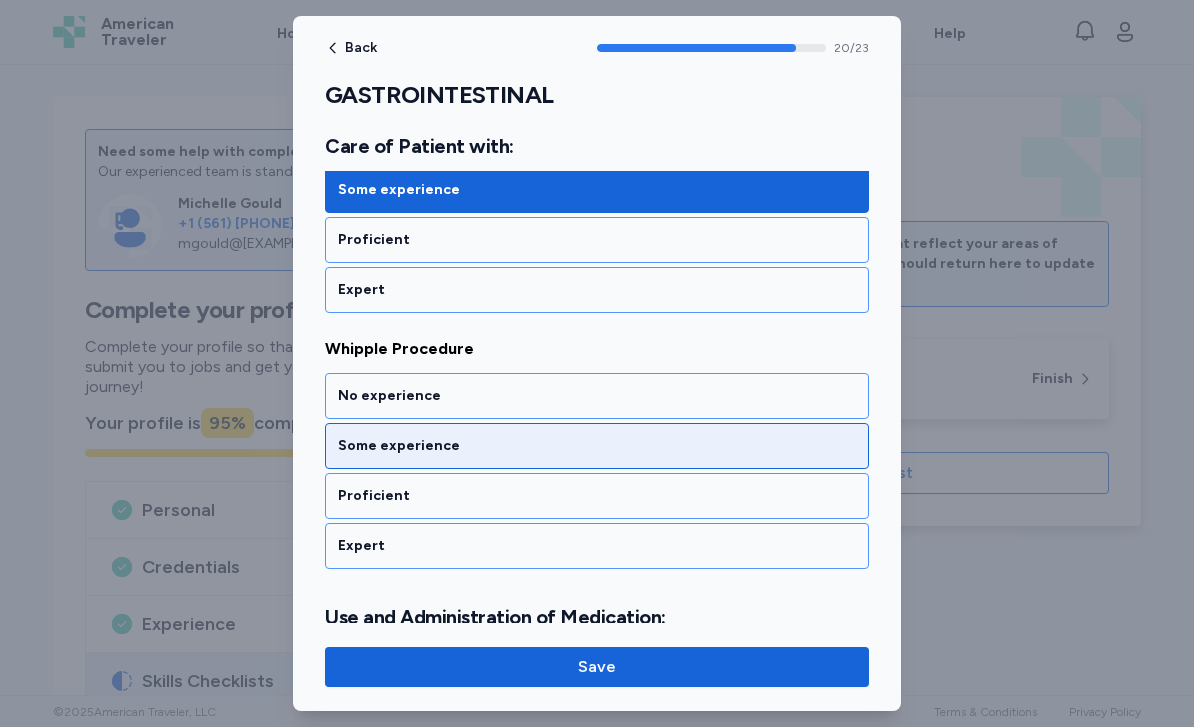 scroll, scrollTop: 5297, scrollLeft: 0, axis: vertical 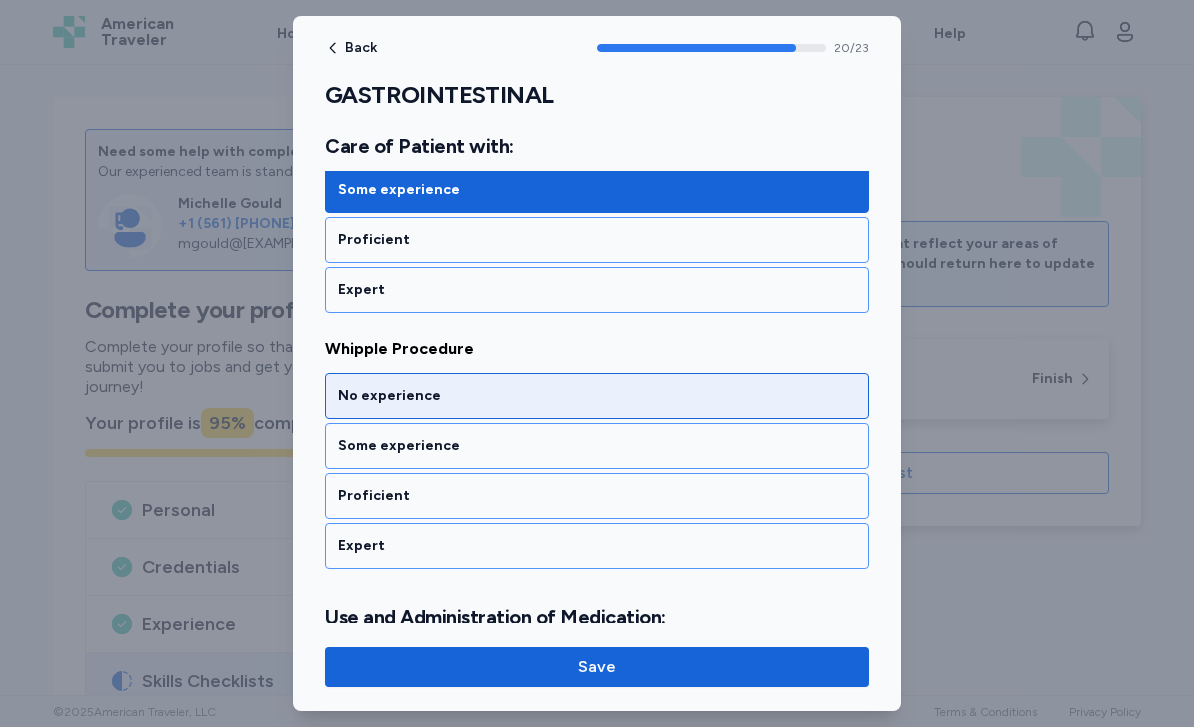 click on "No experience" at bounding box center [597, 396] 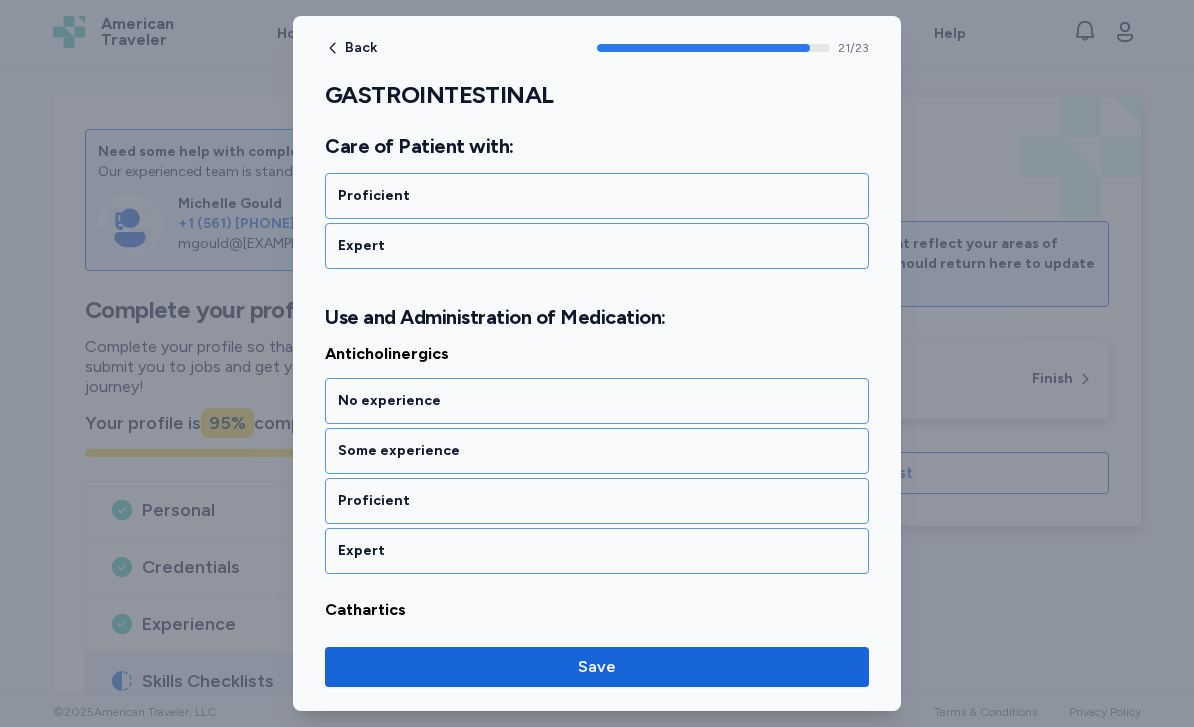 scroll, scrollTop: 5658, scrollLeft: 0, axis: vertical 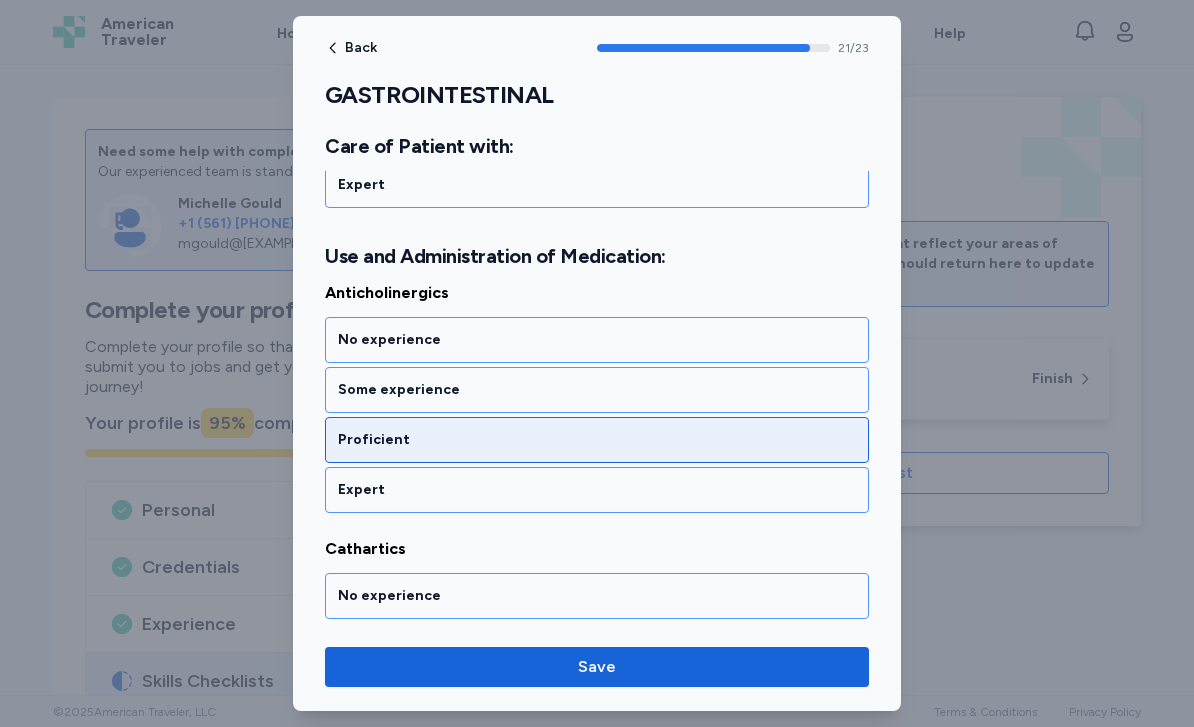click on "Proficient" at bounding box center [597, 440] 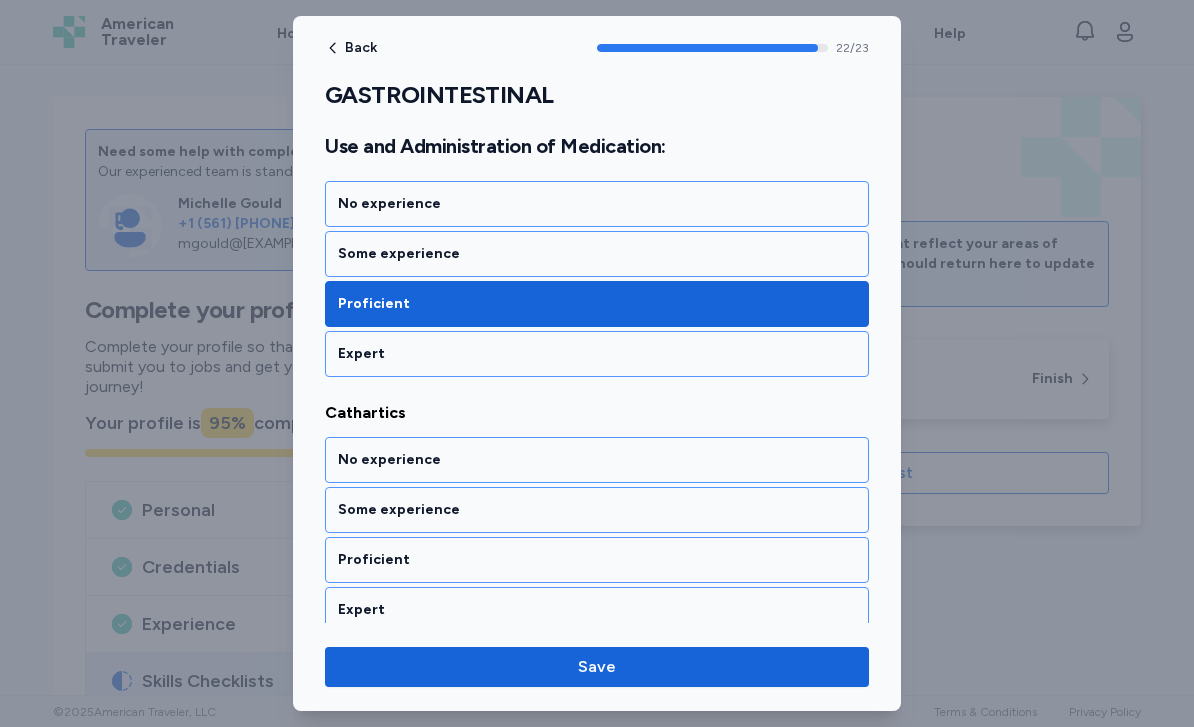 scroll, scrollTop: 5808, scrollLeft: 0, axis: vertical 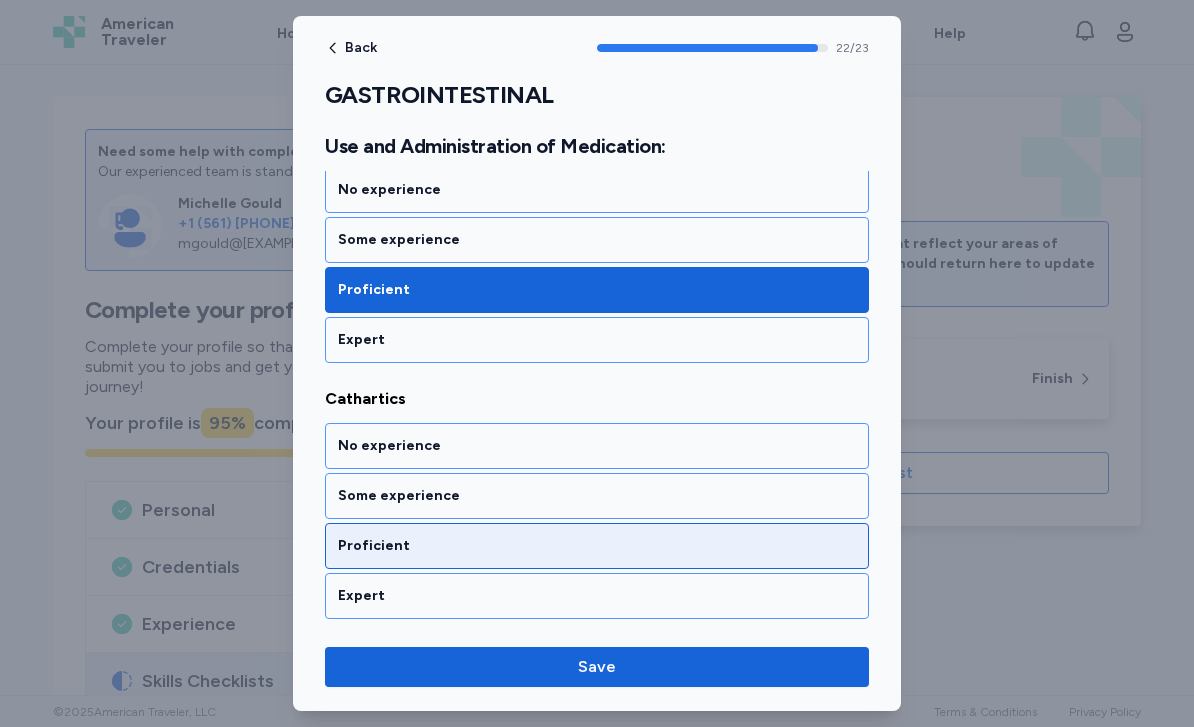 click on "Proficient" at bounding box center [597, 546] 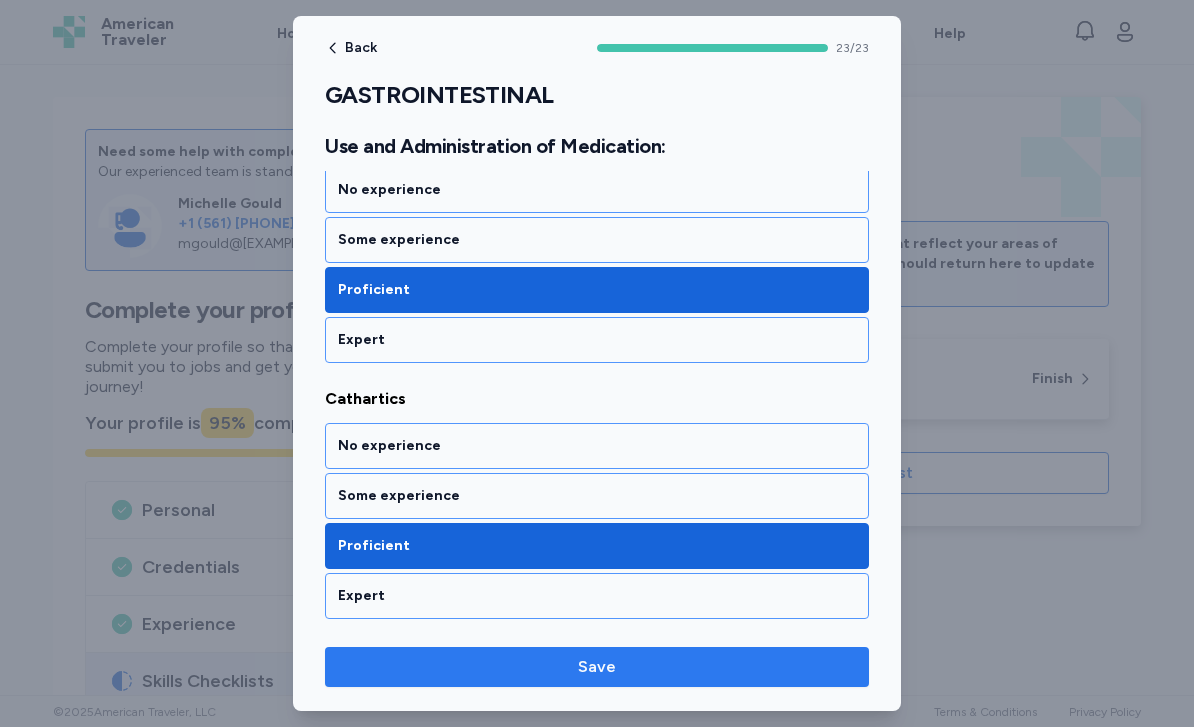 click on "Save" at bounding box center [597, 667] 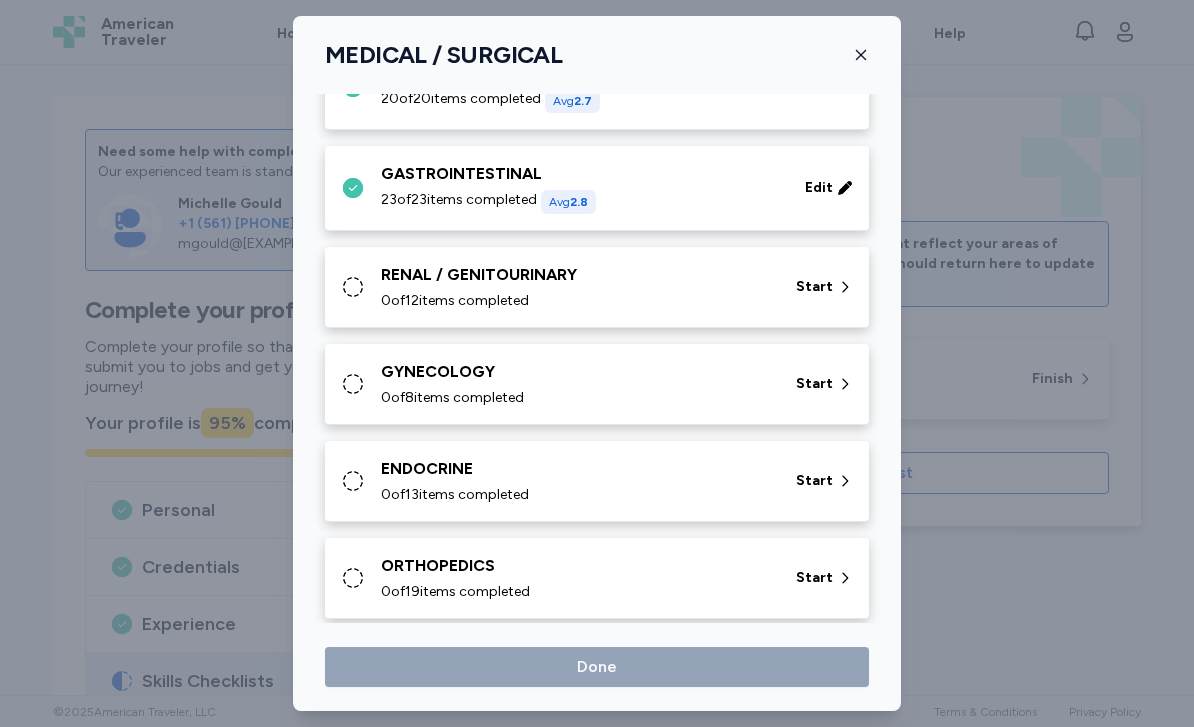 scroll, scrollTop: 501, scrollLeft: 0, axis: vertical 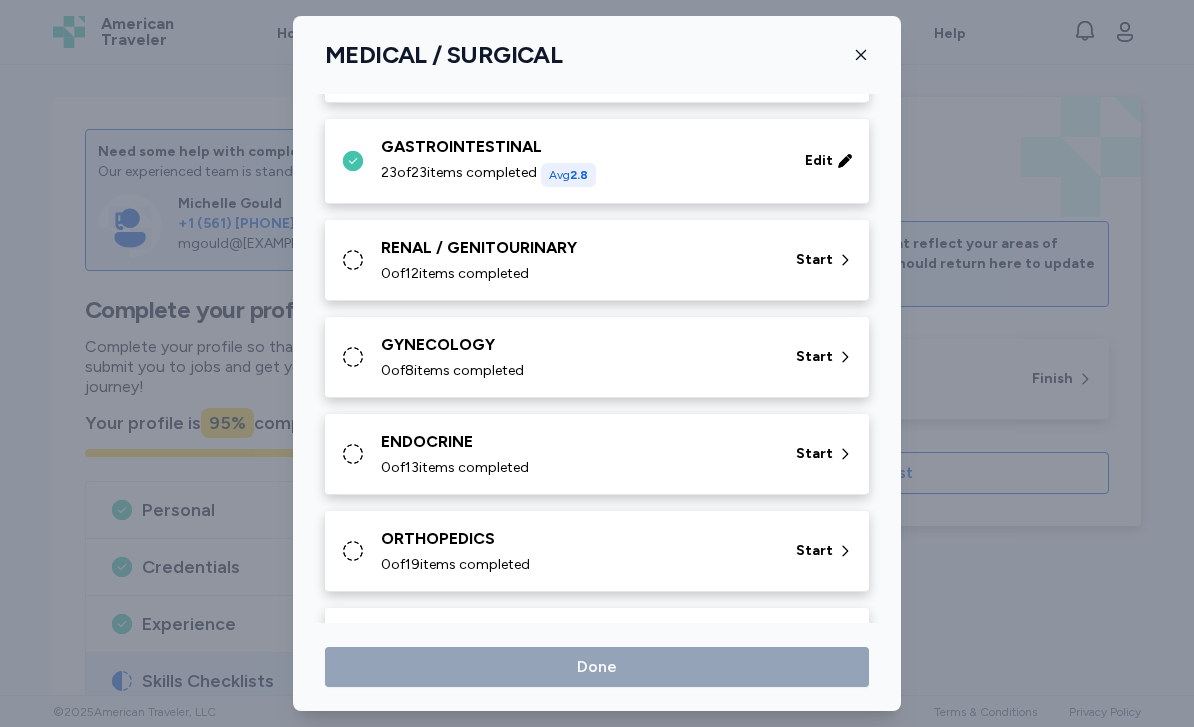 click on "RENAL / GENITOURINARY 0  of  12  items completed" at bounding box center [576, 260] 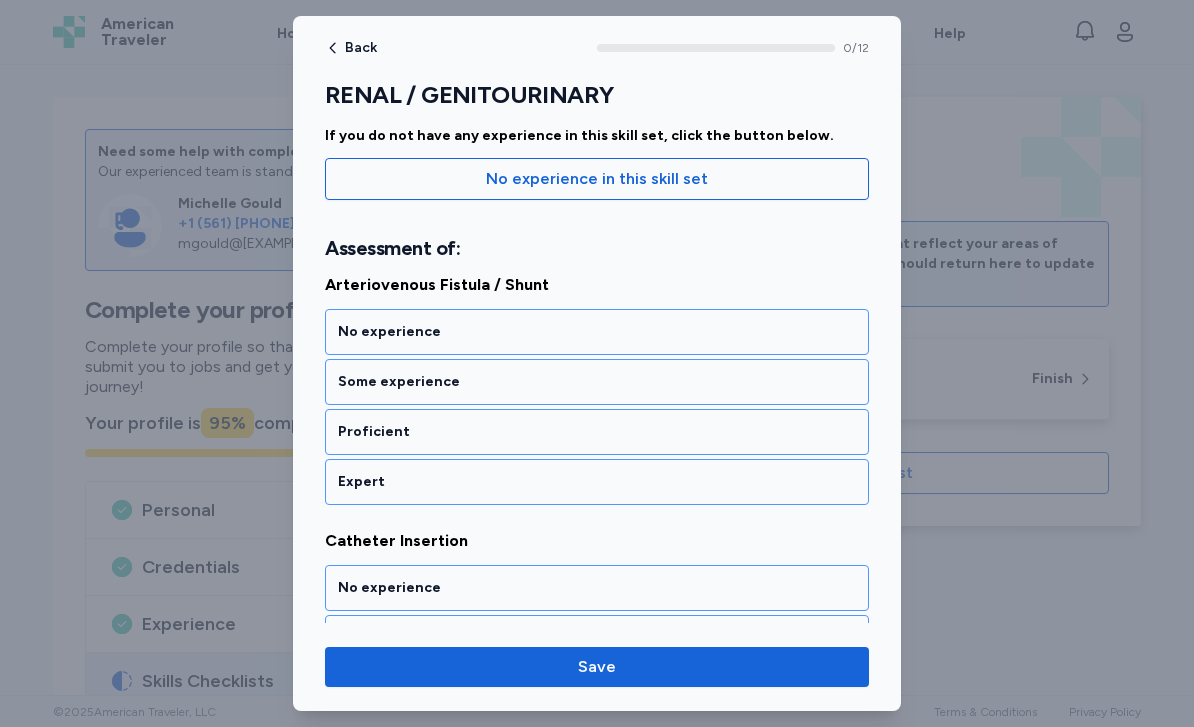 scroll, scrollTop: 191, scrollLeft: 0, axis: vertical 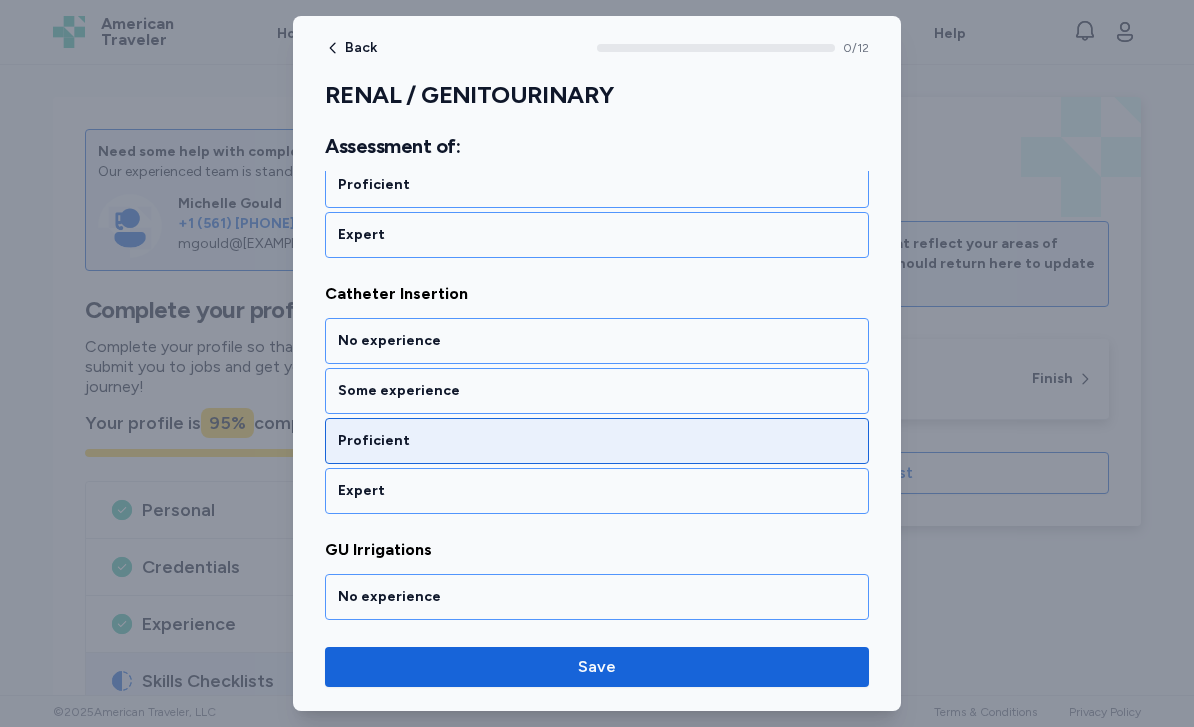 click on "Proficient" at bounding box center (597, 441) 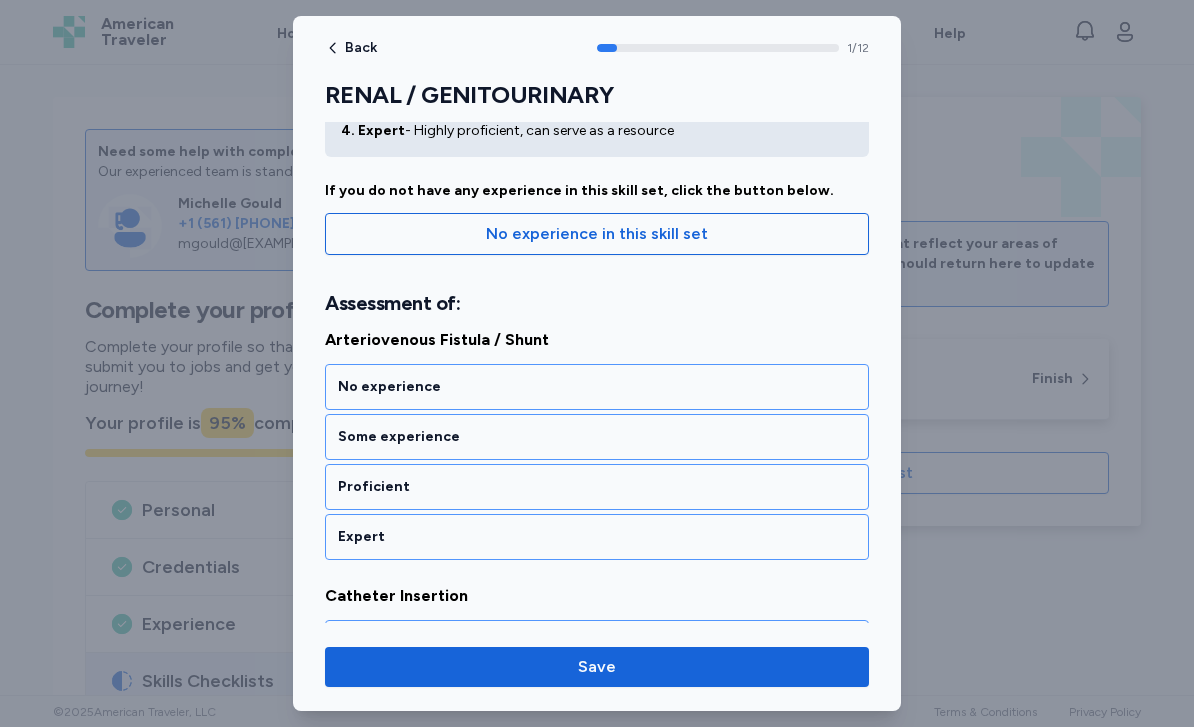 scroll, scrollTop: 137, scrollLeft: 0, axis: vertical 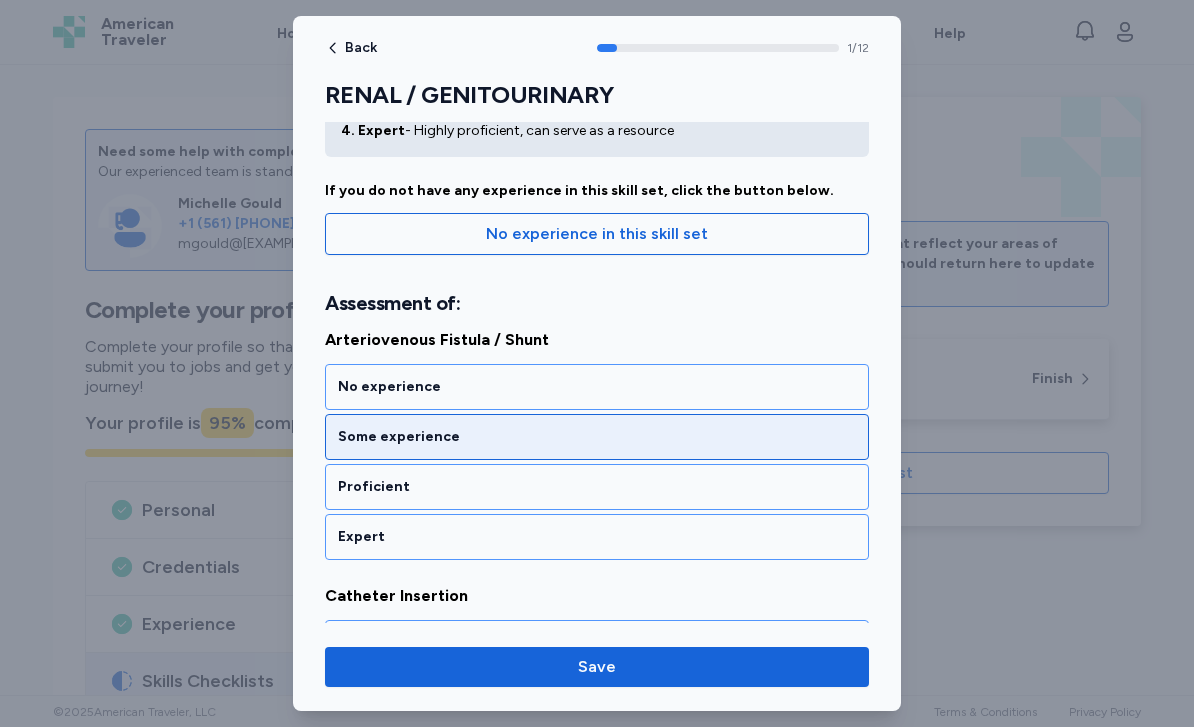 click on "Some experience" at bounding box center [597, 437] 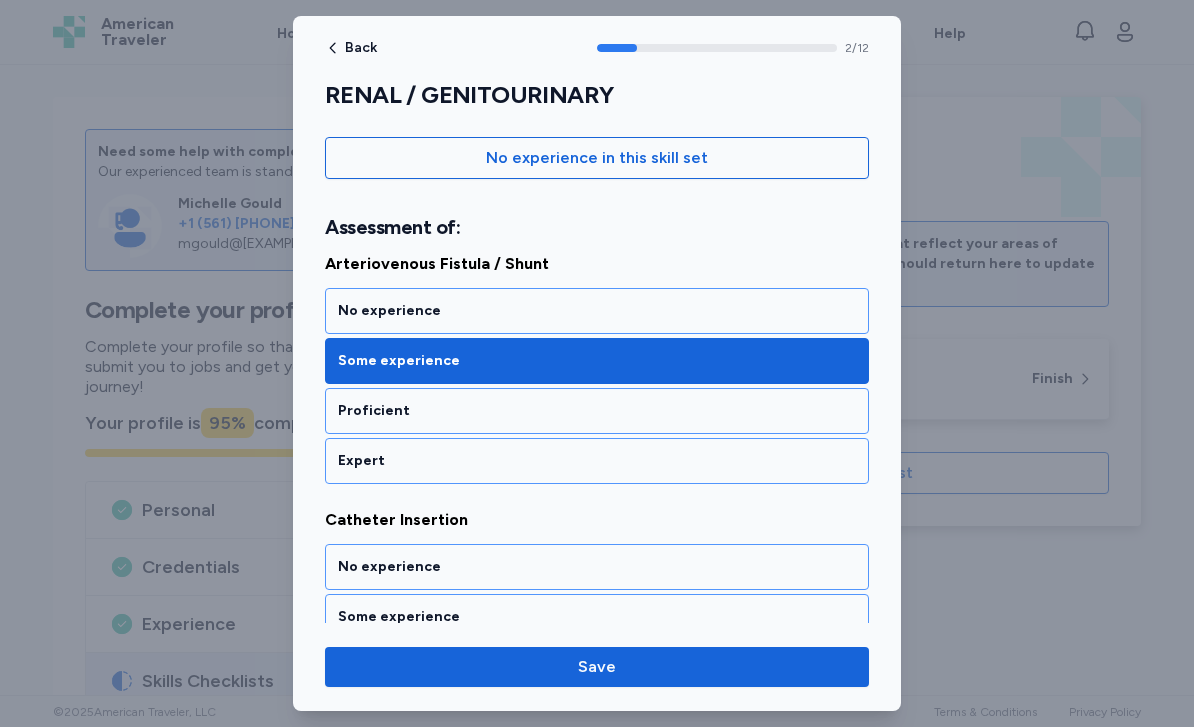 scroll, scrollTop: 213, scrollLeft: 0, axis: vertical 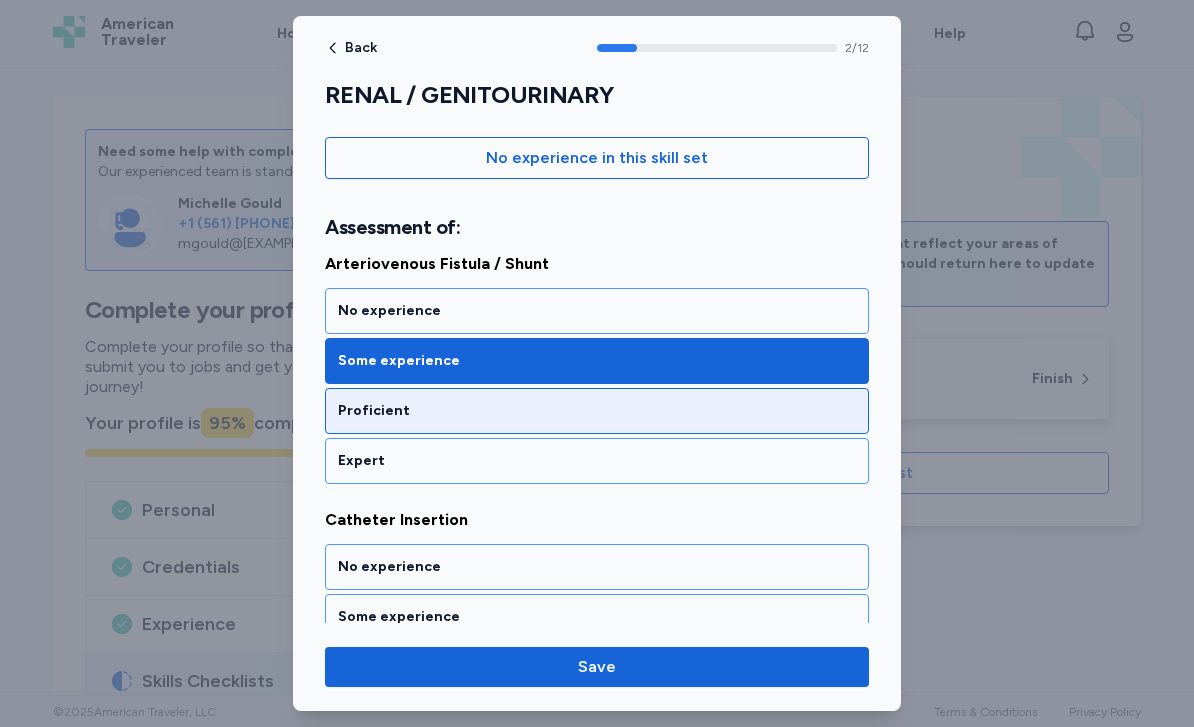 click on "Proficient" at bounding box center [597, 411] 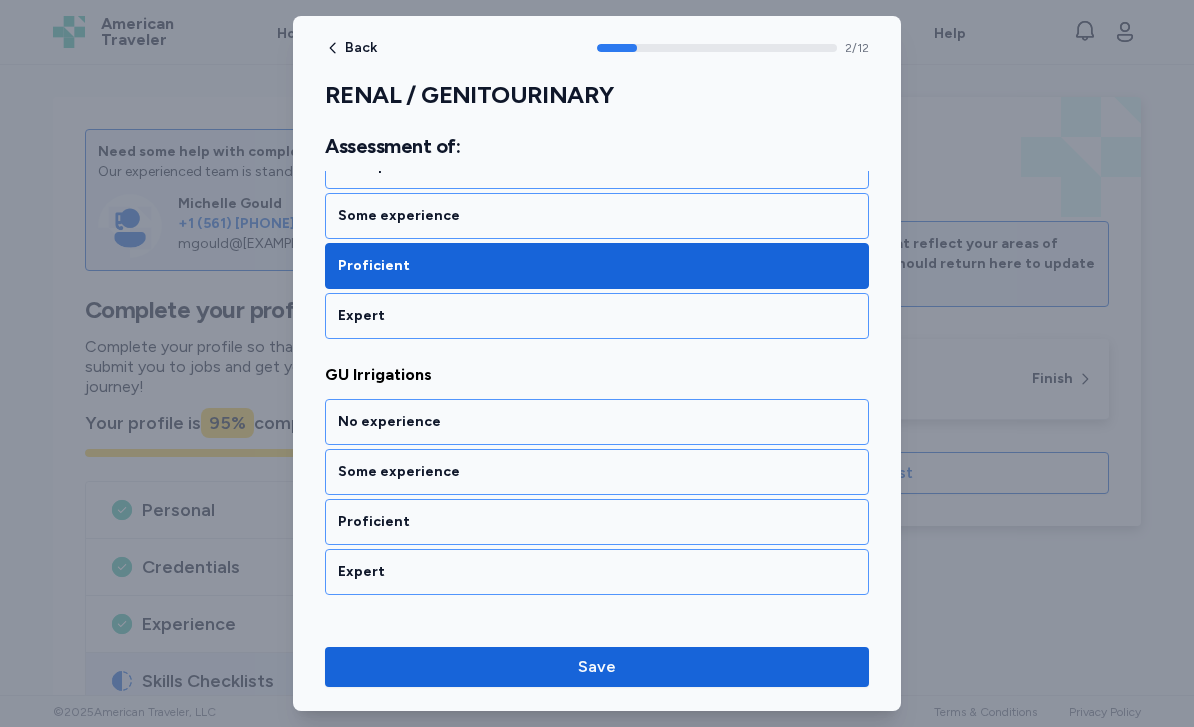 scroll, scrollTop: 629, scrollLeft: 0, axis: vertical 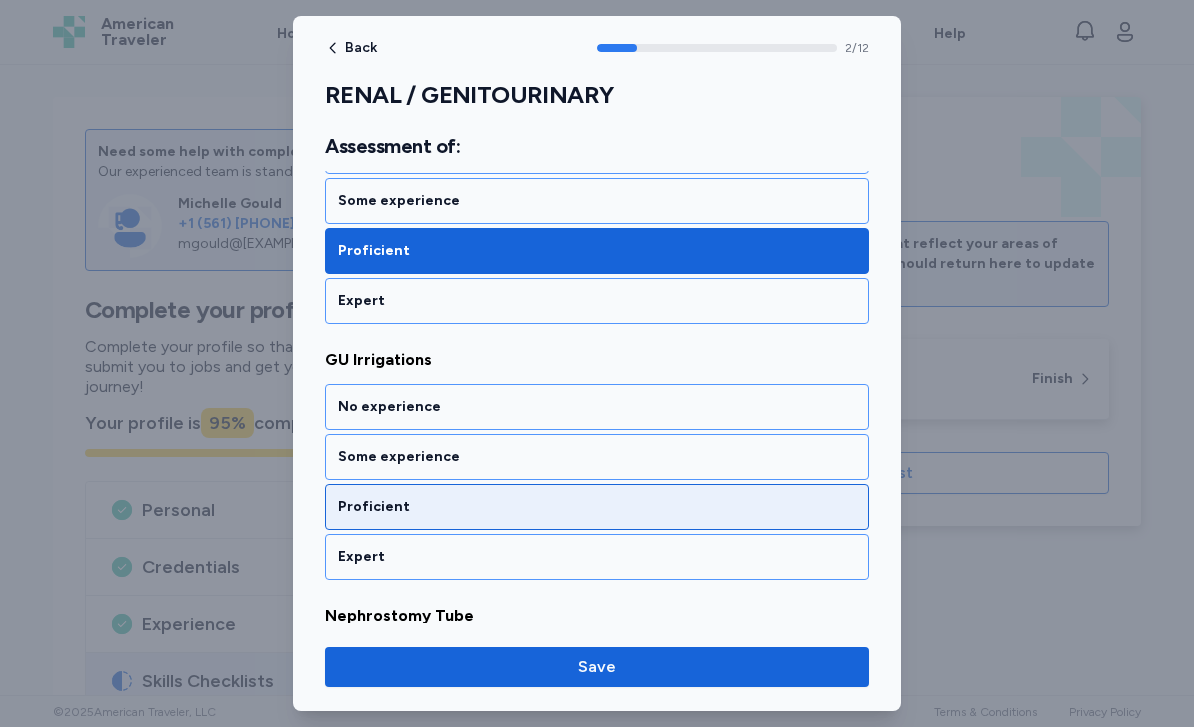 click on "Proficient" at bounding box center [597, 507] 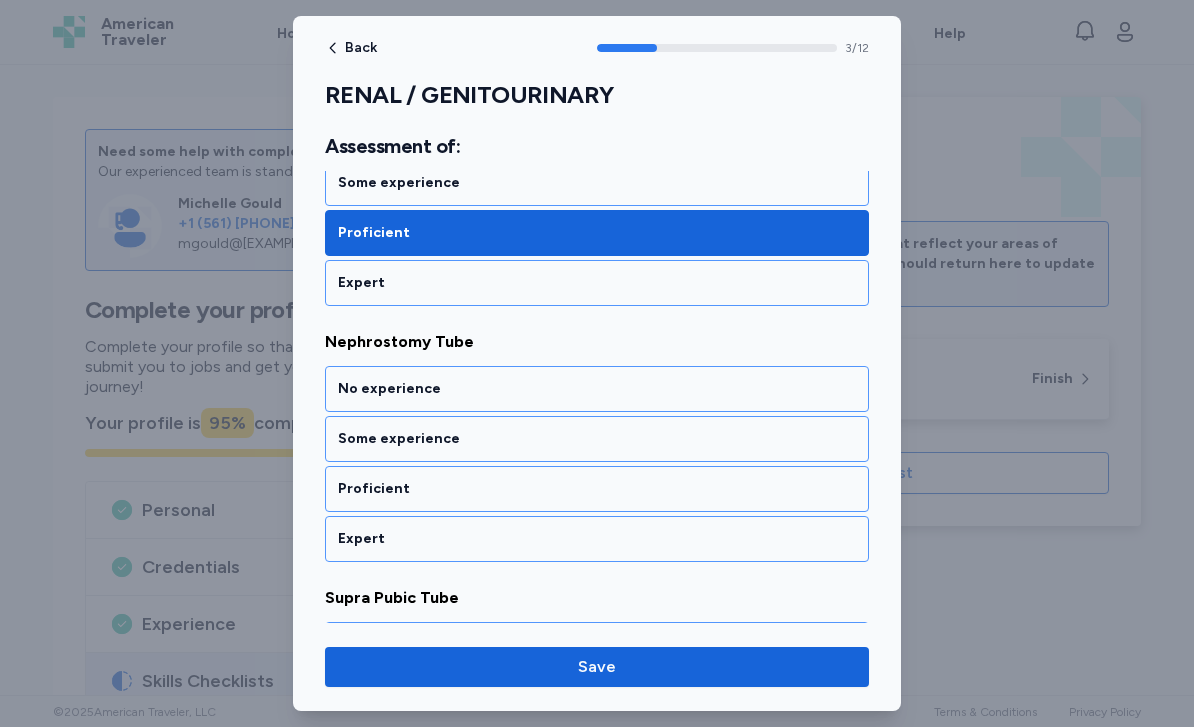 scroll, scrollTop: 952, scrollLeft: 0, axis: vertical 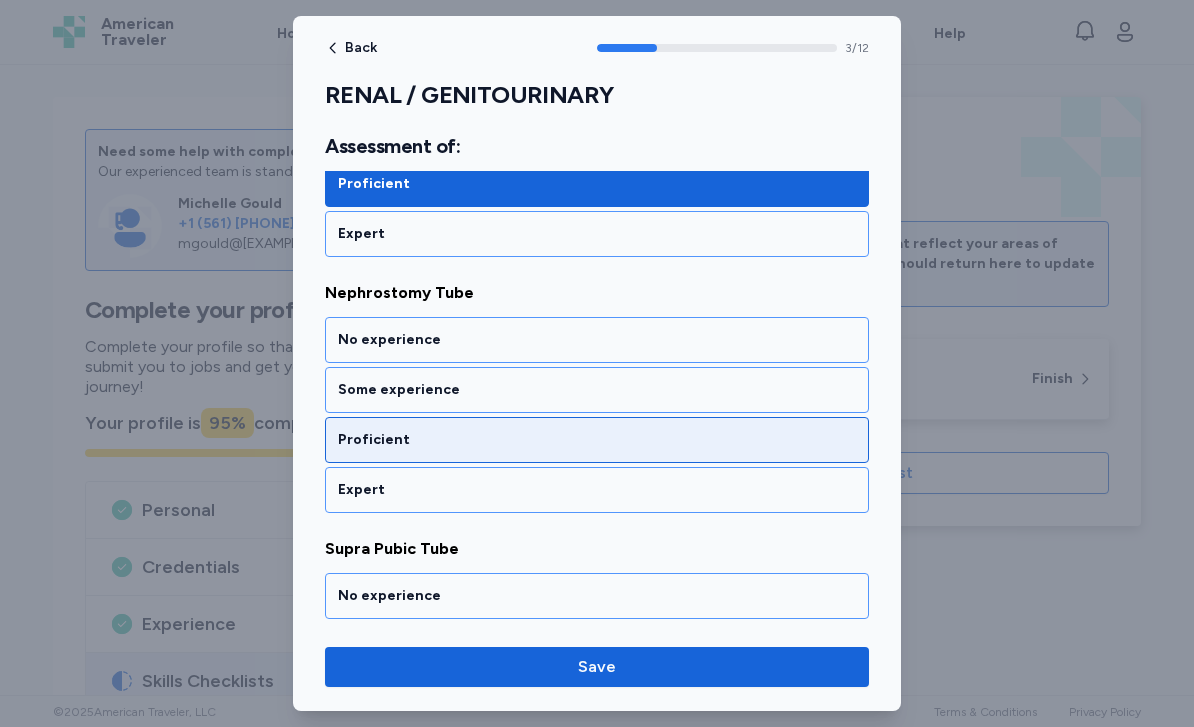 click on "Proficient" at bounding box center [597, 440] 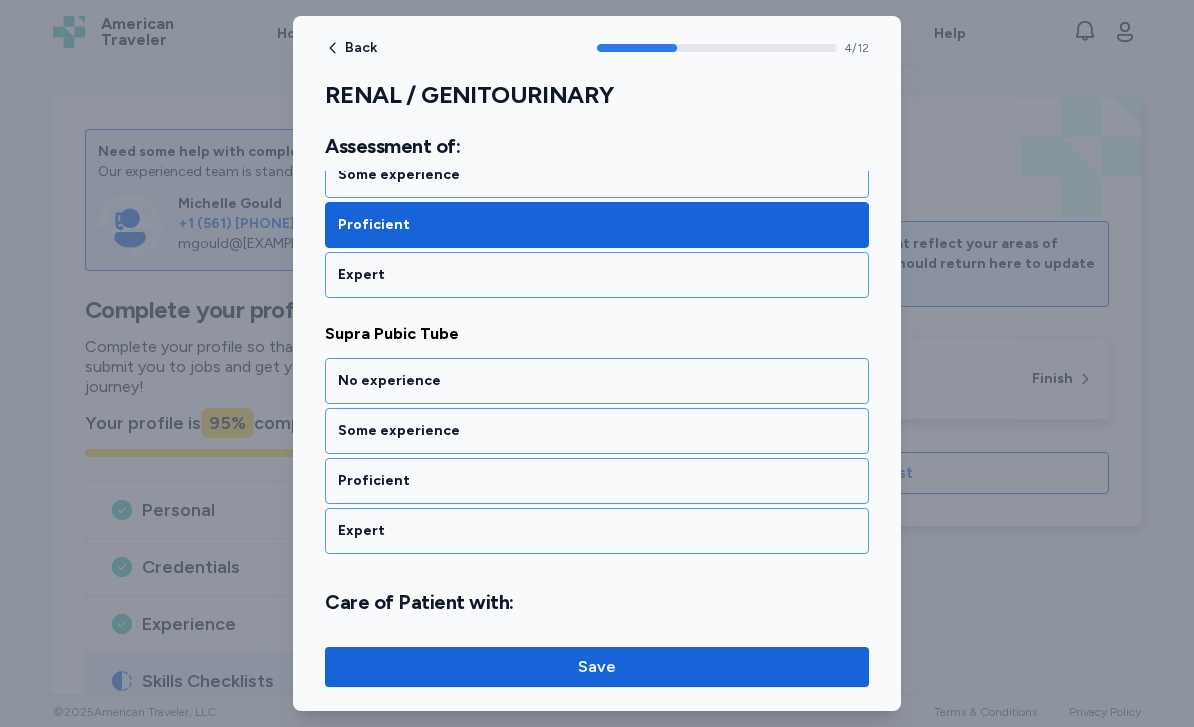 scroll, scrollTop: 1208, scrollLeft: 0, axis: vertical 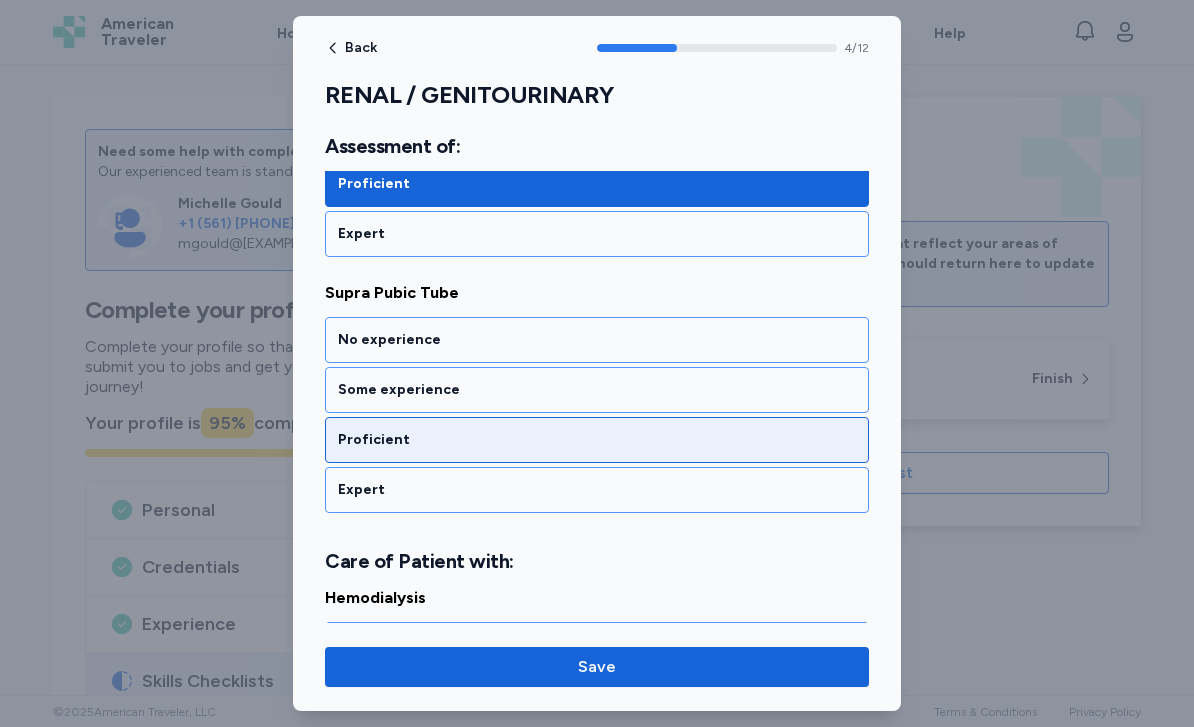 click on "Proficient" at bounding box center (597, 440) 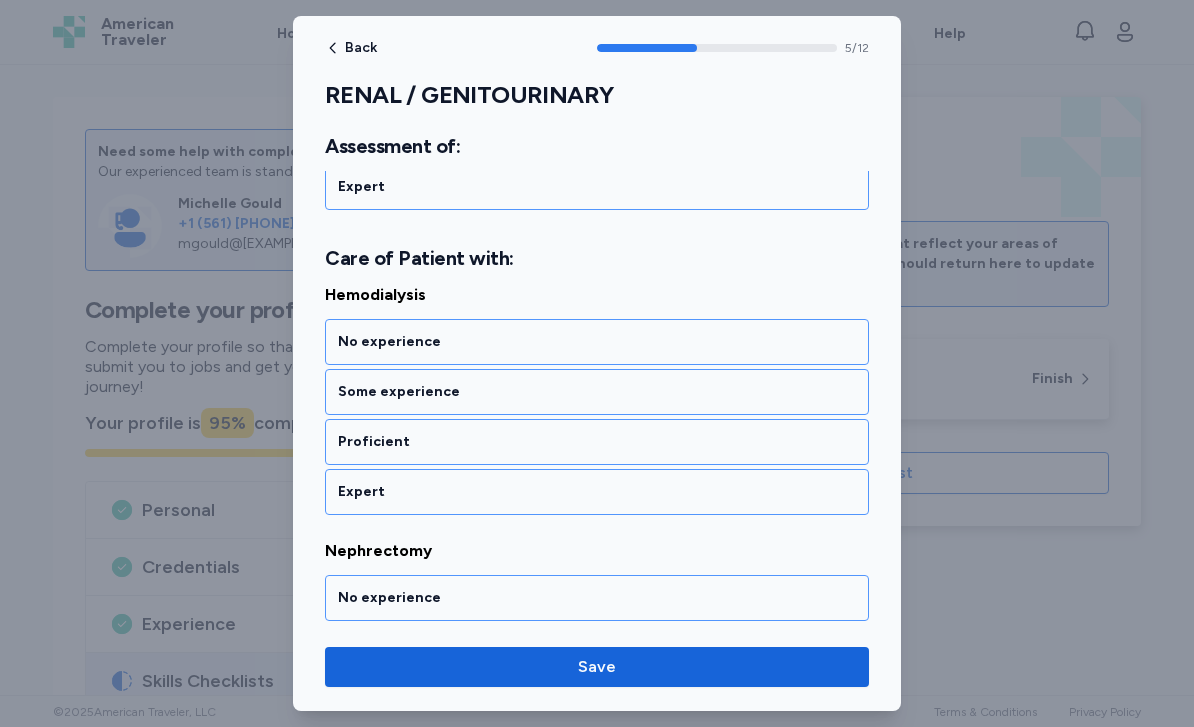 scroll, scrollTop: 1513, scrollLeft: 0, axis: vertical 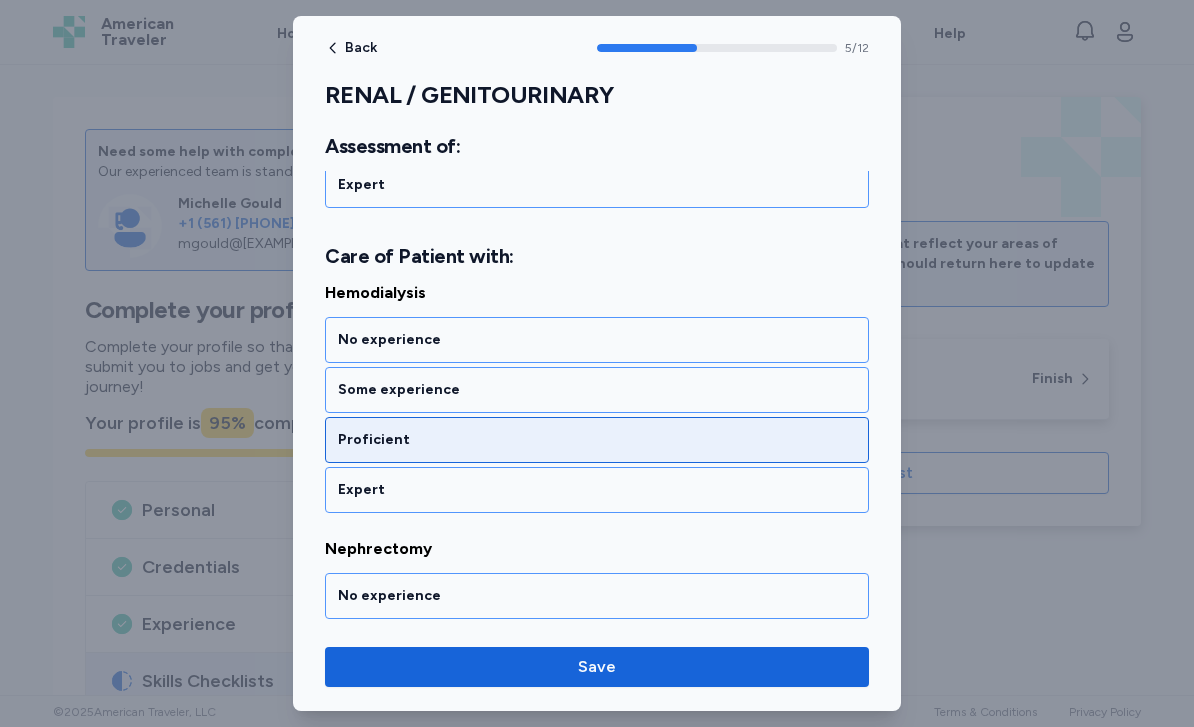 click on "Proficient" at bounding box center (597, 440) 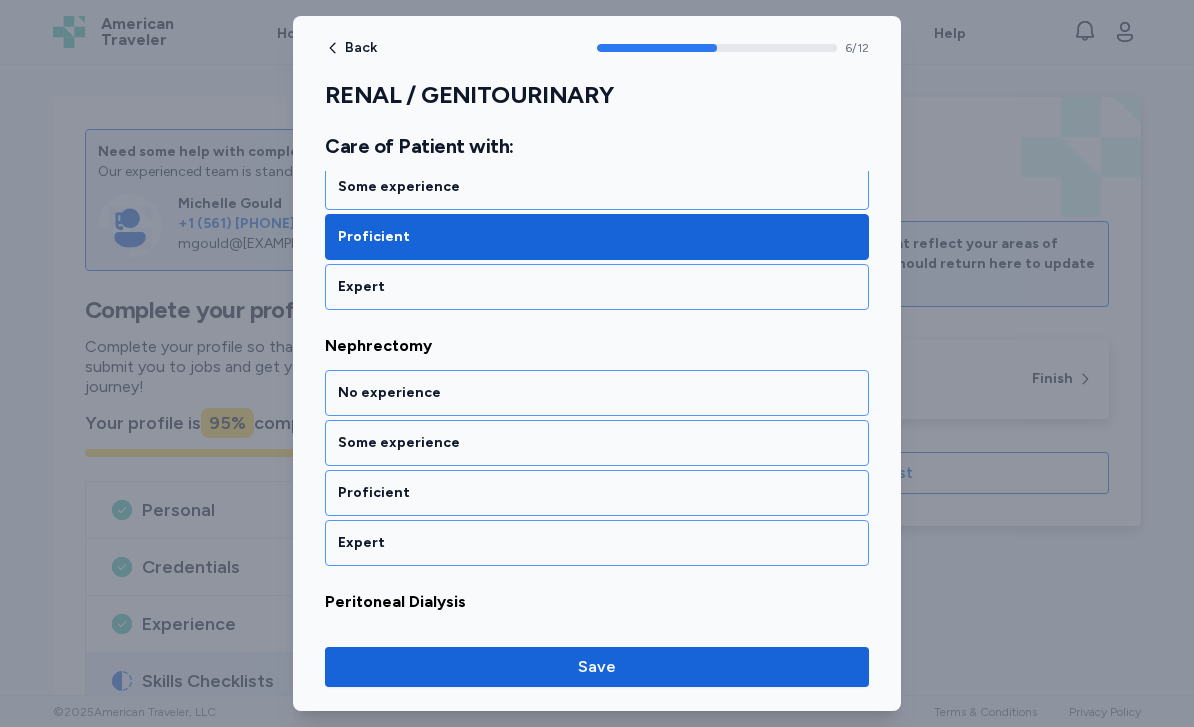 scroll, scrollTop: 1769, scrollLeft: 0, axis: vertical 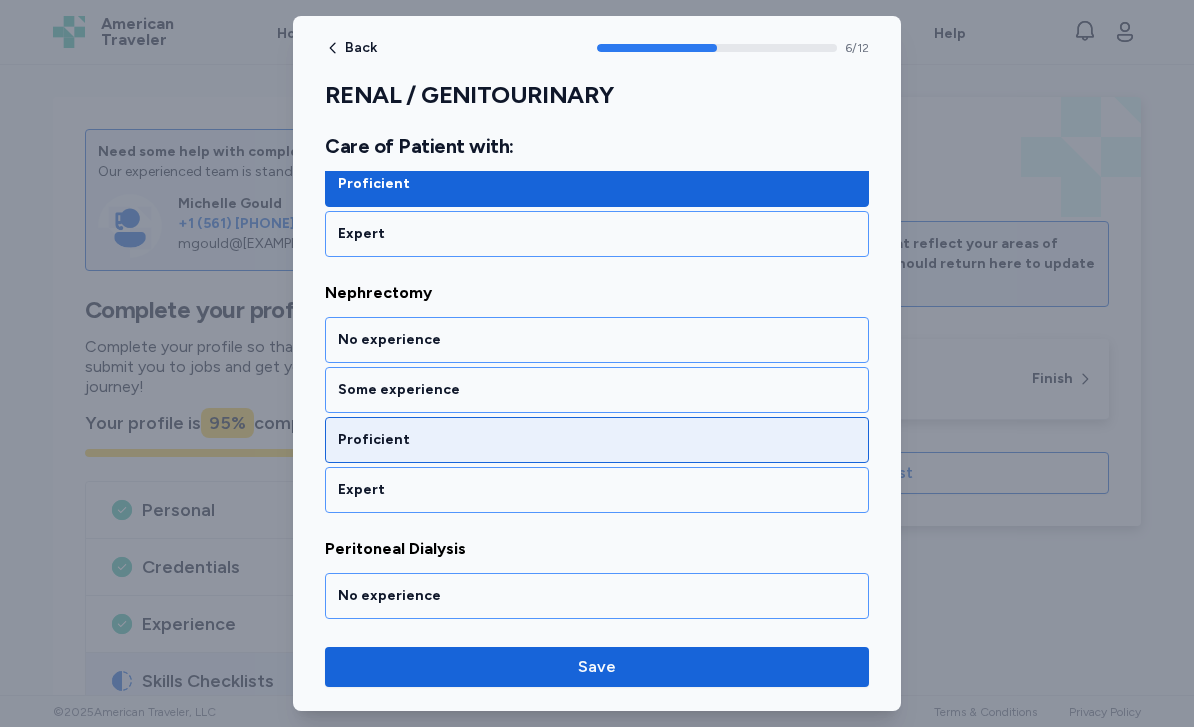 click on "Proficient" at bounding box center [597, 440] 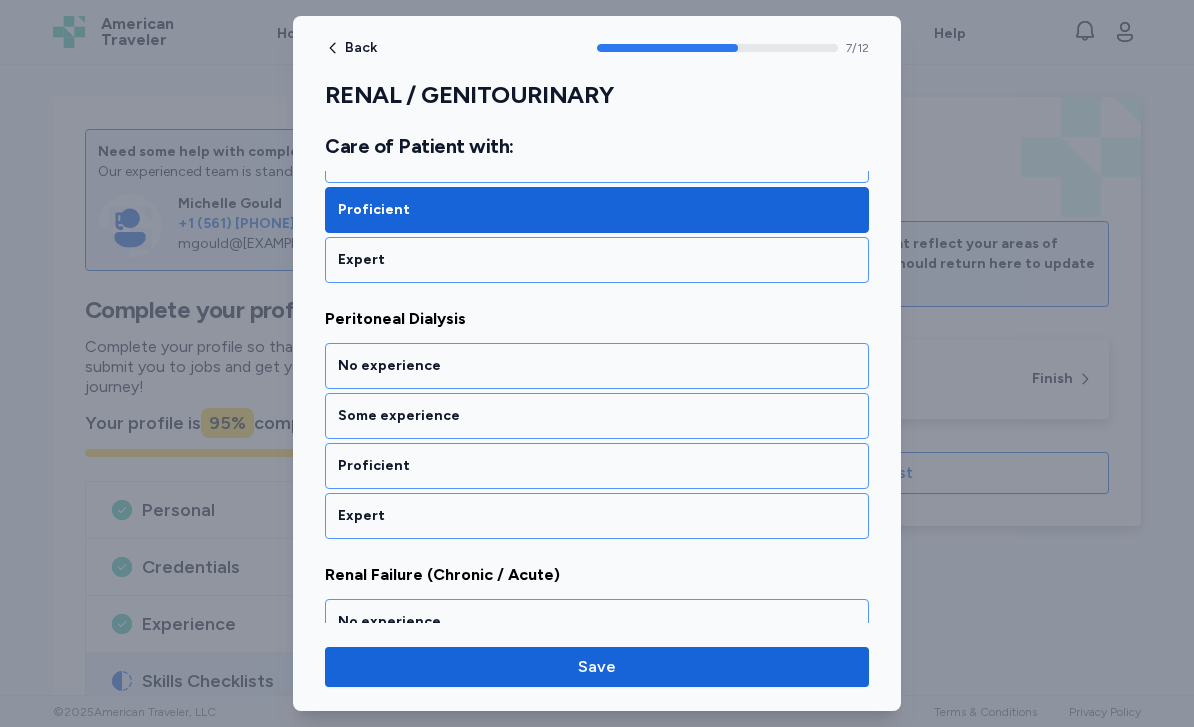 scroll, scrollTop: 2025, scrollLeft: 0, axis: vertical 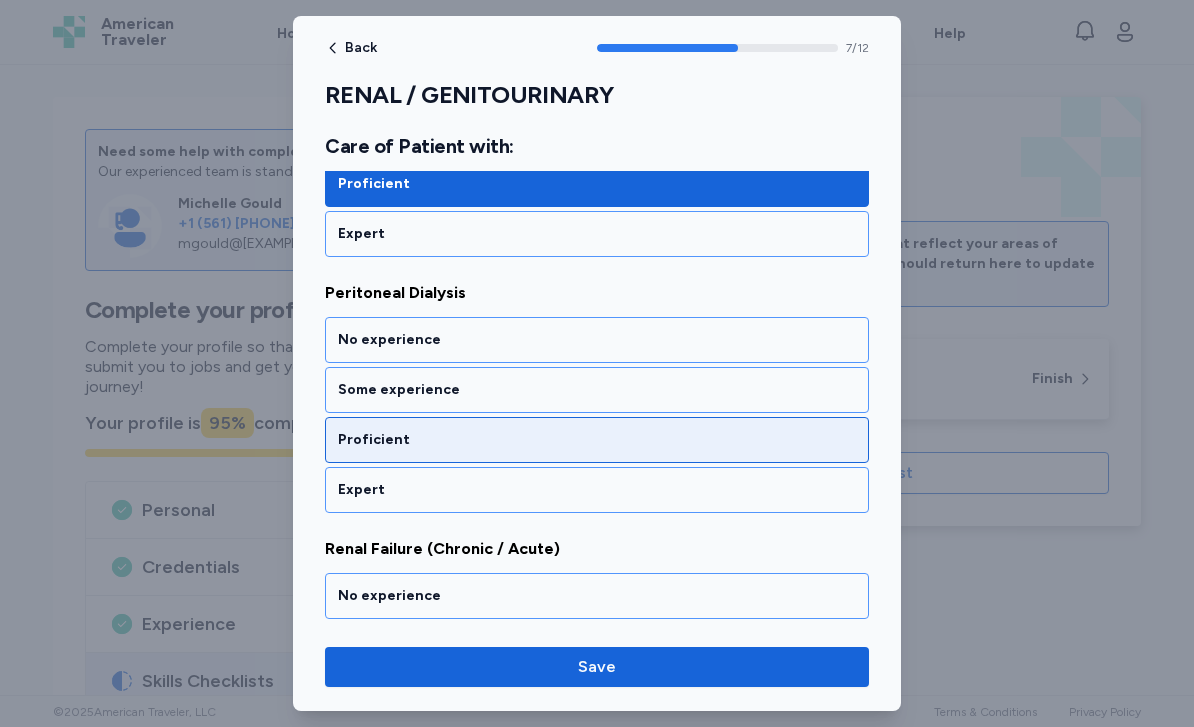 click on "Proficient" at bounding box center (597, 440) 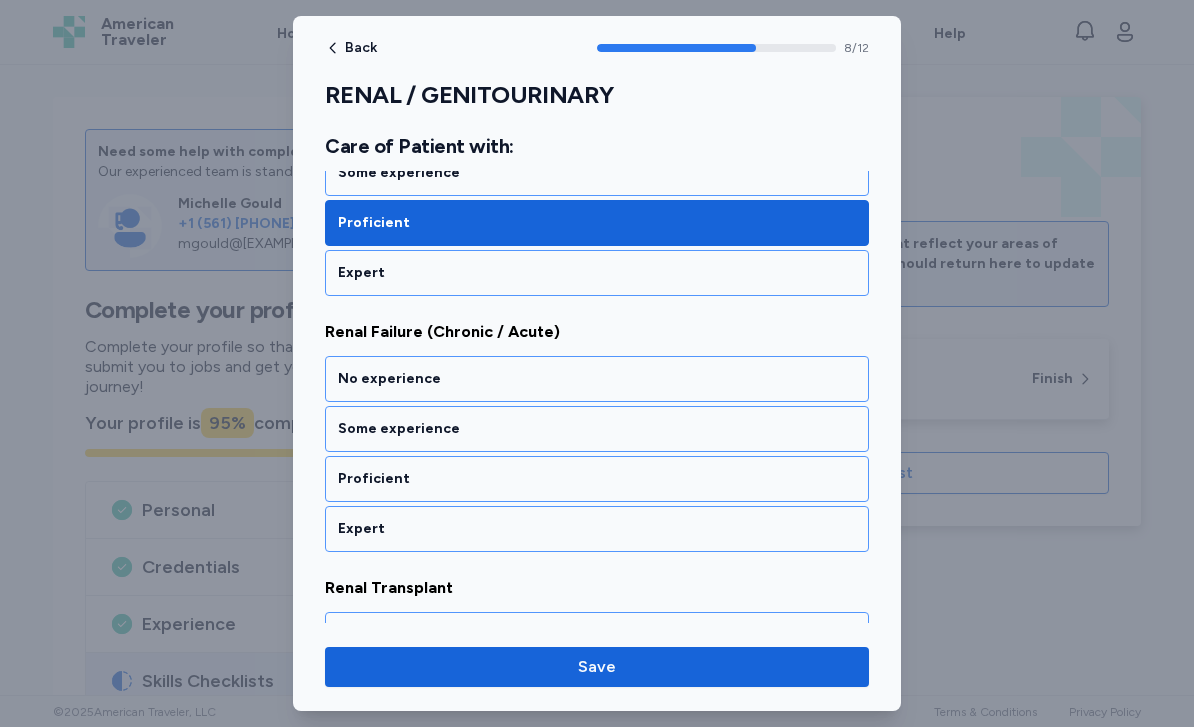 scroll, scrollTop: 2281, scrollLeft: 0, axis: vertical 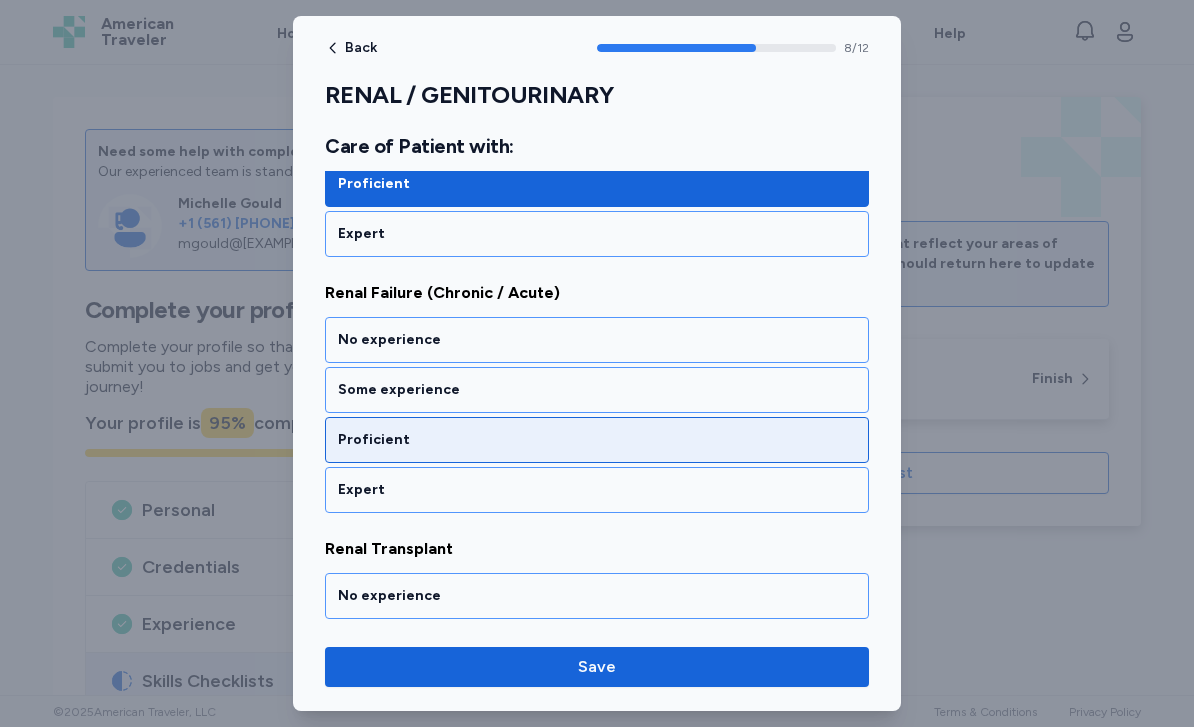 click on "Proficient" at bounding box center [597, 440] 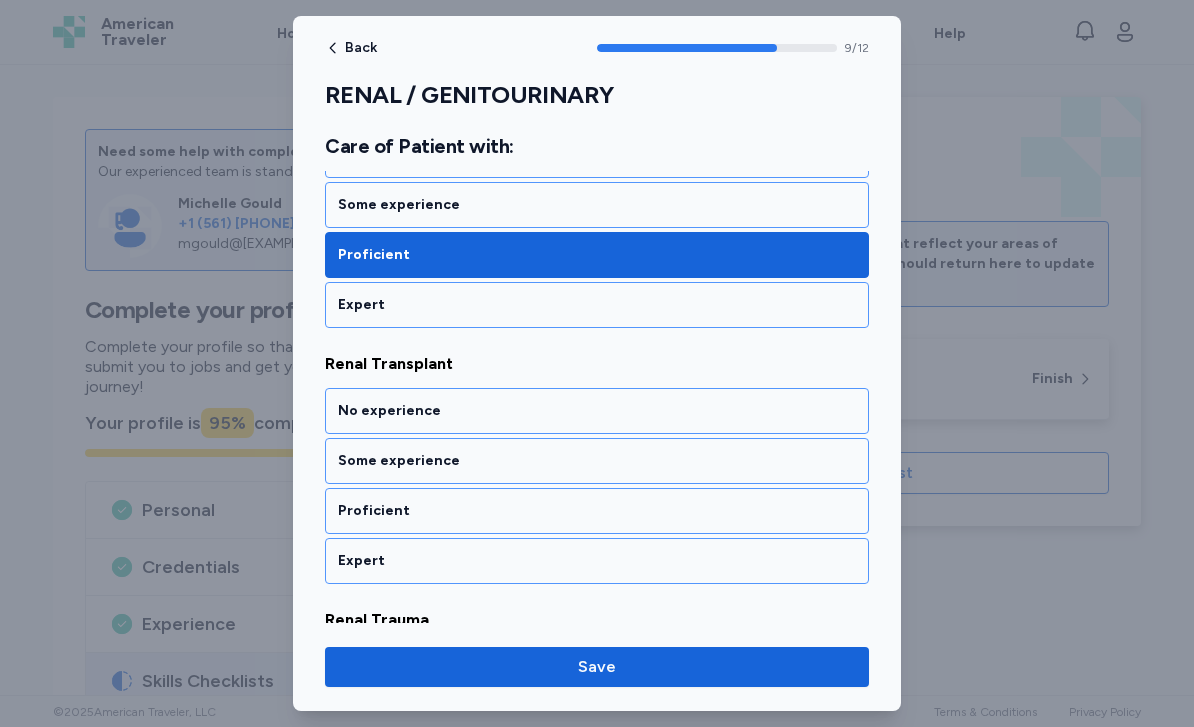 scroll, scrollTop: 2537, scrollLeft: 0, axis: vertical 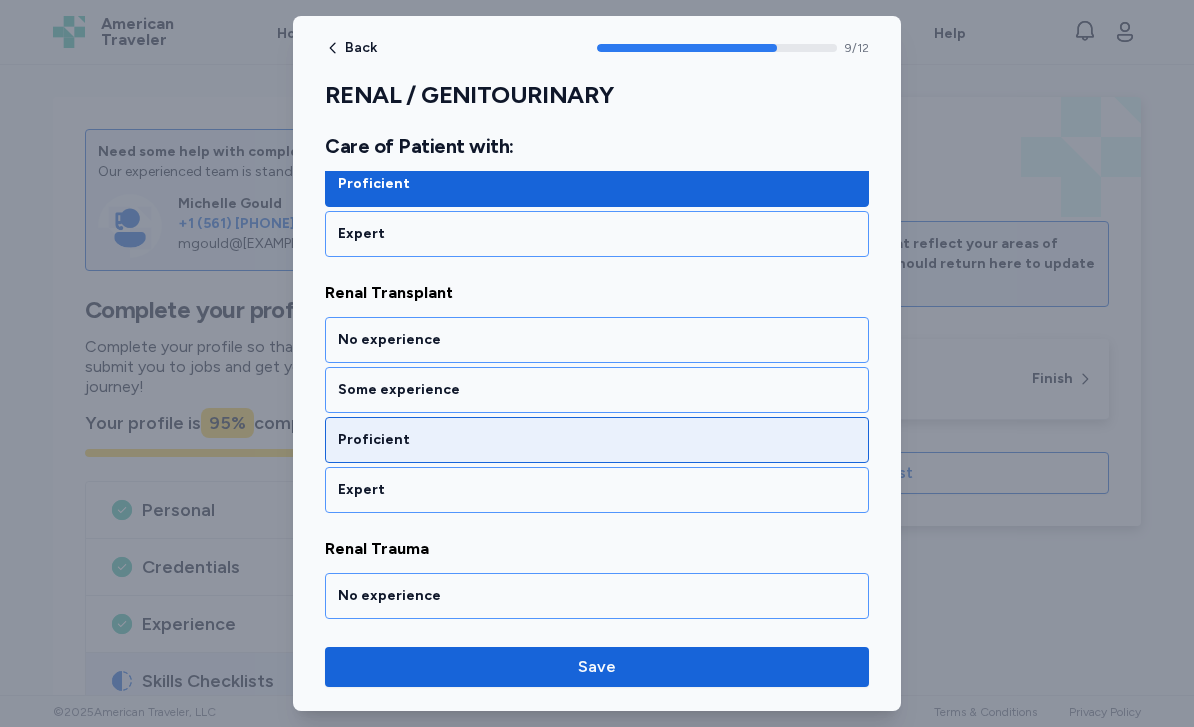click on "Proficient" at bounding box center (597, 440) 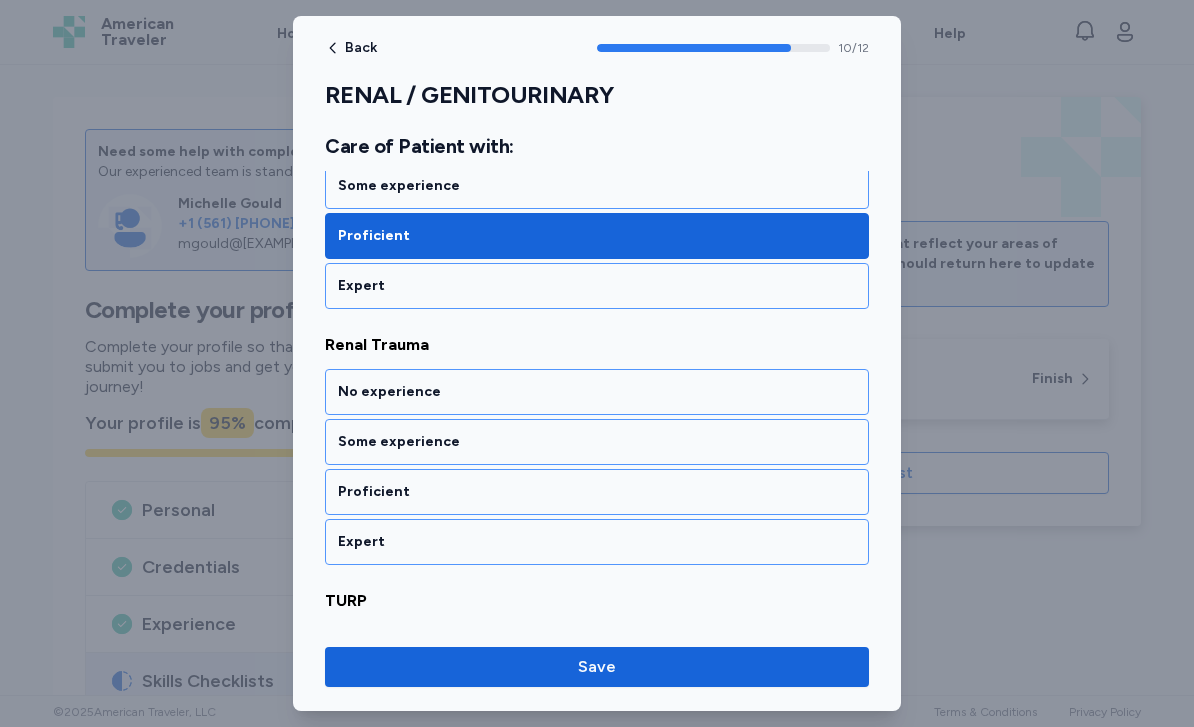 scroll, scrollTop: 2793, scrollLeft: 0, axis: vertical 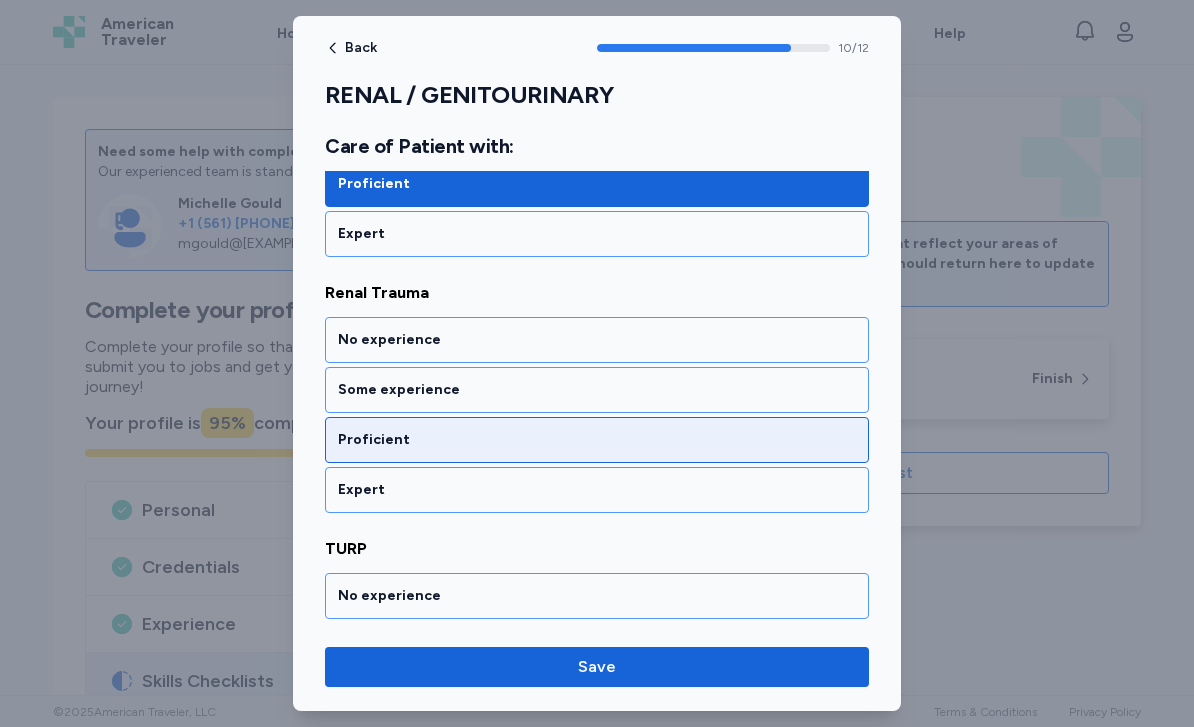 click on "Proficient" at bounding box center (597, 440) 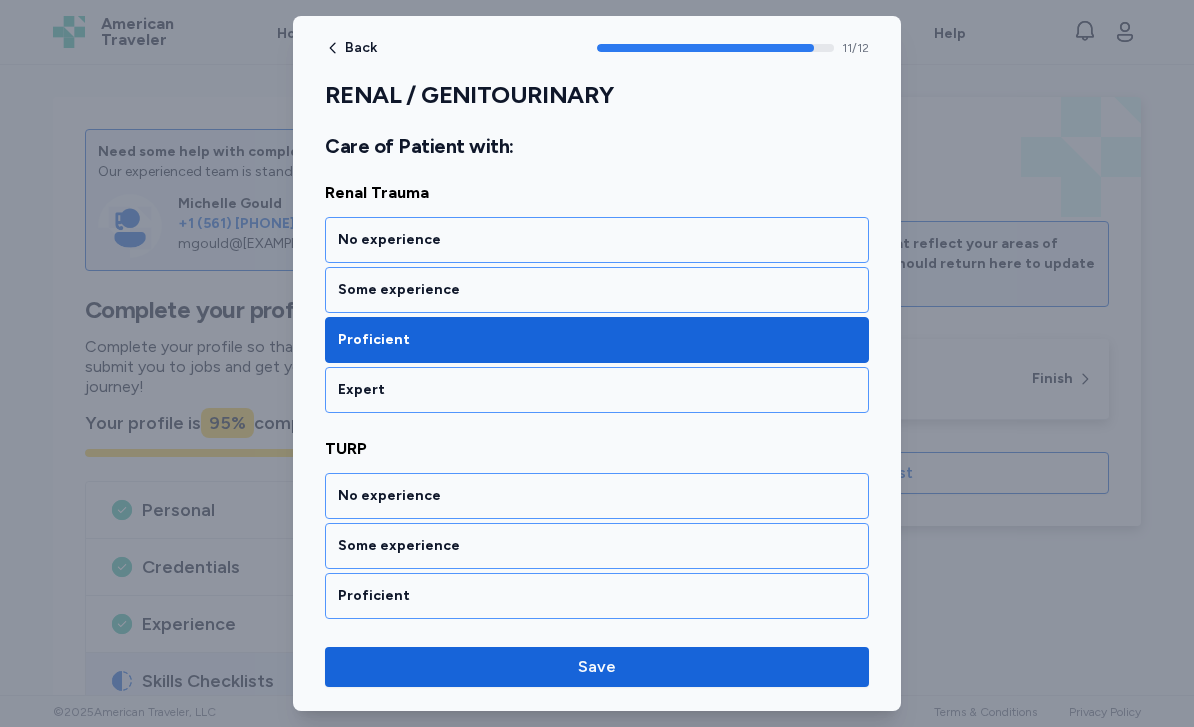 scroll, scrollTop: 2943, scrollLeft: 0, axis: vertical 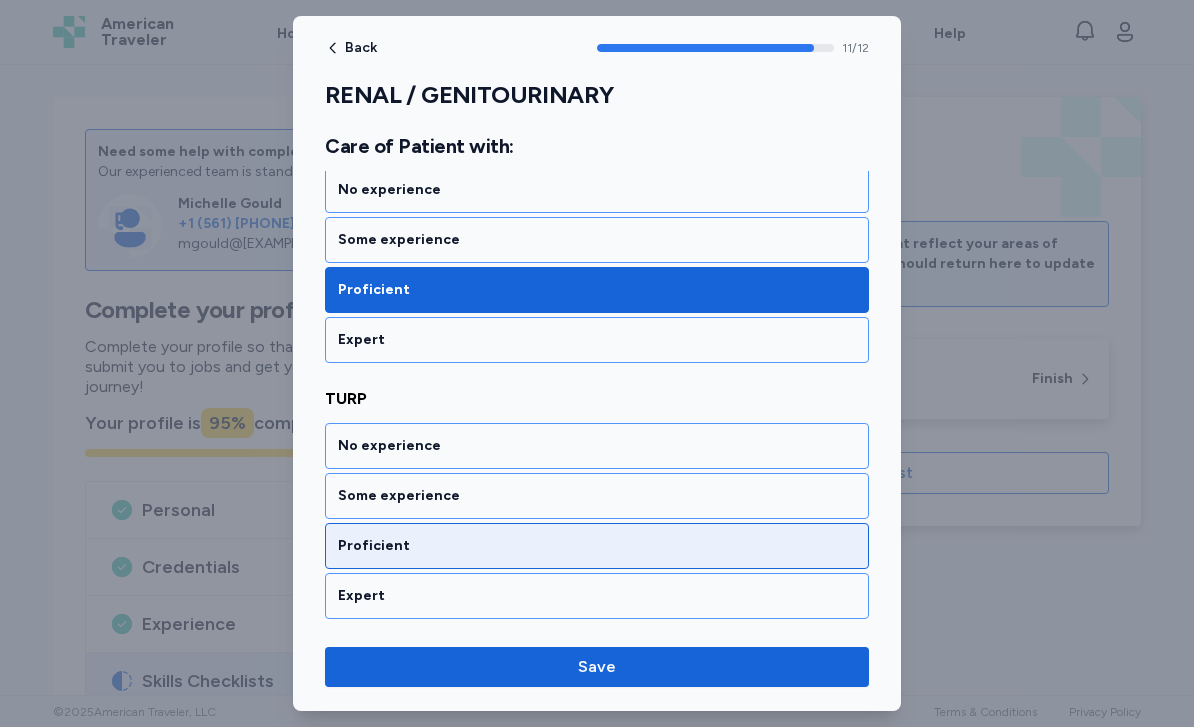 click on "Proficient" at bounding box center [597, 546] 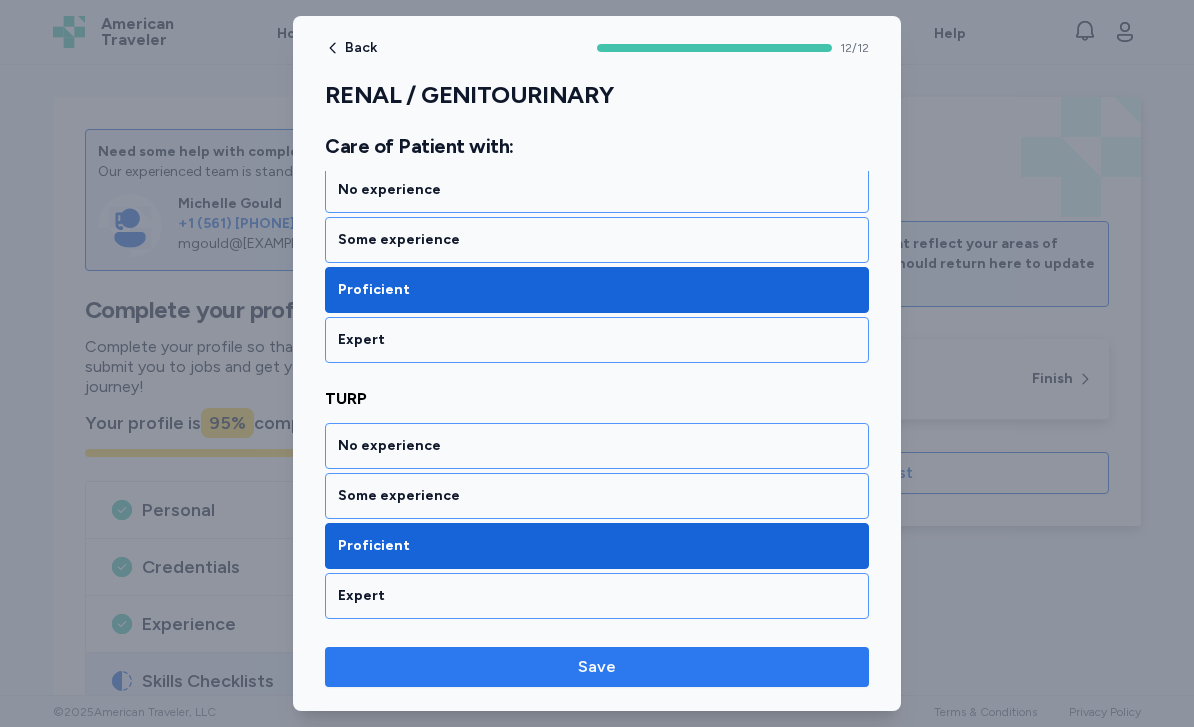 click on "Save" at bounding box center (597, 667) 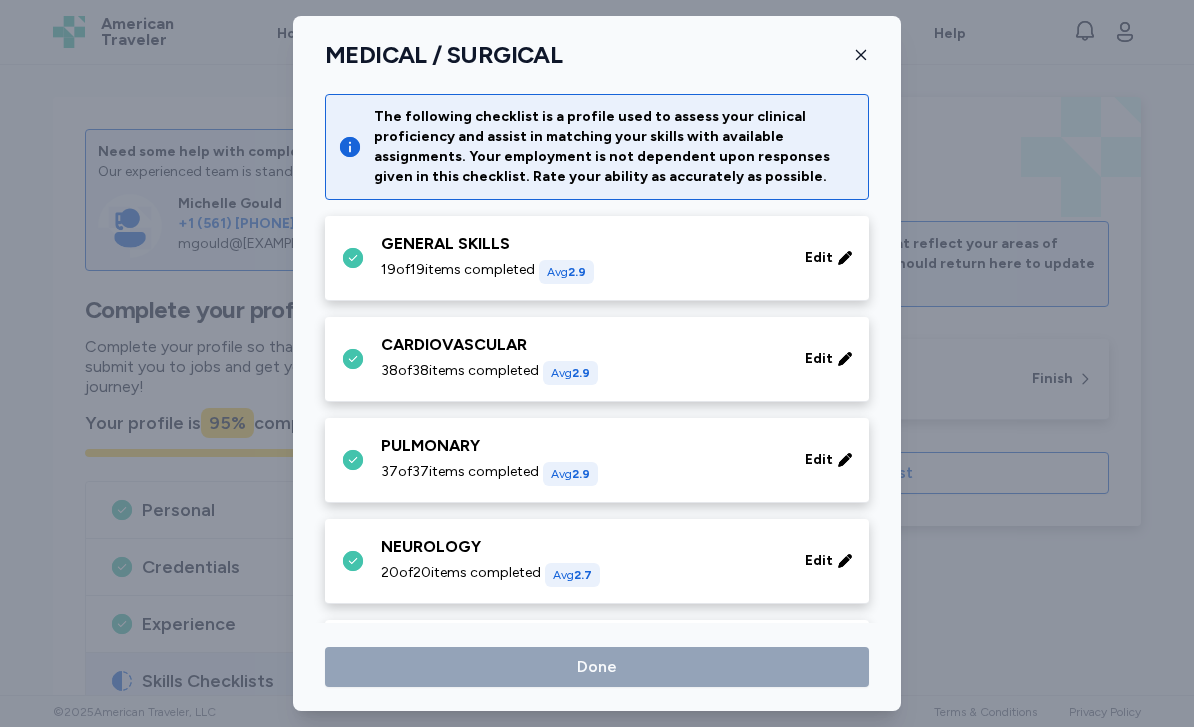 scroll, scrollTop: 501, scrollLeft: 0, axis: vertical 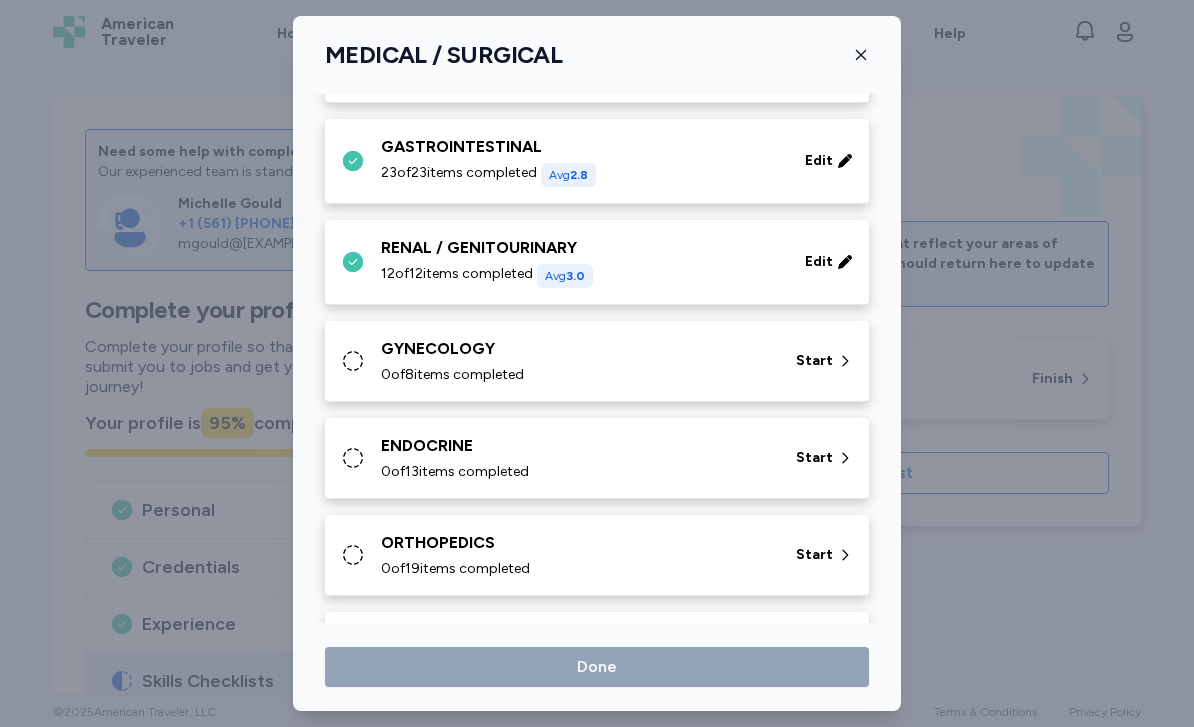 click on "RENAL / GENITOURINARY" at bounding box center (581, 248) 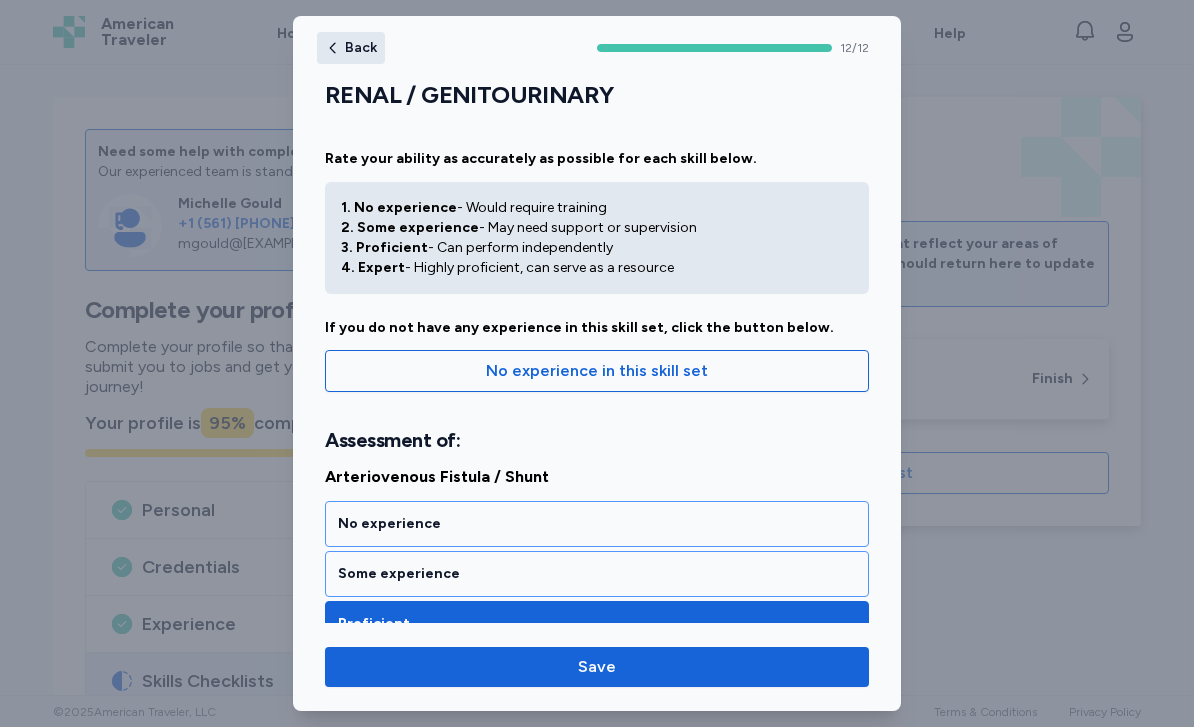 click on "Back" at bounding box center (361, 48) 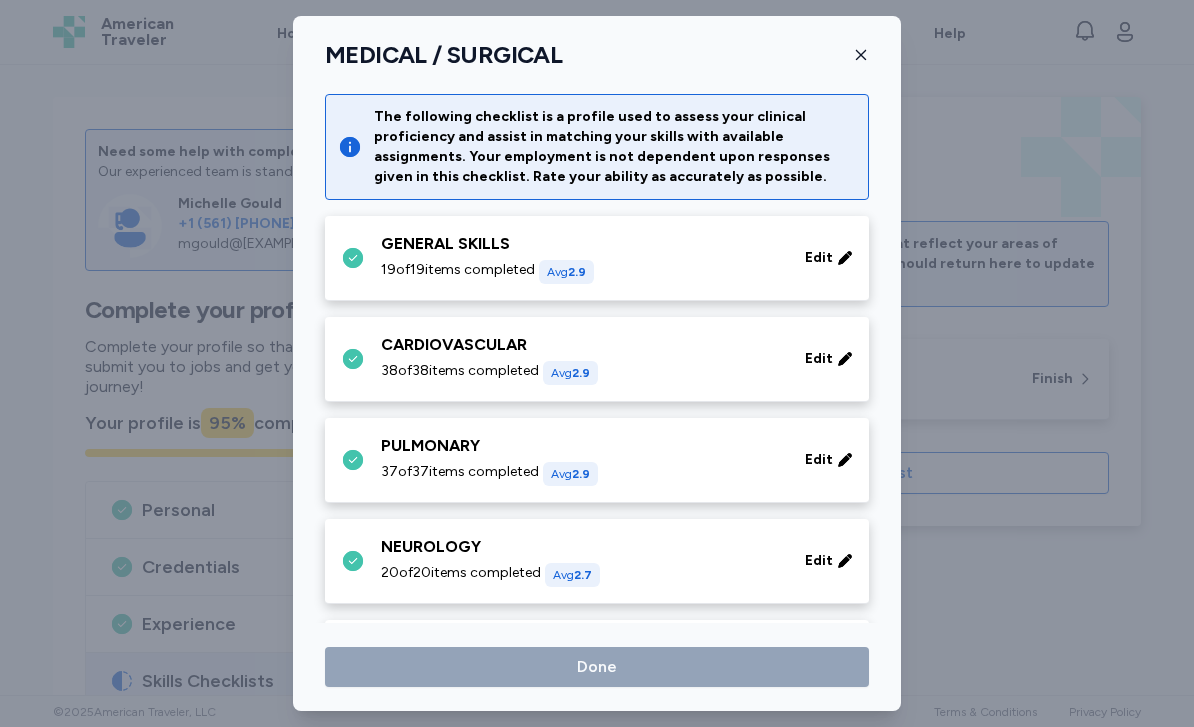 scroll, scrollTop: 501, scrollLeft: 0, axis: vertical 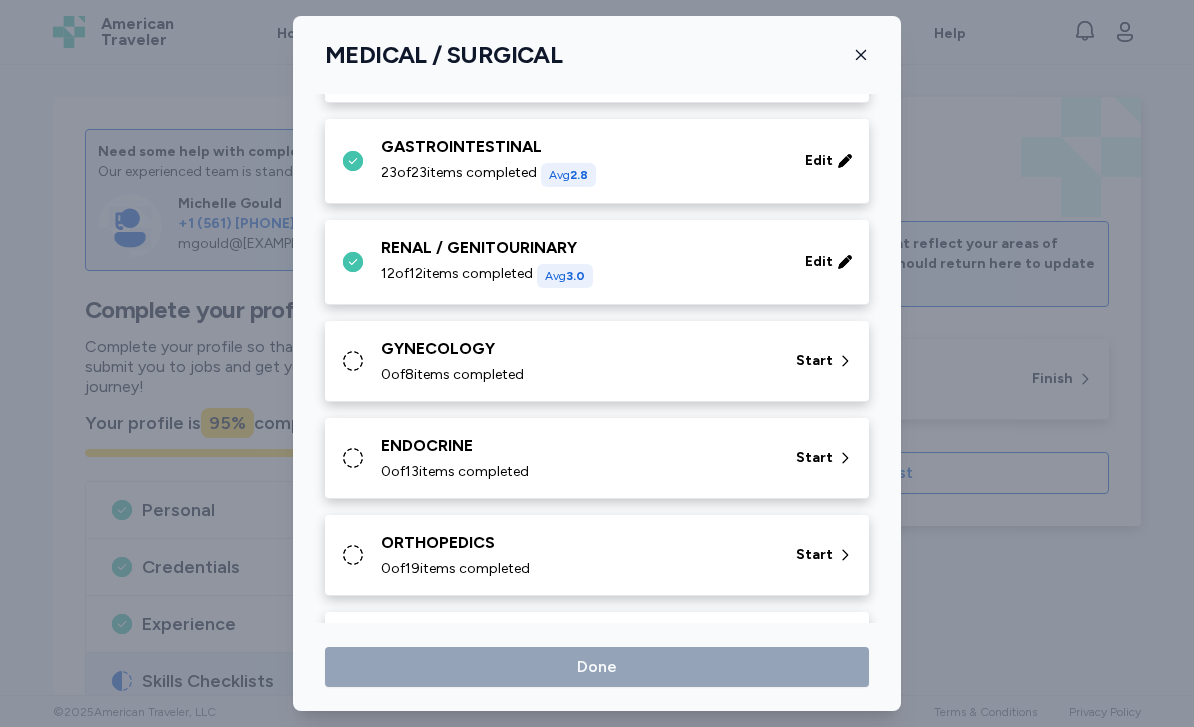 click on "GYNECOLOGY" at bounding box center (576, 349) 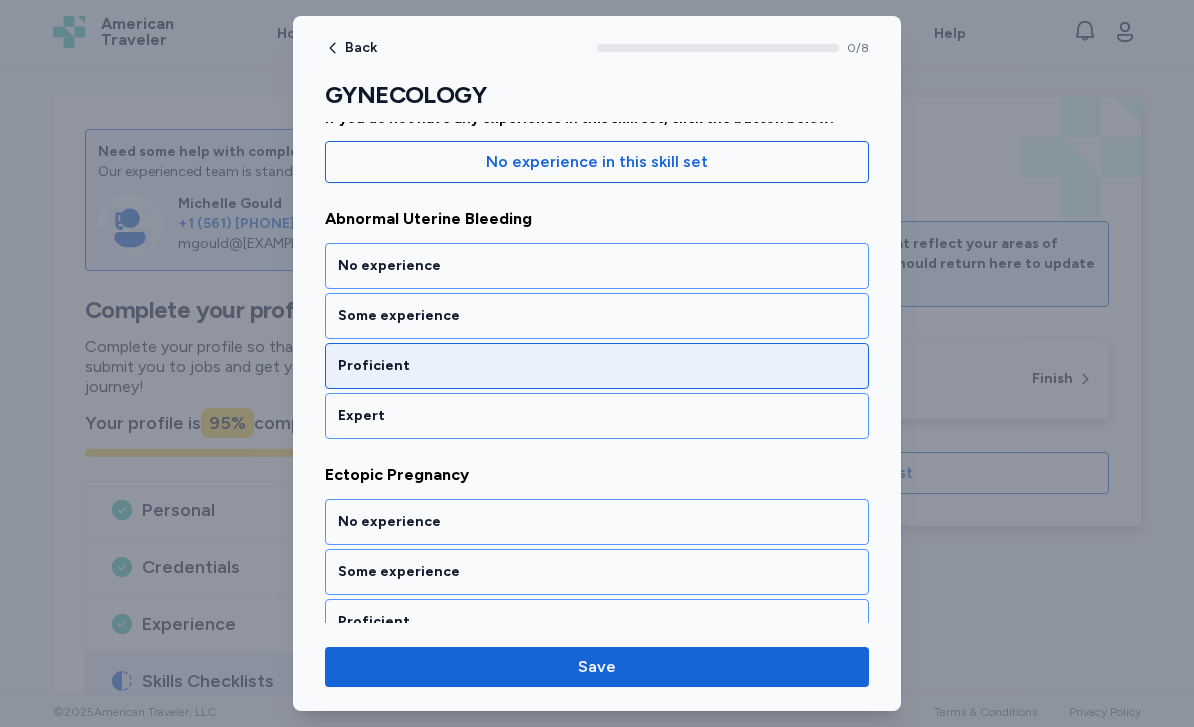 click on "Proficient" at bounding box center [597, 366] 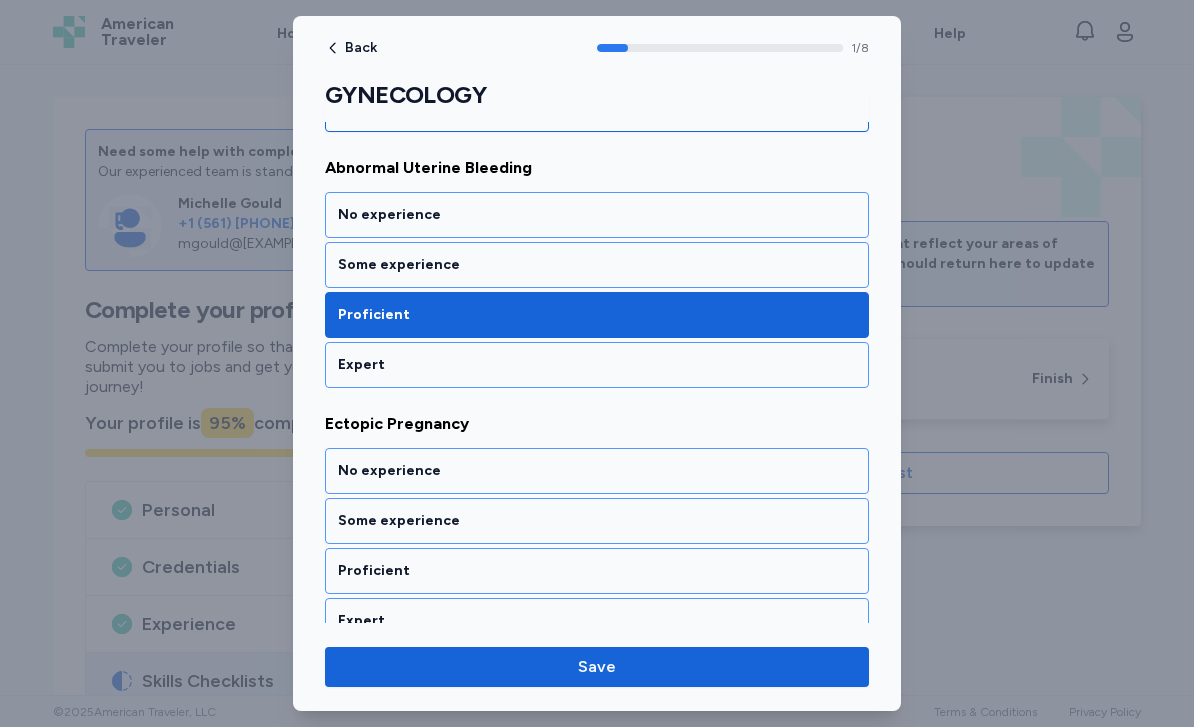 scroll, scrollTop: 260, scrollLeft: 0, axis: vertical 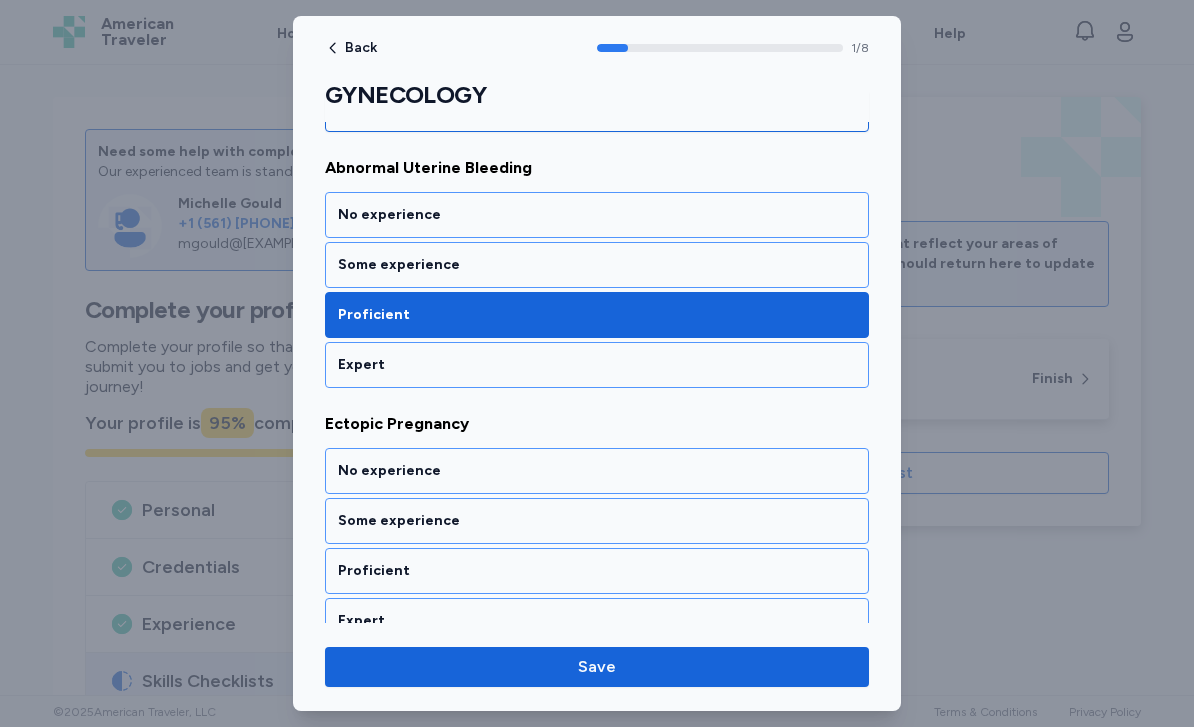 click on "Proficient" at bounding box center [597, 315] 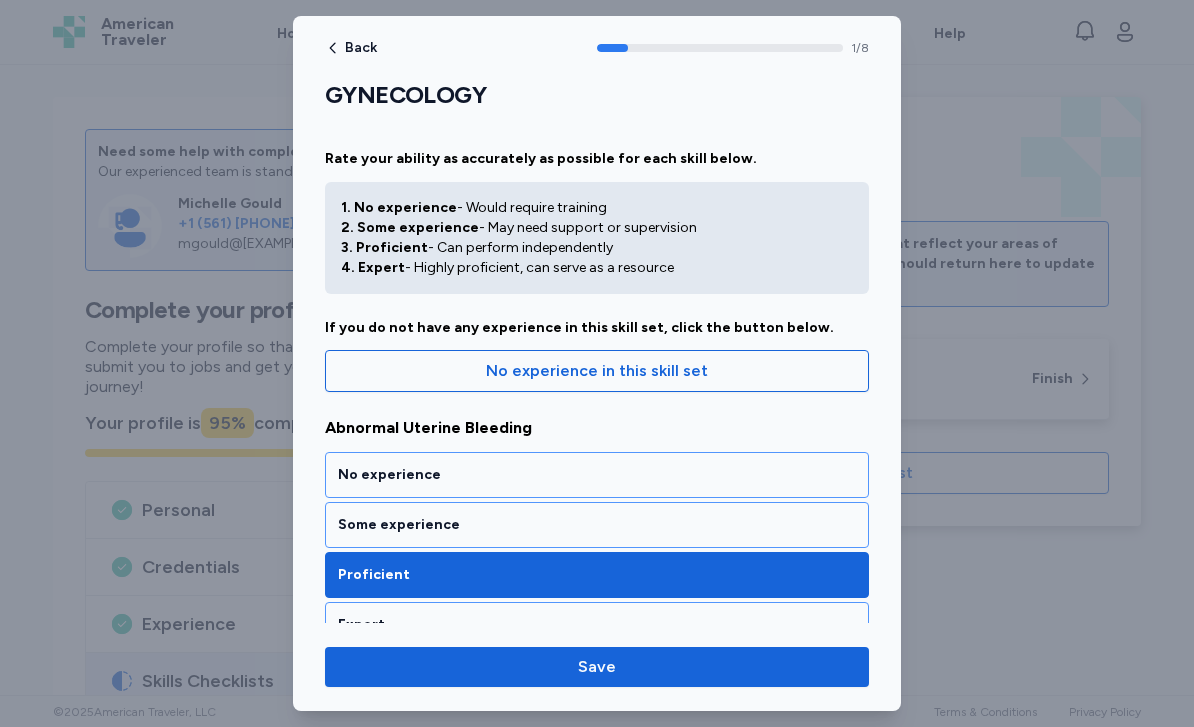 scroll, scrollTop: 0, scrollLeft: 0, axis: both 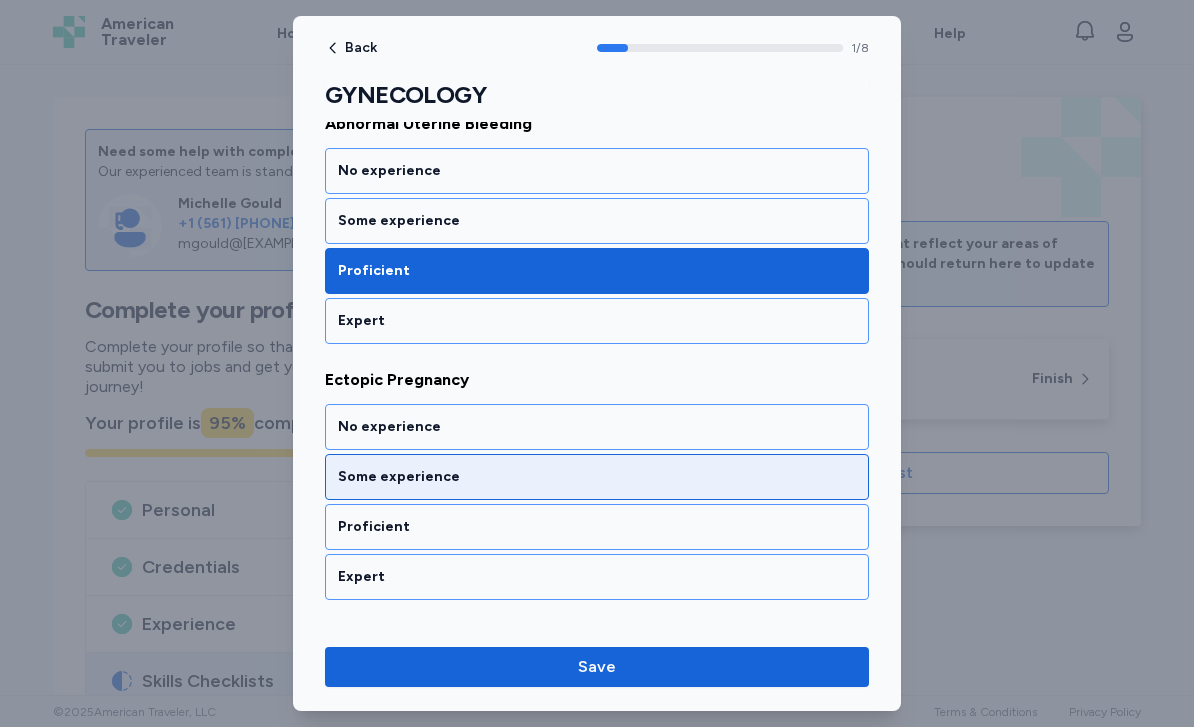 click on "Some experience" at bounding box center [597, 477] 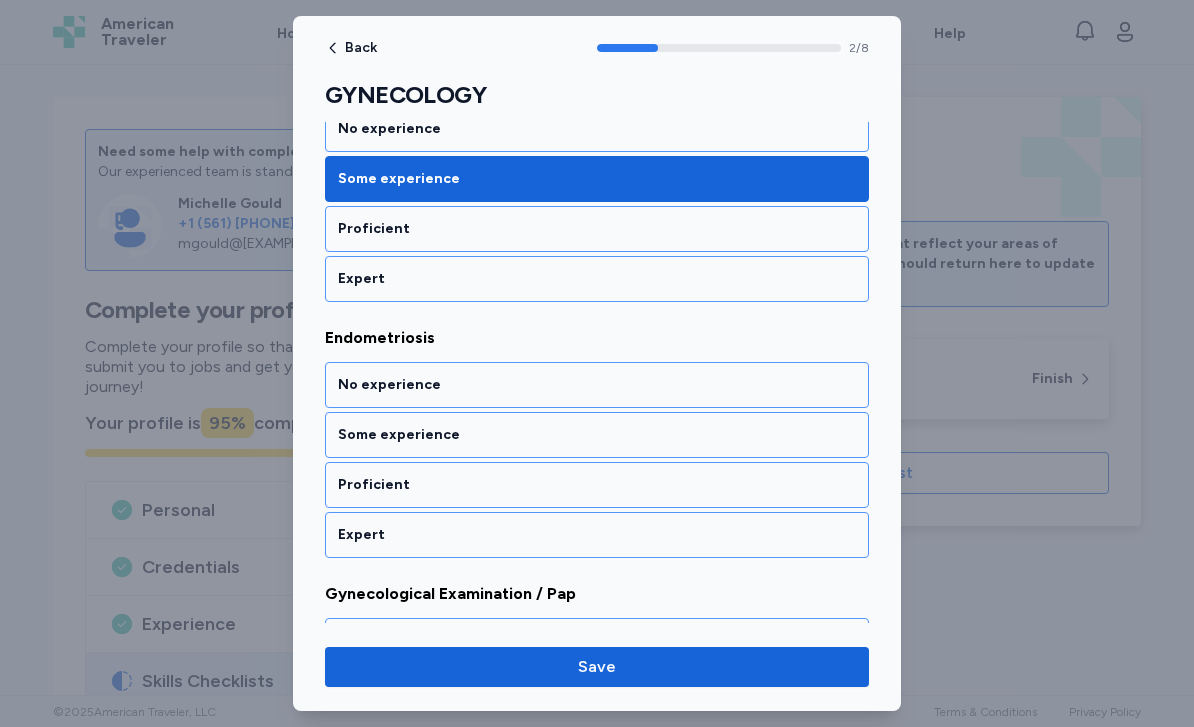 scroll, scrollTop: 672, scrollLeft: 0, axis: vertical 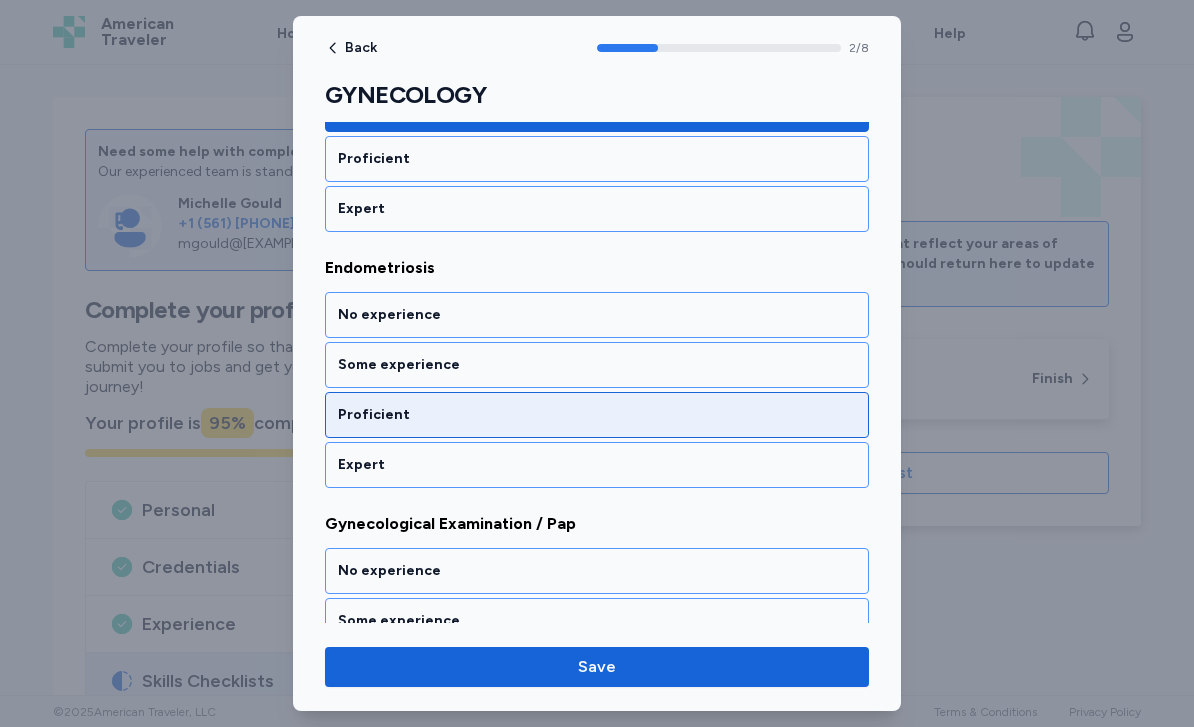 click on "Proficient" at bounding box center (597, 415) 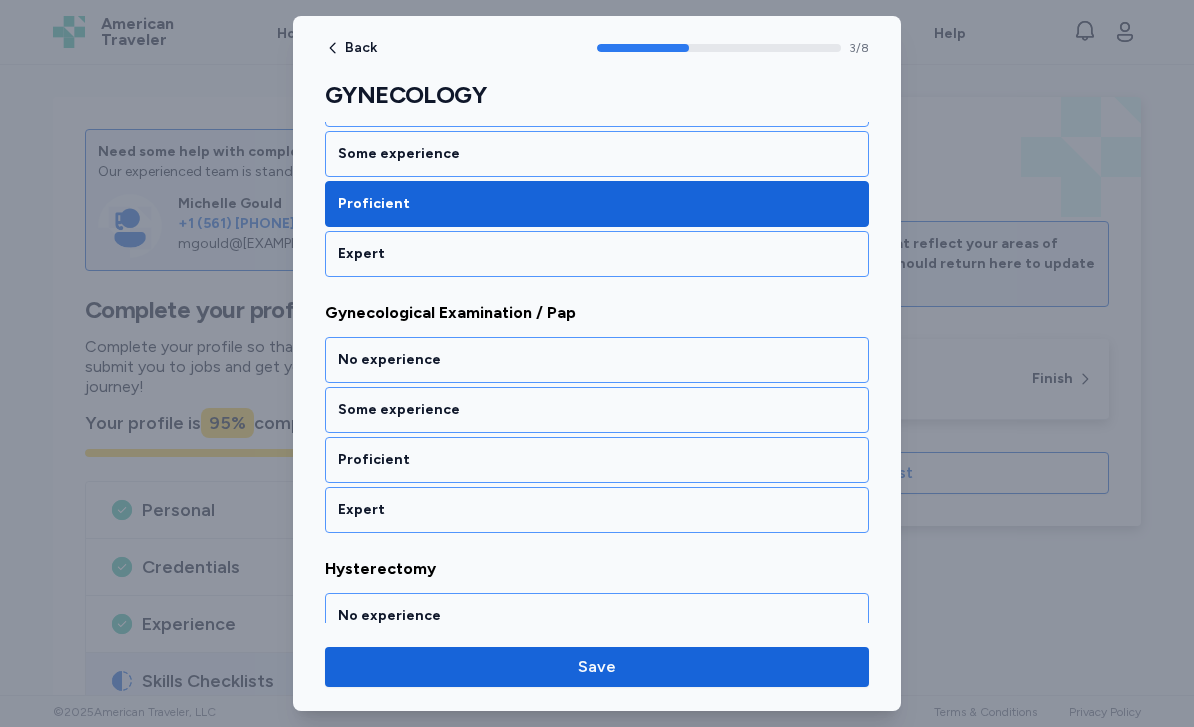 scroll, scrollTop: 928, scrollLeft: 0, axis: vertical 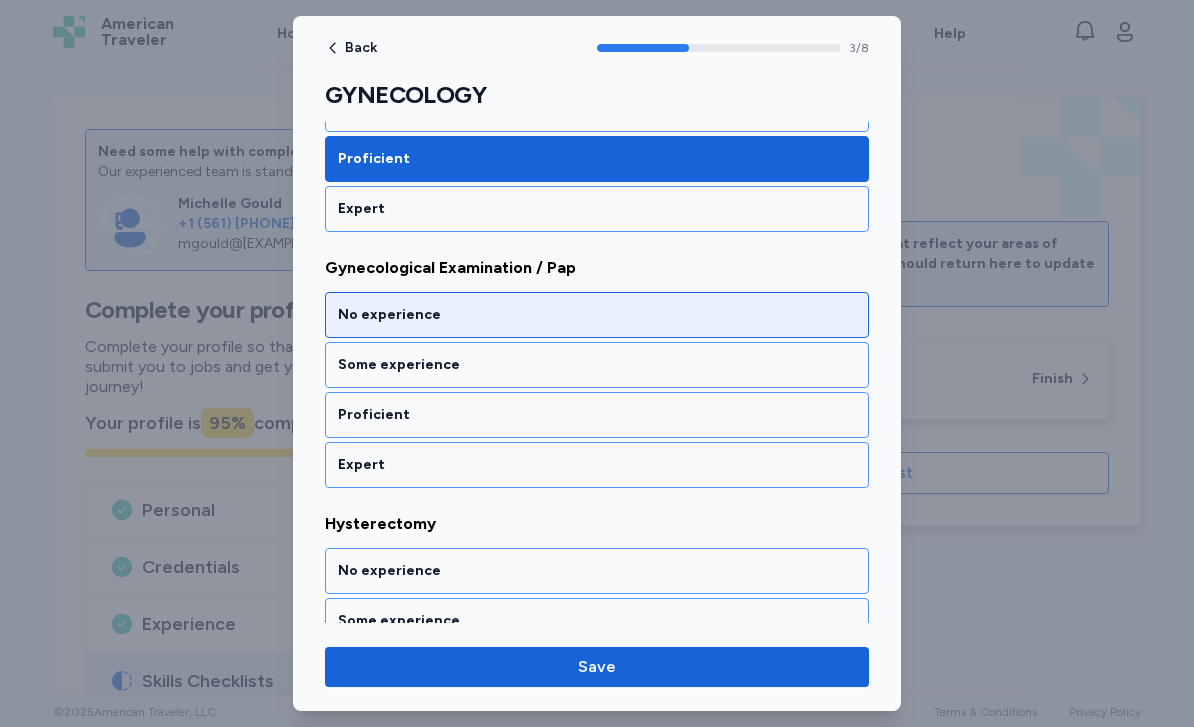 click on "No experience" at bounding box center [597, 315] 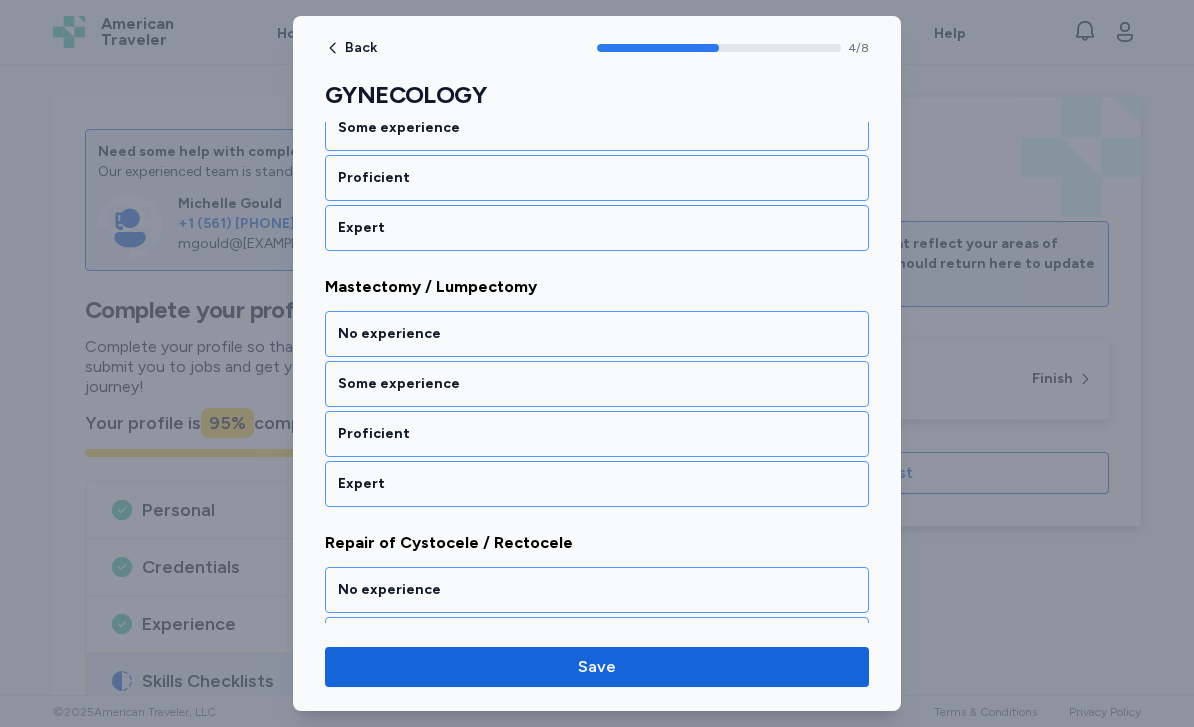 scroll, scrollTop: 1422, scrollLeft: 0, axis: vertical 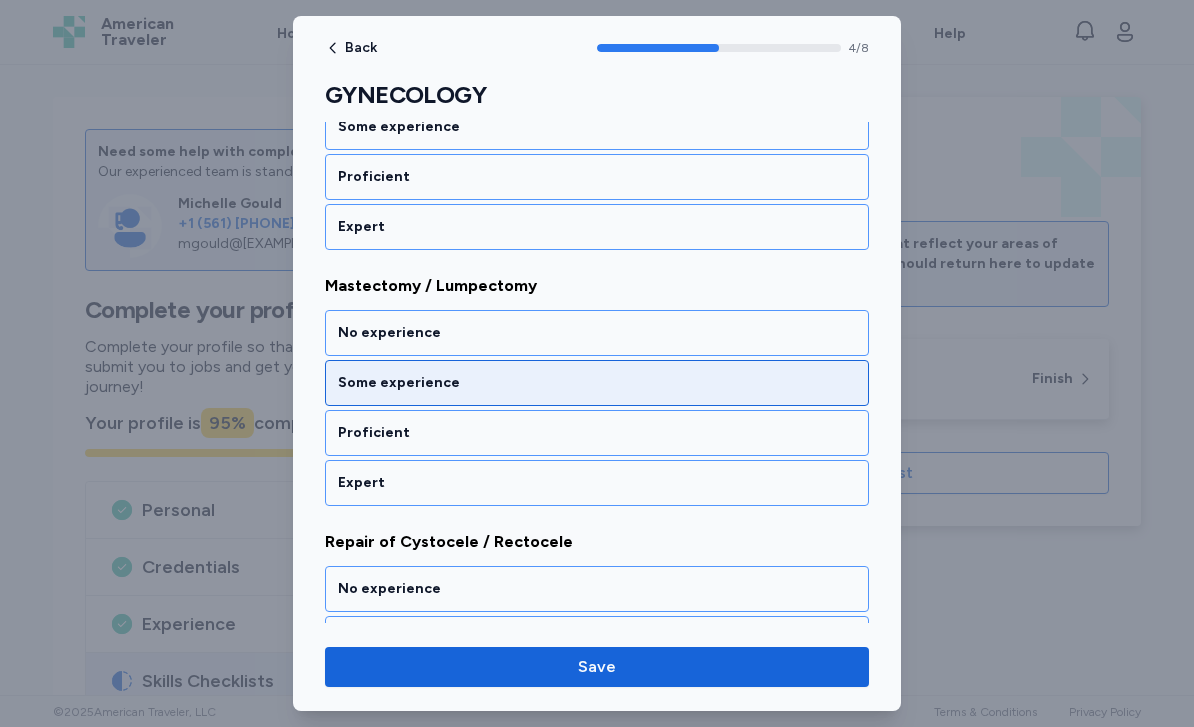 click on "Some experience" at bounding box center (597, 383) 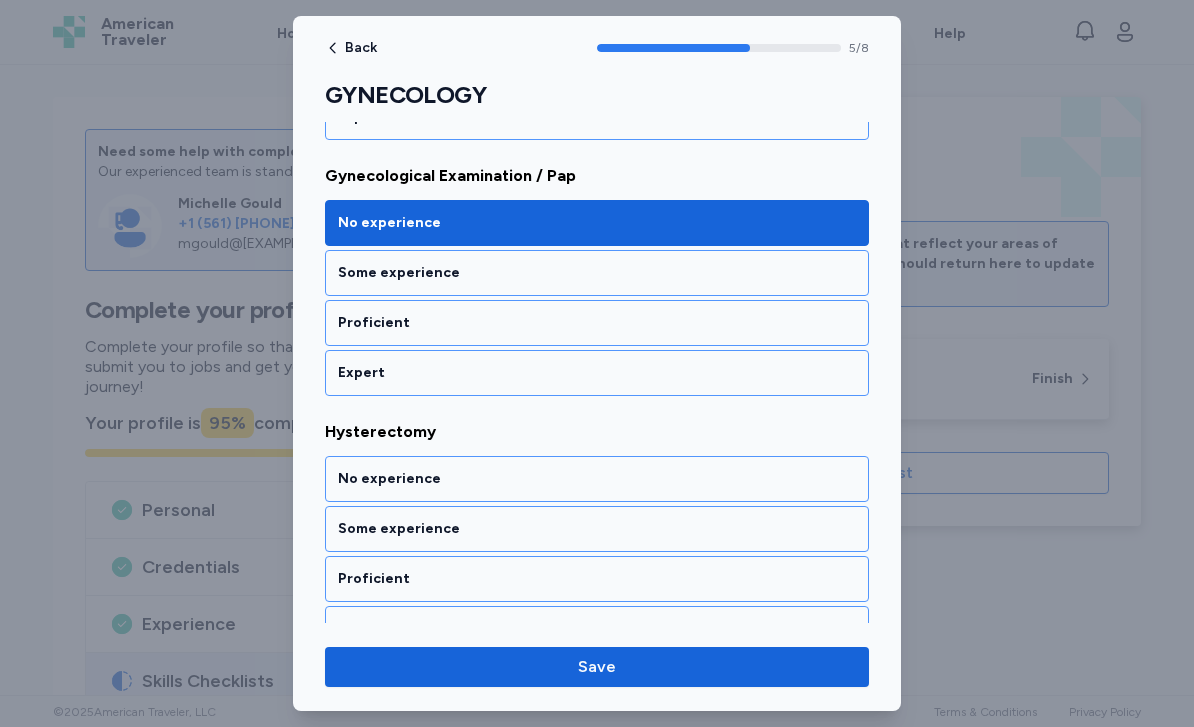scroll, scrollTop: 1020, scrollLeft: 0, axis: vertical 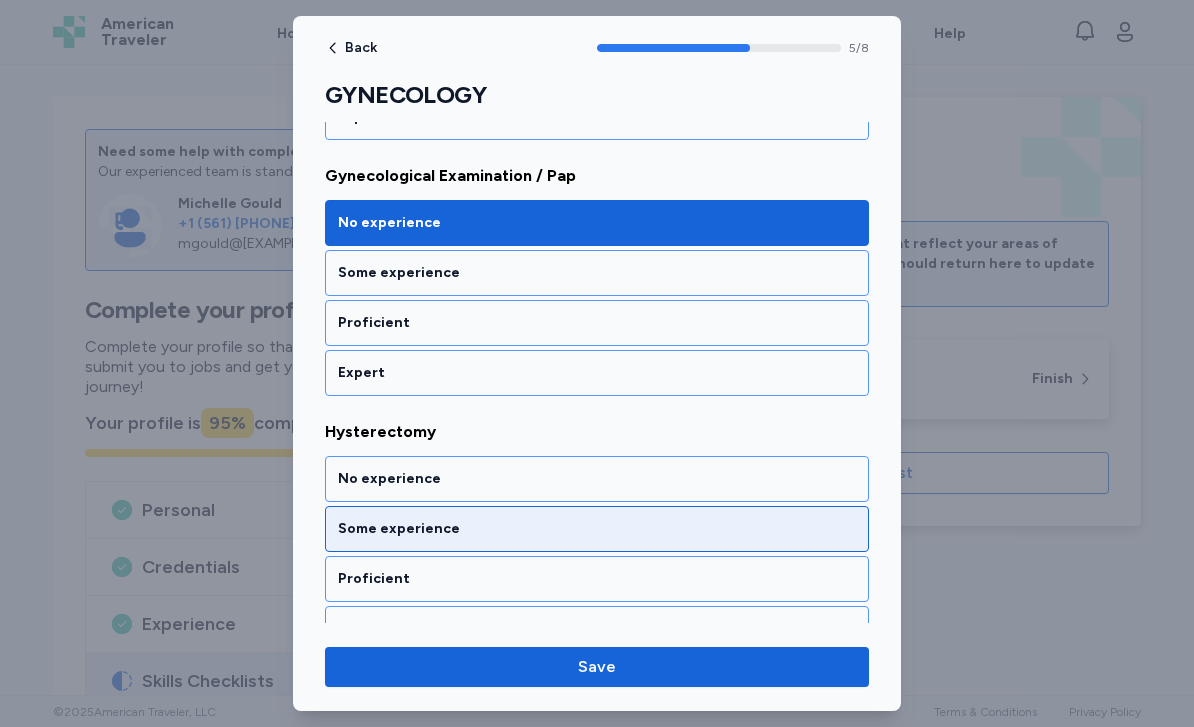 click on "Some experience" at bounding box center (597, 529) 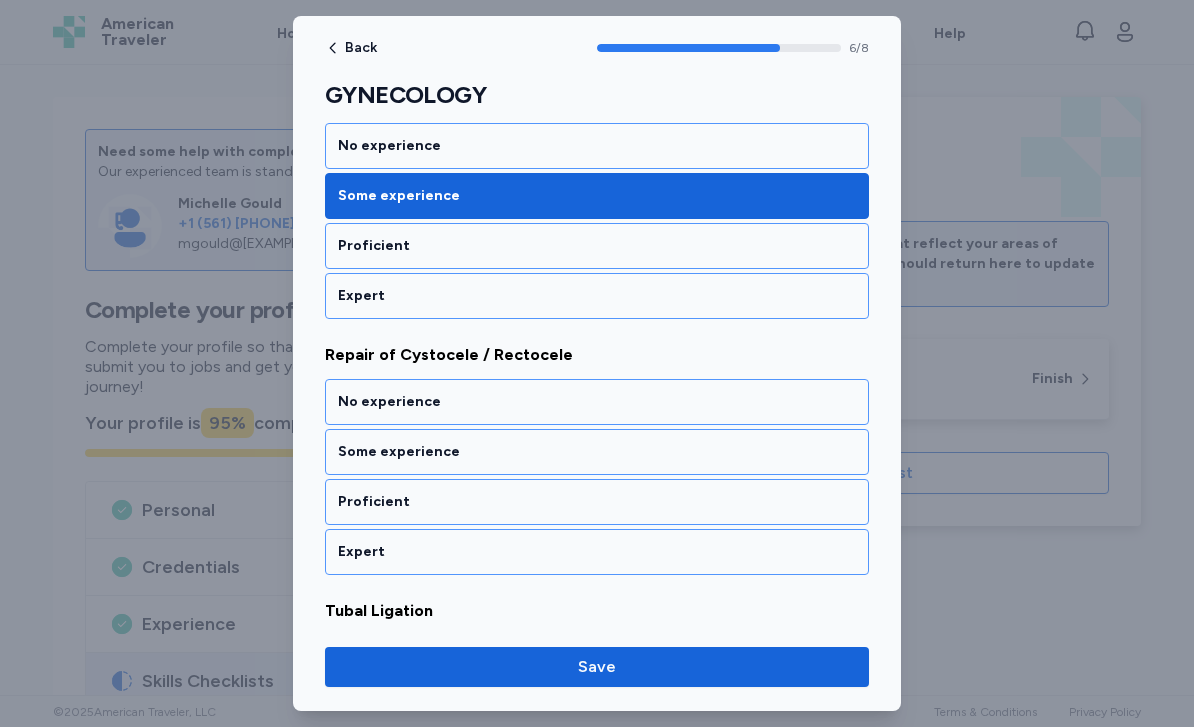 scroll, scrollTop: 1610, scrollLeft: 0, axis: vertical 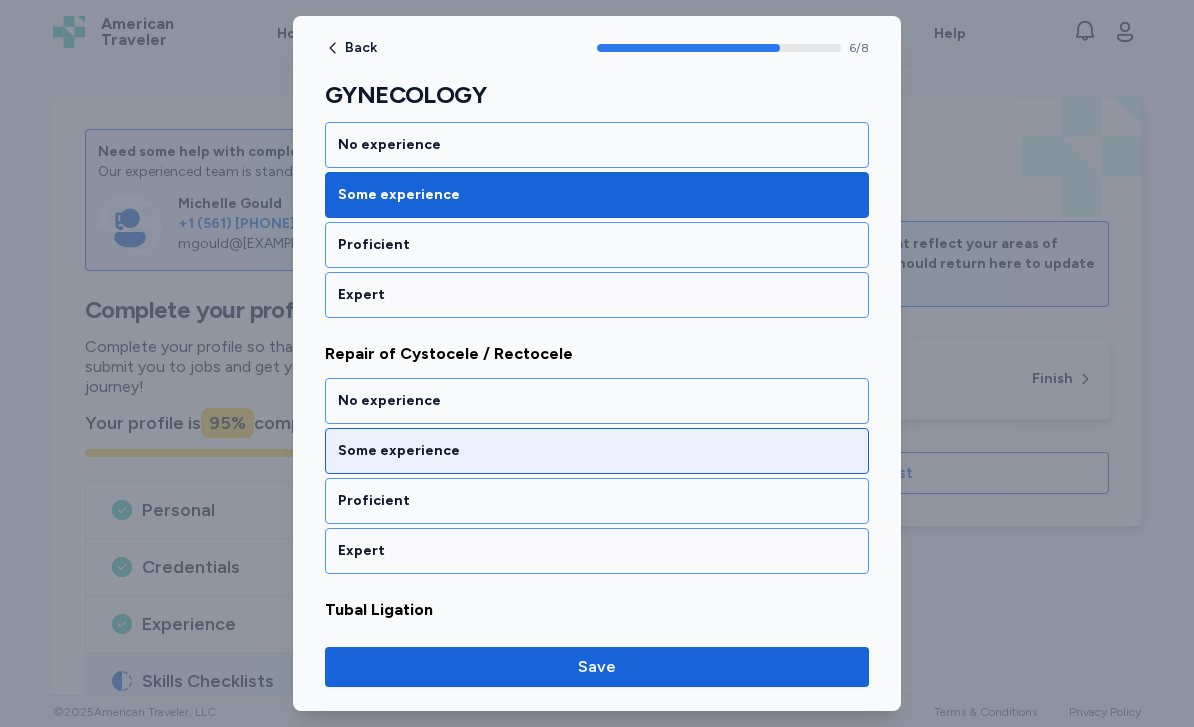 click on "Some experience" at bounding box center (597, 451) 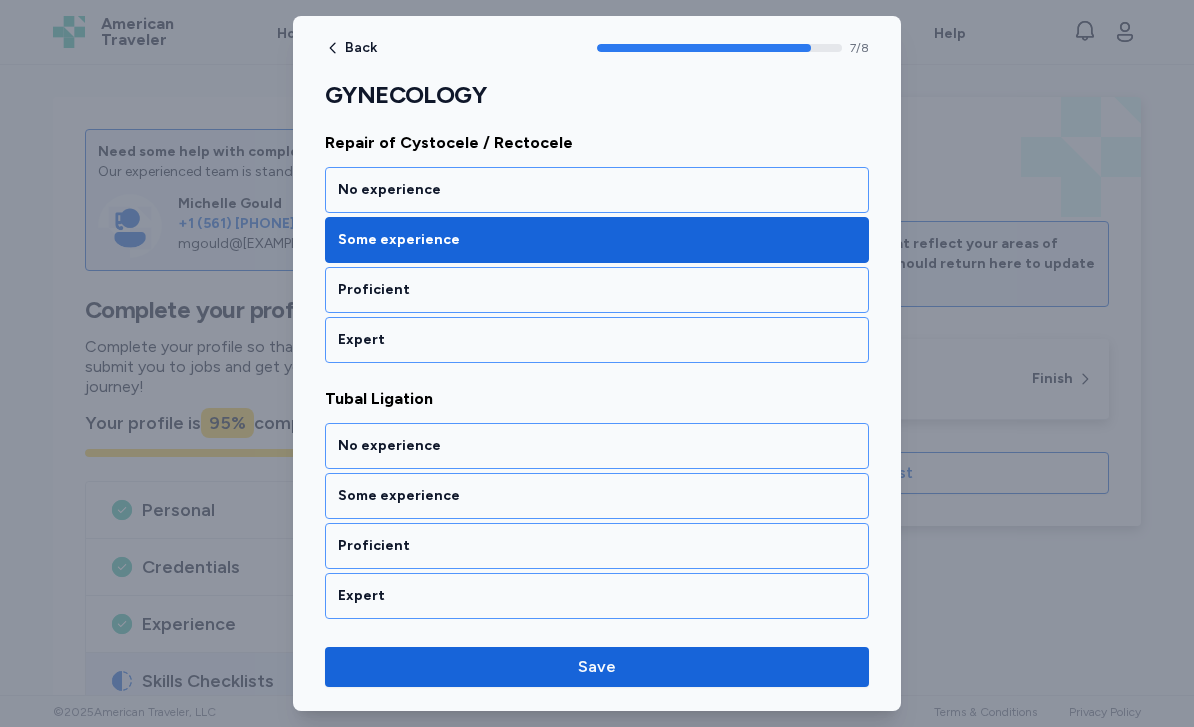 scroll, scrollTop: 1821, scrollLeft: 0, axis: vertical 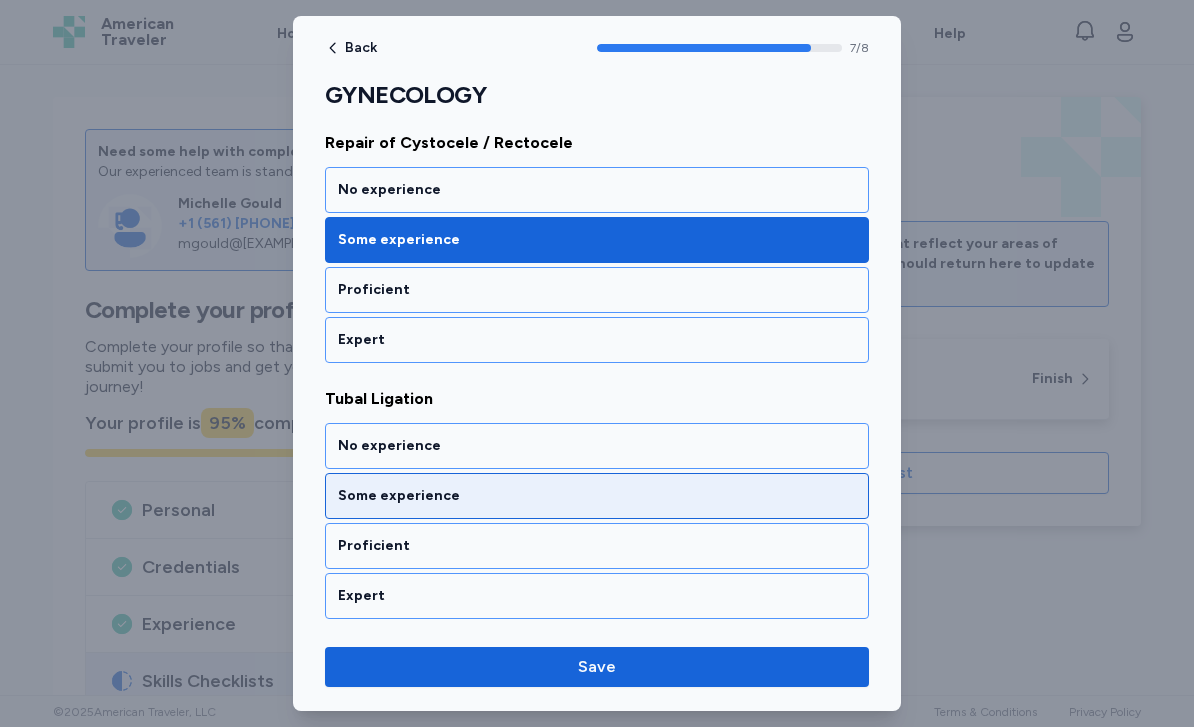 click on "Some experience" at bounding box center [597, 496] 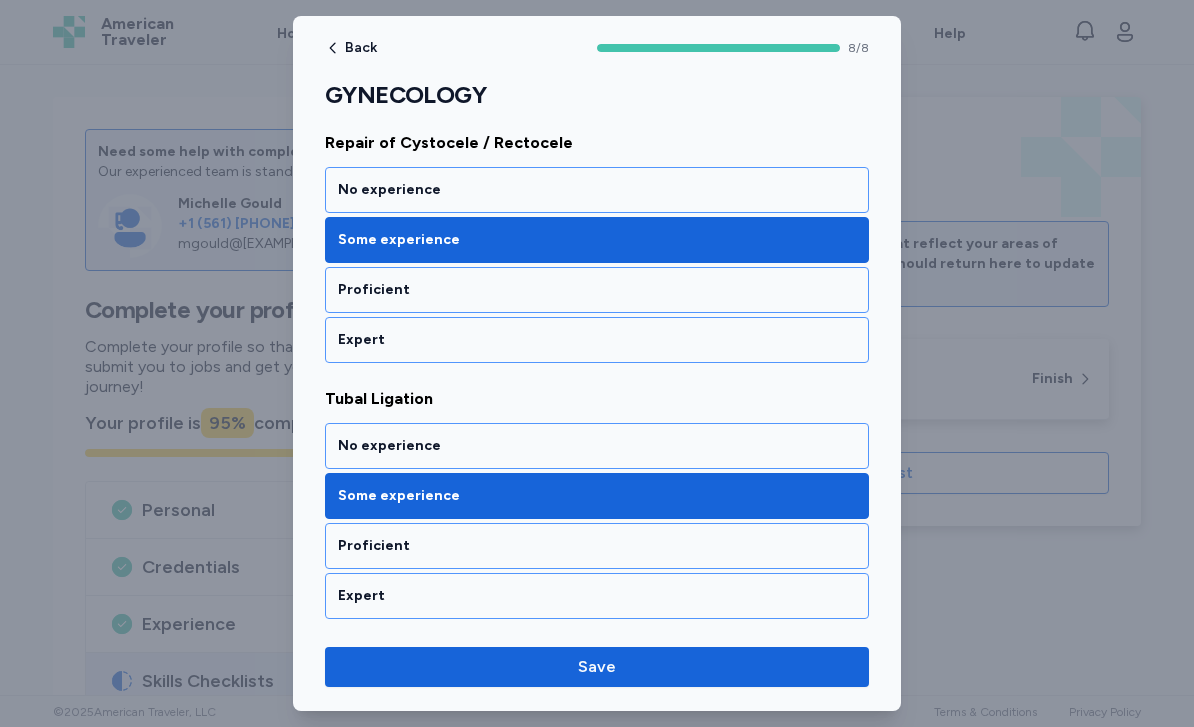 scroll, scrollTop: 1821, scrollLeft: 0, axis: vertical 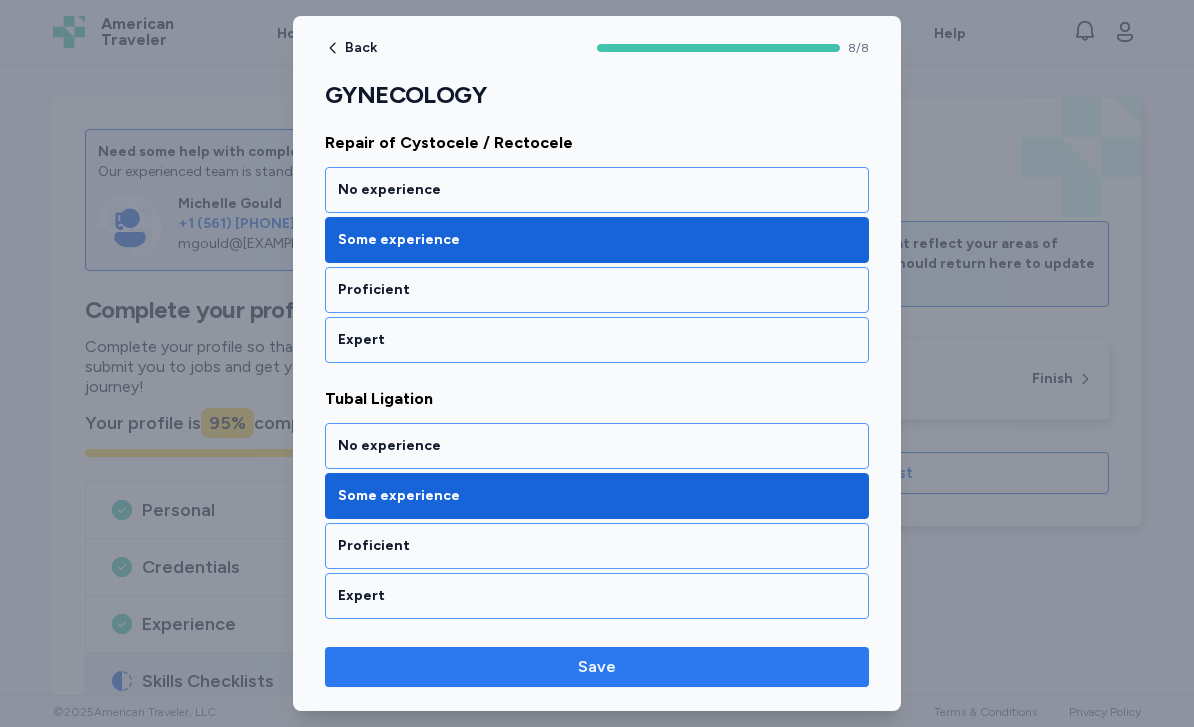 click on "Save" at bounding box center [597, 667] 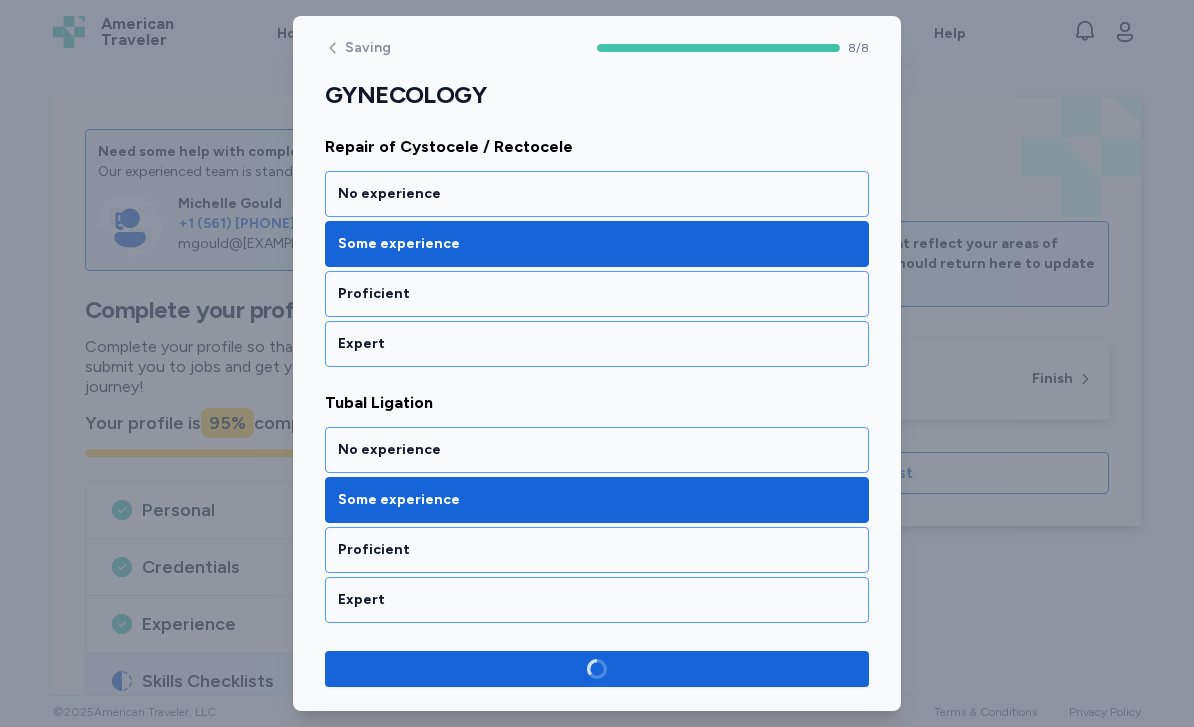 scroll, scrollTop: 1817, scrollLeft: 0, axis: vertical 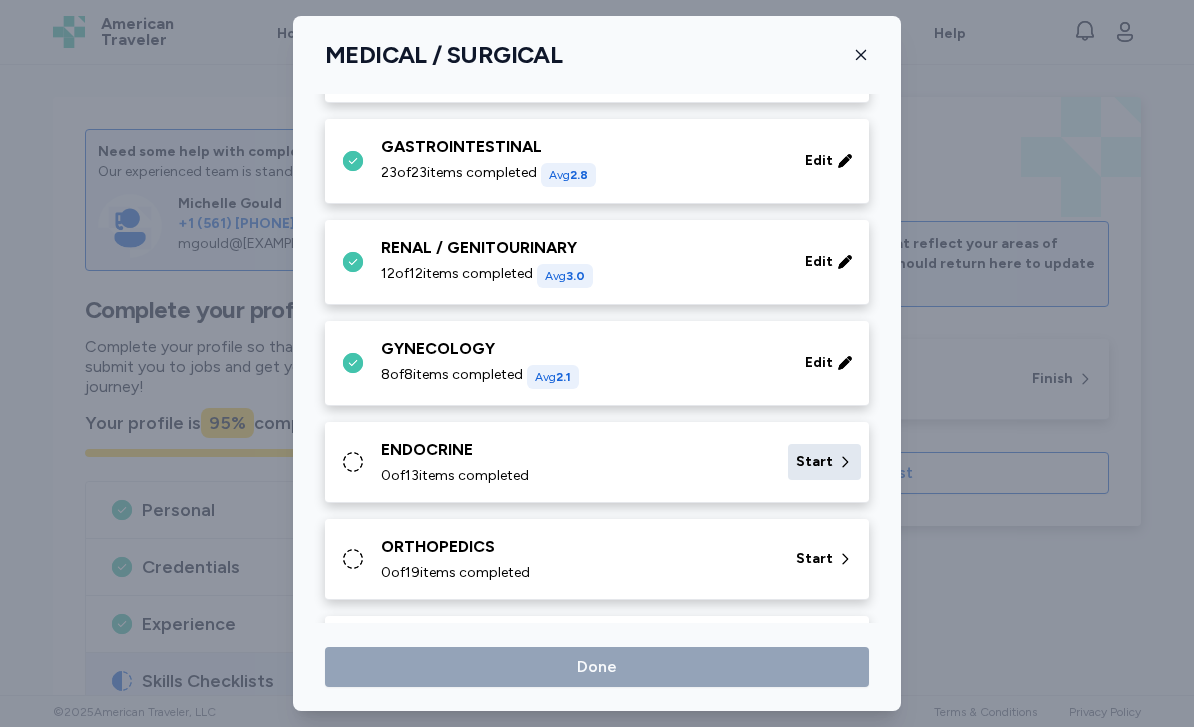 click on "Start" at bounding box center [824, 462] 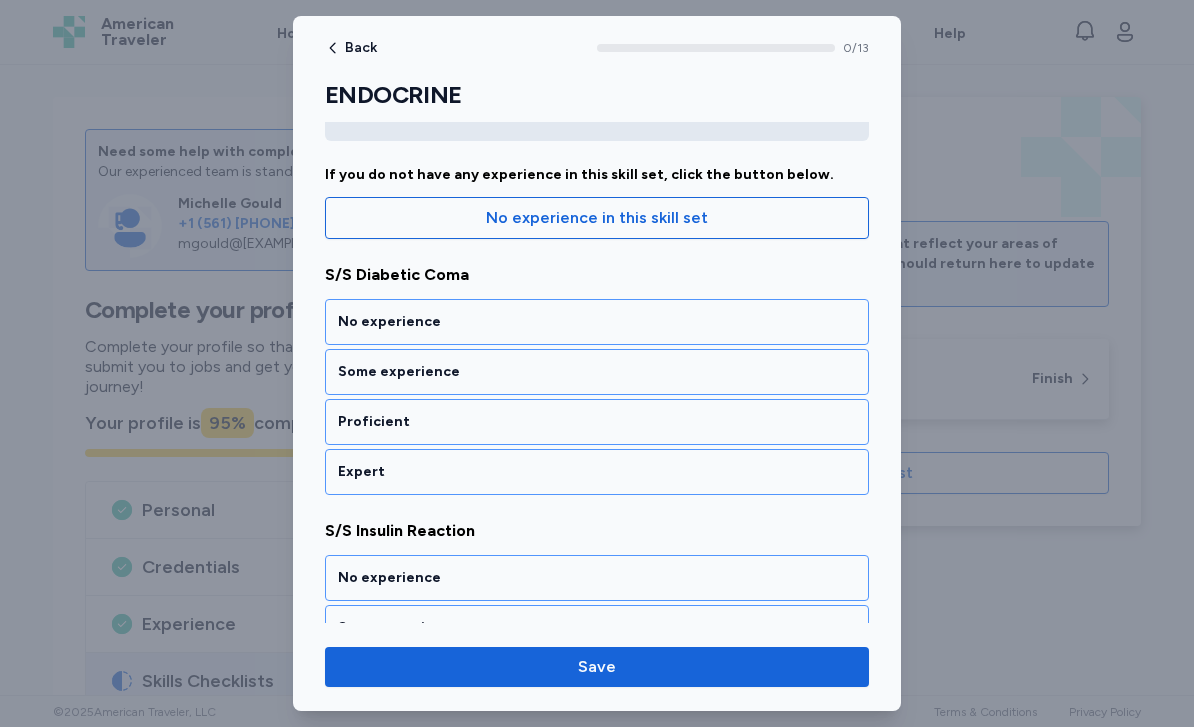 scroll, scrollTop: 155, scrollLeft: 0, axis: vertical 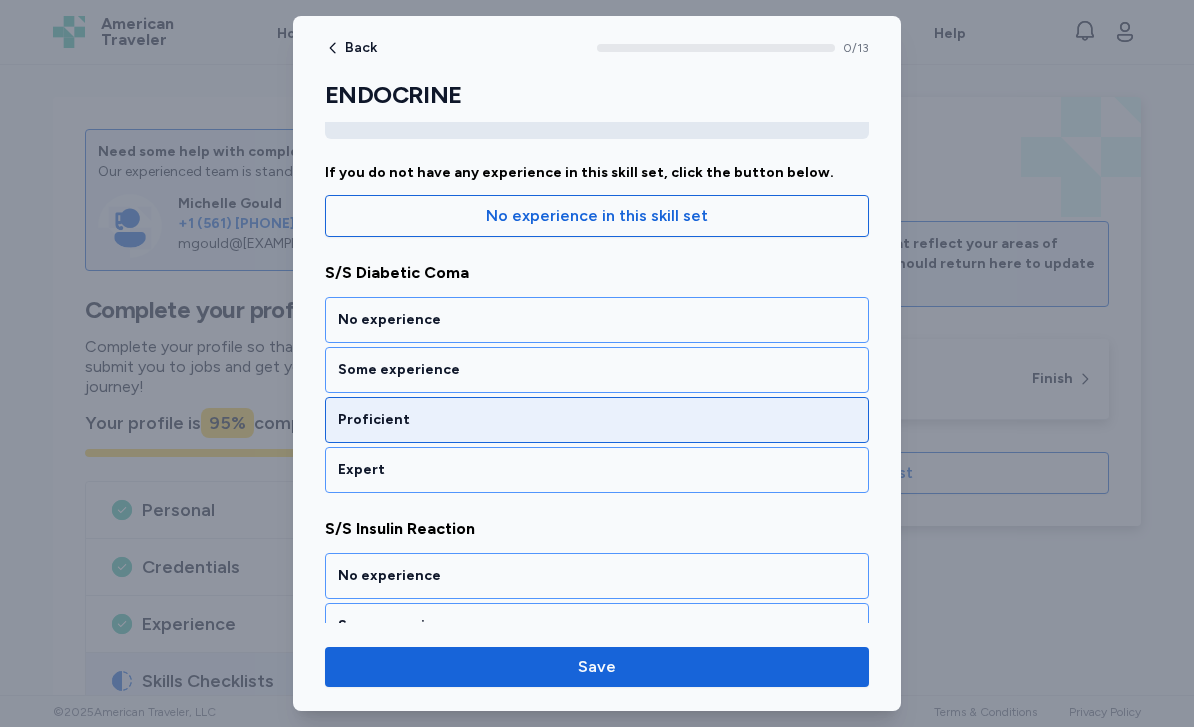 click on "Proficient" at bounding box center (597, 420) 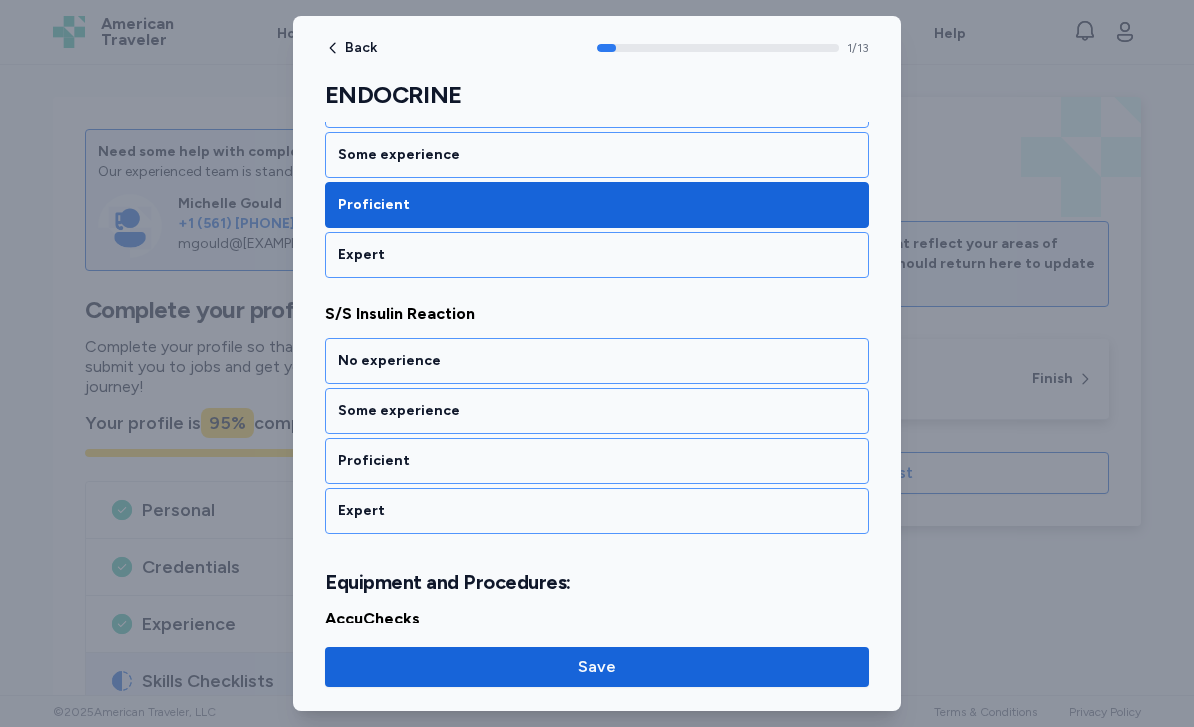 scroll, scrollTop: 416, scrollLeft: 0, axis: vertical 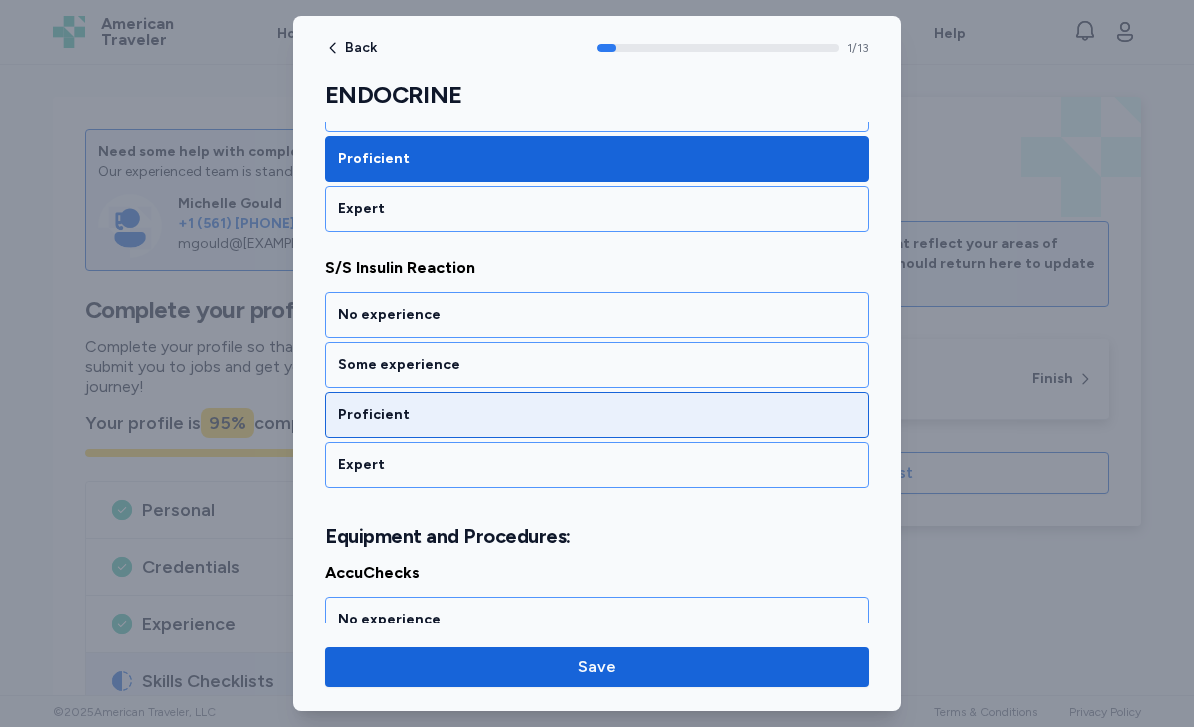 click on "Proficient" at bounding box center [597, 415] 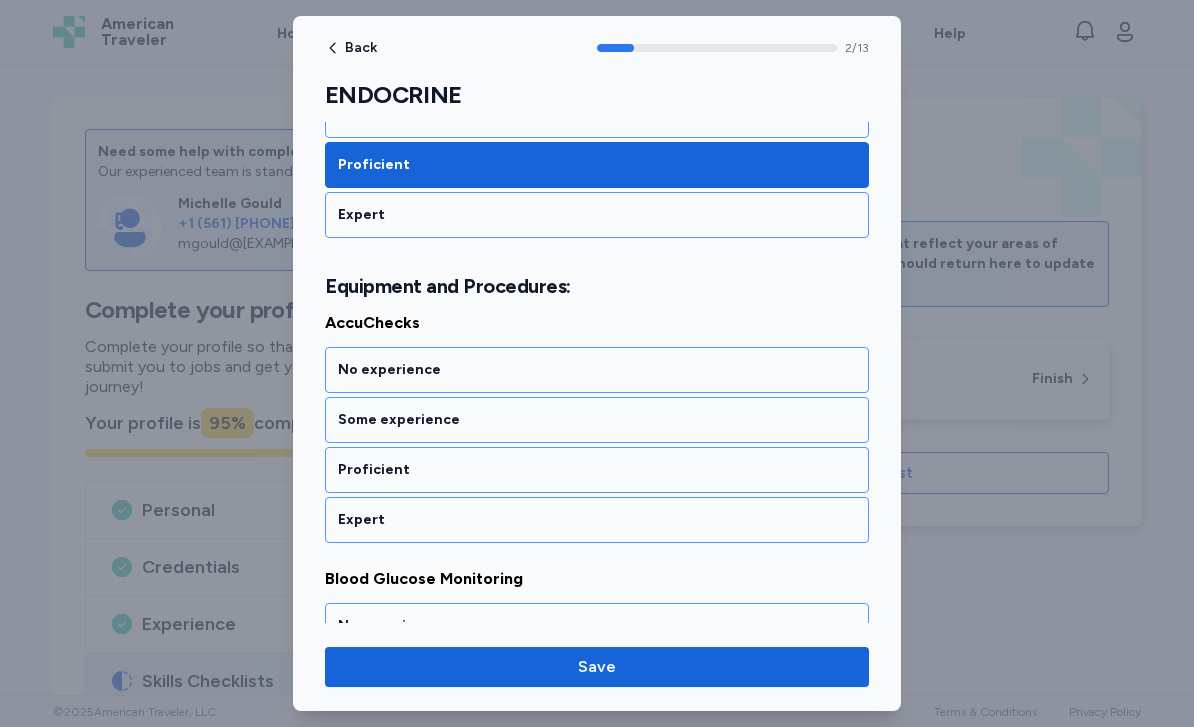scroll, scrollTop: 696, scrollLeft: 0, axis: vertical 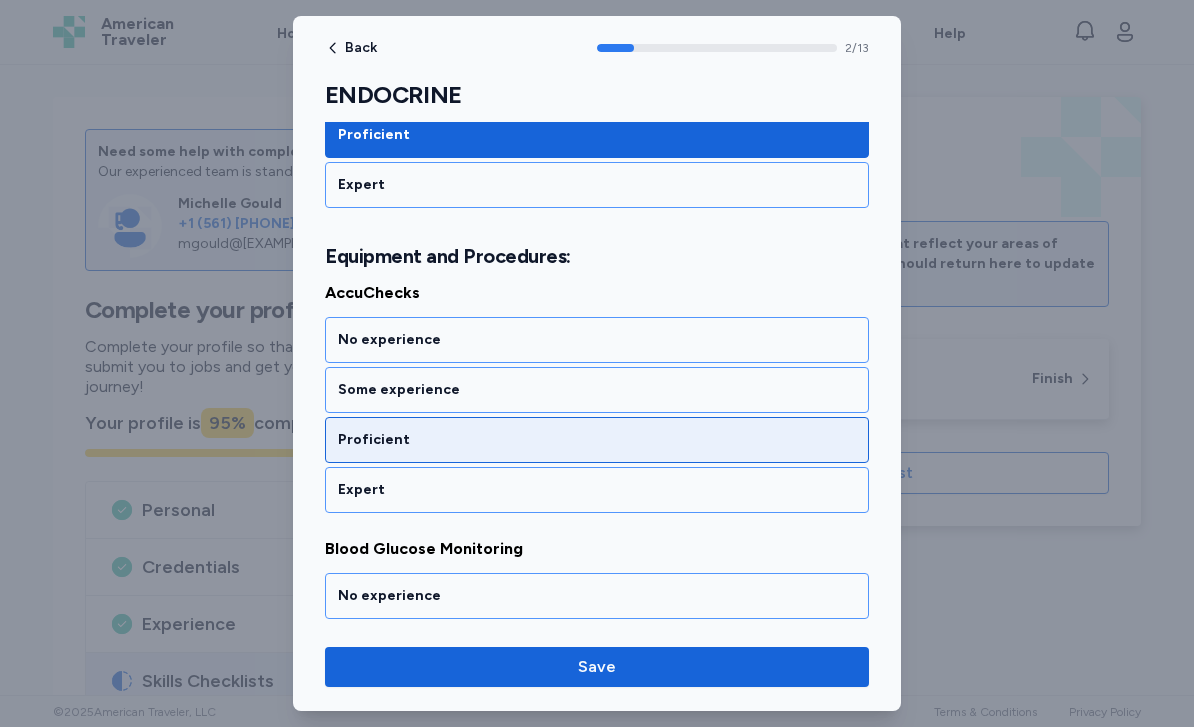 click on "Proficient" at bounding box center [597, 440] 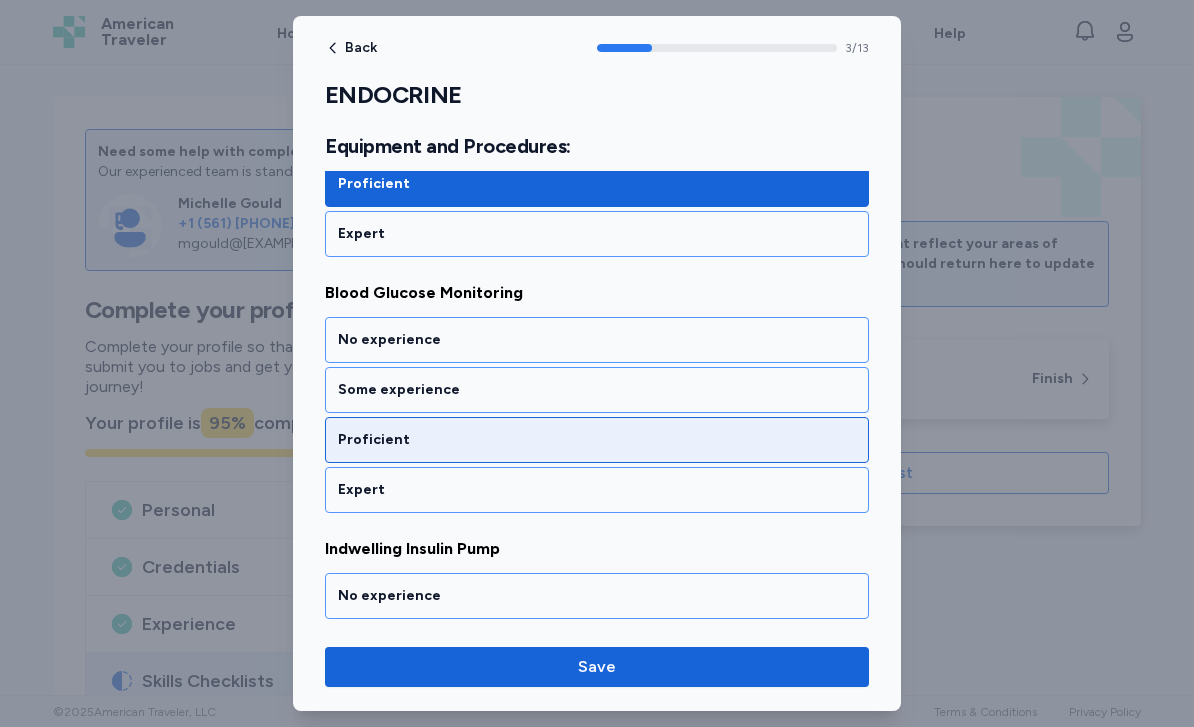 click on "Proficient" at bounding box center (597, 440) 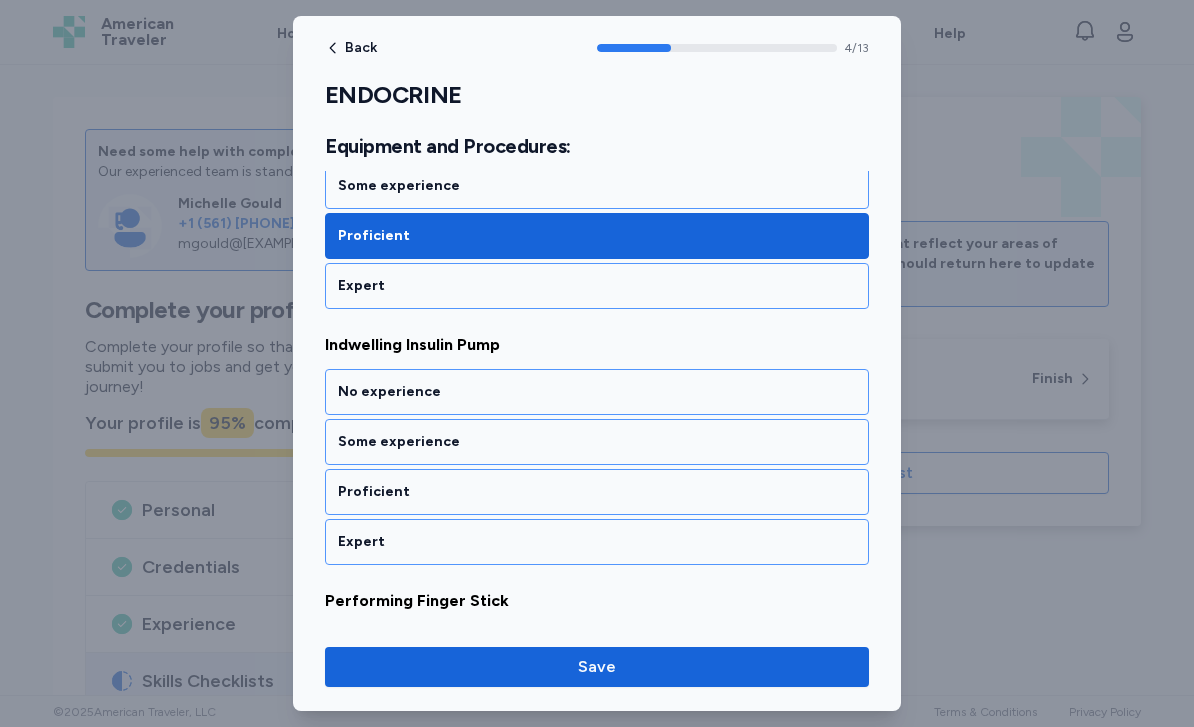 scroll, scrollTop: 1208, scrollLeft: 0, axis: vertical 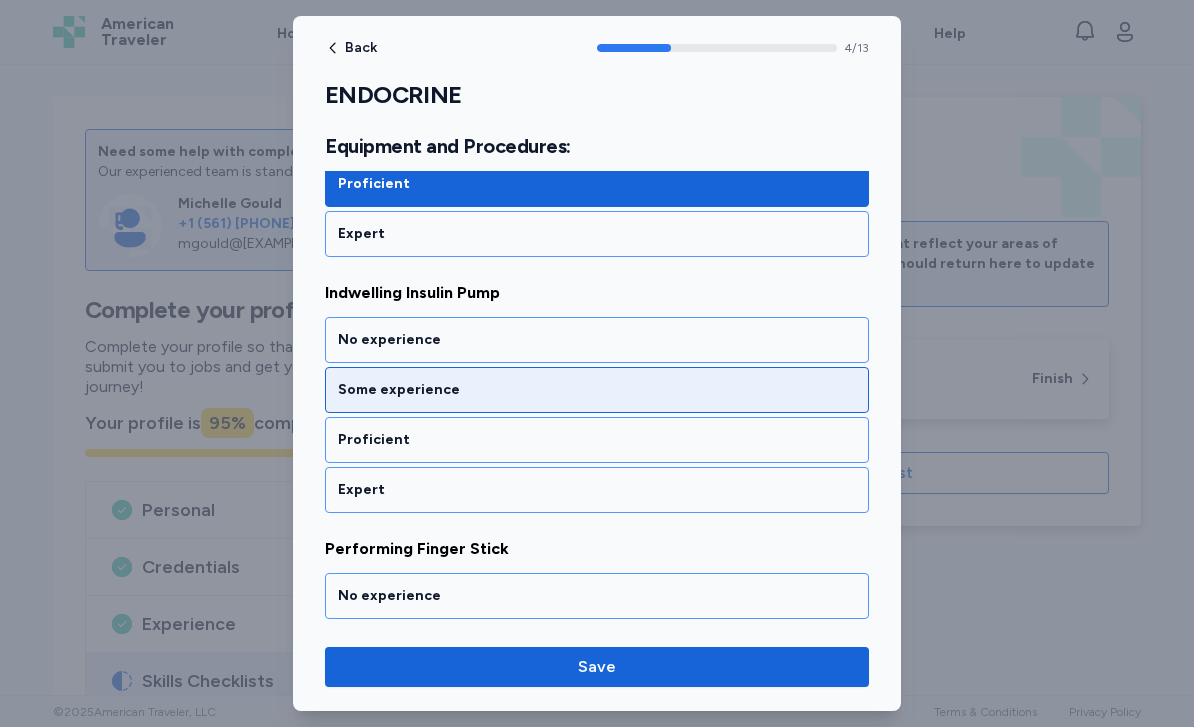 click on "Some experience" at bounding box center (597, 390) 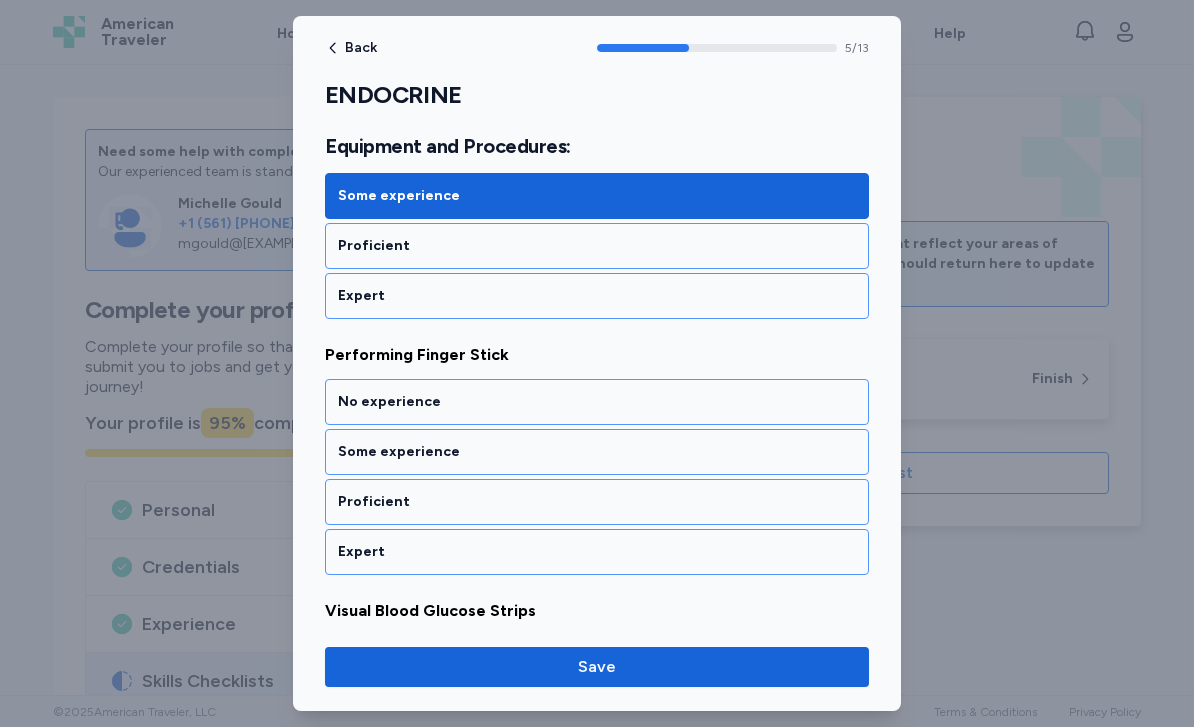 scroll, scrollTop: 1464, scrollLeft: 0, axis: vertical 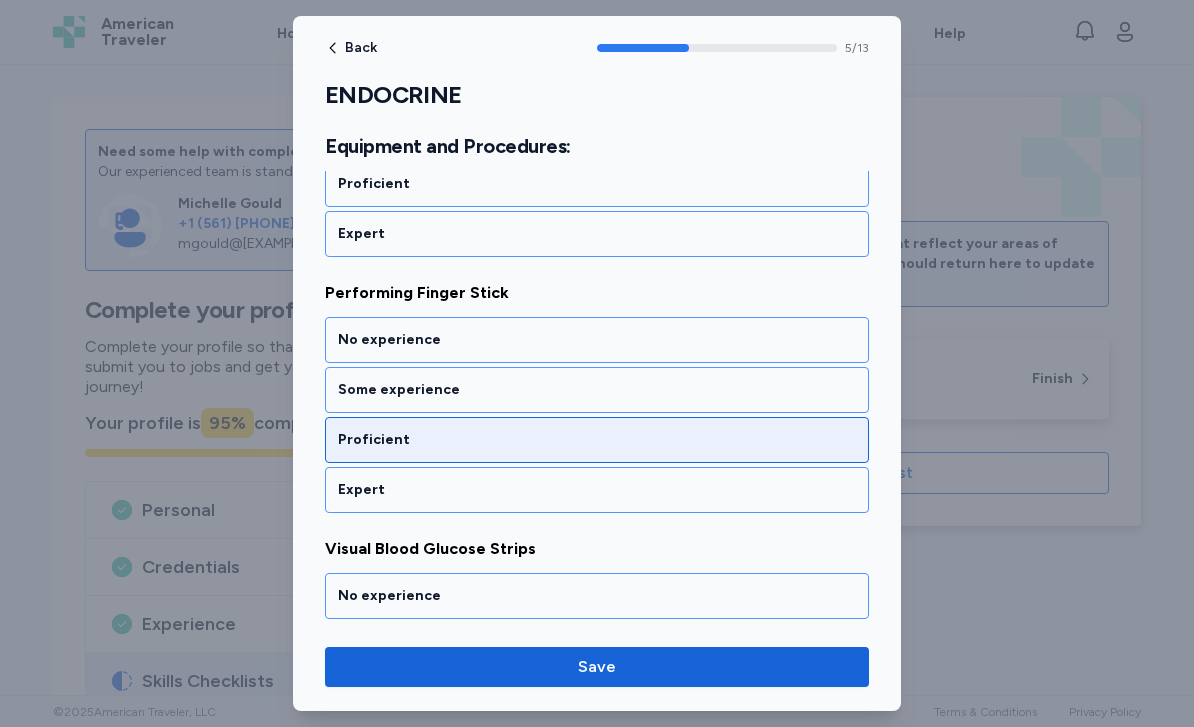 click on "Proficient" at bounding box center (597, 440) 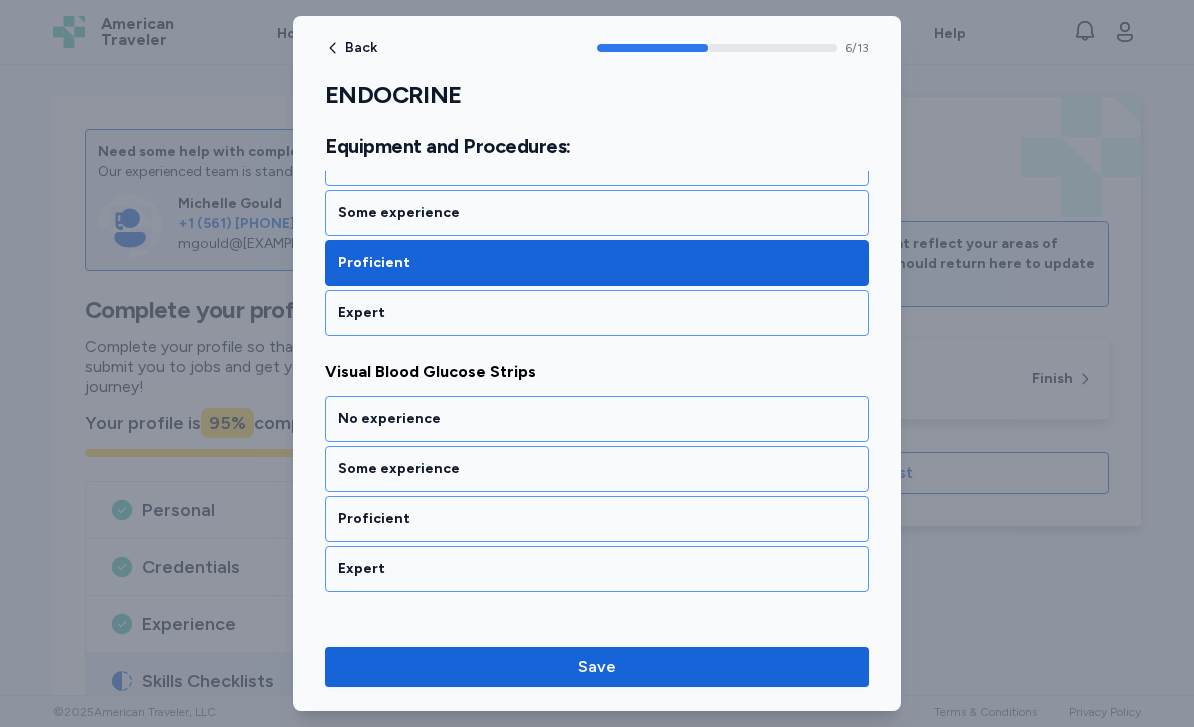 scroll, scrollTop: 1720, scrollLeft: 0, axis: vertical 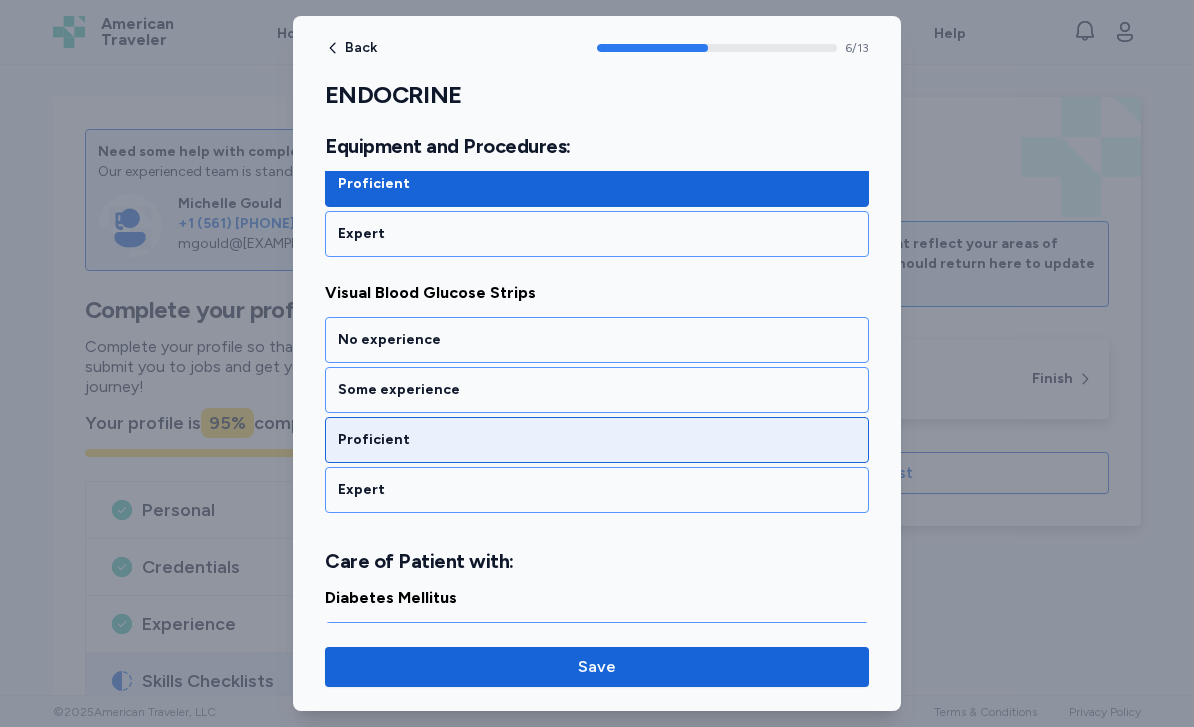 click on "Proficient" at bounding box center (597, 440) 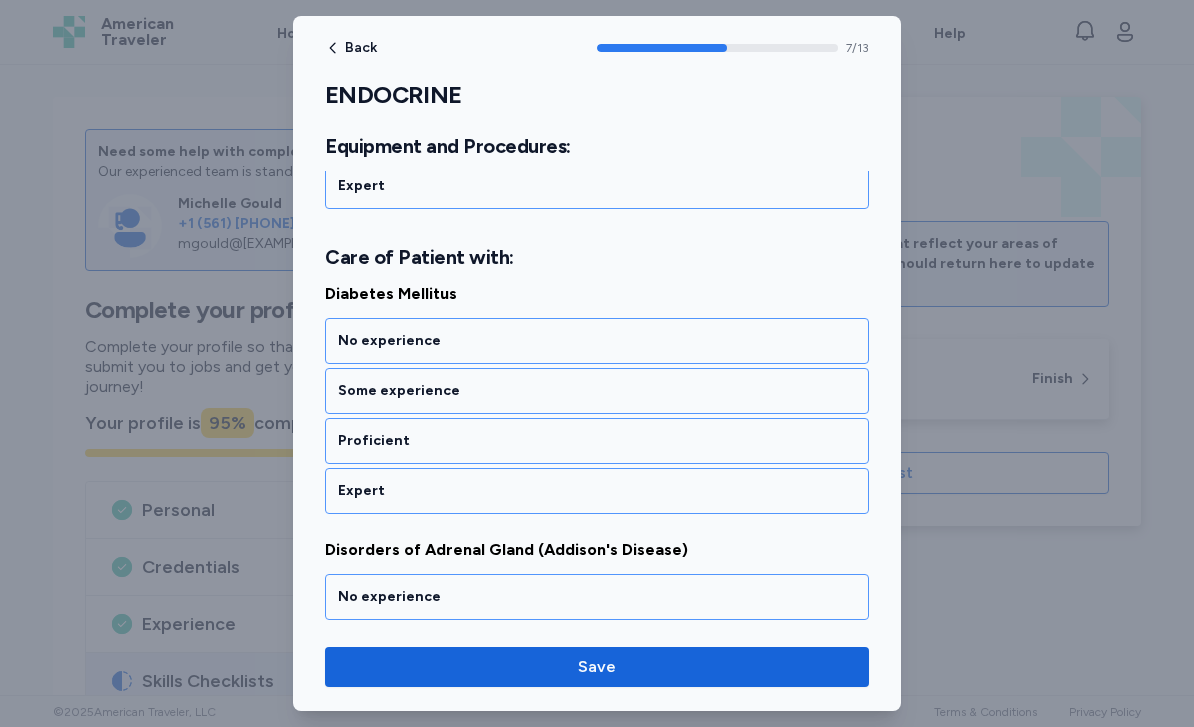 scroll, scrollTop: 2025, scrollLeft: 0, axis: vertical 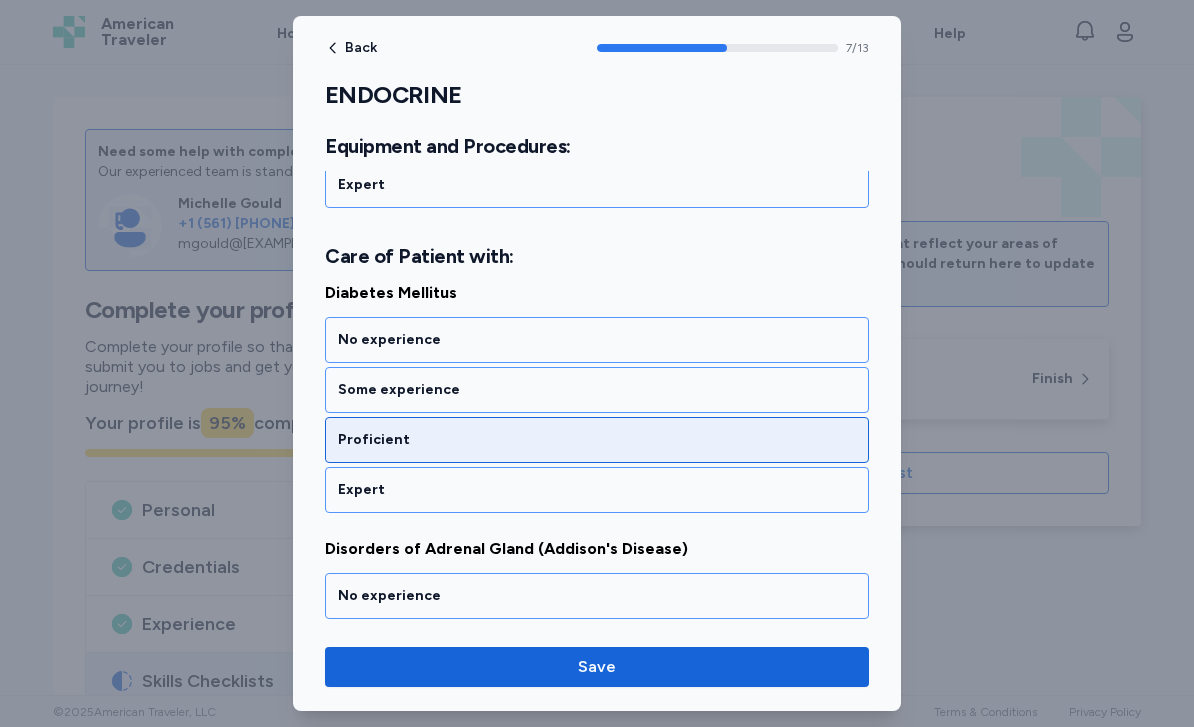 click on "Proficient" at bounding box center (597, 440) 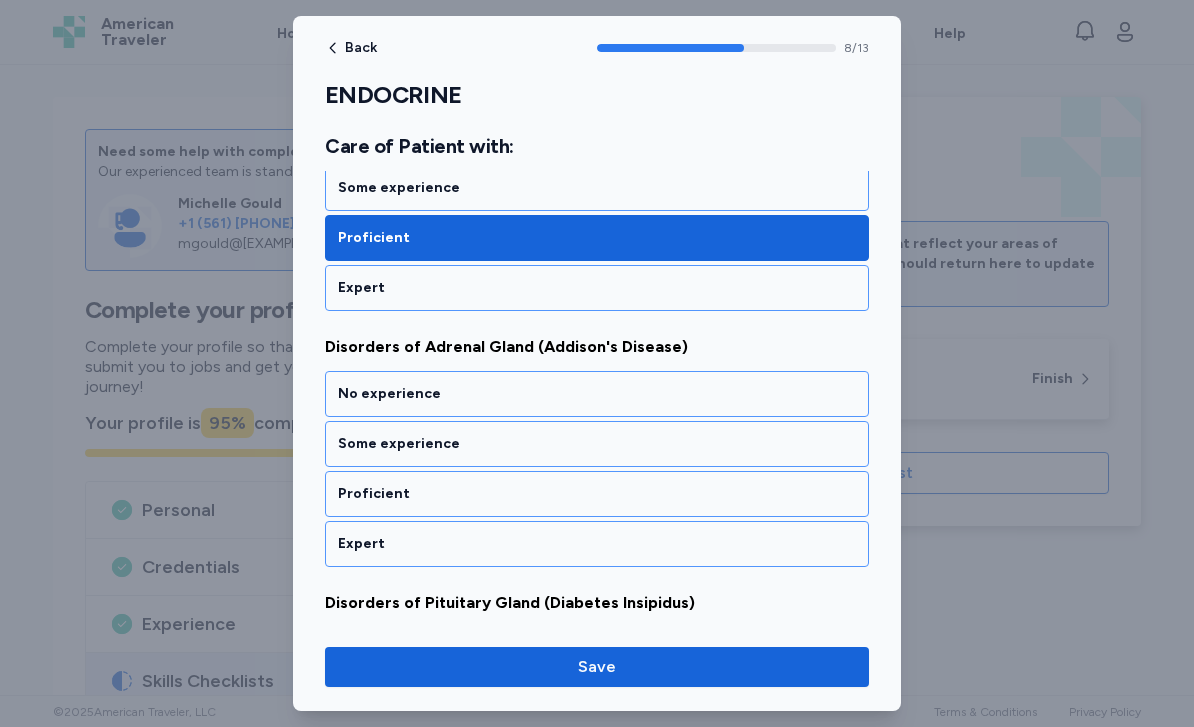 scroll, scrollTop: 2281, scrollLeft: 0, axis: vertical 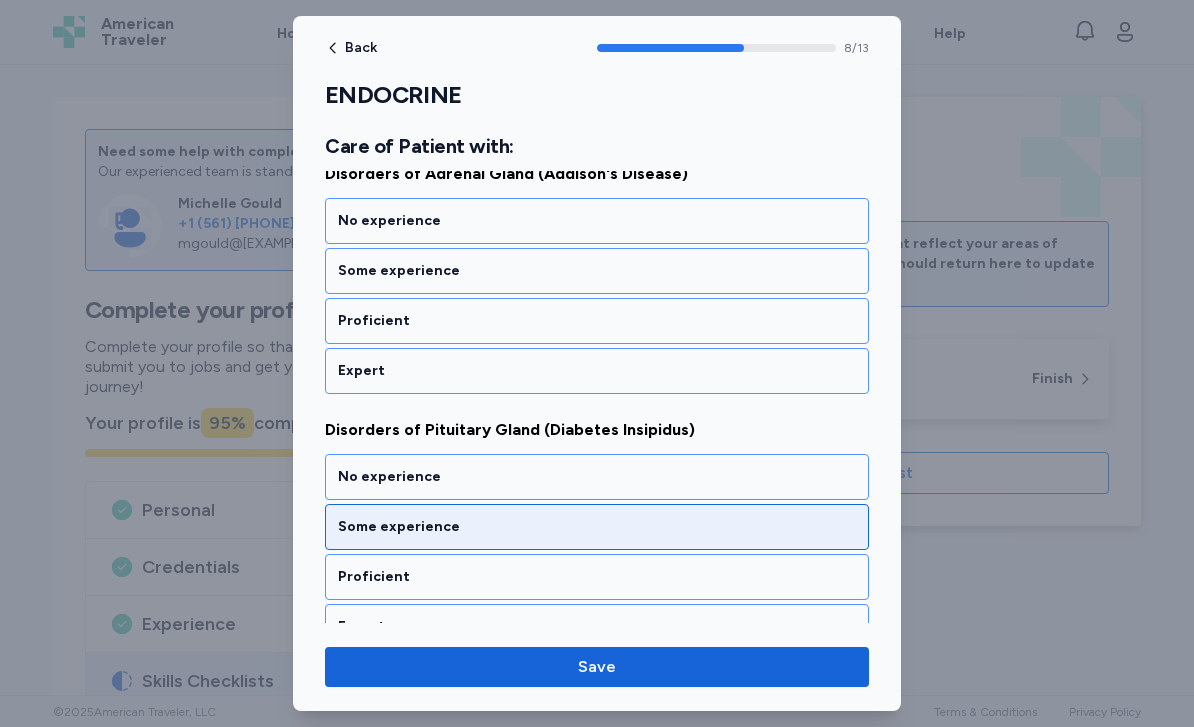 click on "Some experience" at bounding box center [597, 527] 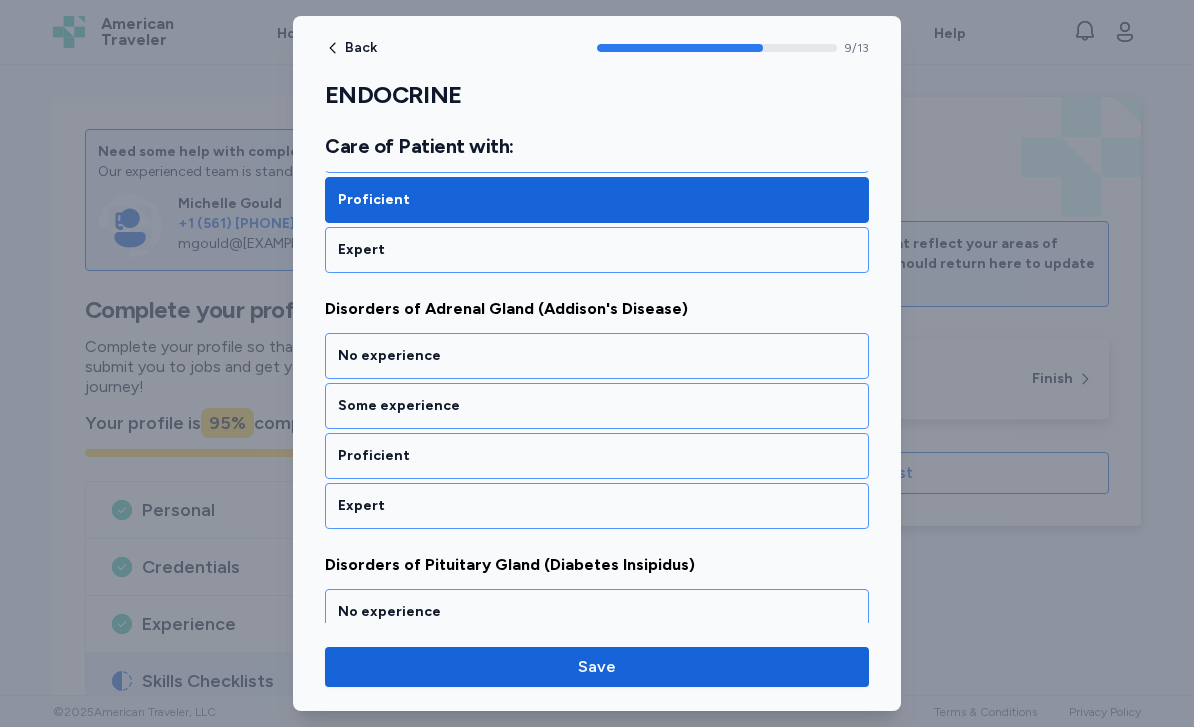 scroll, scrollTop: 2265, scrollLeft: 0, axis: vertical 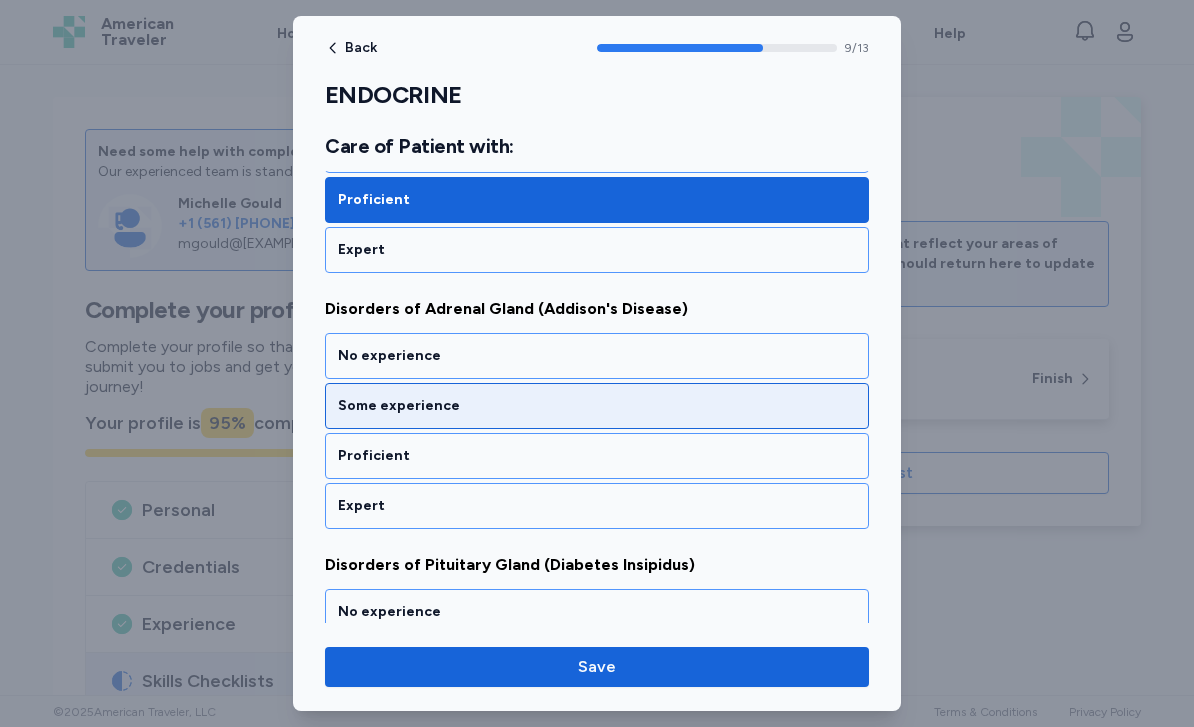 click on "Some experience" at bounding box center [597, 406] 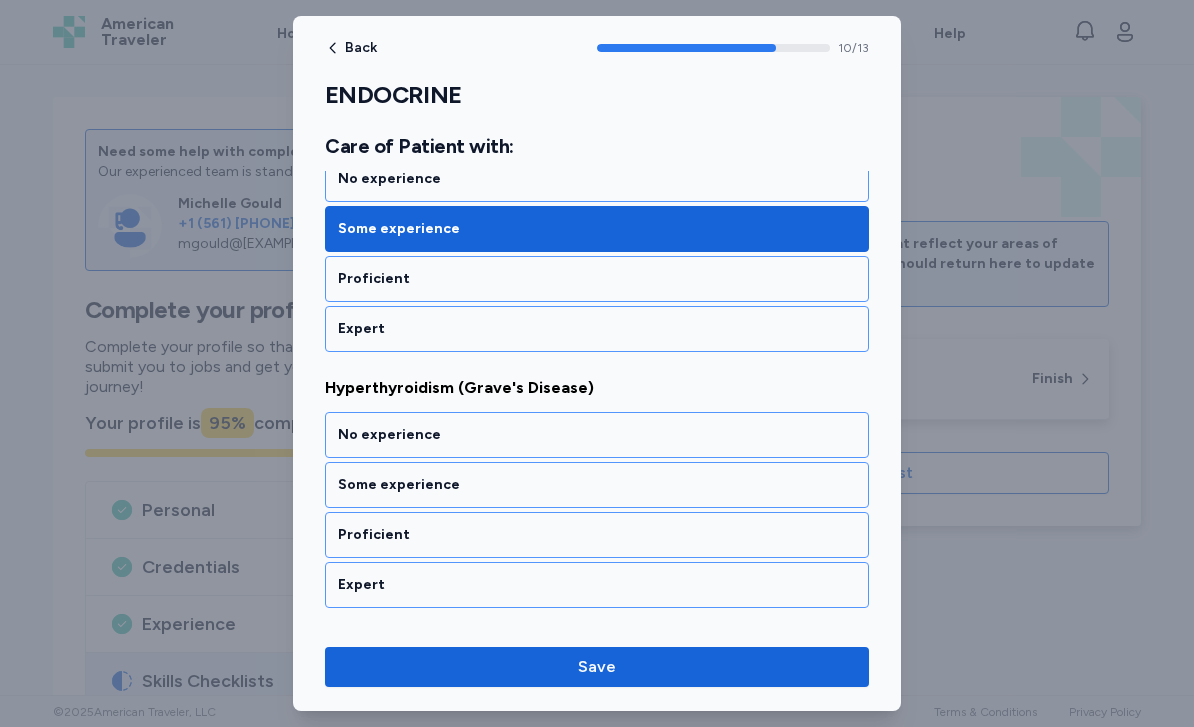 scroll, scrollTop: 2793, scrollLeft: 0, axis: vertical 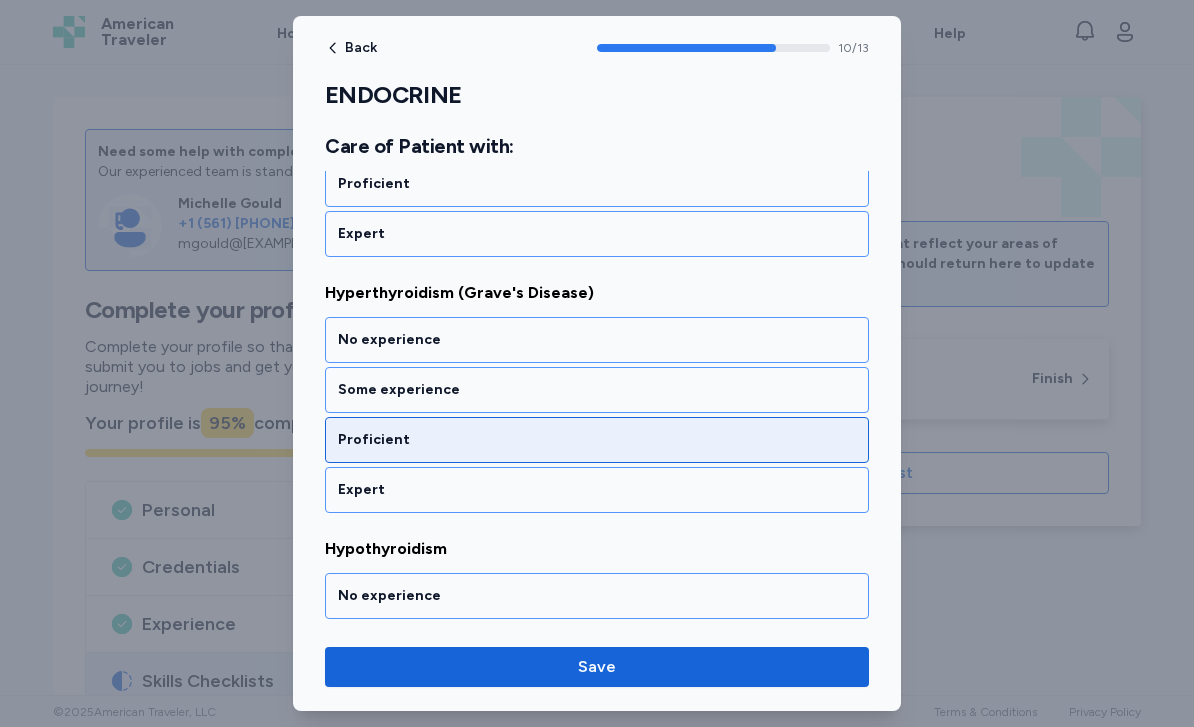 click on "Proficient" at bounding box center [597, 440] 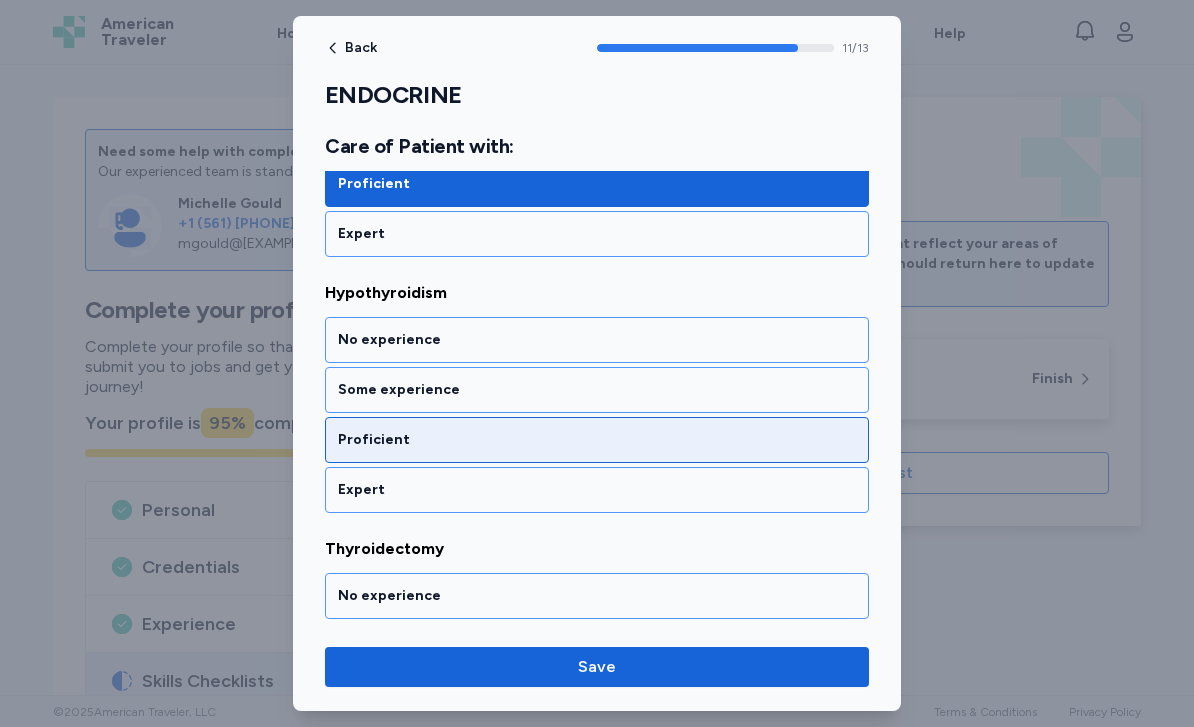 click on "Proficient" at bounding box center [597, 440] 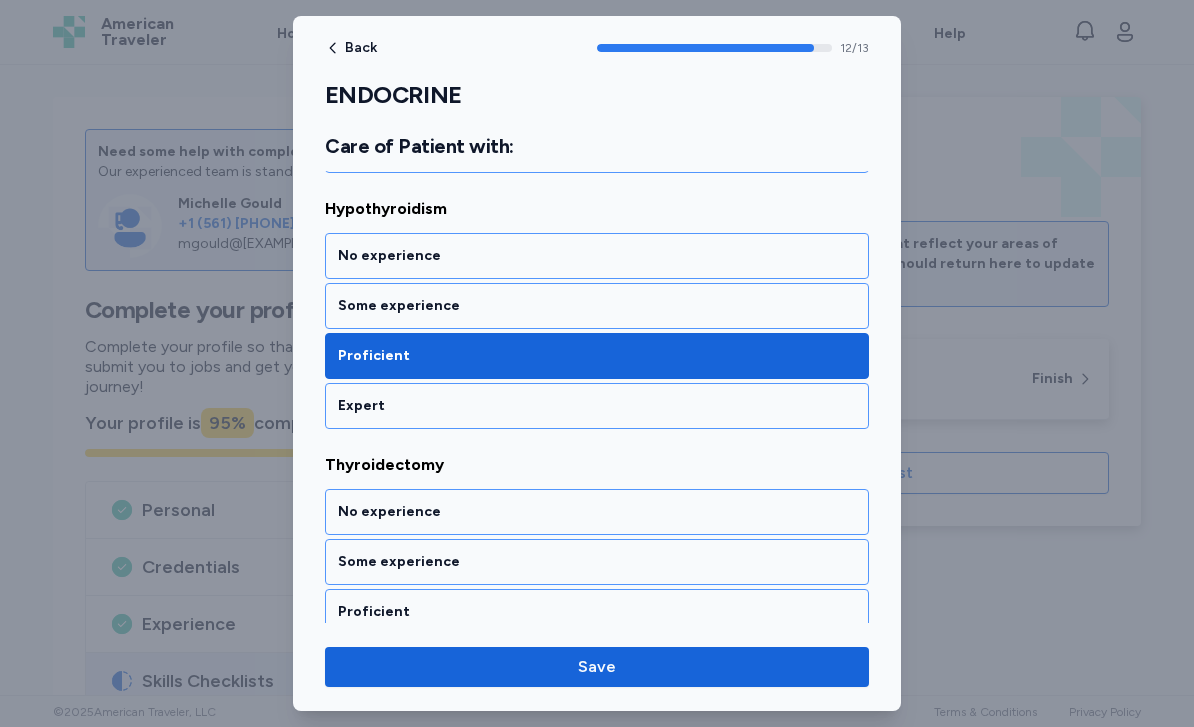 scroll, scrollTop: 3199, scrollLeft: 0, axis: vertical 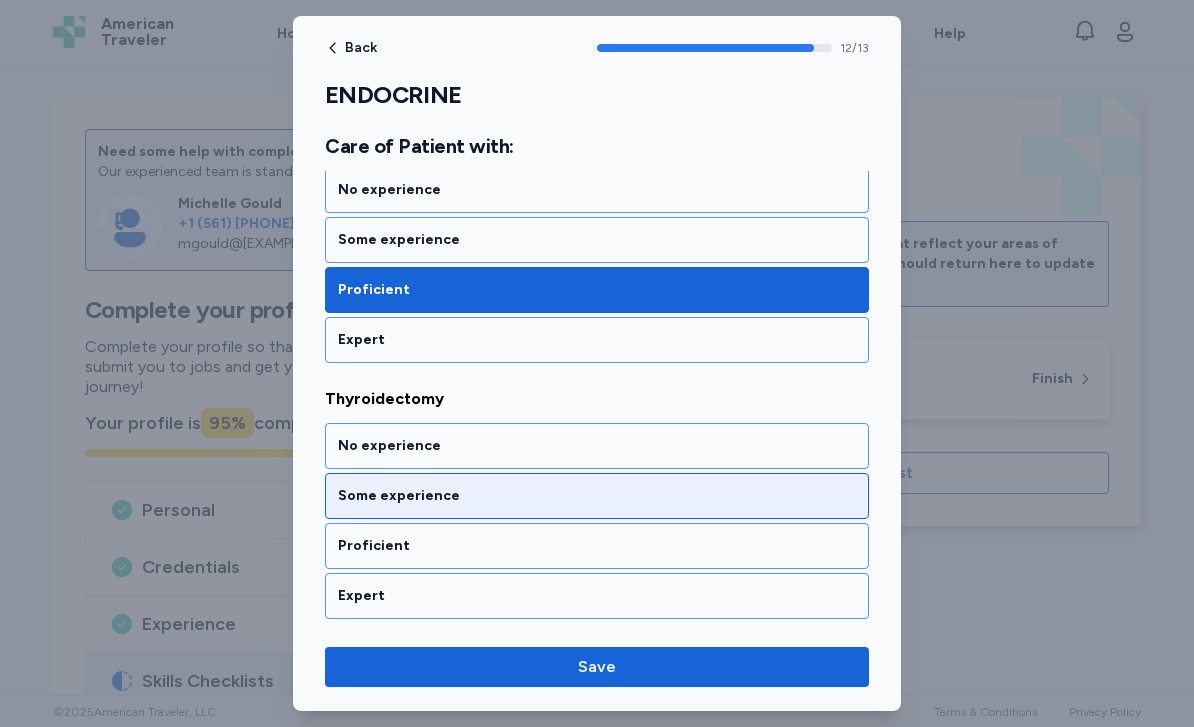 click on "Some experience" at bounding box center (597, 496) 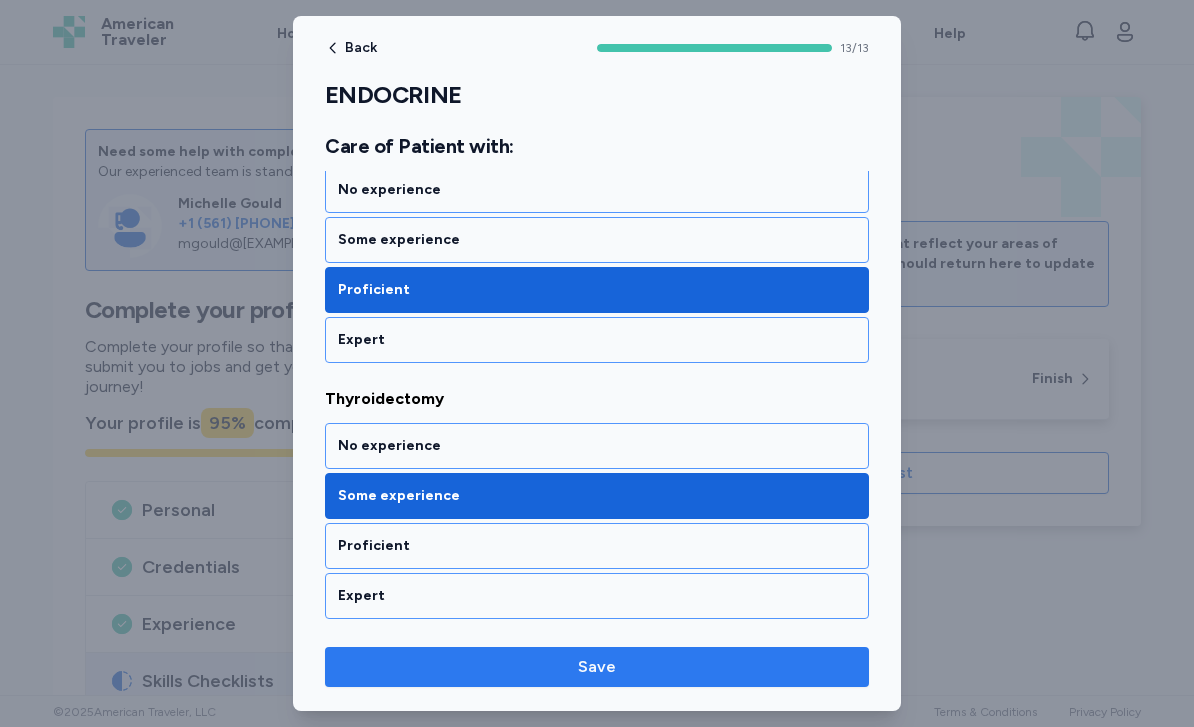 click on "Save" at bounding box center [597, 667] 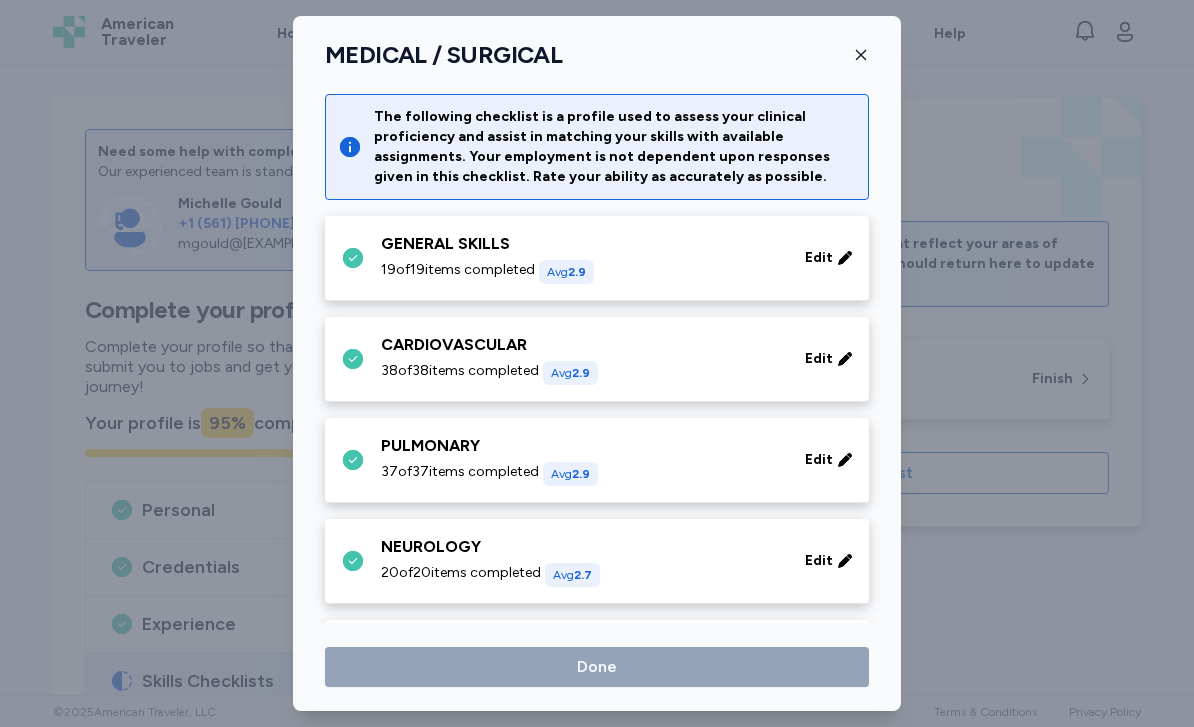 scroll, scrollTop: 501, scrollLeft: 0, axis: vertical 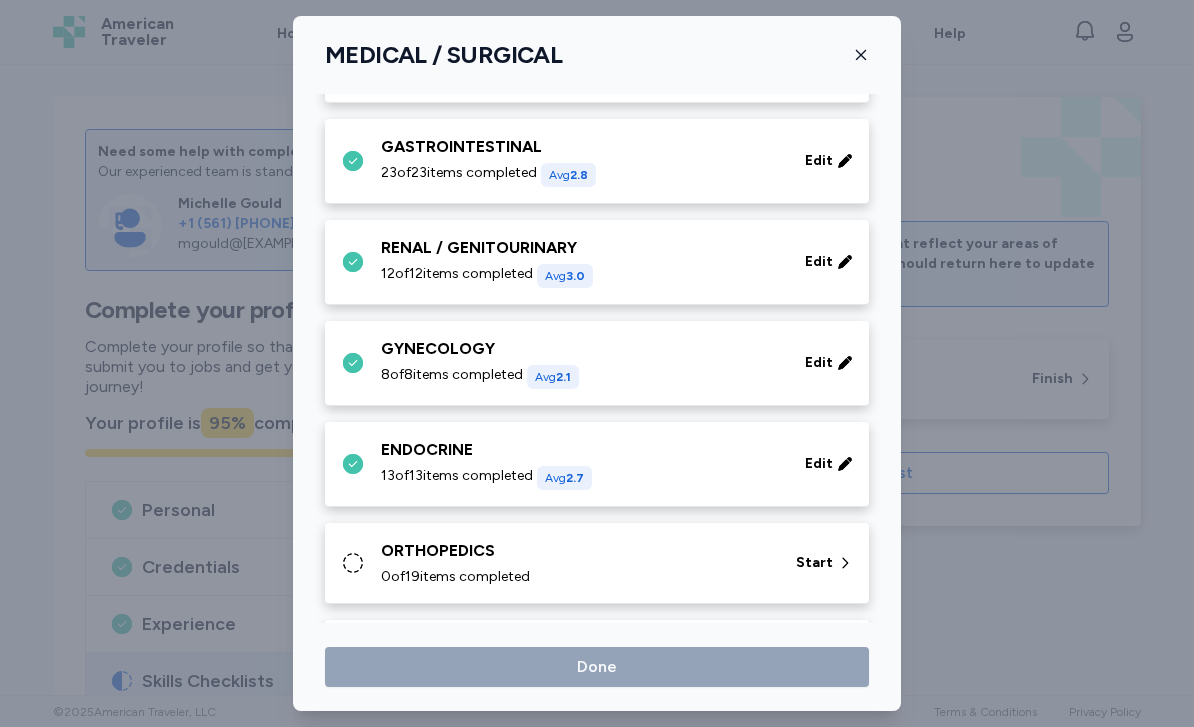 click 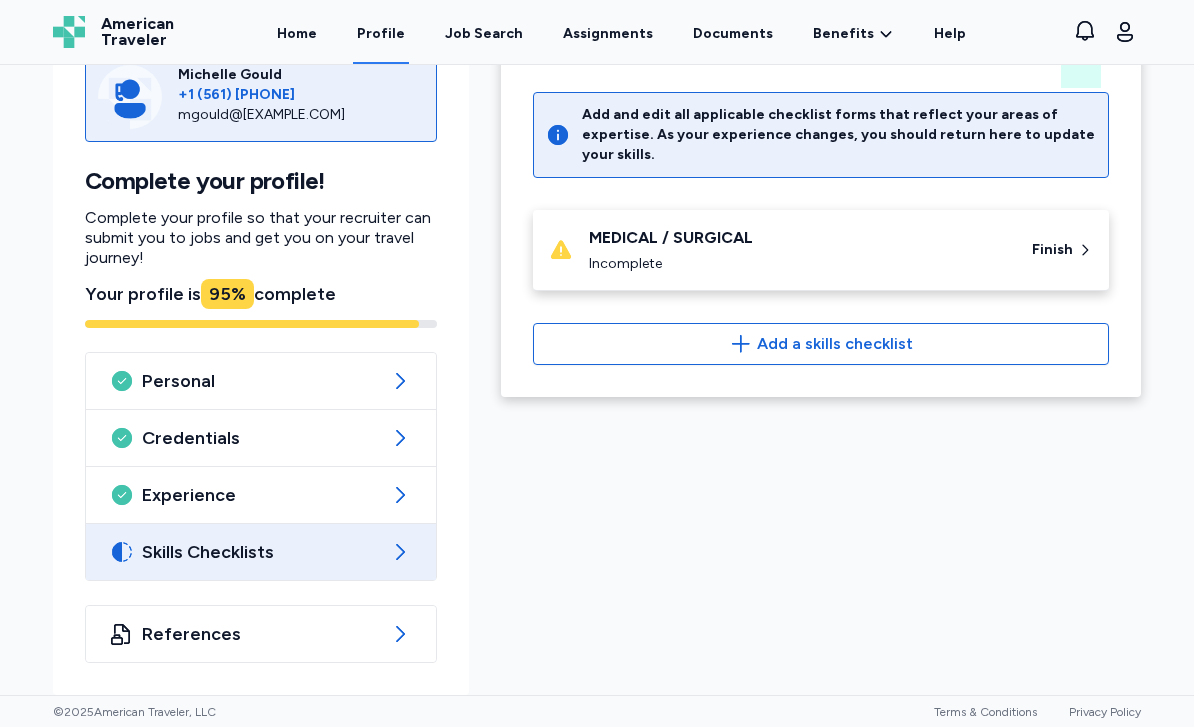 scroll, scrollTop: 129, scrollLeft: 0, axis: vertical 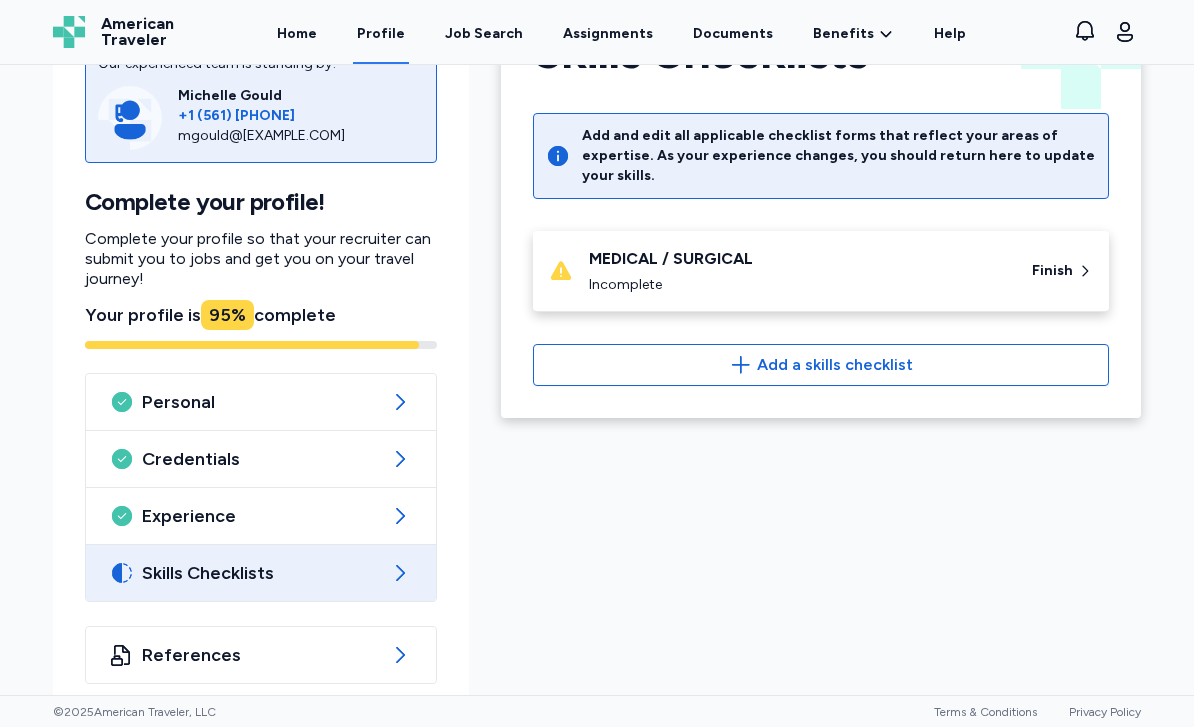 click on "Skills Checklists" at bounding box center [261, 573] 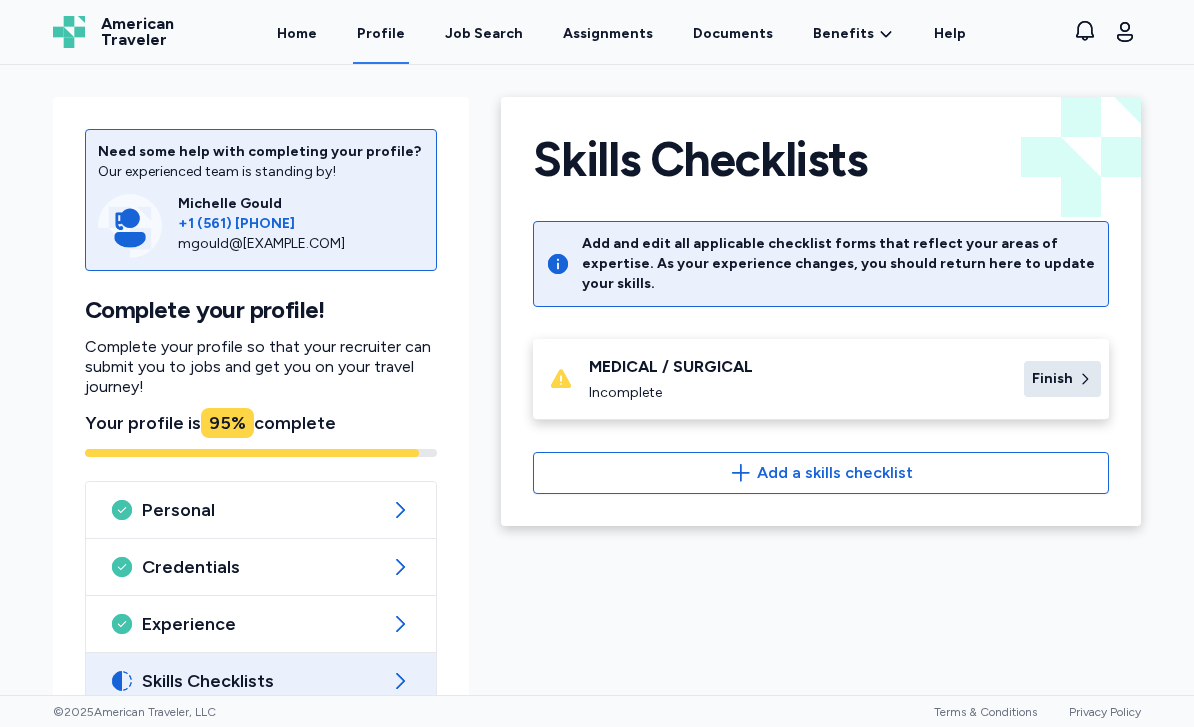 click on "Finish" at bounding box center (1052, 379) 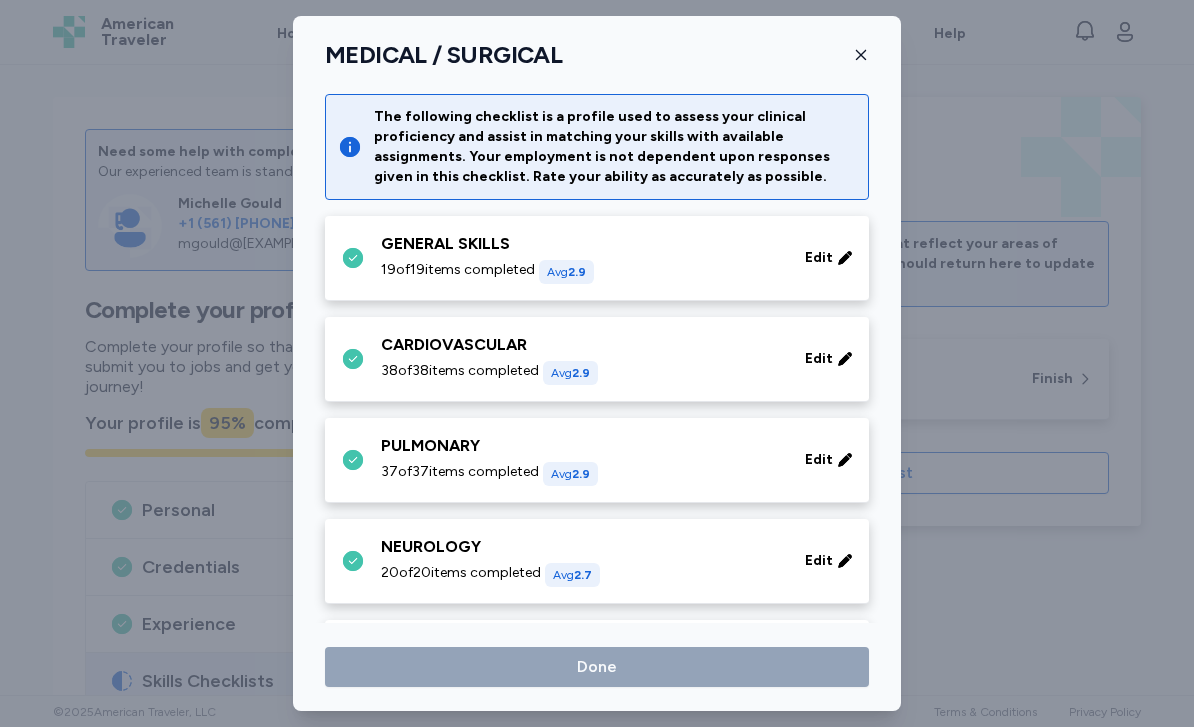 click on "Avg  2.7" at bounding box center (572, 575) 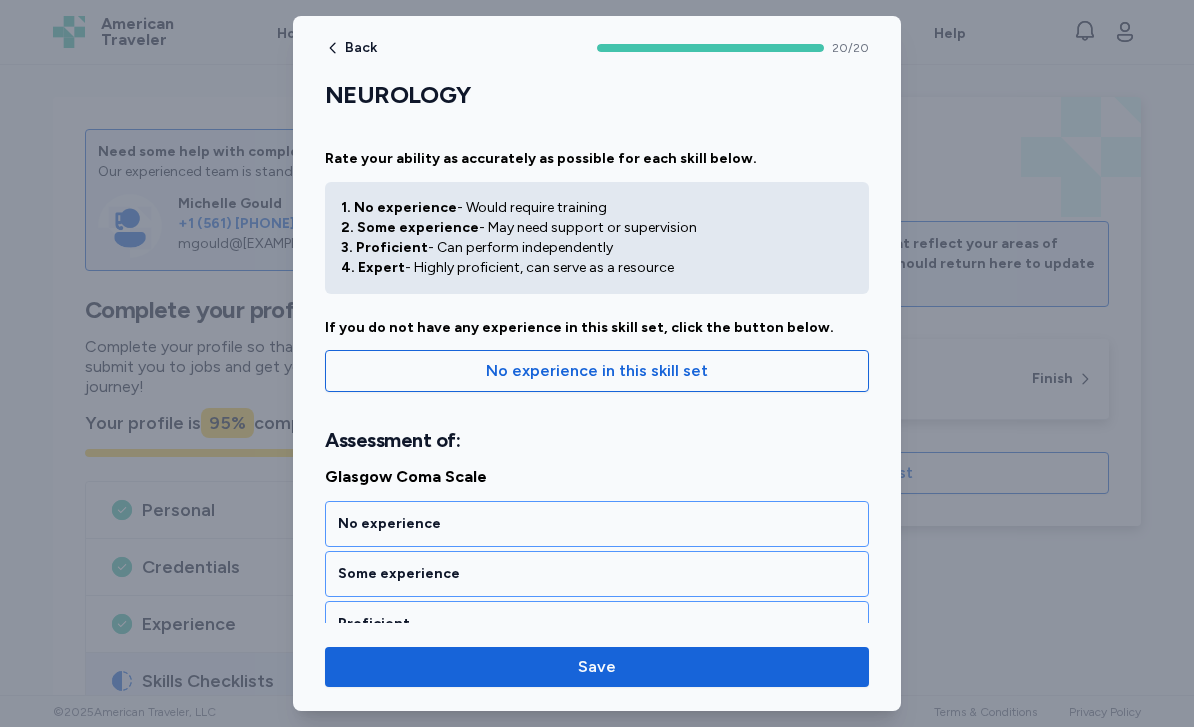 scroll, scrollTop: 0, scrollLeft: 0, axis: both 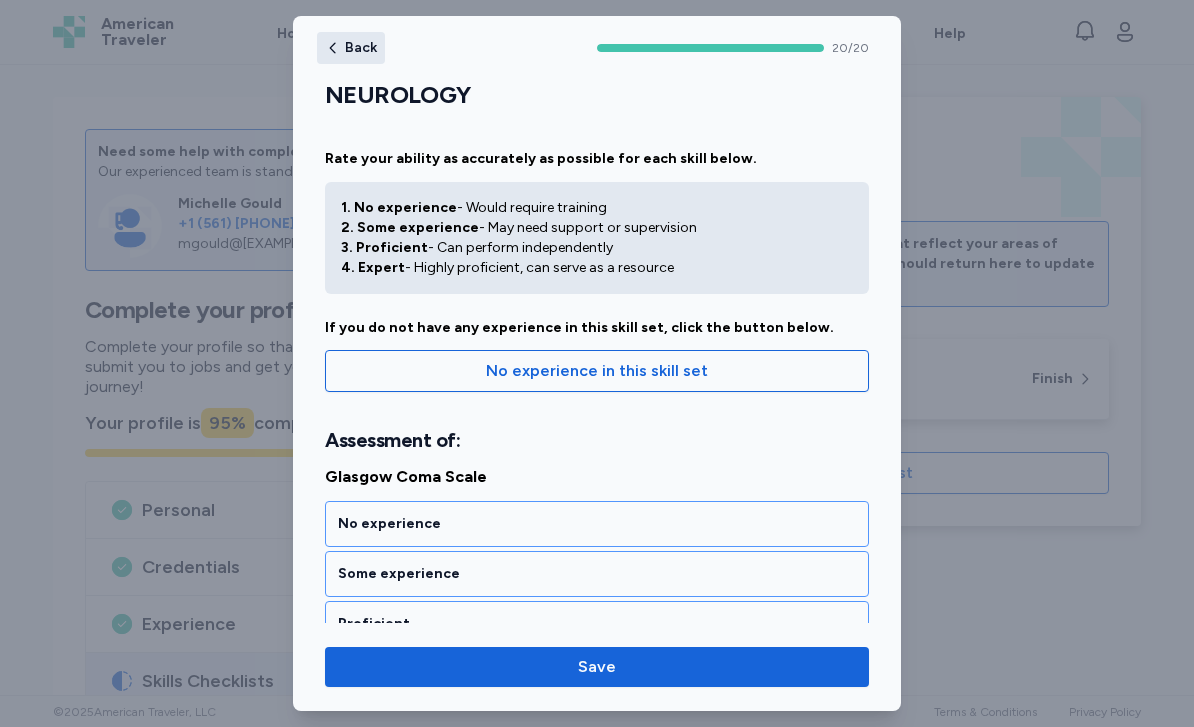 click on "Back" at bounding box center (361, 48) 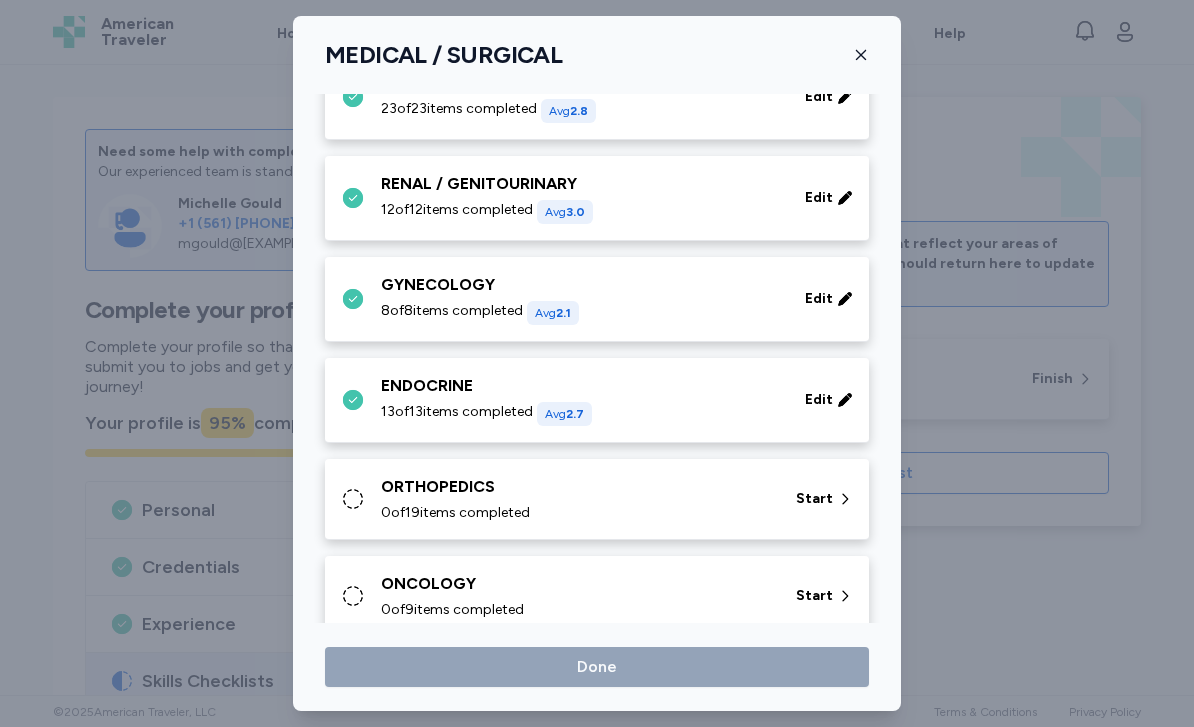 scroll, scrollTop: 599, scrollLeft: 0, axis: vertical 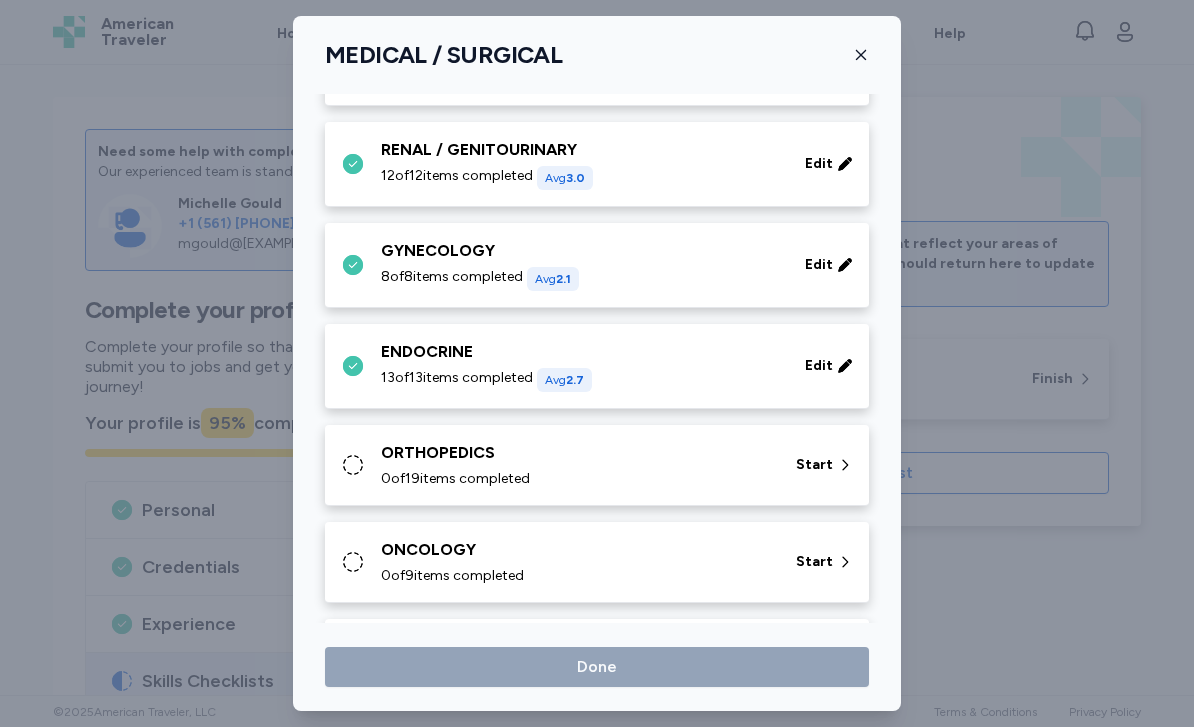 click on "ORTHOPEDICS" at bounding box center [576, 453] 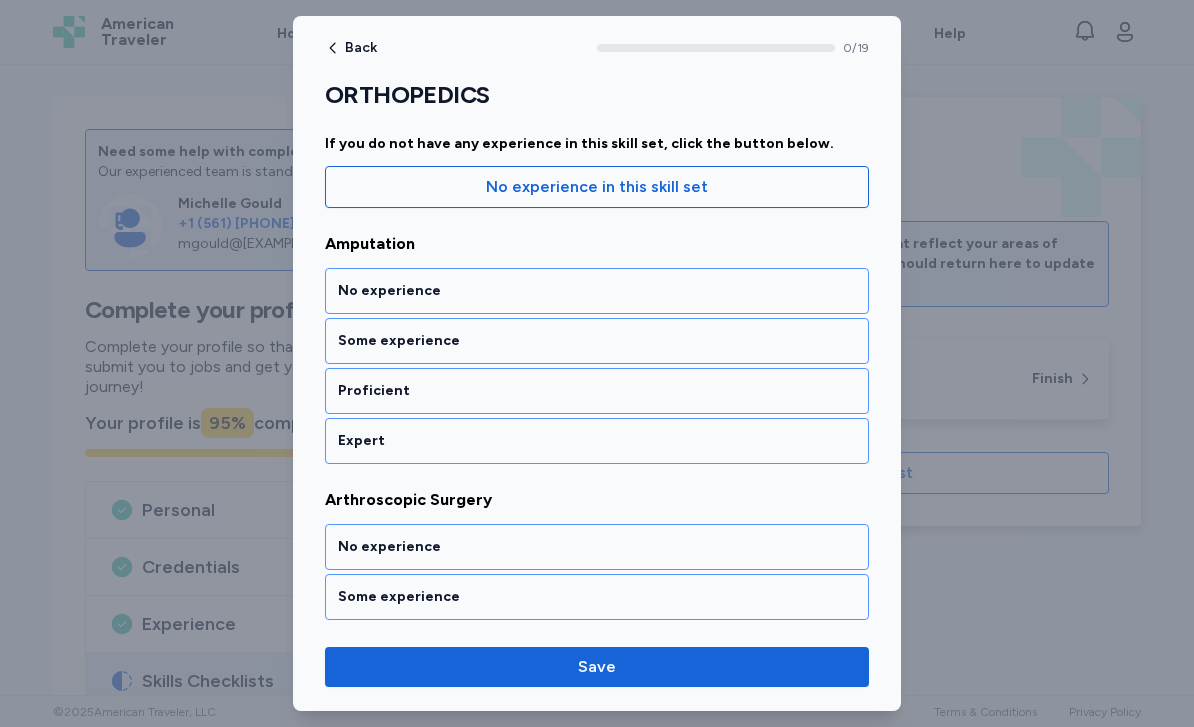 scroll, scrollTop: 186, scrollLeft: 0, axis: vertical 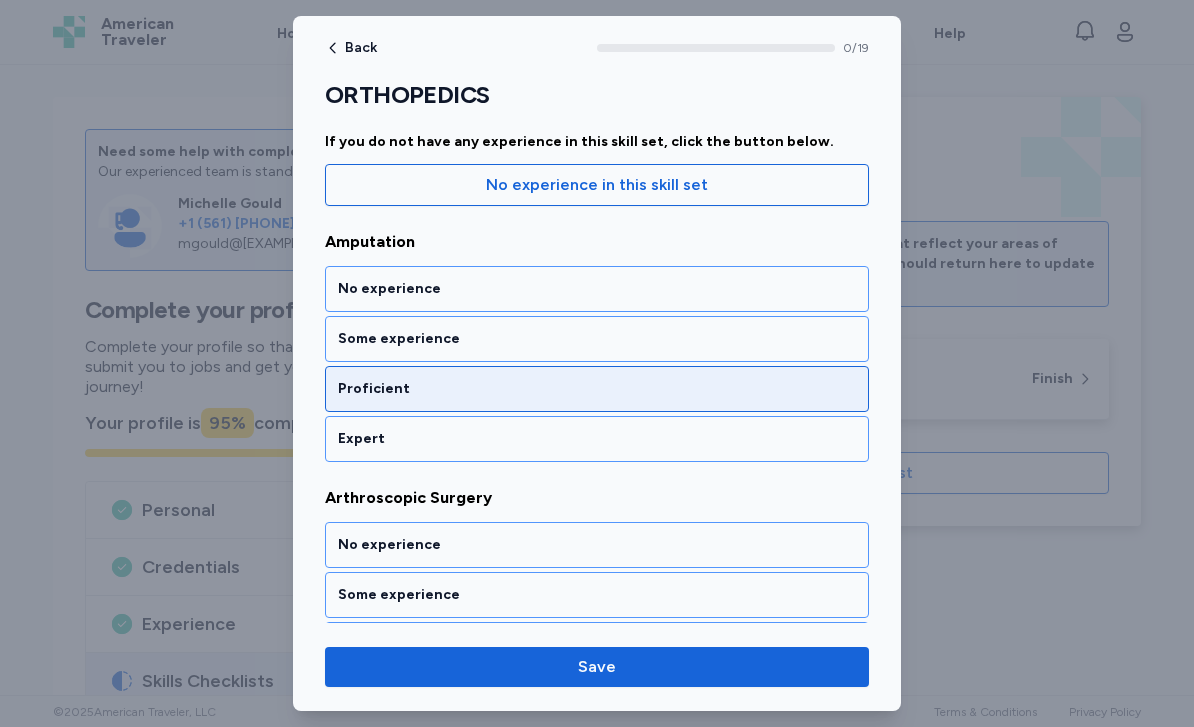 click on "Proficient" at bounding box center (597, 389) 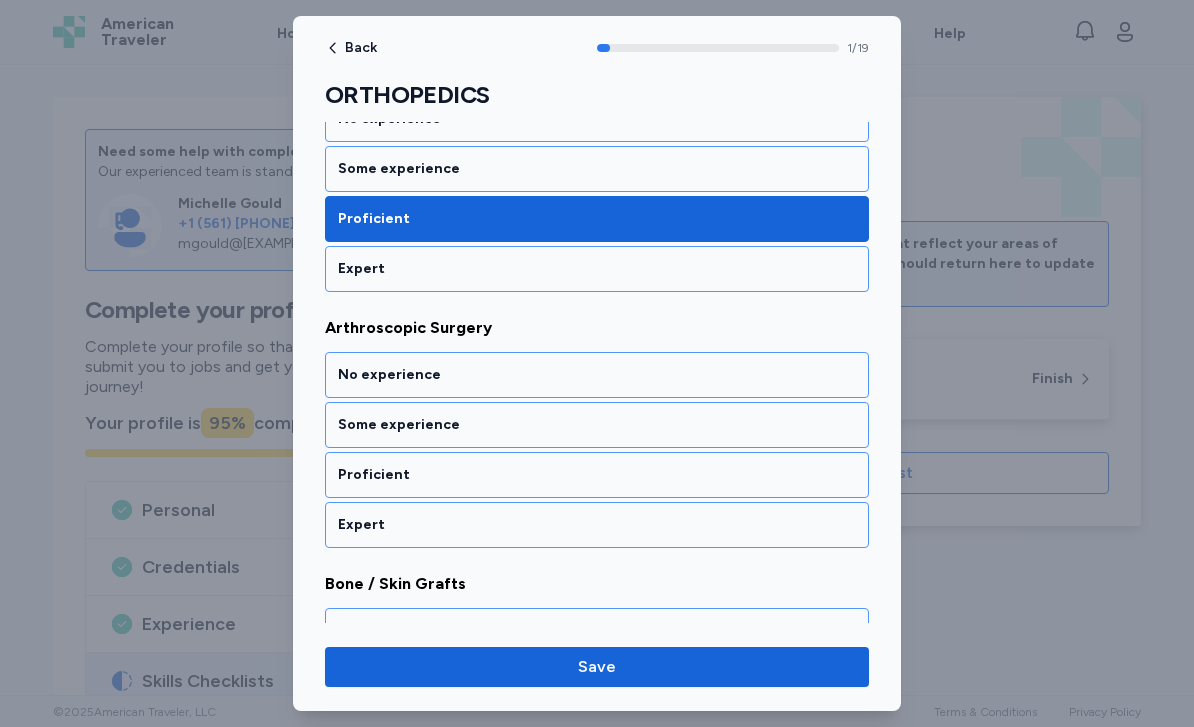 scroll, scrollTop: 416, scrollLeft: 0, axis: vertical 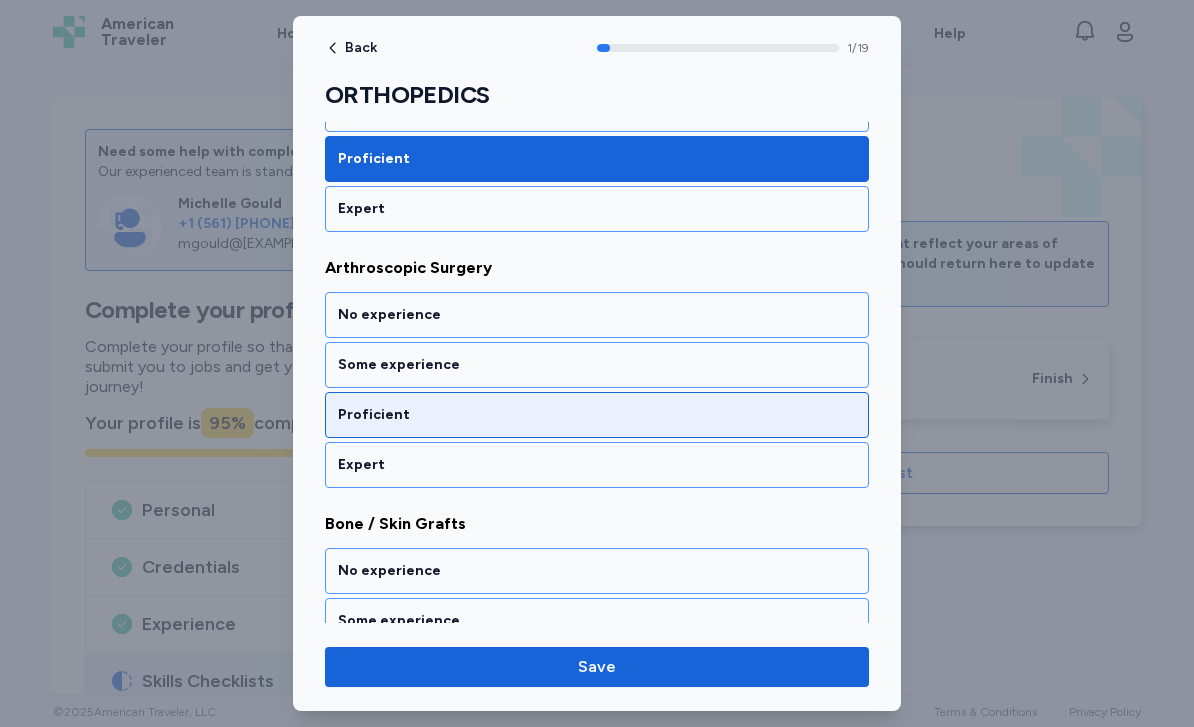 click on "Proficient" at bounding box center [597, 415] 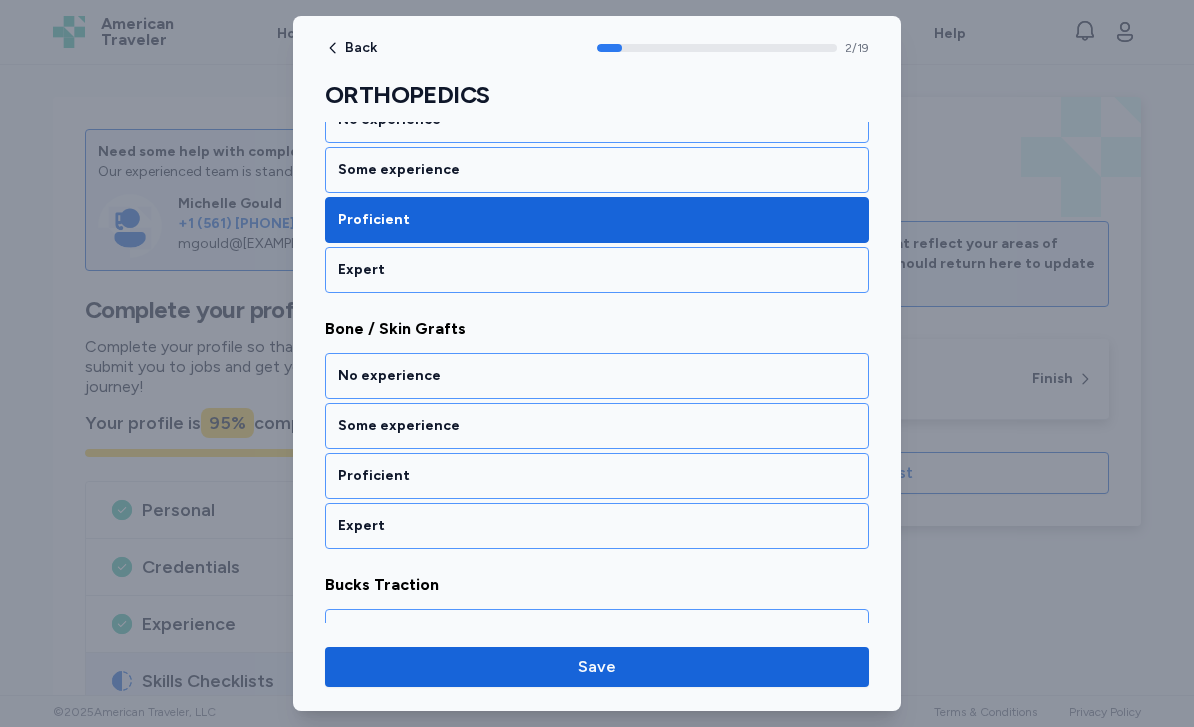 scroll, scrollTop: 672, scrollLeft: 0, axis: vertical 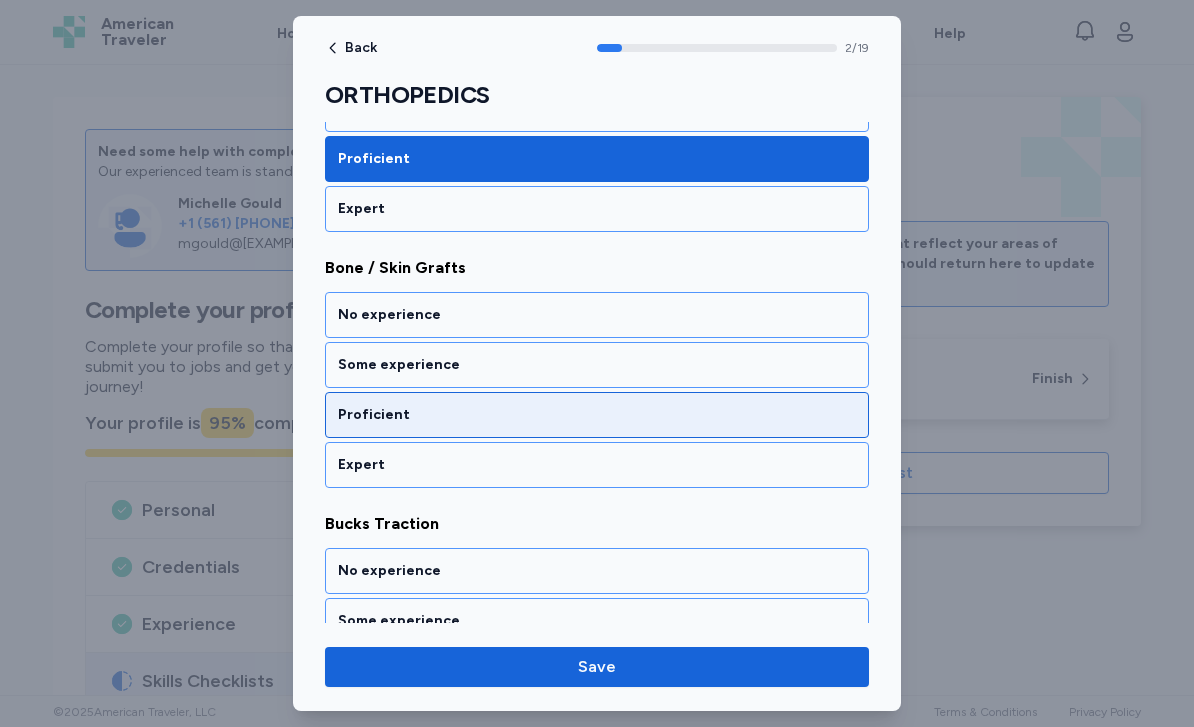 click on "Proficient" at bounding box center (597, 415) 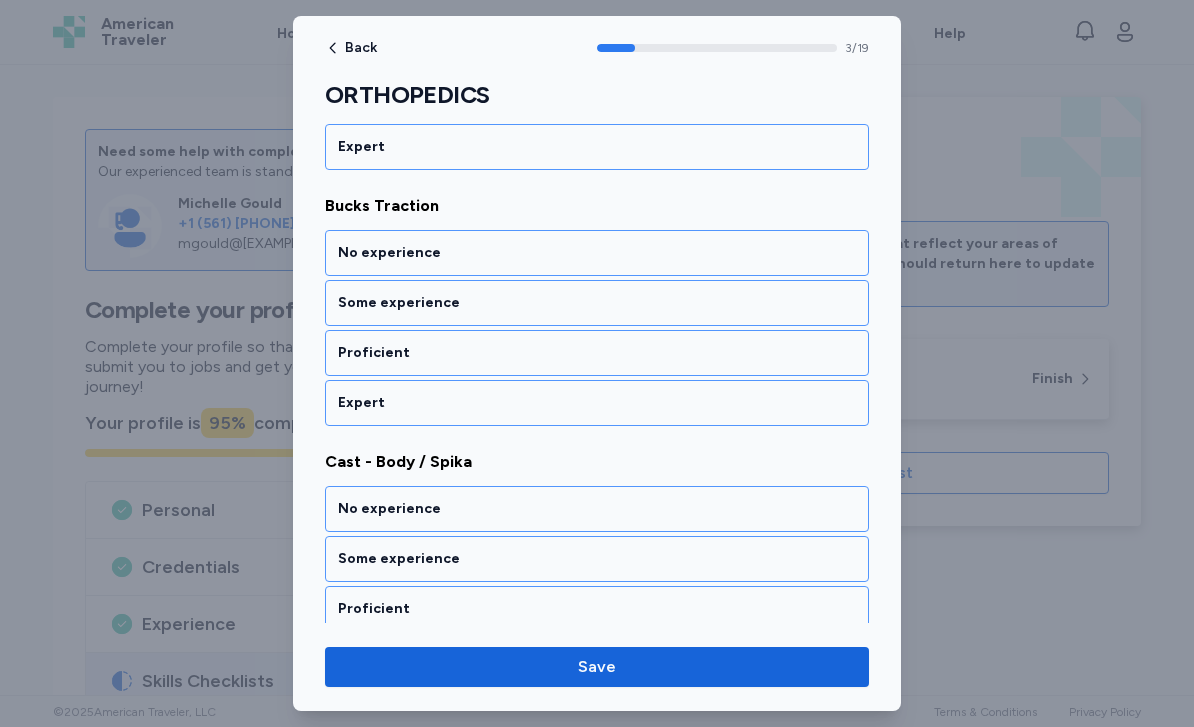 scroll, scrollTop: 990, scrollLeft: 0, axis: vertical 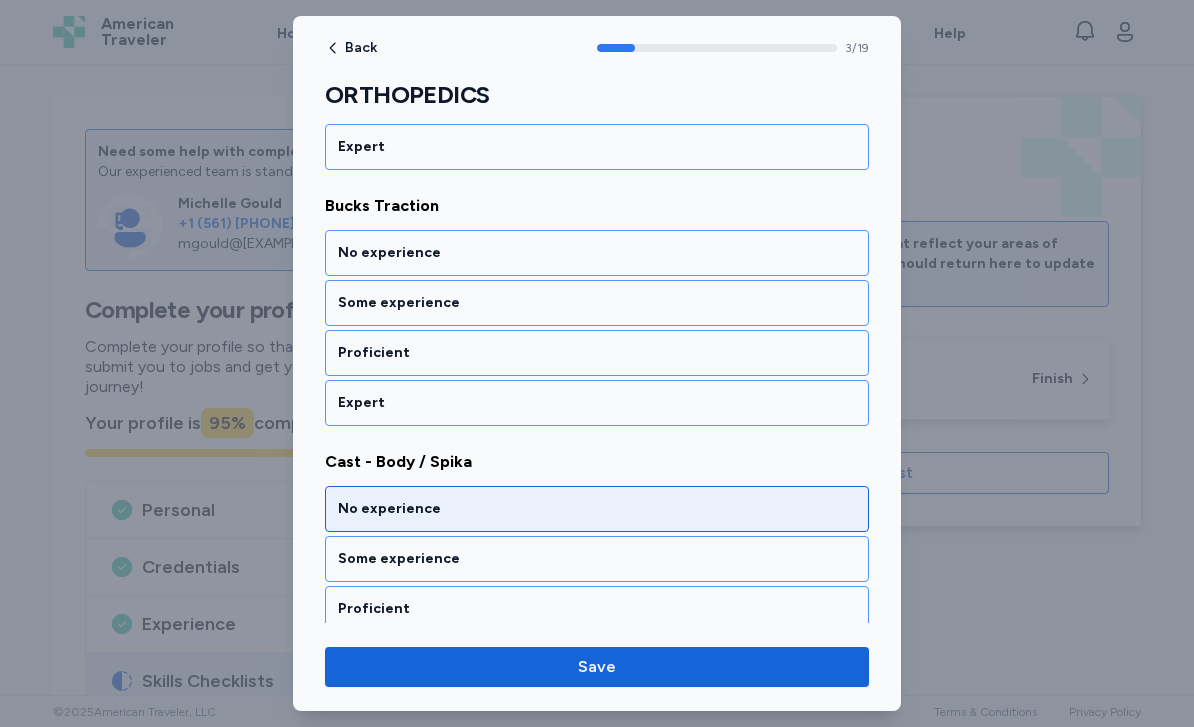 click on "No experience" at bounding box center (597, 509) 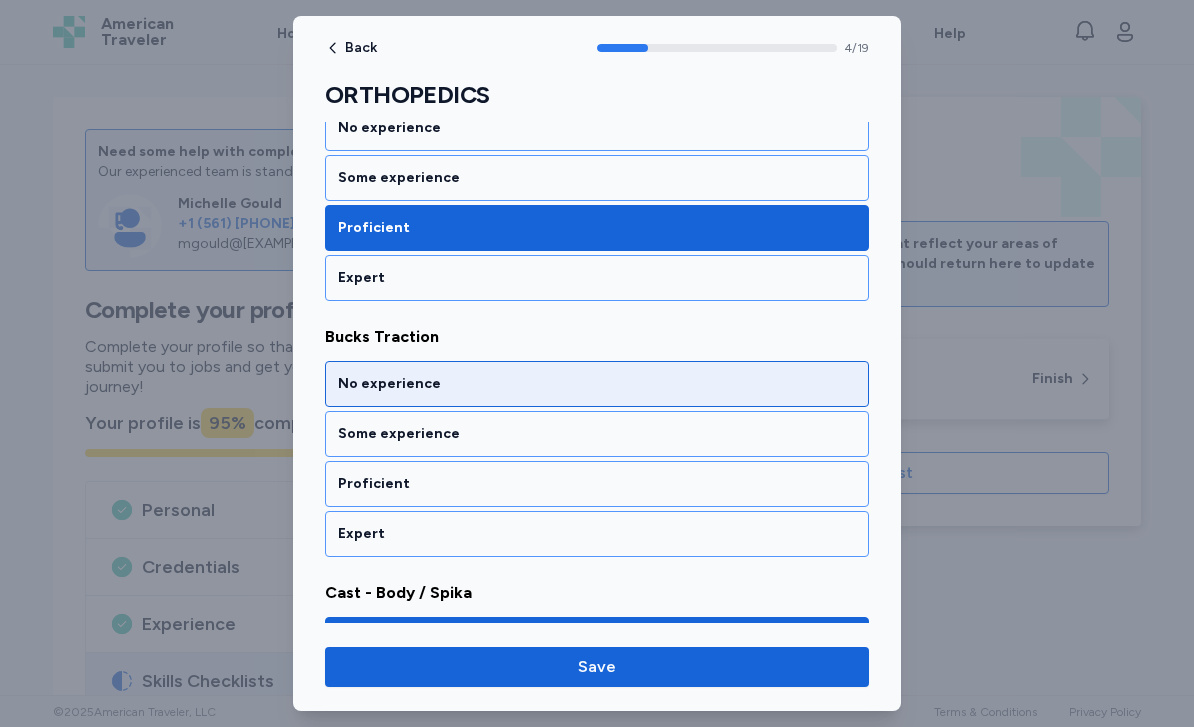 click on "No experience" at bounding box center [597, 384] 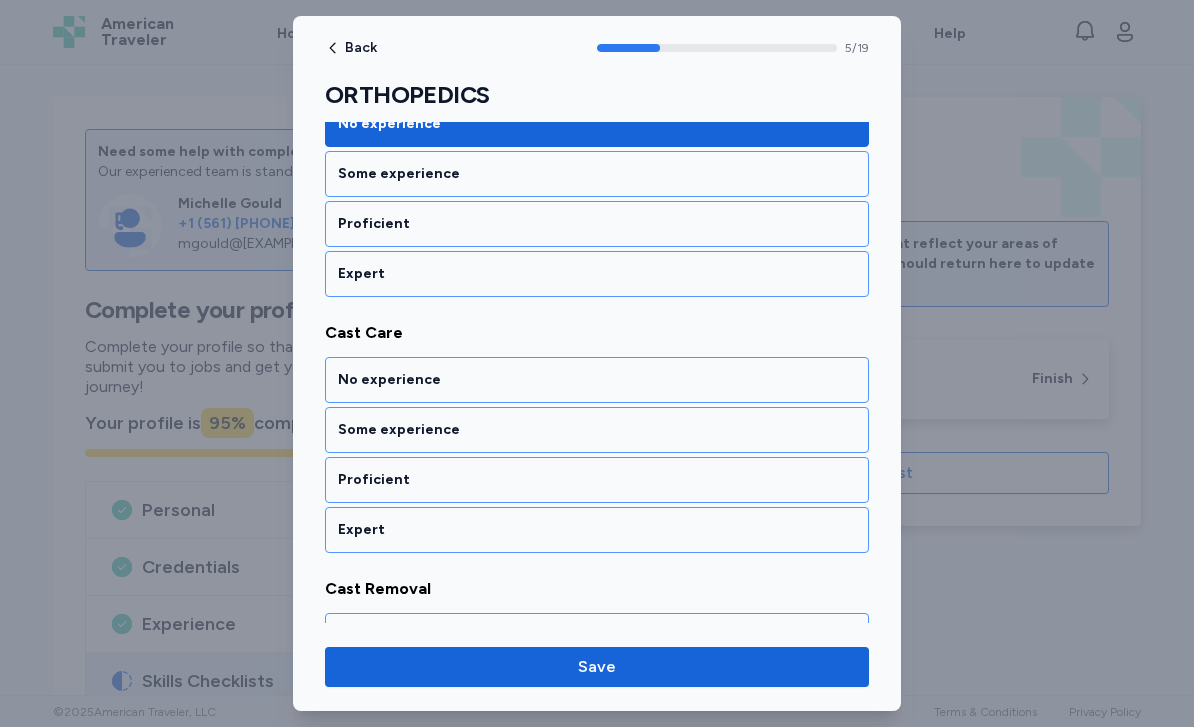scroll, scrollTop: 1440, scrollLeft: 0, axis: vertical 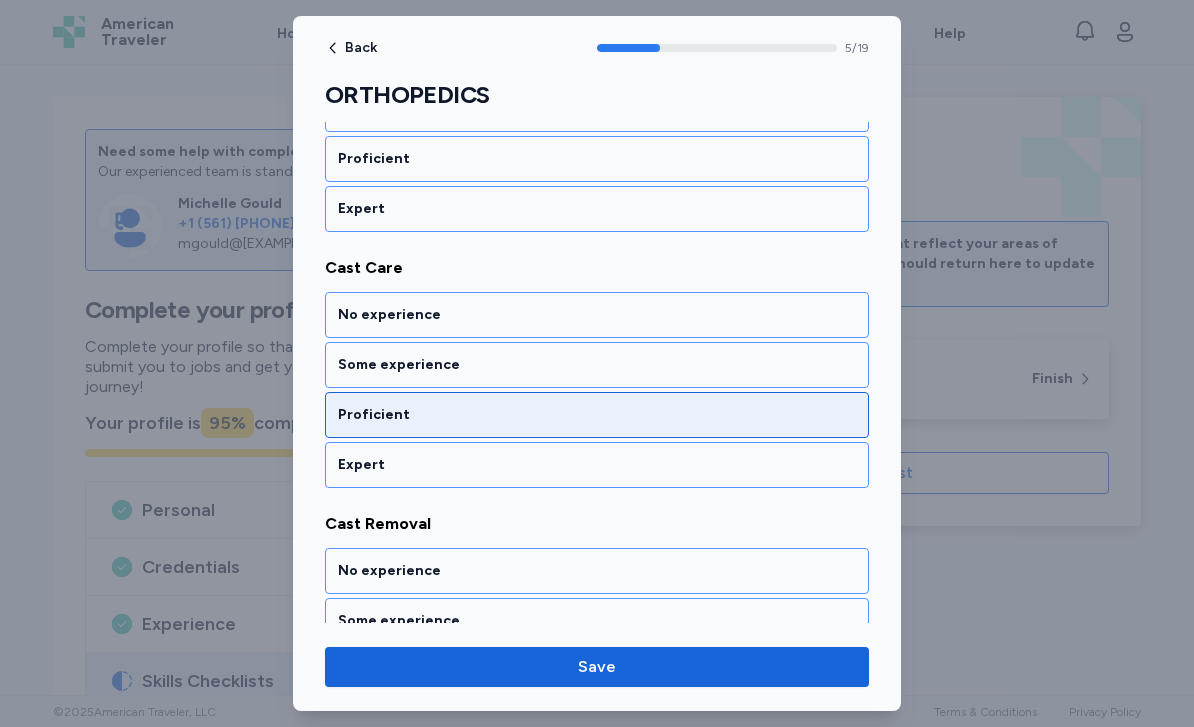 click on "Proficient" at bounding box center [597, 415] 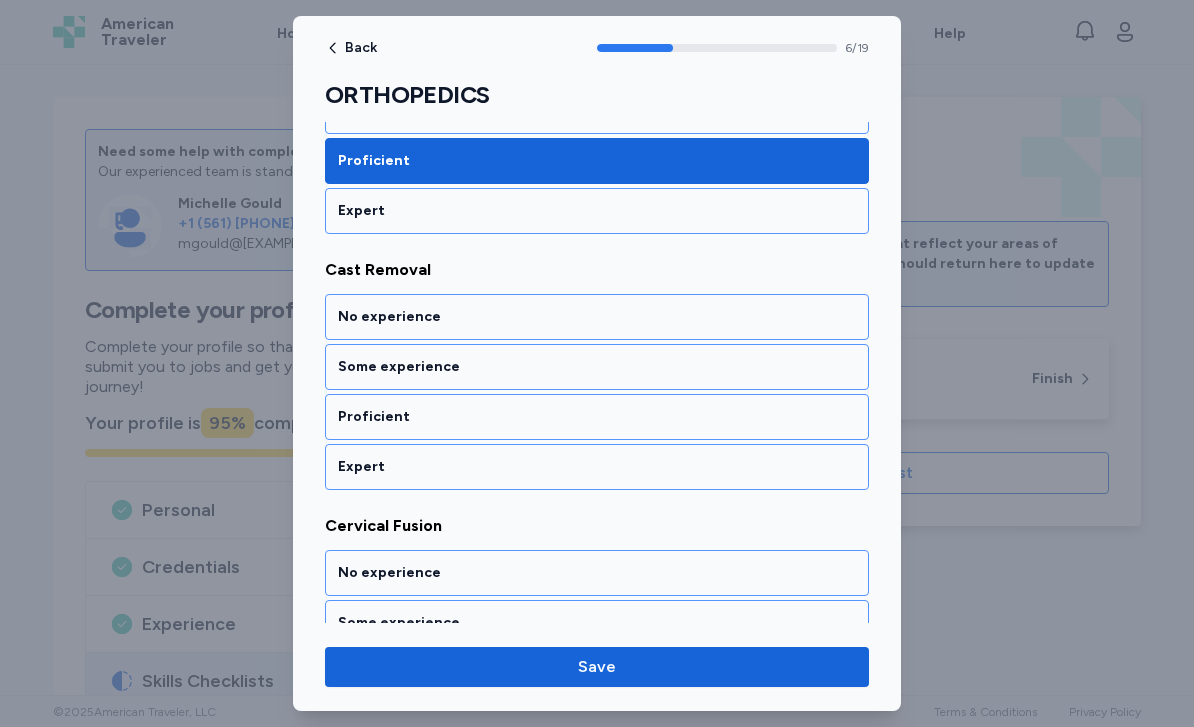 scroll, scrollTop: 1696, scrollLeft: 0, axis: vertical 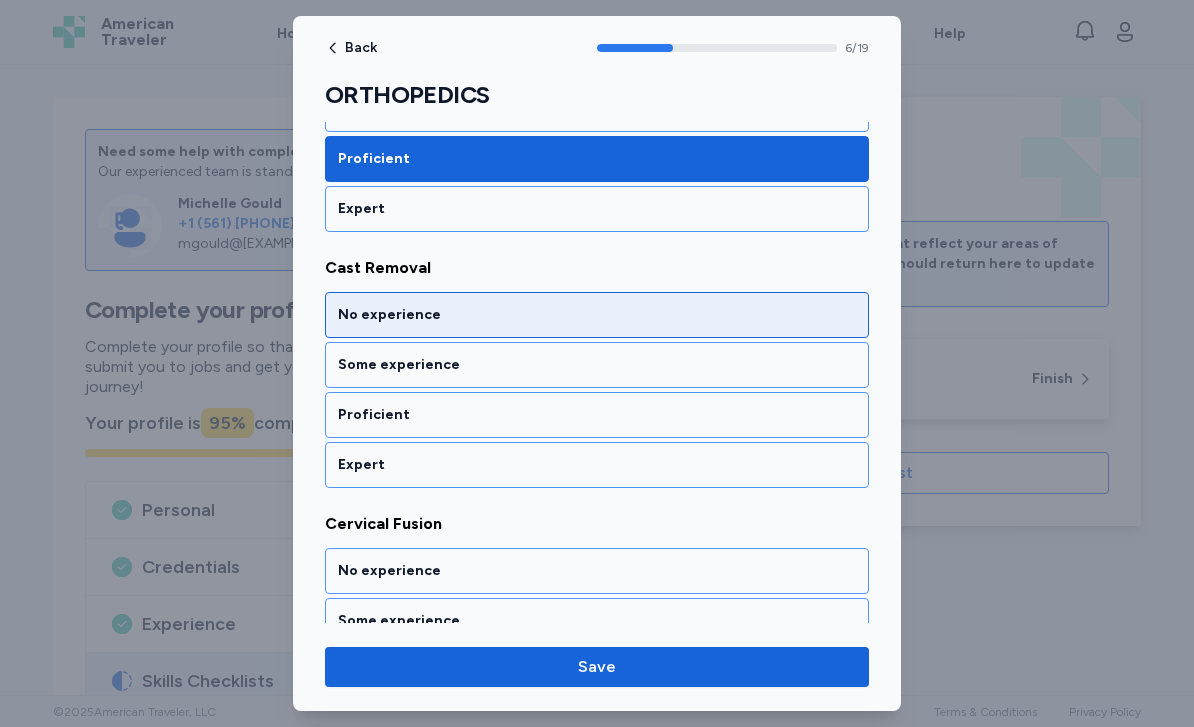 click on "No experience" at bounding box center (597, 315) 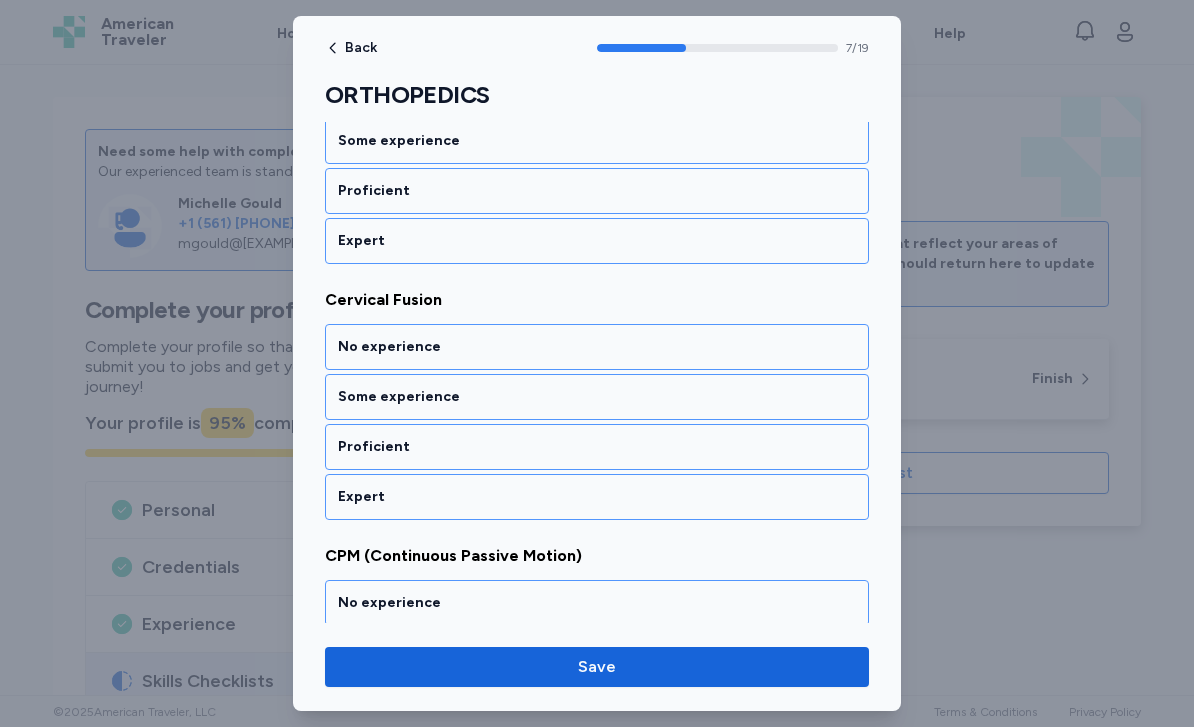 scroll, scrollTop: 1952, scrollLeft: 0, axis: vertical 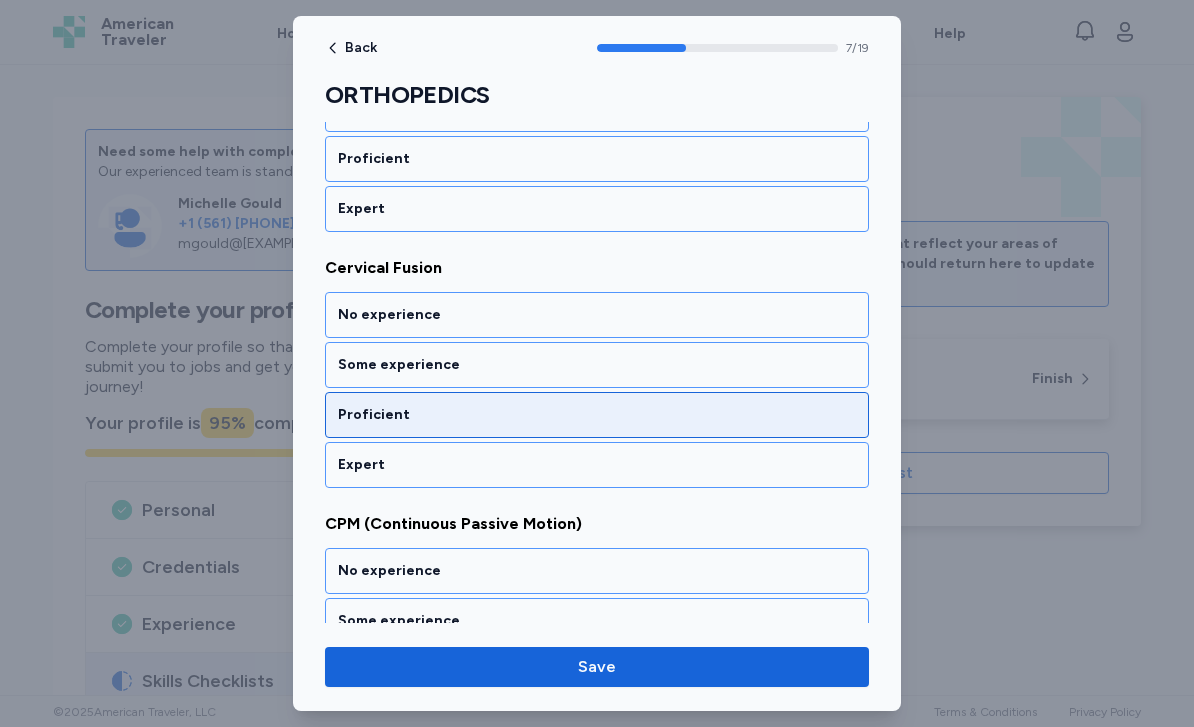 click on "Proficient" at bounding box center (597, 415) 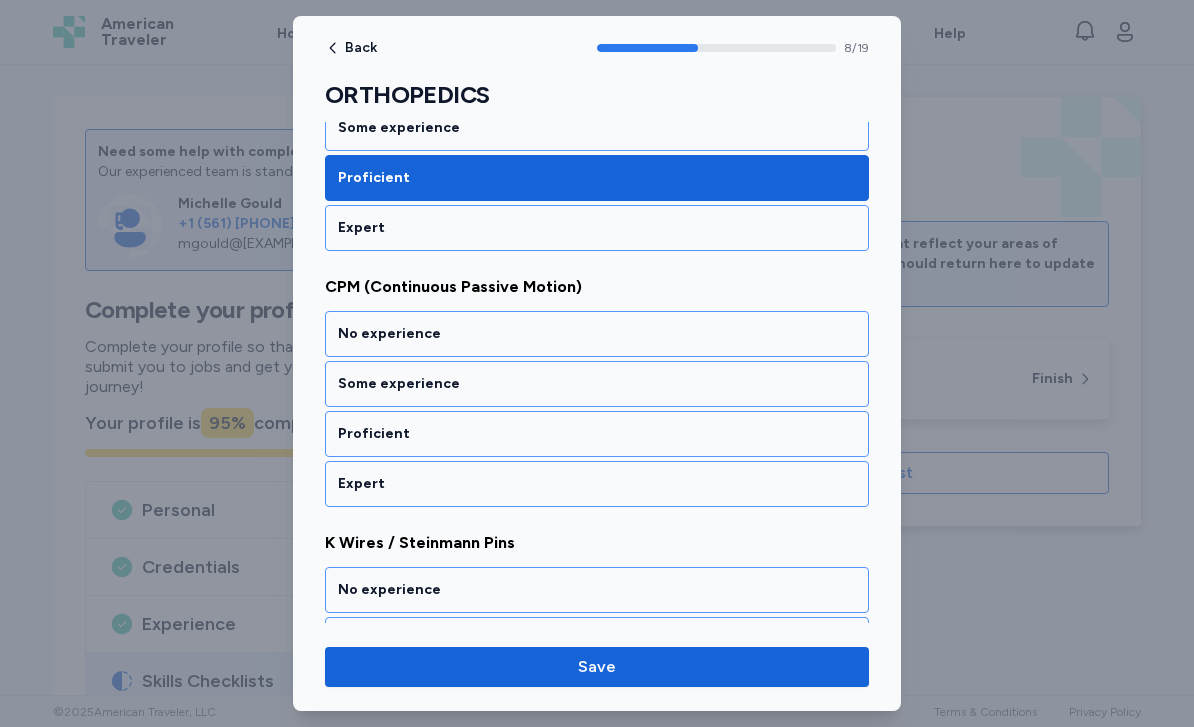 scroll, scrollTop: 2189, scrollLeft: 0, axis: vertical 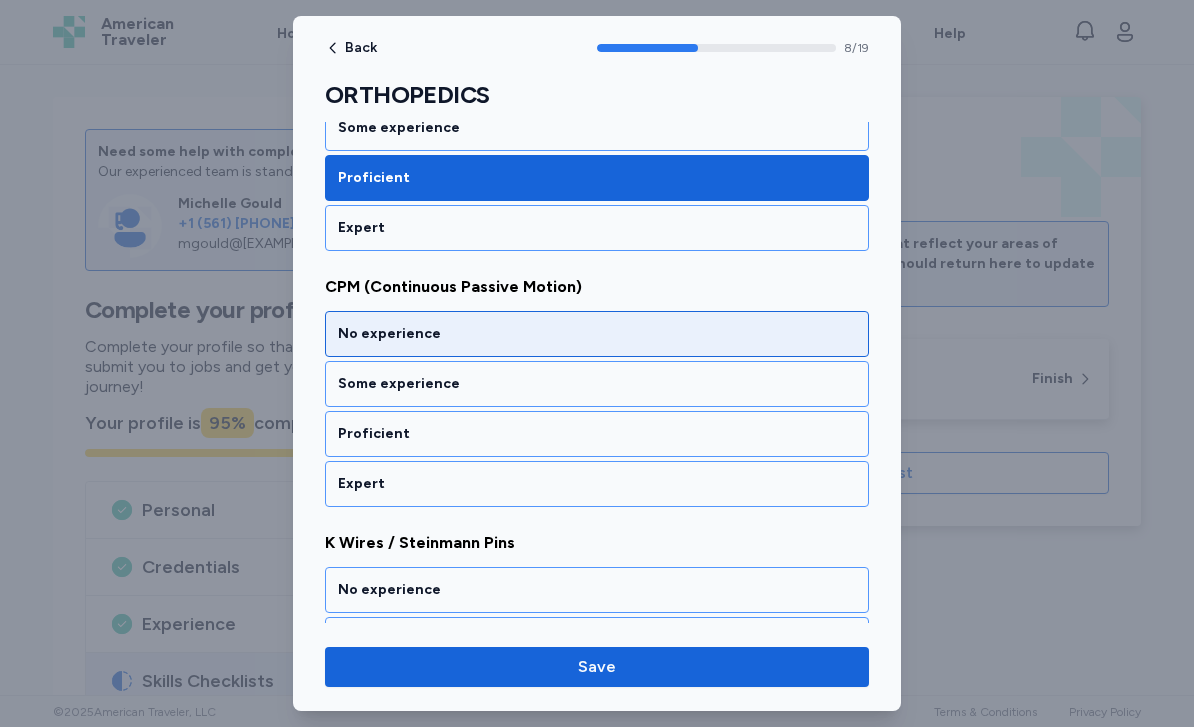 click on "No experience" at bounding box center [597, 334] 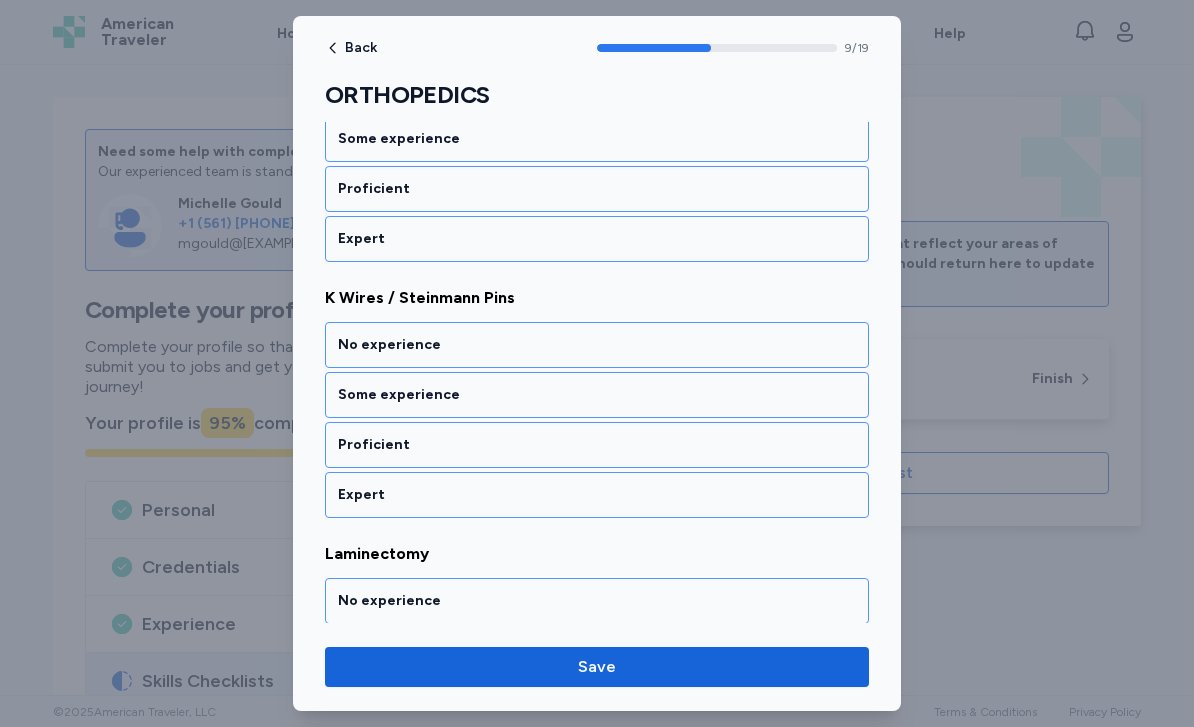 scroll, scrollTop: 2464, scrollLeft: 0, axis: vertical 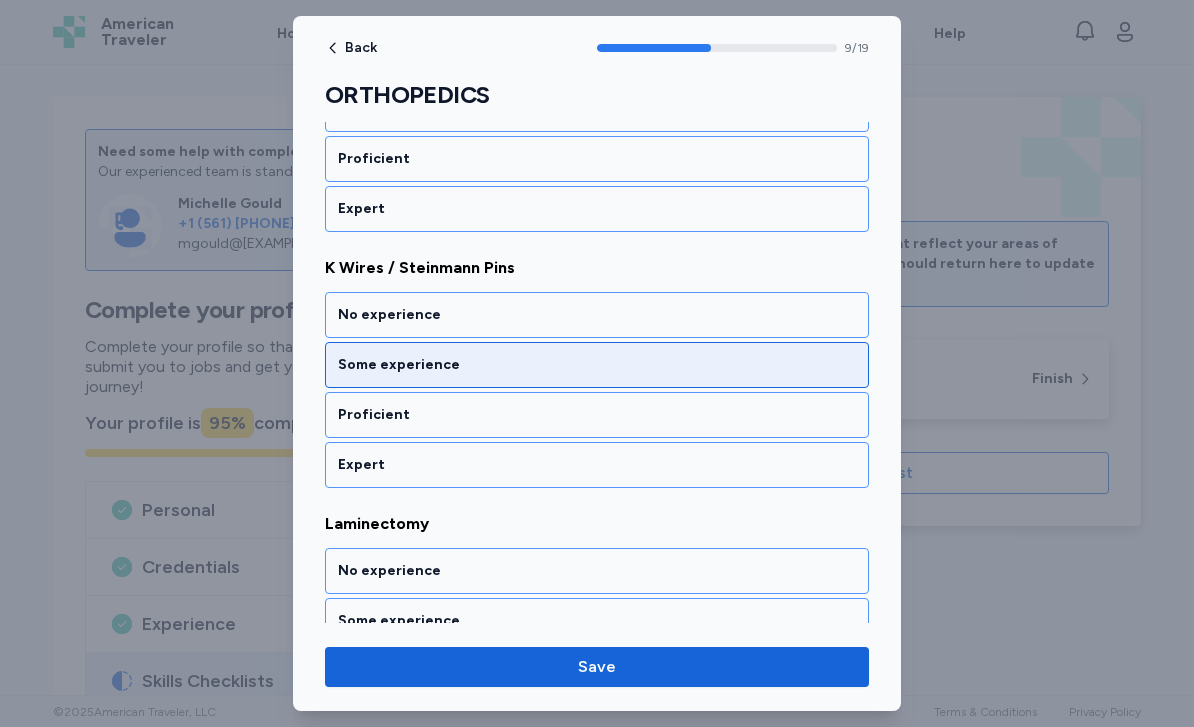 click on "Some experience" at bounding box center (597, 365) 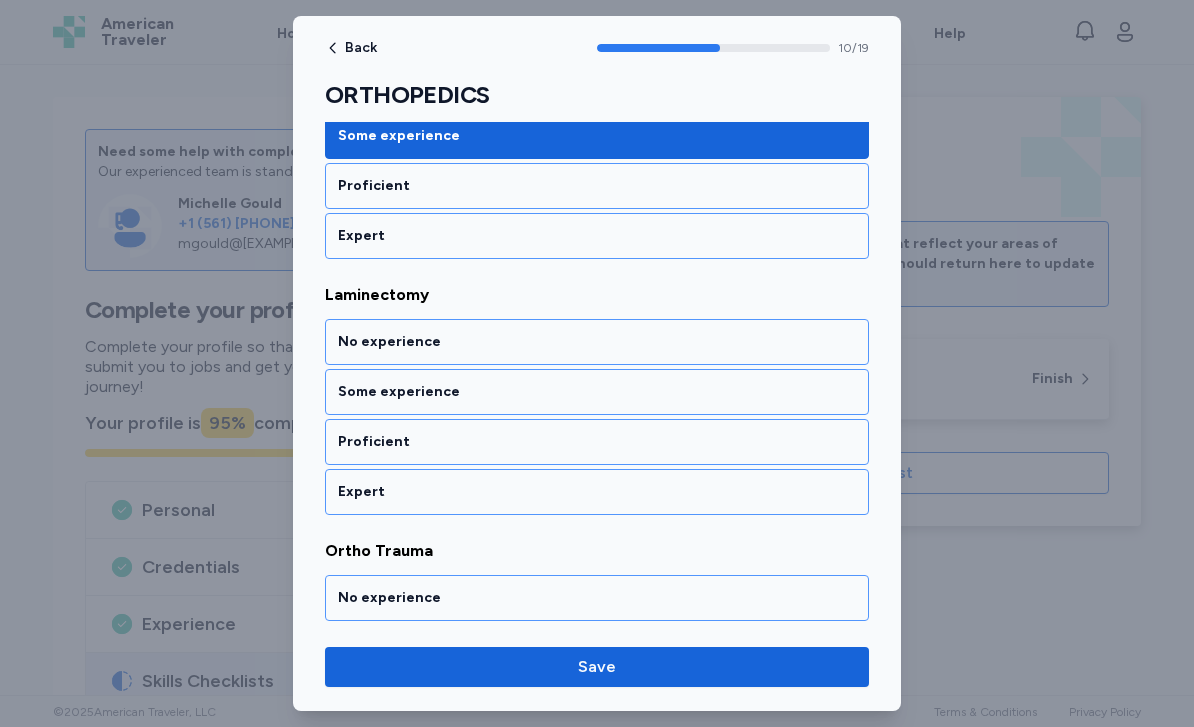 scroll, scrollTop: 2720, scrollLeft: 0, axis: vertical 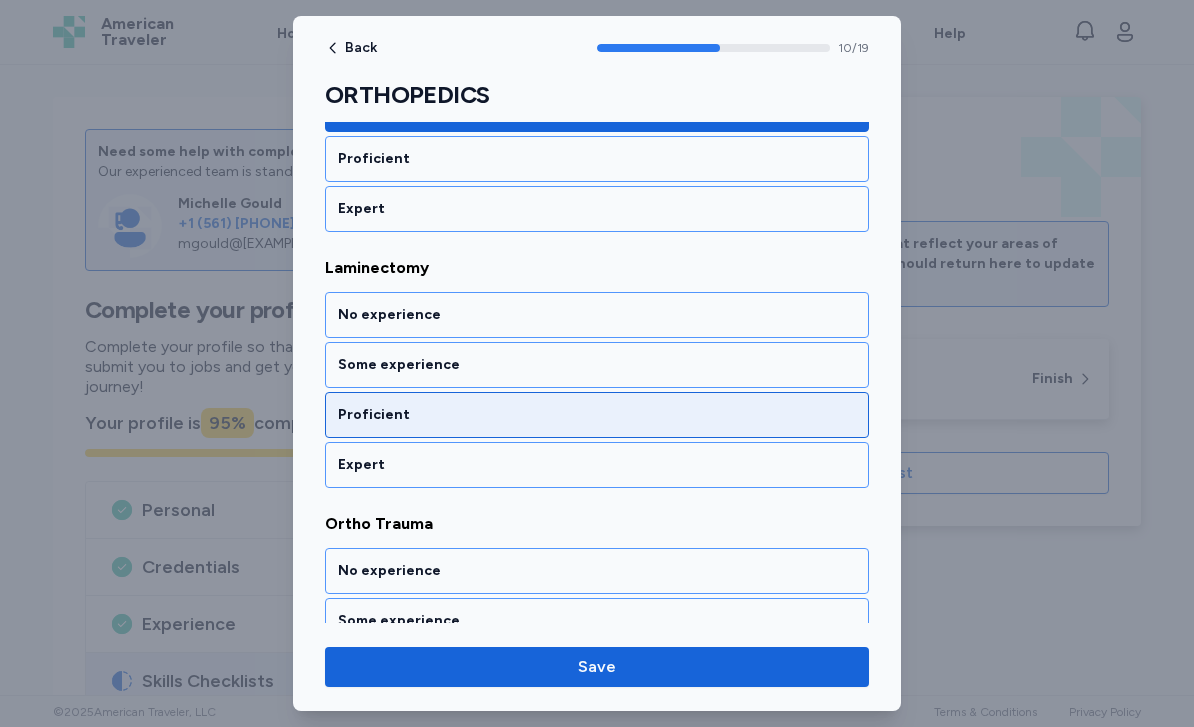 click on "Proficient" at bounding box center [597, 415] 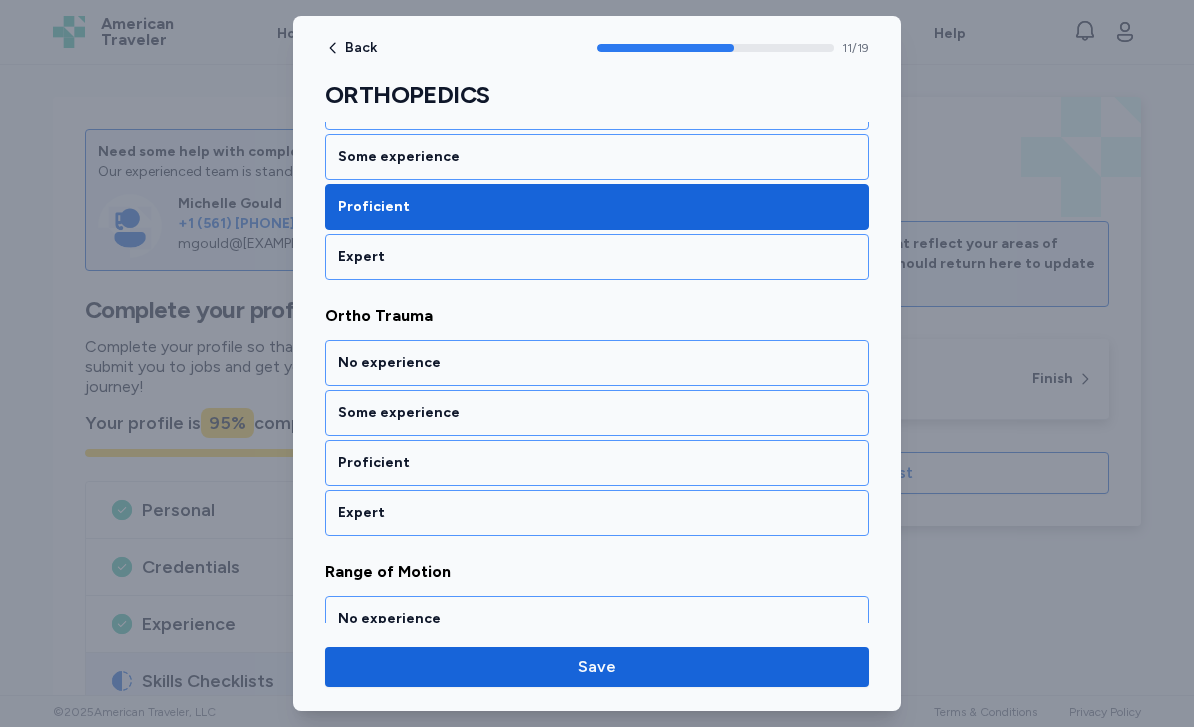scroll, scrollTop: 2976, scrollLeft: 0, axis: vertical 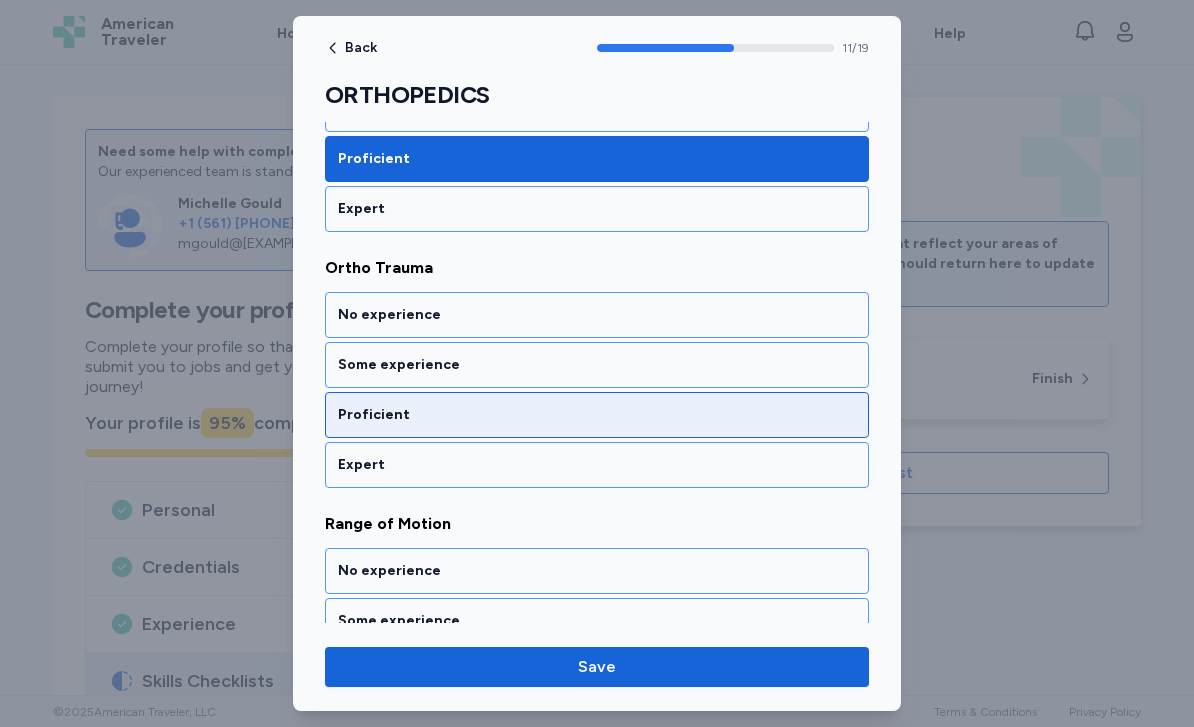click on "Proficient" at bounding box center [597, 415] 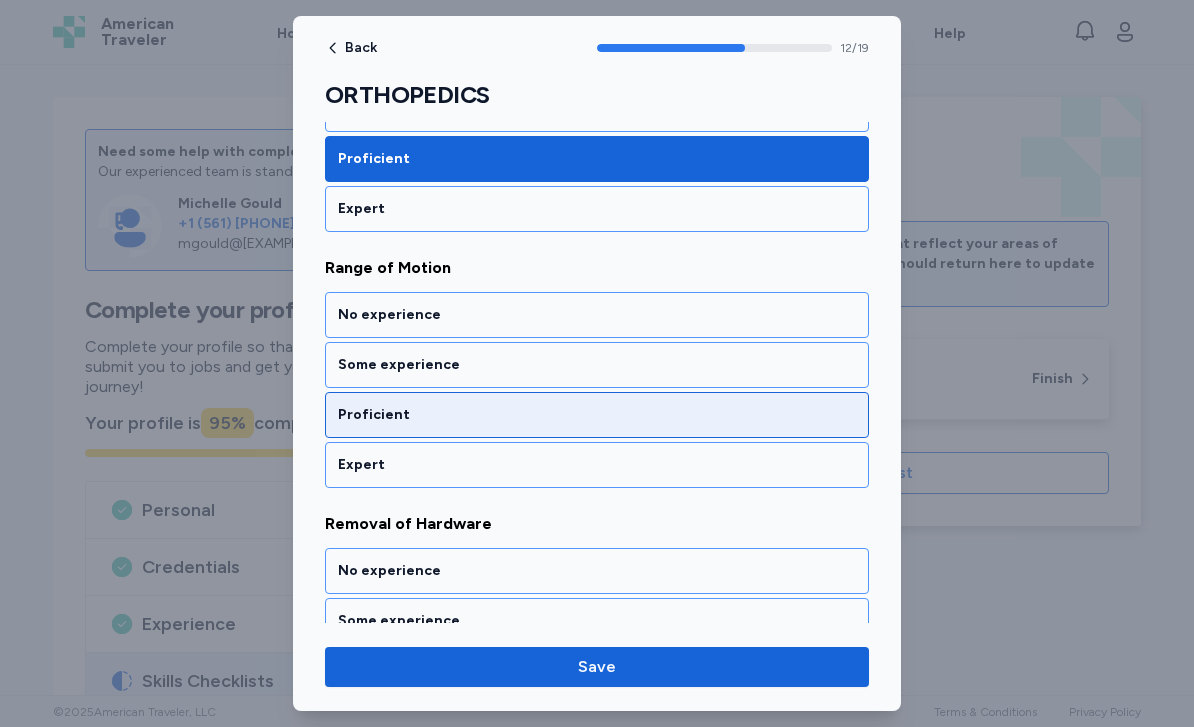 click on "Proficient" at bounding box center [597, 415] 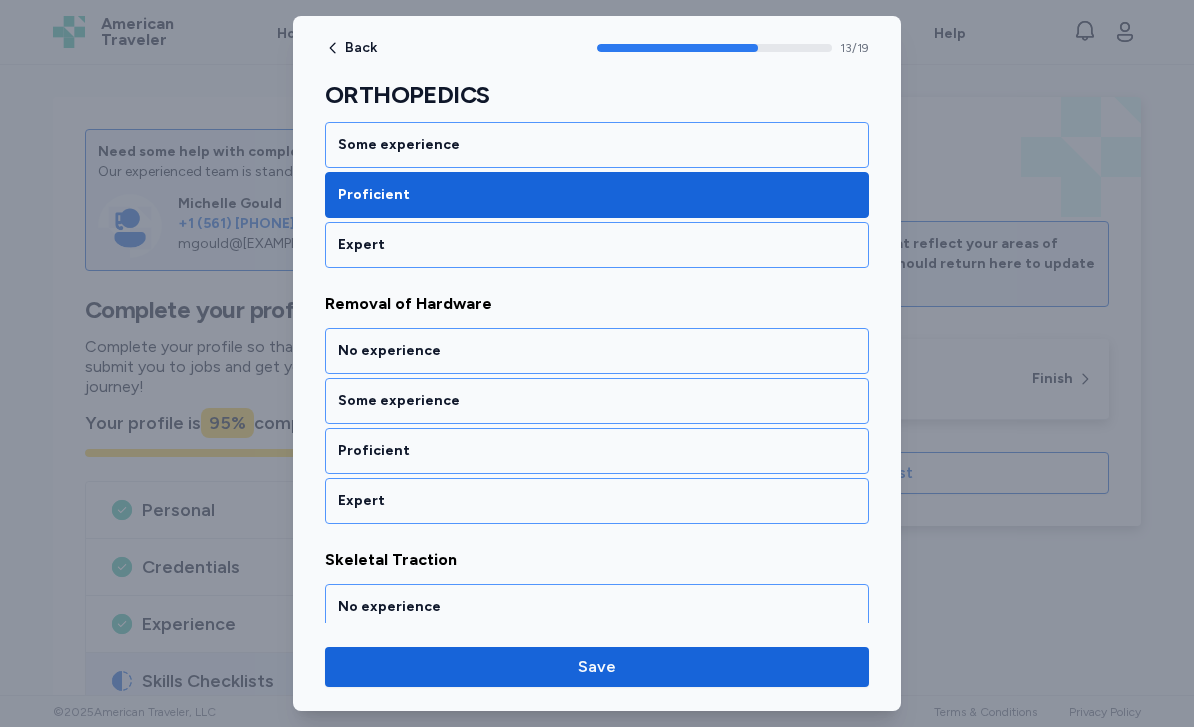 scroll, scrollTop: 3488, scrollLeft: 0, axis: vertical 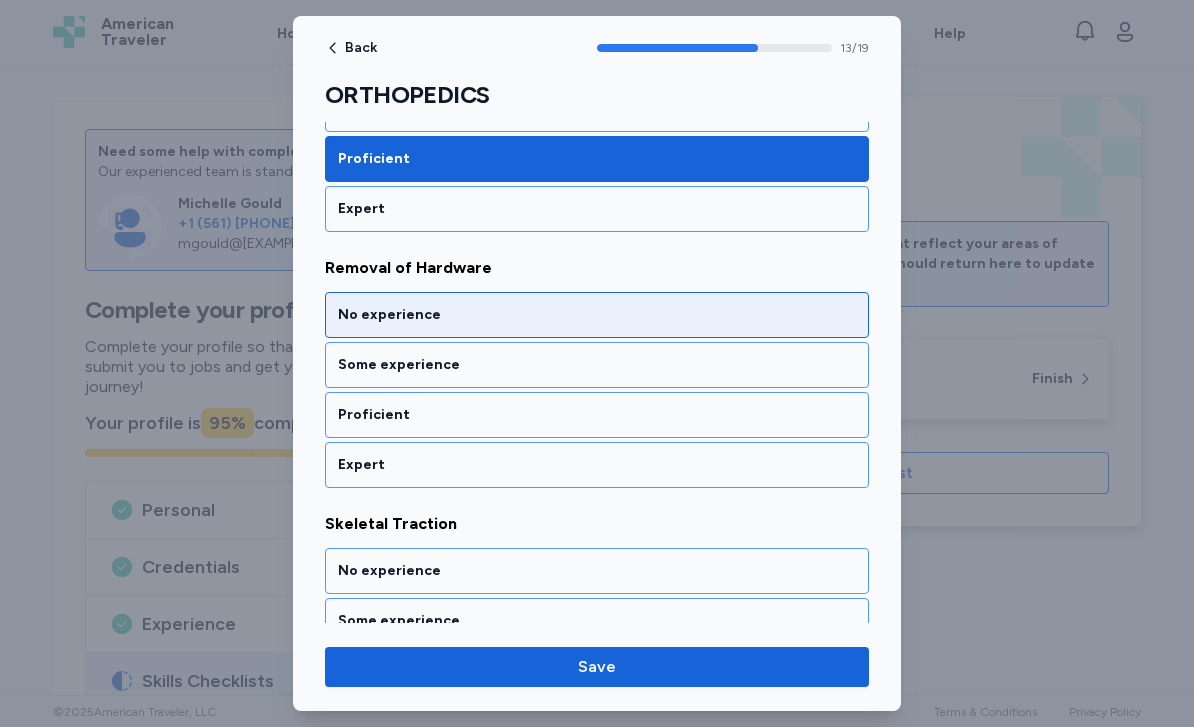 click on "No experience" at bounding box center [597, 315] 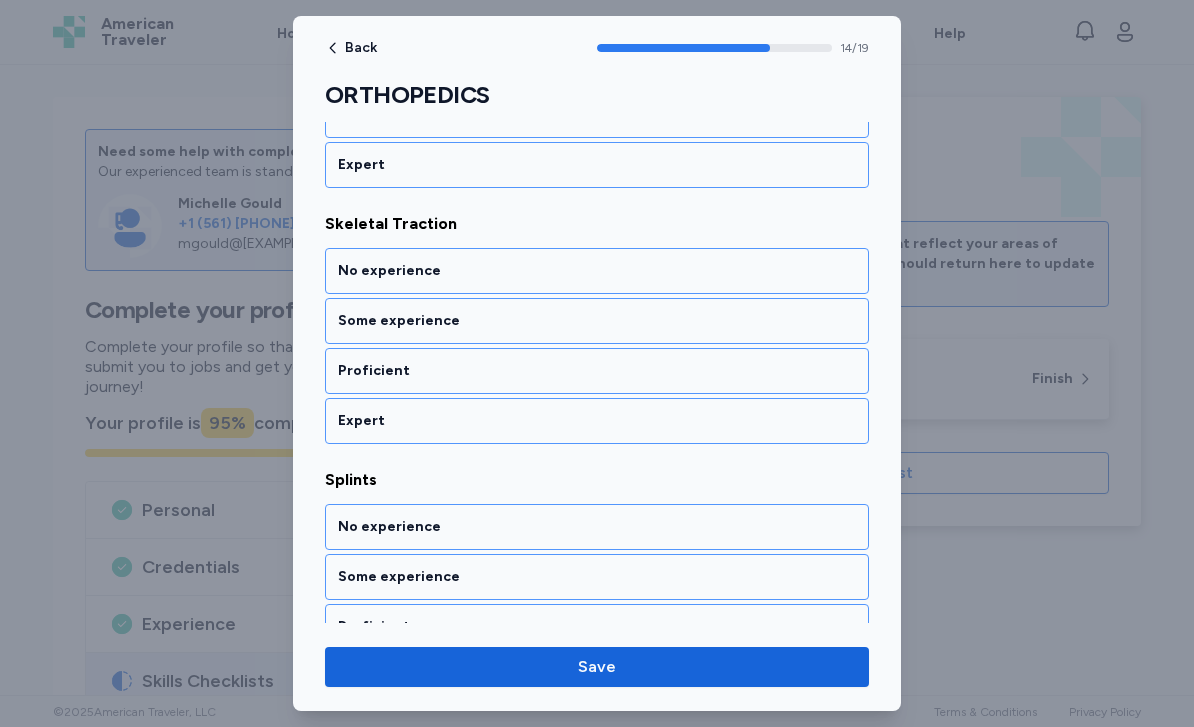 scroll, scrollTop: 3788, scrollLeft: 0, axis: vertical 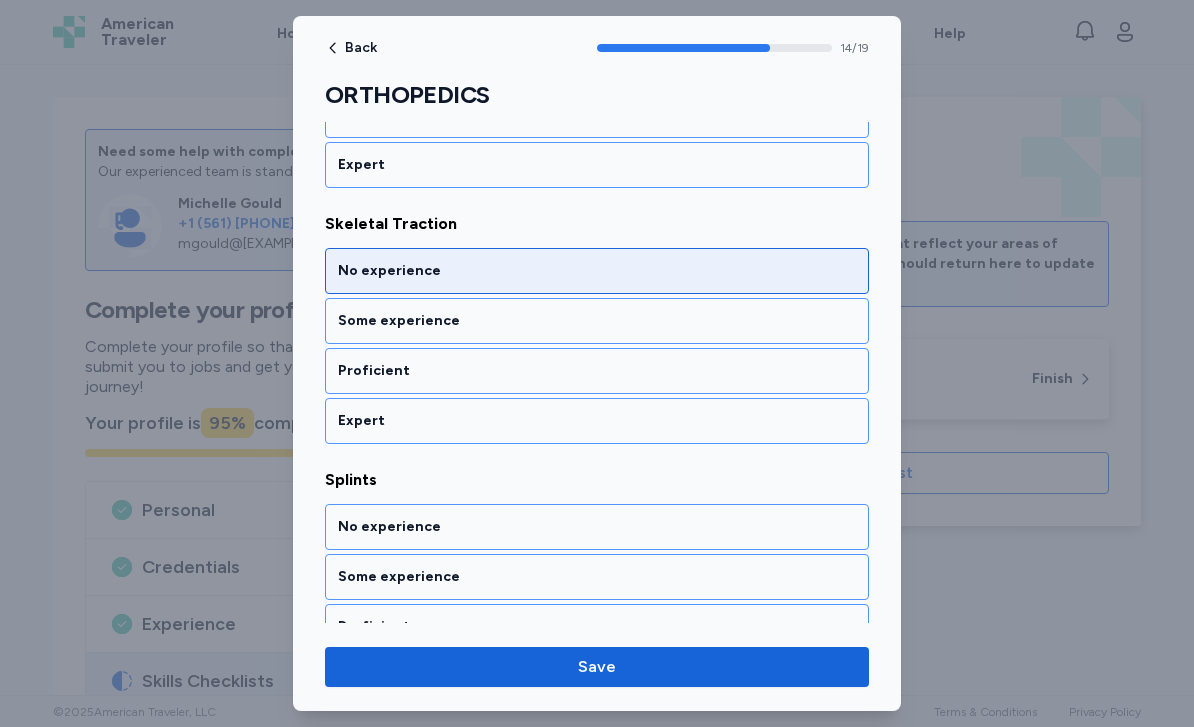 click on "No experience" at bounding box center [597, 271] 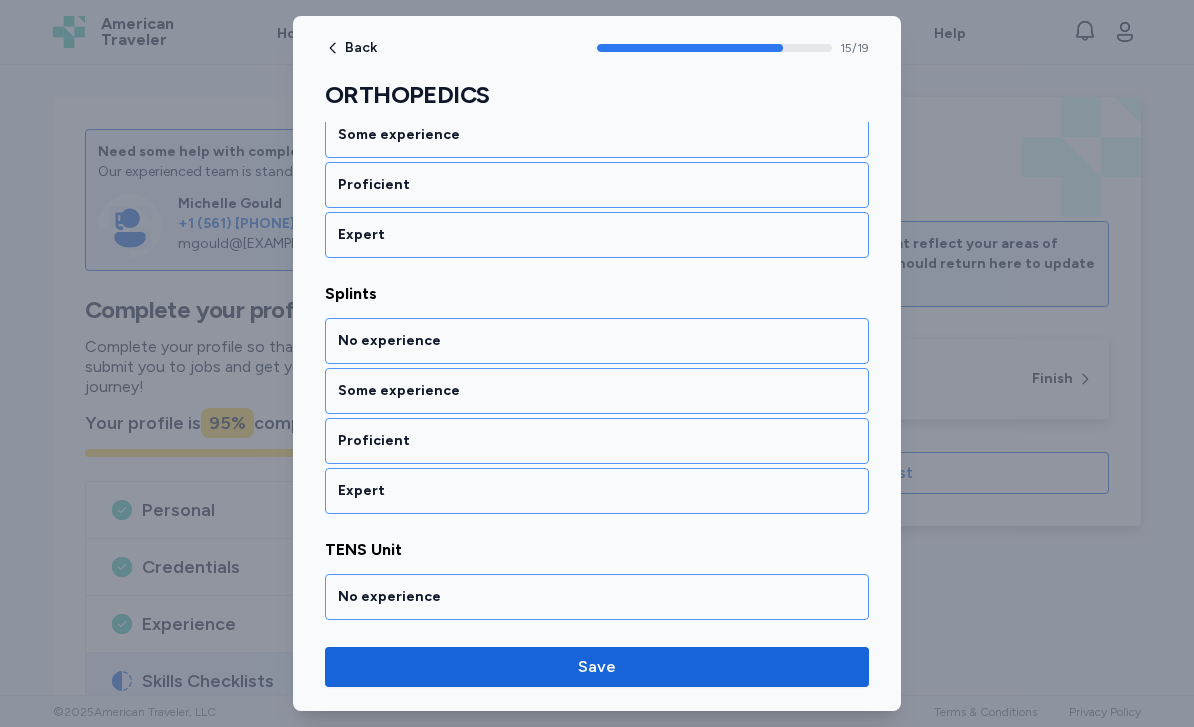 scroll, scrollTop: 4000, scrollLeft: 0, axis: vertical 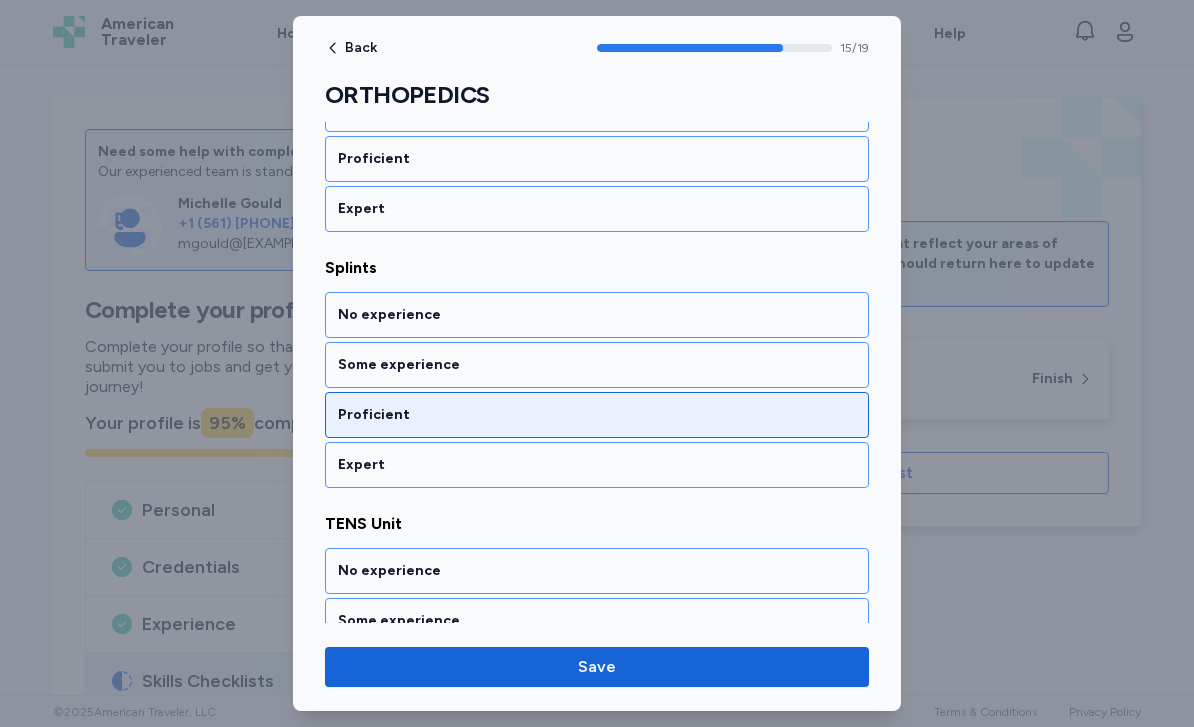 click on "Proficient" at bounding box center (597, 415) 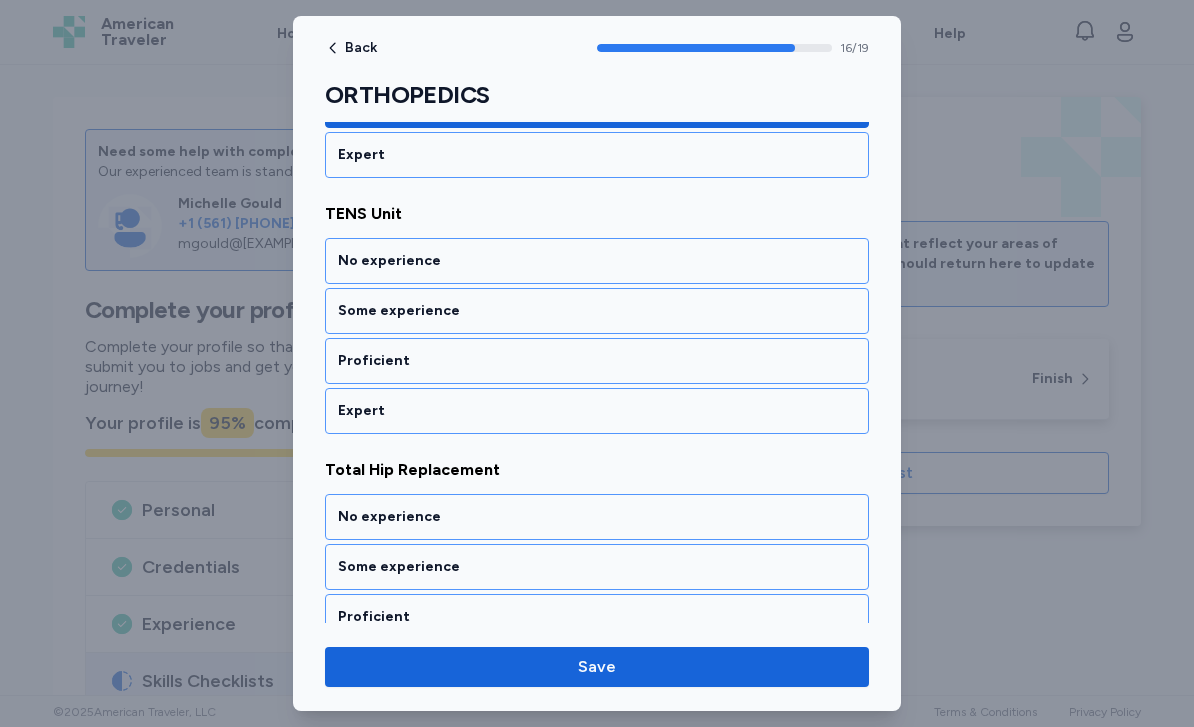 scroll, scrollTop: 4310, scrollLeft: 0, axis: vertical 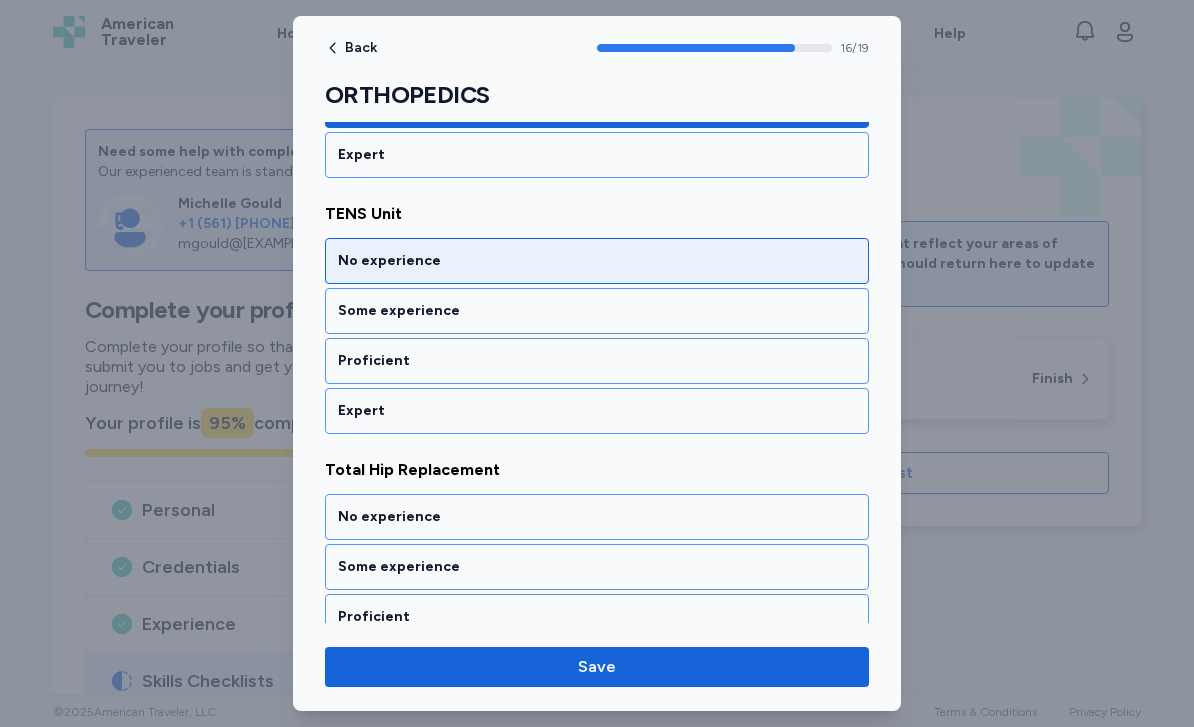 click on "No experience" at bounding box center (597, 261) 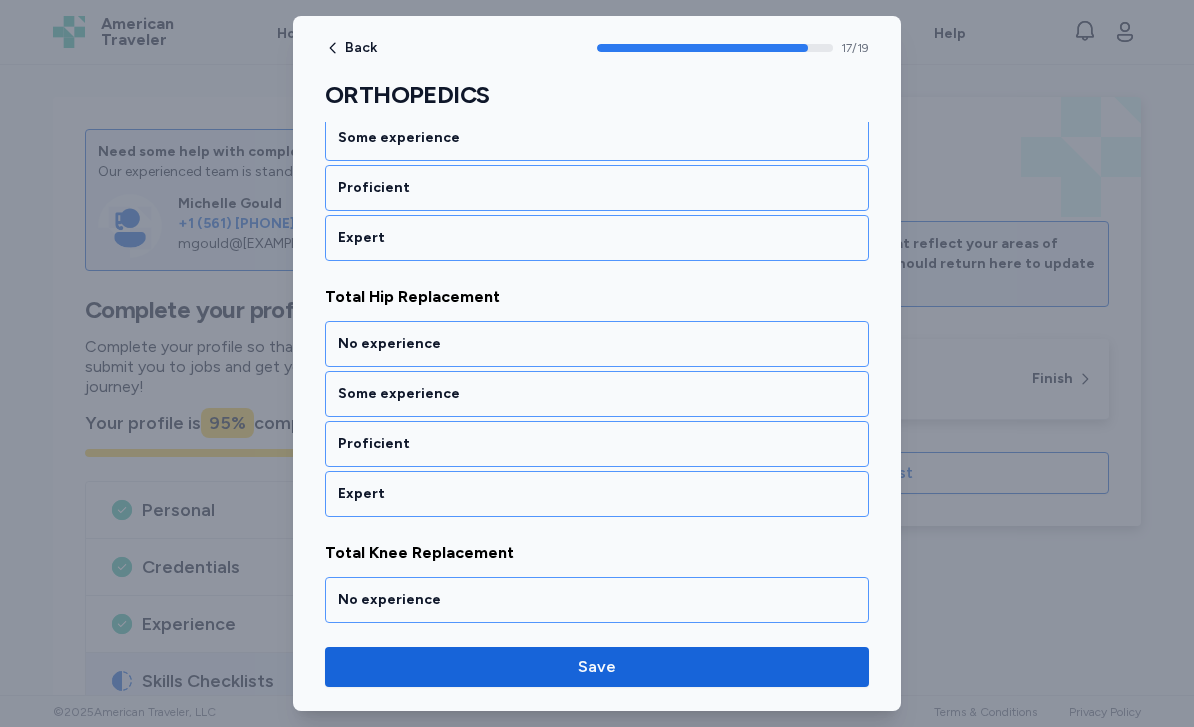 scroll, scrollTop: 4512, scrollLeft: 0, axis: vertical 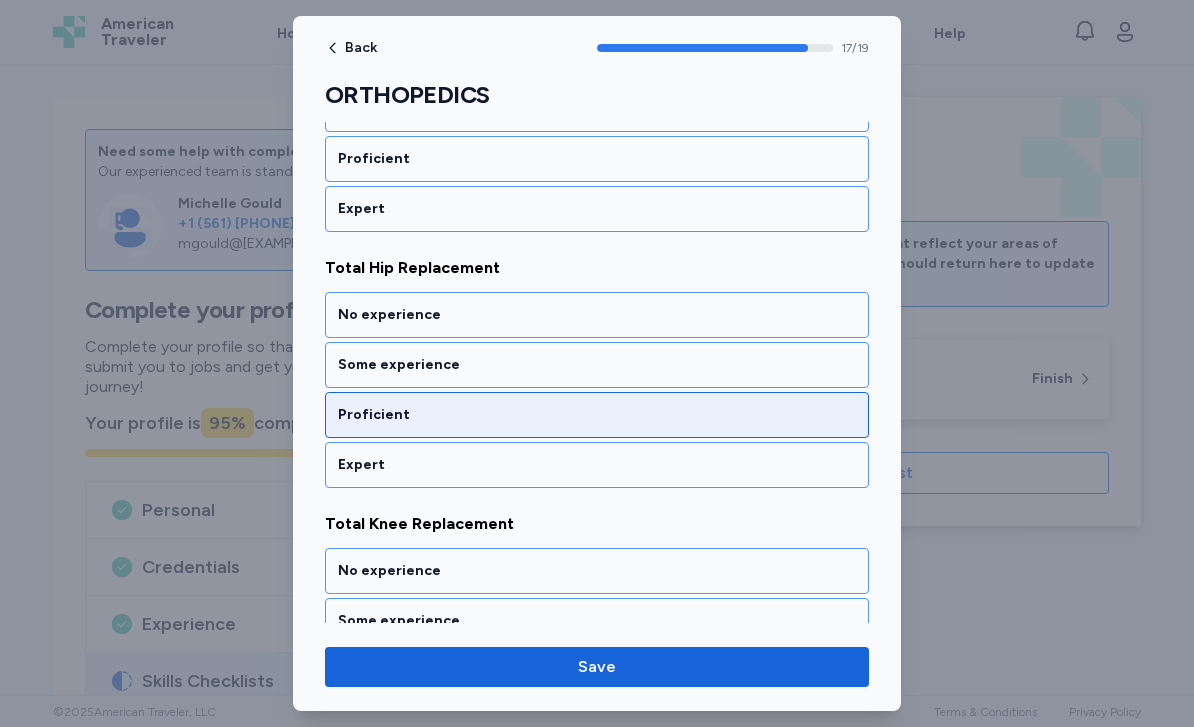 click on "Proficient" at bounding box center (597, 415) 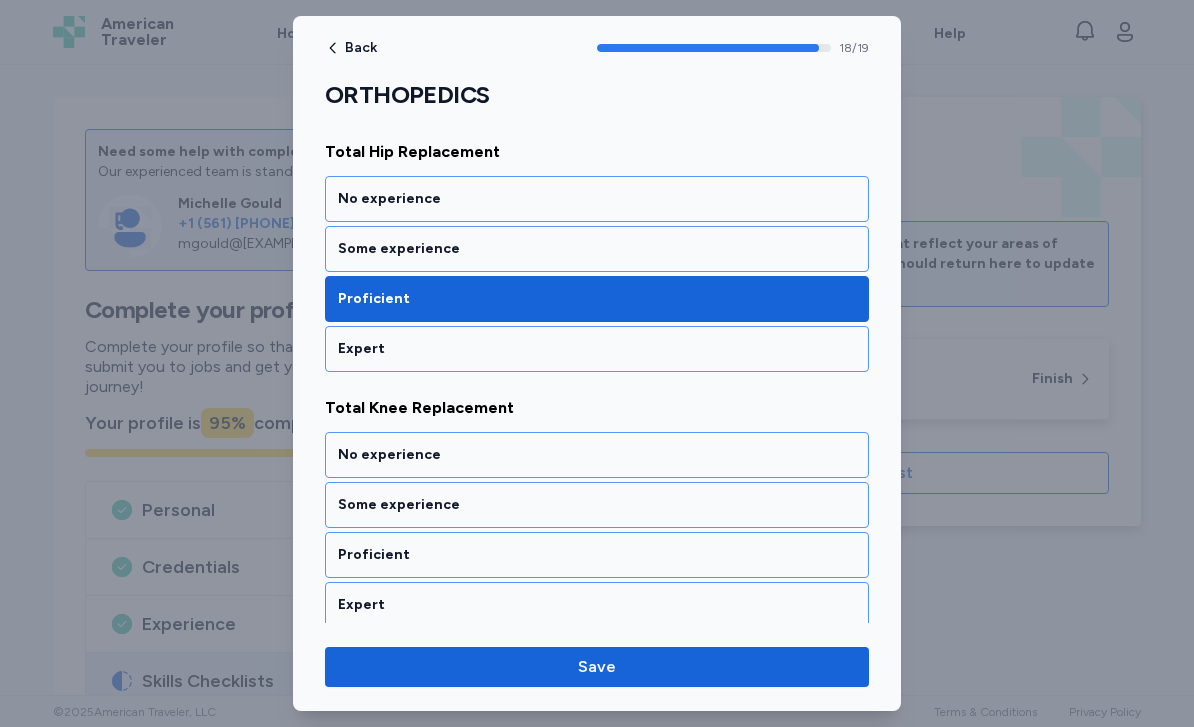 scroll, scrollTop: 4637, scrollLeft: 0, axis: vertical 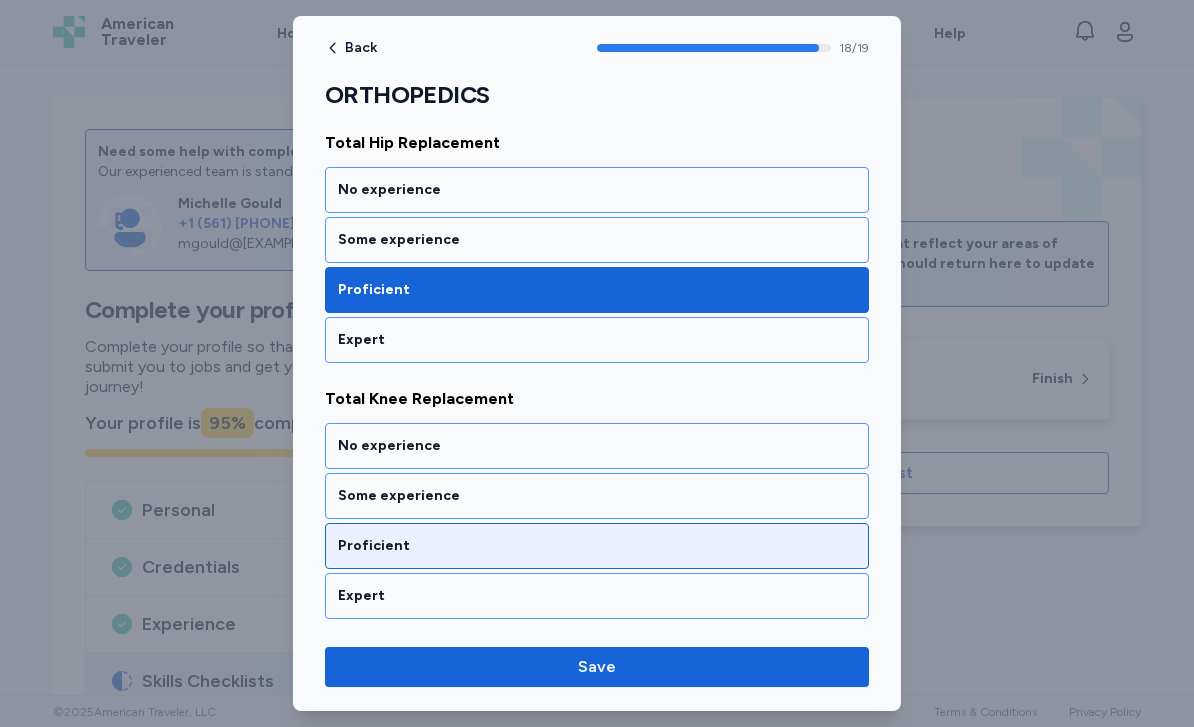 click on "Proficient" at bounding box center [597, 546] 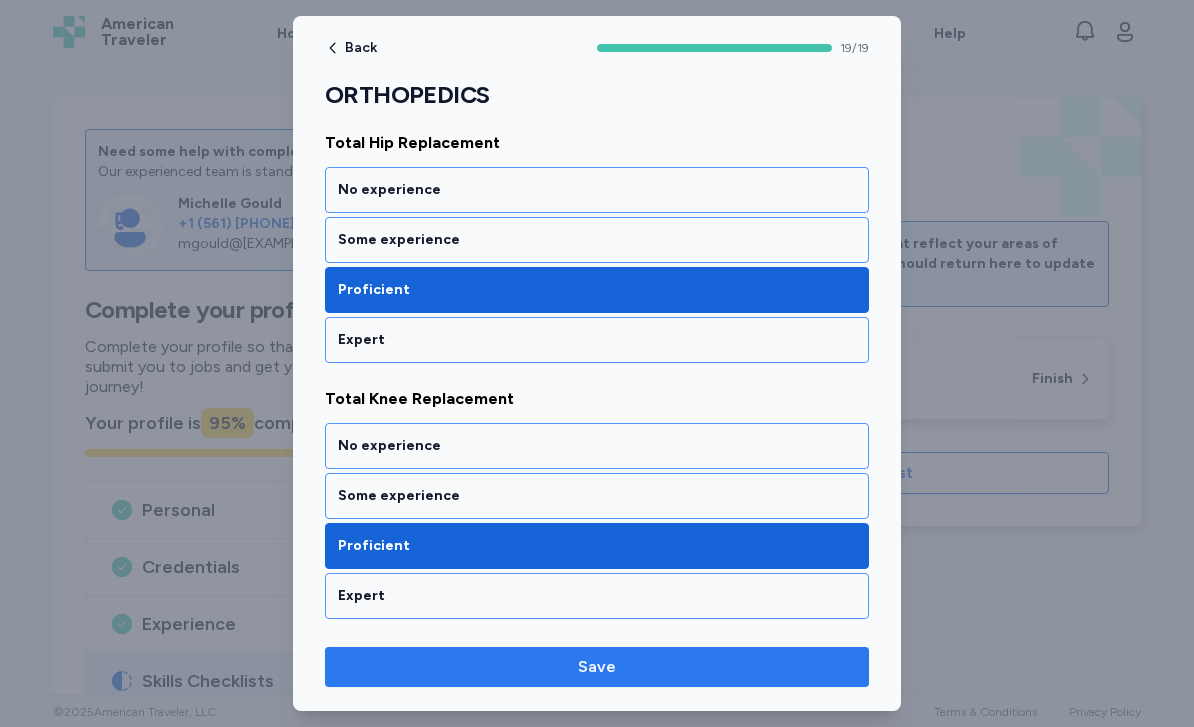 click on "Save" at bounding box center (597, 667) 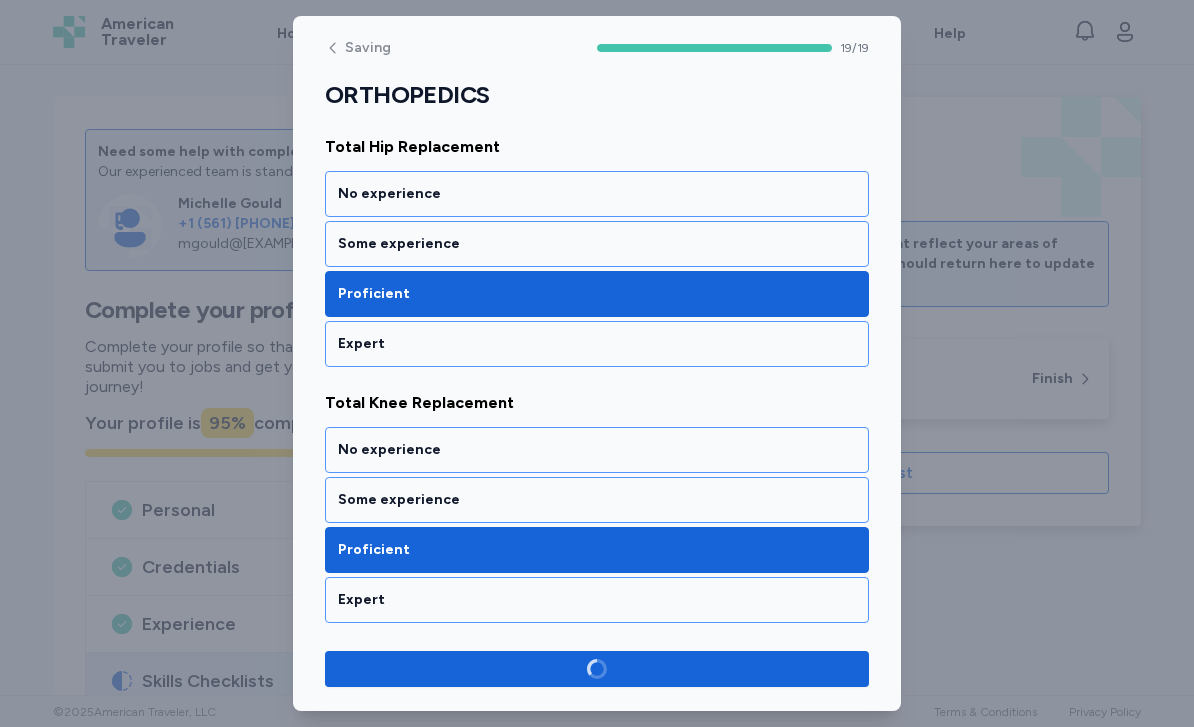 scroll, scrollTop: 4633, scrollLeft: 0, axis: vertical 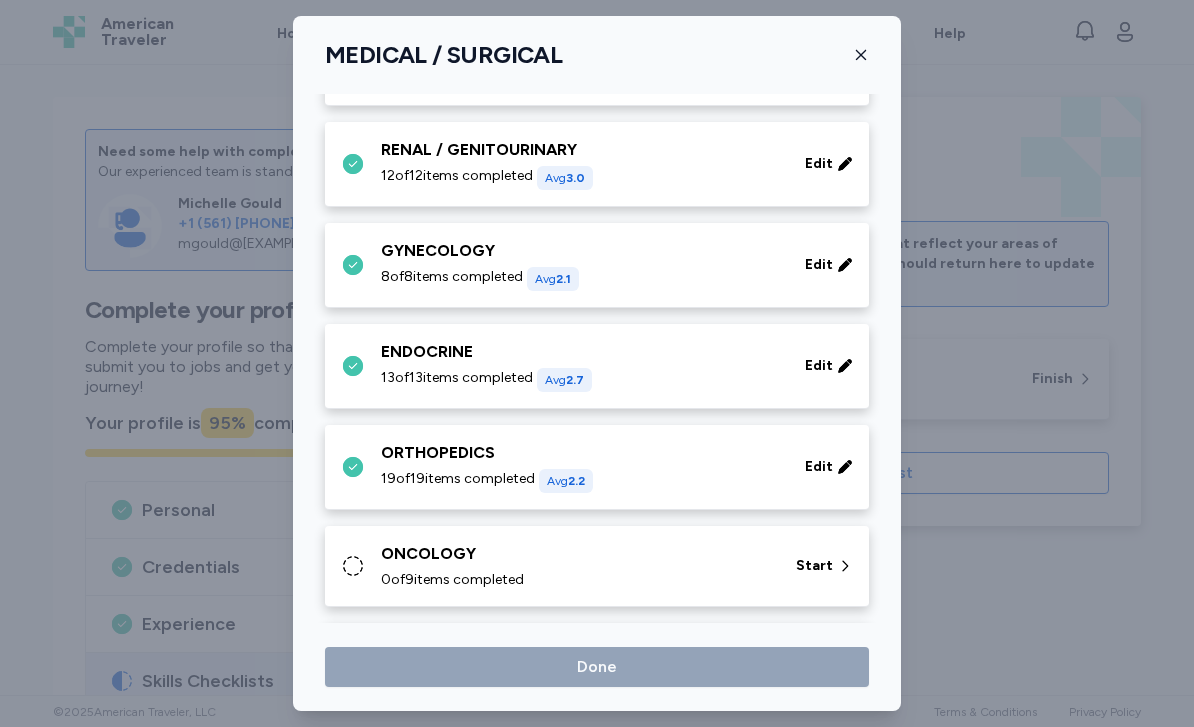 click on "0  of  9  items completed" at bounding box center [576, 580] 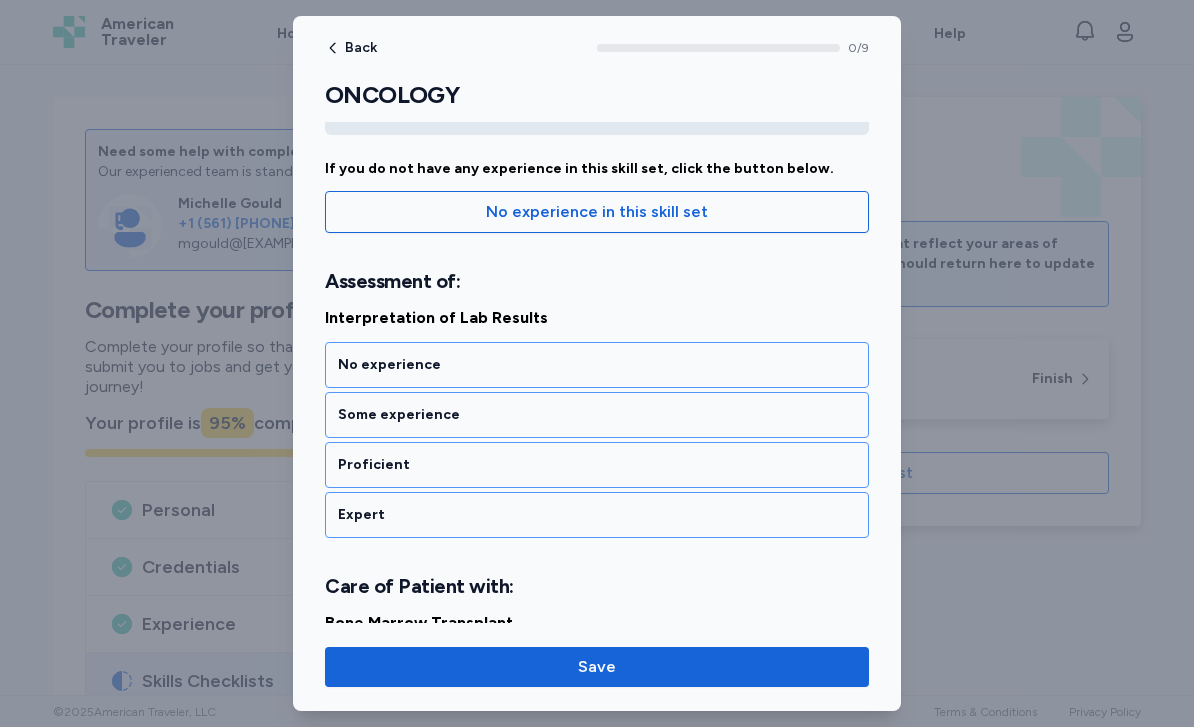 scroll, scrollTop: 157, scrollLeft: 0, axis: vertical 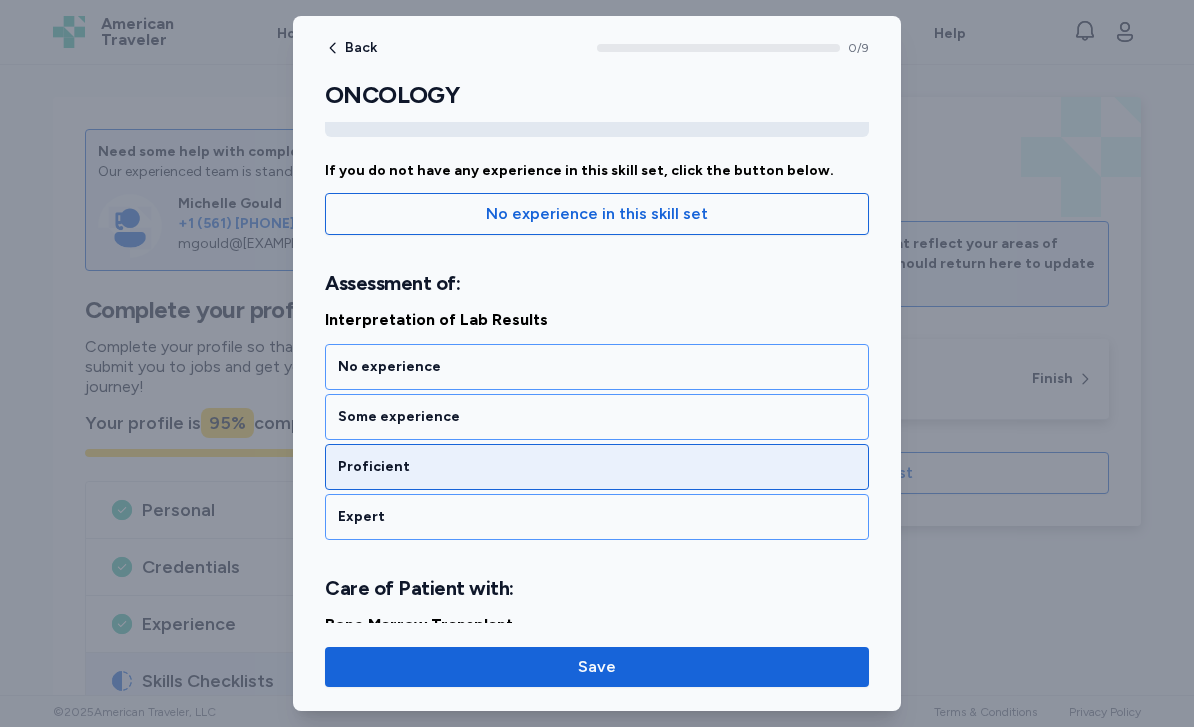 click on "Proficient" at bounding box center (597, 467) 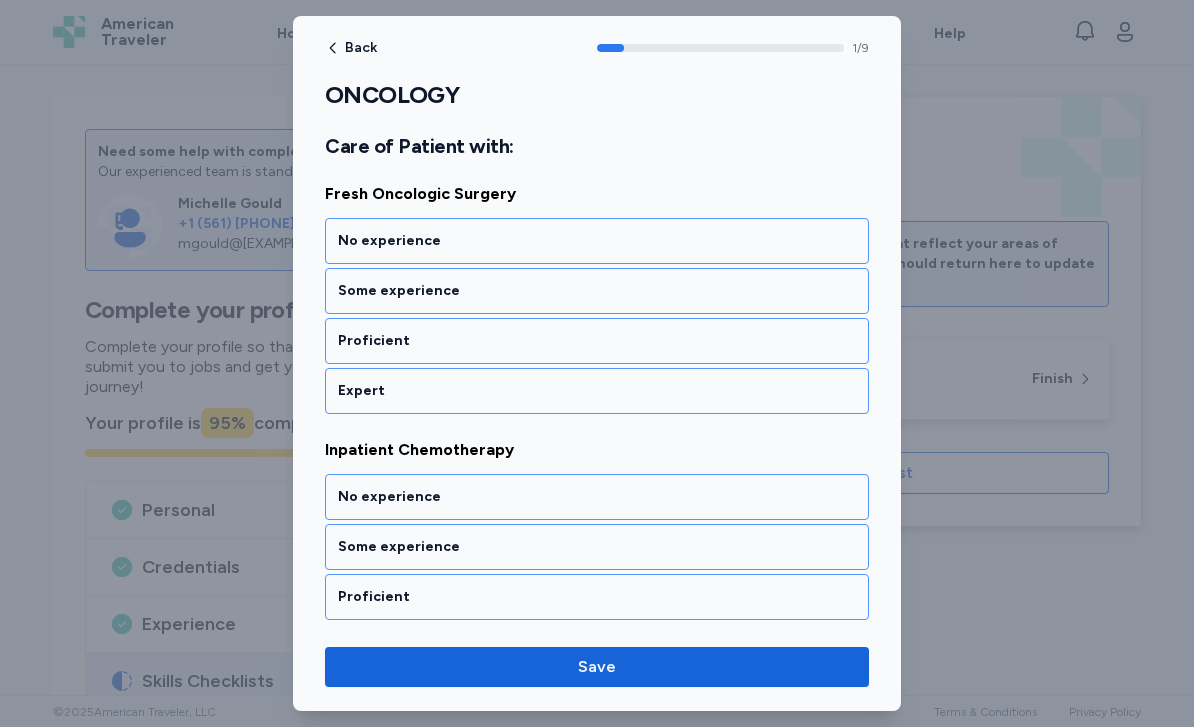 scroll, scrollTop: 844, scrollLeft: 0, axis: vertical 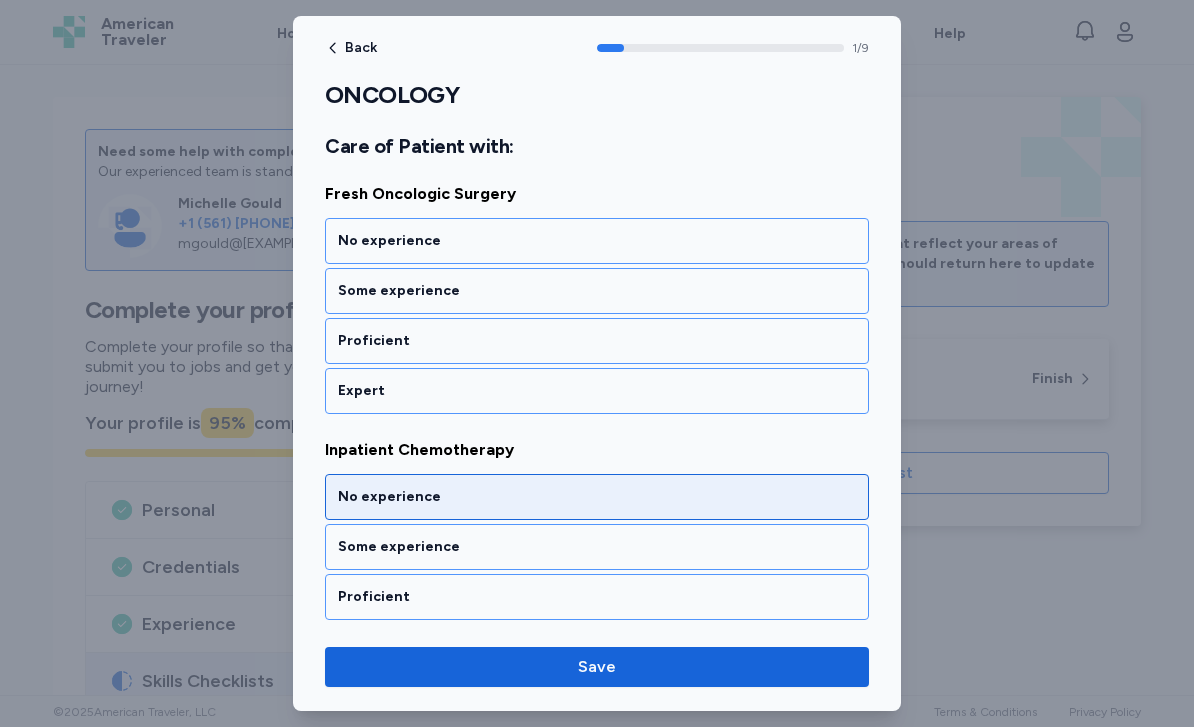 click on "No experience" at bounding box center [597, 497] 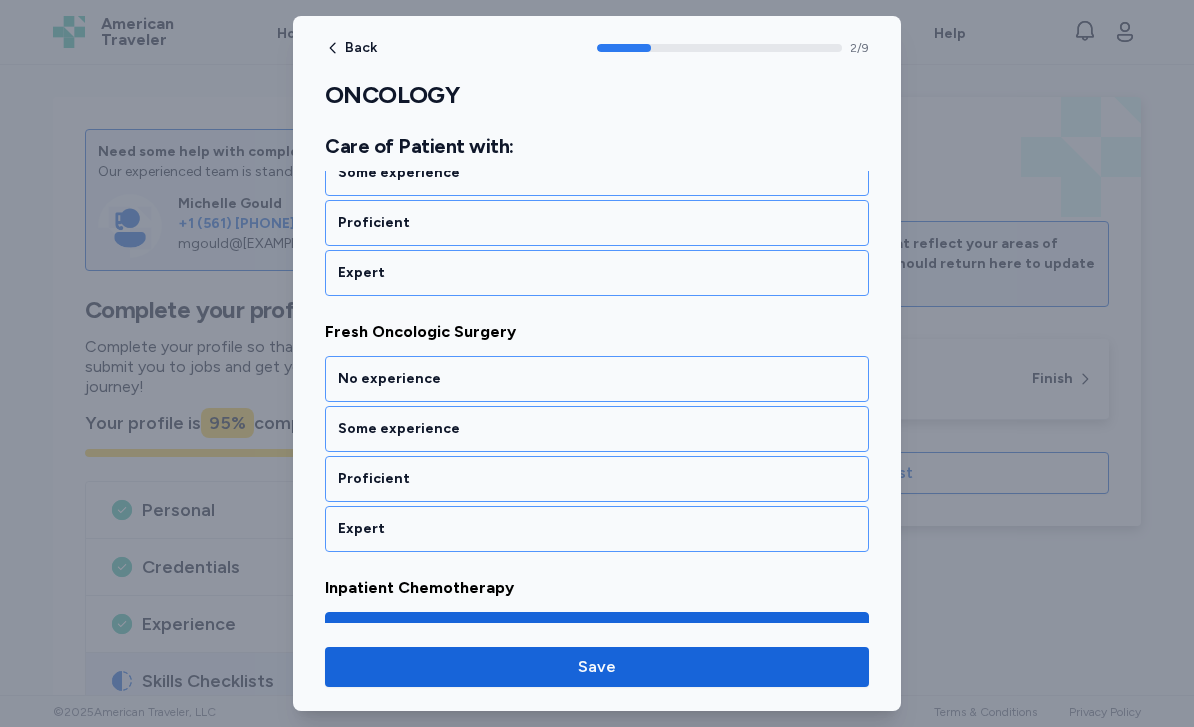 scroll, scrollTop: 704, scrollLeft: 0, axis: vertical 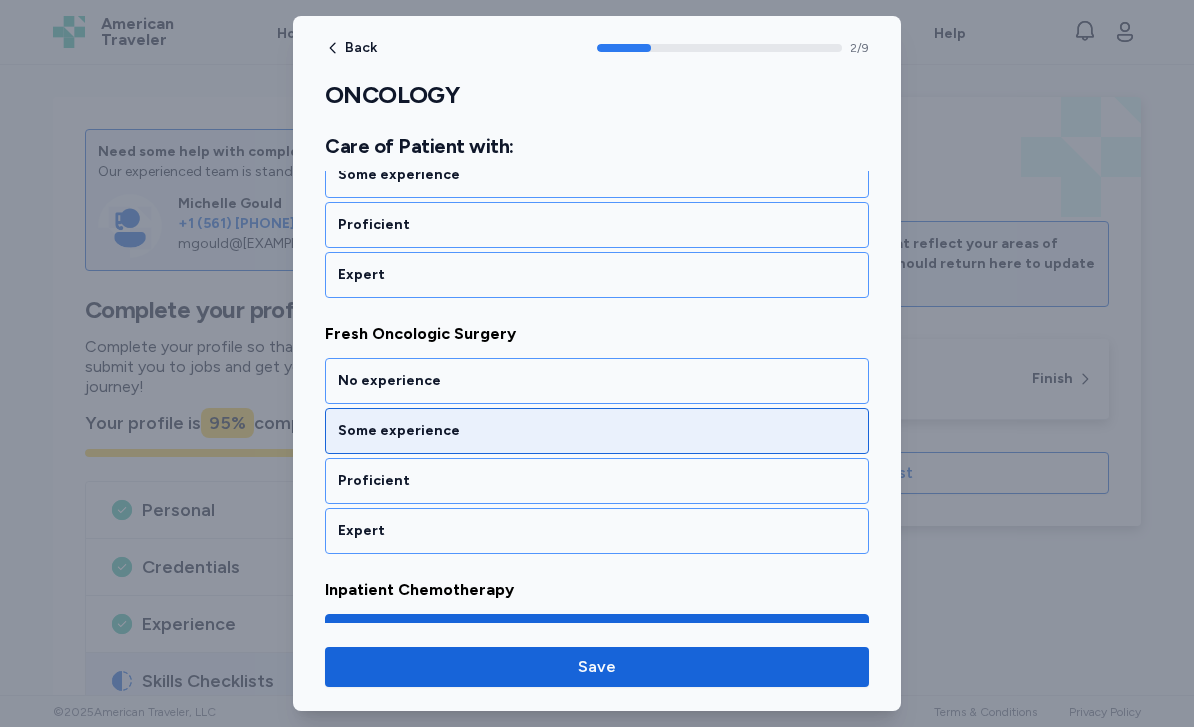 click on "Some experience" at bounding box center (597, 431) 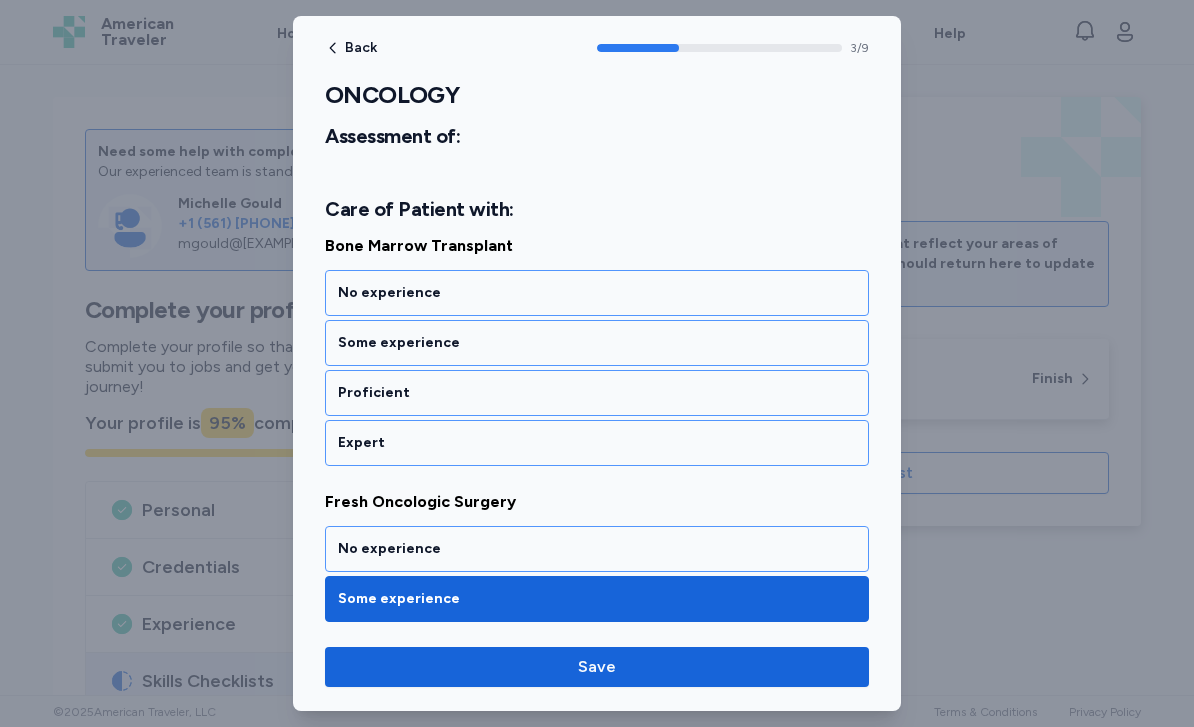 scroll, scrollTop: 536, scrollLeft: 0, axis: vertical 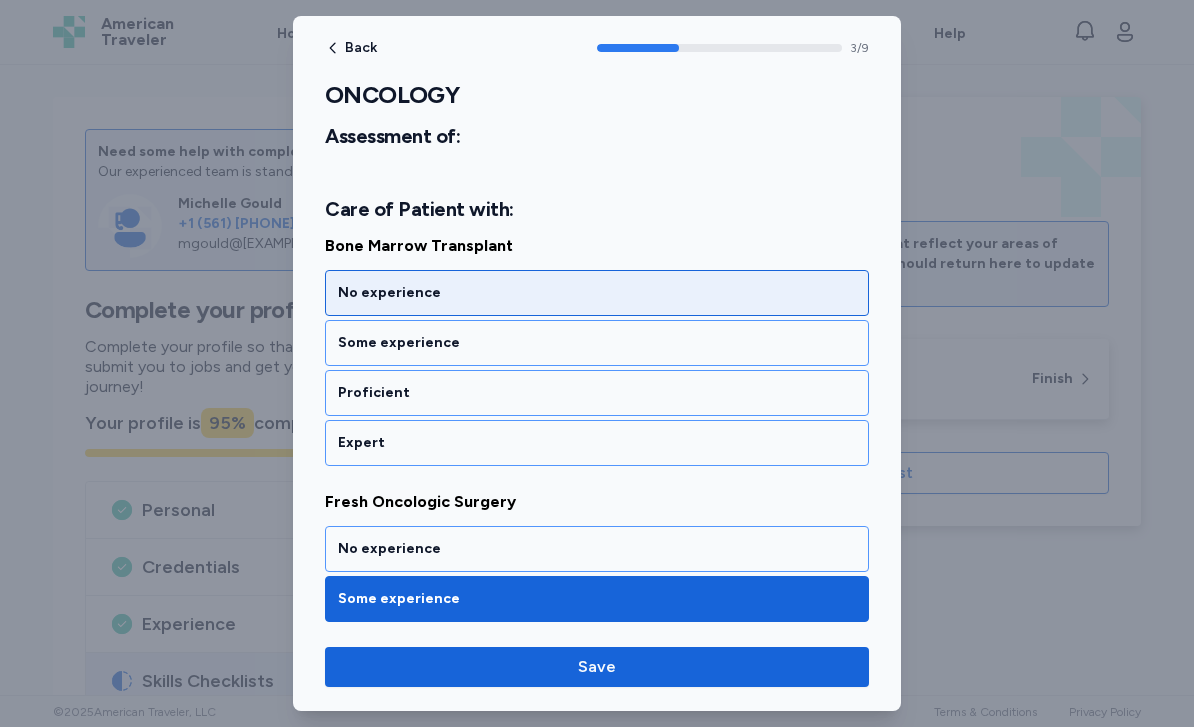 click on "No experience" at bounding box center (597, 293) 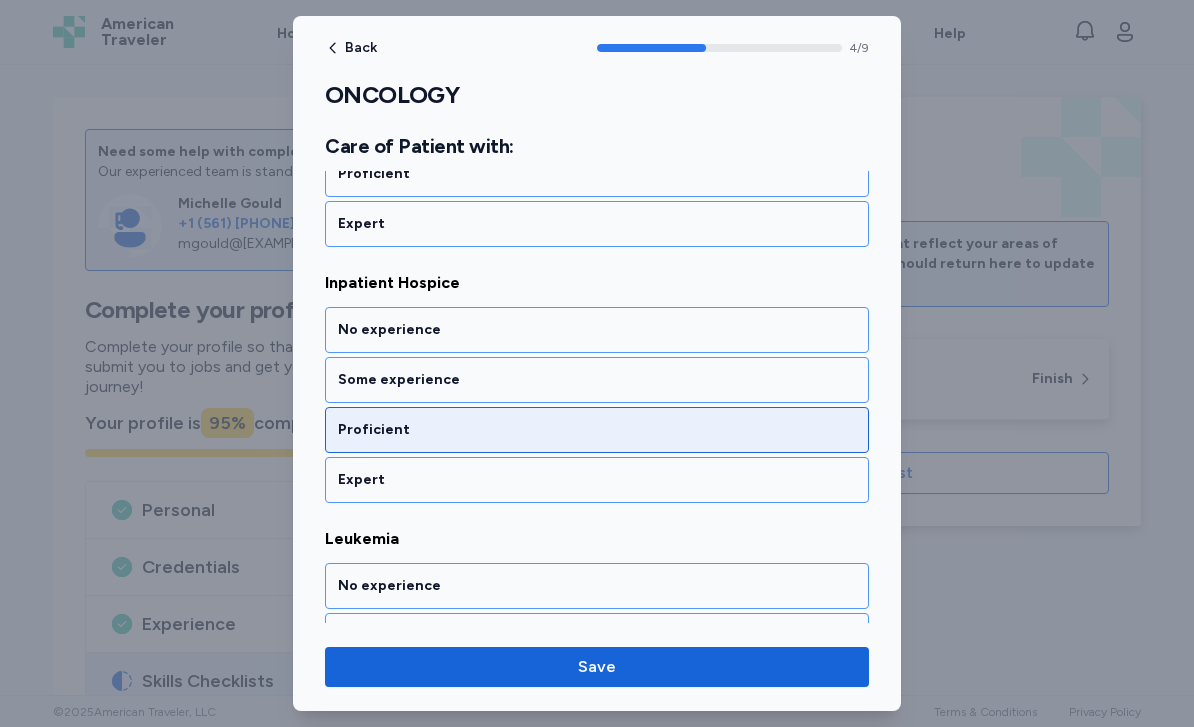 click on "Proficient" at bounding box center [597, 430] 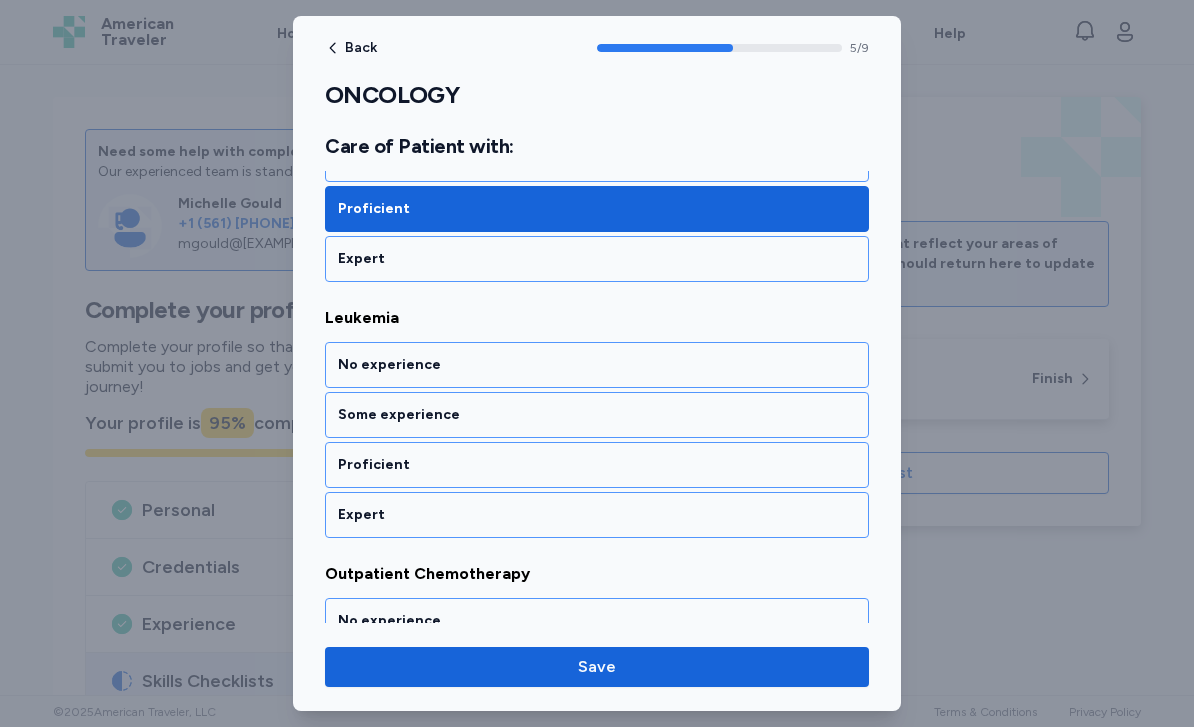 scroll, scrollTop: 1513, scrollLeft: 0, axis: vertical 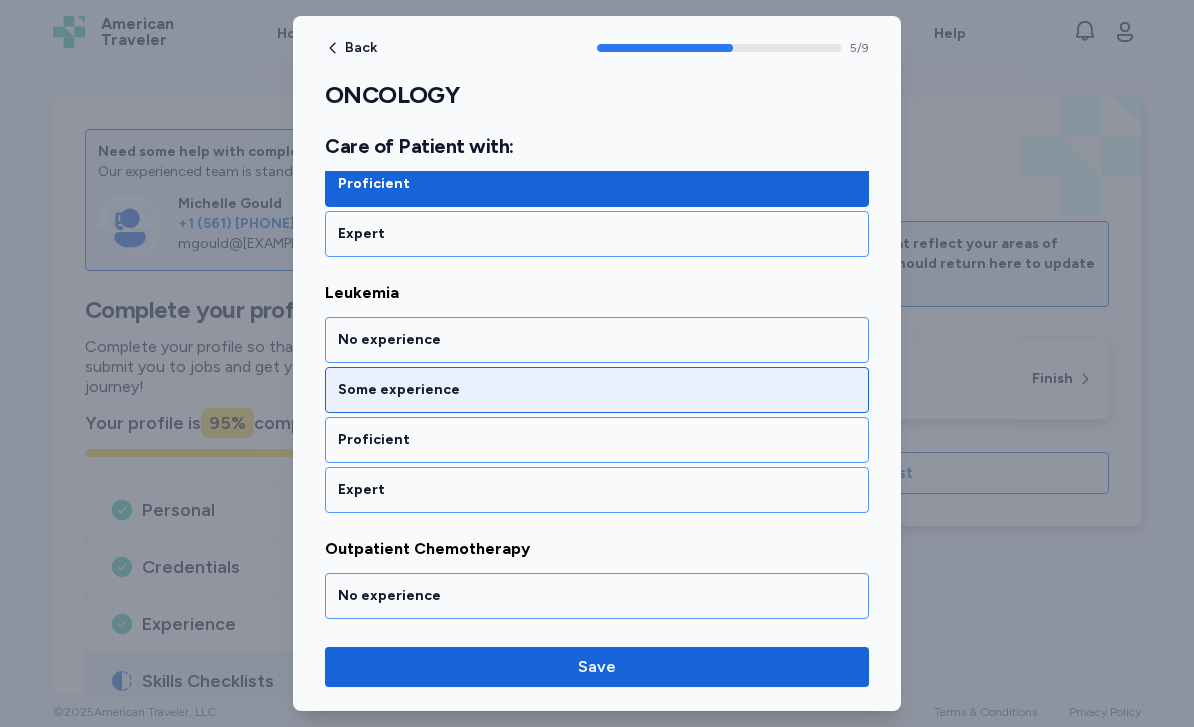 click on "Some experience" at bounding box center (597, 390) 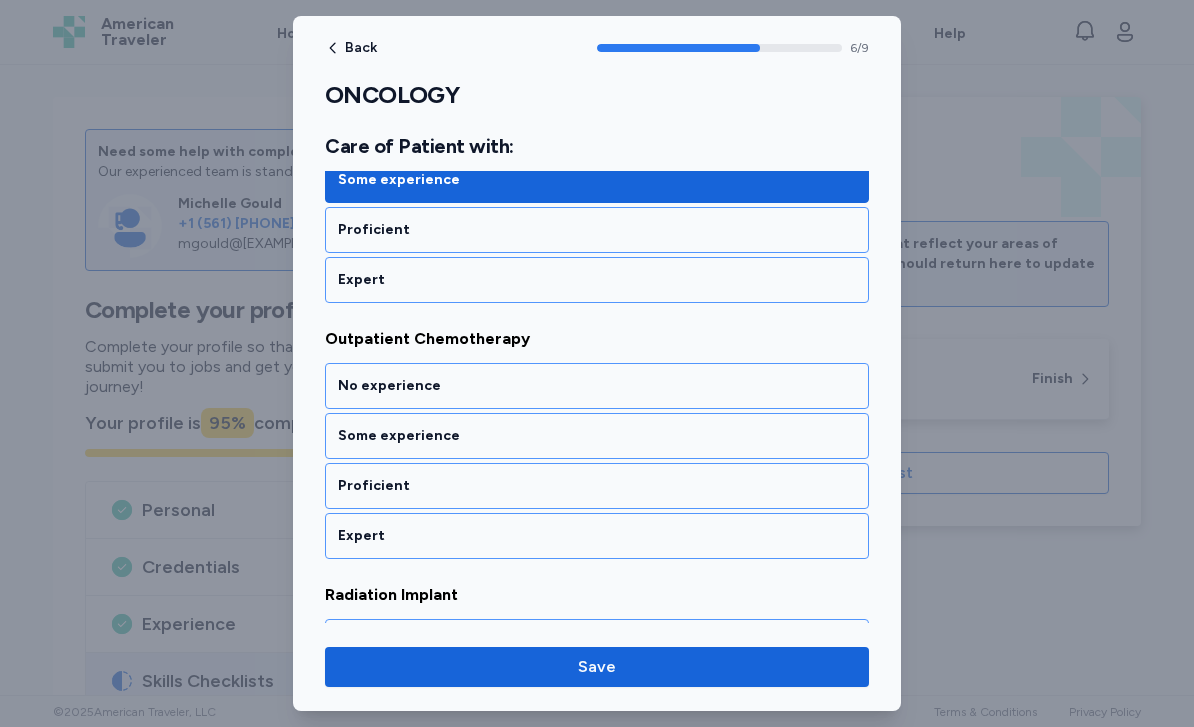 scroll, scrollTop: 1769, scrollLeft: 0, axis: vertical 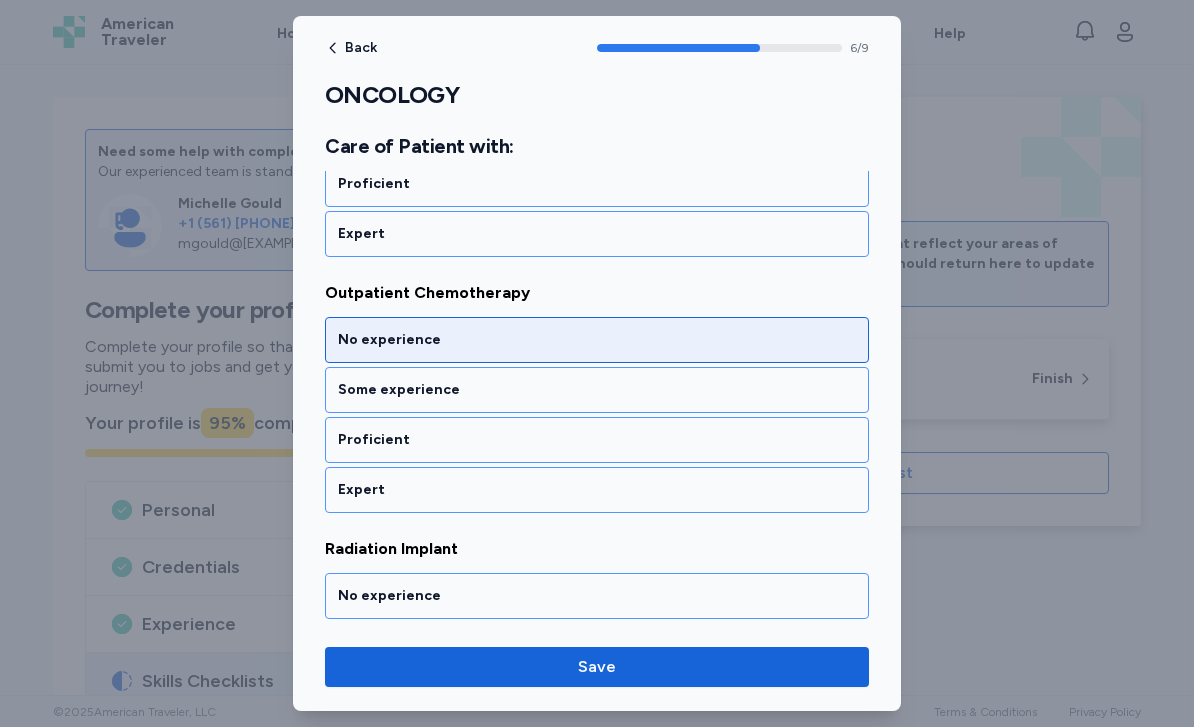 click on "No experience" at bounding box center [597, 340] 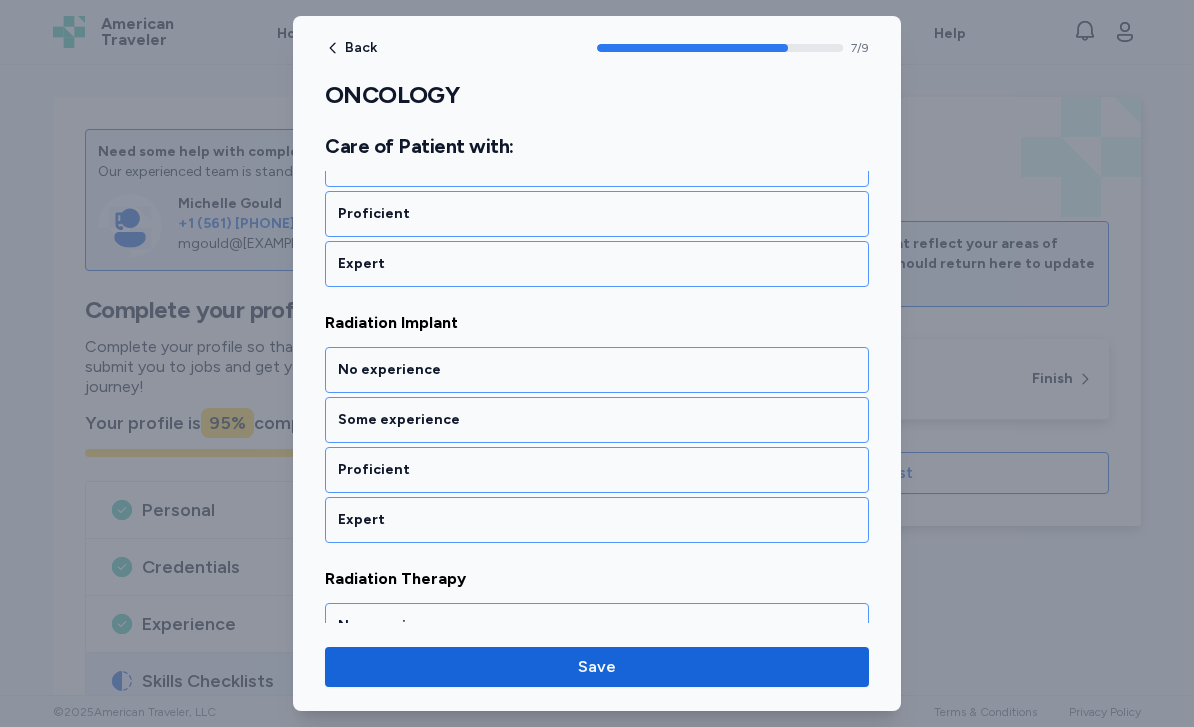 scroll, scrollTop: 2025, scrollLeft: 0, axis: vertical 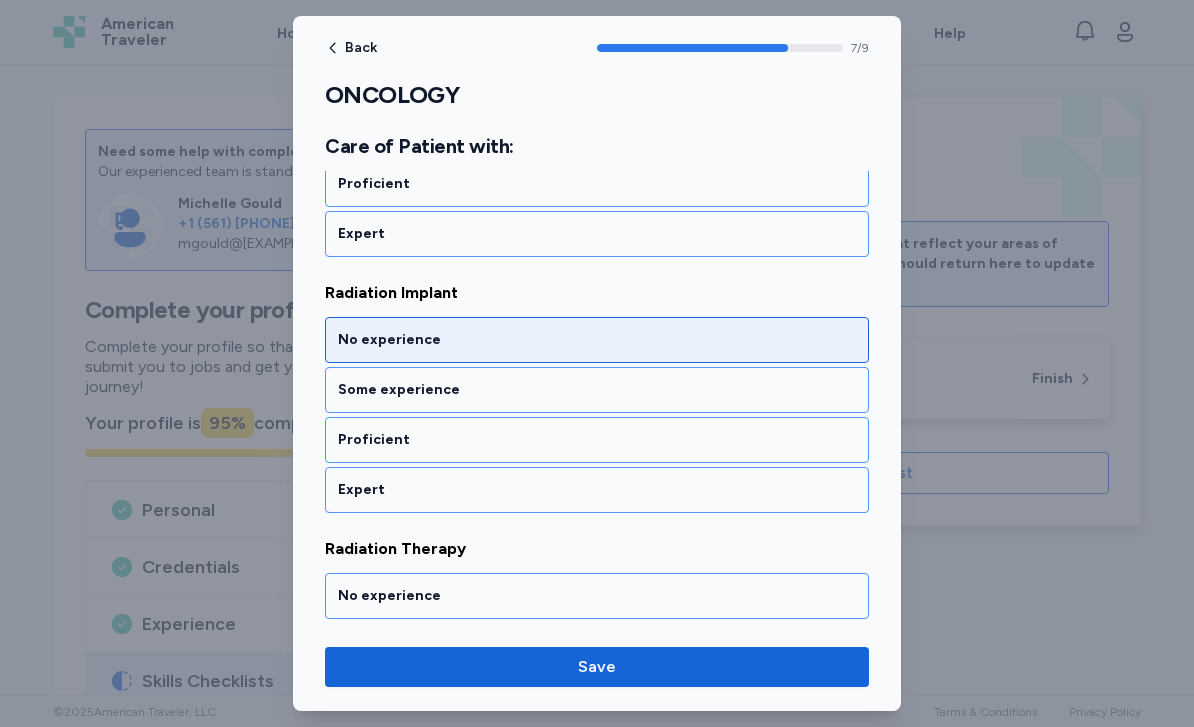 click on "No experience" at bounding box center (597, 340) 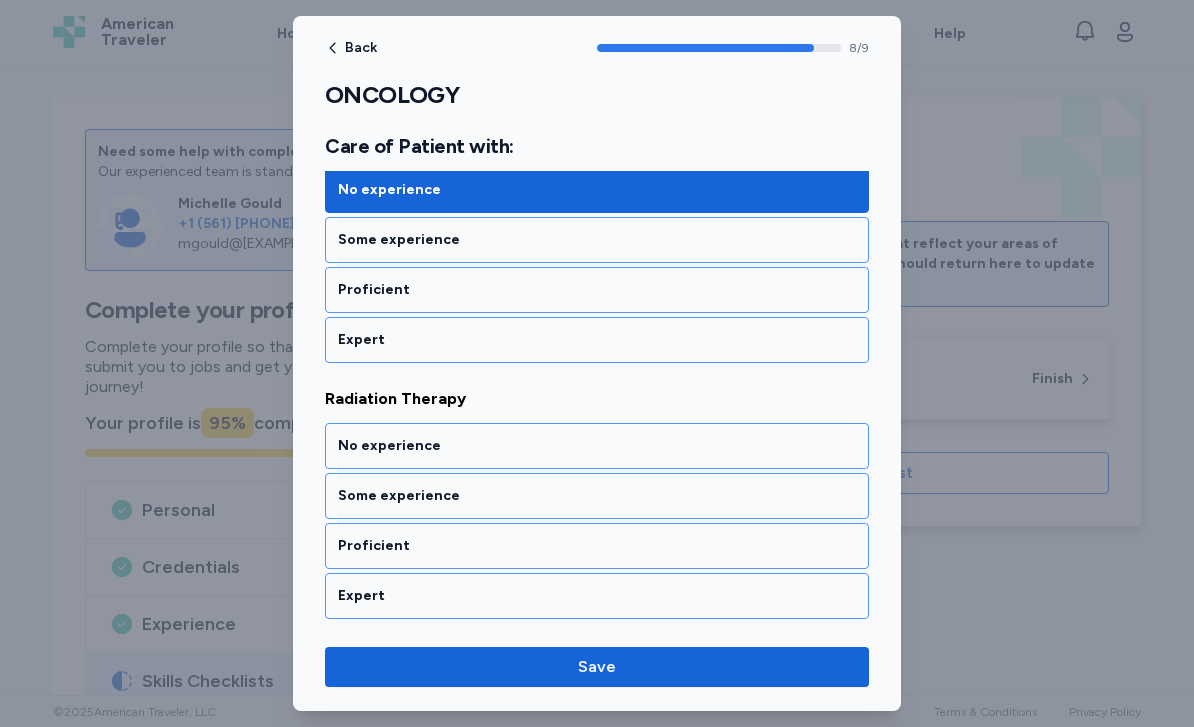 scroll, scrollTop: 2175, scrollLeft: 0, axis: vertical 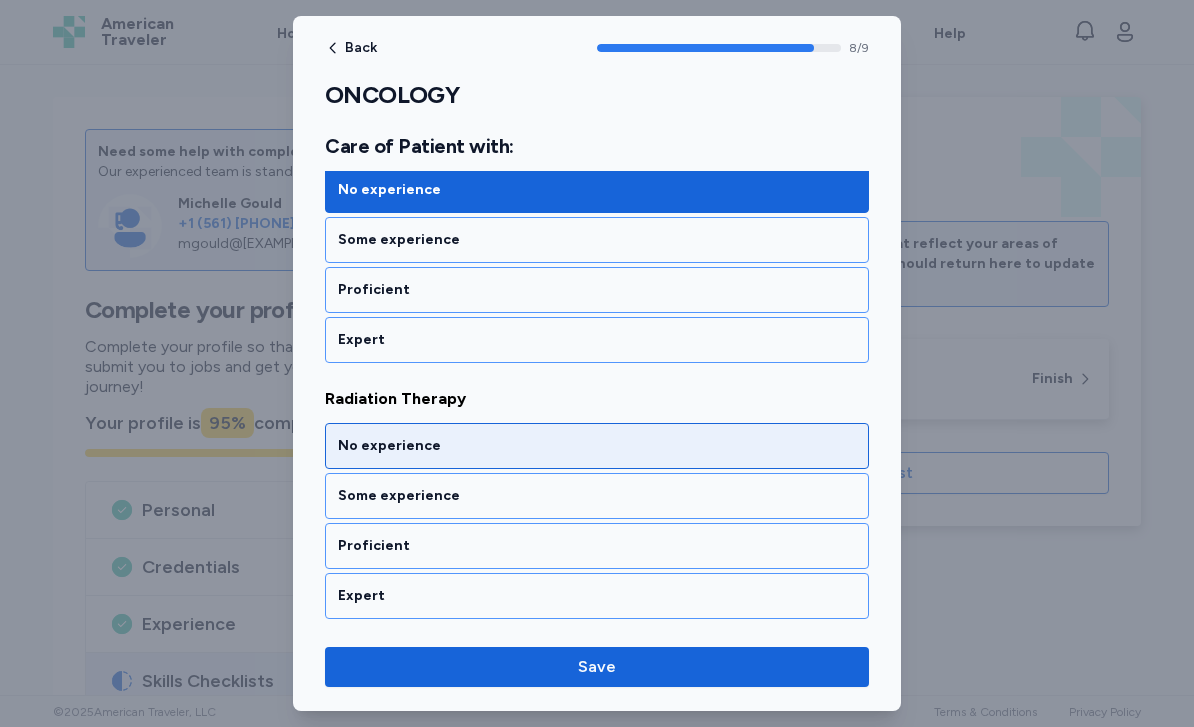 click on "No experience" at bounding box center (597, 446) 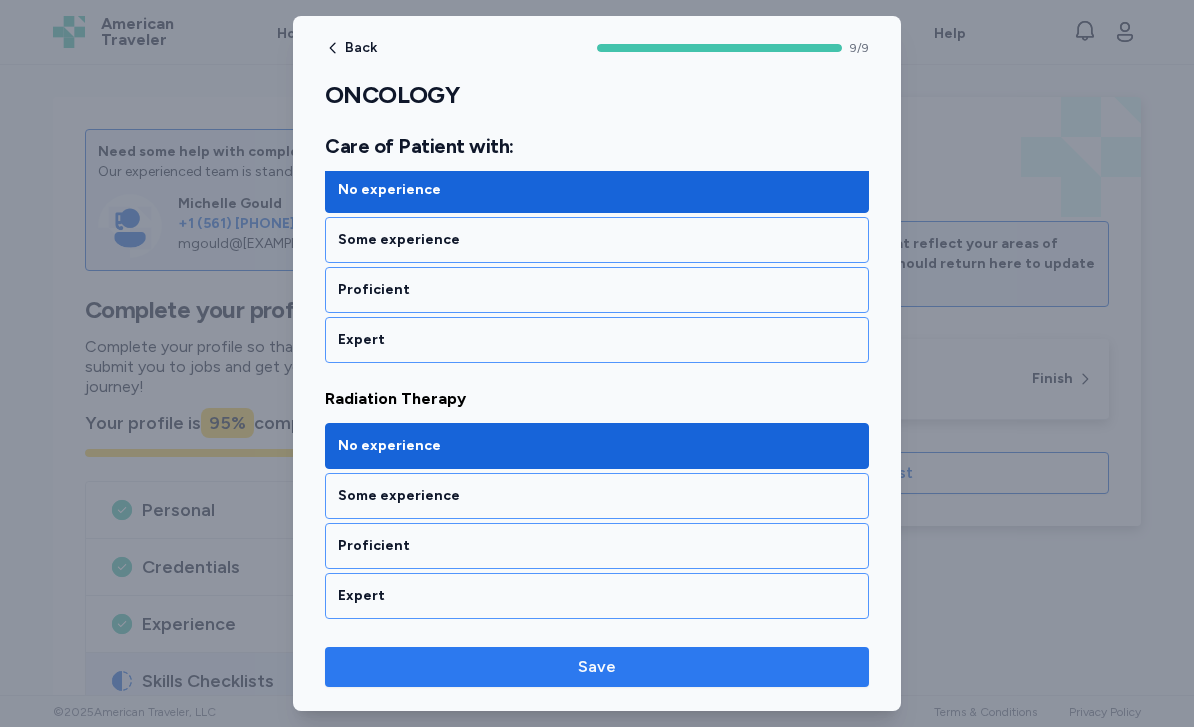 click on "Save" at bounding box center (597, 667) 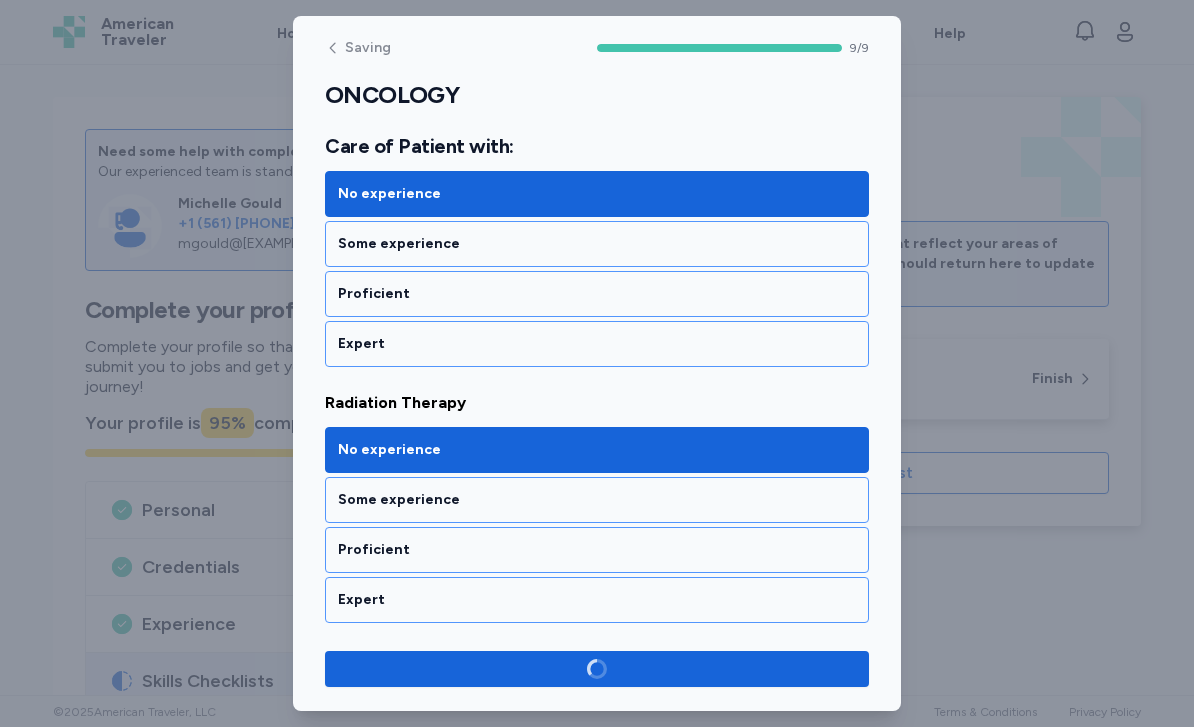 scroll, scrollTop: 2171, scrollLeft: 0, axis: vertical 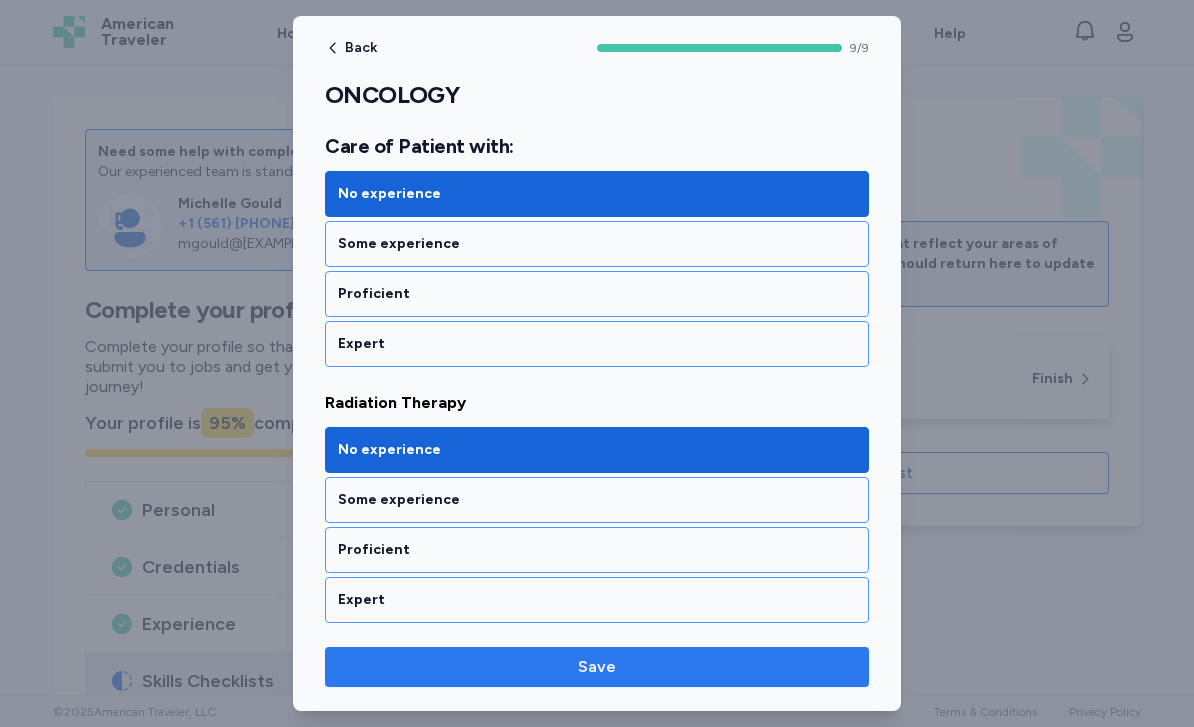 click on "Save" at bounding box center [597, 667] 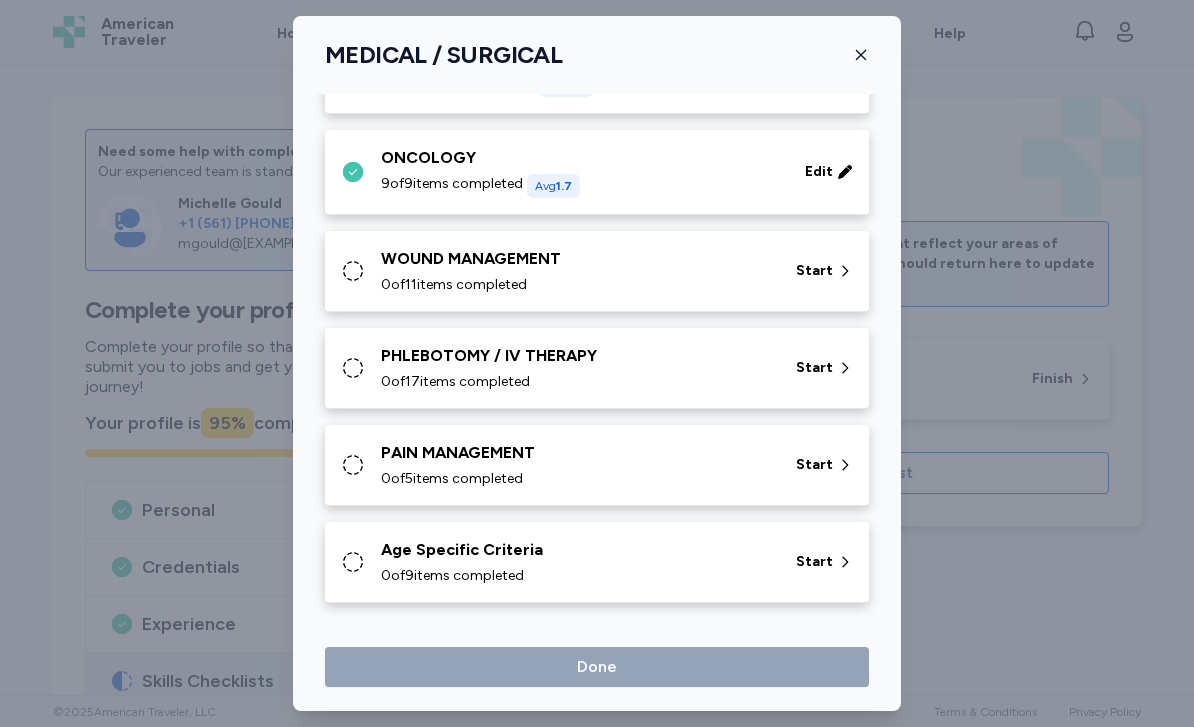 scroll, scrollTop: 995, scrollLeft: 0, axis: vertical 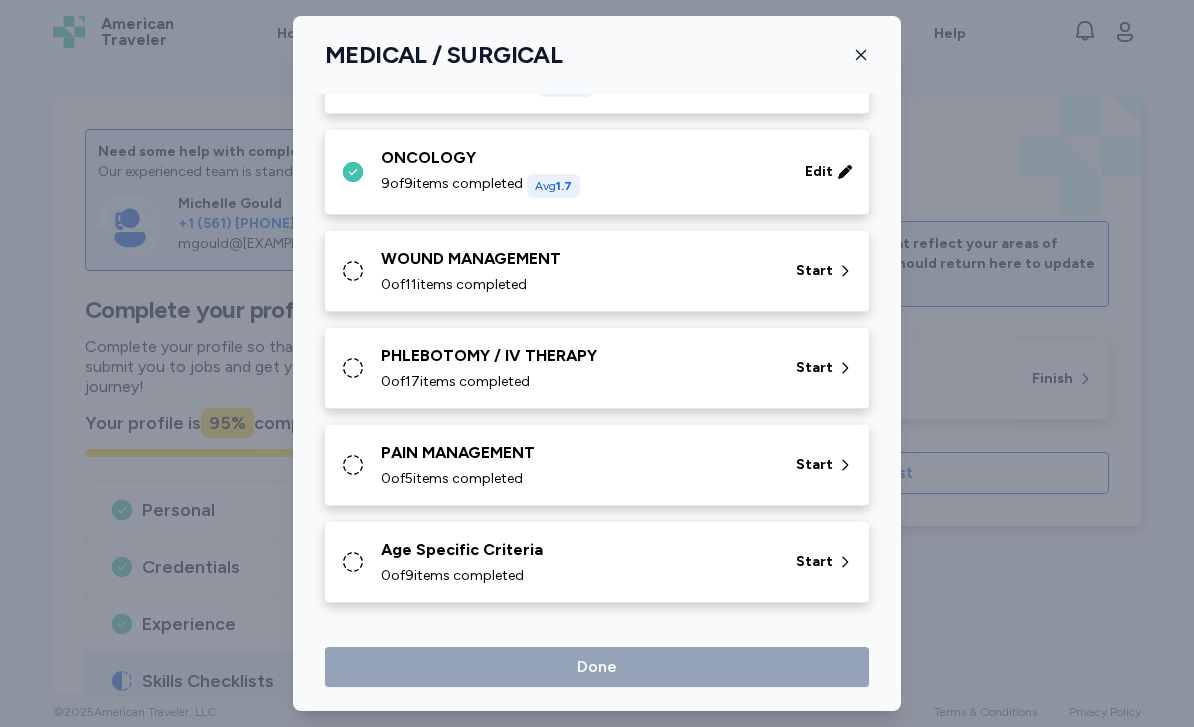 click on "Start" at bounding box center (824, 271) 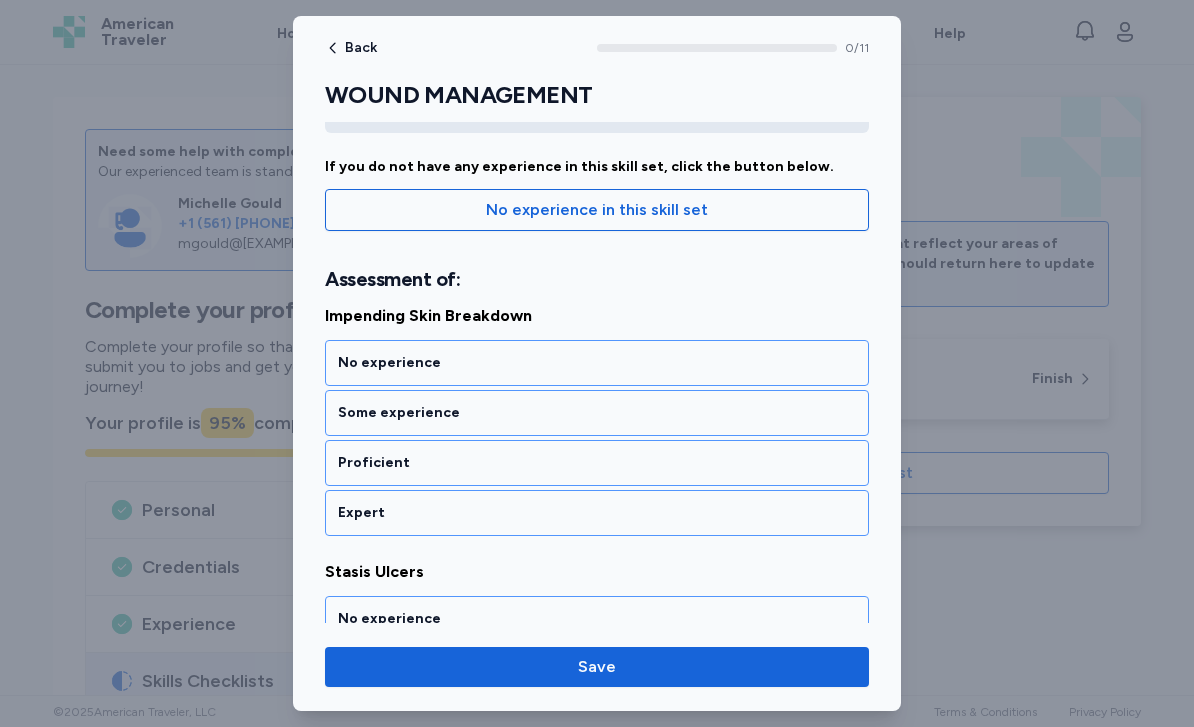 scroll, scrollTop: 162, scrollLeft: 0, axis: vertical 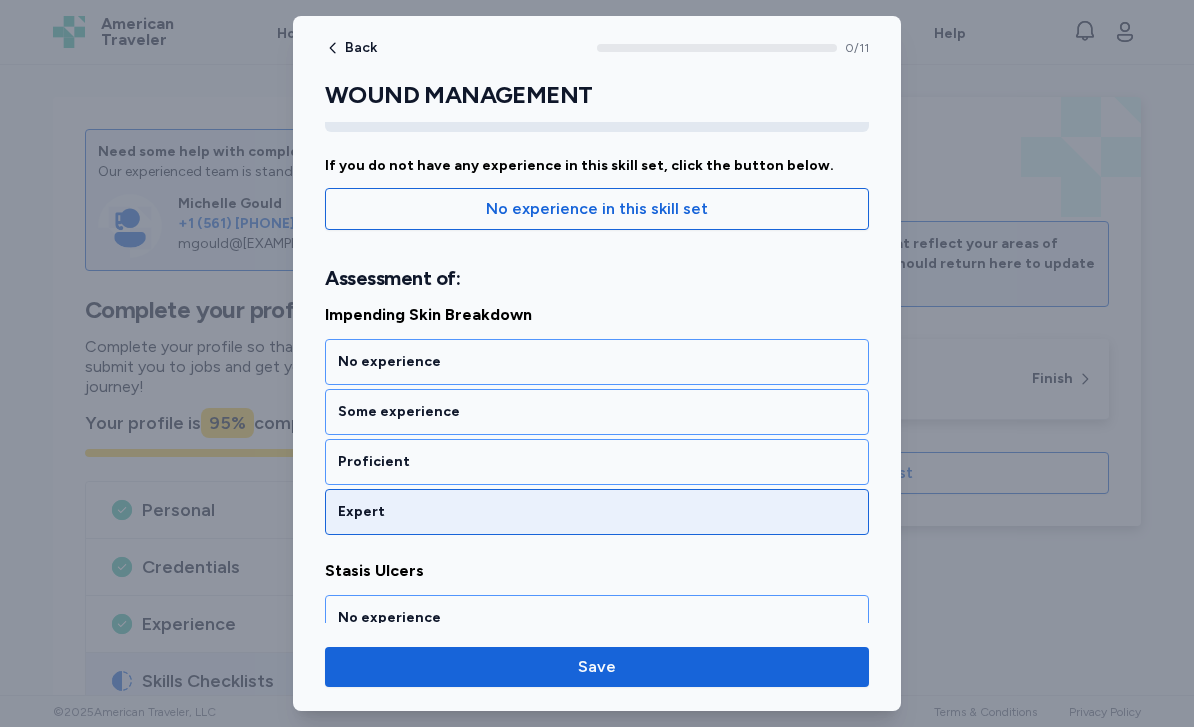click on "Expert" at bounding box center (597, 512) 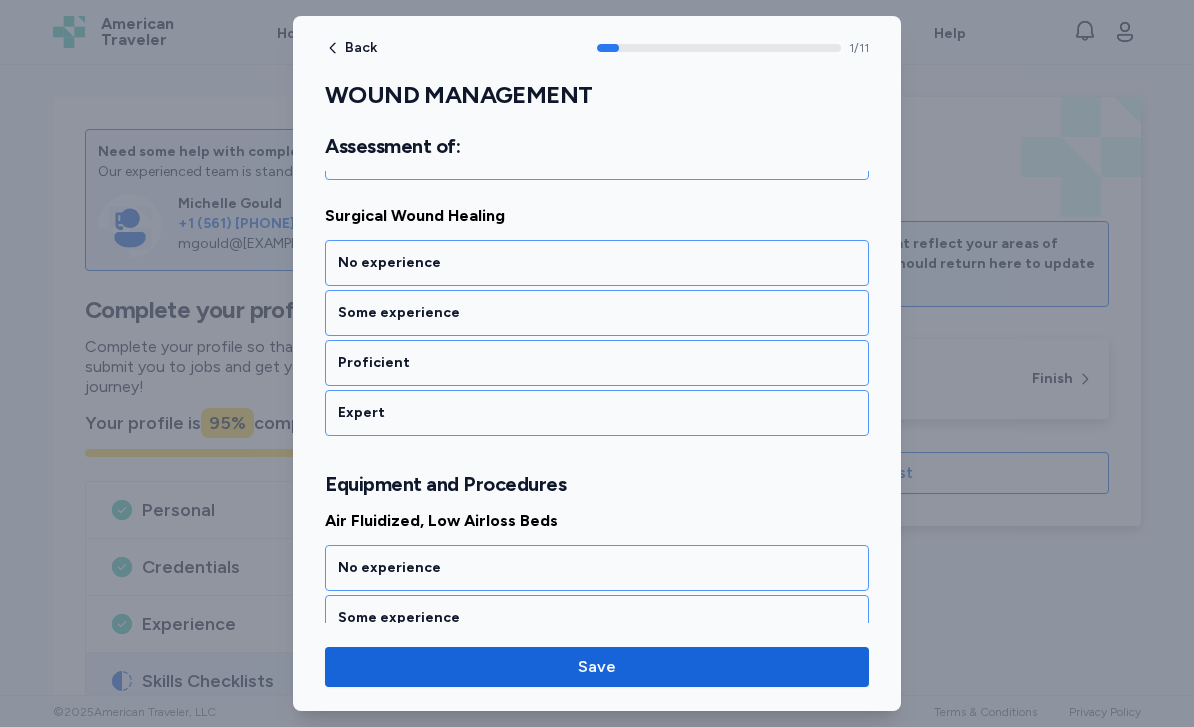 scroll, scrollTop: 773, scrollLeft: 0, axis: vertical 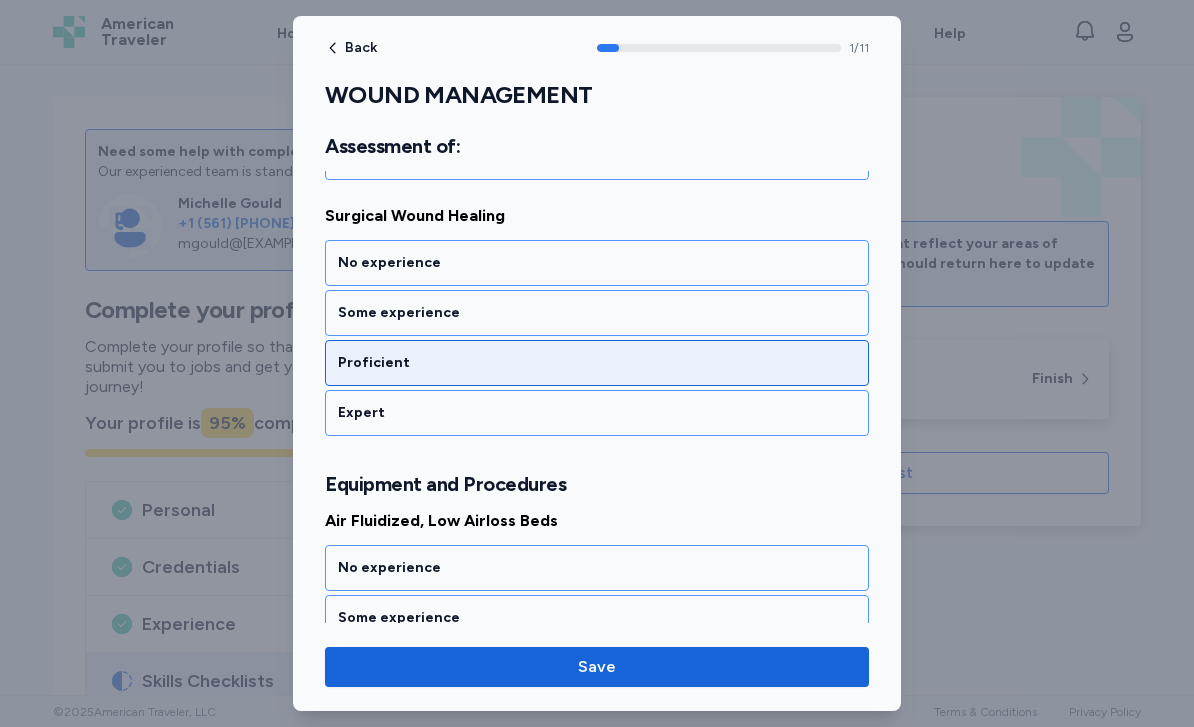 click on "Proficient" at bounding box center (597, 363) 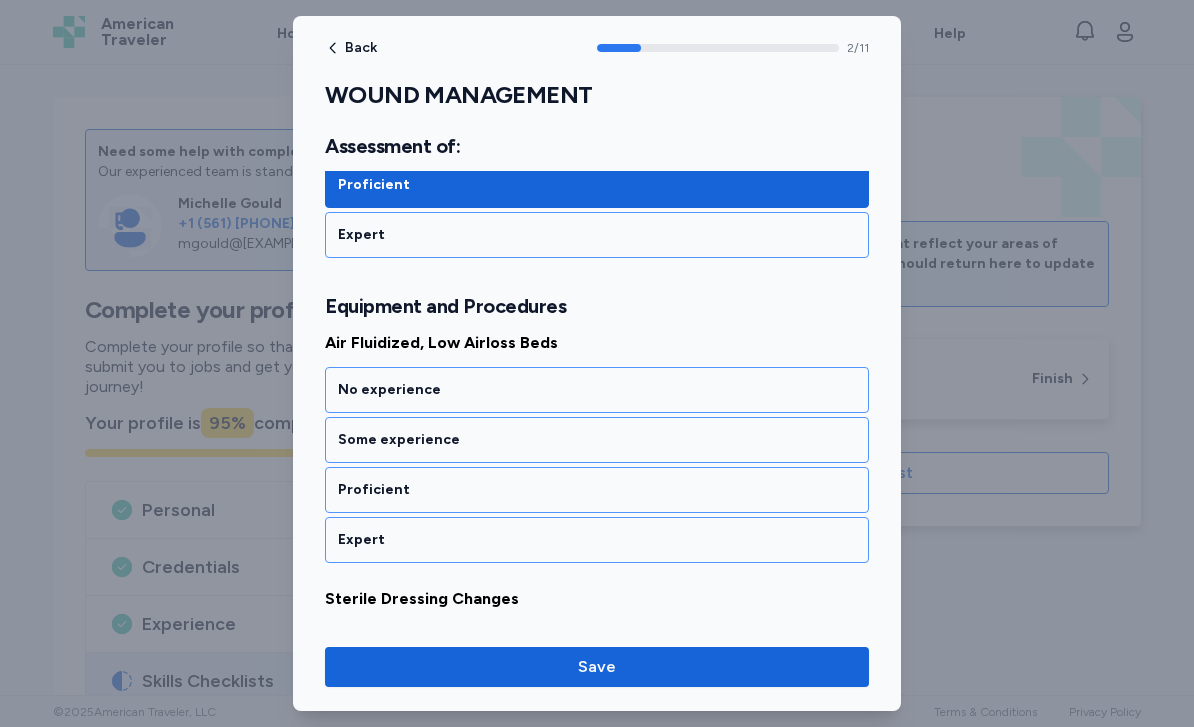 scroll, scrollTop: 1001, scrollLeft: 0, axis: vertical 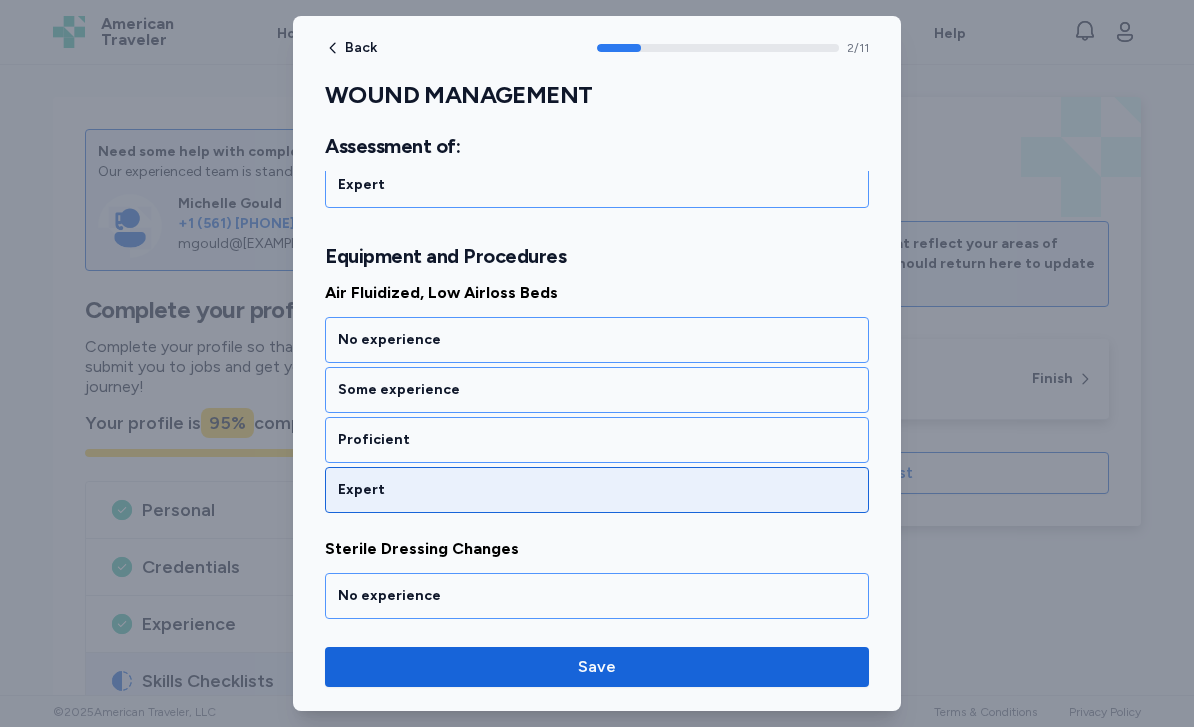 click on "Expert" at bounding box center (597, 490) 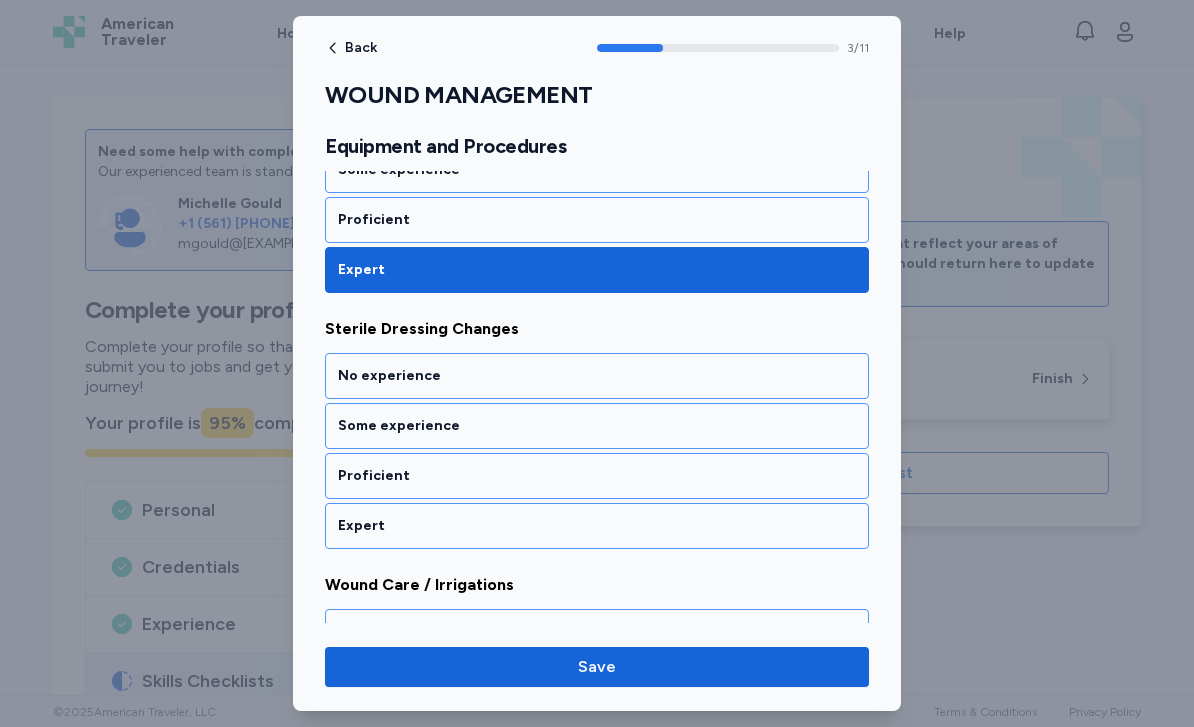 scroll, scrollTop: 1257, scrollLeft: 0, axis: vertical 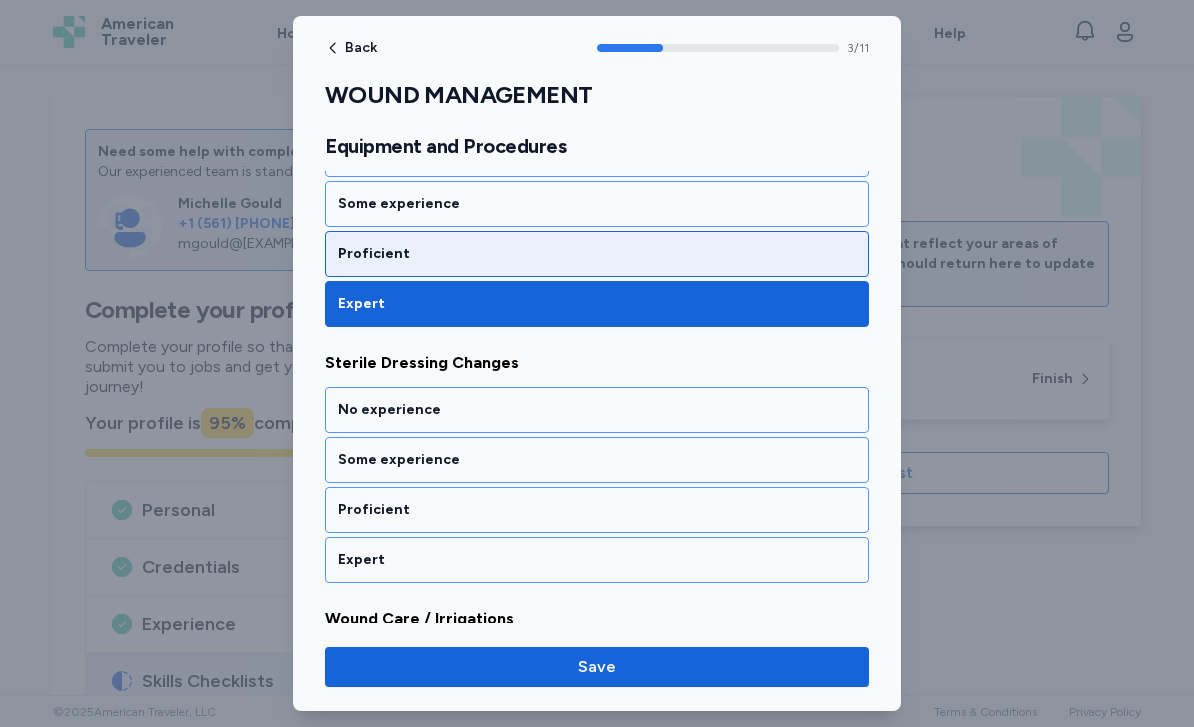 click on "Proficient" at bounding box center (597, 254) 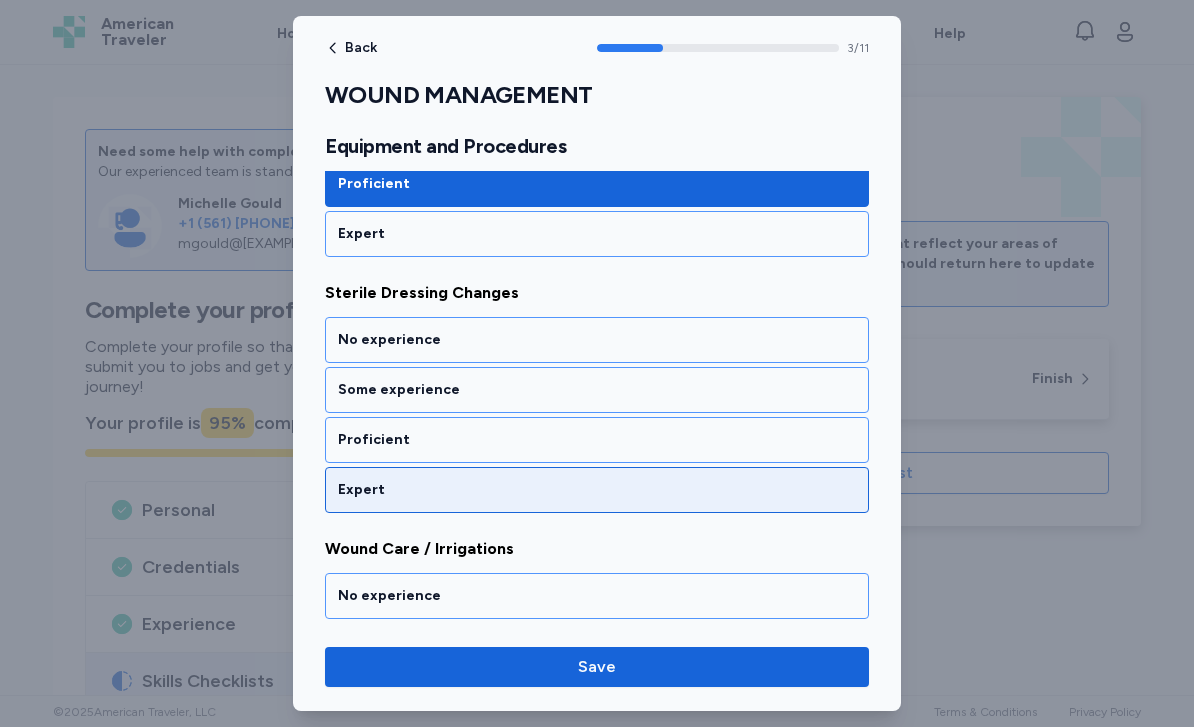click on "Expert" at bounding box center [597, 490] 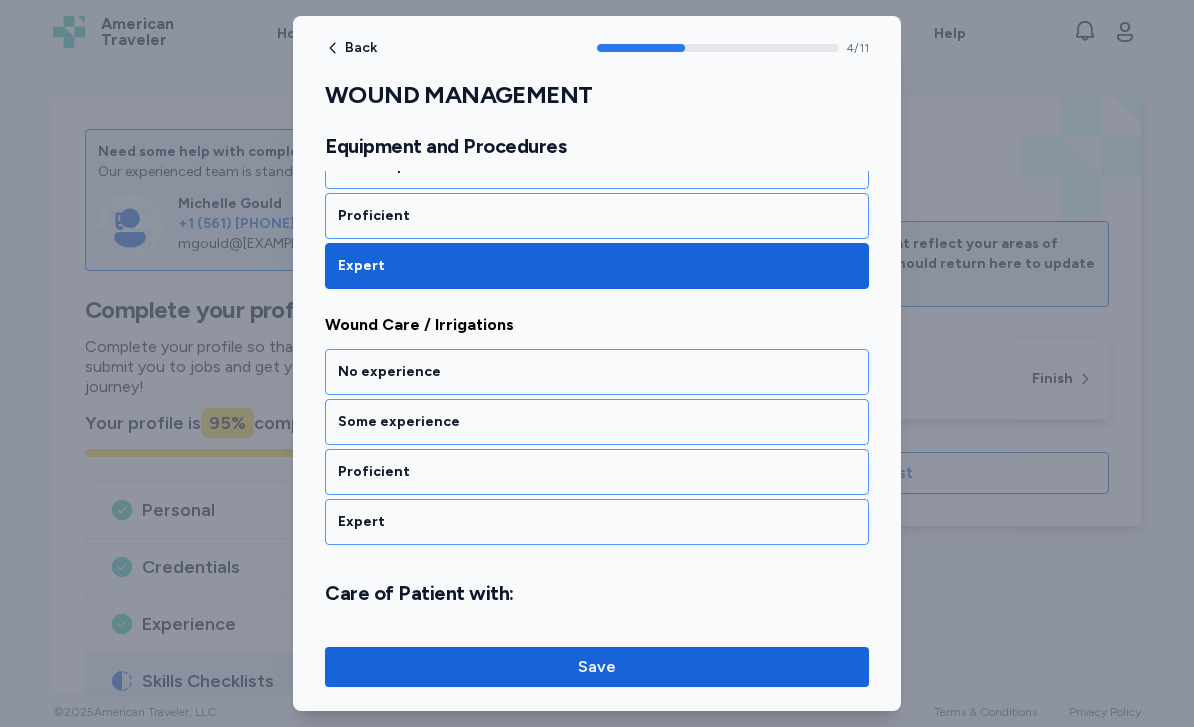 scroll, scrollTop: 1513, scrollLeft: 0, axis: vertical 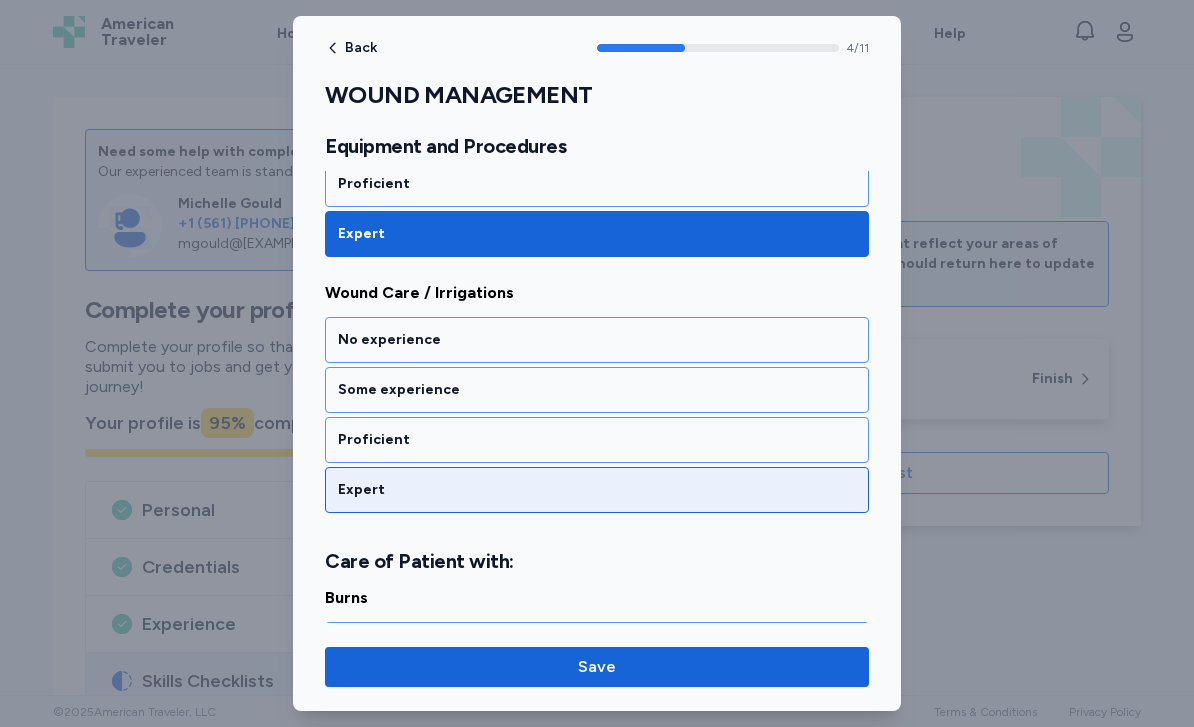click on "Expert" at bounding box center [597, 490] 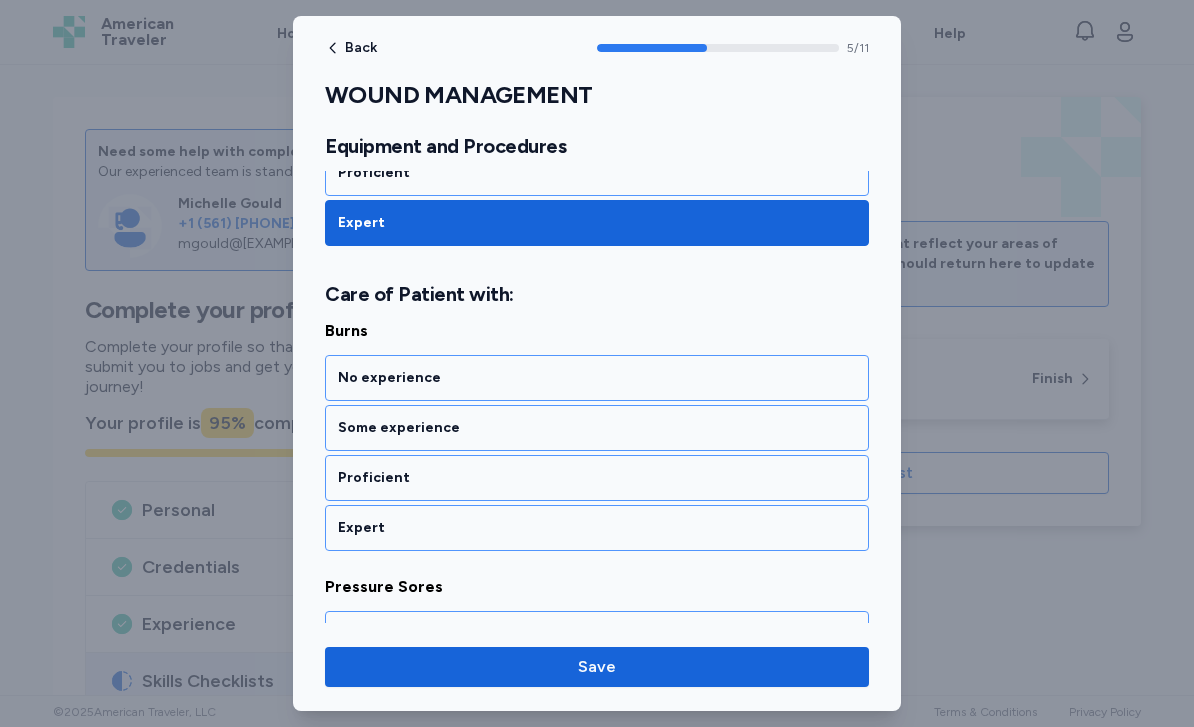 scroll, scrollTop: 1818, scrollLeft: 0, axis: vertical 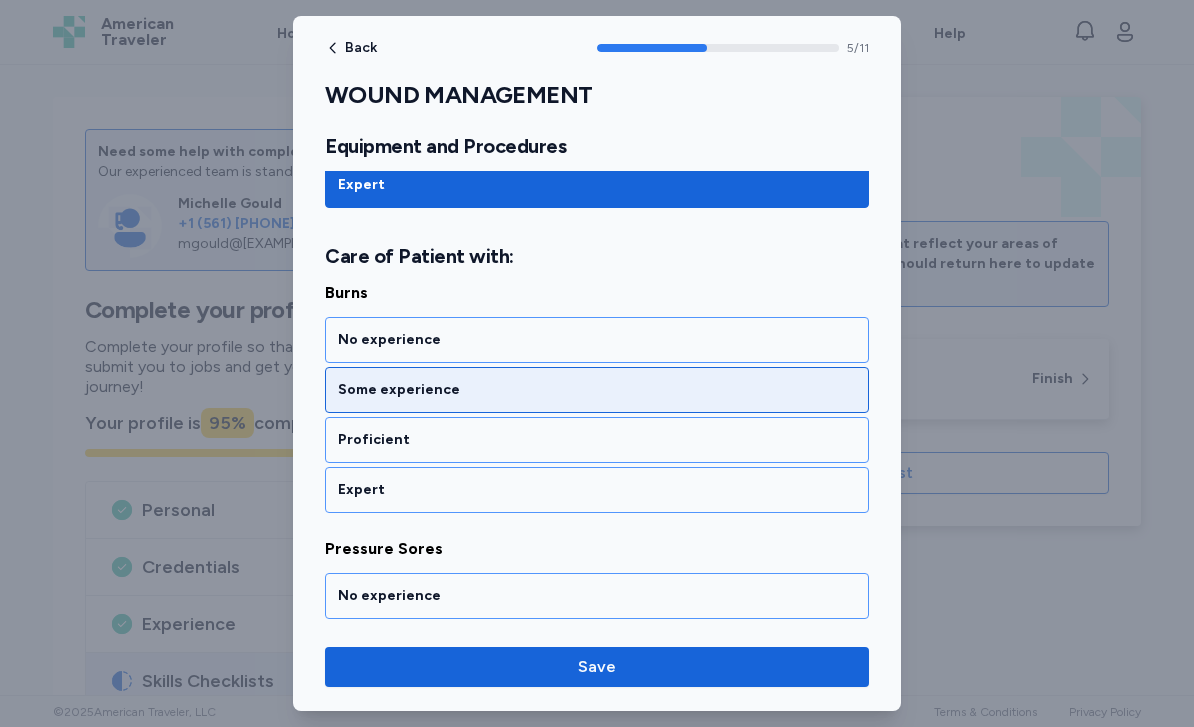 click on "Some experience" at bounding box center [597, 390] 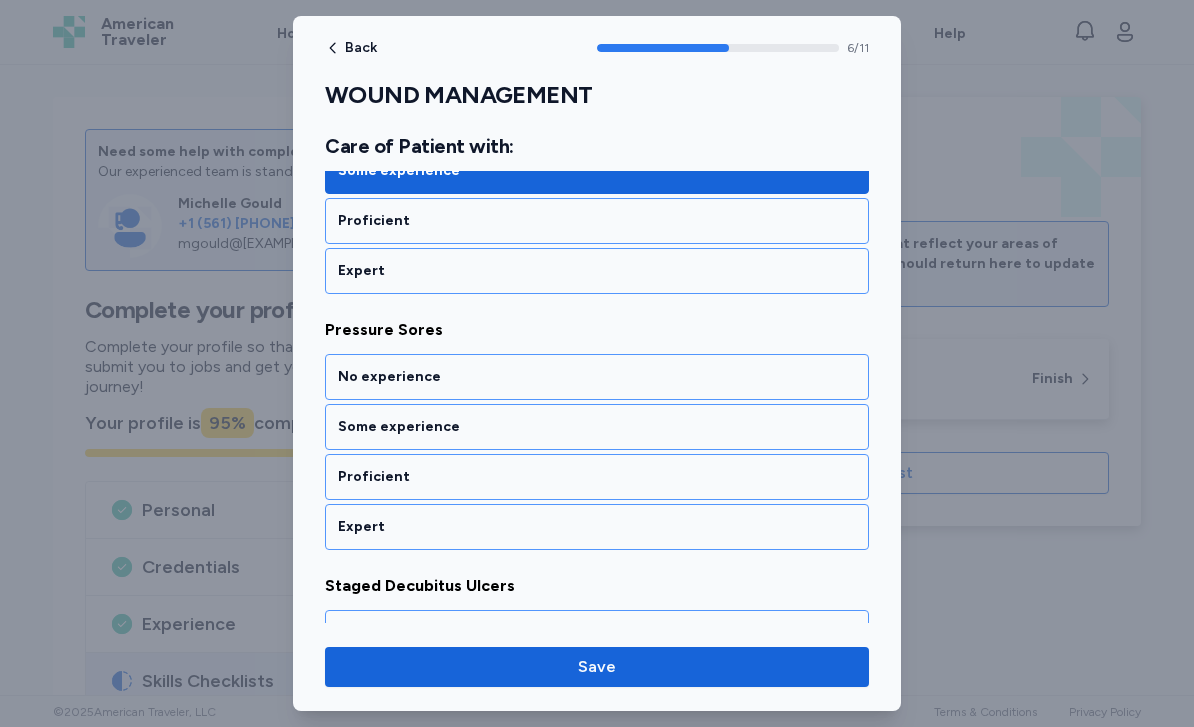 scroll, scrollTop: 2074, scrollLeft: 0, axis: vertical 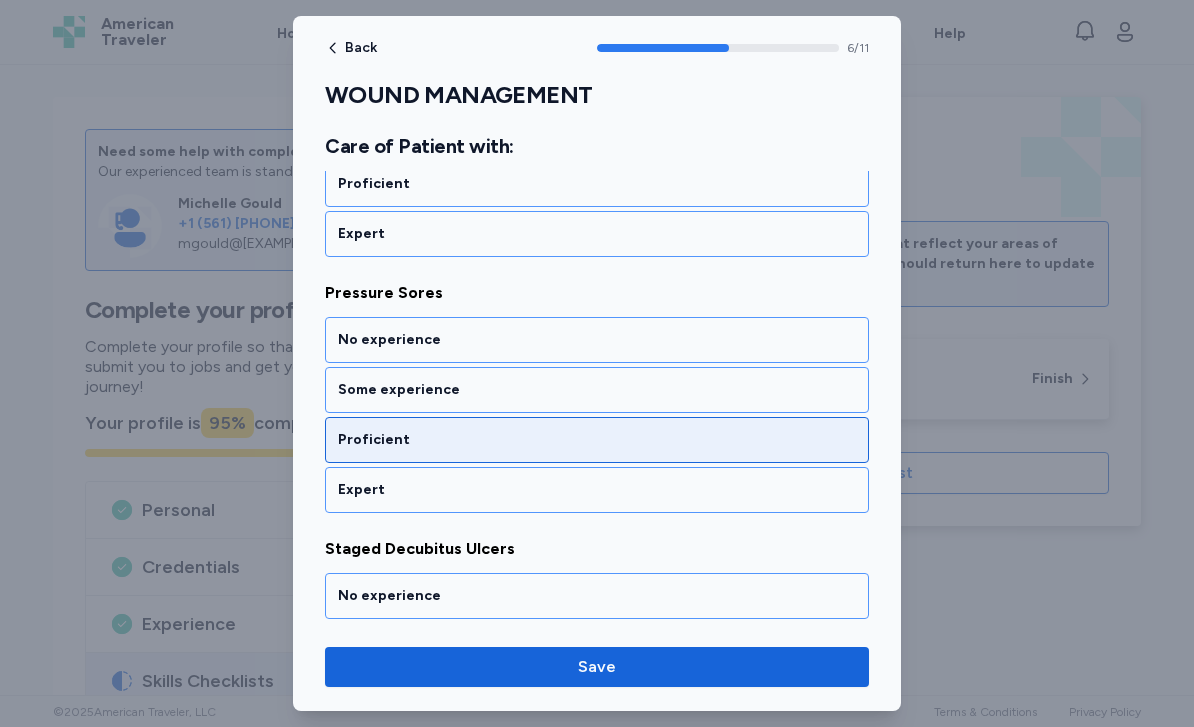 click on "Proficient" at bounding box center (597, 440) 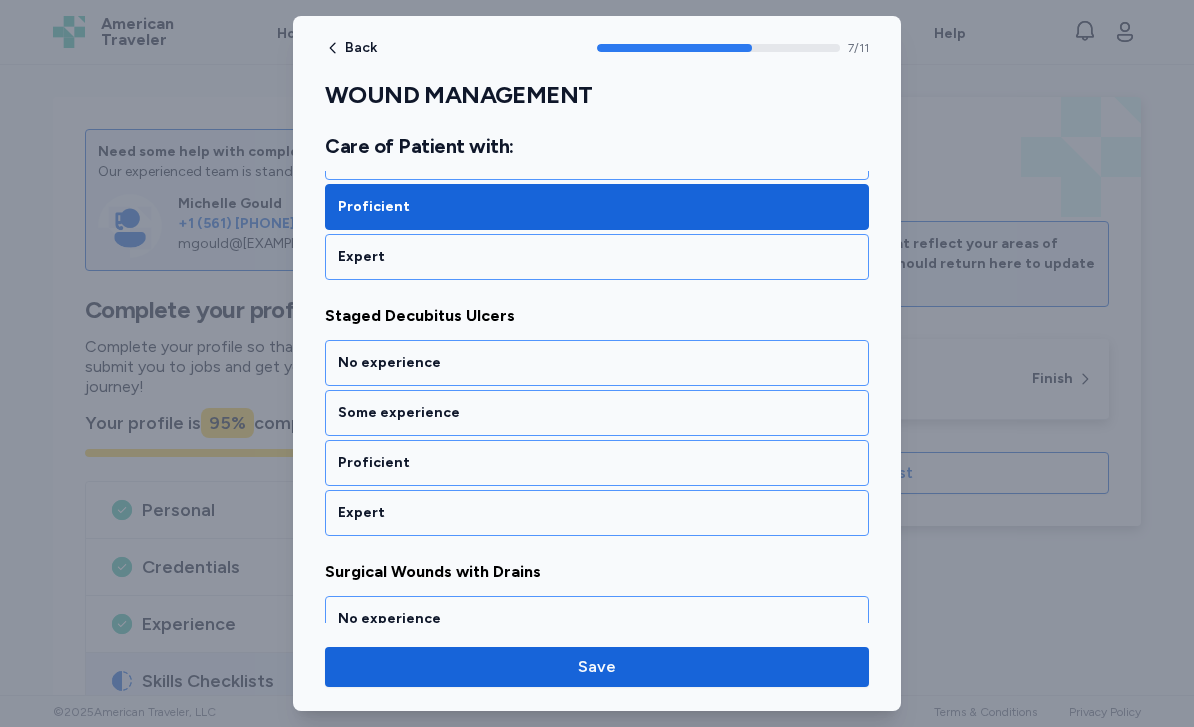 scroll, scrollTop: 2330, scrollLeft: 0, axis: vertical 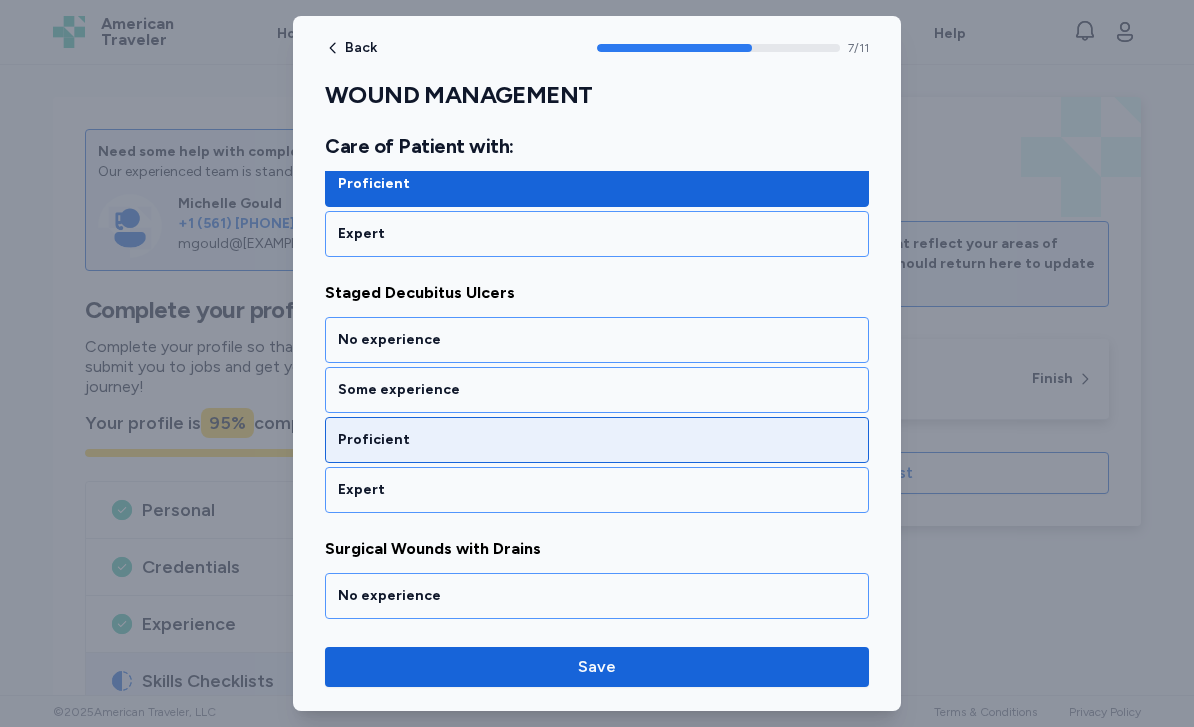 click on "Proficient" at bounding box center (597, 440) 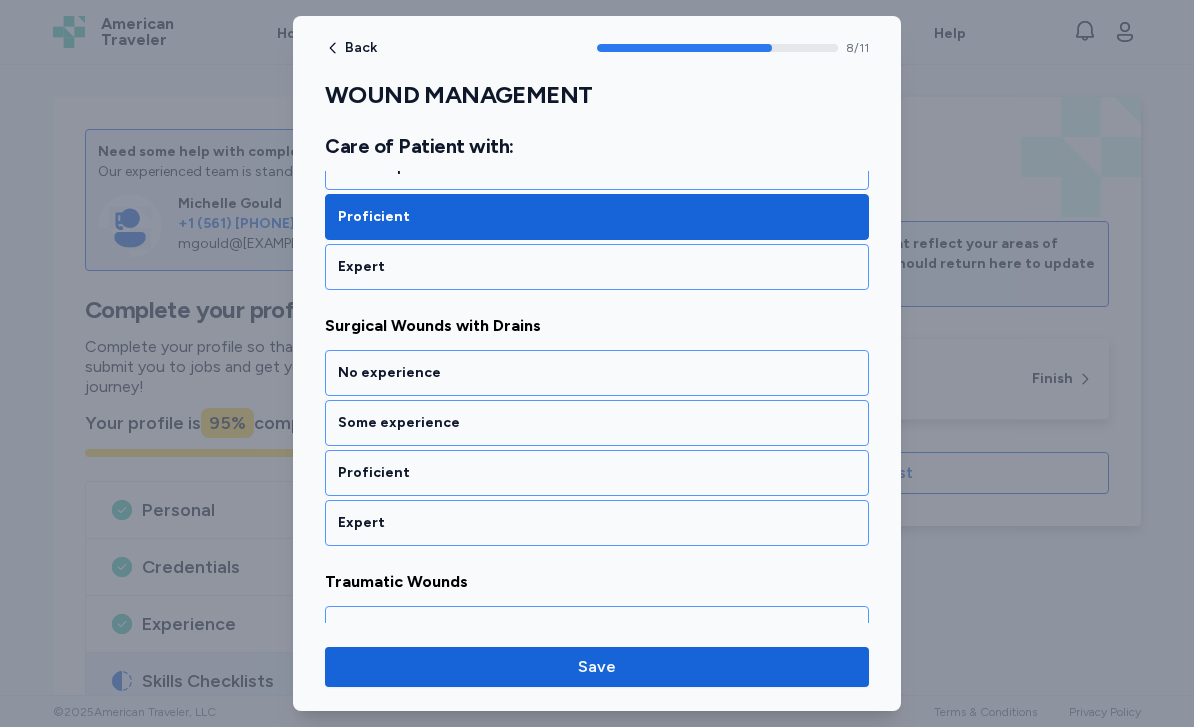 scroll, scrollTop: 2586, scrollLeft: 0, axis: vertical 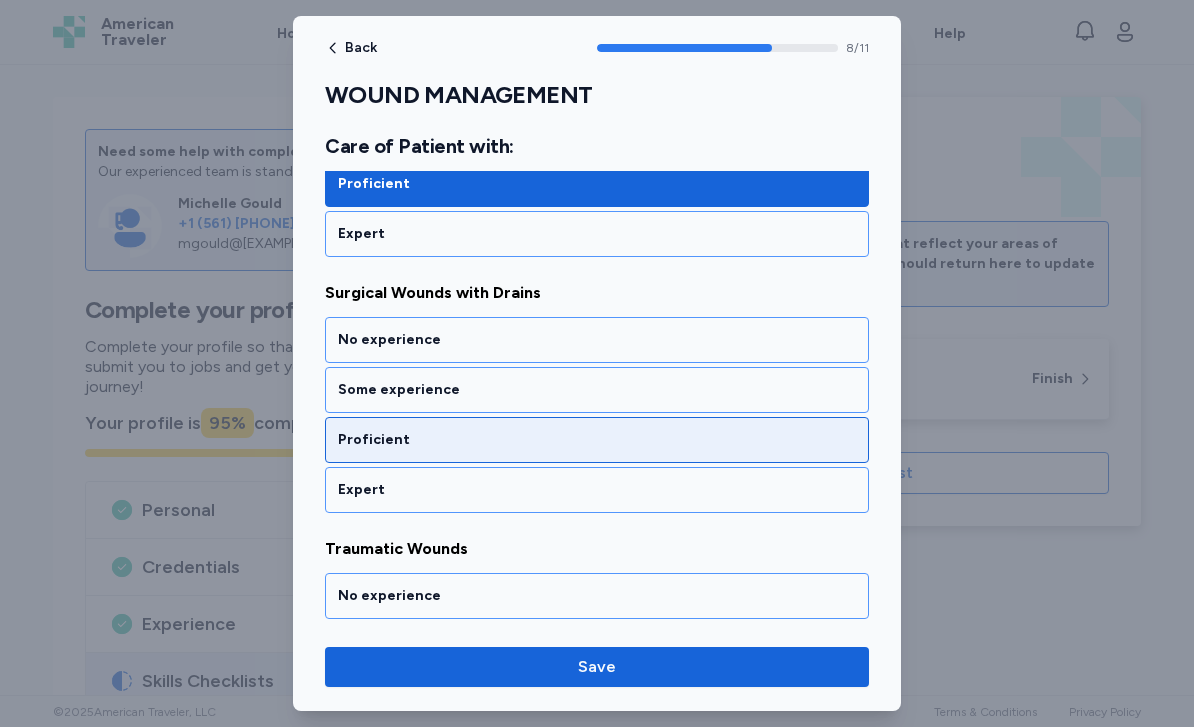 click on "Proficient" at bounding box center [597, 440] 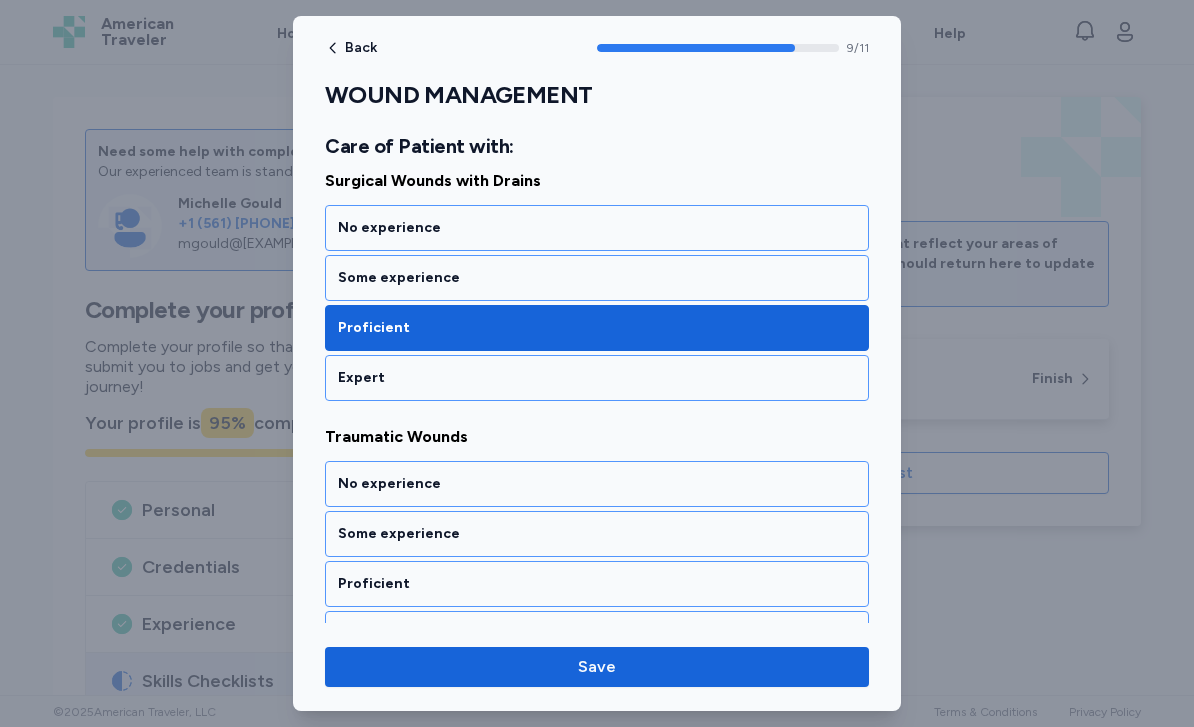 scroll, scrollTop: 2736, scrollLeft: 0, axis: vertical 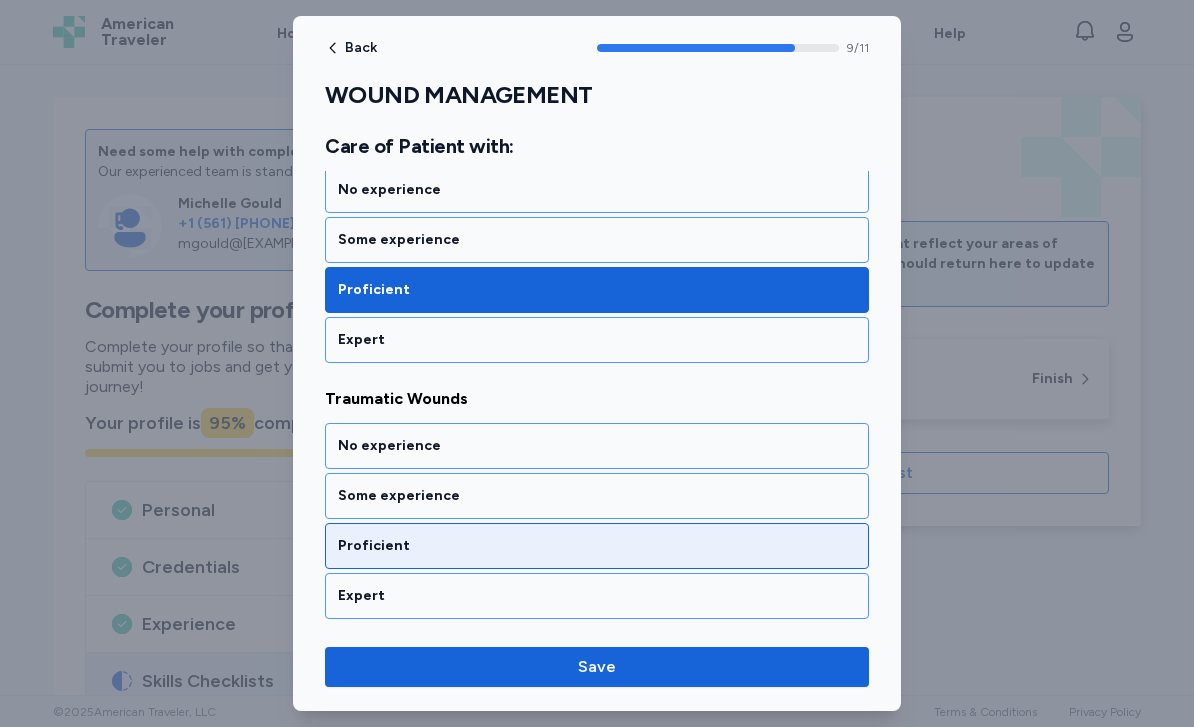 click on "Proficient" at bounding box center [597, 546] 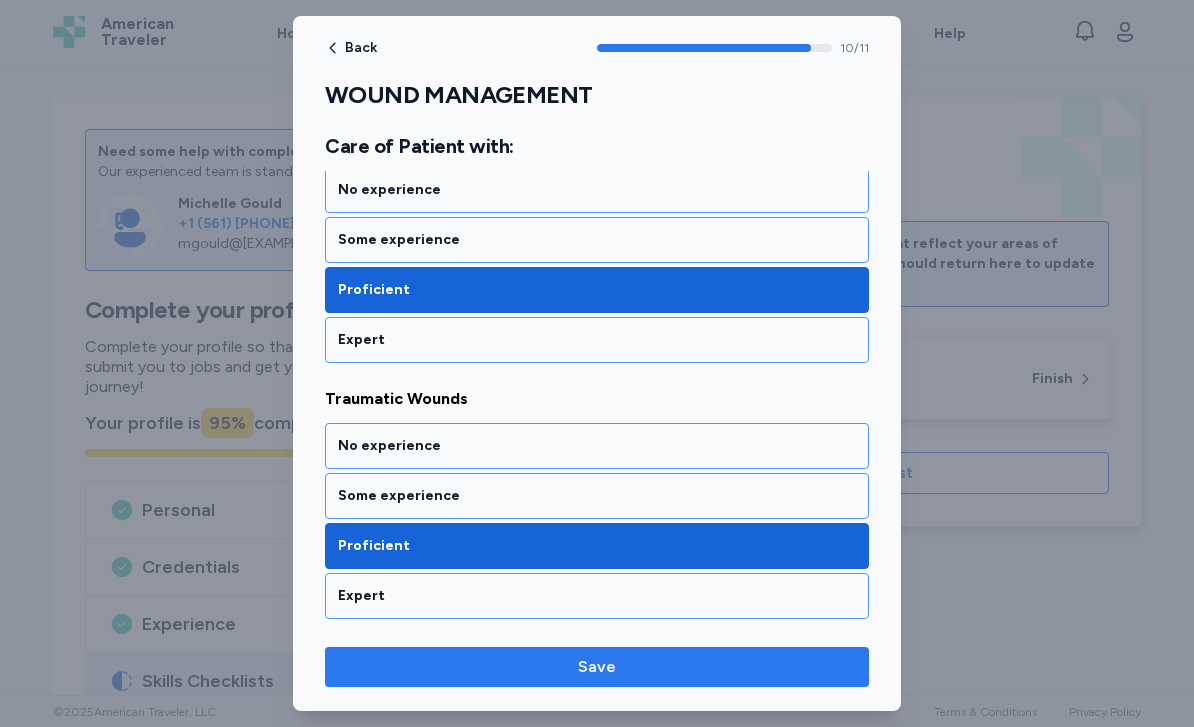 click on "Save" at bounding box center [597, 667] 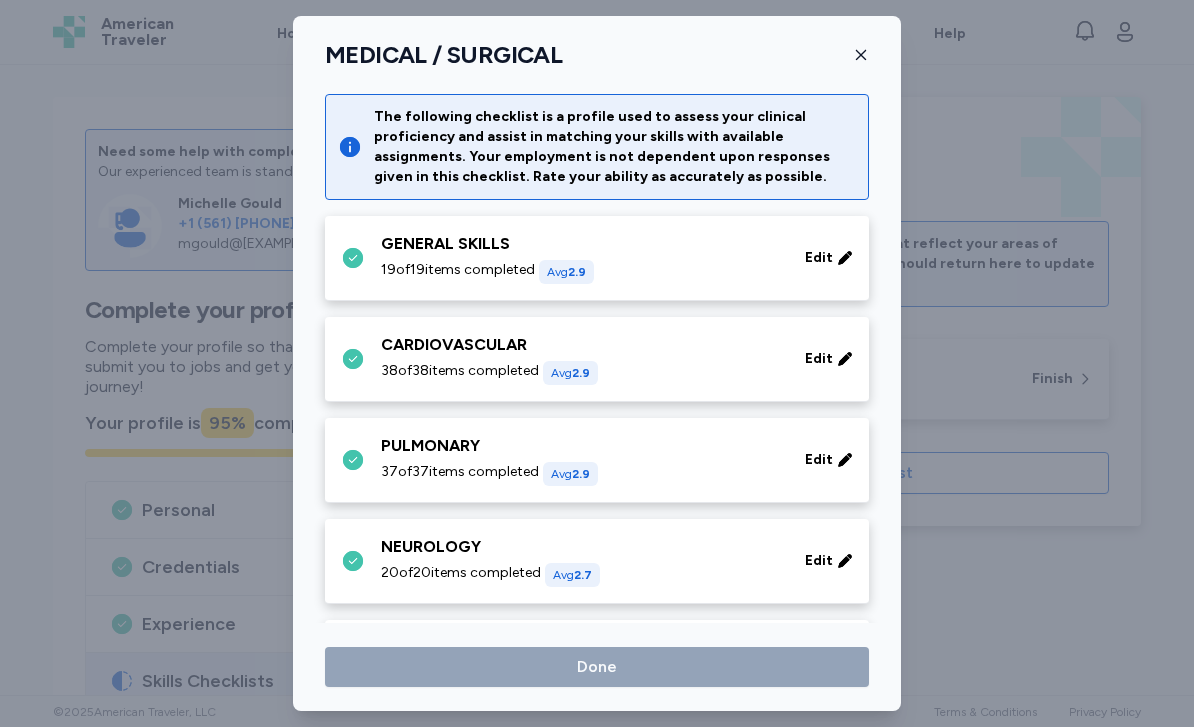 scroll, scrollTop: 995, scrollLeft: 0, axis: vertical 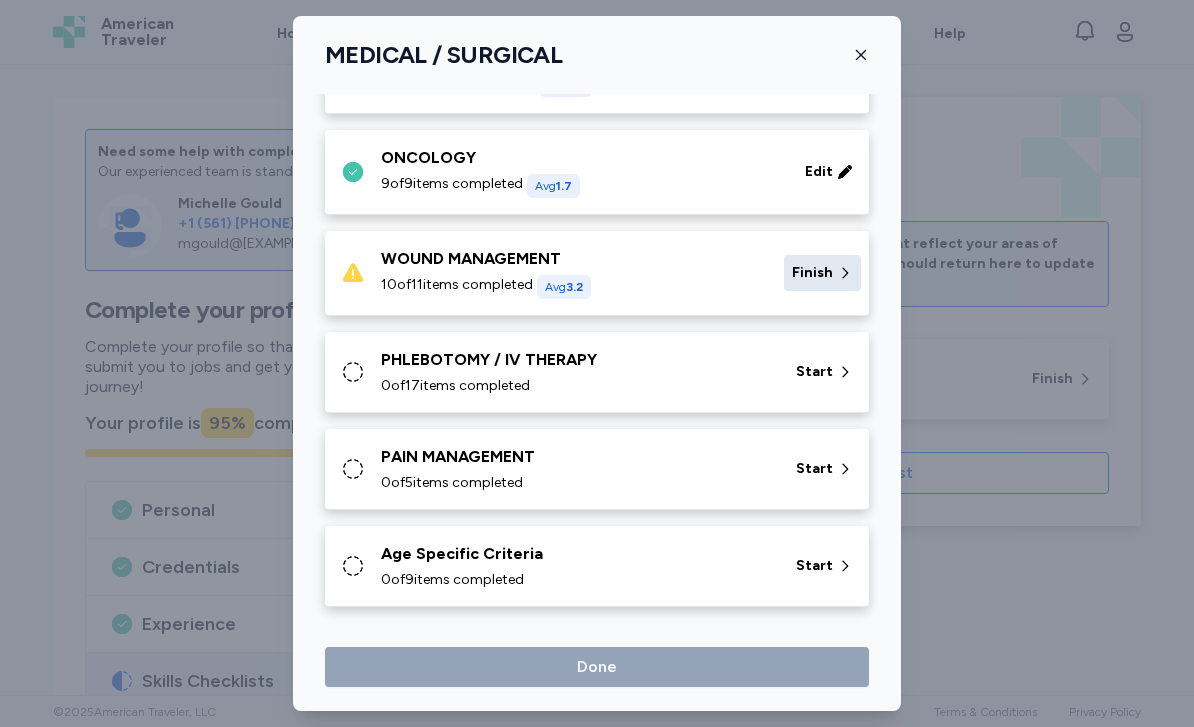 click on "Finish" at bounding box center (822, 273) 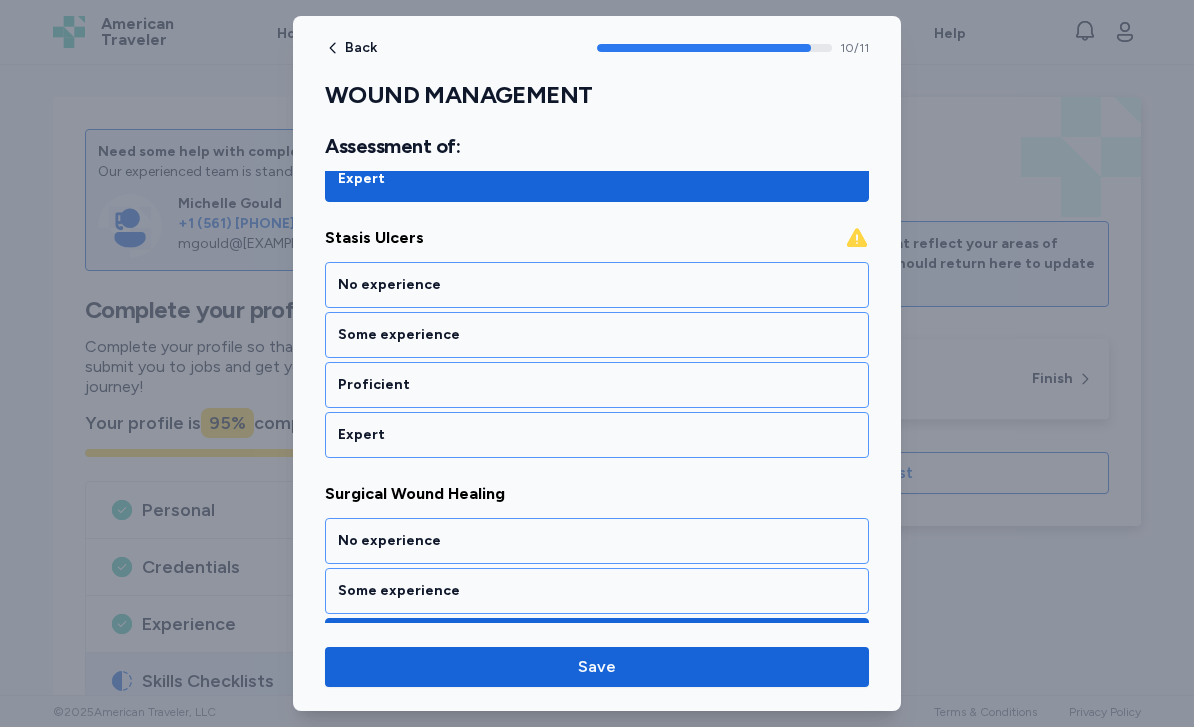 scroll, scrollTop: 495, scrollLeft: 0, axis: vertical 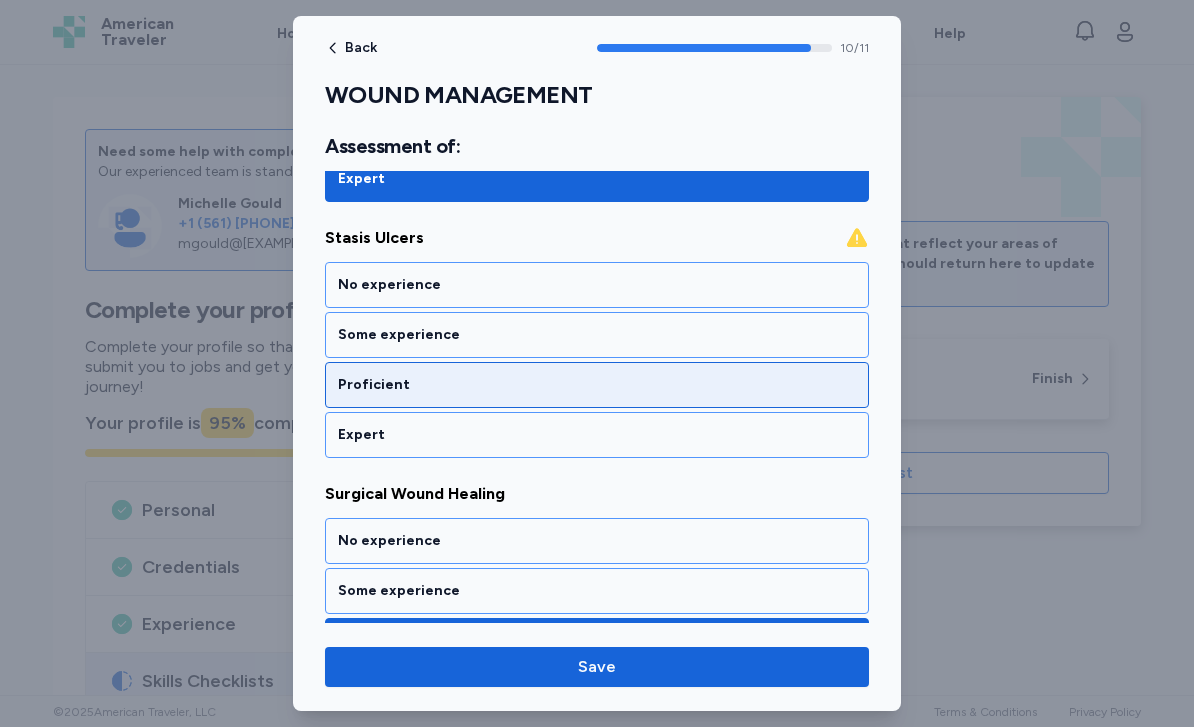 click on "Proficient" at bounding box center [597, 385] 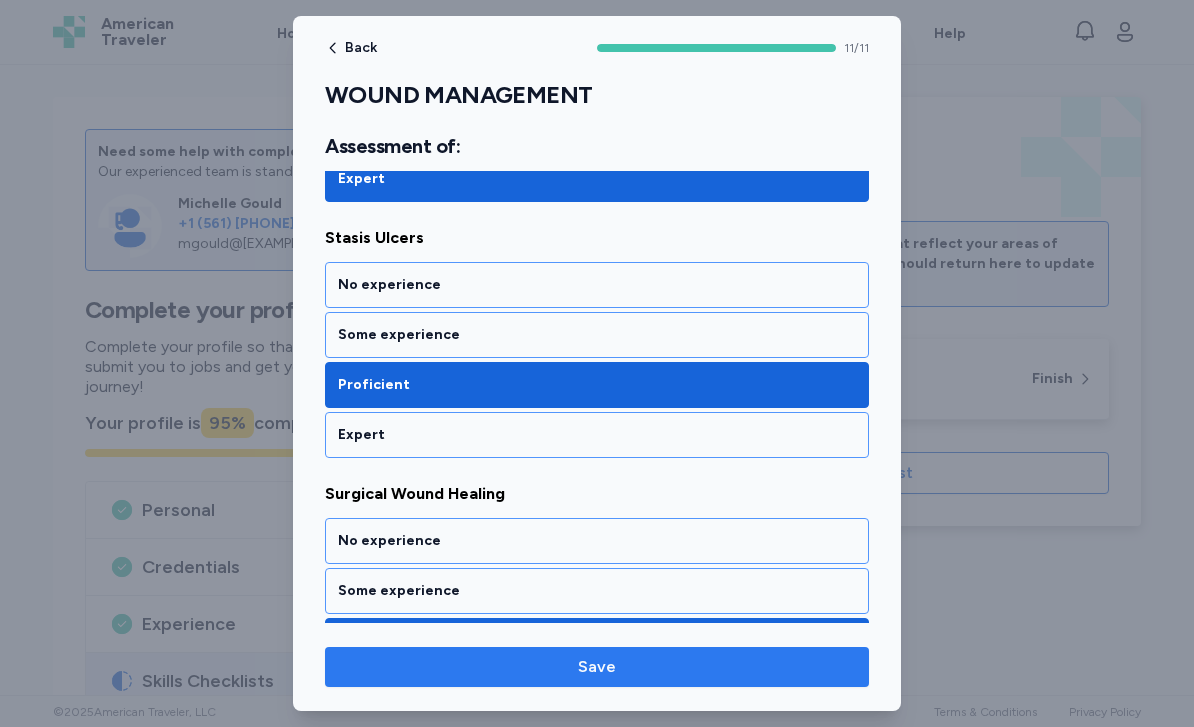 click on "Save" at bounding box center (597, 667) 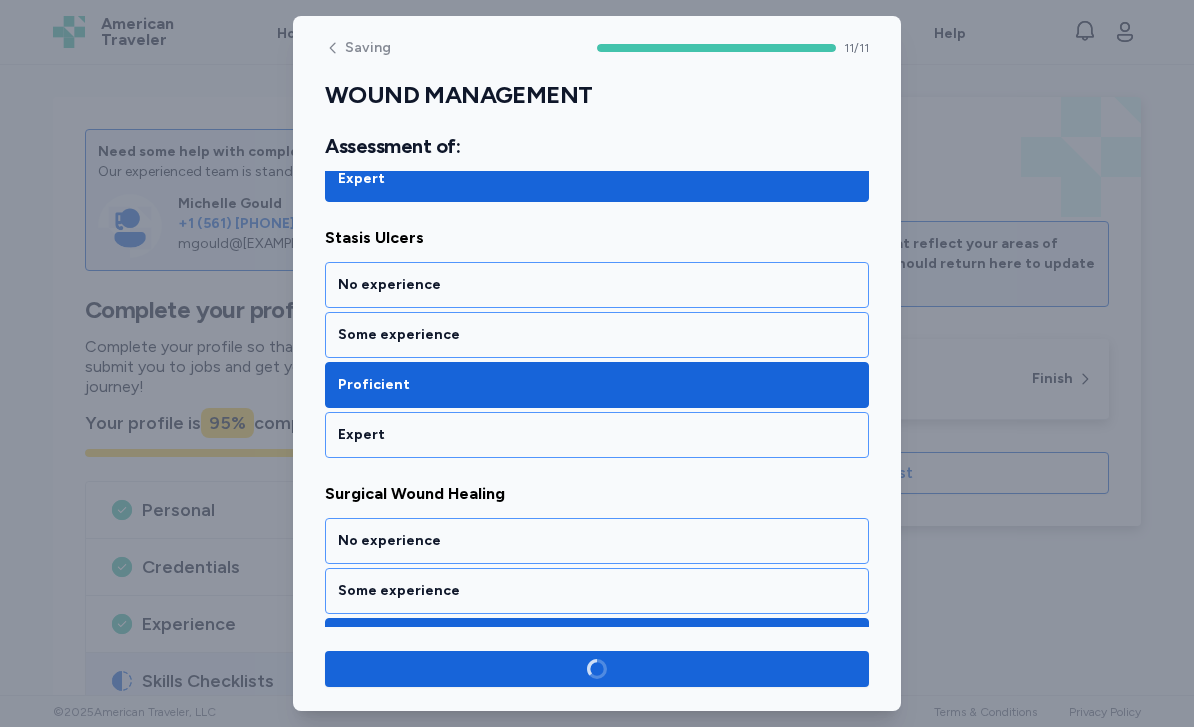 scroll, scrollTop: 495, scrollLeft: 0, axis: vertical 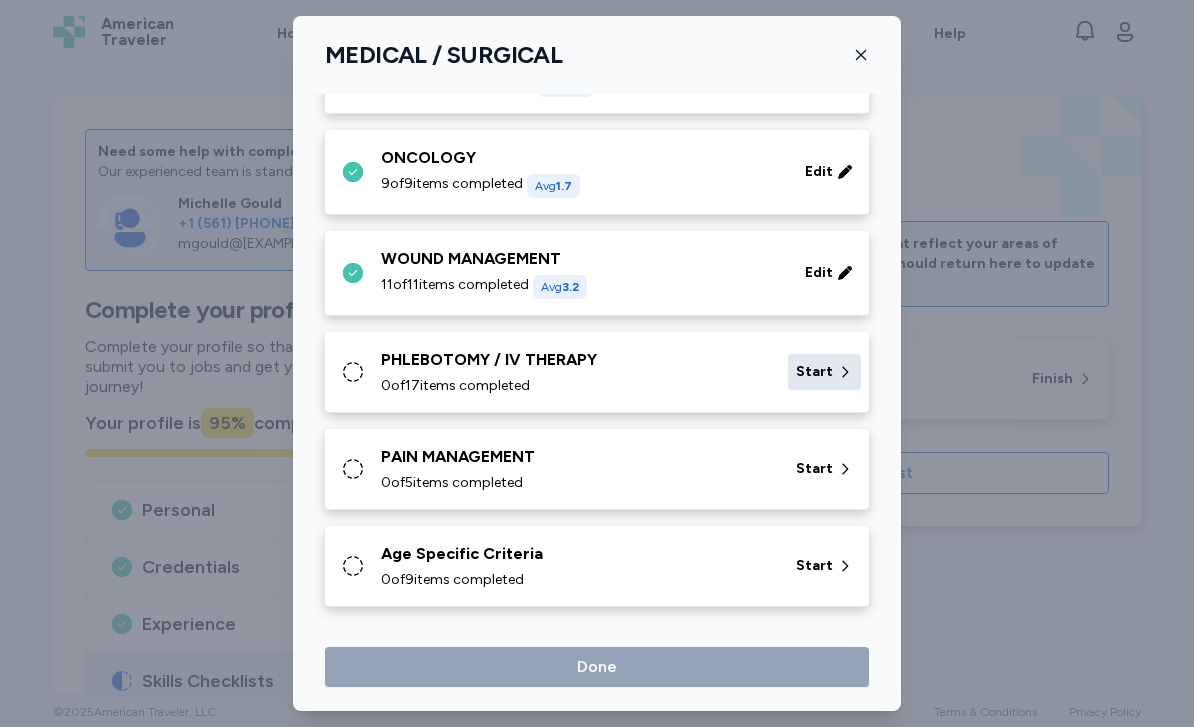 click on "Start" at bounding box center [814, 372] 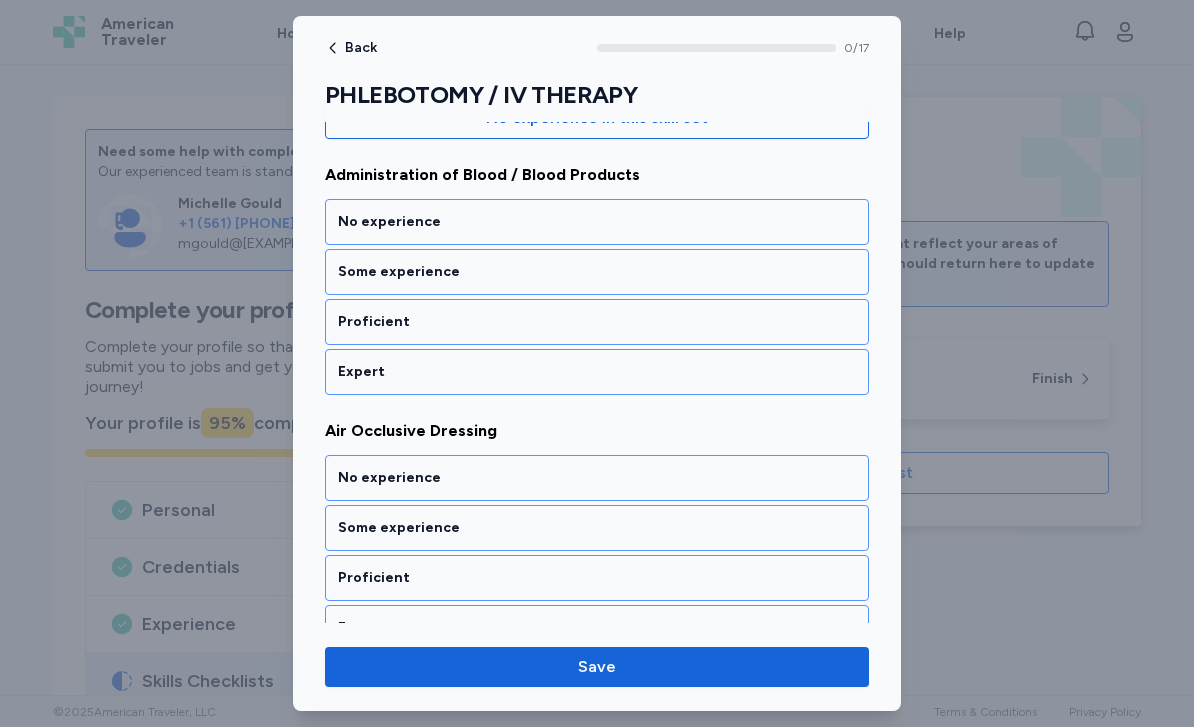 scroll, scrollTop: 267, scrollLeft: 0, axis: vertical 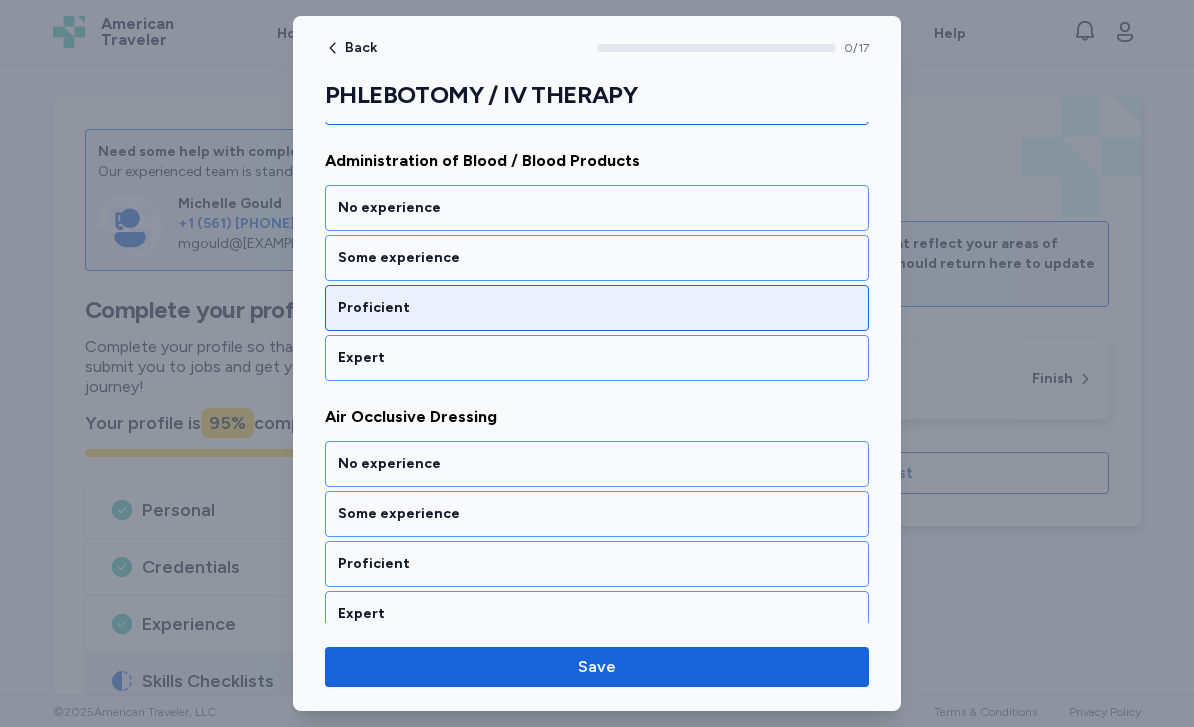 click on "Proficient" at bounding box center [597, 308] 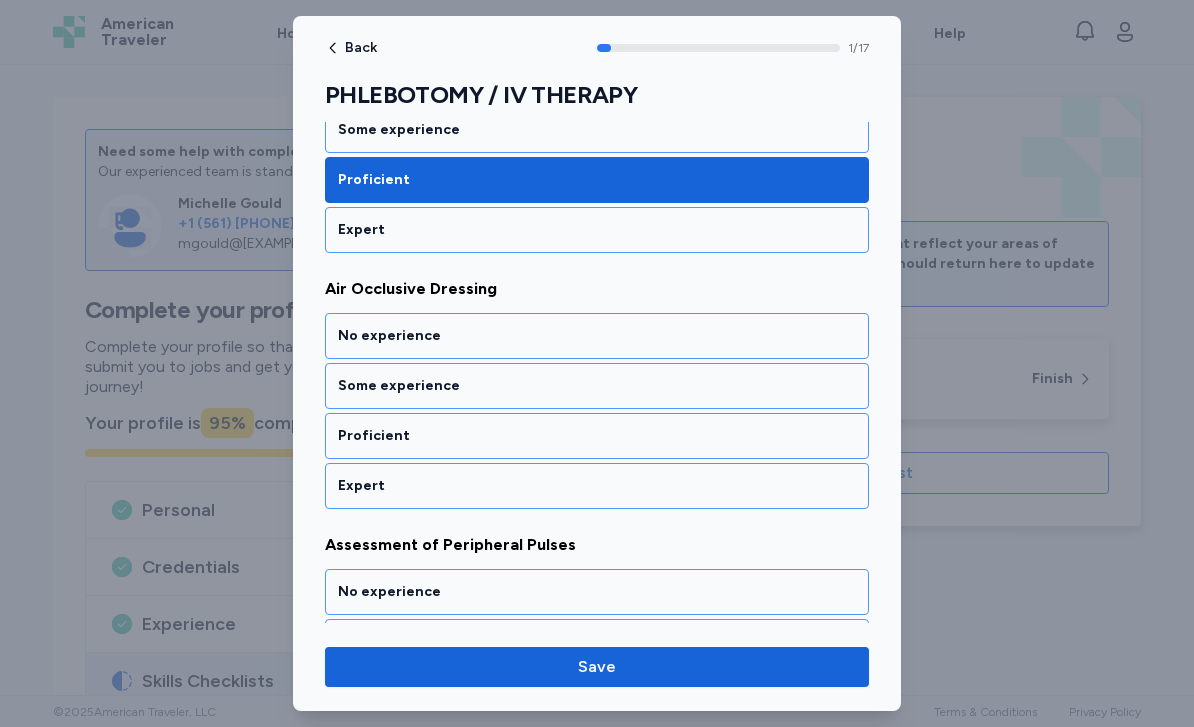 scroll, scrollTop: 416, scrollLeft: 0, axis: vertical 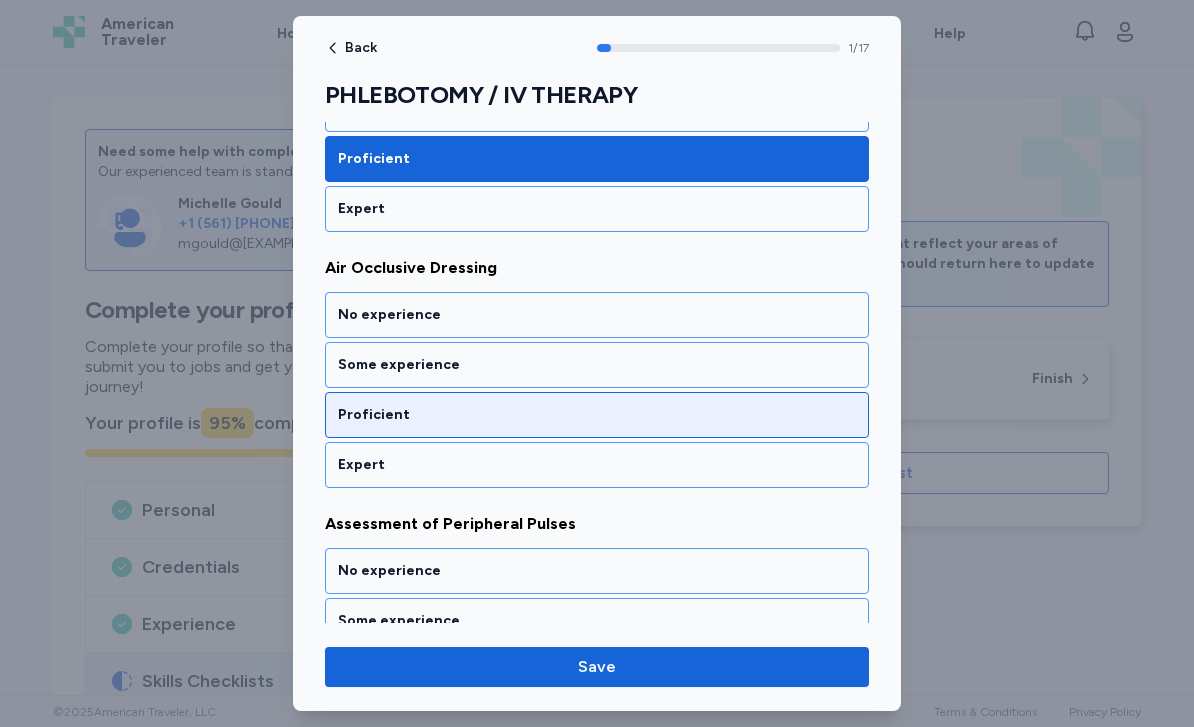 click on "Proficient" at bounding box center [597, 415] 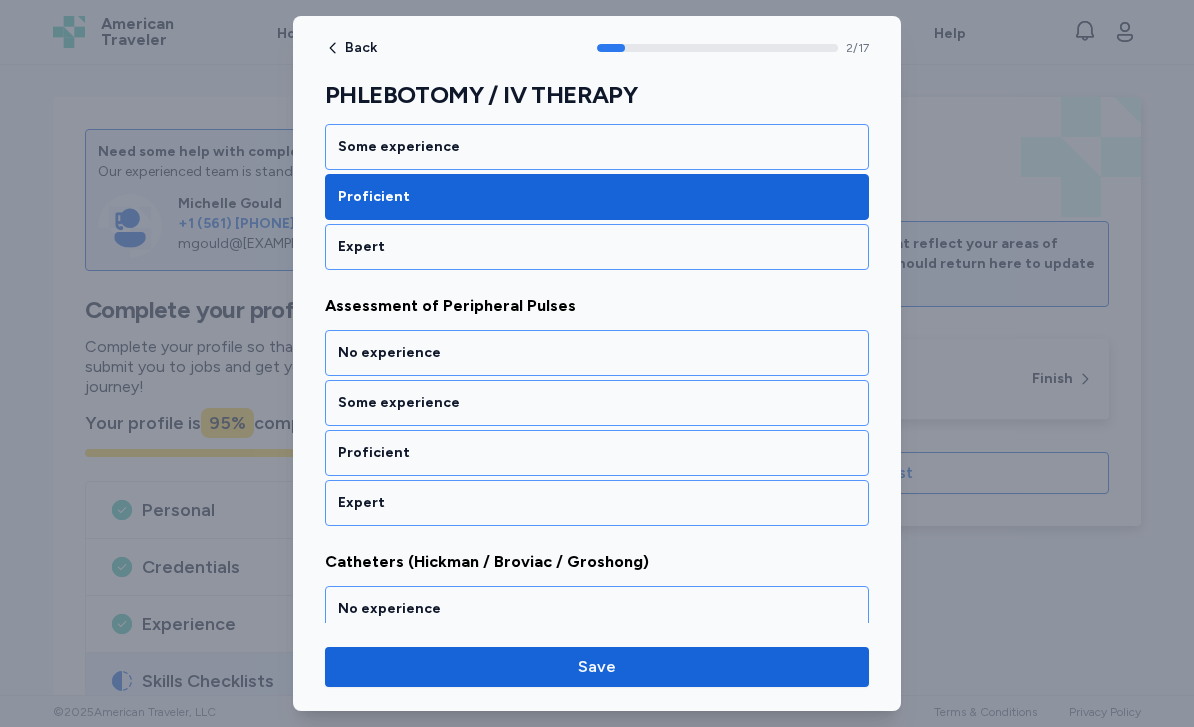 scroll, scrollTop: 672, scrollLeft: 0, axis: vertical 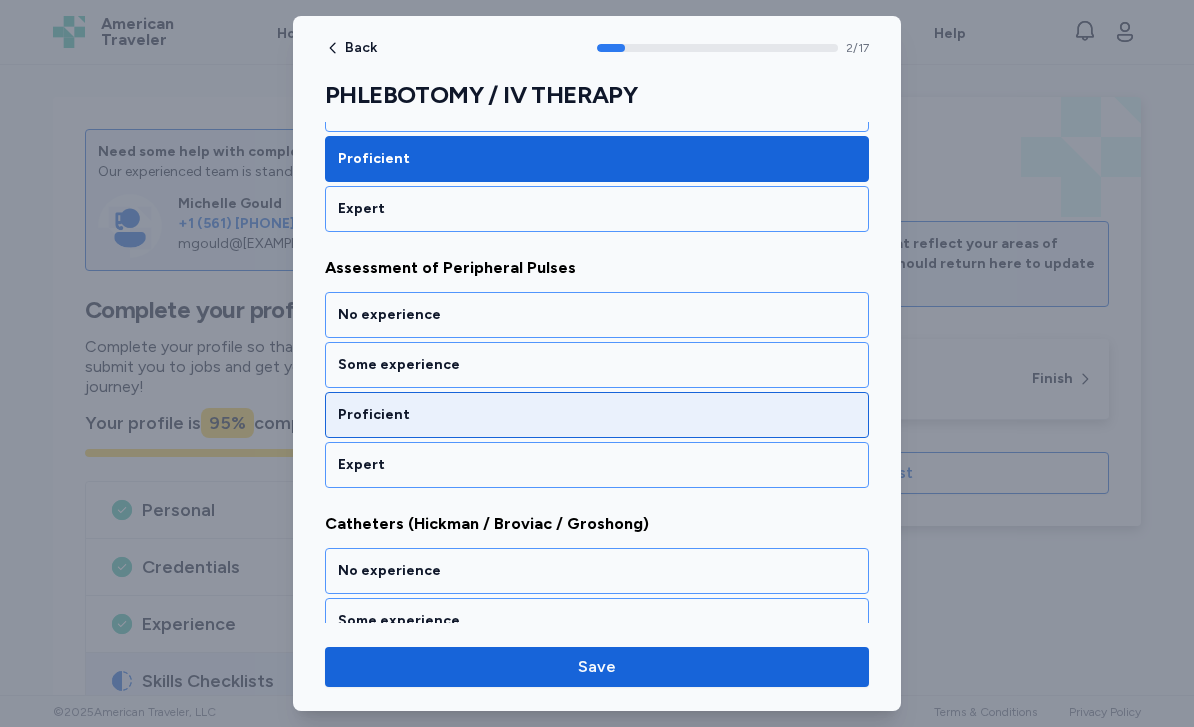 click on "Proficient" at bounding box center (597, 415) 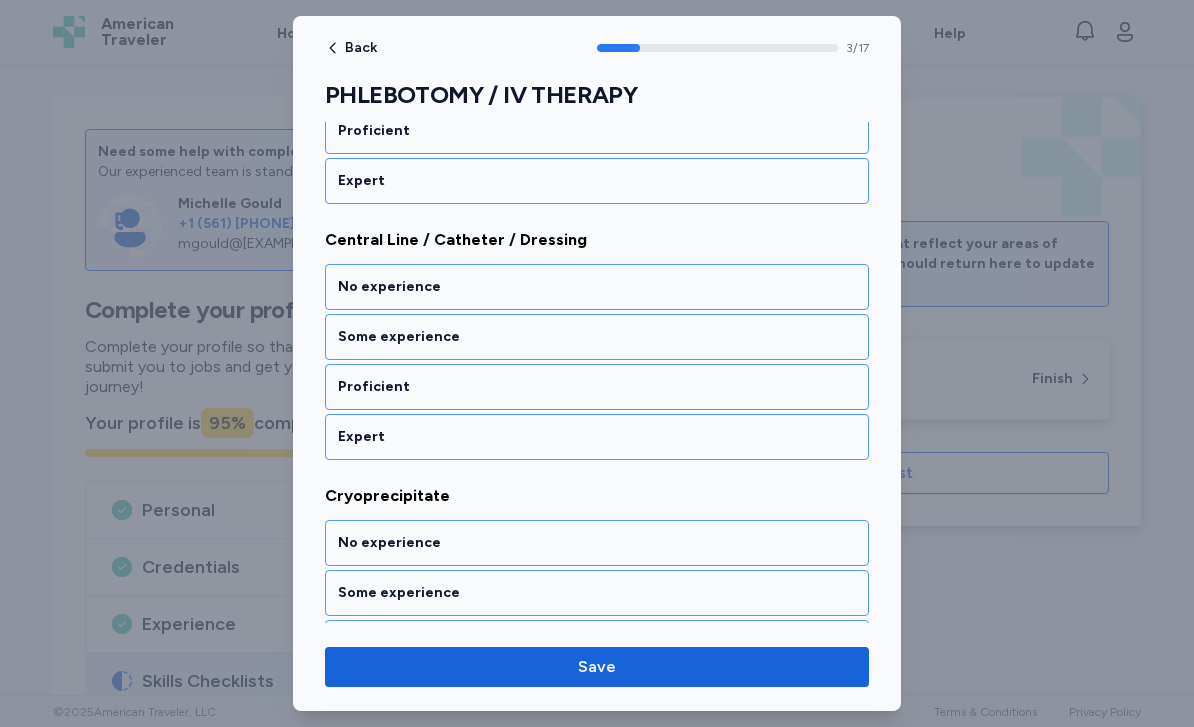 scroll, scrollTop: 1209, scrollLeft: 0, axis: vertical 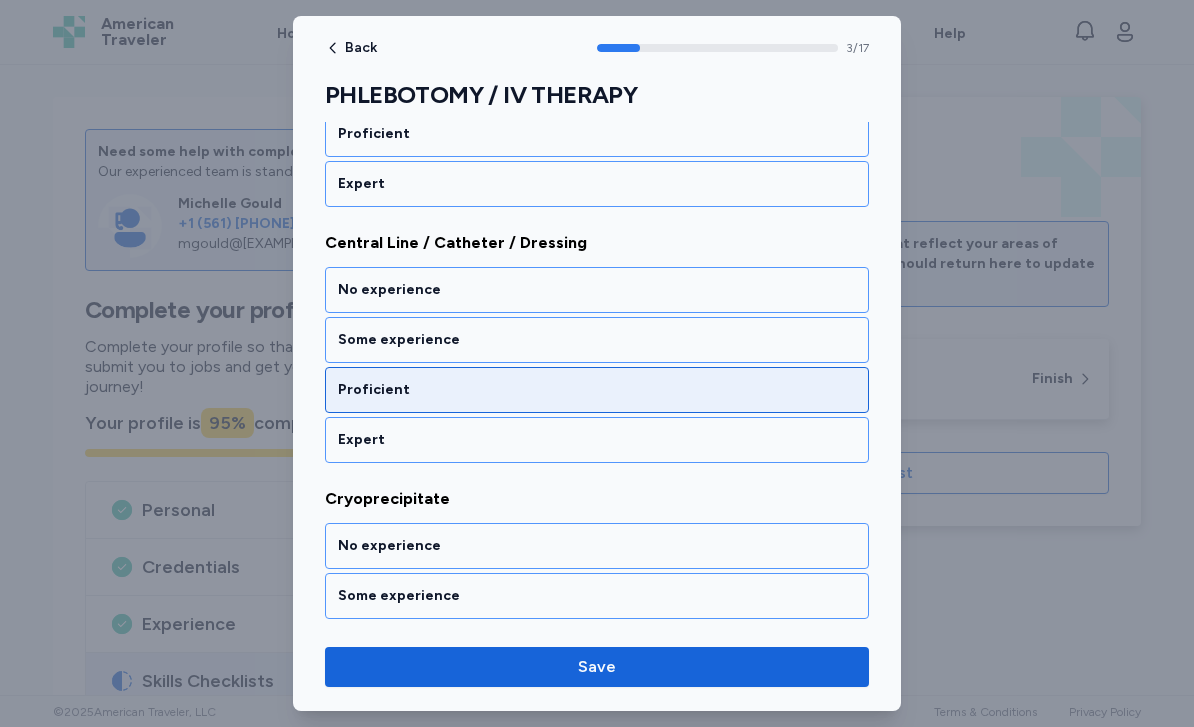click on "Proficient" at bounding box center (597, 390) 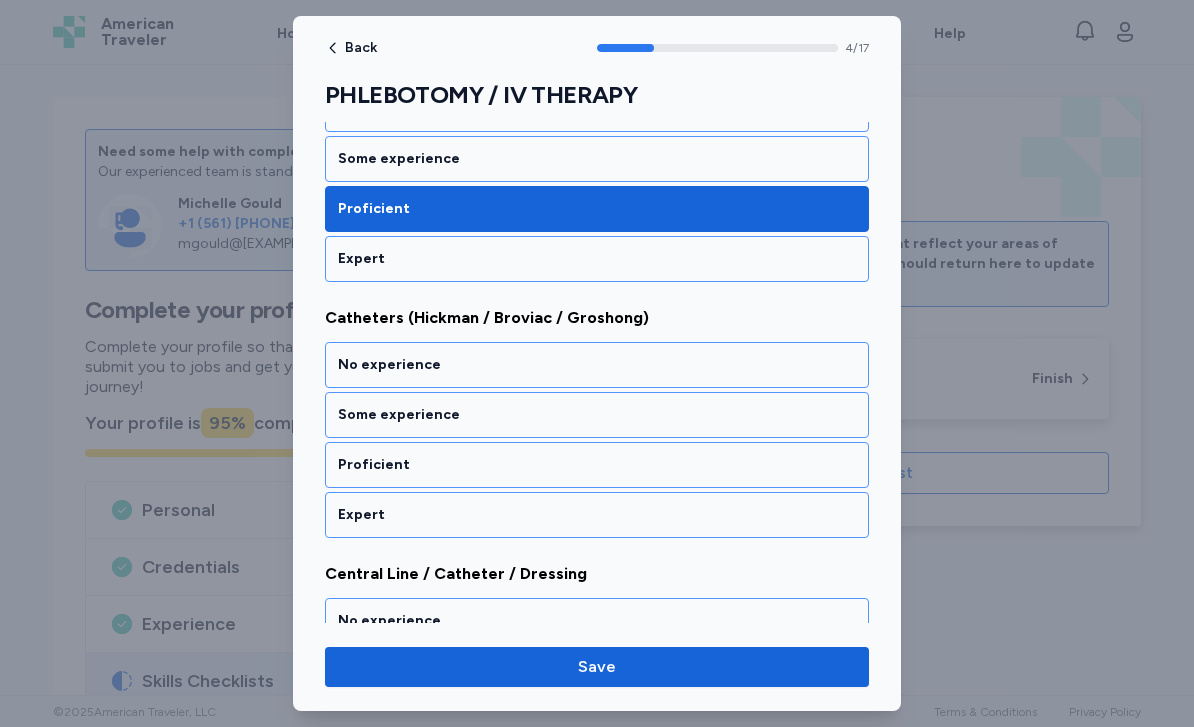 scroll, scrollTop: 878, scrollLeft: 0, axis: vertical 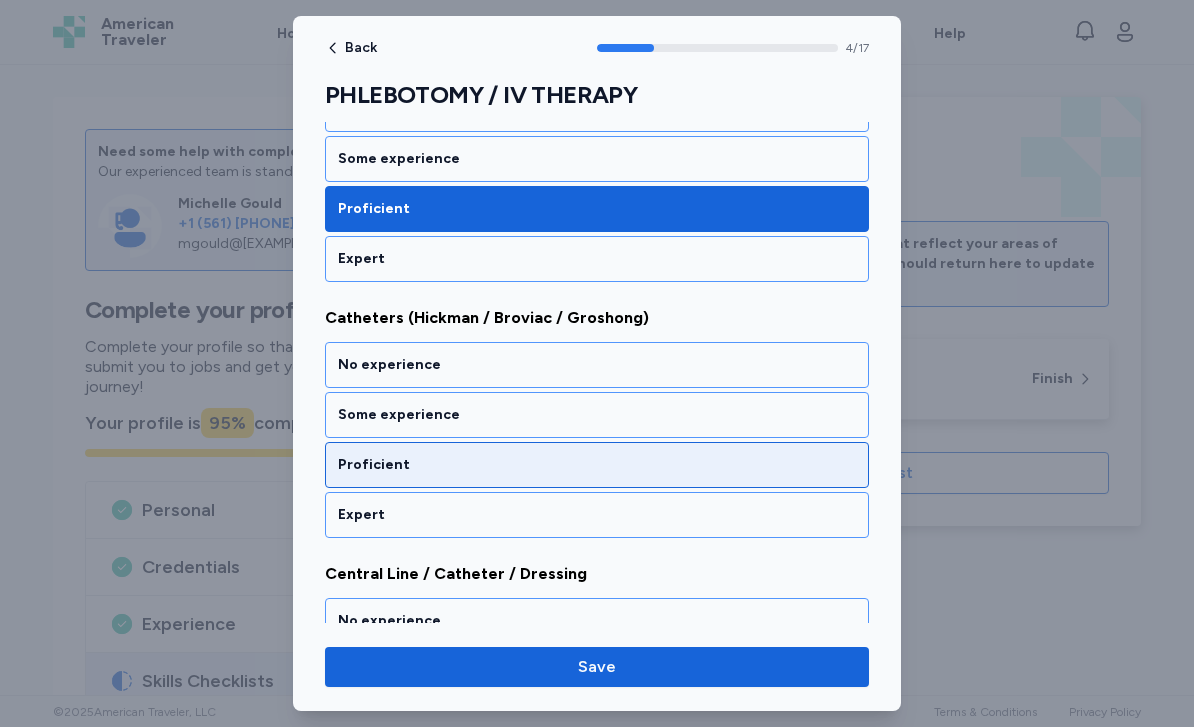 click on "Proficient" at bounding box center (597, 465) 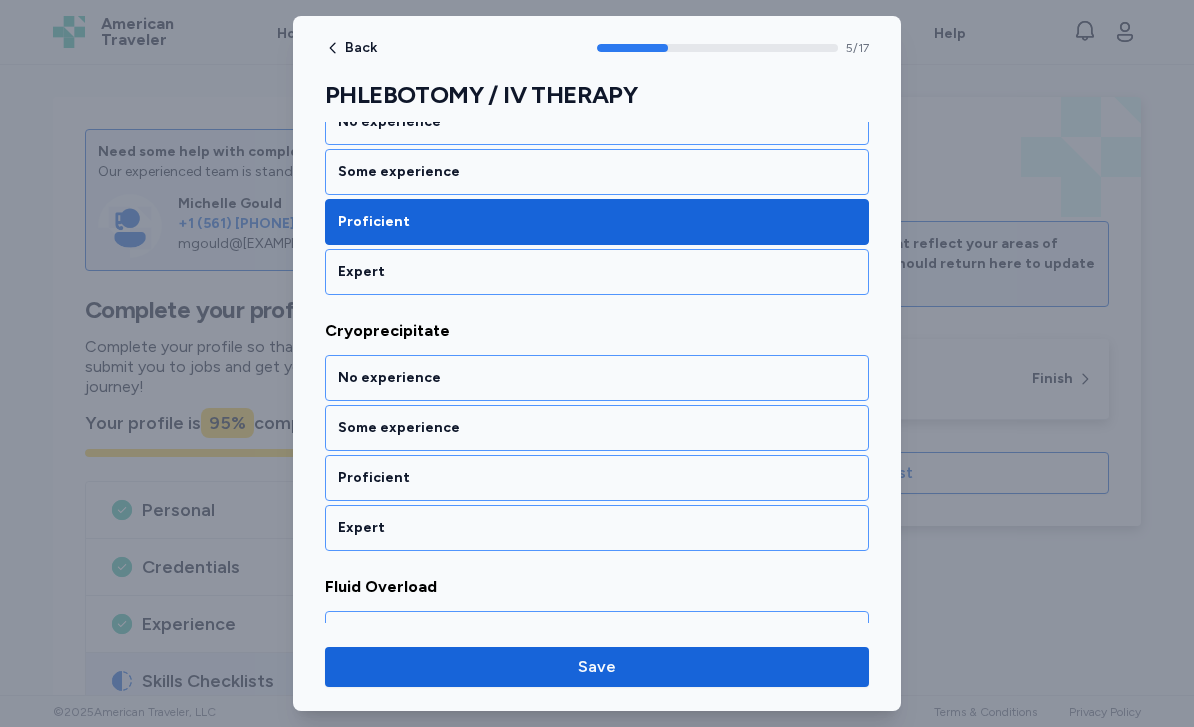 scroll, scrollTop: 1378, scrollLeft: 0, axis: vertical 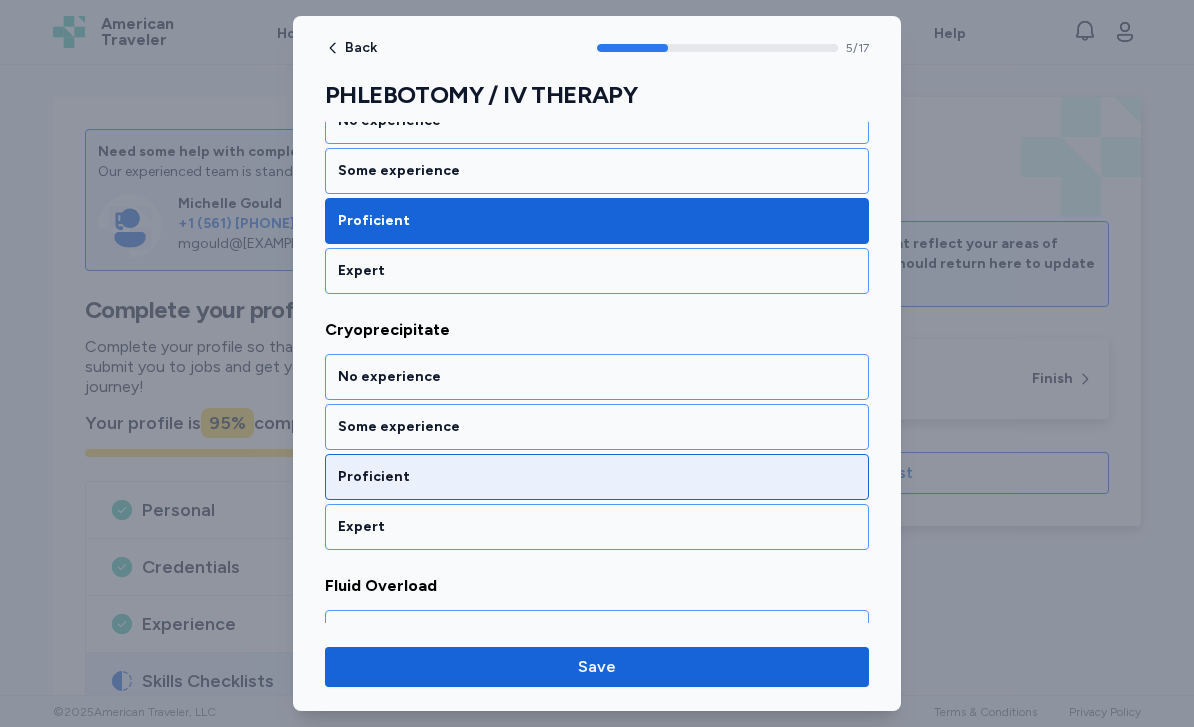 click on "Proficient" at bounding box center (597, 477) 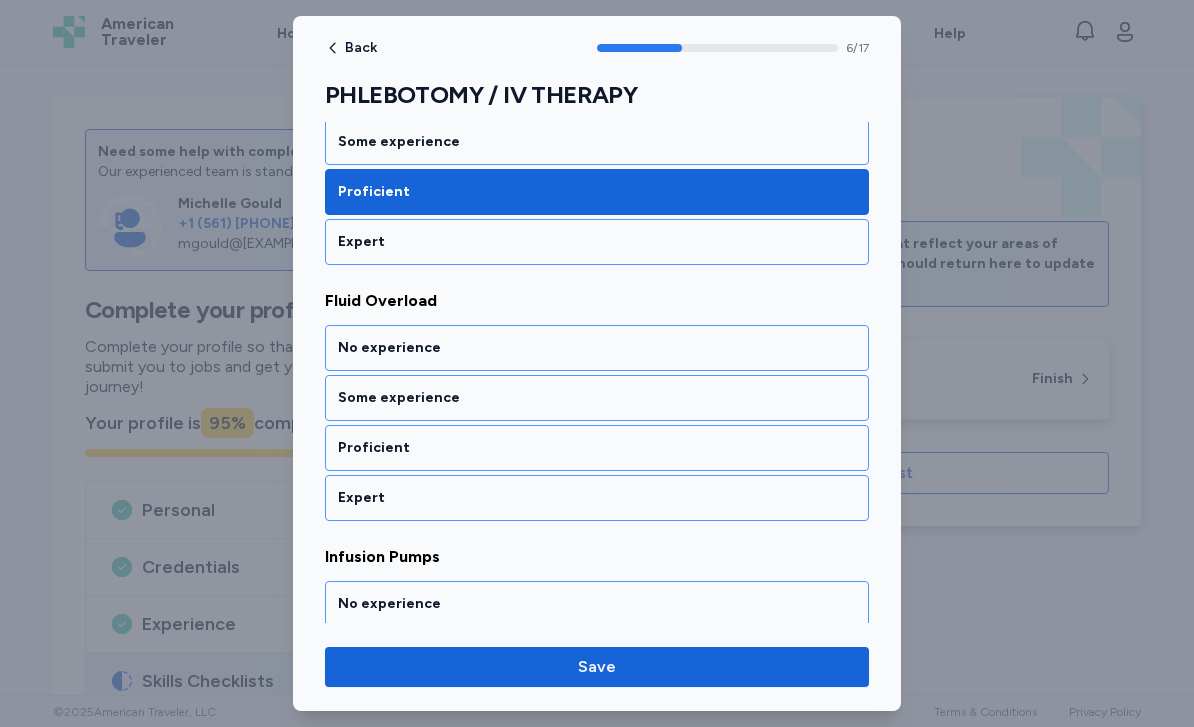 scroll, scrollTop: 1696, scrollLeft: 0, axis: vertical 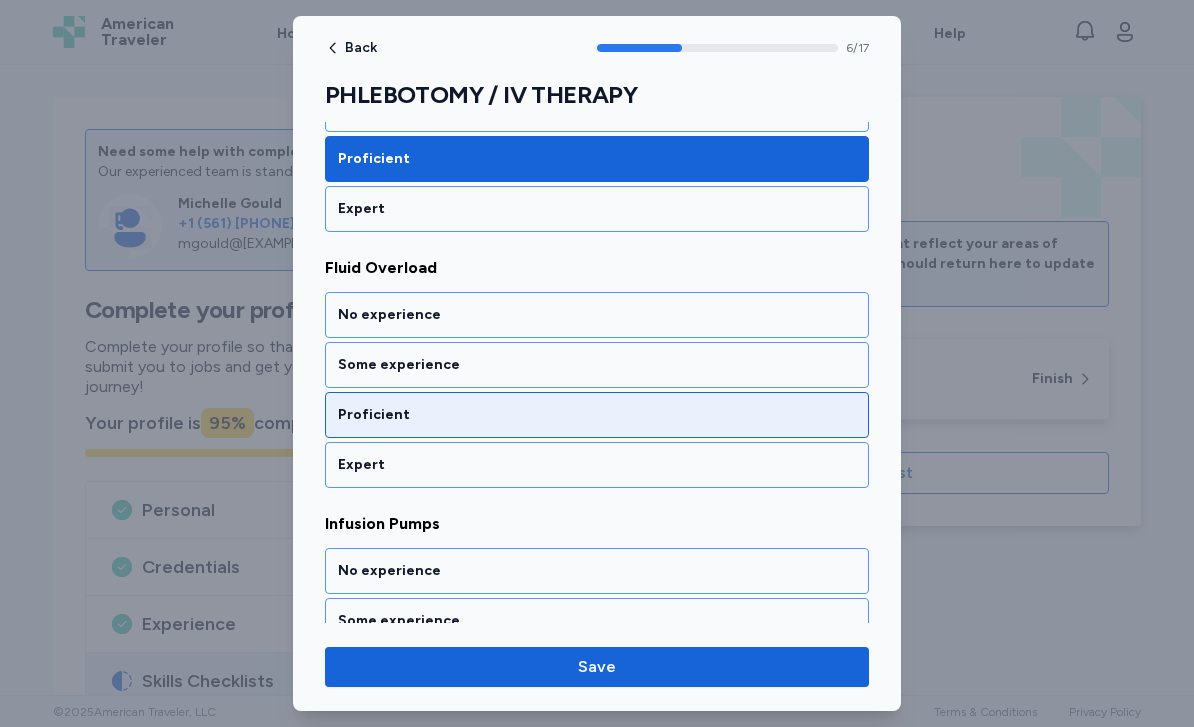 click on "Proficient" at bounding box center [597, 415] 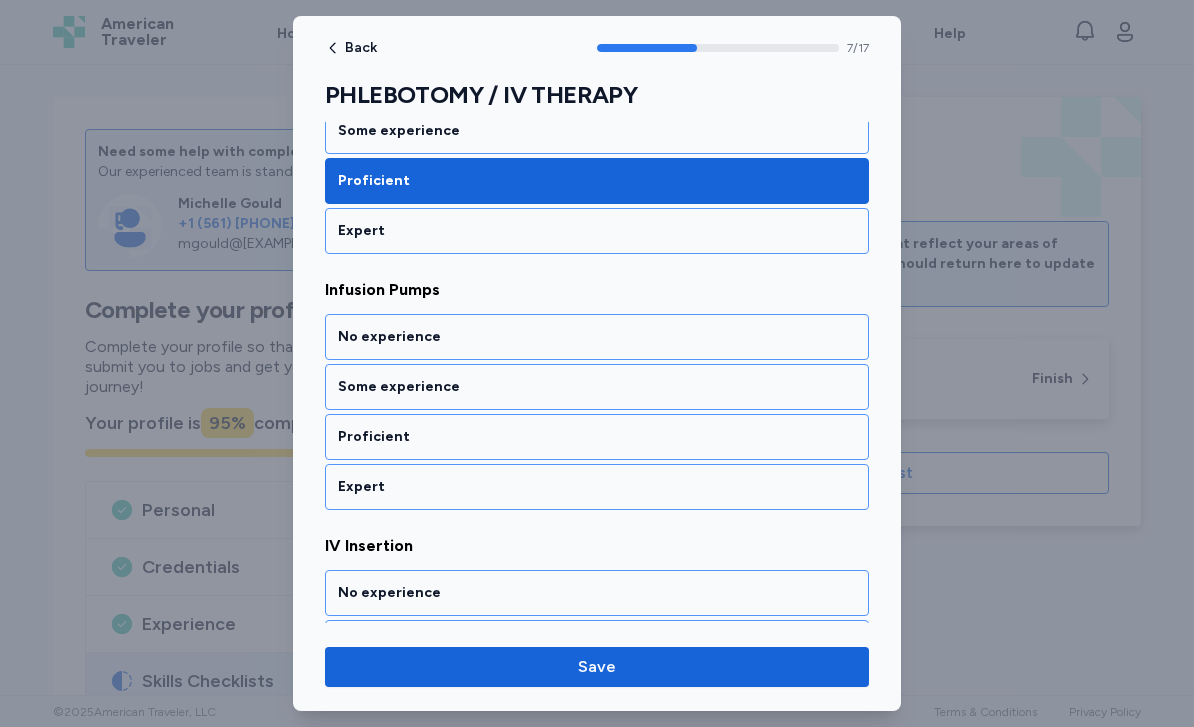 scroll, scrollTop: 1952, scrollLeft: 0, axis: vertical 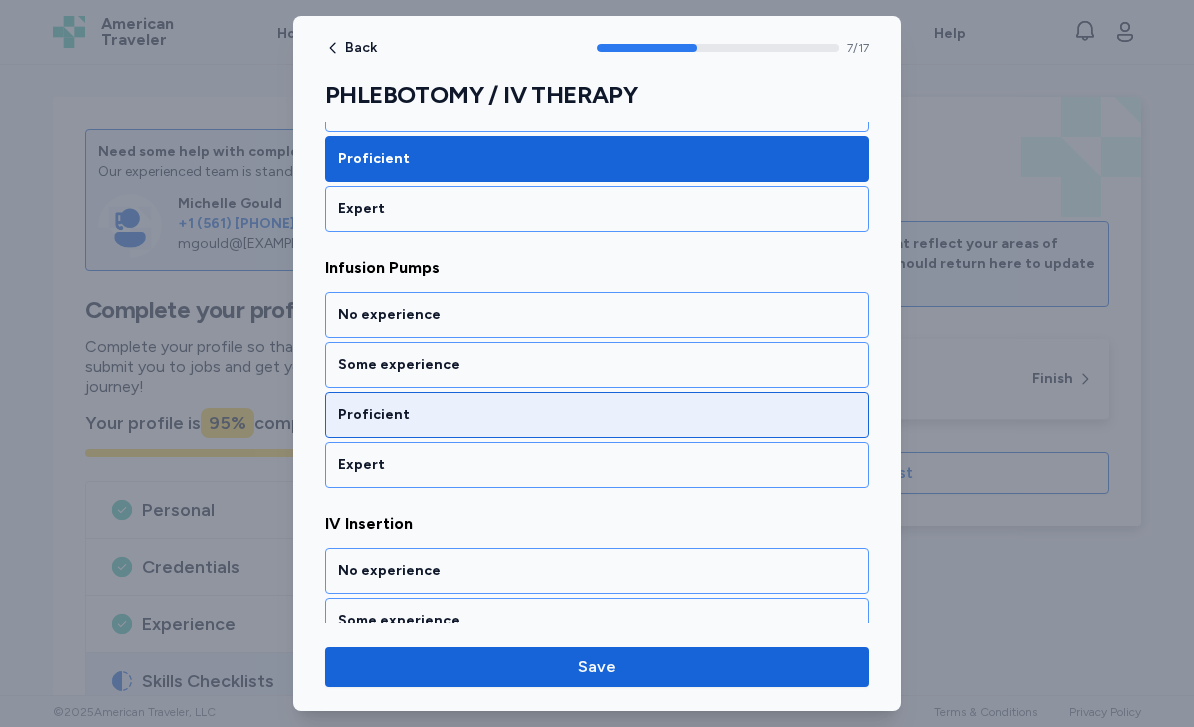 click on "Proficient" at bounding box center (597, 415) 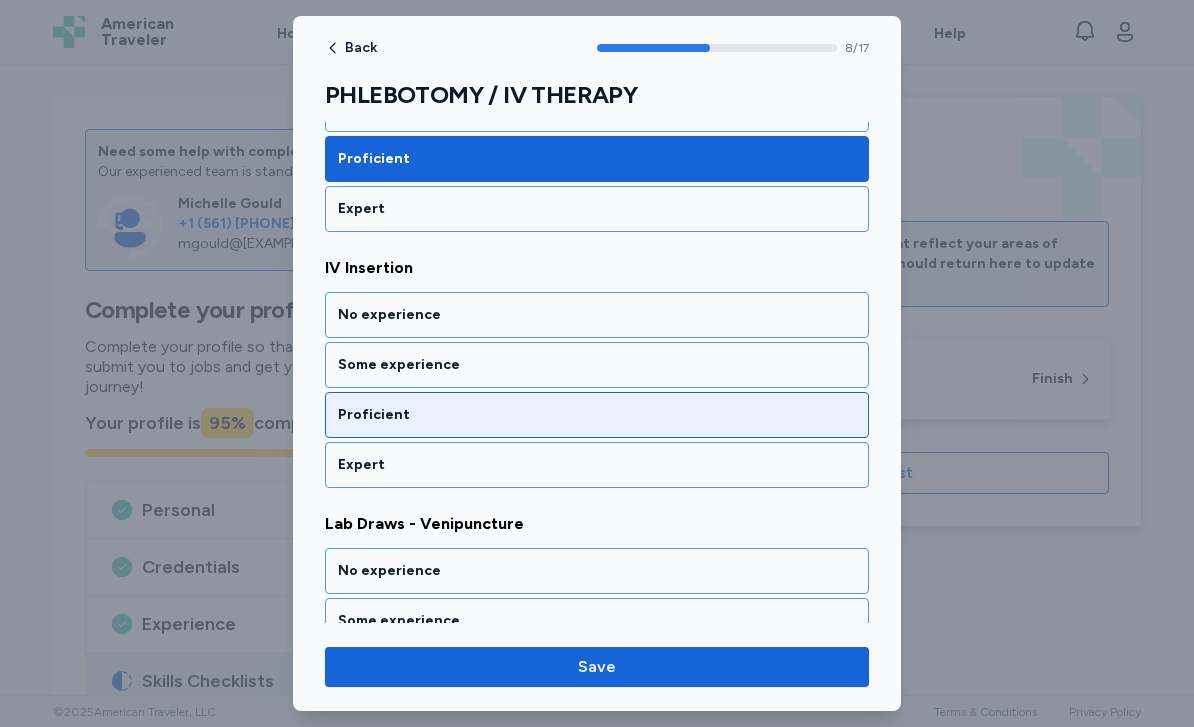 click on "Proficient" at bounding box center [597, 415] 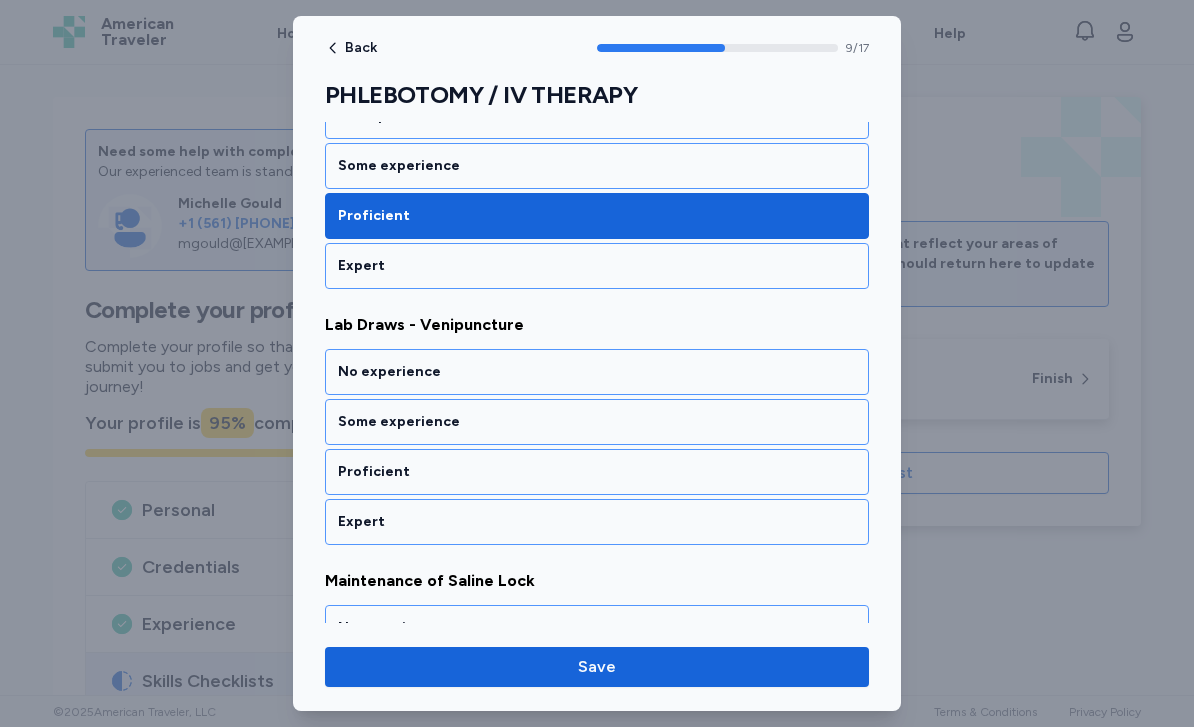 scroll, scrollTop: 2464, scrollLeft: 0, axis: vertical 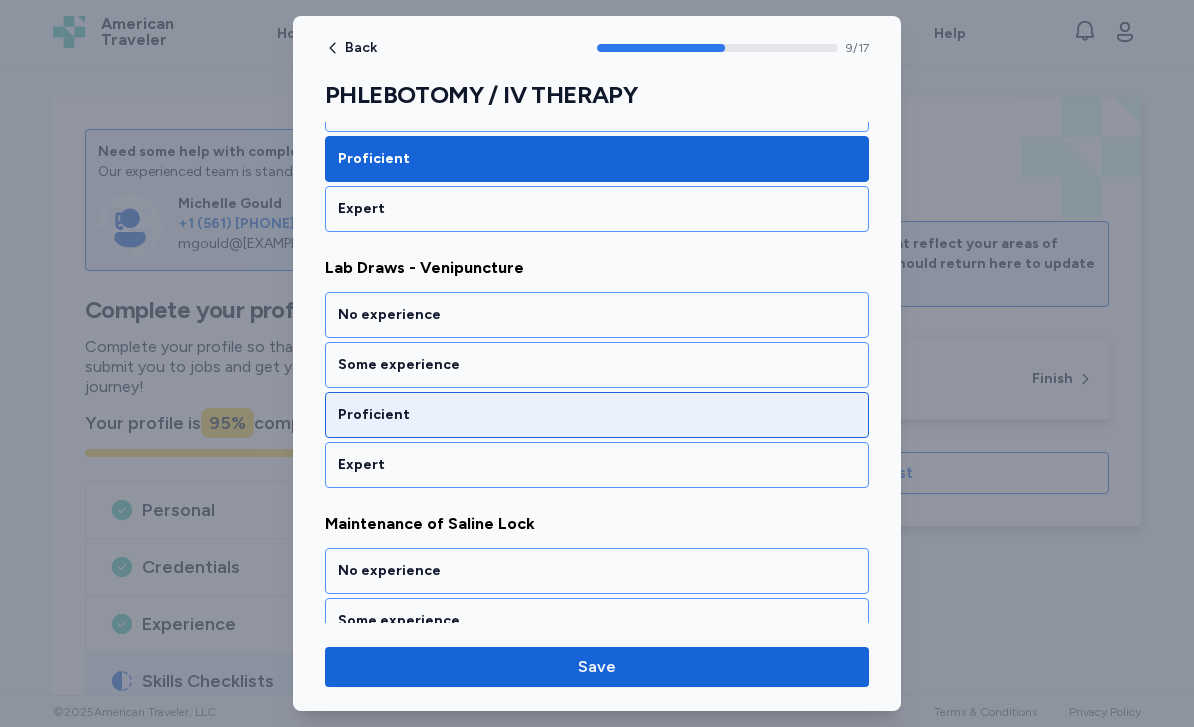 click on "Proficient" at bounding box center (597, 415) 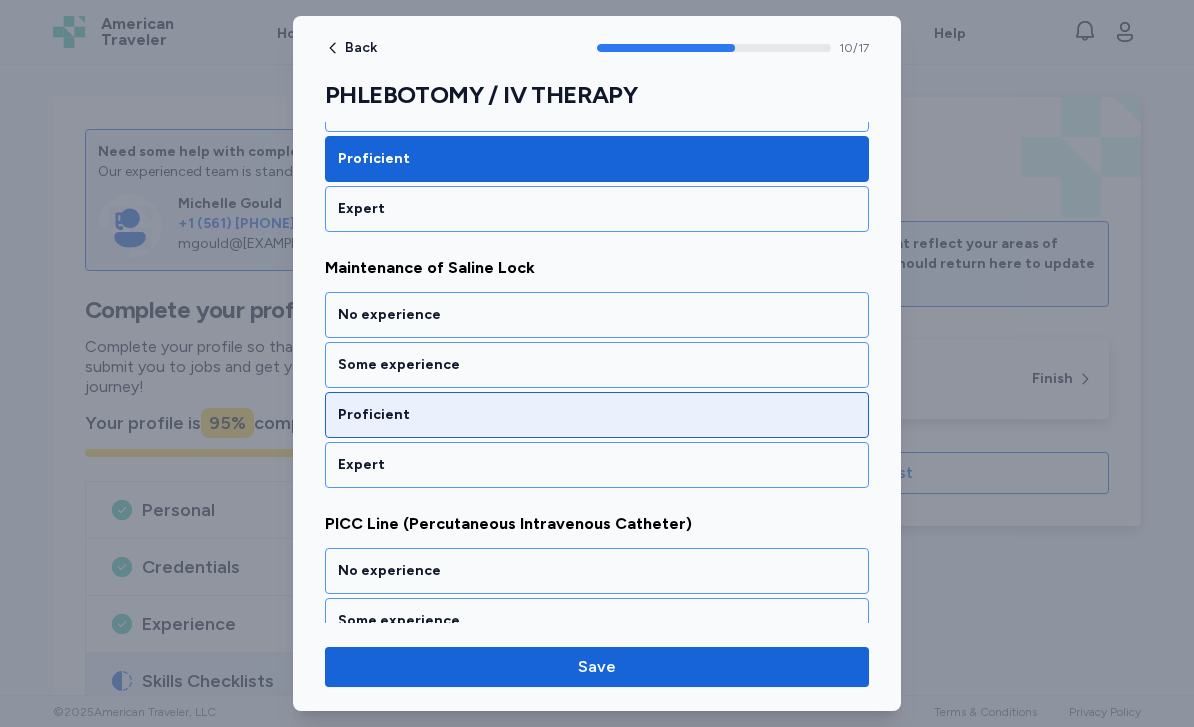 click on "Proficient" at bounding box center [597, 415] 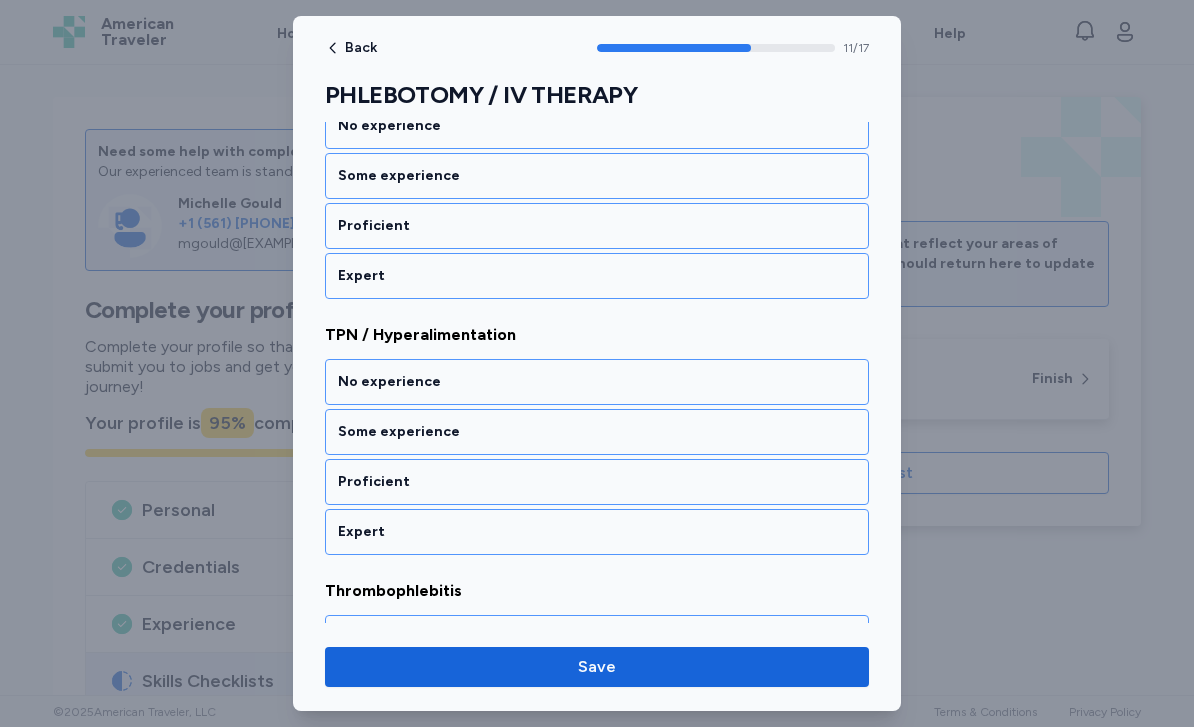 scroll, scrollTop: 3677, scrollLeft: 0, axis: vertical 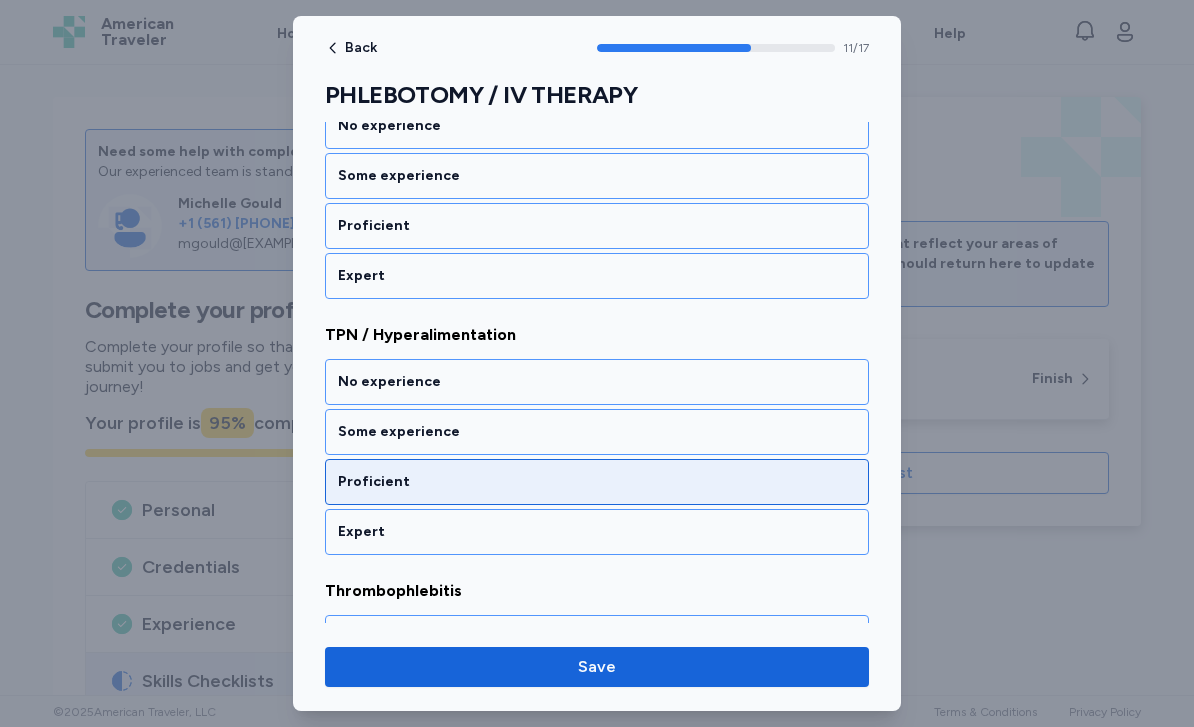 click on "Proficient" at bounding box center [597, 482] 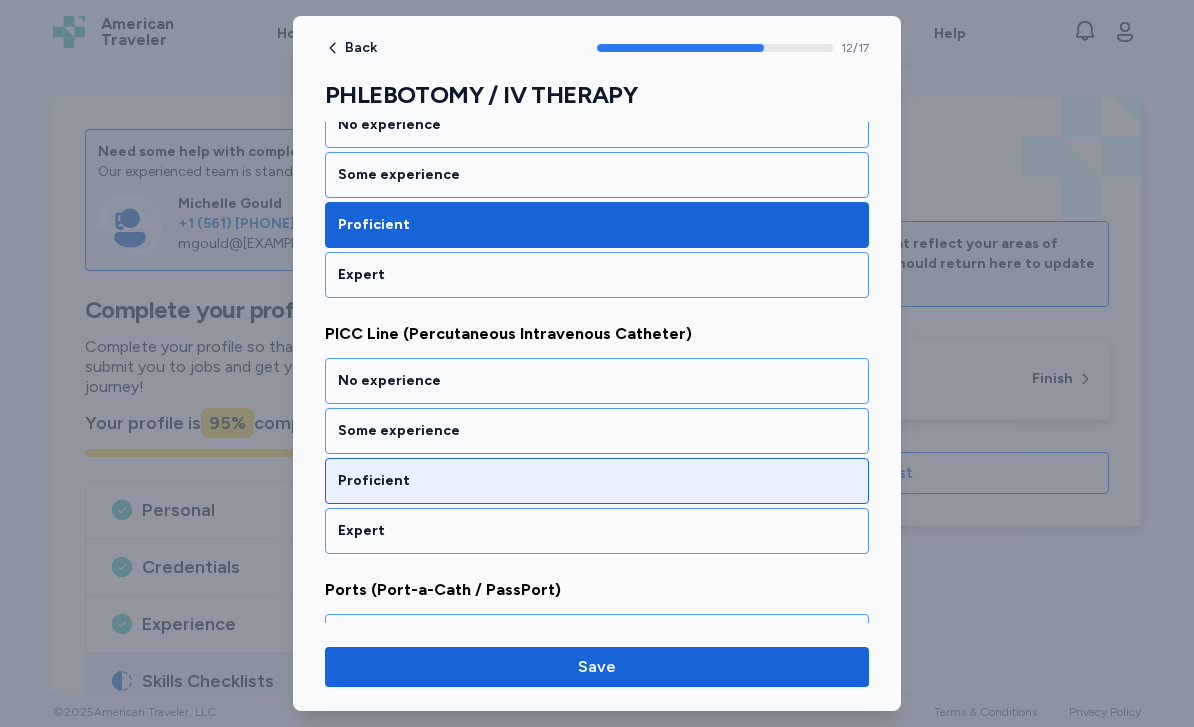 click on "Proficient" at bounding box center (597, 481) 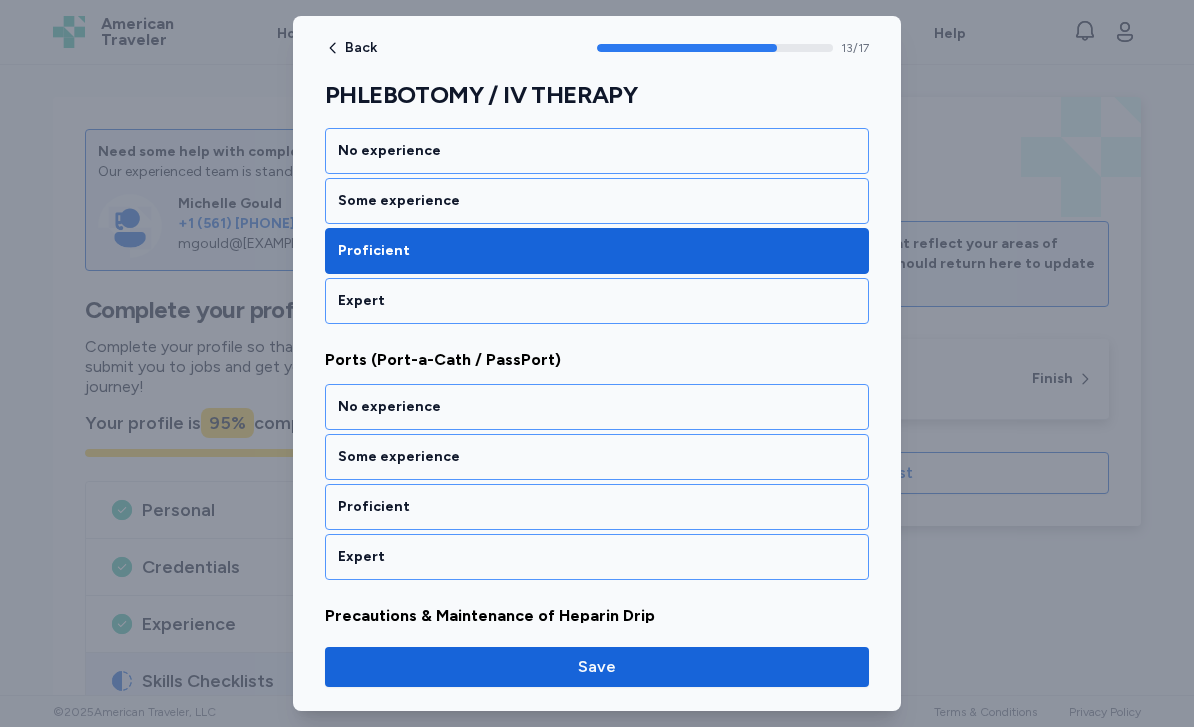 scroll, scrollTop: 3232, scrollLeft: 0, axis: vertical 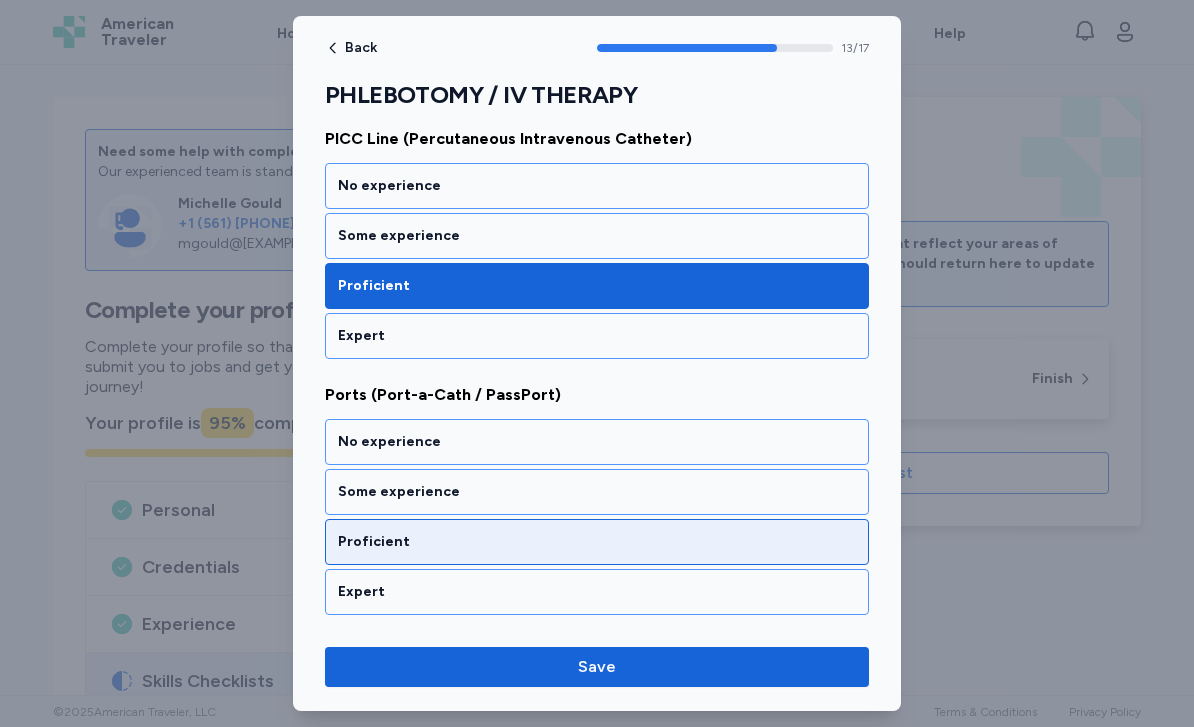 click on "Proficient" at bounding box center (597, 542) 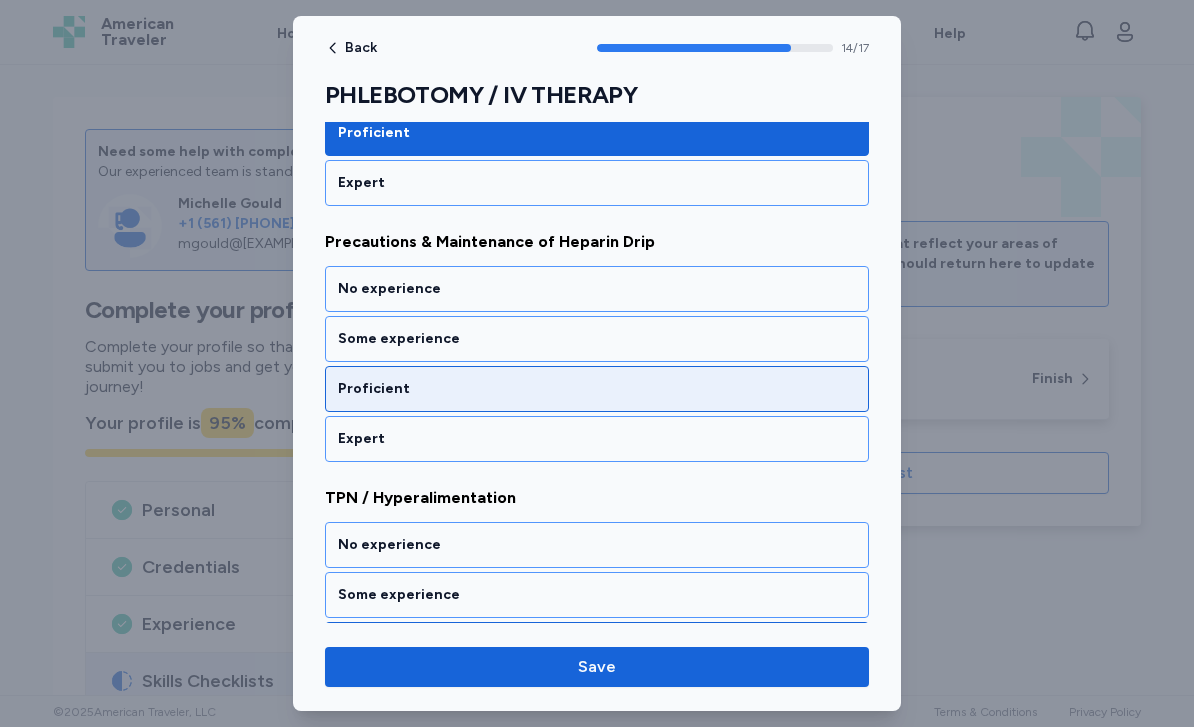 click on "Proficient" at bounding box center [597, 389] 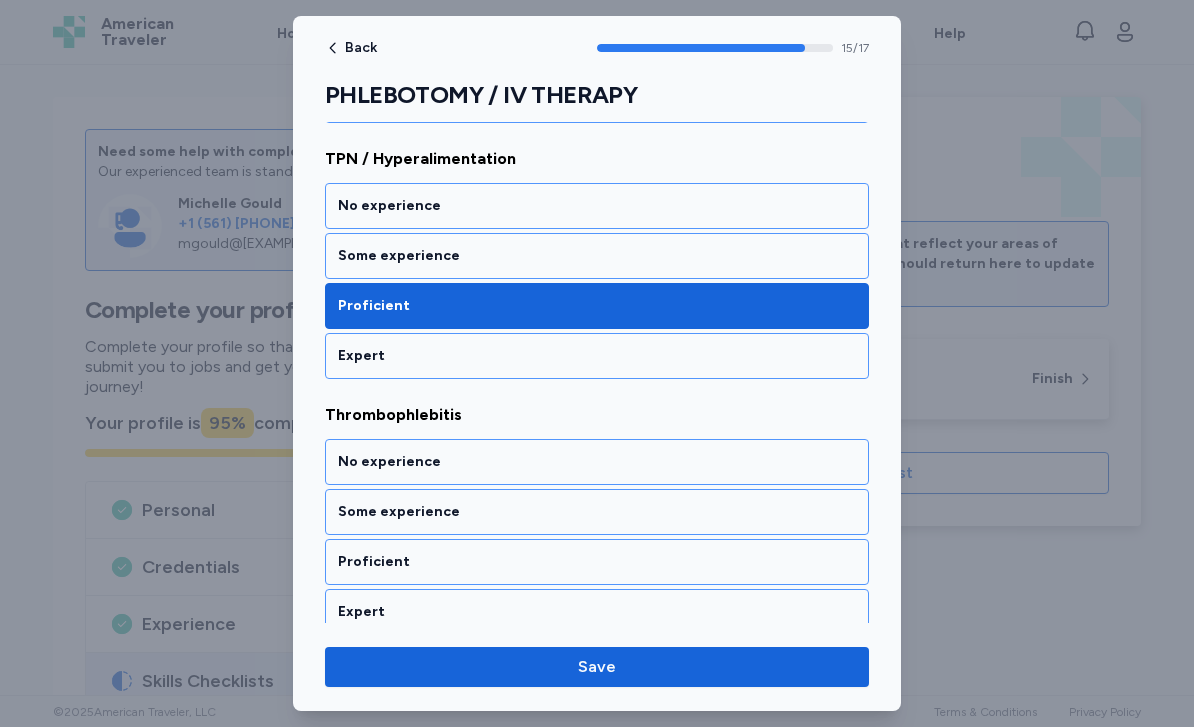 scroll, scrollTop: 4000, scrollLeft: 0, axis: vertical 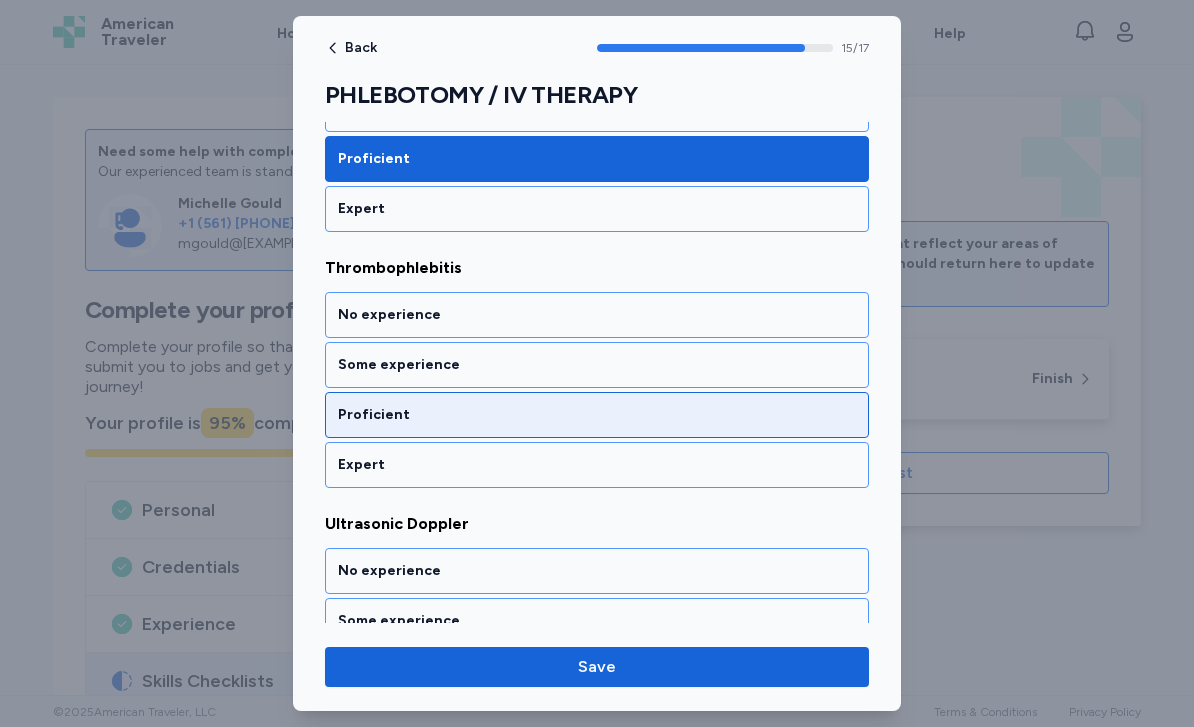 click on "Proficient" at bounding box center (597, 415) 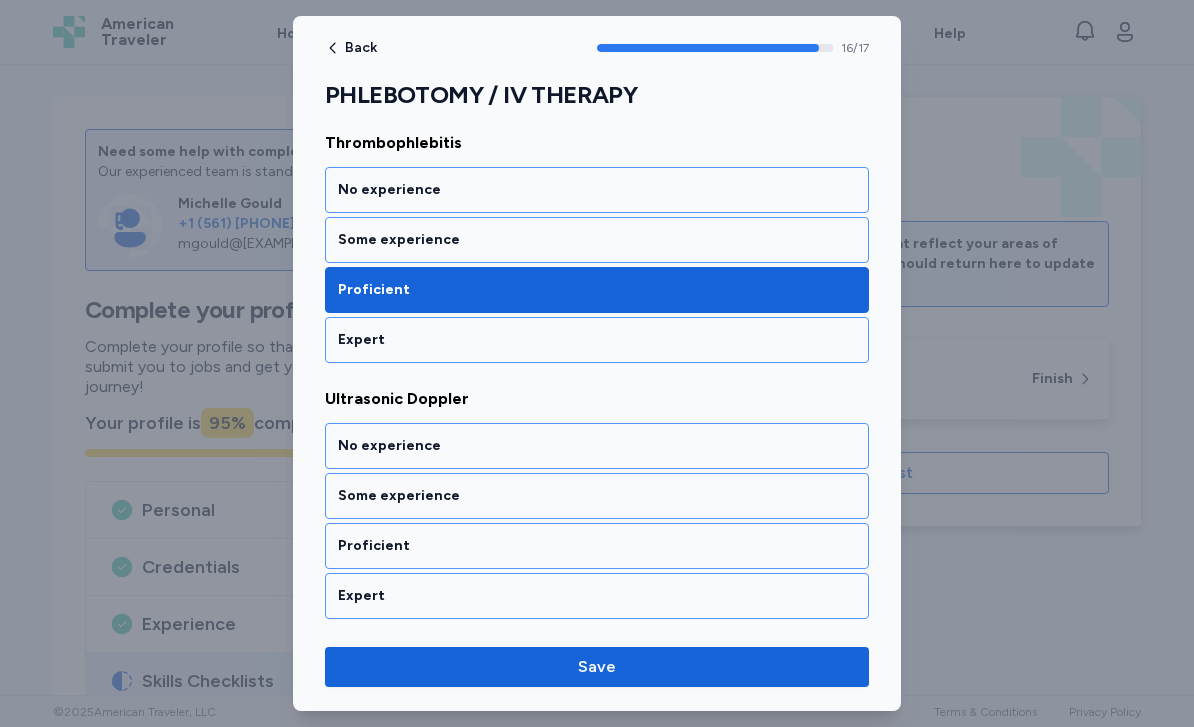 scroll, scrollTop: 4125, scrollLeft: 0, axis: vertical 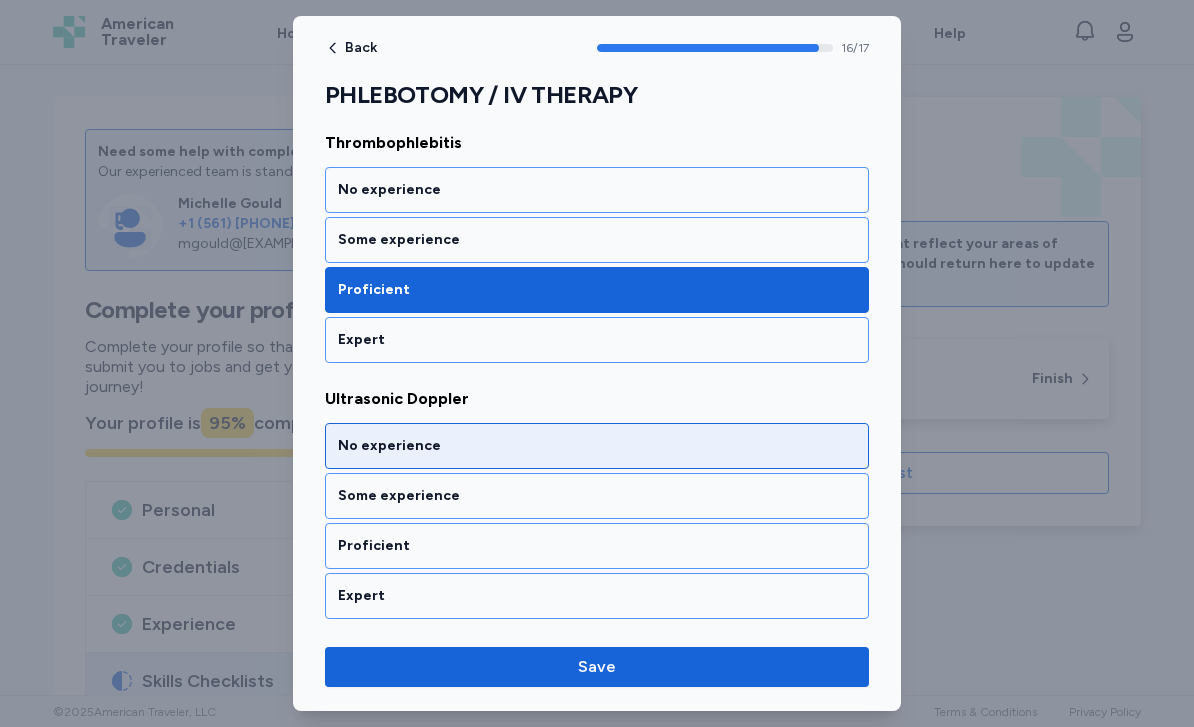 click on "No experience" at bounding box center [597, 446] 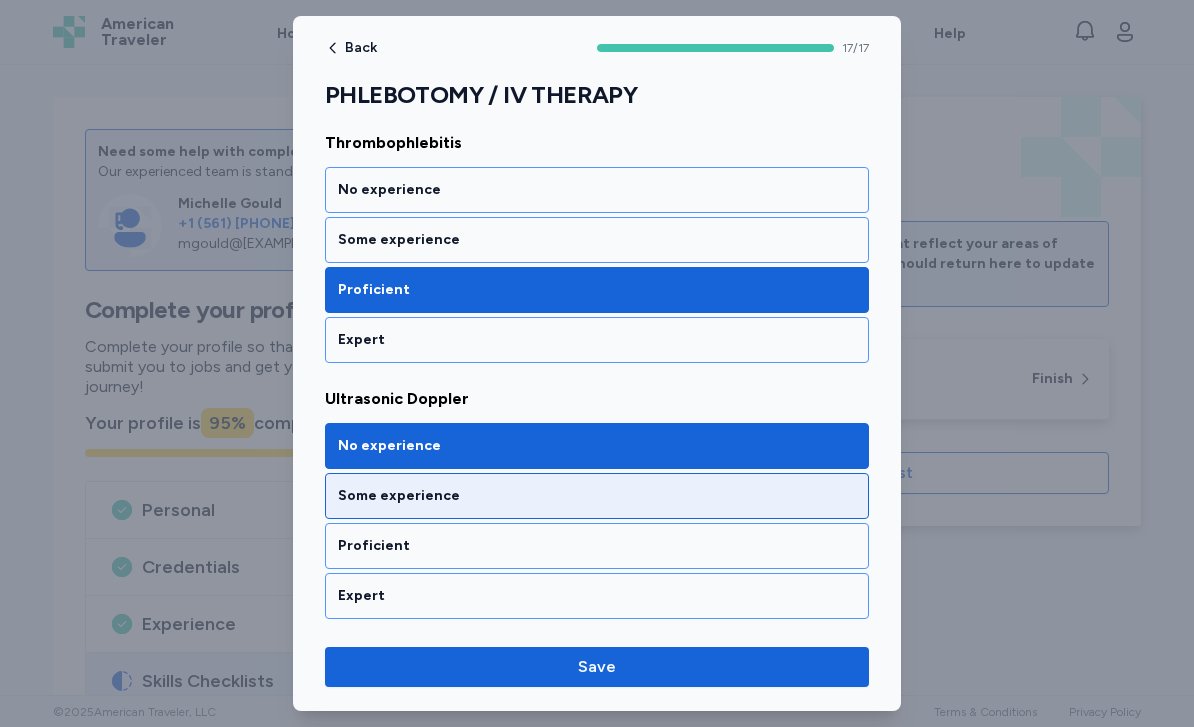 click on "Some experience" at bounding box center [597, 496] 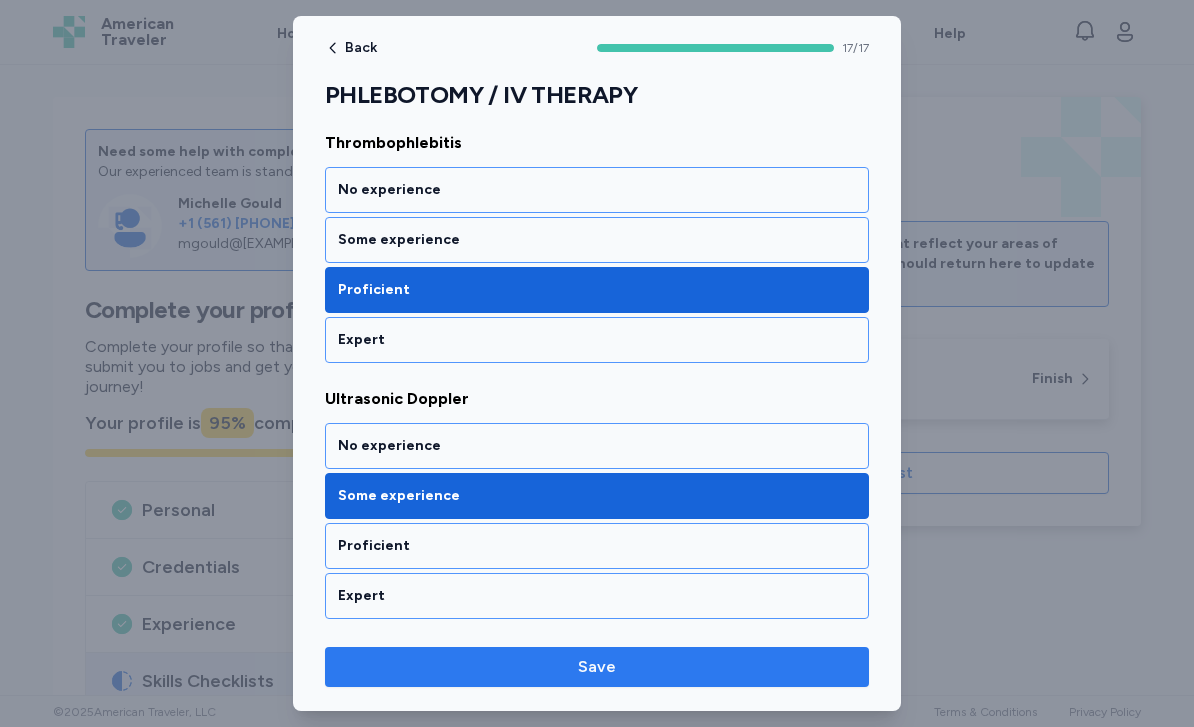 click on "Save" at bounding box center (597, 667) 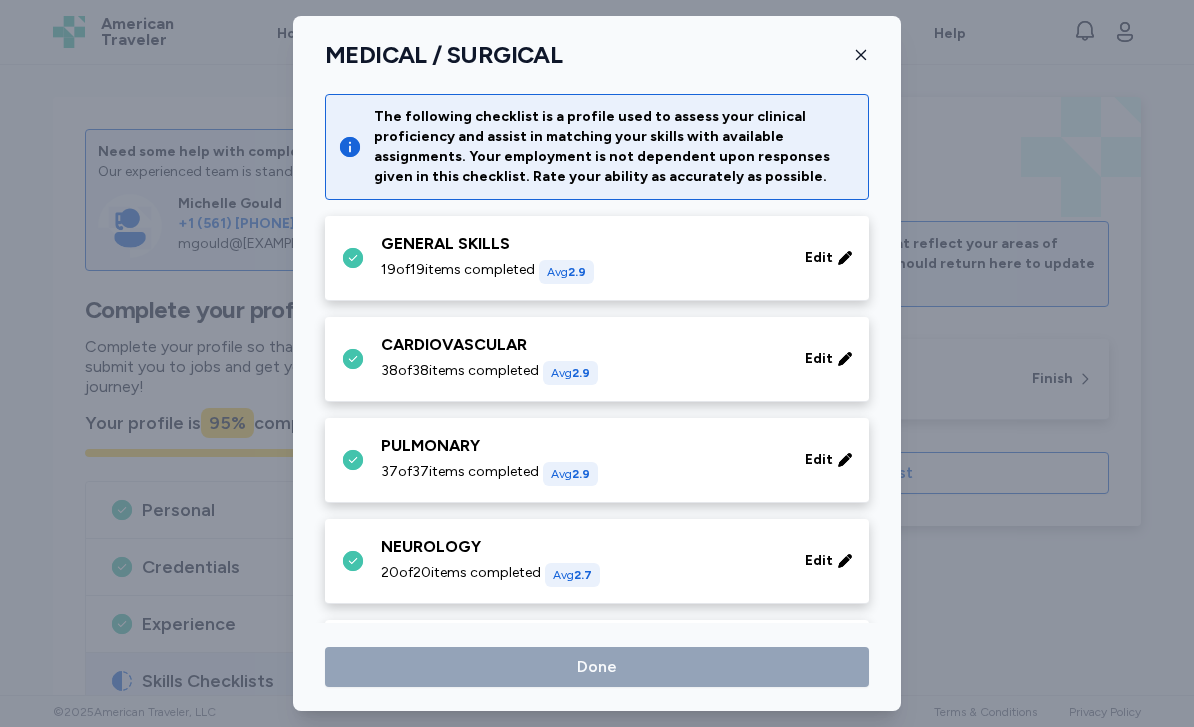 scroll, scrollTop: 995, scrollLeft: 0, axis: vertical 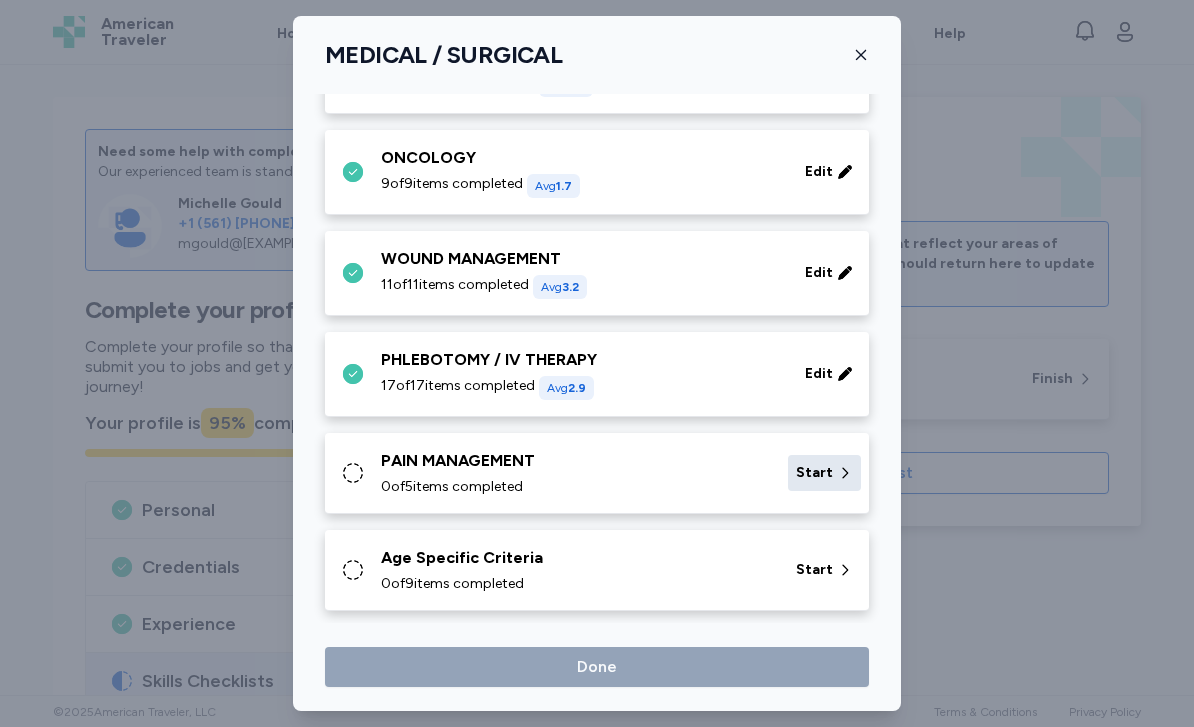 click on "Start" at bounding box center [824, 473] 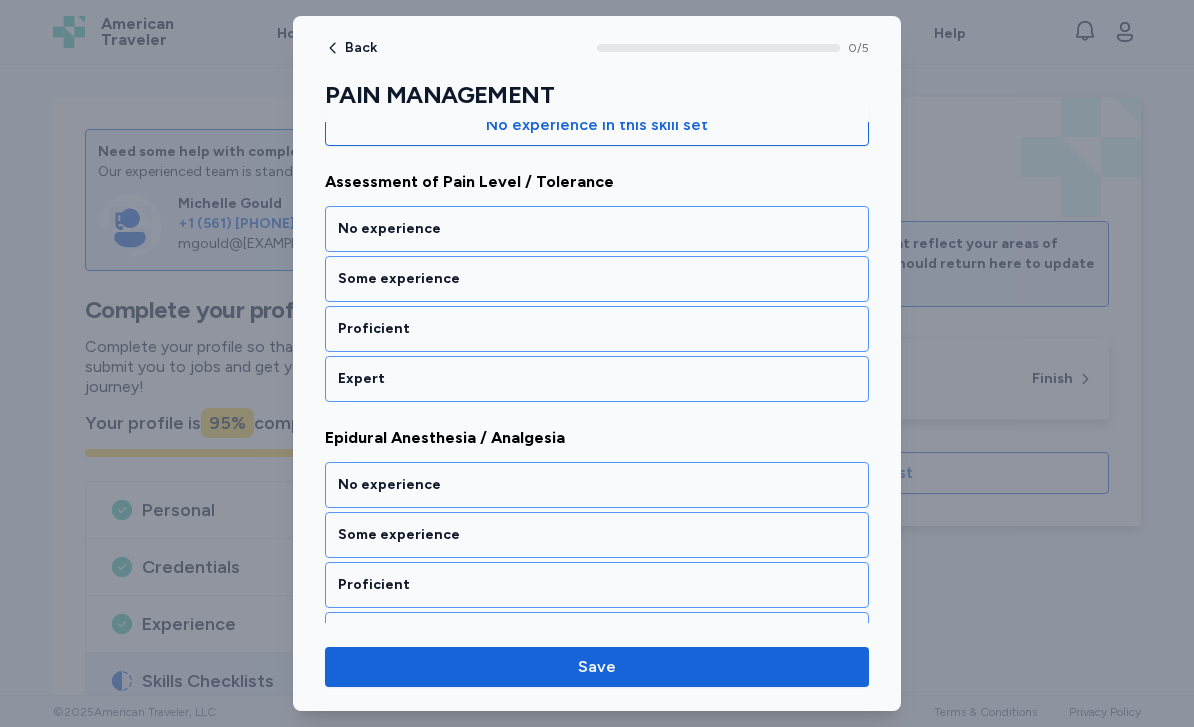 scroll, scrollTop: 255, scrollLeft: 0, axis: vertical 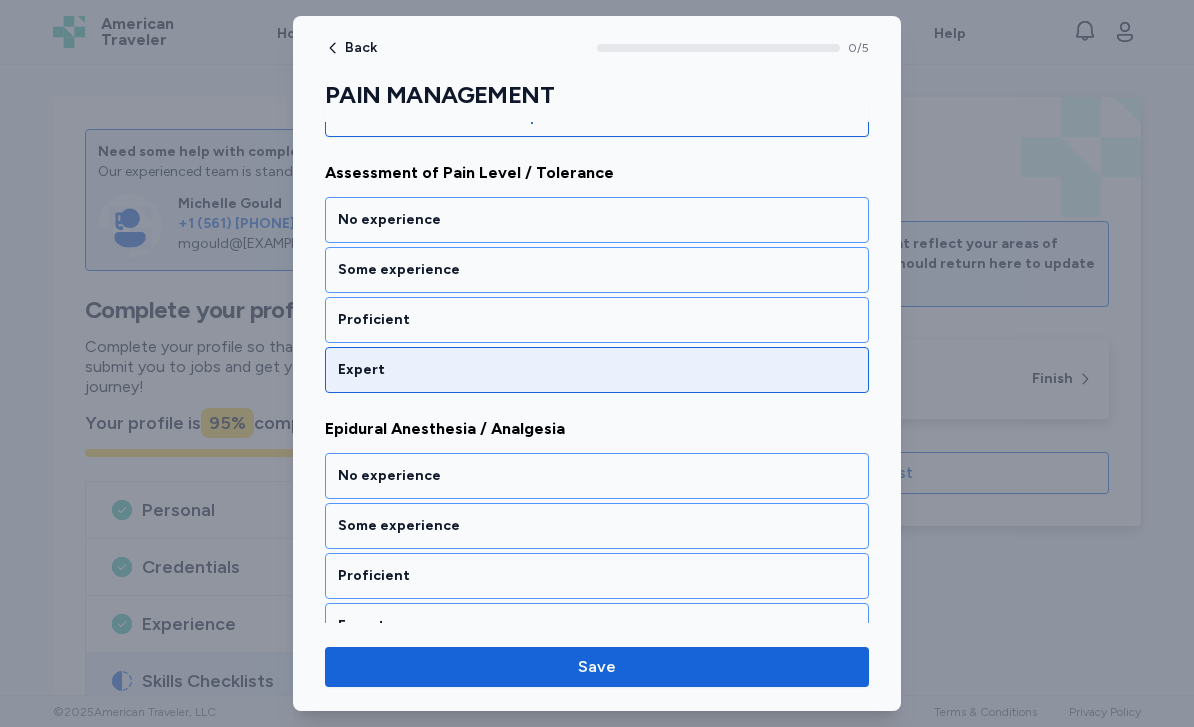 click on "Expert" at bounding box center [597, 370] 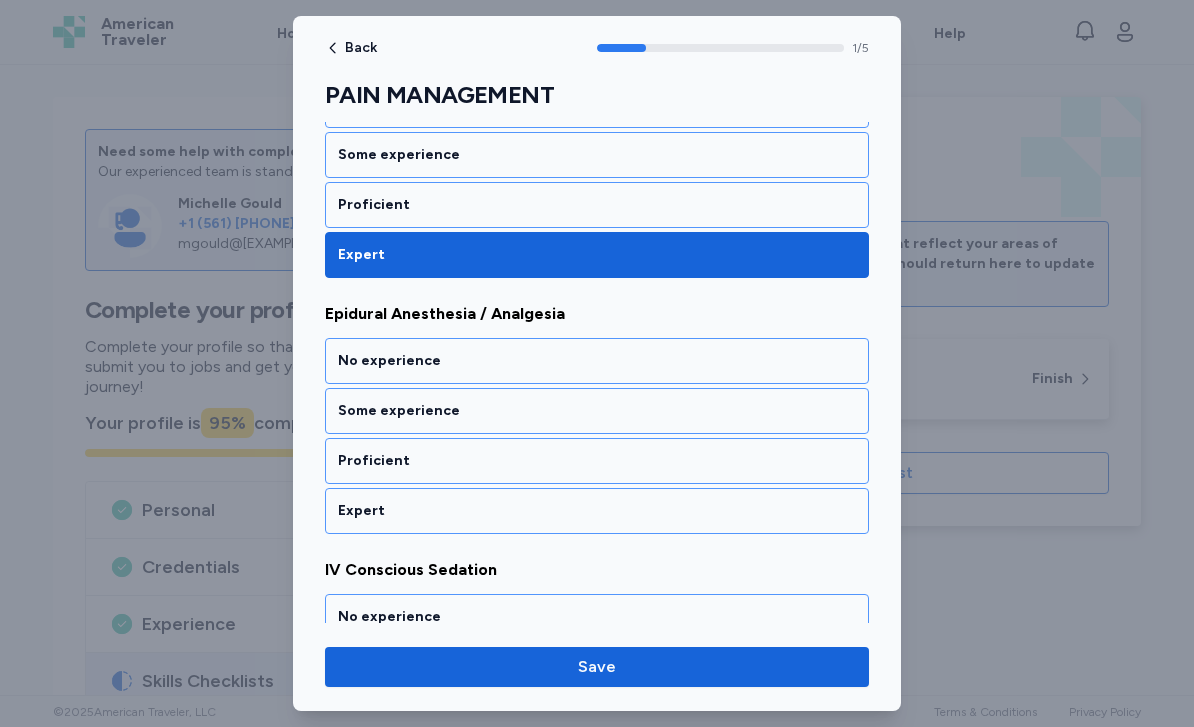 scroll, scrollTop: 416, scrollLeft: 0, axis: vertical 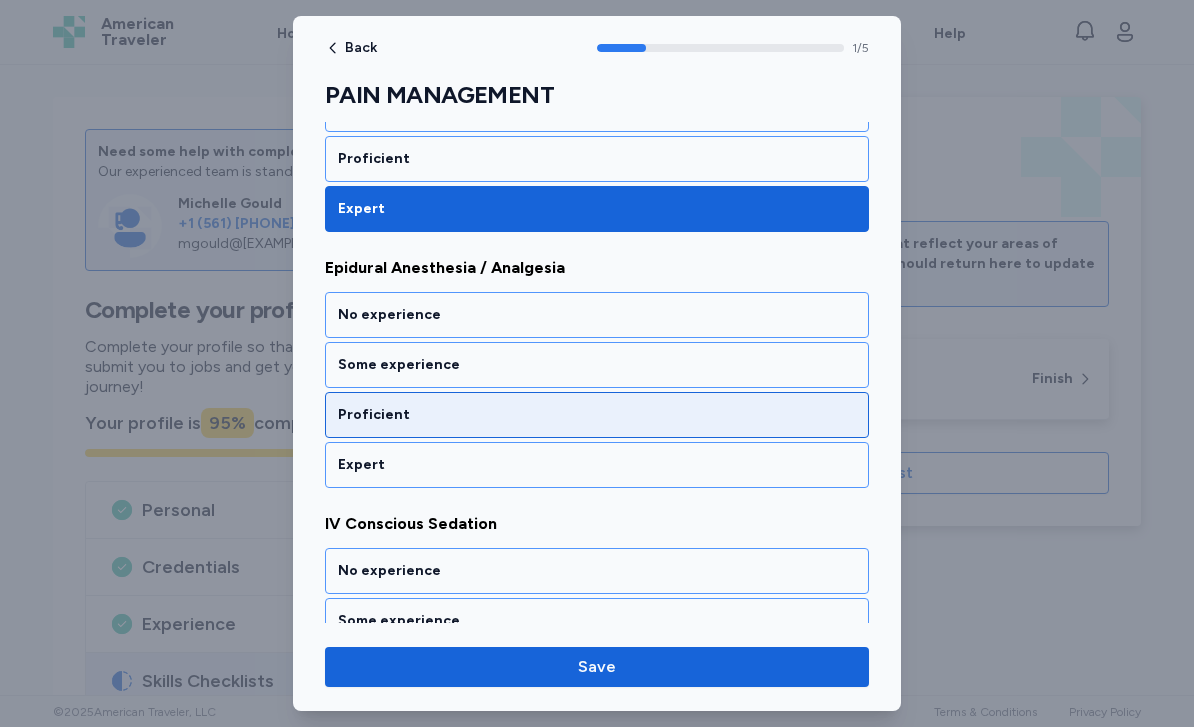 click on "Proficient" at bounding box center (597, 415) 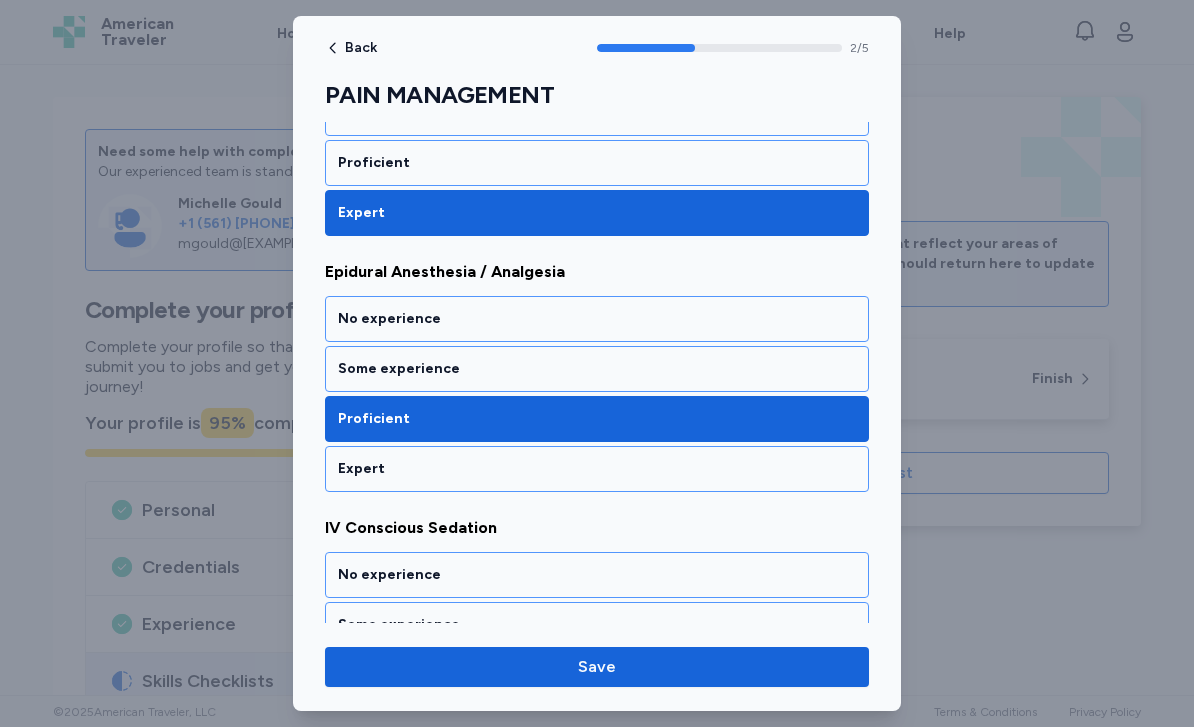 scroll, scrollTop: 417, scrollLeft: 0, axis: vertical 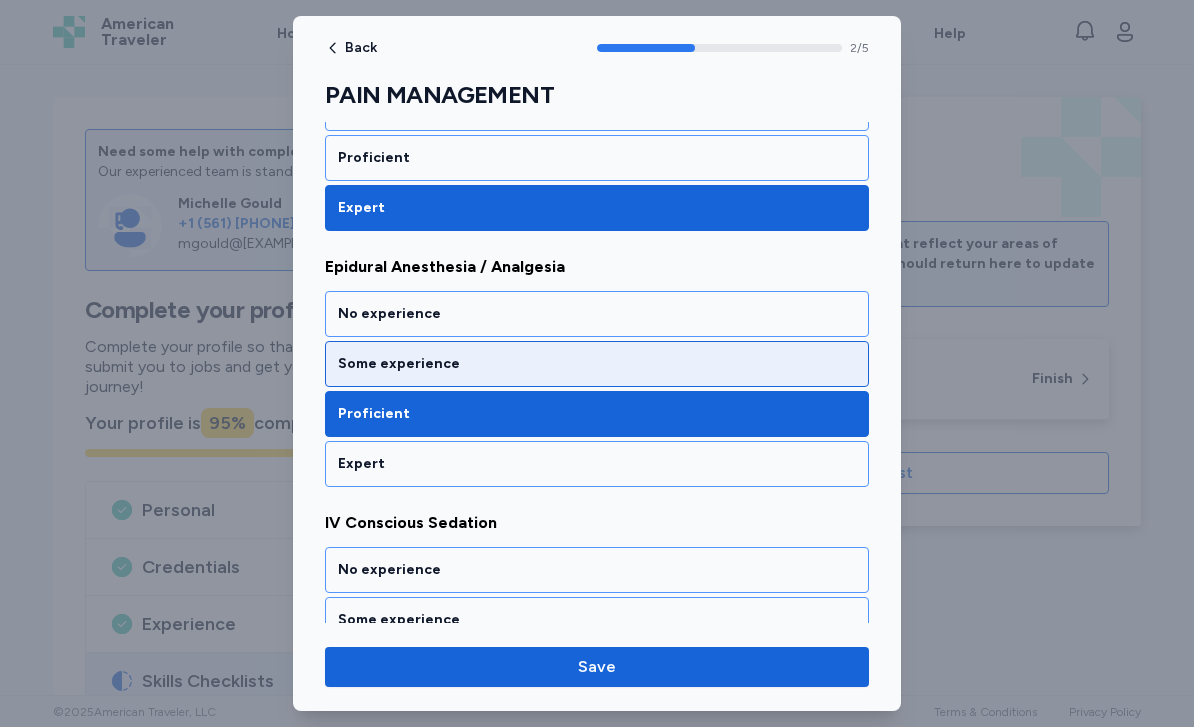 click on "Some experience" at bounding box center (597, 364) 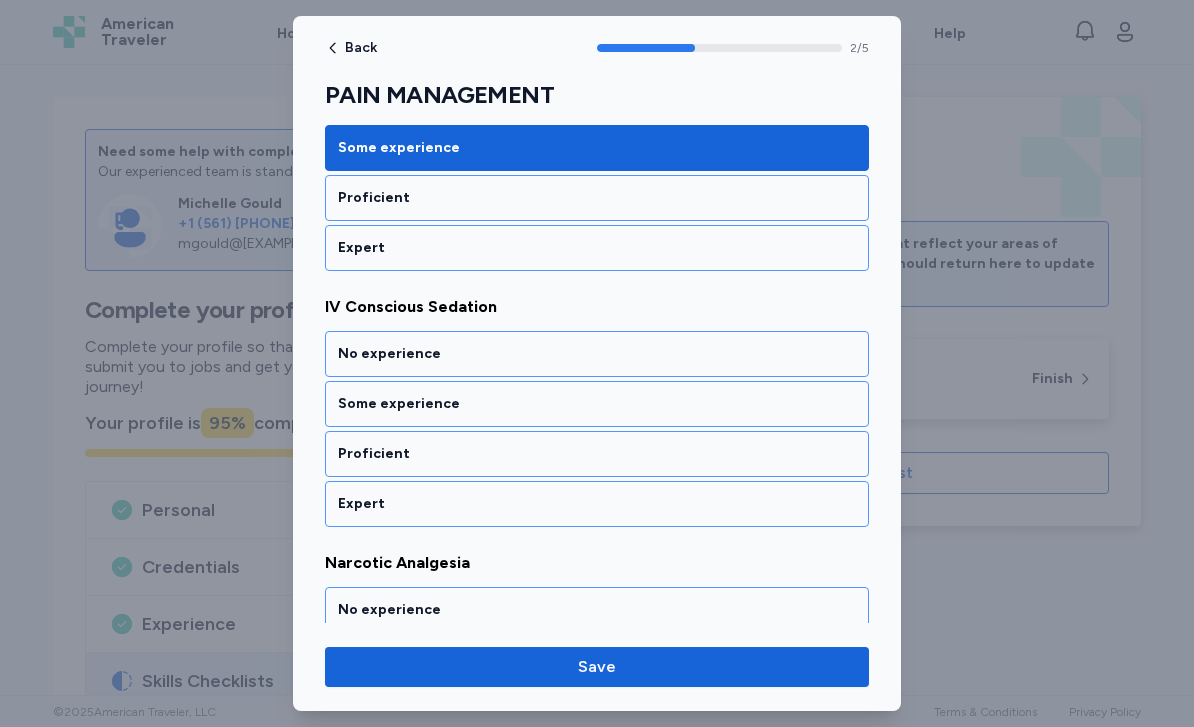 scroll, scrollTop: 672, scrollLeft: 0, axis: vertical 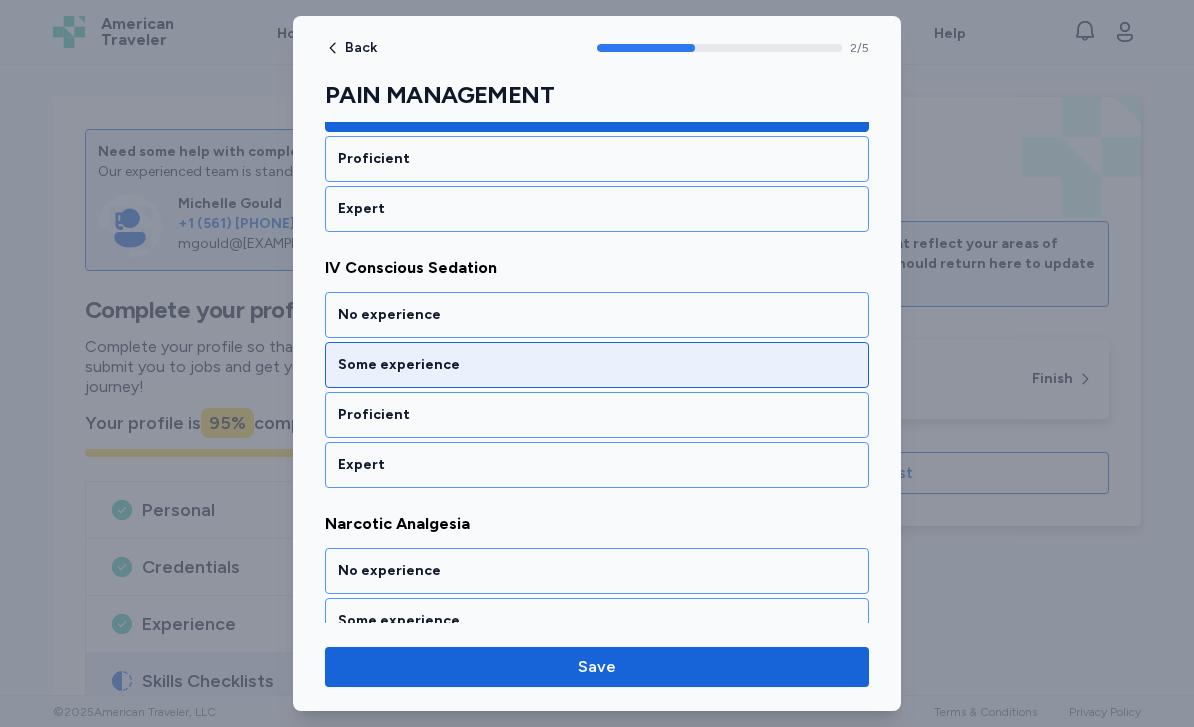 click on "Some experience" at bounding box center (597, 365) 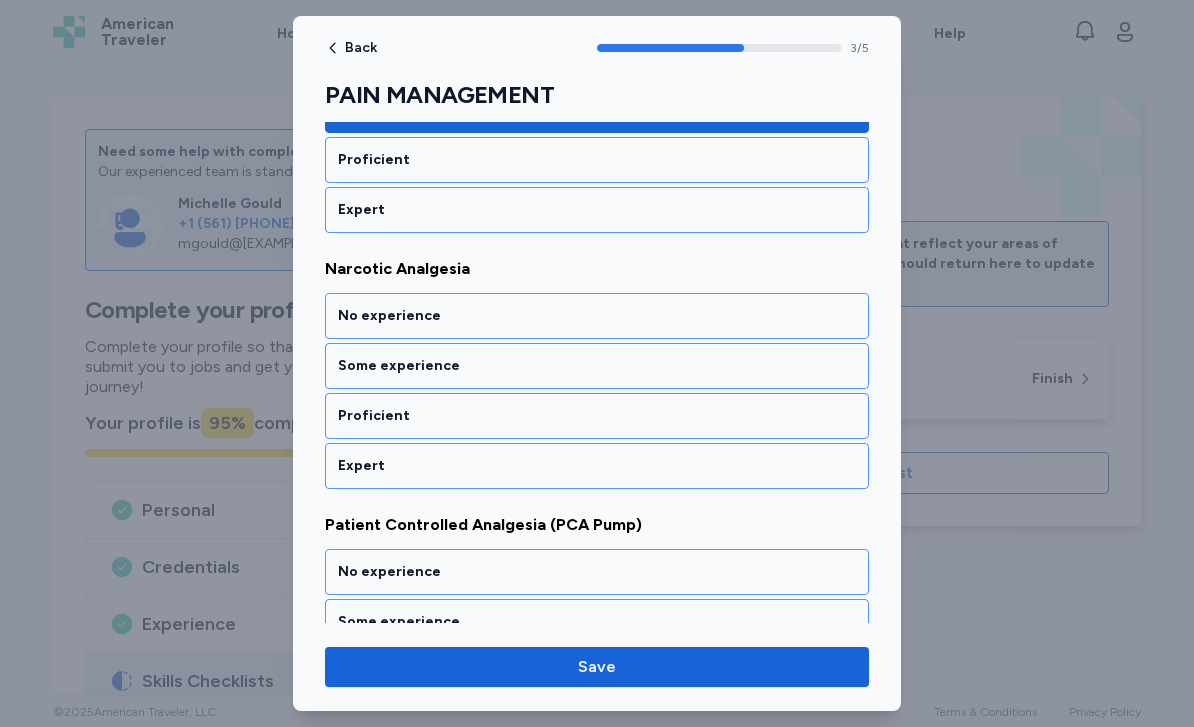 scroll, scrollTop: 928, scrollLeft: 0, axis: vertical 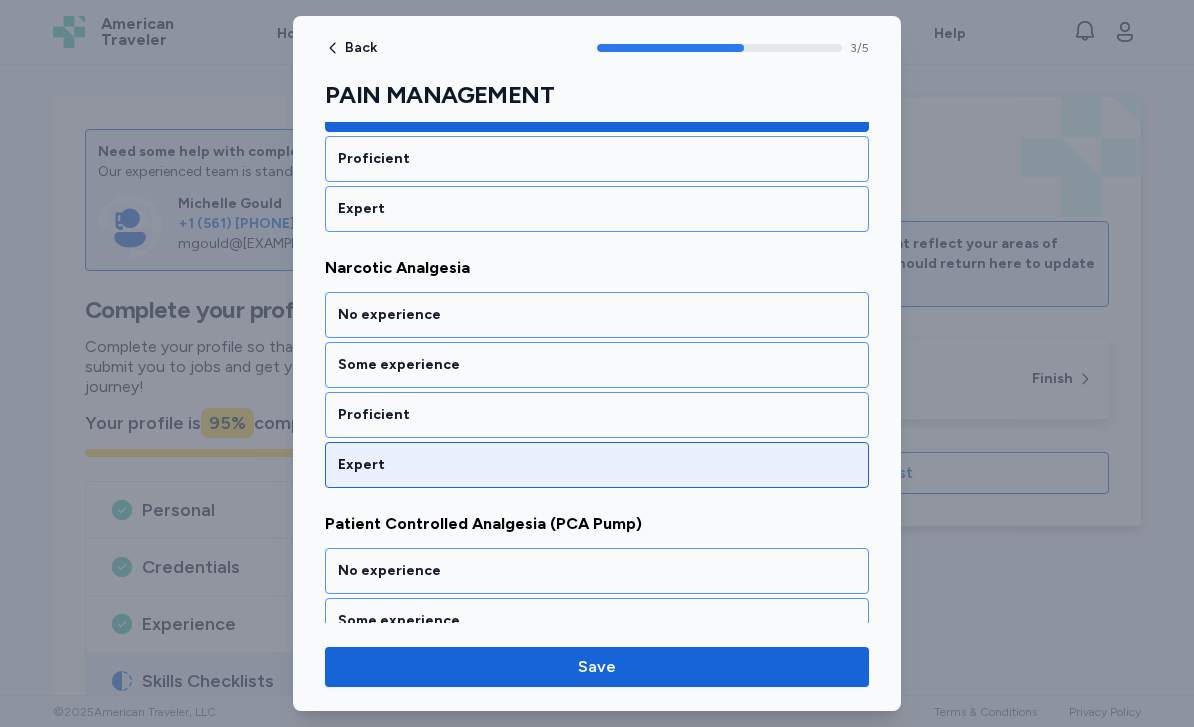 click on "Expert" at bounding box center (597, 465) 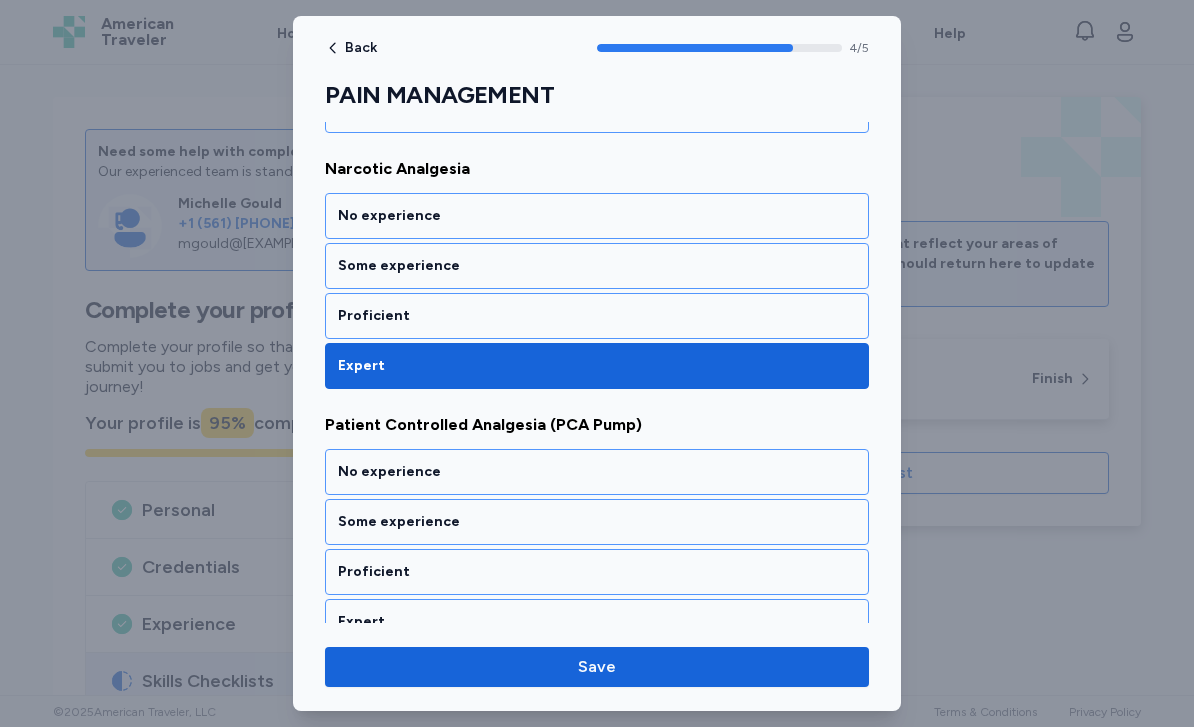 scroll, scrollTop: 1053, scrollLeft: 0, axis: vertical 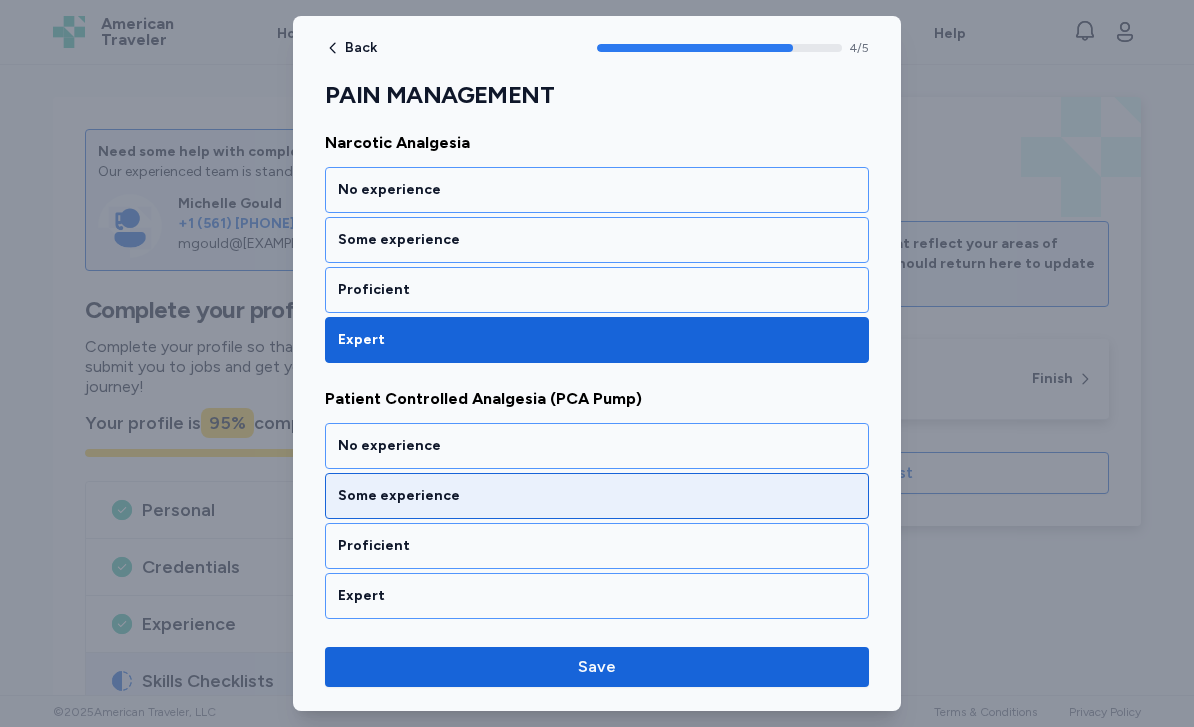 click on "Some experience" at bounding box center [597, 496] 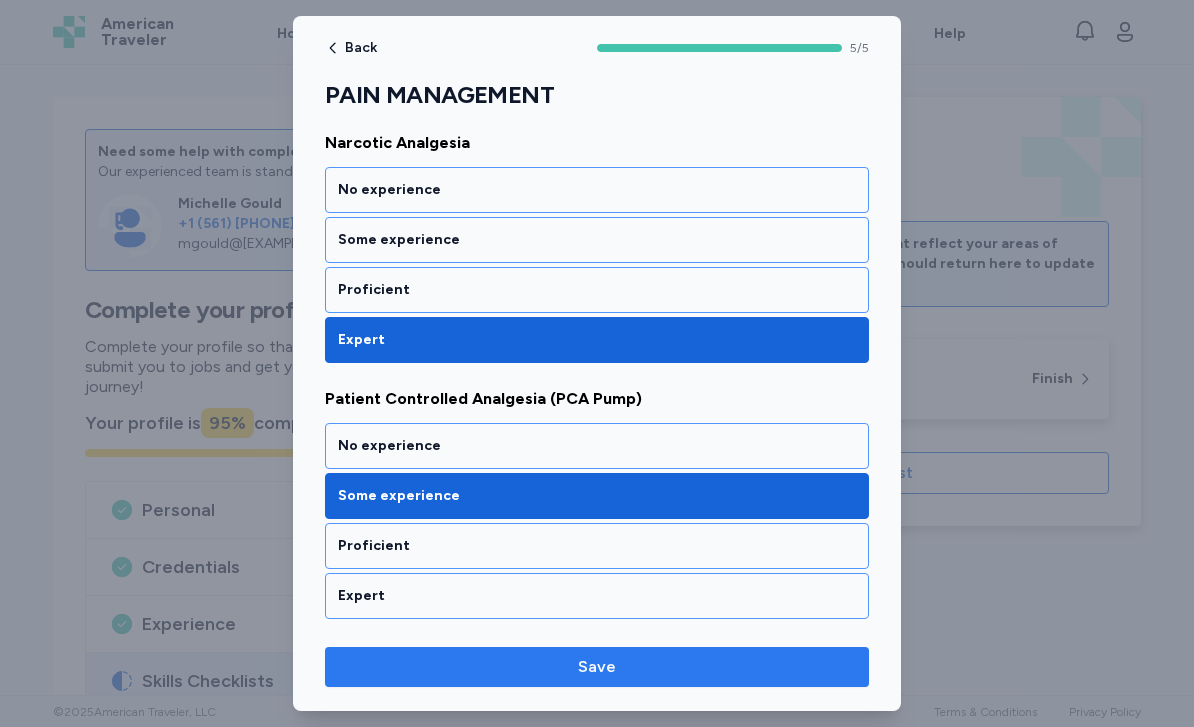 click on "Save" at bounding box center [597, 667] 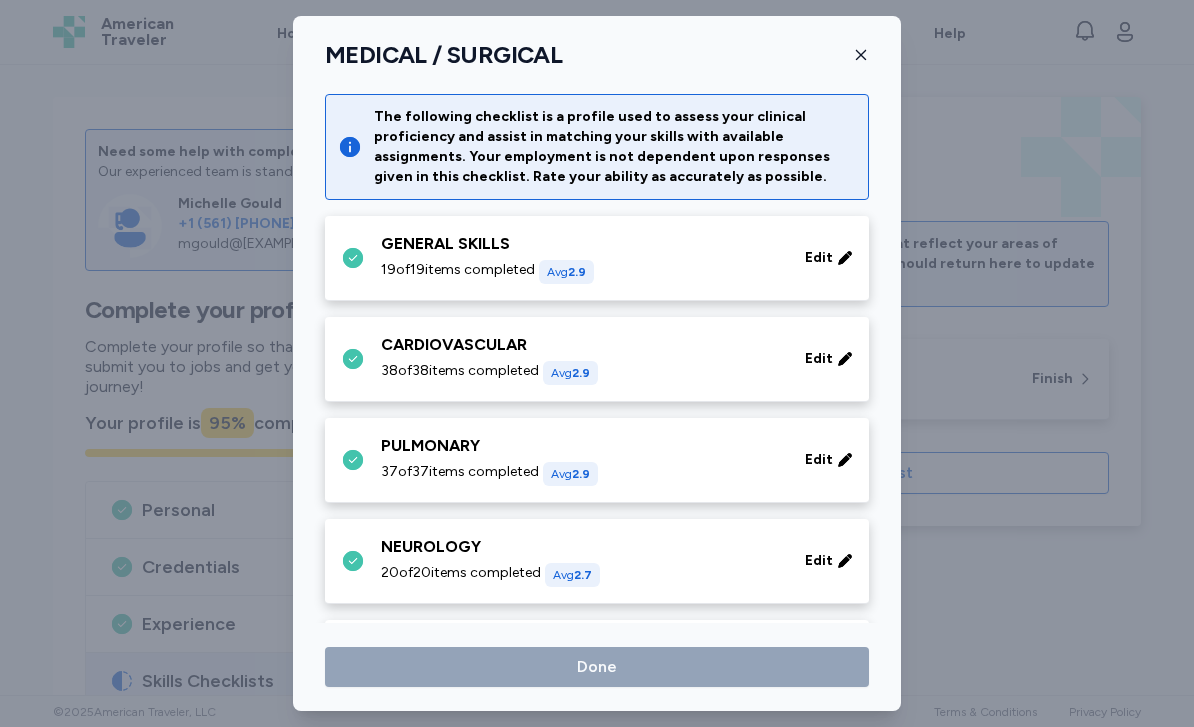 scroll, scrollTop: 995, scrollLeft: 0, axis: vertical 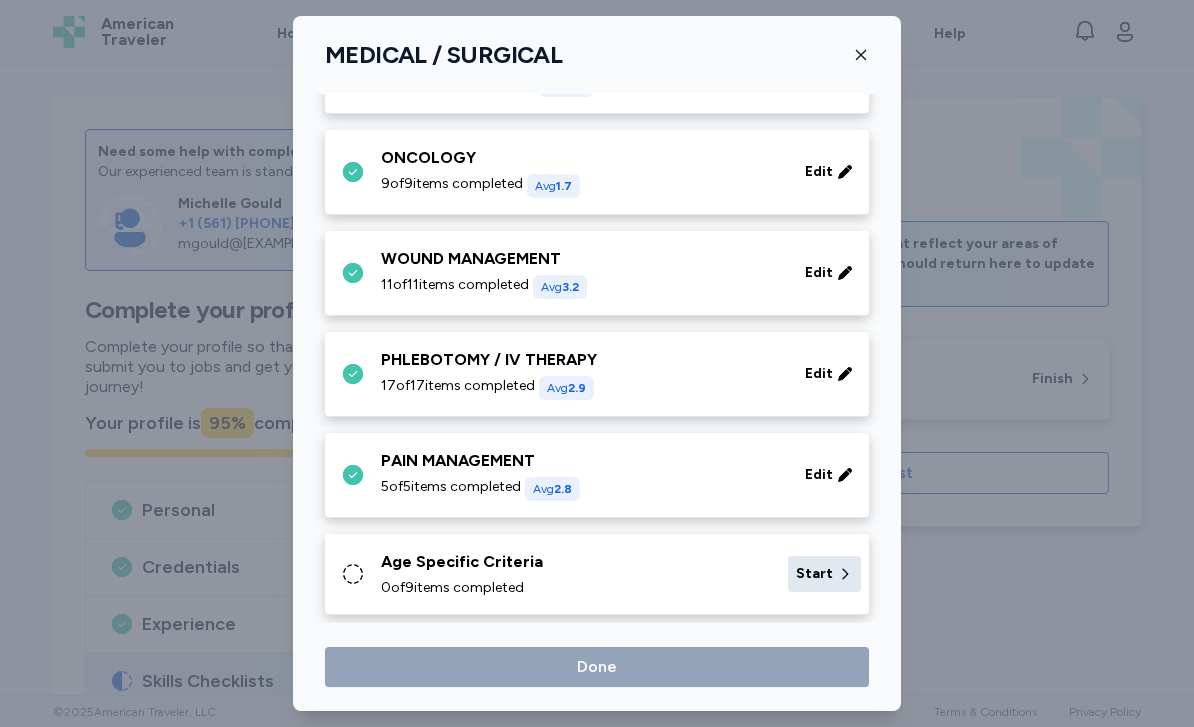 click on "Start" at bounding box center [814, 574] 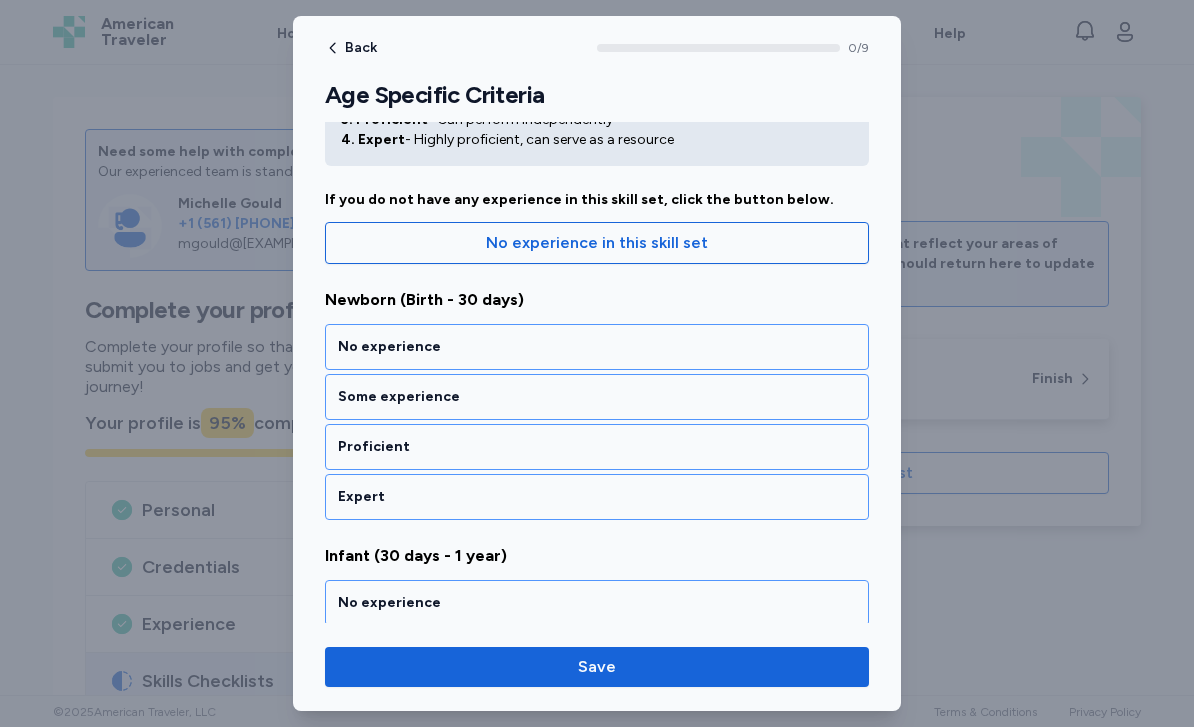 scroll, scrollTop: 129, scrollLeft: 0, axis: vertical 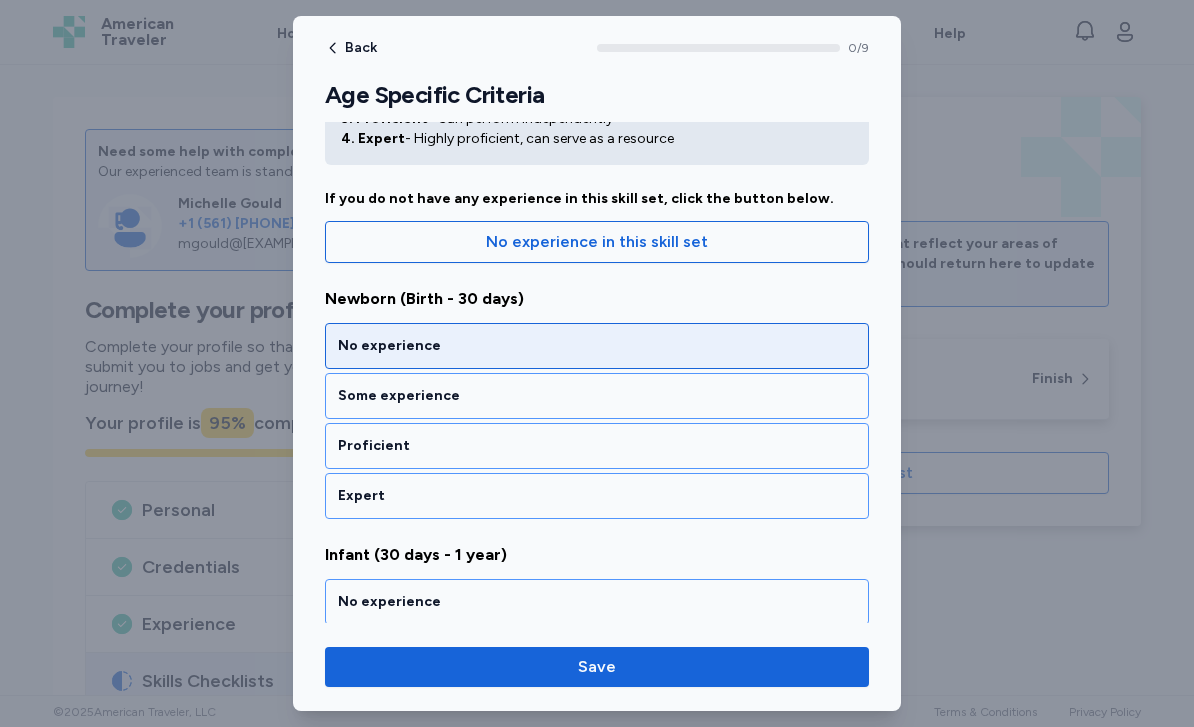 click on "No experience" at bounding box center (597, 346) 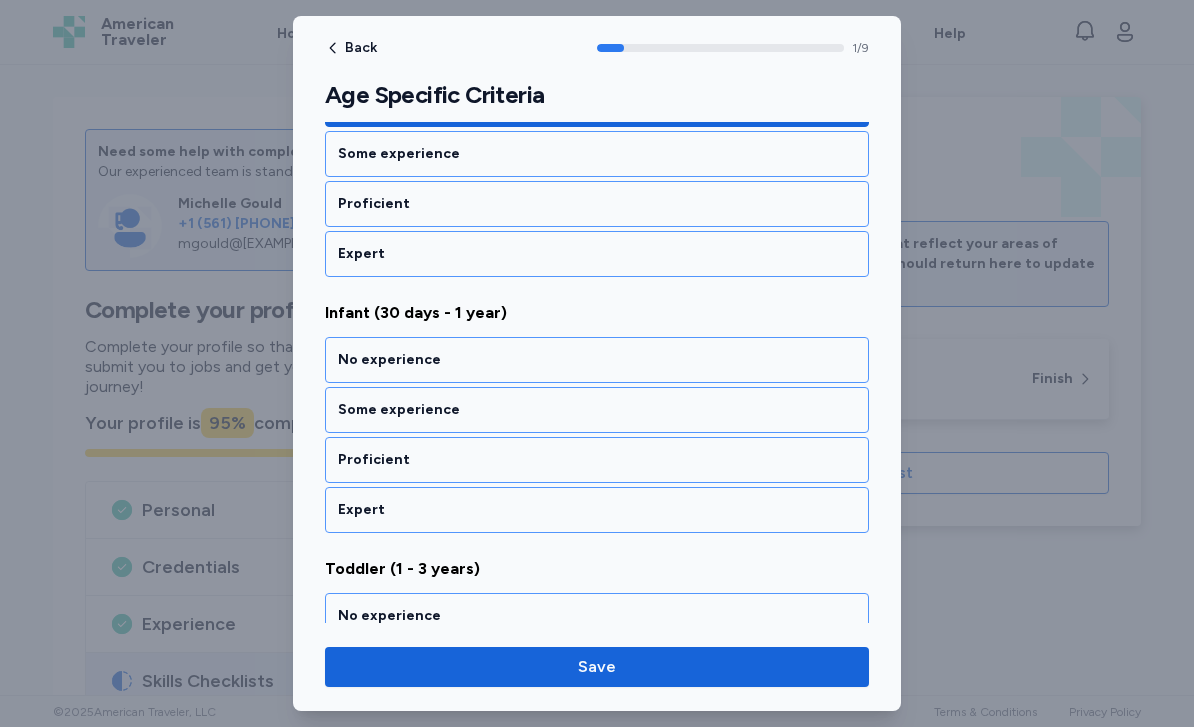 scroll, scrollTop: 416, scrollLeft: 0, axis: vertical 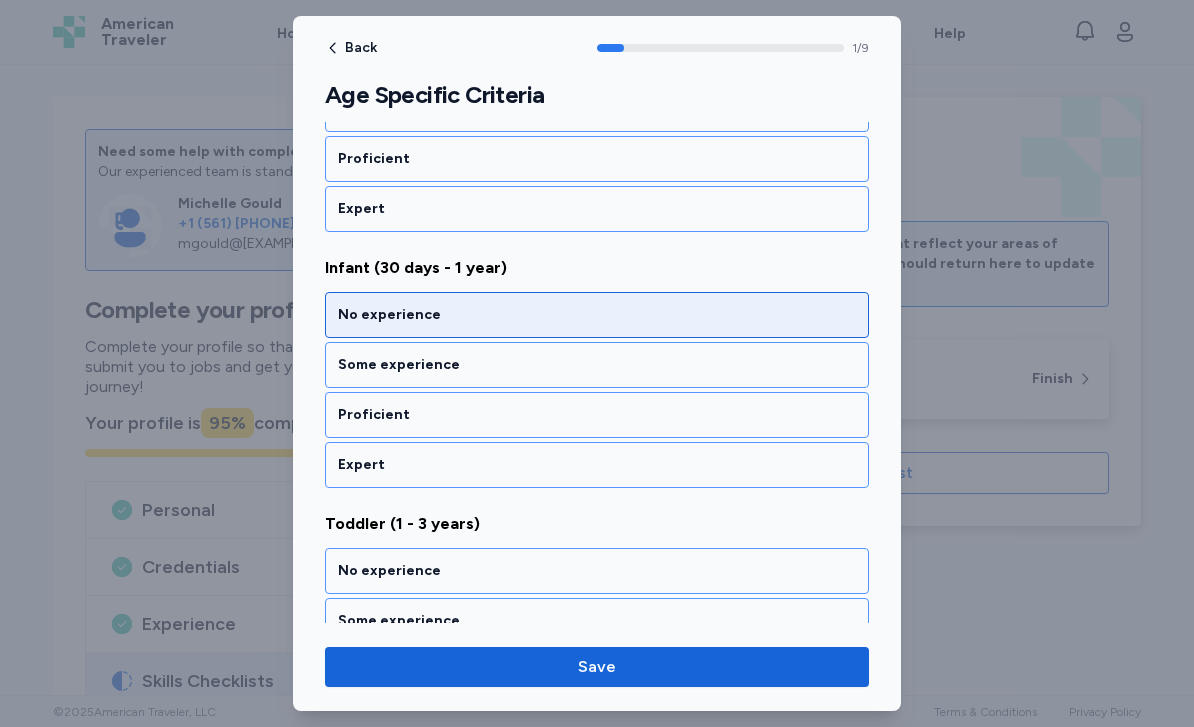 click on "No experience" at bounding box center (597, 315) 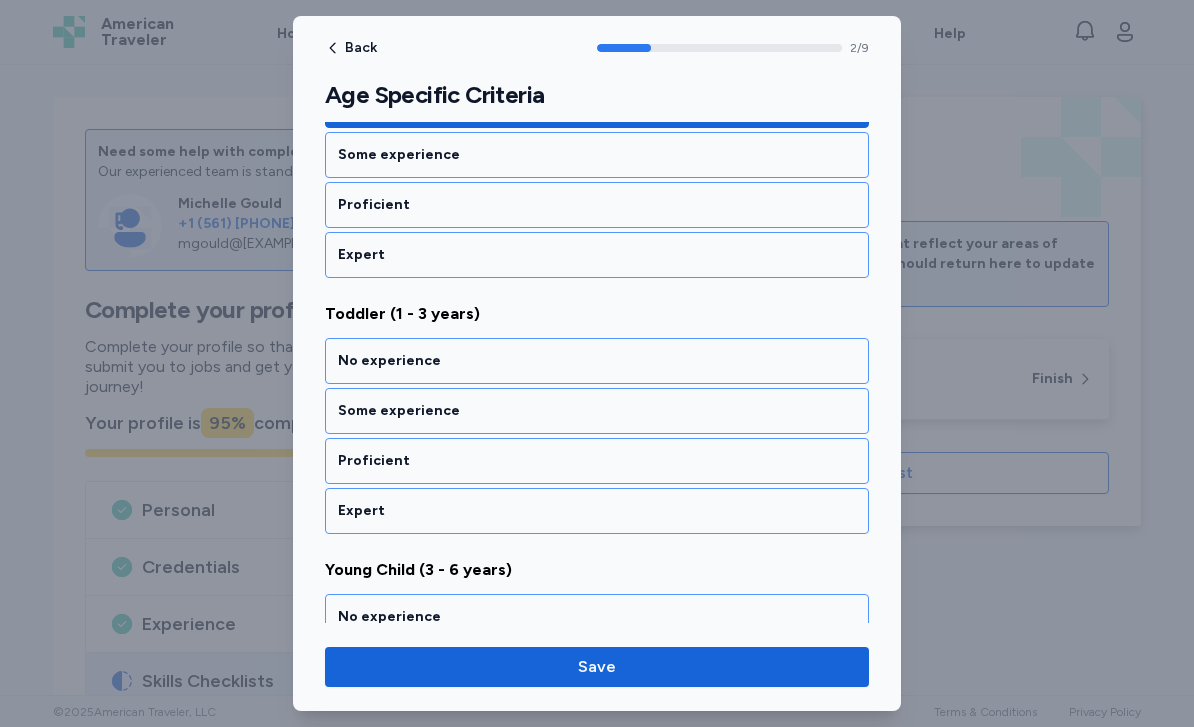 scroll, scrollTop: 672, scrollLeft: 0, axis: vertical 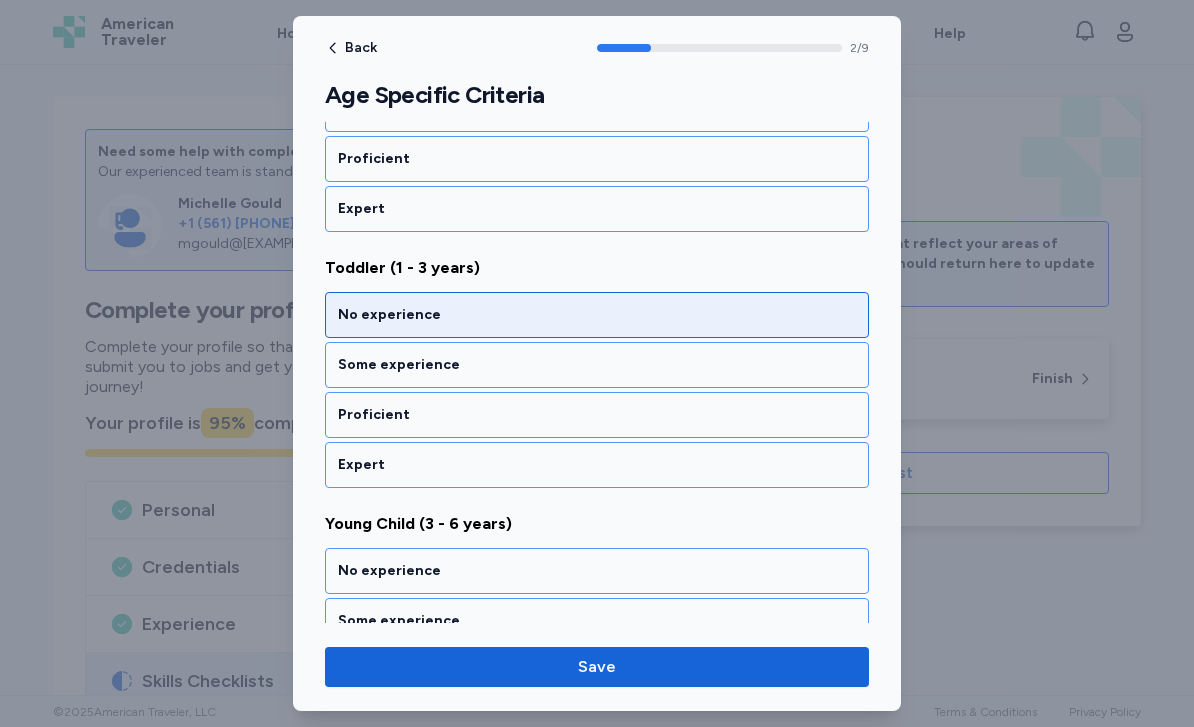 click on "No experience" at bounding box center [597, 315] 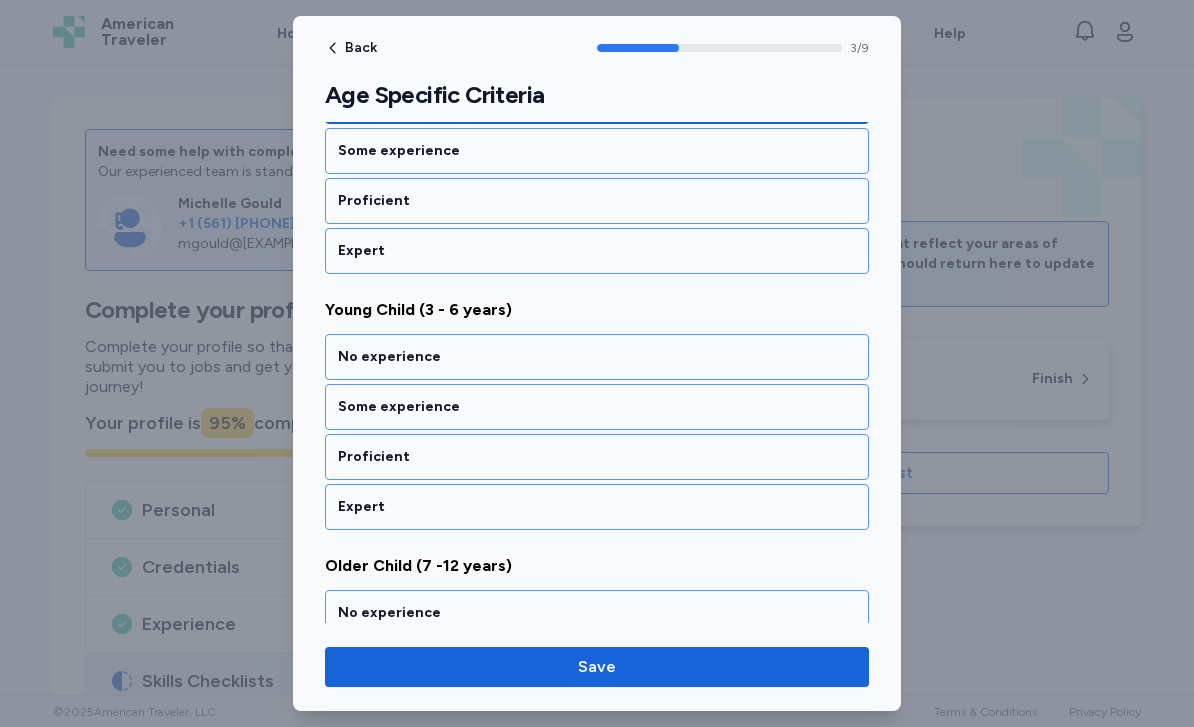 scroll, scrollTop: 928, scrollLeft: 0, axis: vertical 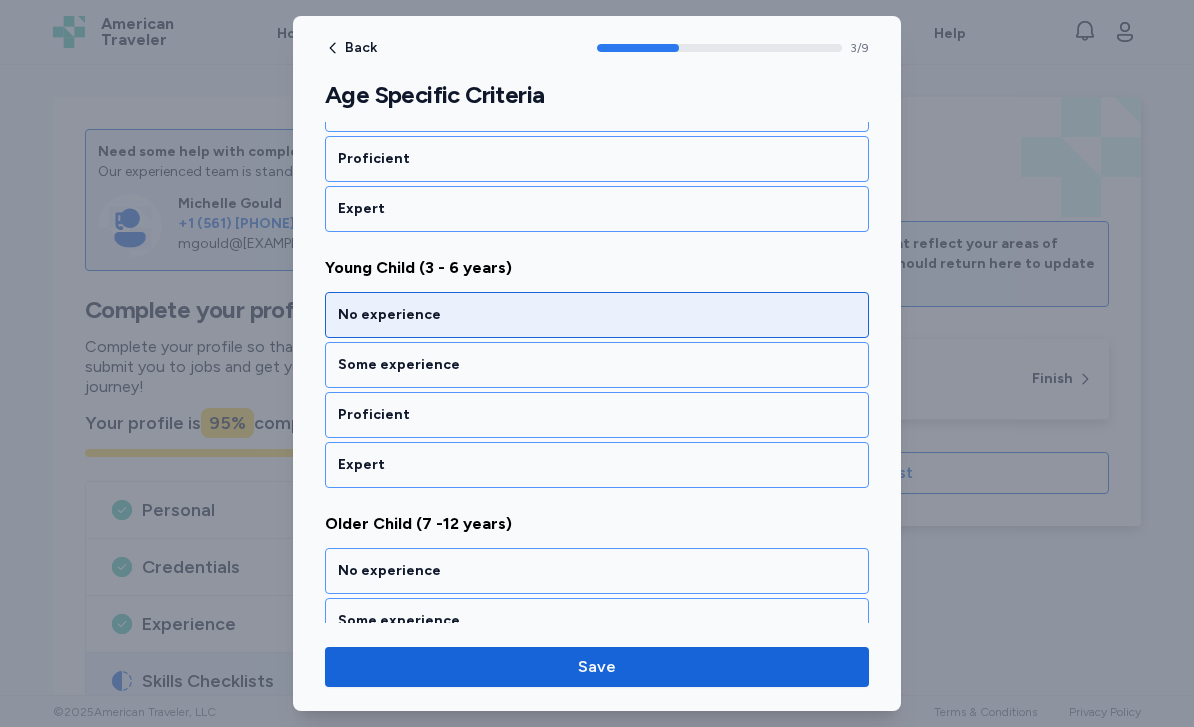click on "No experience" at bounding box center [597, 315] 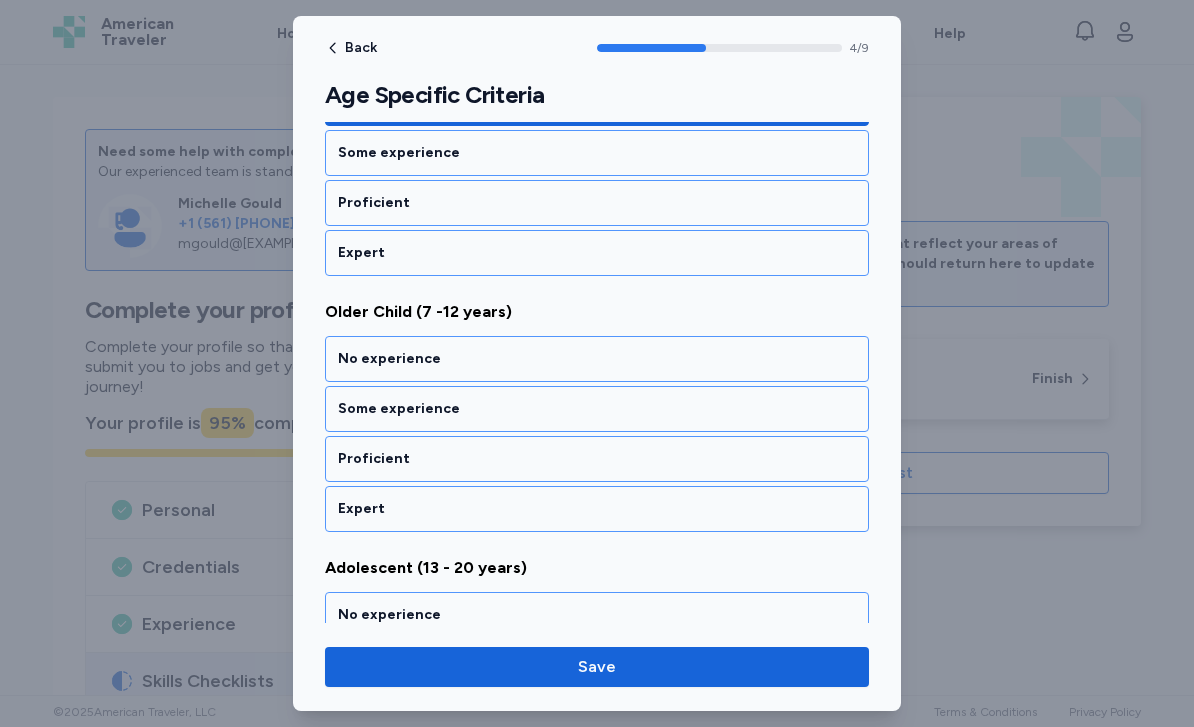 scroll, scrollTop: 1184, scrollLeft: 0, axis: vertical 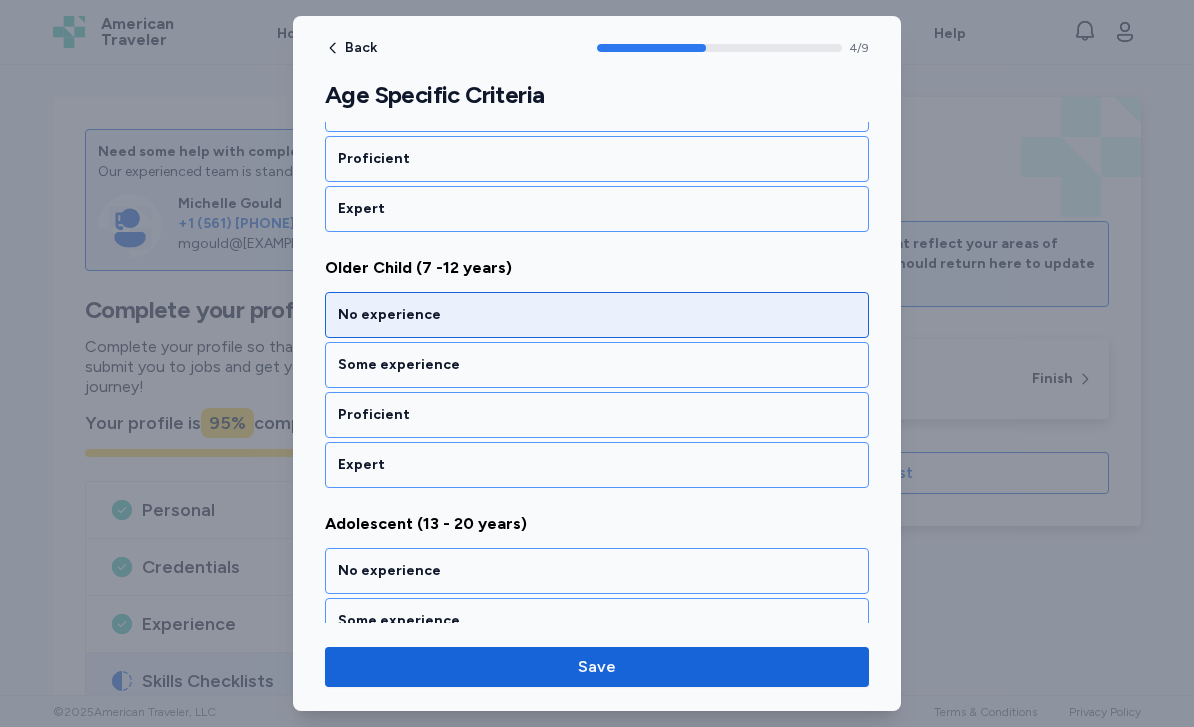 click on "No experience" at bounding box center (597, 315) 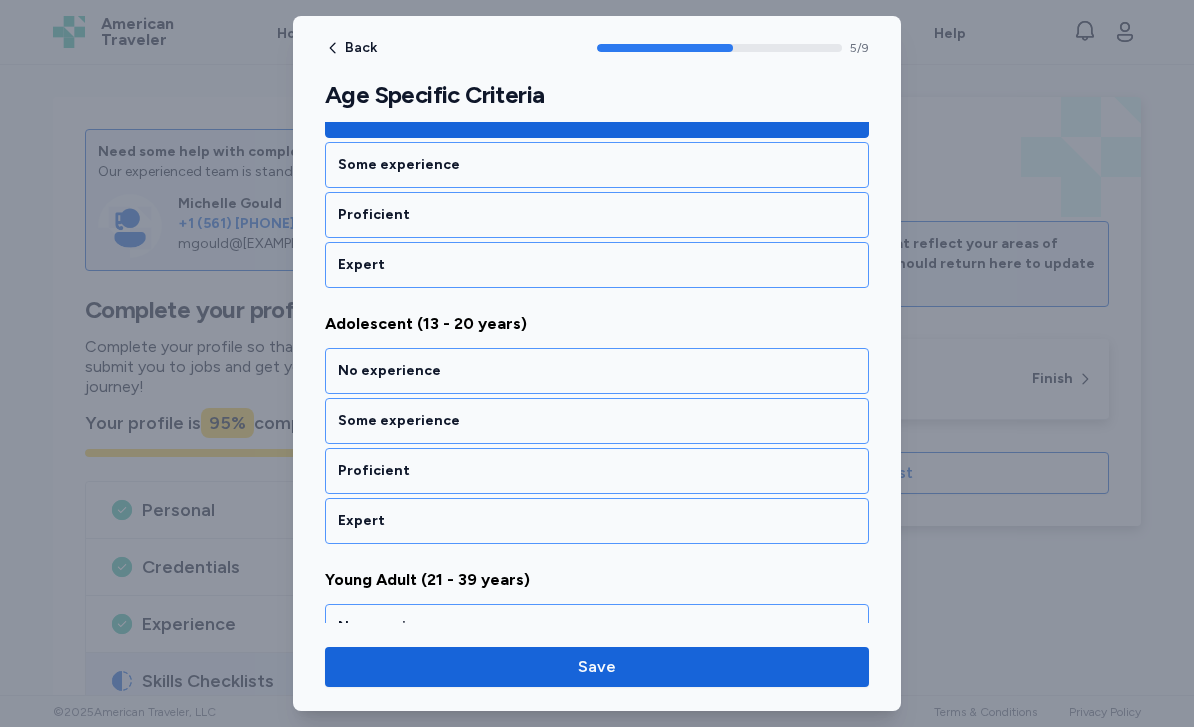 scroll, scrollTop: 1440, scrollLeft: 0, axis: vertical 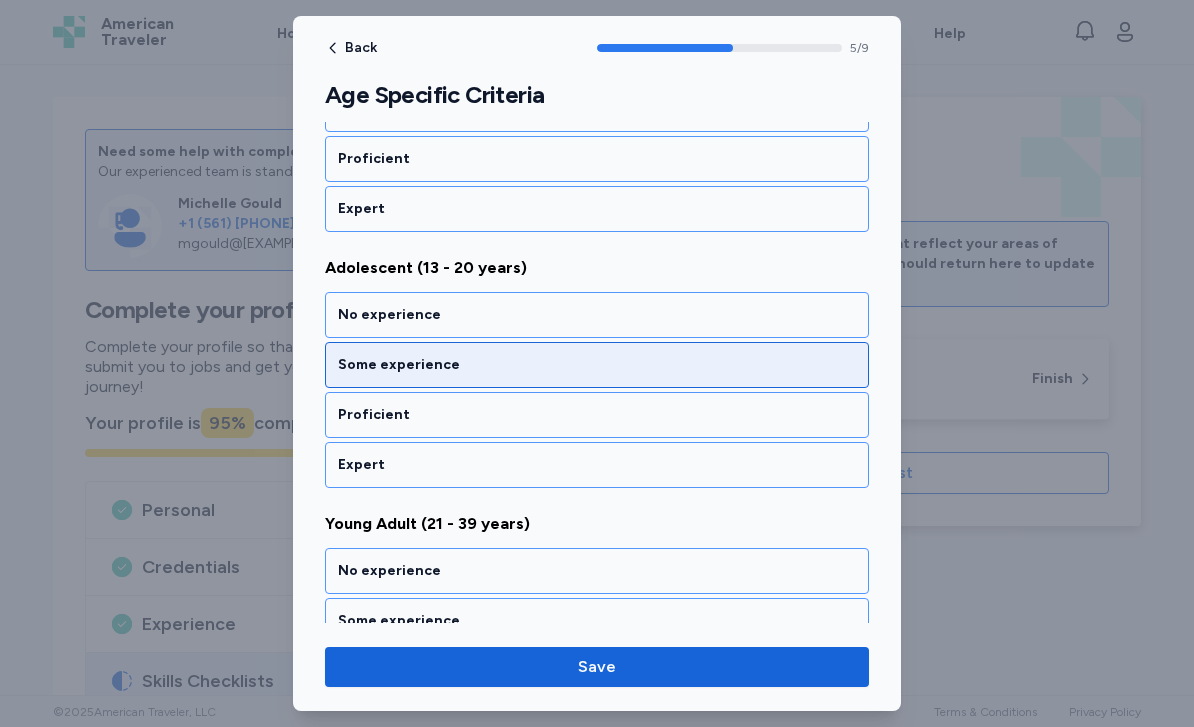 click on "Some experience" at bounding box center (597, 365) 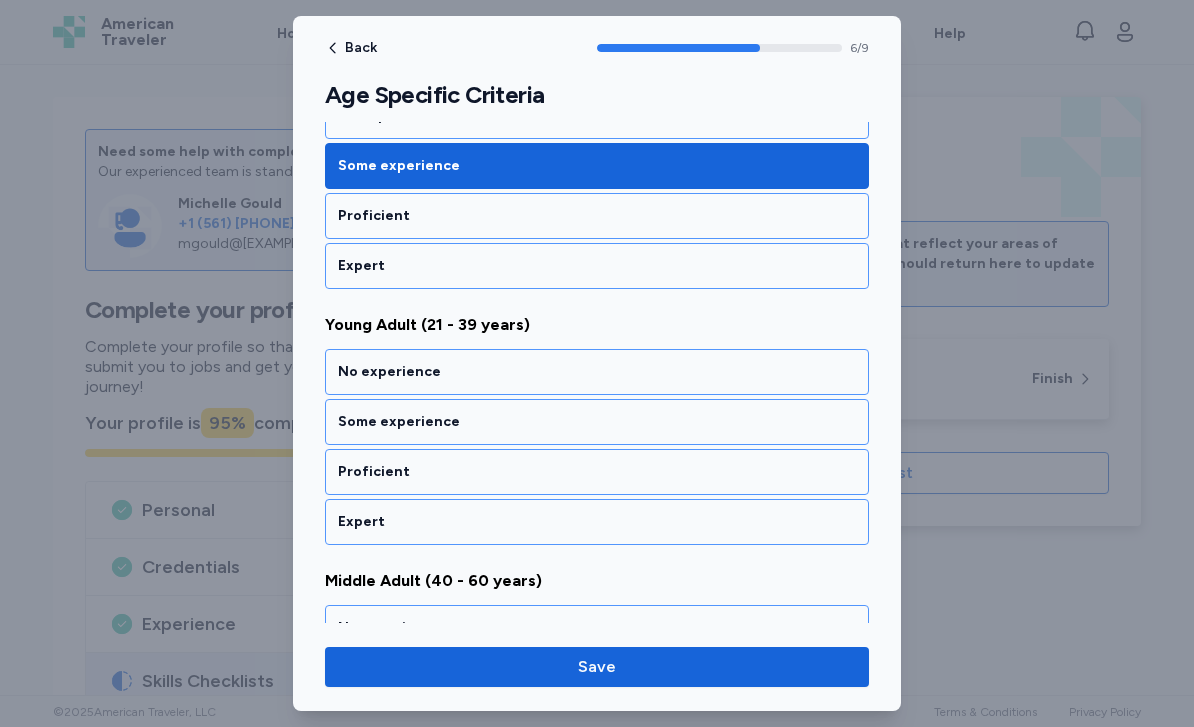 scroll, scrollTop: 1696, scrollLeft: 0, axis: vertical 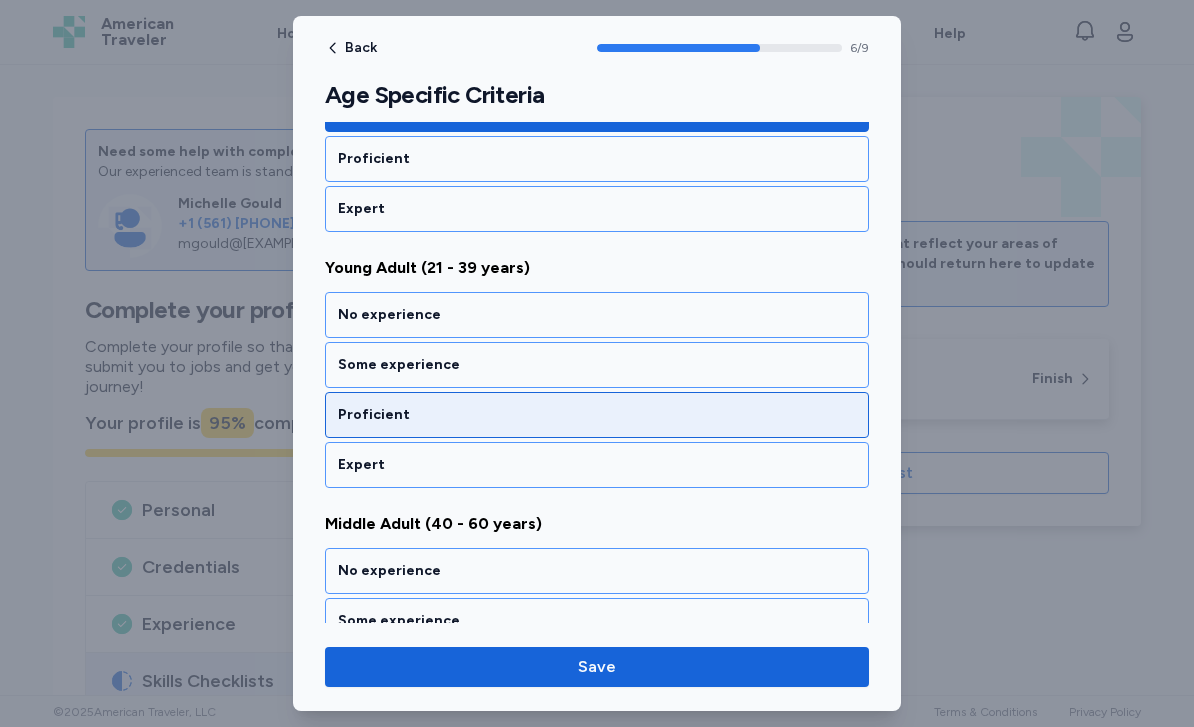 click on "Proficient" at bounding box center (597, 415) 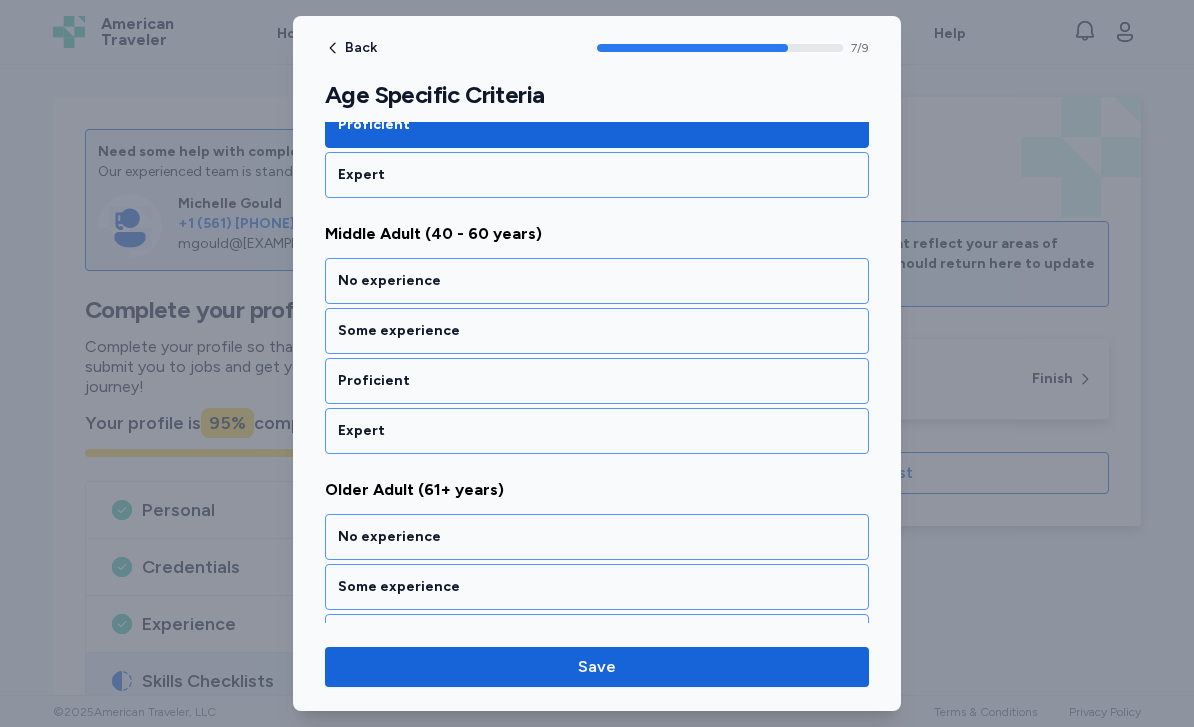 scroll, scrollTop: 1987, scrollLeft: 0, axis: vertical 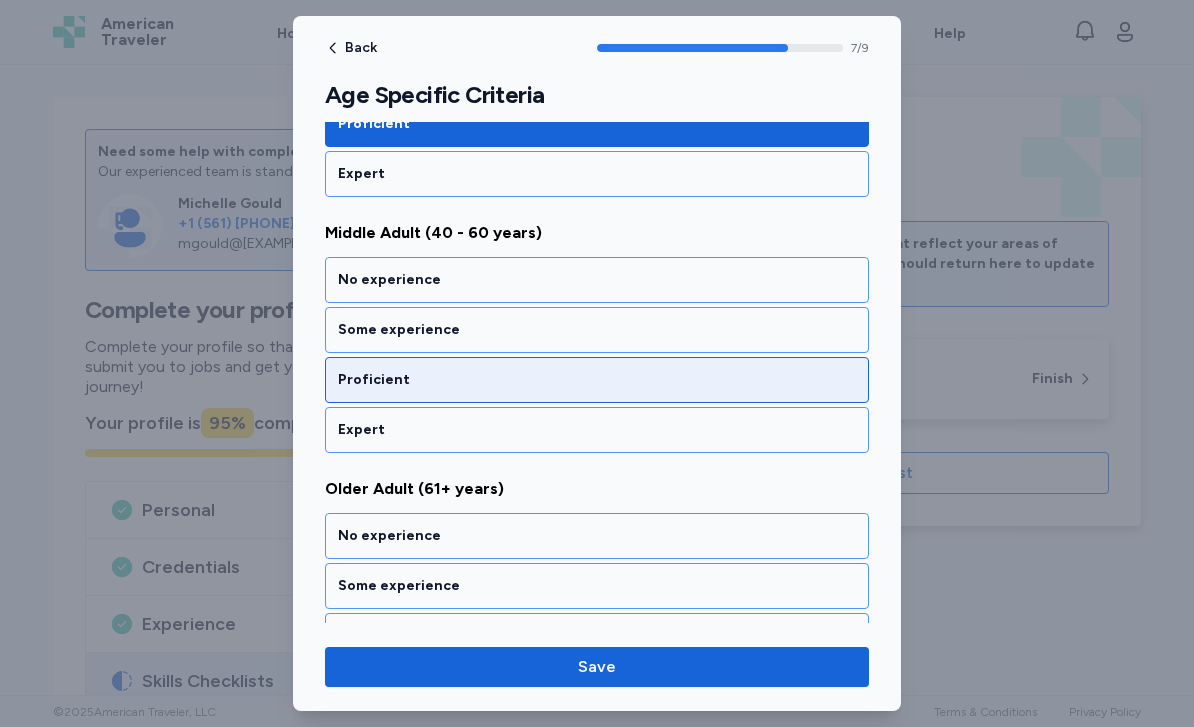 click on "Proficient" at bounding box center [597, 380] 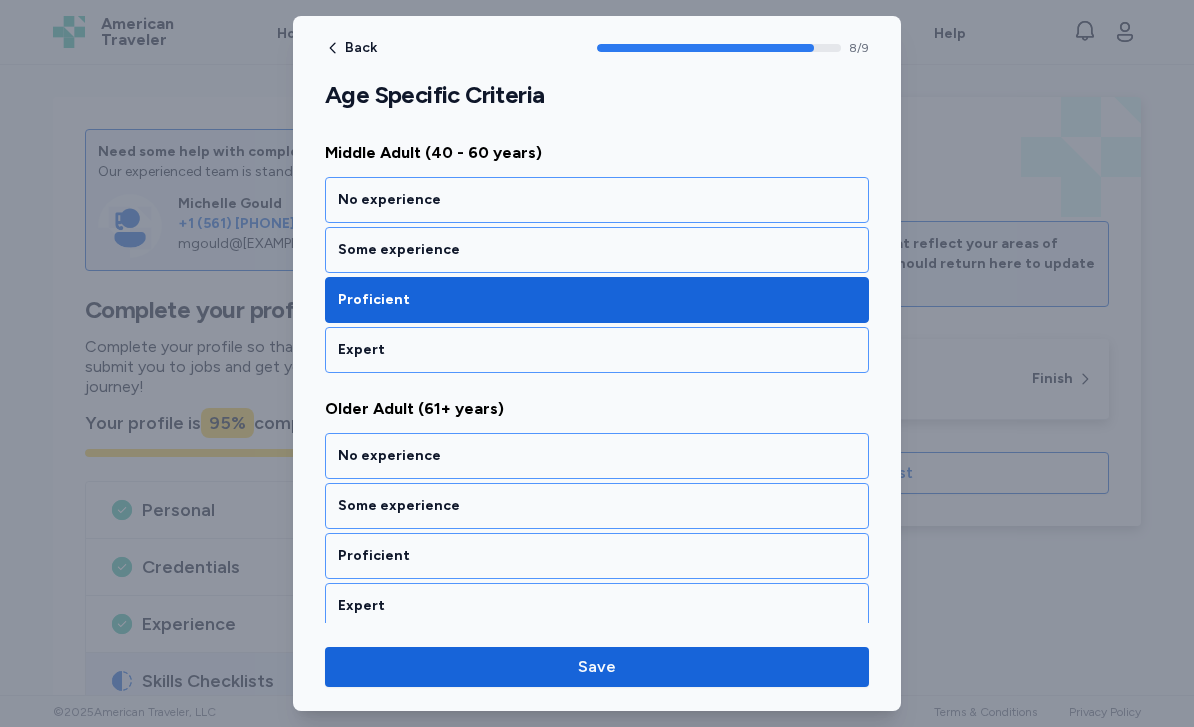 scroll, scrollTop: 2077, scrollLeft: 0, axis: vertical 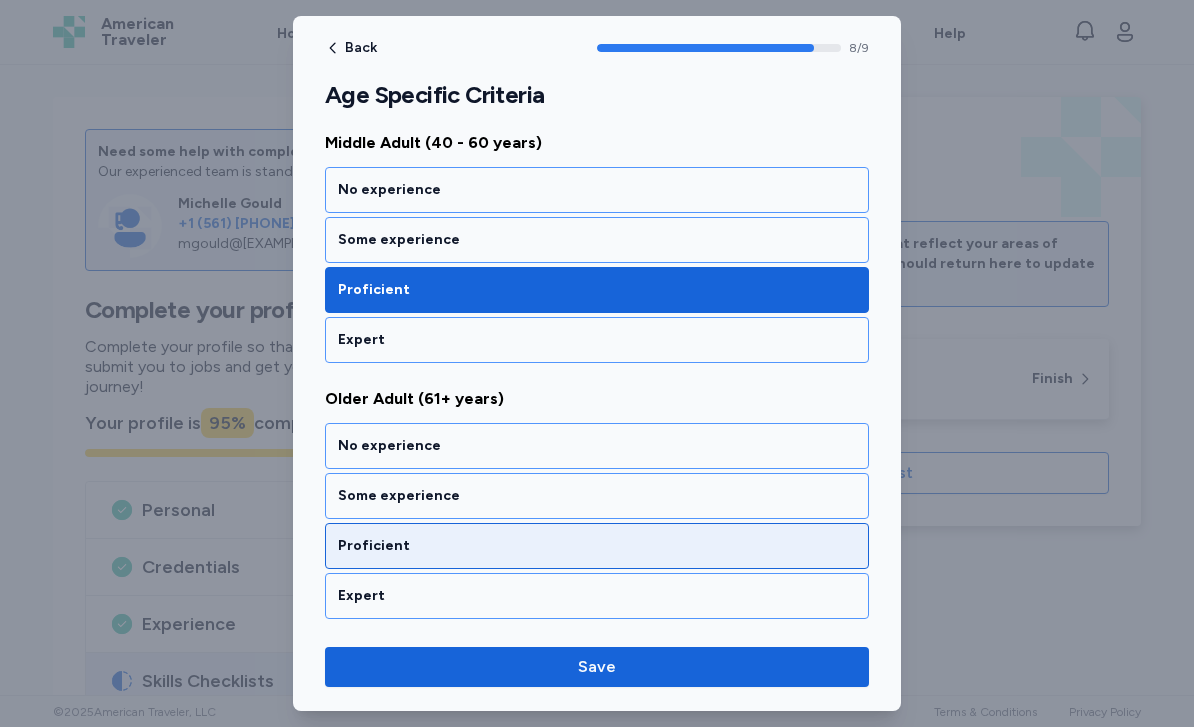 click on "Proficient" at bounding box center (597, 546) 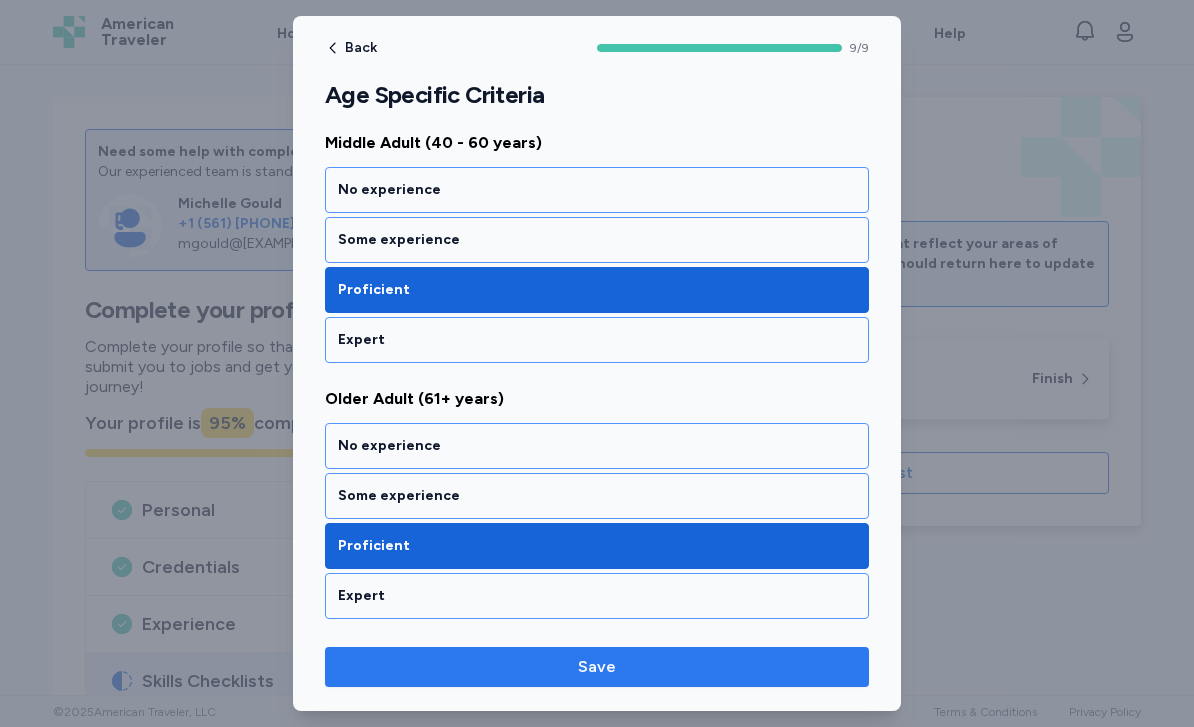 click on "Save" at bounding box center [597, 667] 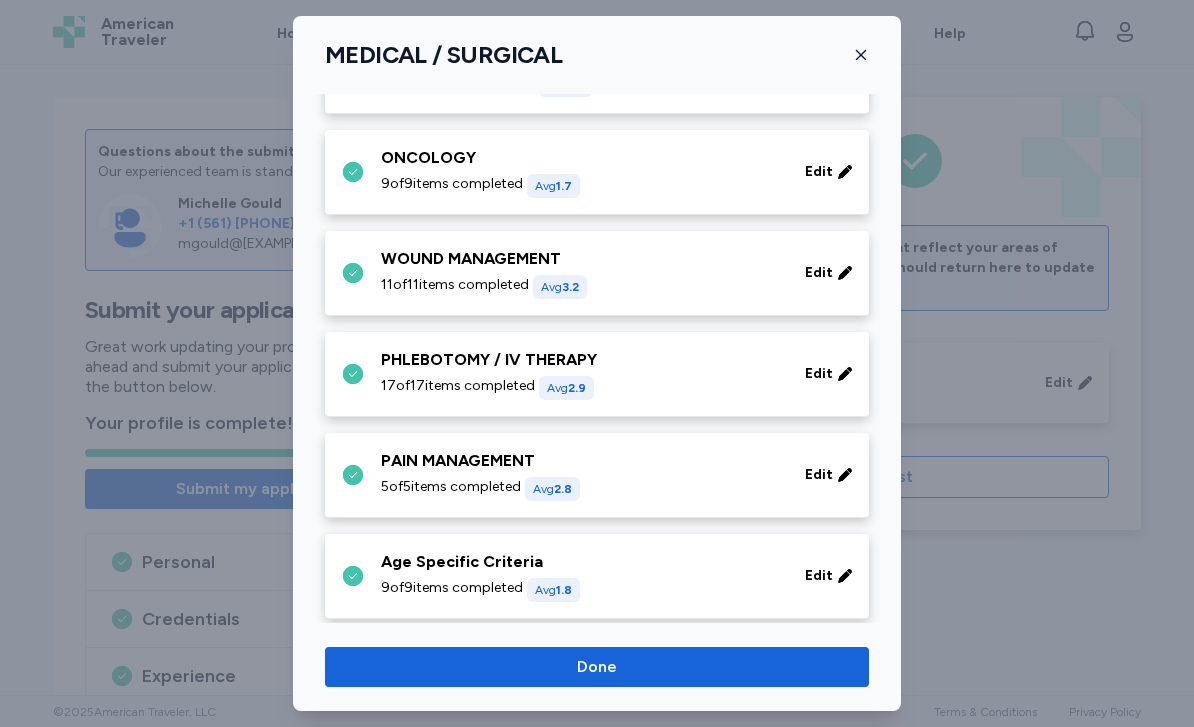 scroll, scrollTop: 1011, scrollLeft: 0, axis: vertical 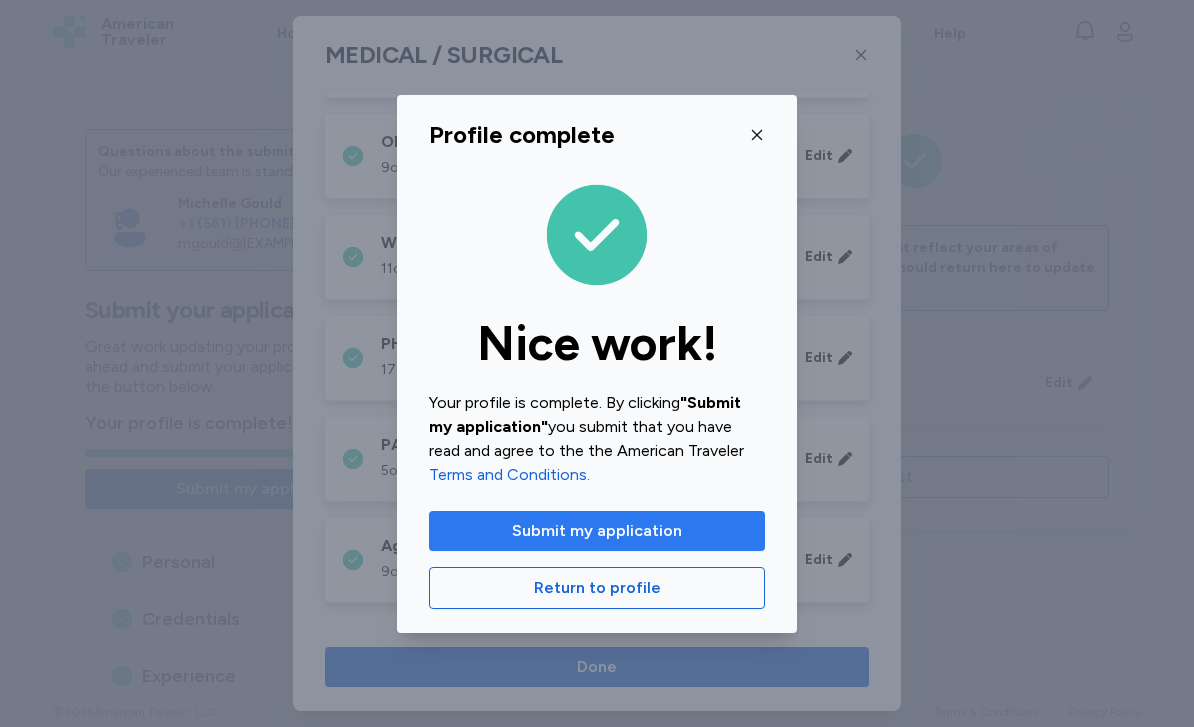 click on "Submit my application" at bounding box center (597, 531) 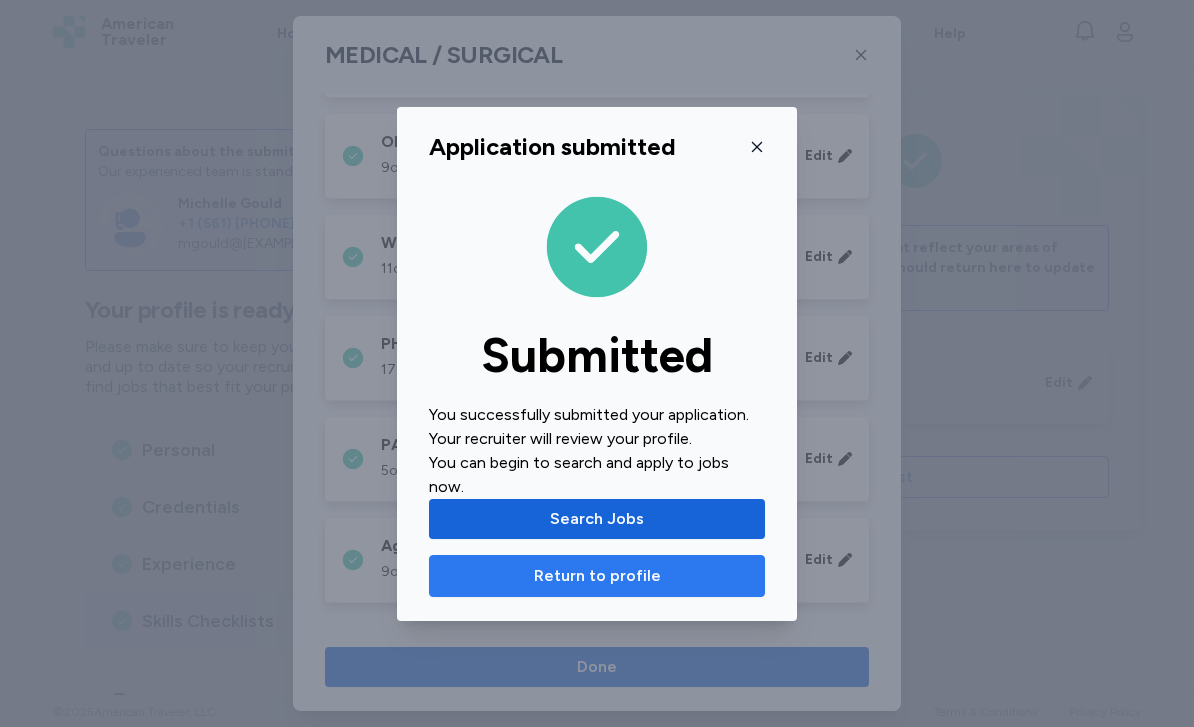 click on "Return to profile" at bounding box center (597, 576) 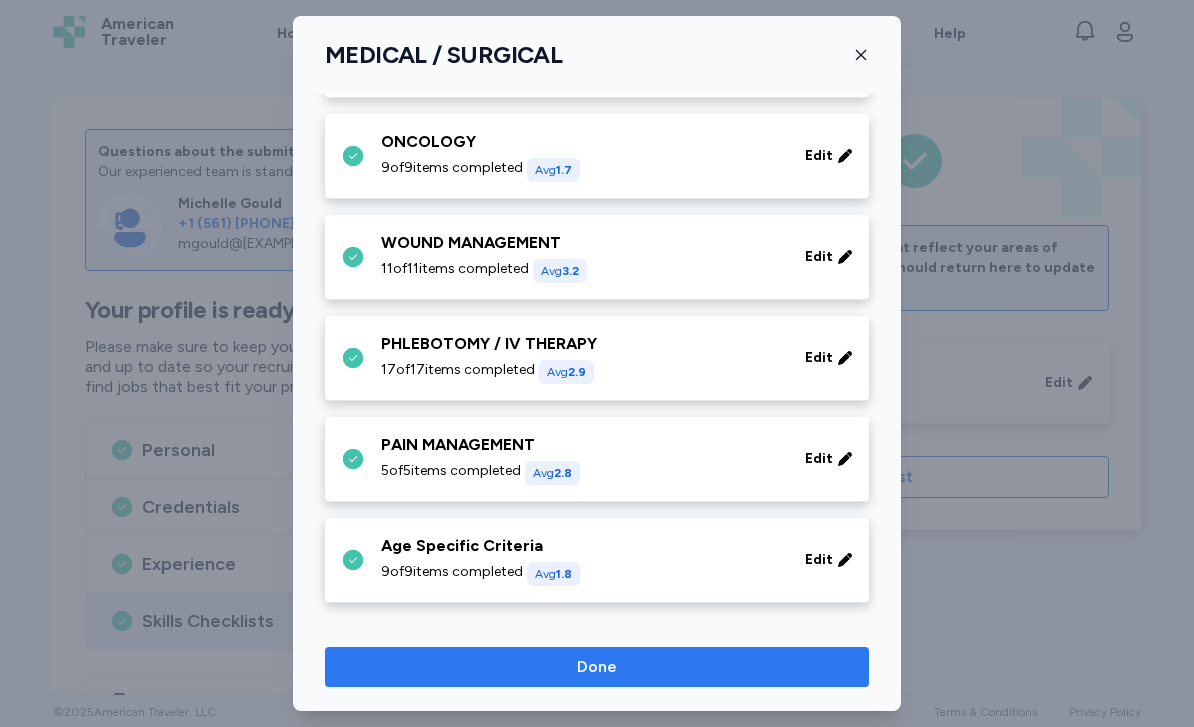 click on "Done" at bounding box center [597, 667] 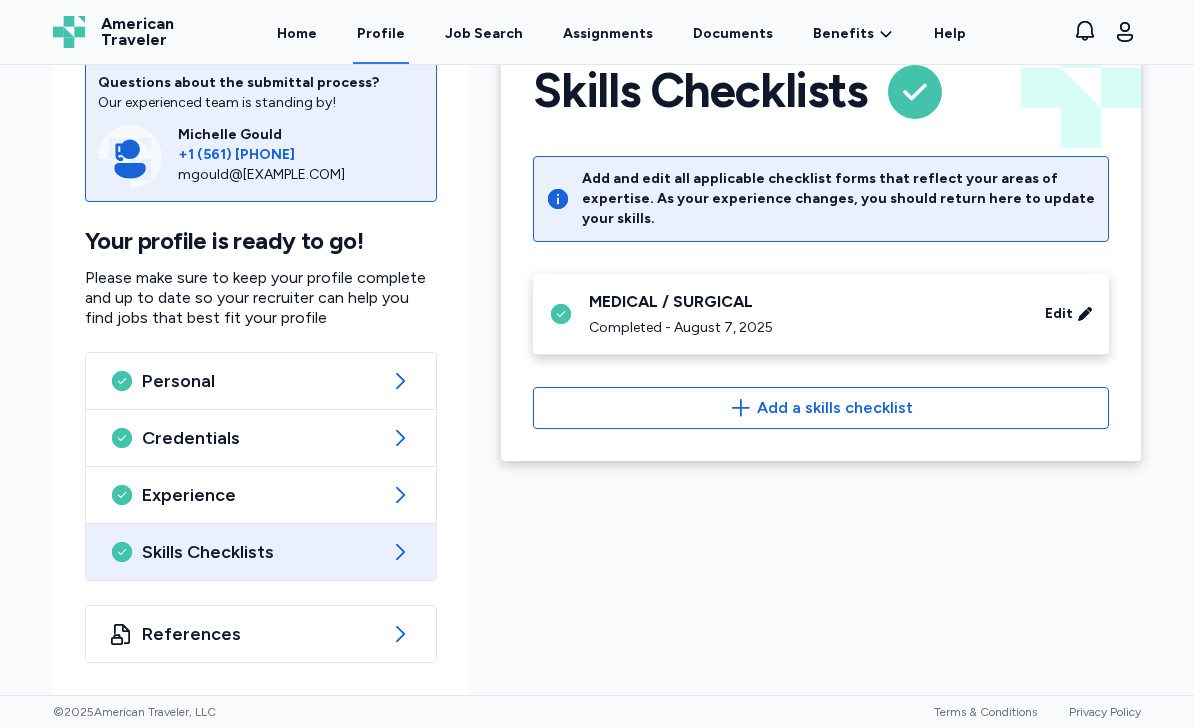 scroll, scrollTop: 69, scrollLeft: 0, axis: vertical 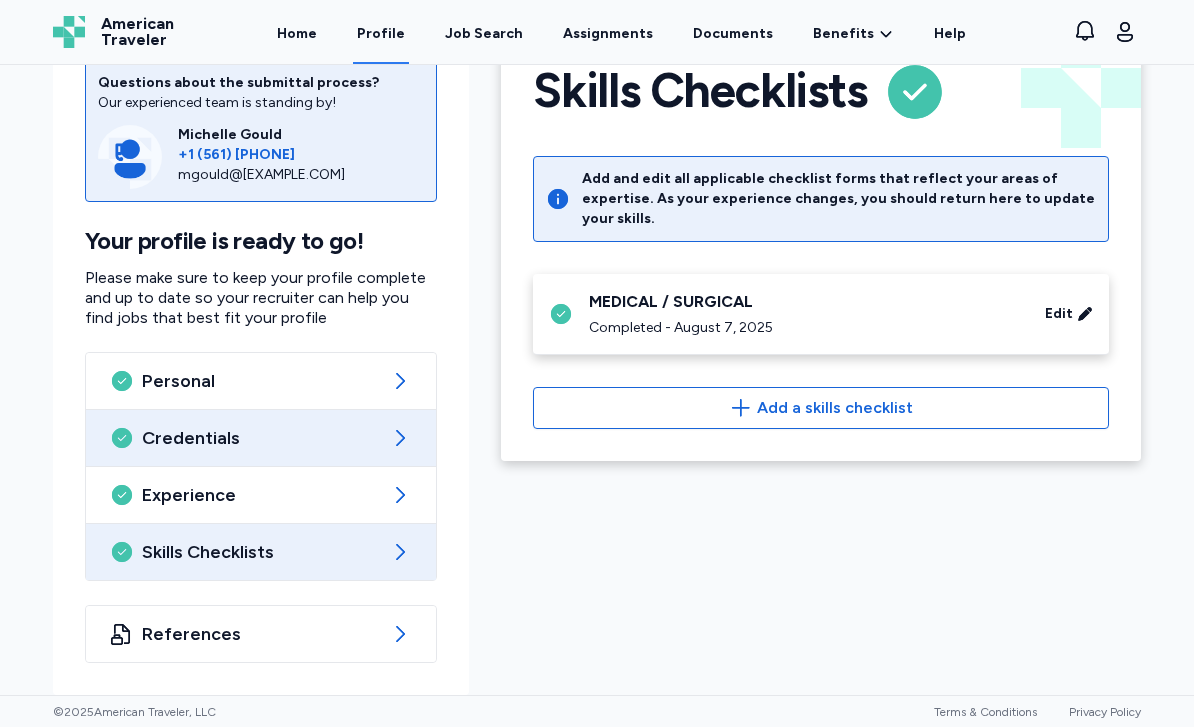 click on "Credentials" at bounding box center [261, 438] 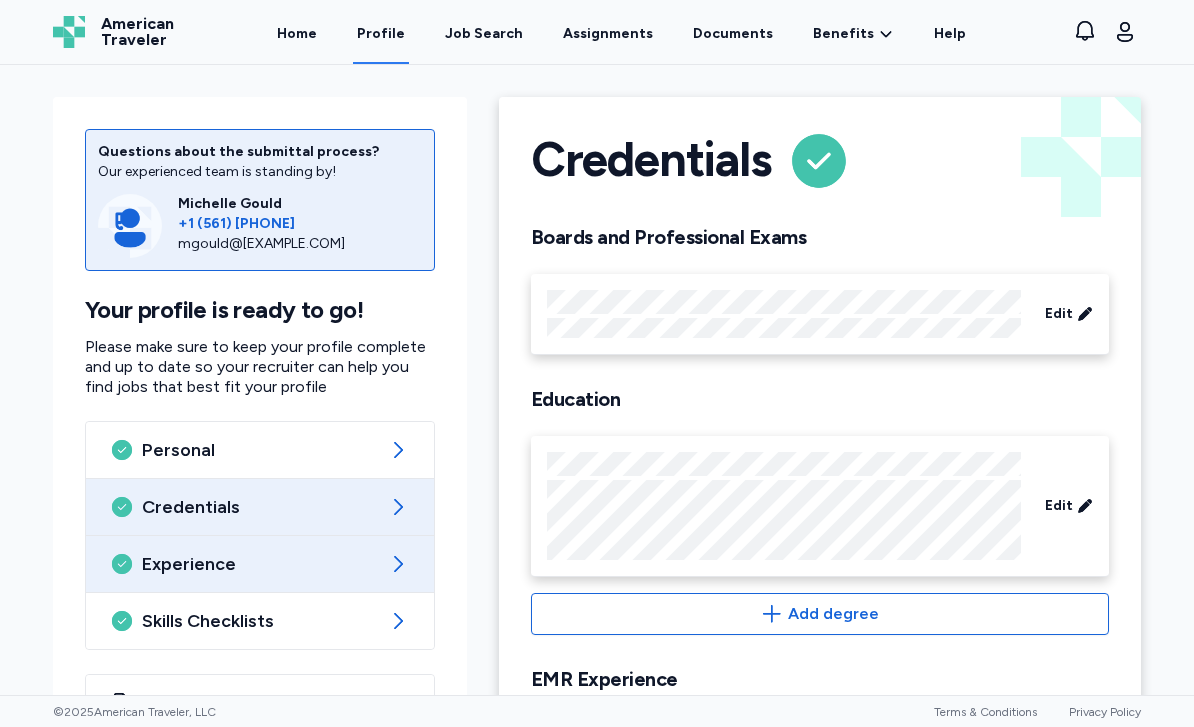 click on "Experience" at bounding box center [260, 564] 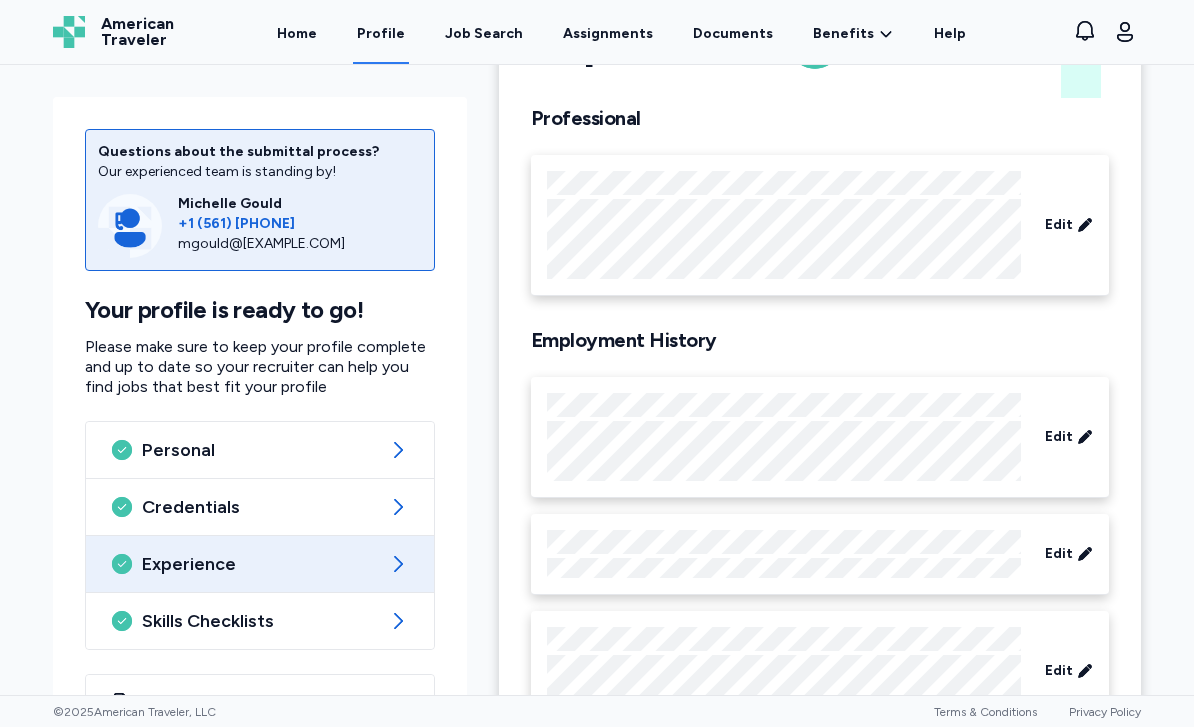 scroll, scrollTop: 124, scrollLeft: 0, axis: vertical 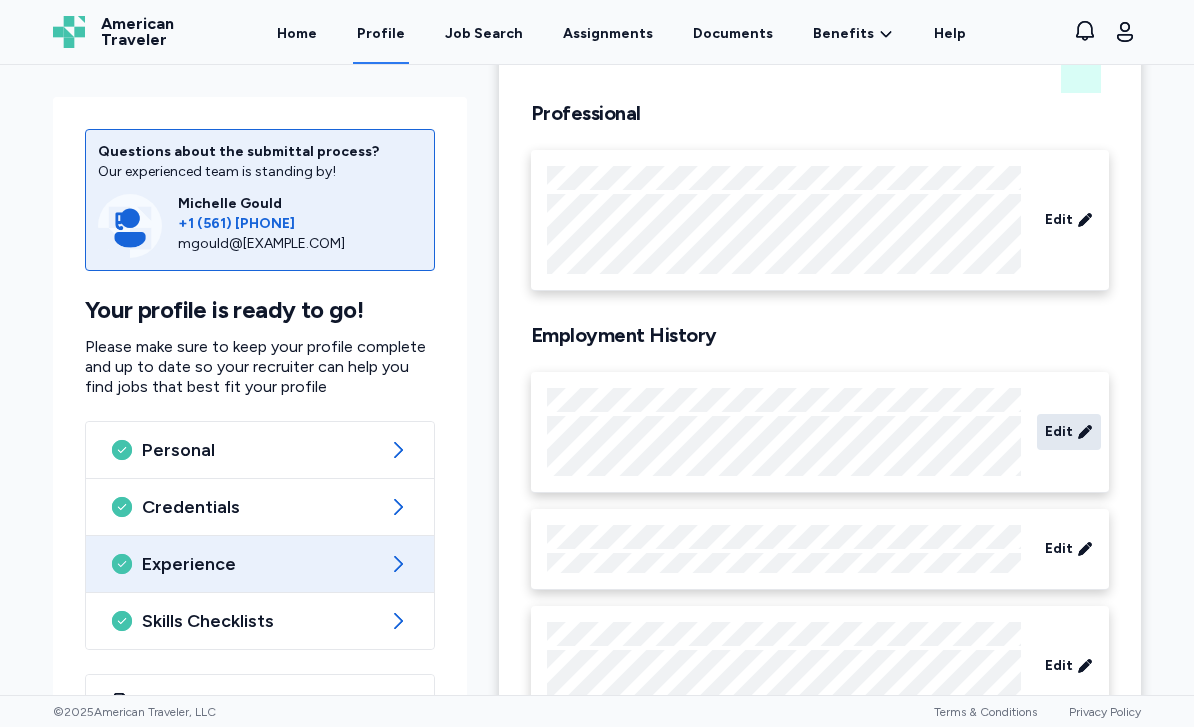 click on "Edit" at bounding box center (1059, 432) 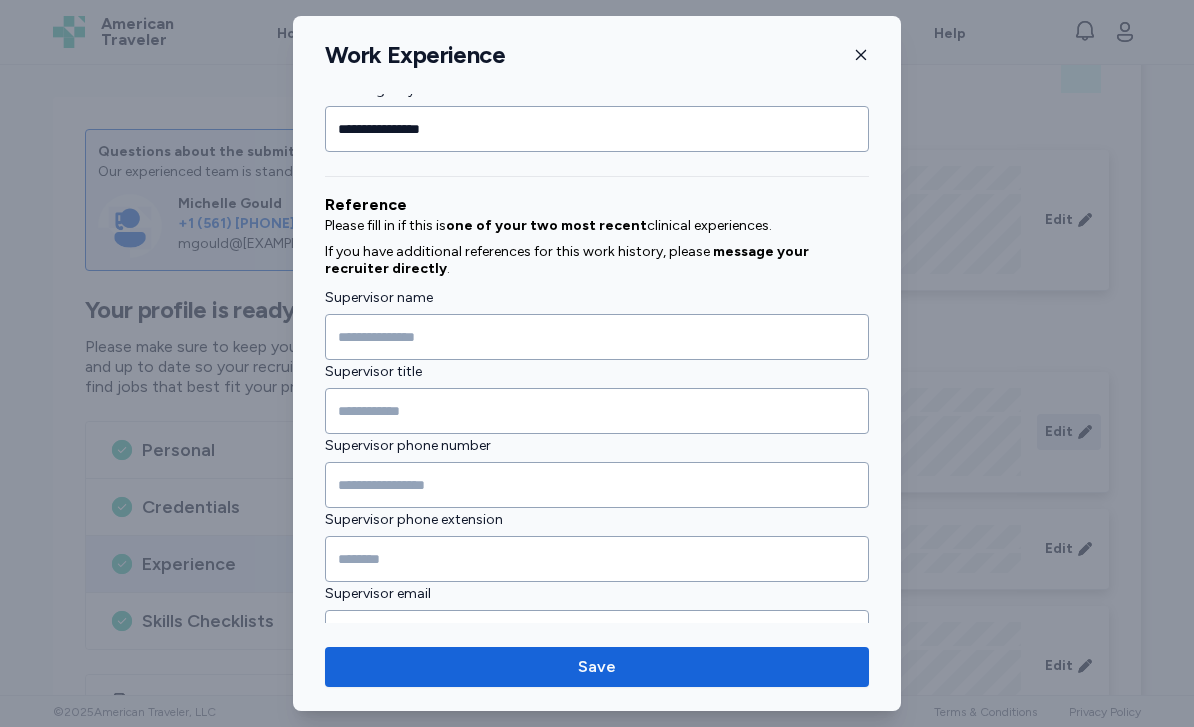 scroll, scrollTop: 2051, scrollLeft: 0, axis: vertical 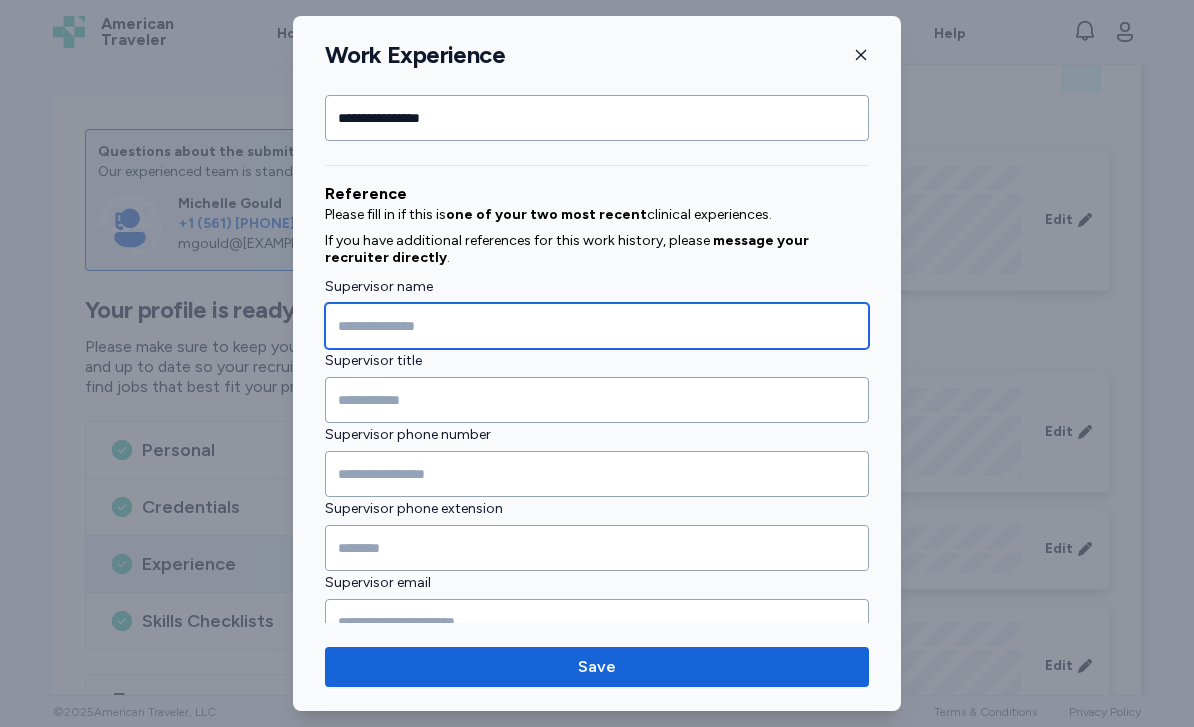 click at bounding box center [597, 326] 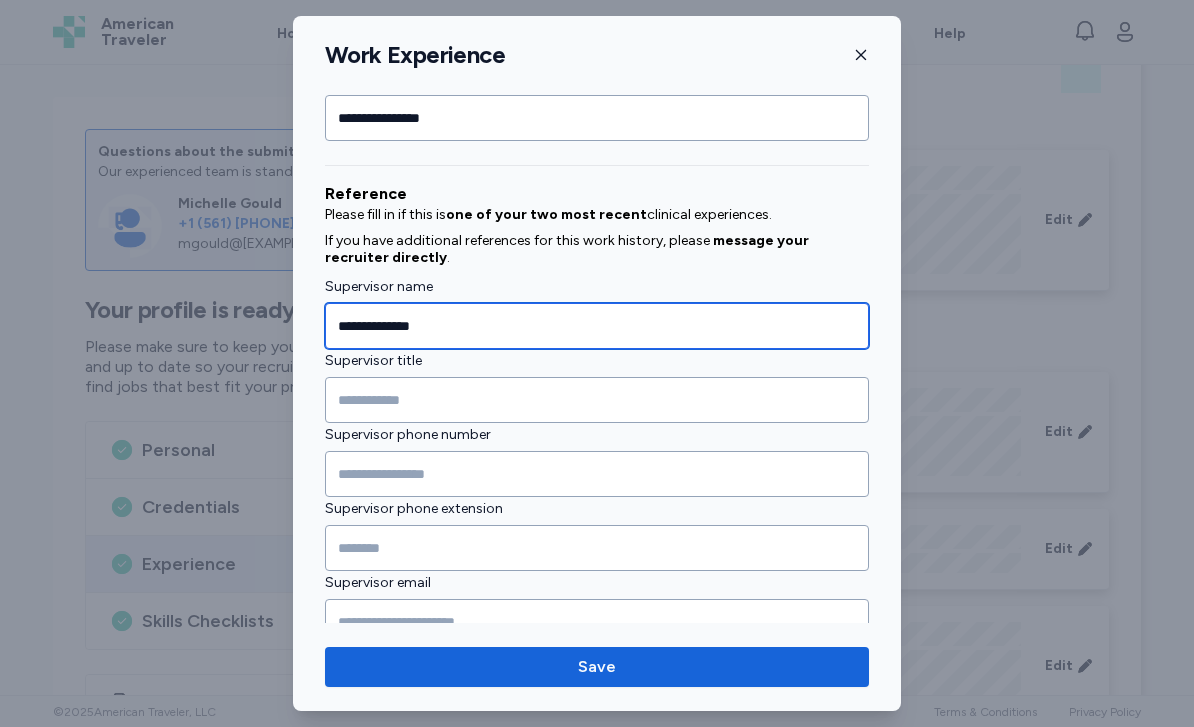 type on "**********" 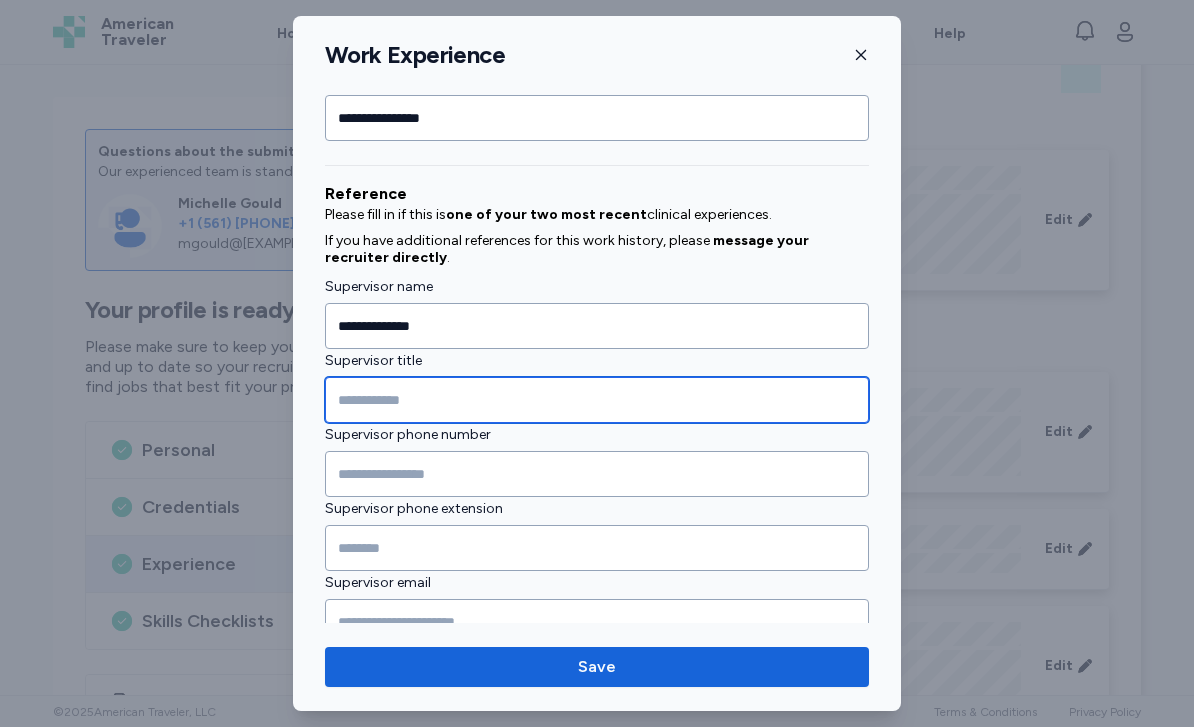 click at bounding box center [597, 400] 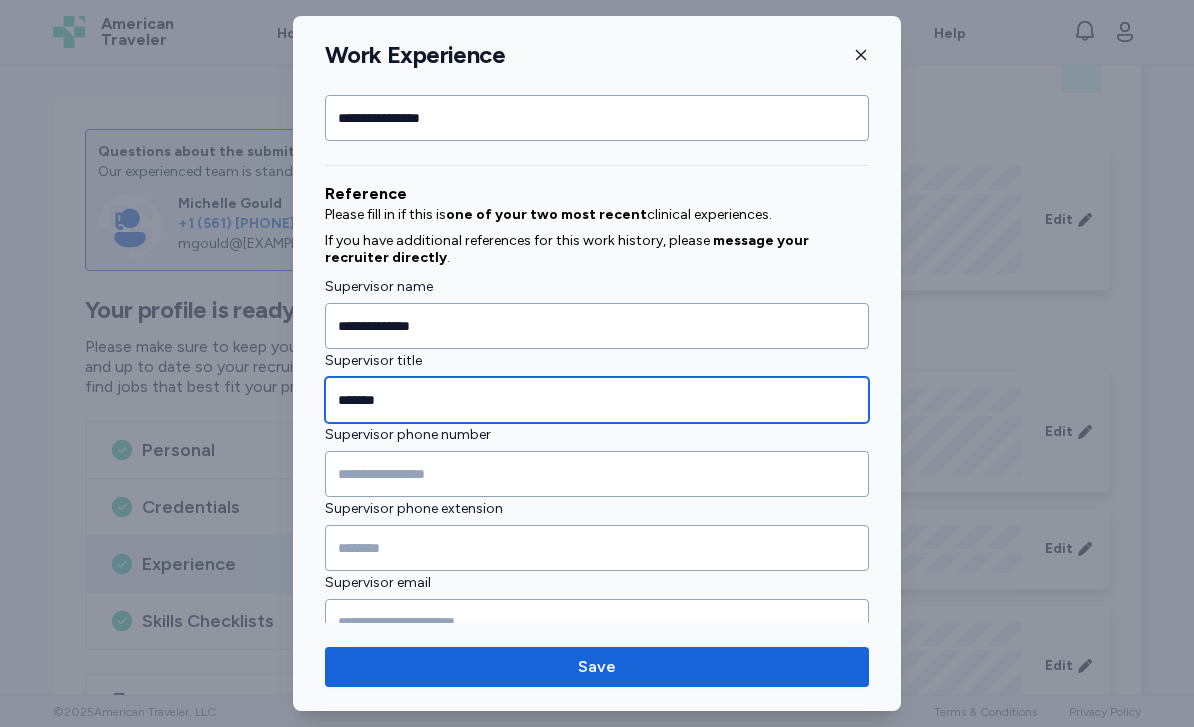 type on "*******" 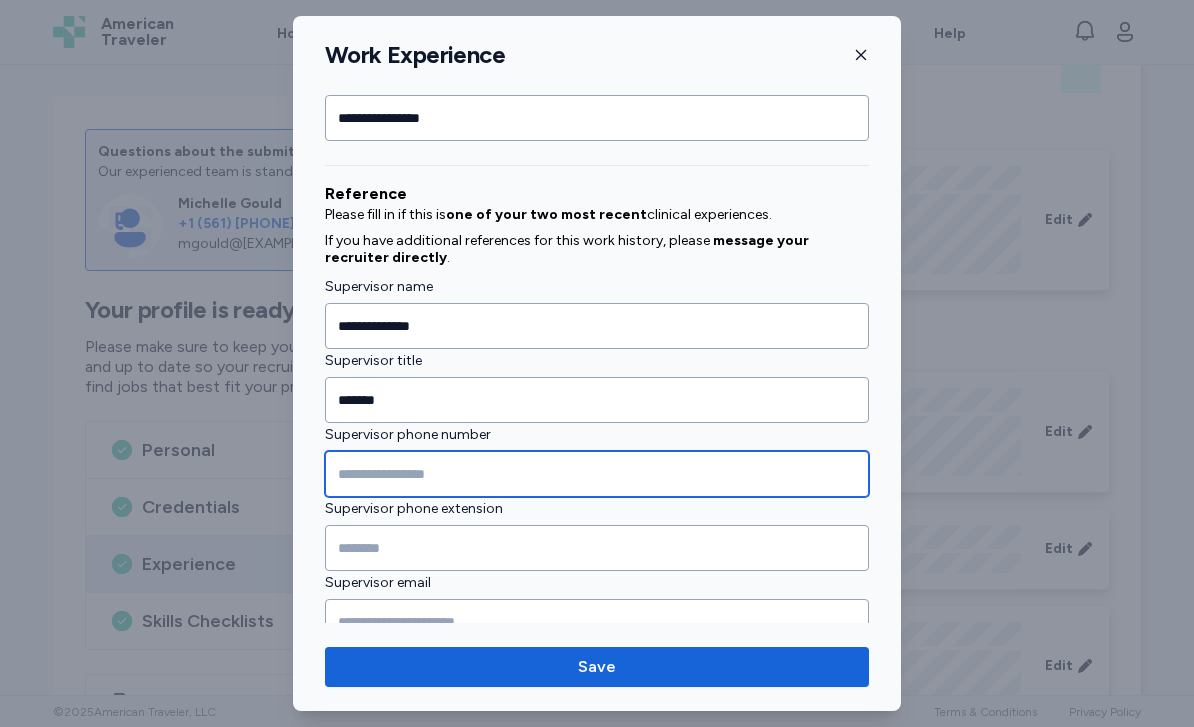 click at bounding box center [597, 474] 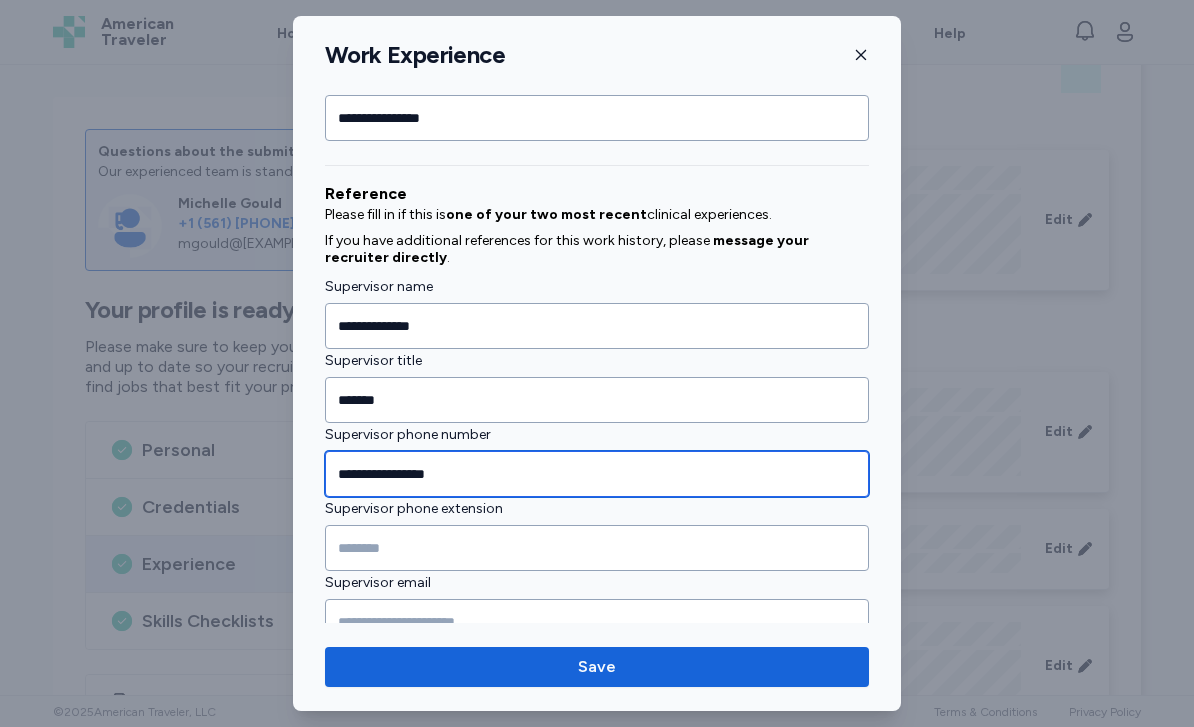 type on "**********" 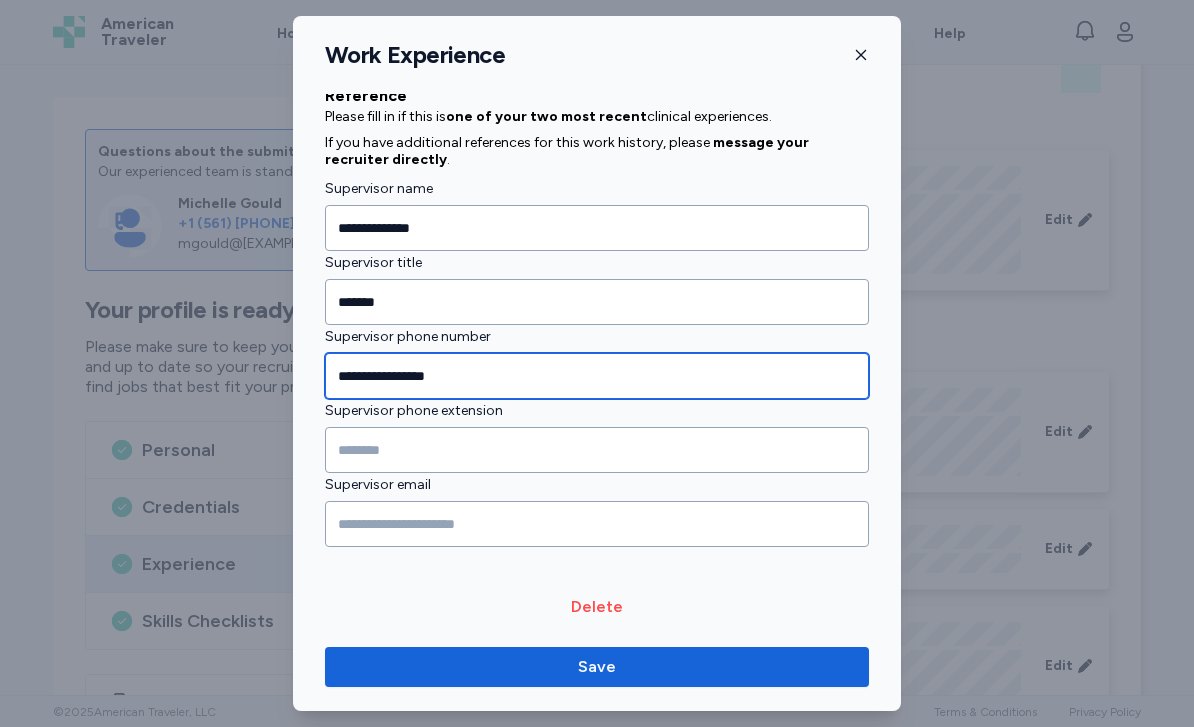 scroll, scrollTop: 2148, scrollLeft: 0, axis: vertical 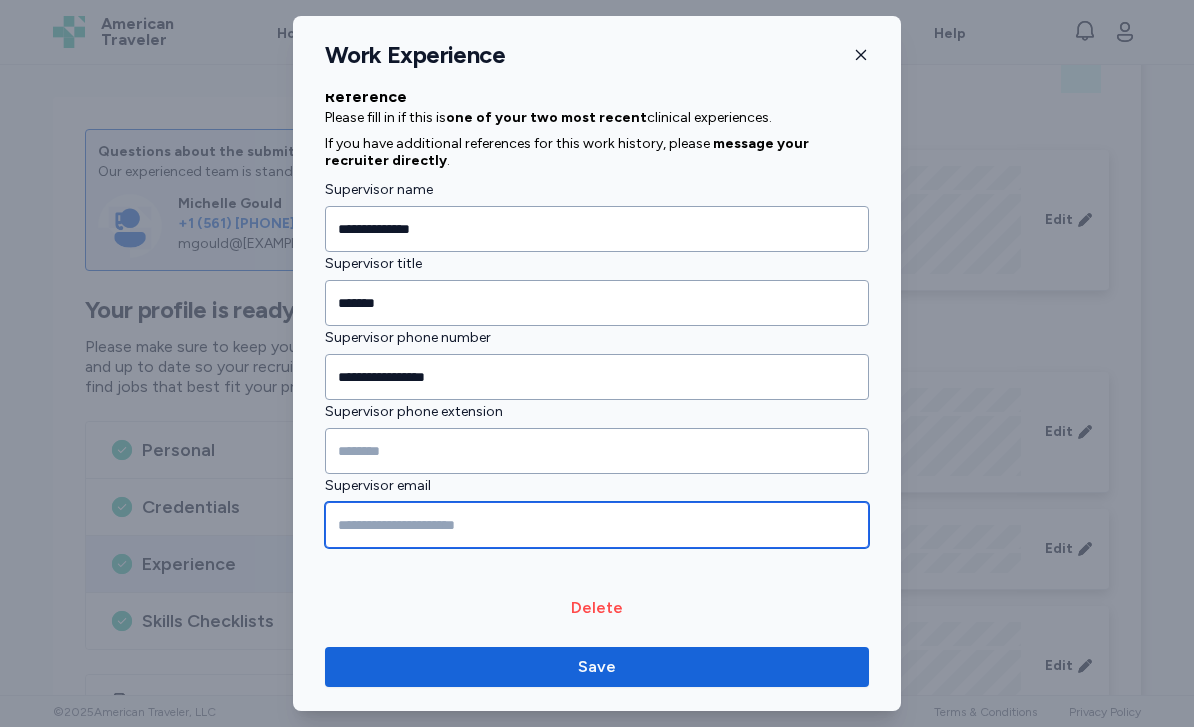 click at bounding box center [597, 525] 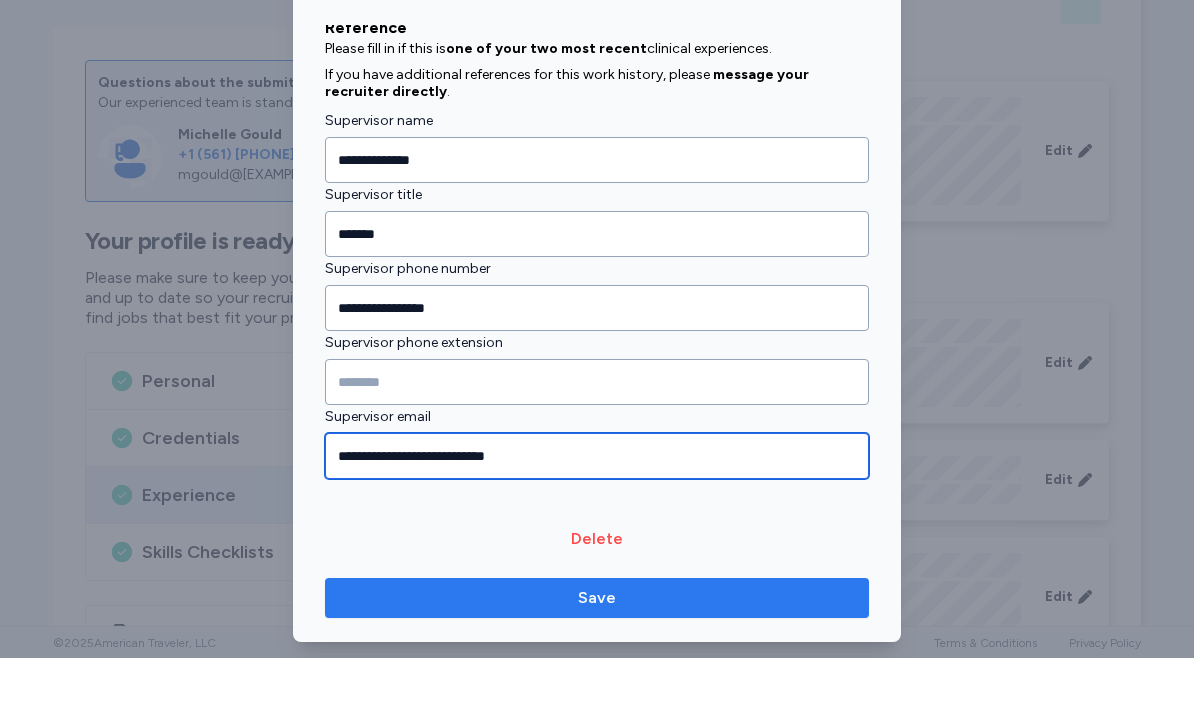 type on "**********" 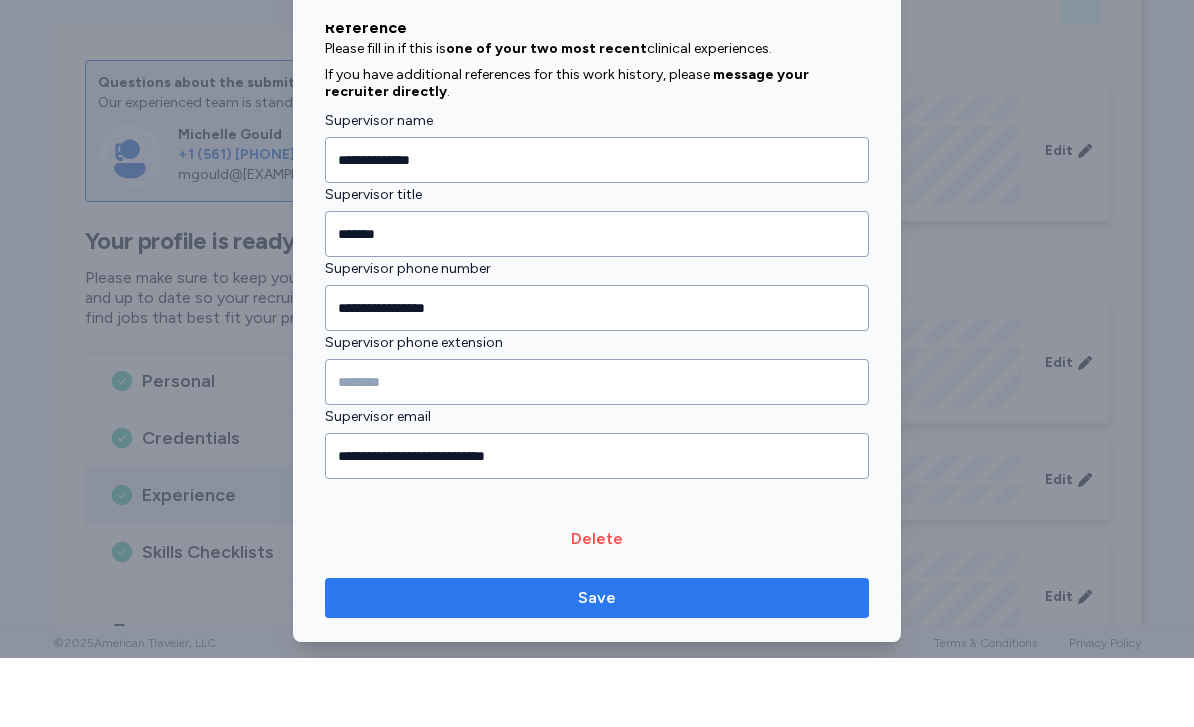 click on "Save" at bounding box center (597, 667) 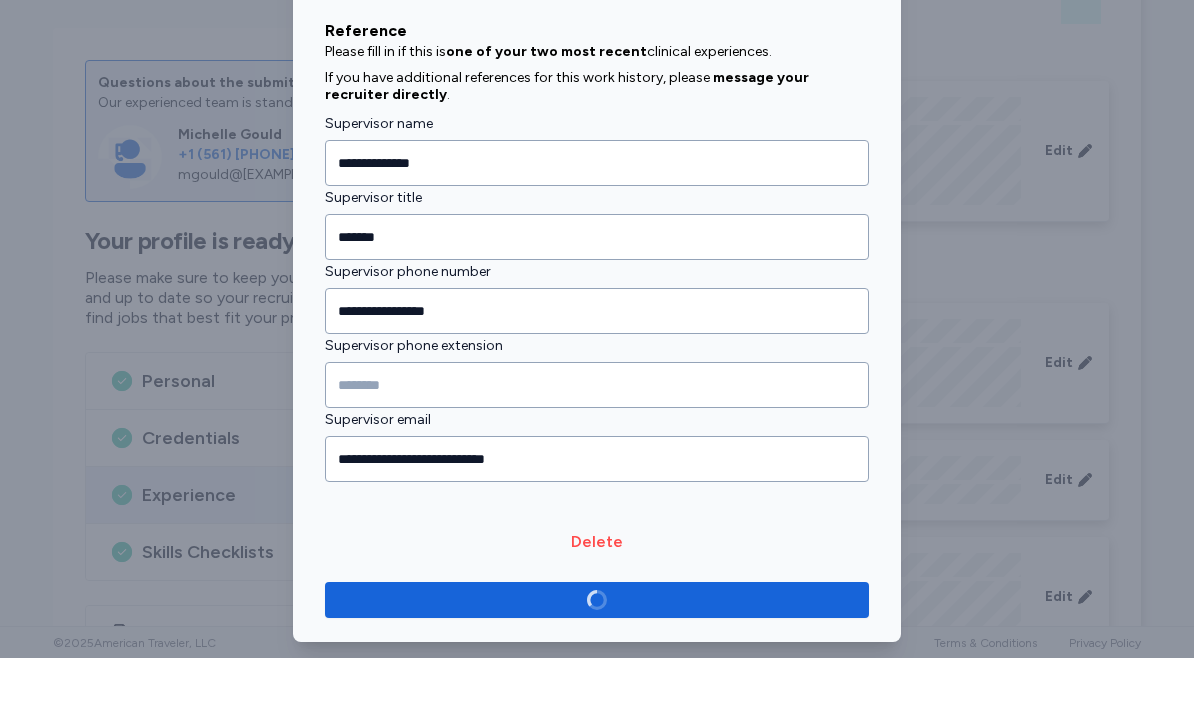 scroll, scrollTop: 2144, scrollLeft: 0, axis: vertical 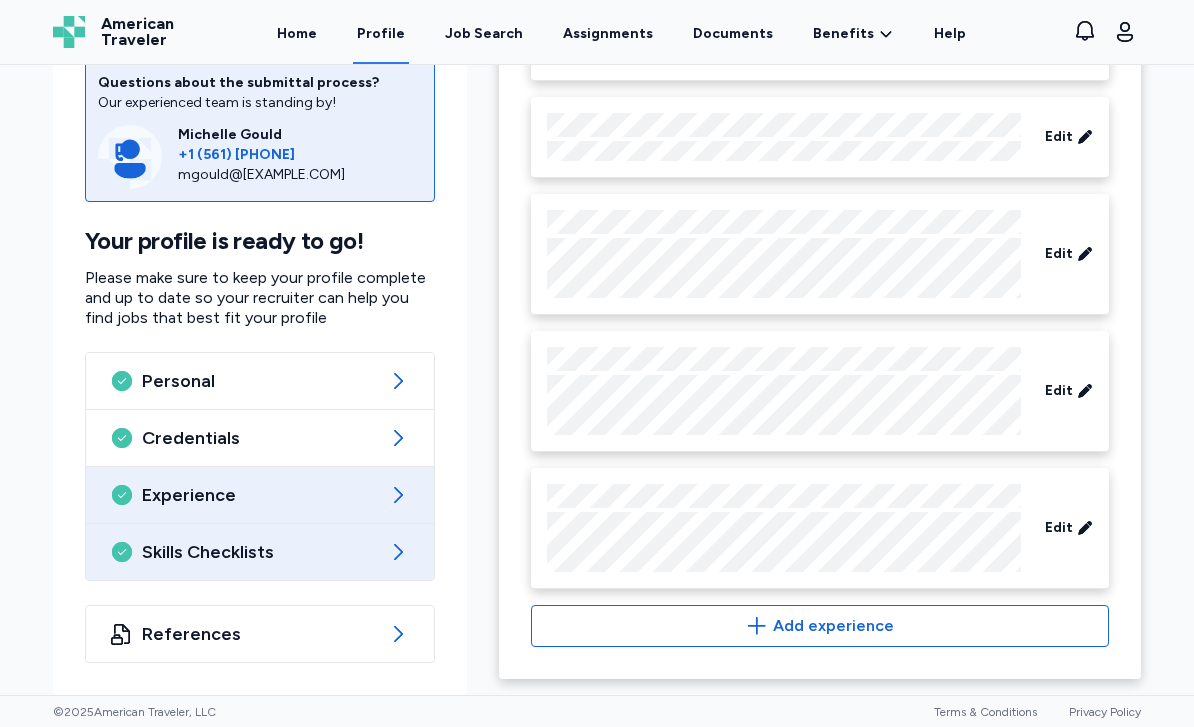 click on "Skills Checklists" at bounding box center (260, 552) 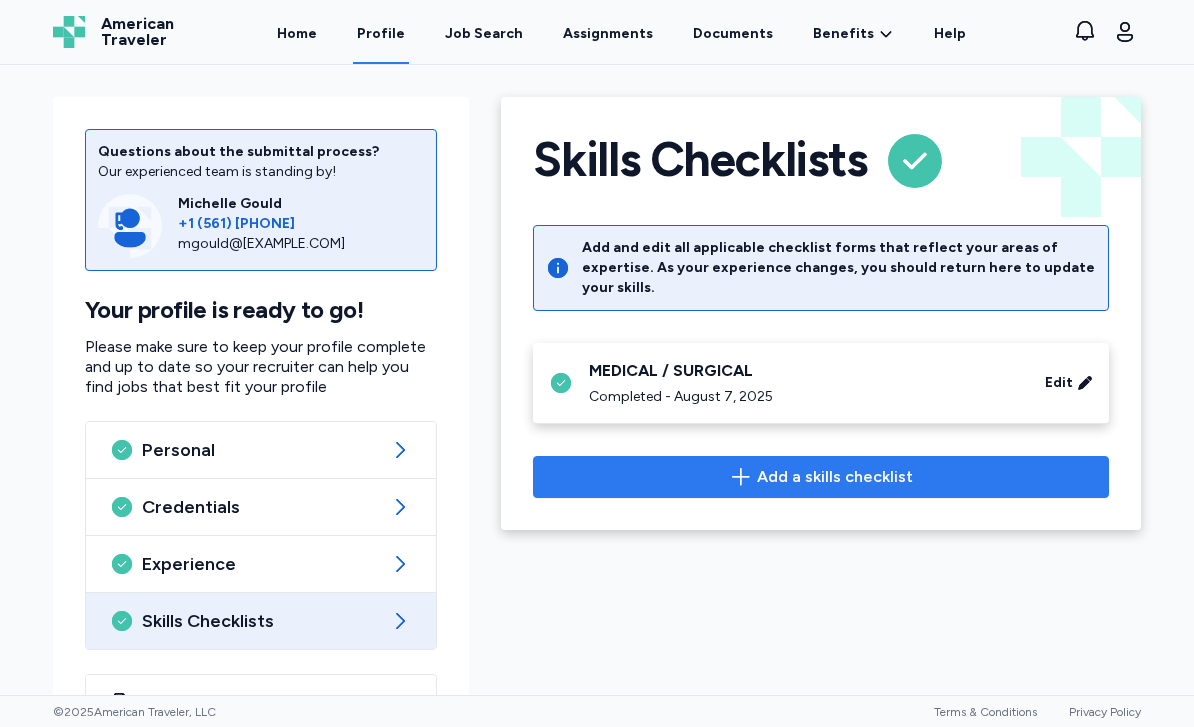 click on "Add a skills checklist" at bounding box center [835, 477] 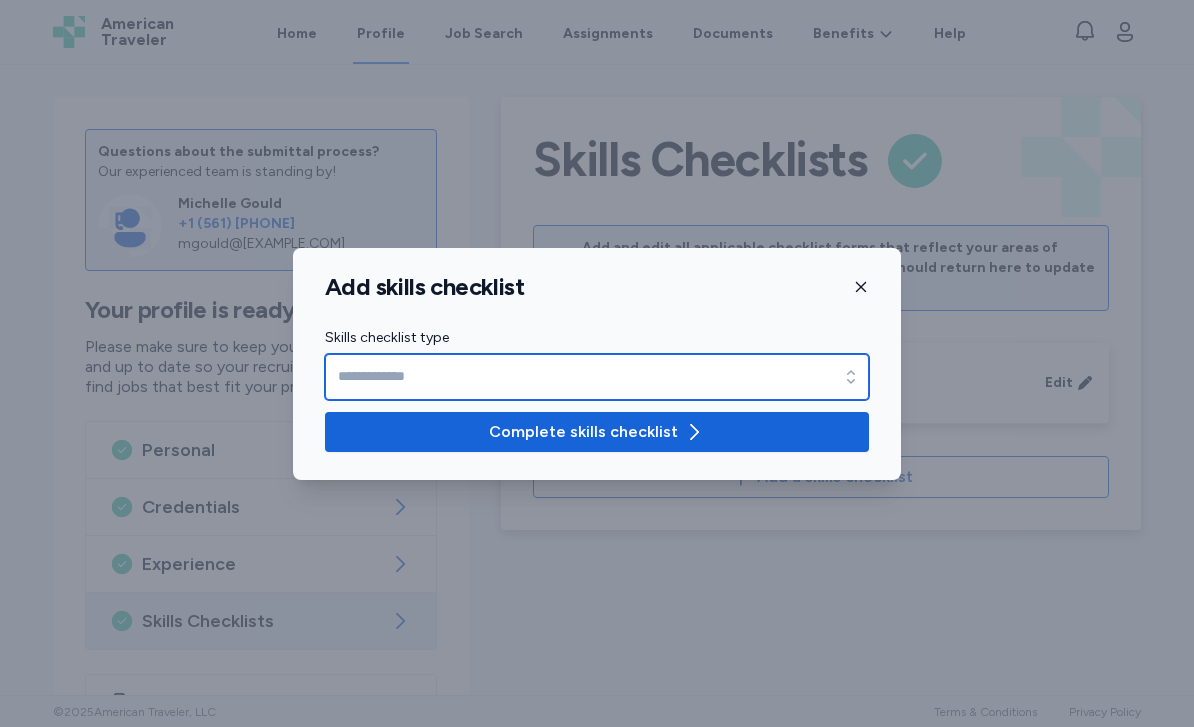click 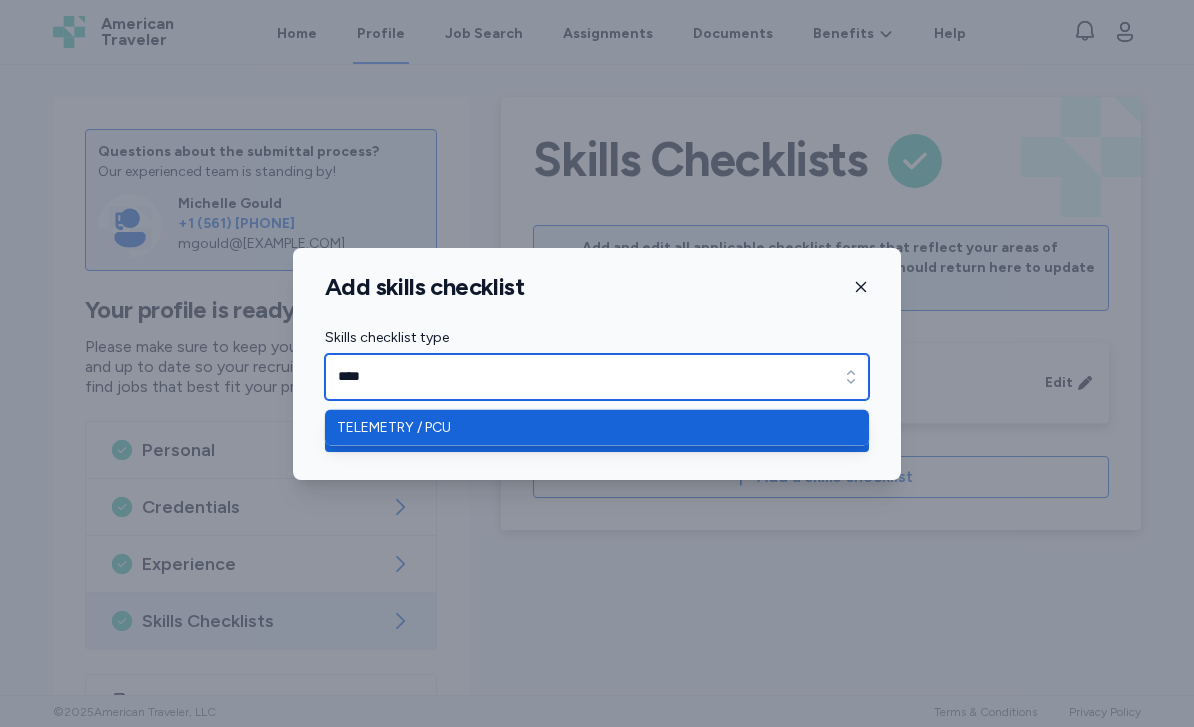 type on "**********" 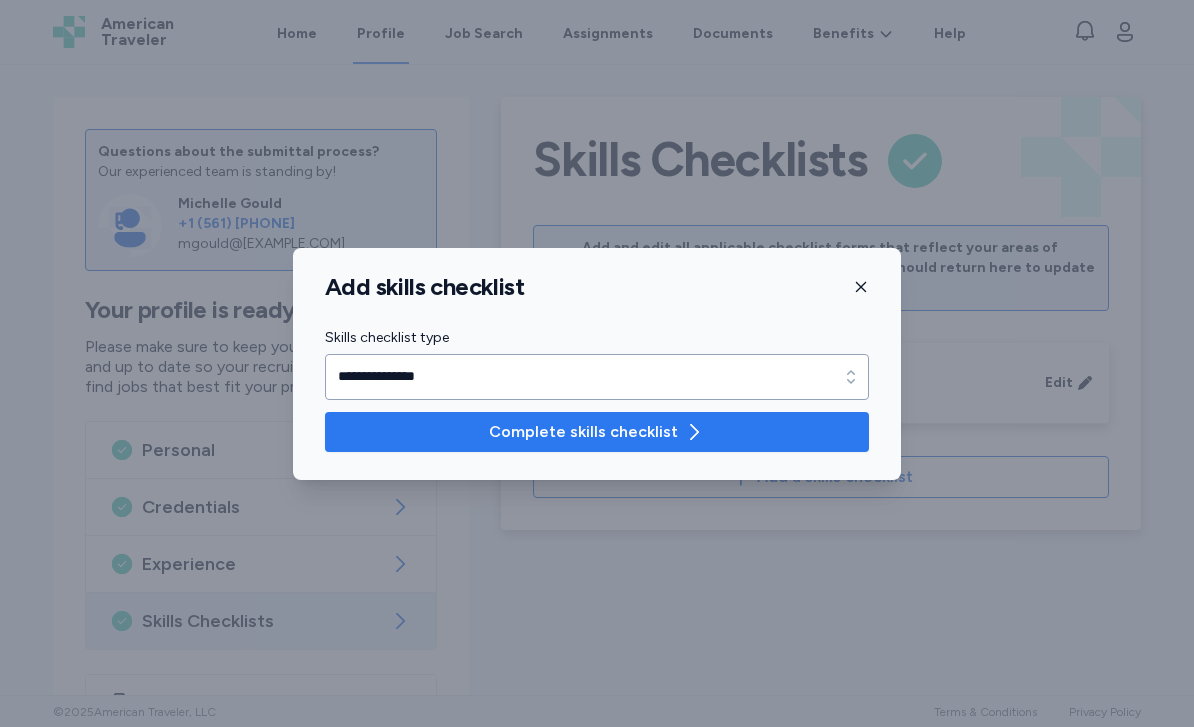 click on "Complete skills checklist" at bounding box center [583, 432] 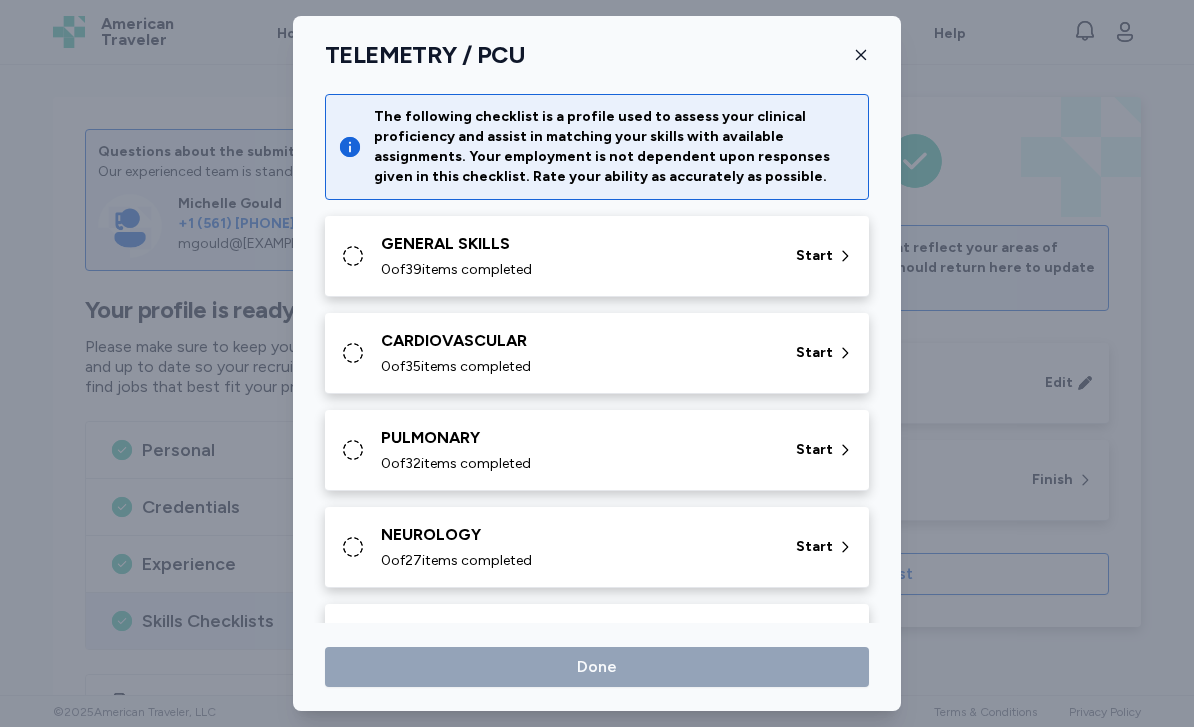 scroll, scrollTop: 0, scrollLeft: 0, axis: both 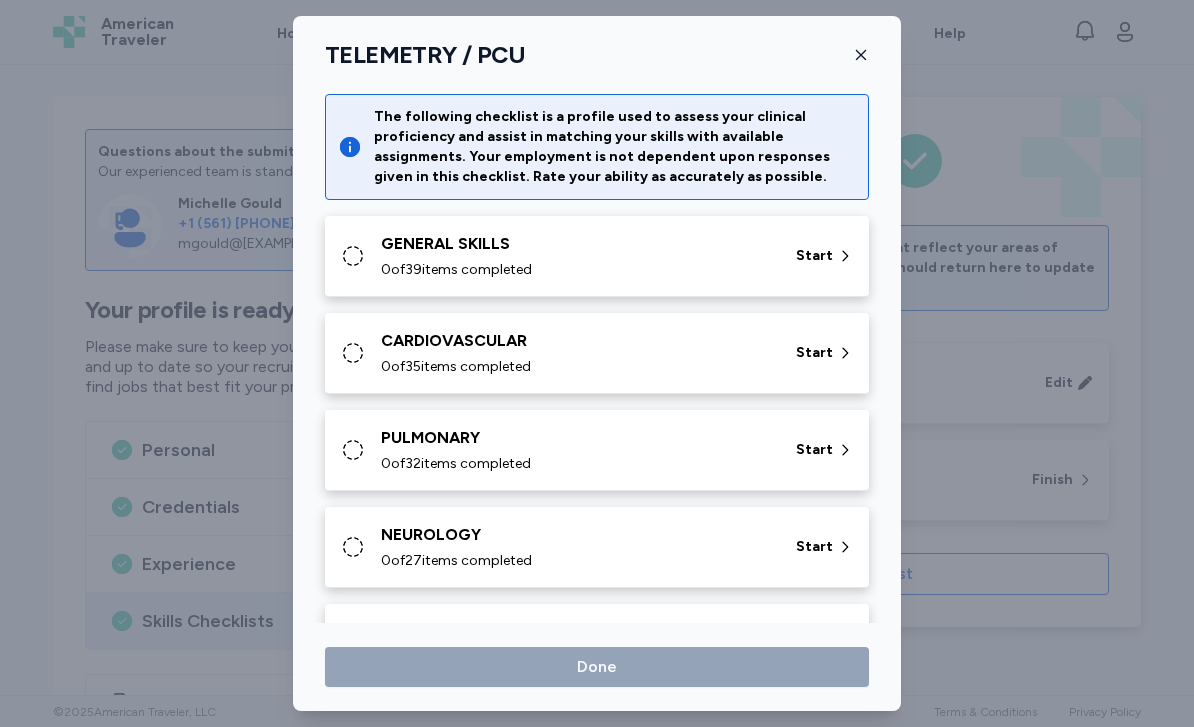 type 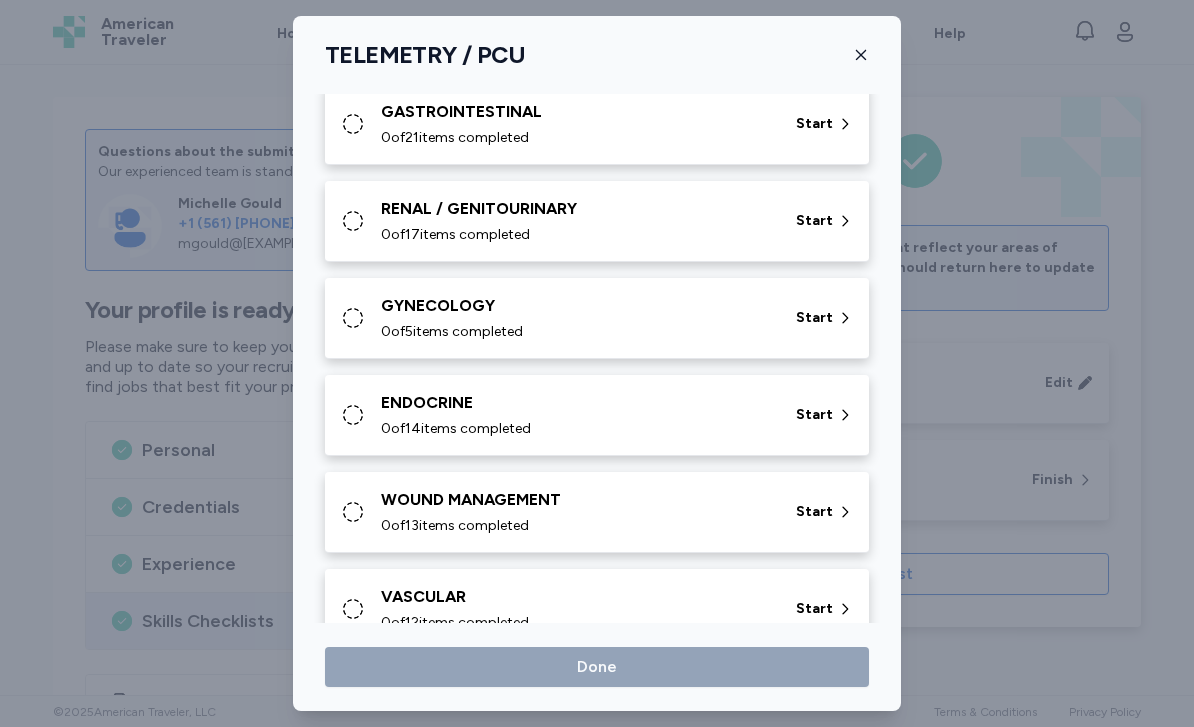 scroll, scrollTop: 521, scrollLeft: 0, axis: vertical 